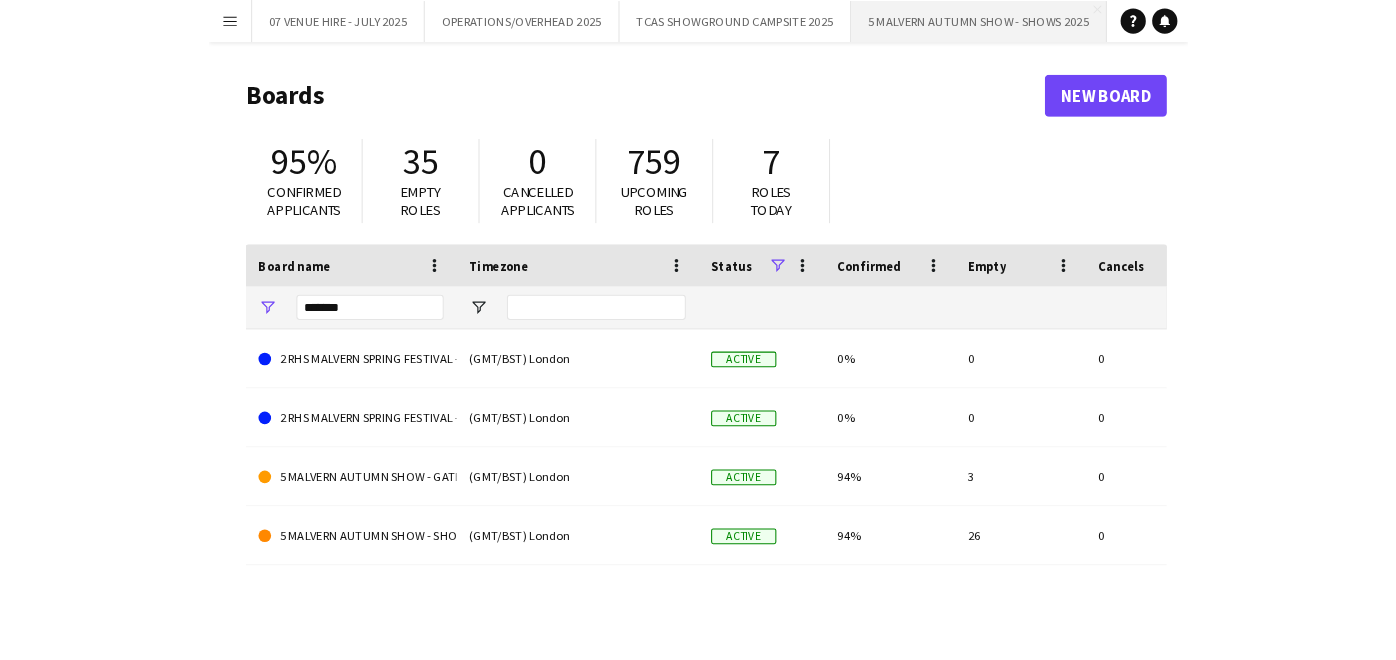 scroll, scrollTop: 0, scrollLeft: 0, axis: both 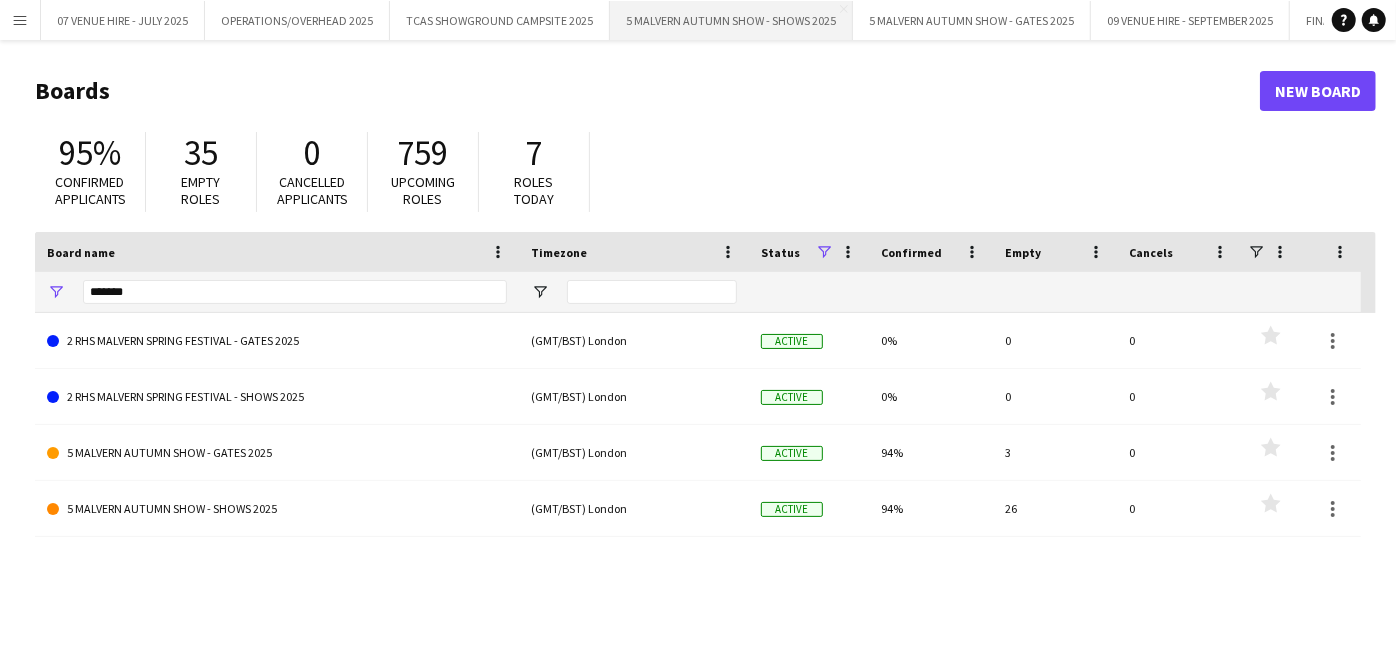 click on "5 MALVERN AUTUMN SHOW - SHOWS 2025
Close" at bounding box center (731, 20) 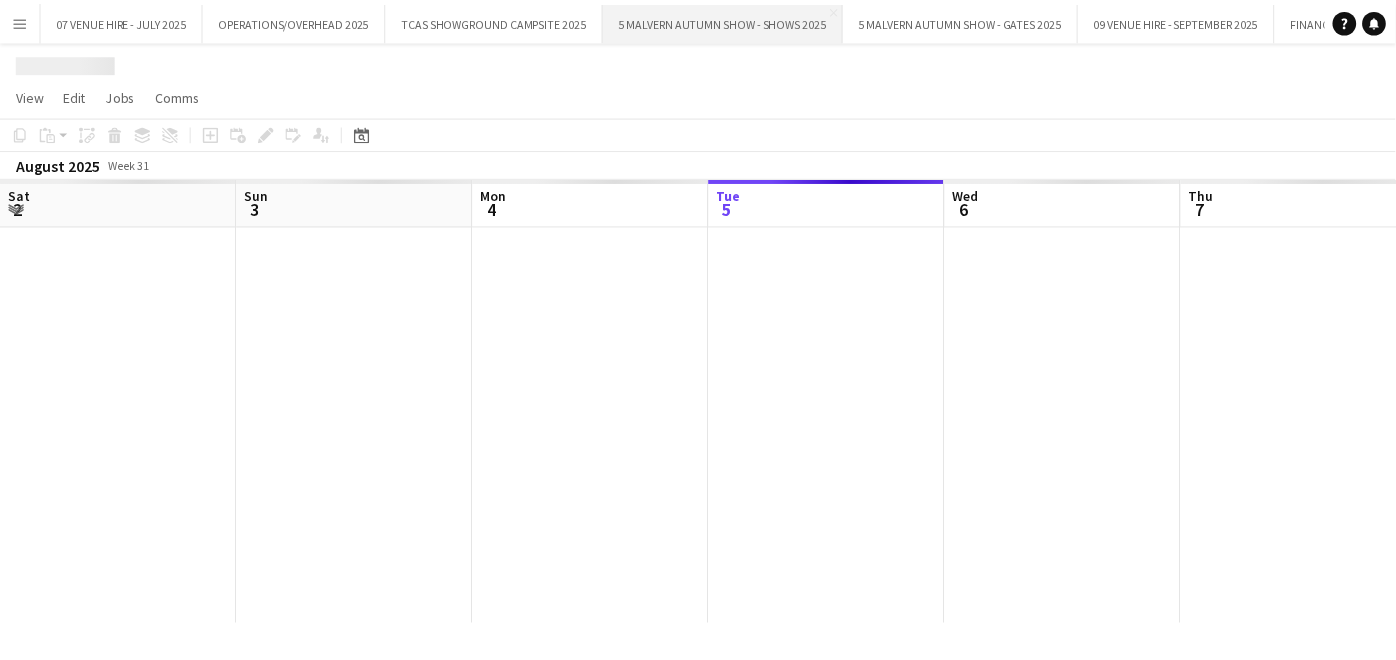 scroll, scrollTop: 0, scrollLeft: 477, axis: horizontal 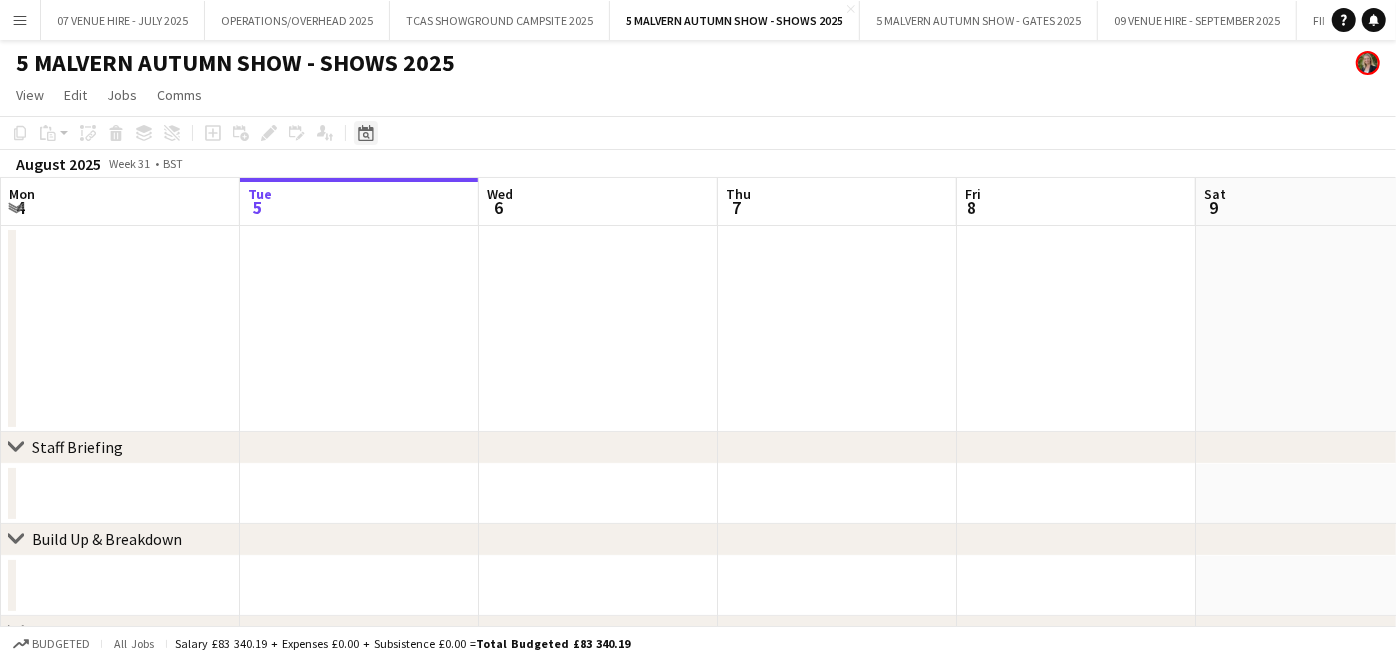click on "Date picker" at bounding box center (366, 133) 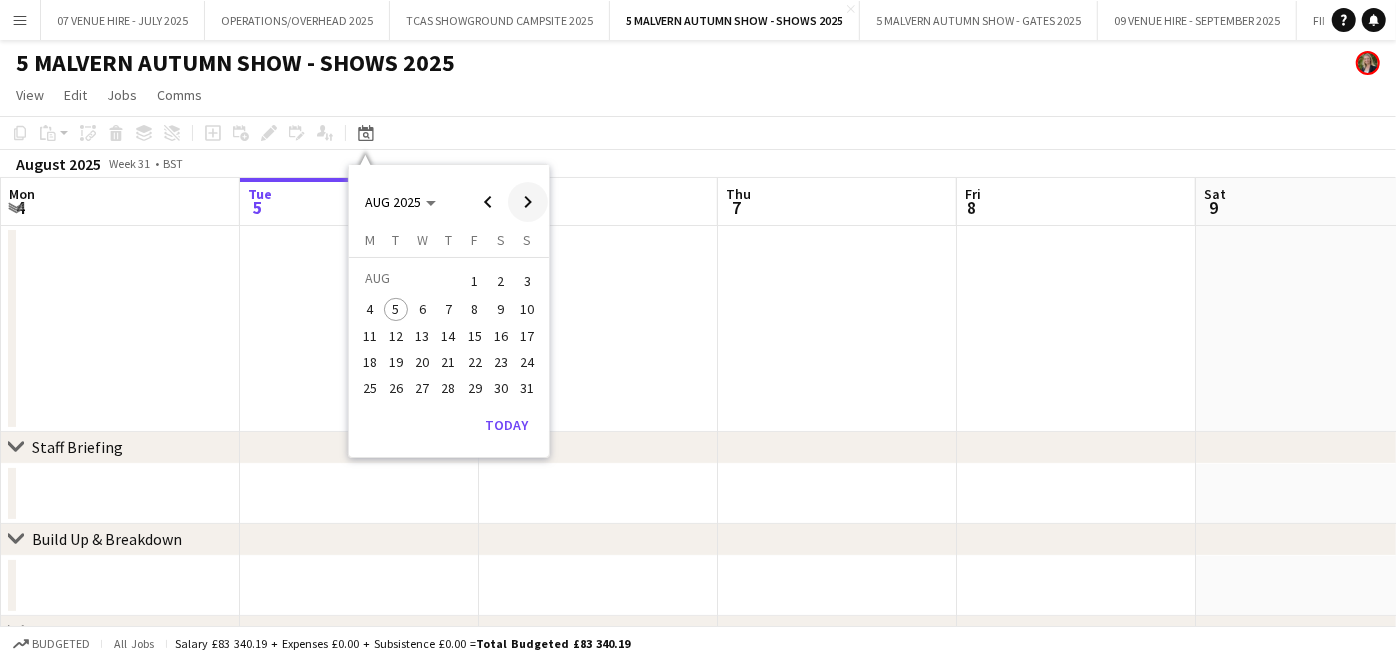 click at bounding box center (528, 202) 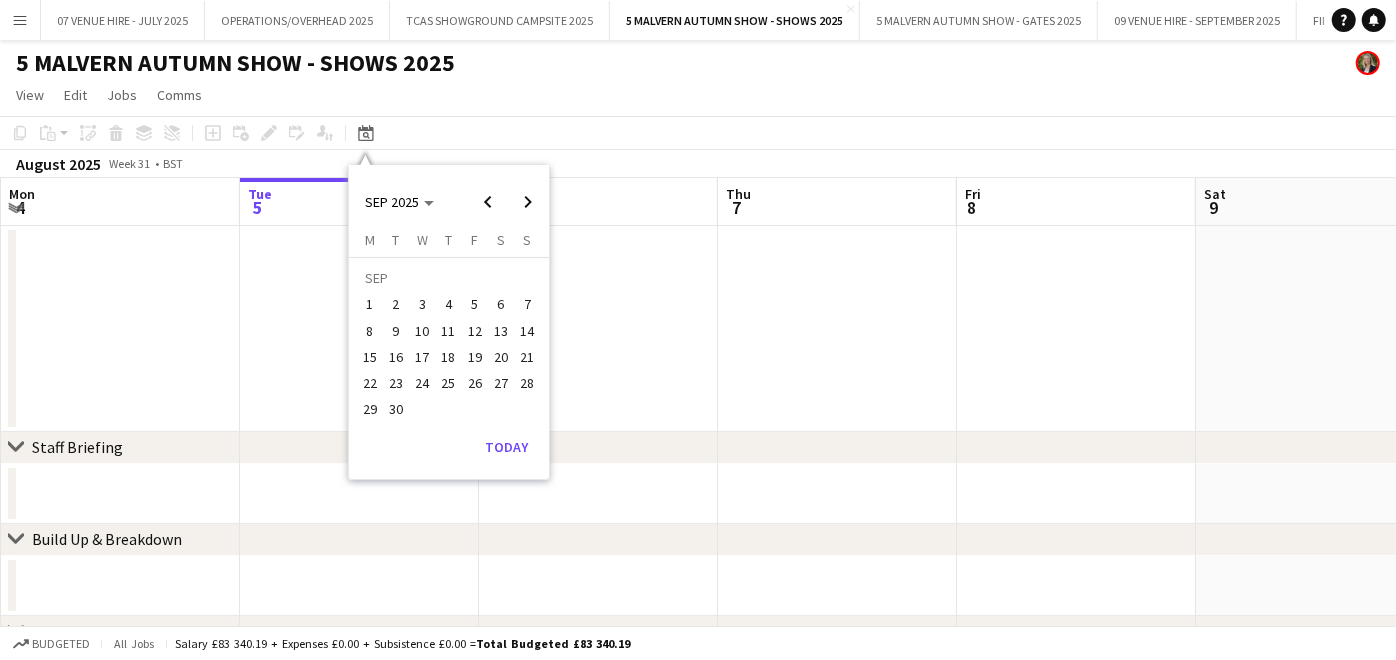 click on "19" at bounding box center [475, 357] 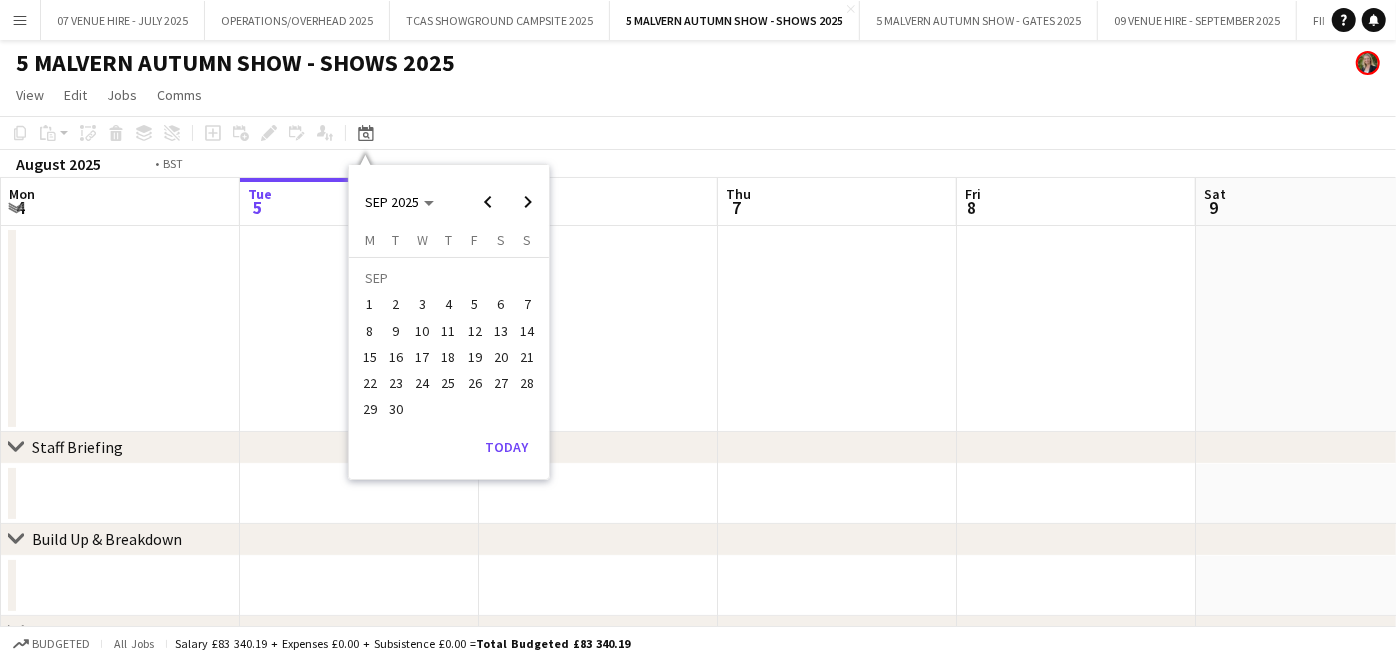 scroll, scrollTop: 0, scrollLeft: 687, axis: horizontal 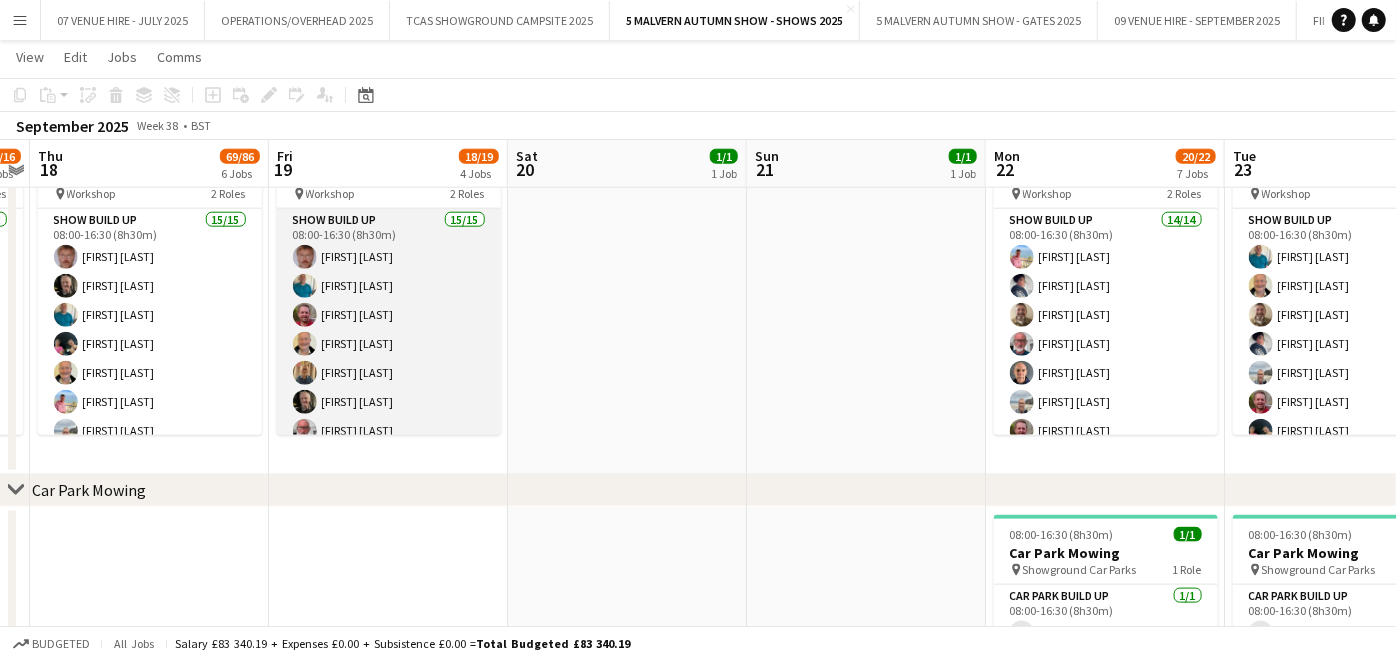 click on "Show Build Up   15/15   08:00-16:30 (8h30m)
Andrew Ford Philip Haste Richard Wall Stuart McNaughton Pauline Walker James Pickett David Walker Ian Dean Karen Winfield Ian Marlow Russell Winfield Will Hooper Annie Webb Gary Harper Nicola Mundy" at bounding box center (389, 446) 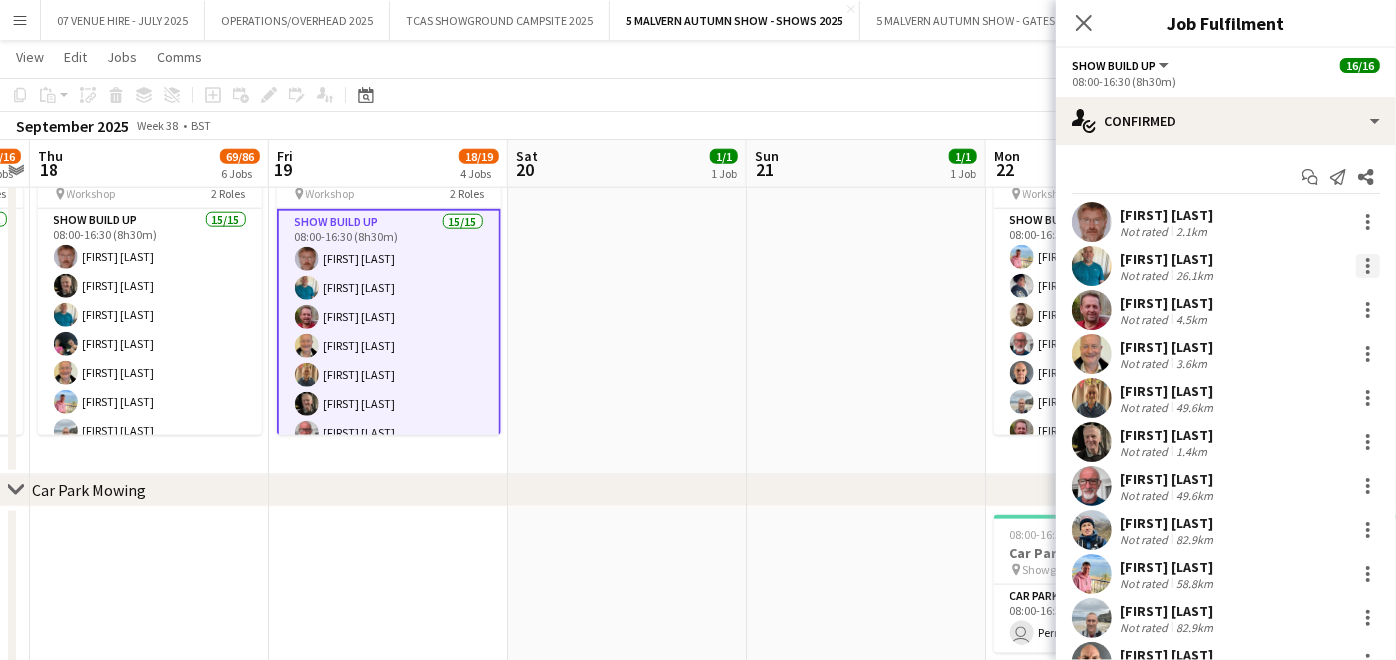 click at bounding box center (1368, 266) 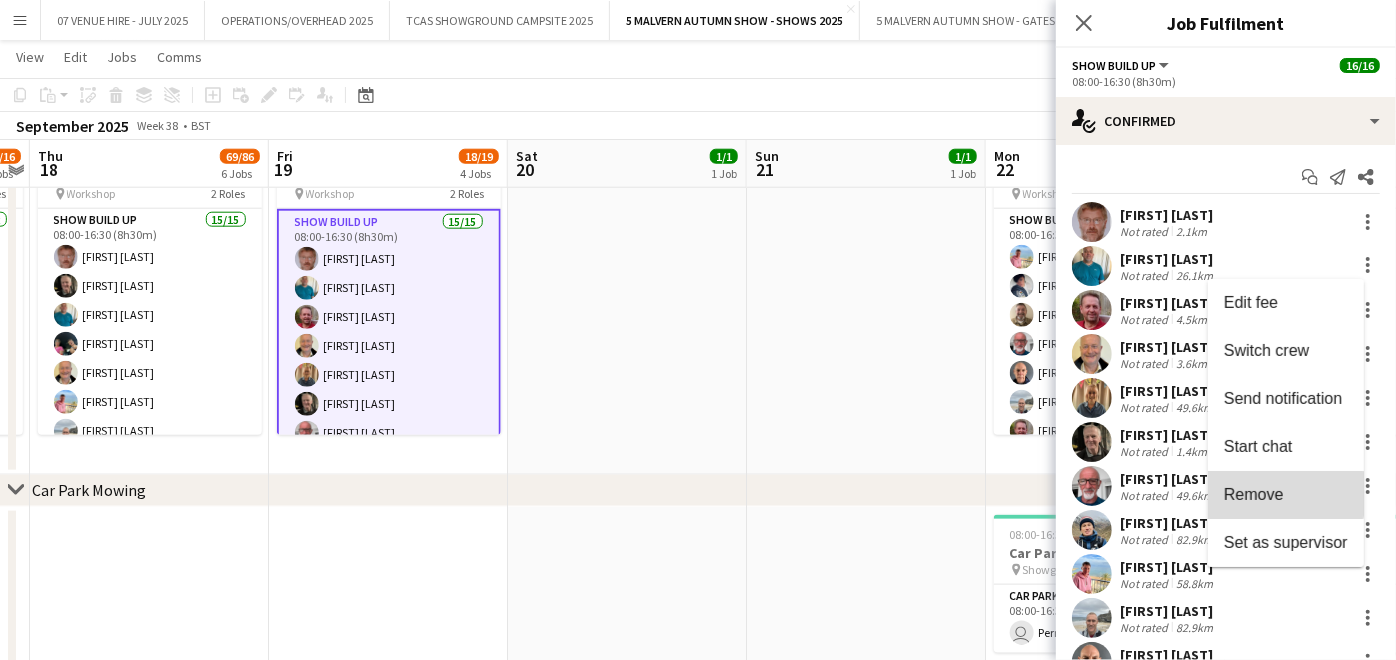 click on "Remove" at bounding box center (1254, 494) 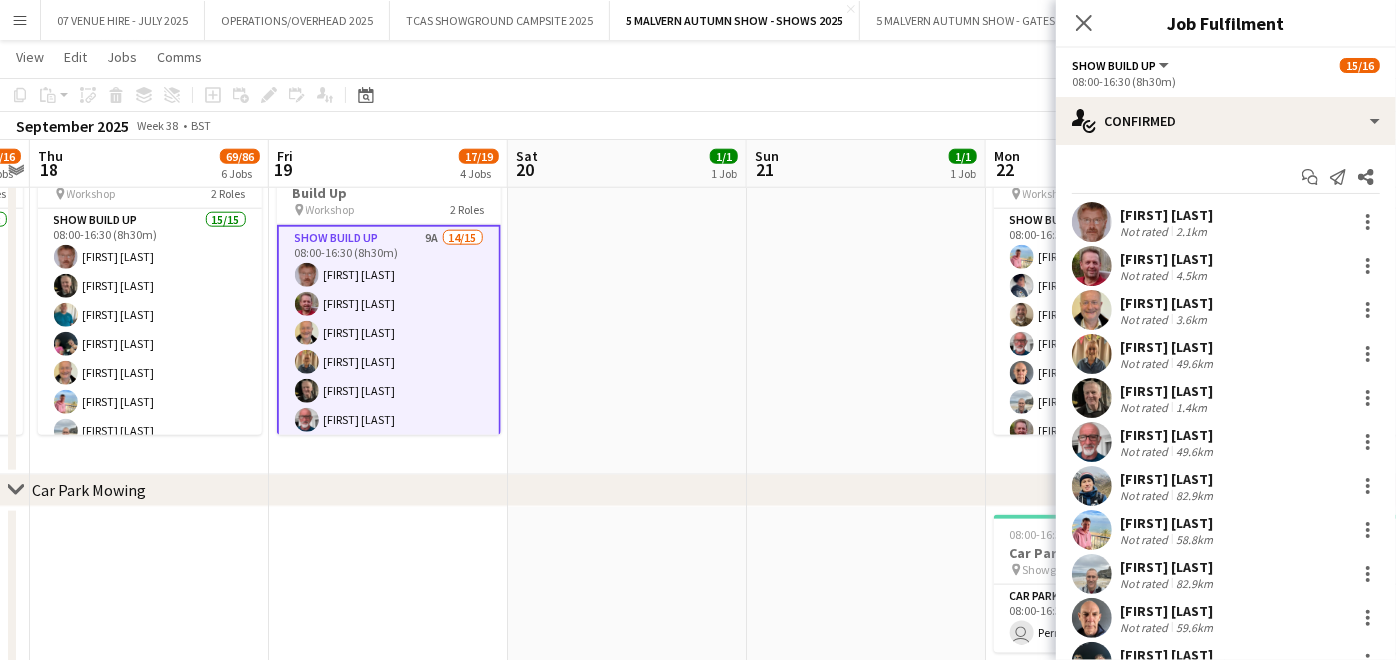 click at bounding box center (627, 303) 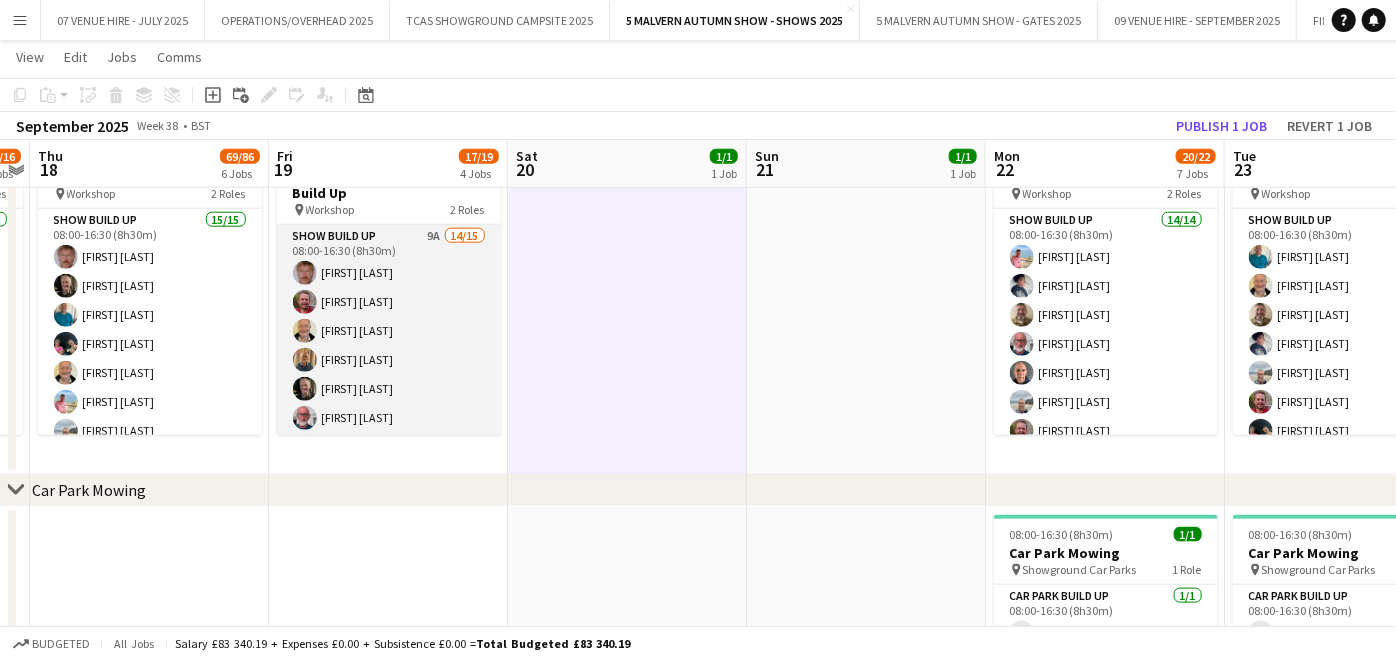 click on "Show Build Up   9A   14/15   08:00-16:30 (8h30m)
Andrew Ford Richard Wall Stuart McNaughton Pauline Walker James Pickett David Walker Ian Dean Karen Winfield Ian Marlow Russell Winfield Will Hooper Annie Webb Gary Harper Nicola Mundy
single-neutral-actions" at bounding box center [389, 462] 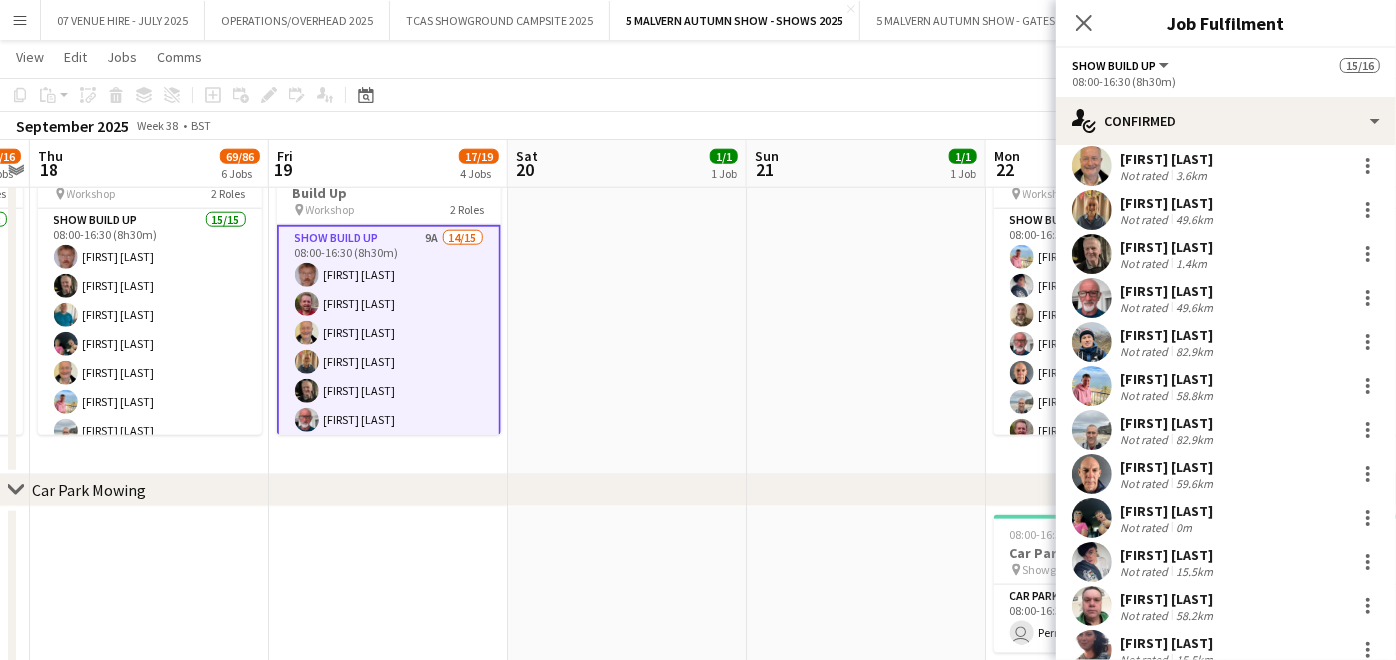 scroll, scrollTop: 33, scrollLeft: 0, axis: vertical 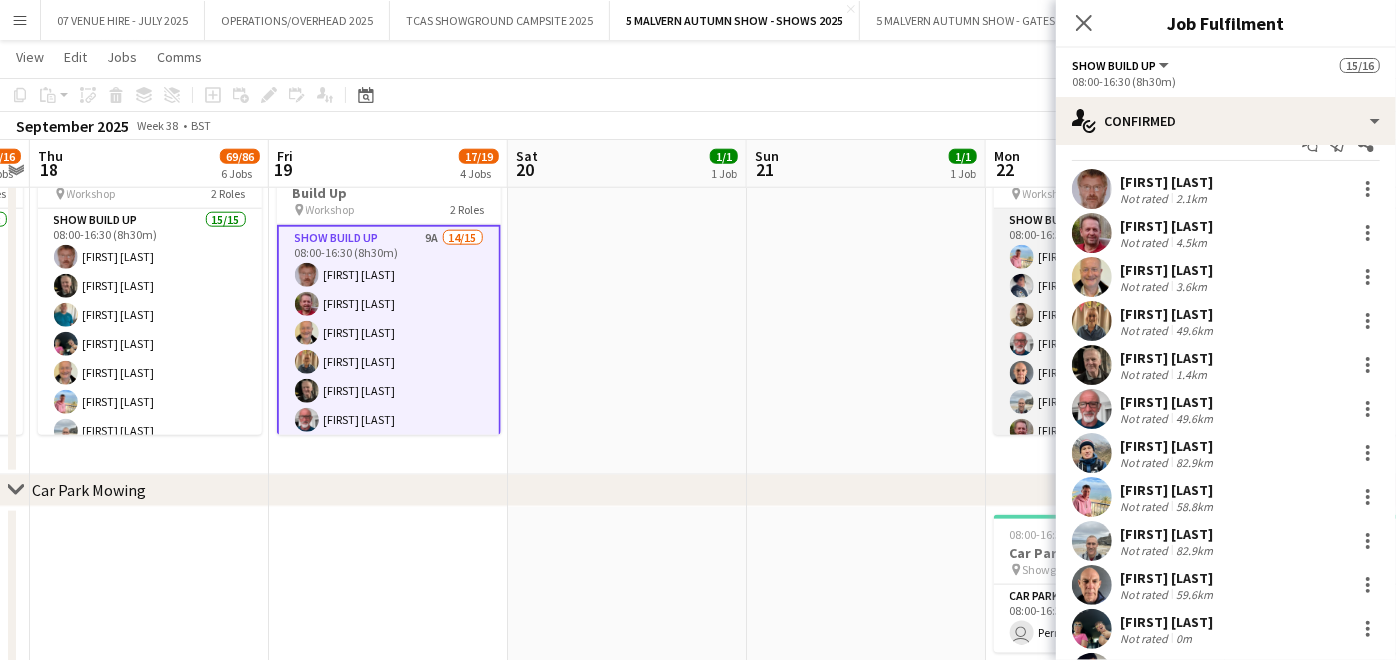 click on "Show Build Up   14/14   08:00-16:30 (8h30m)
Karen Winfield Annie Webb Stuart Robinson David Walker Russell Winfield Ian Marlow Richard Wall Philip Haste Pauline Walker Stuart McNaughton Gary Harper James Pickett Will Hooper Ian Dean" at bounding box center [1106, 431] 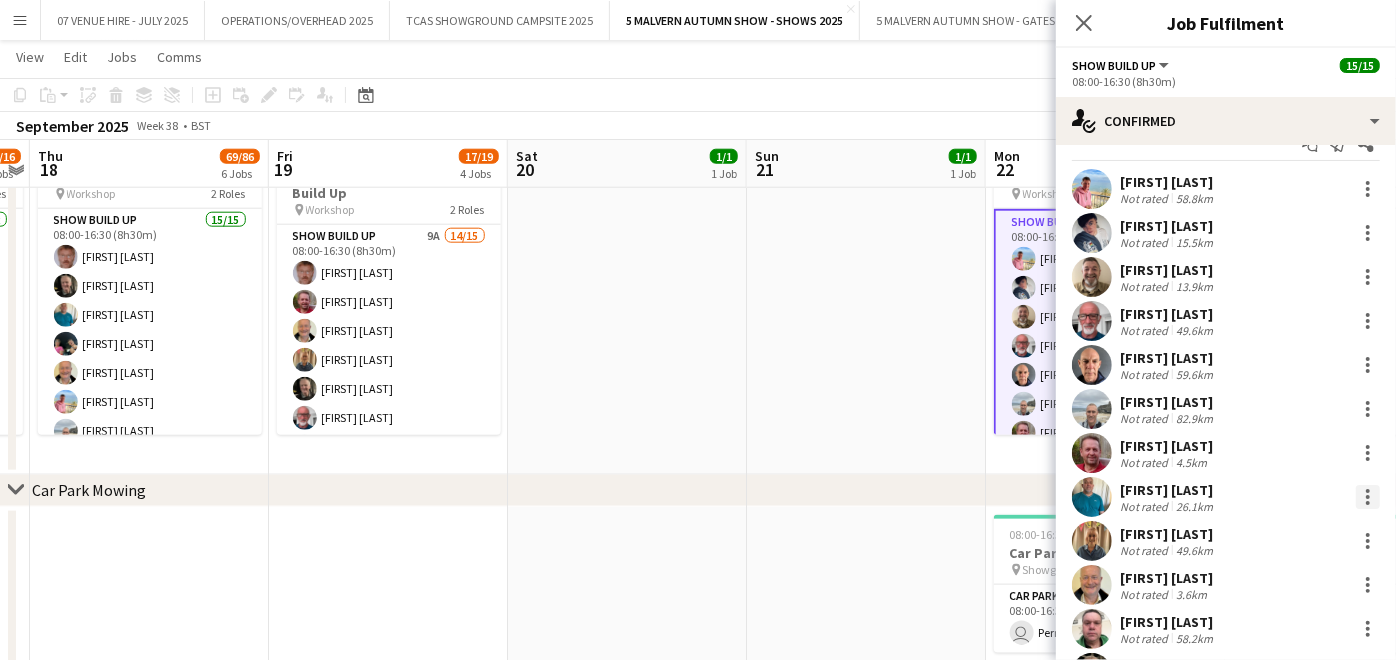 click at bounding box center (1368, 497) 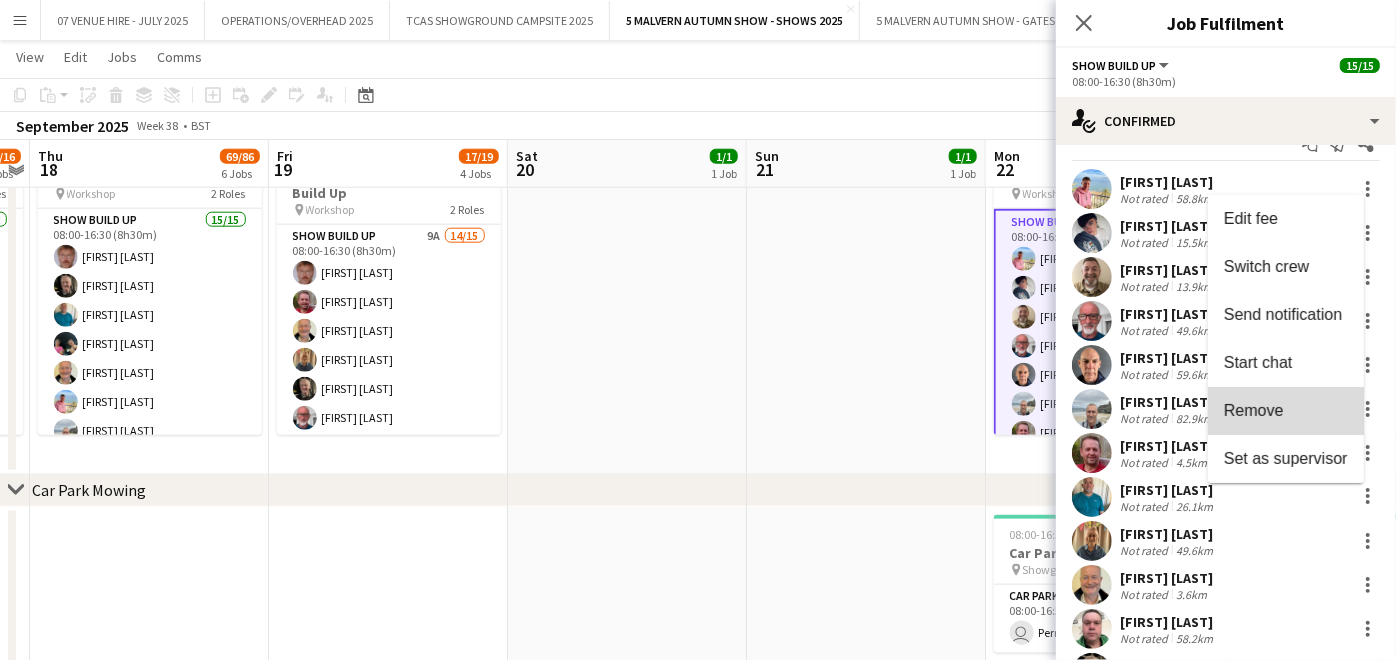 click on "Remove" at bounding box center (1286, 411) 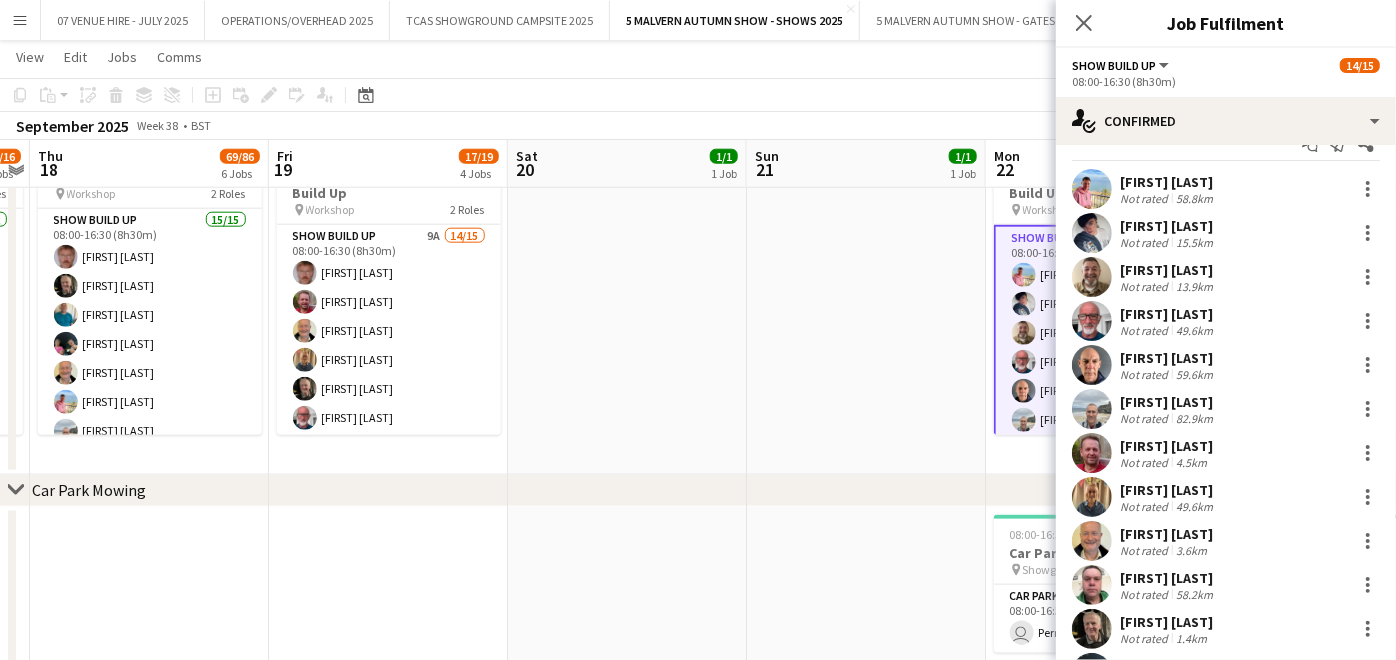 click at bounding box center (866, 303) 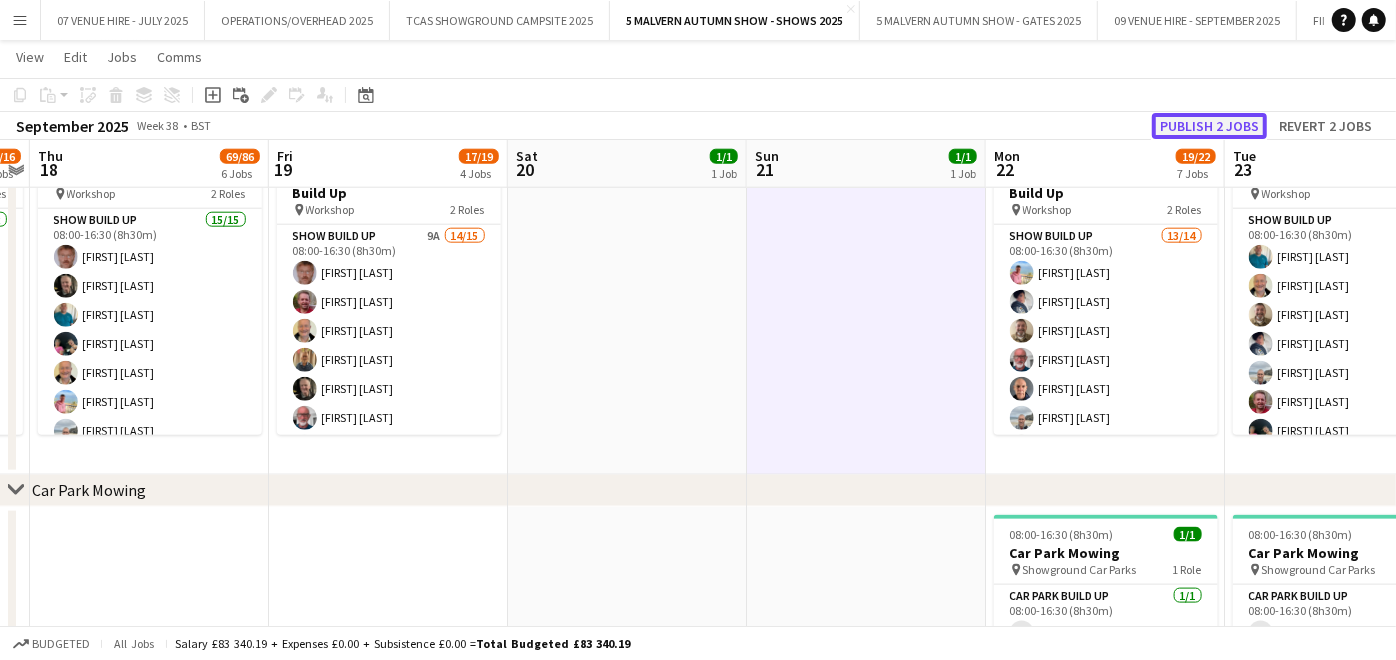 click on "Publish 2 jobs" 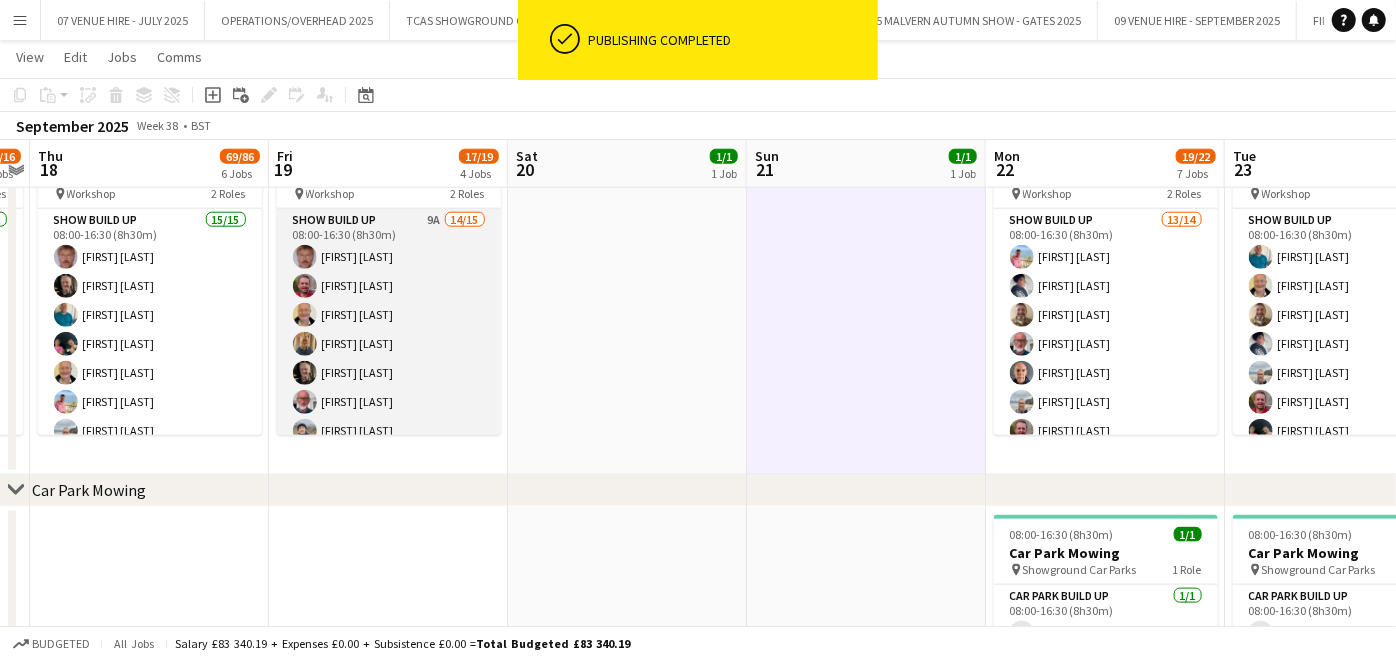 click on "Show Build Up   9A   14/15   08:00-16:30 (8h30m)
Andrew Ford Richard Wall Stuart McNaughton Pauline Walker James Pickett David Walker Ian Dean Karen Winfield Ian Marlow Russell Winfield Will Hooper Annie Webb Gary Harper Nicola Mundy
single-neutral-actions" at bounding box center (389, 446) 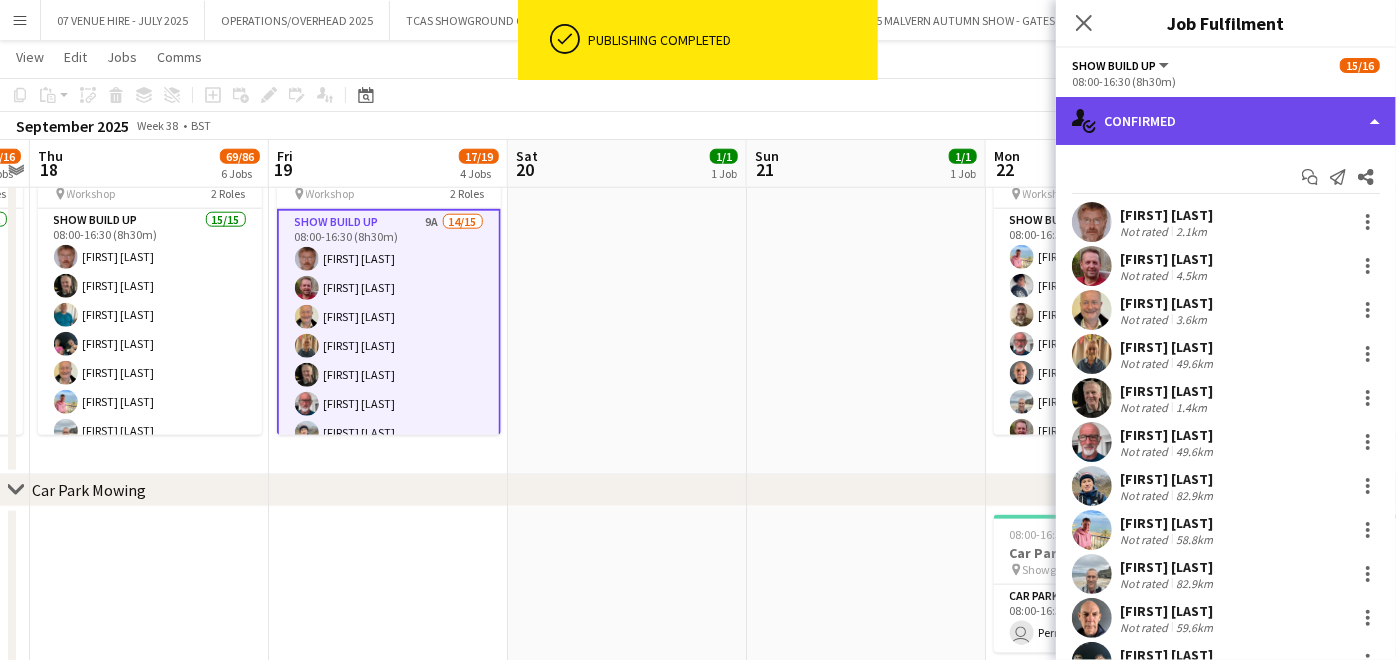 click on "single-neutral-actions-check-2
Confirmed" 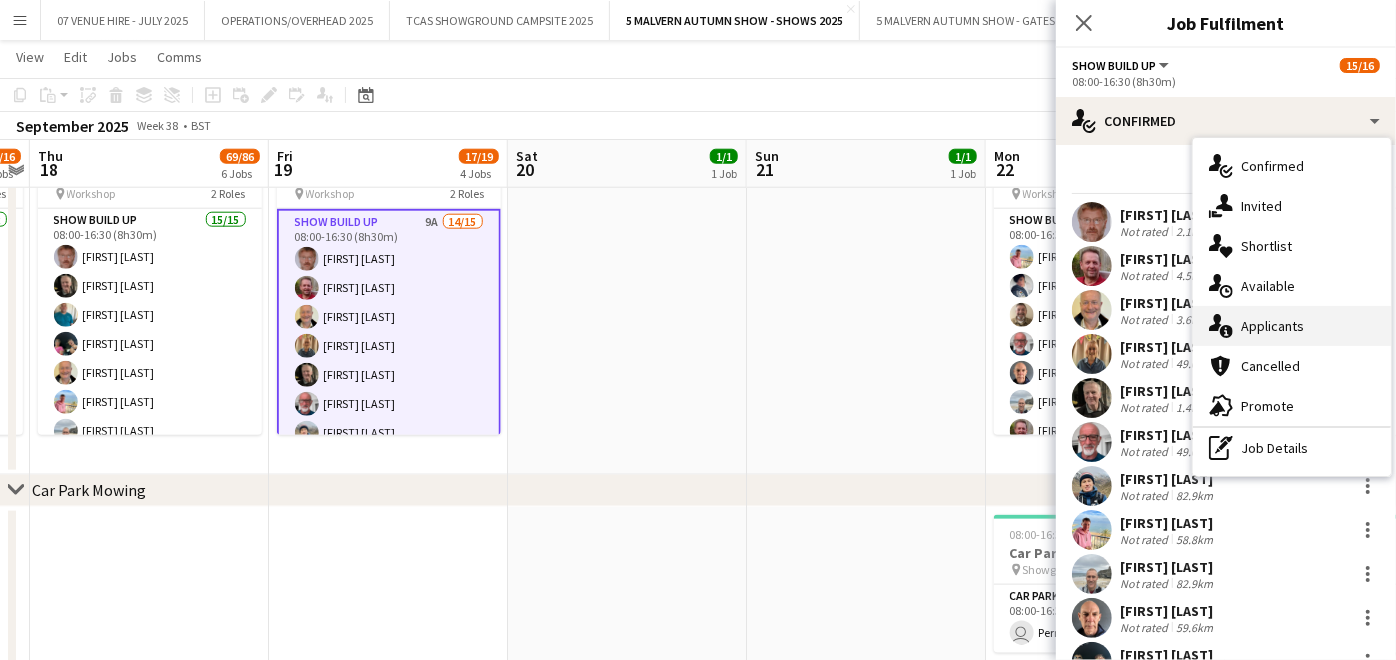 click on "single-neutral-actions-information
Applicants" at bounding box center (1292, 326) 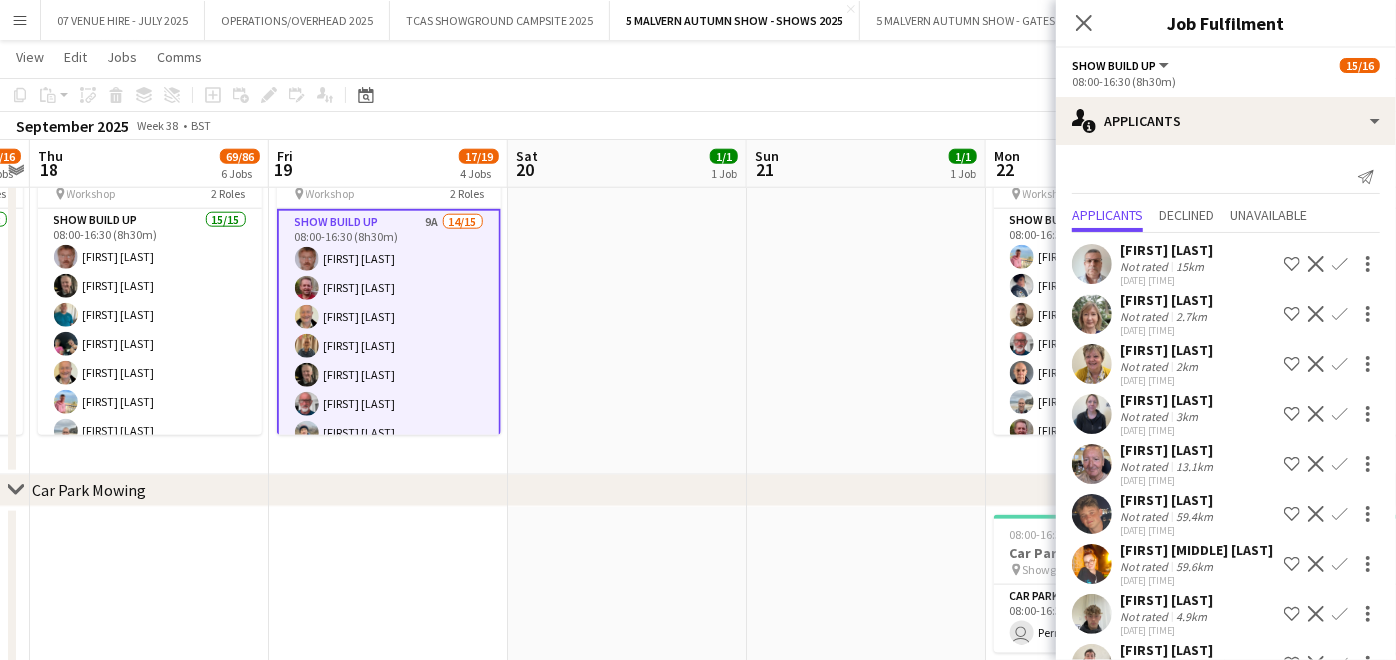 scroll, scrollTop: 64, scrollLeft: 0, axis: vertical 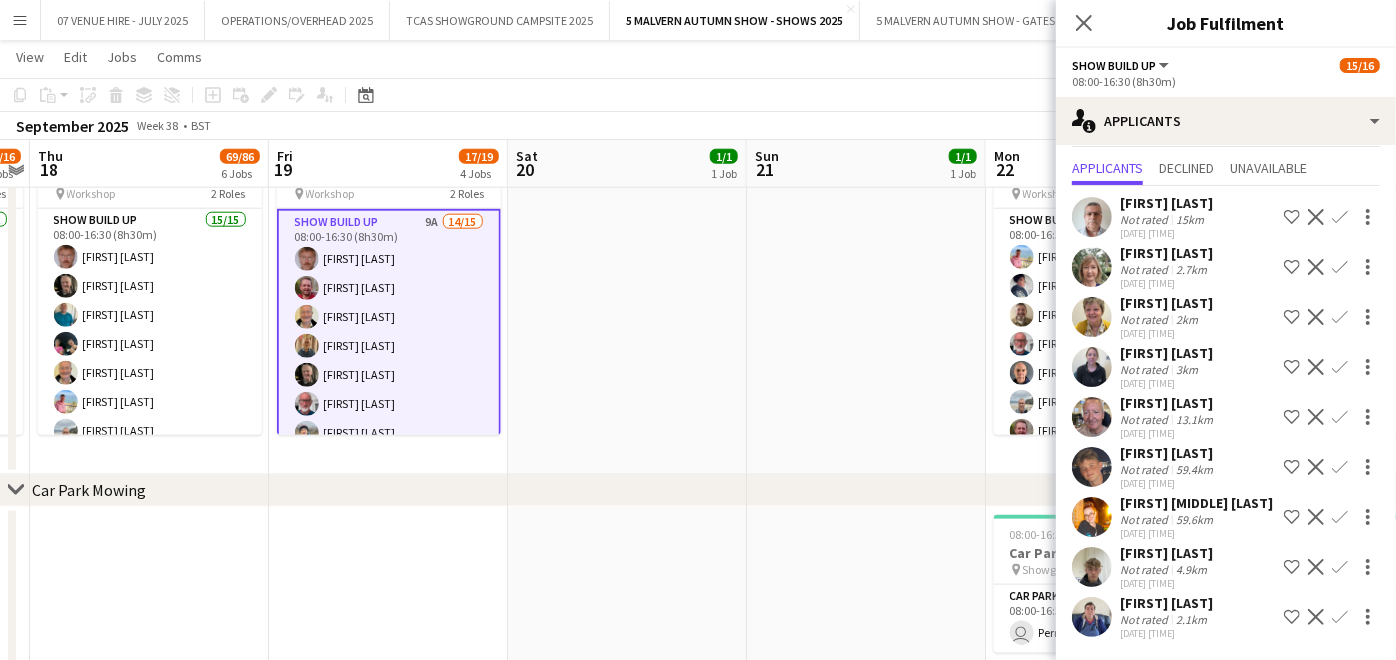 click on "Decline" at bounding box center [1316, 267] 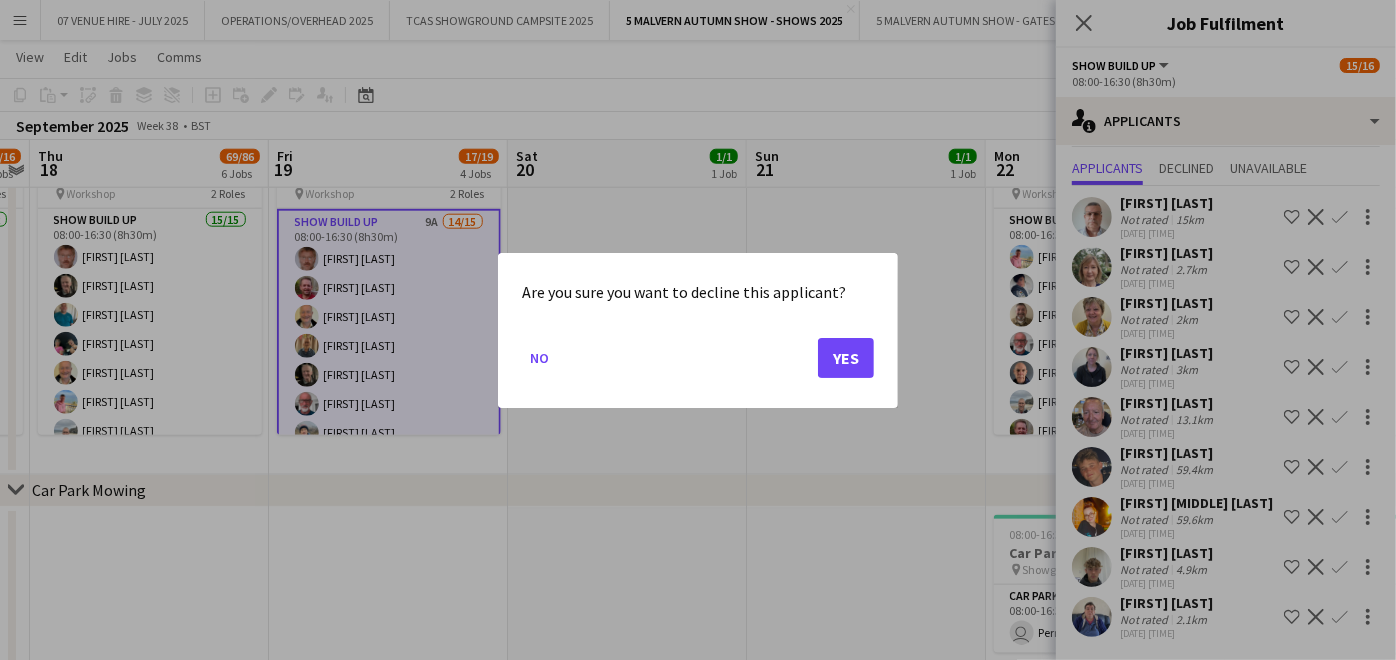 scroll, scrollTop: 0, scrollLeft: 0, axis: both 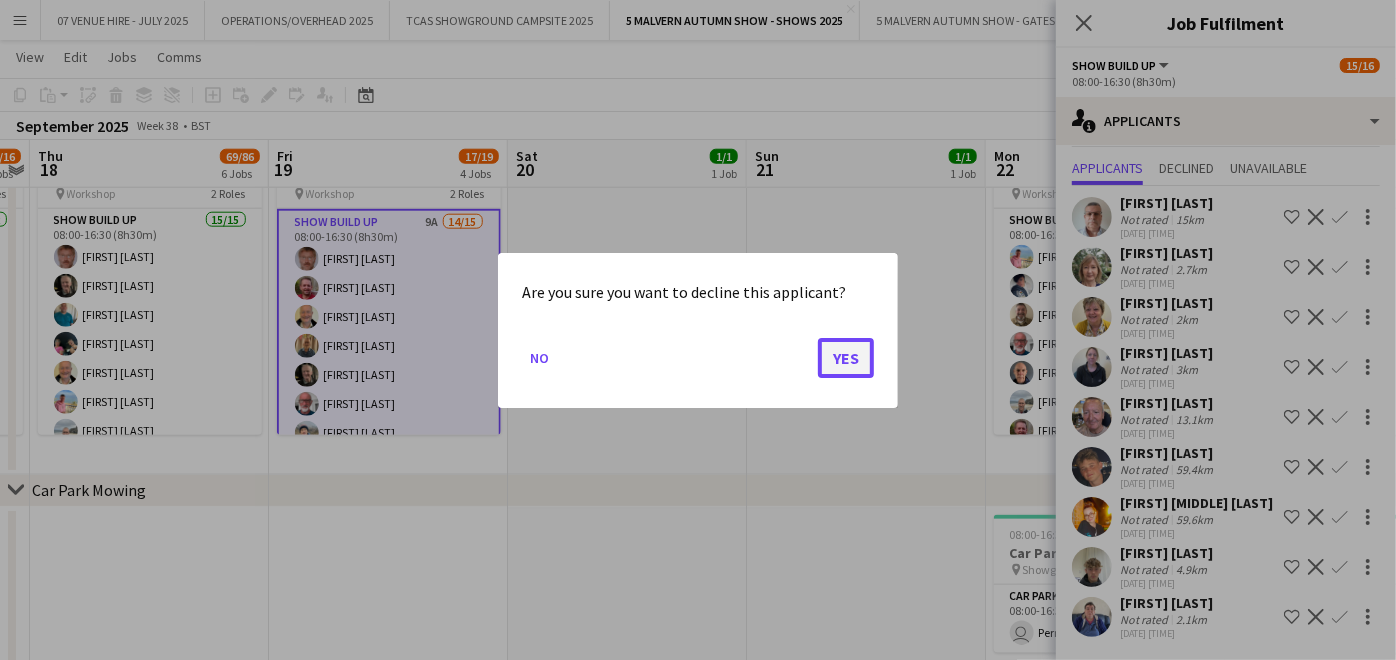 click on "Yes" 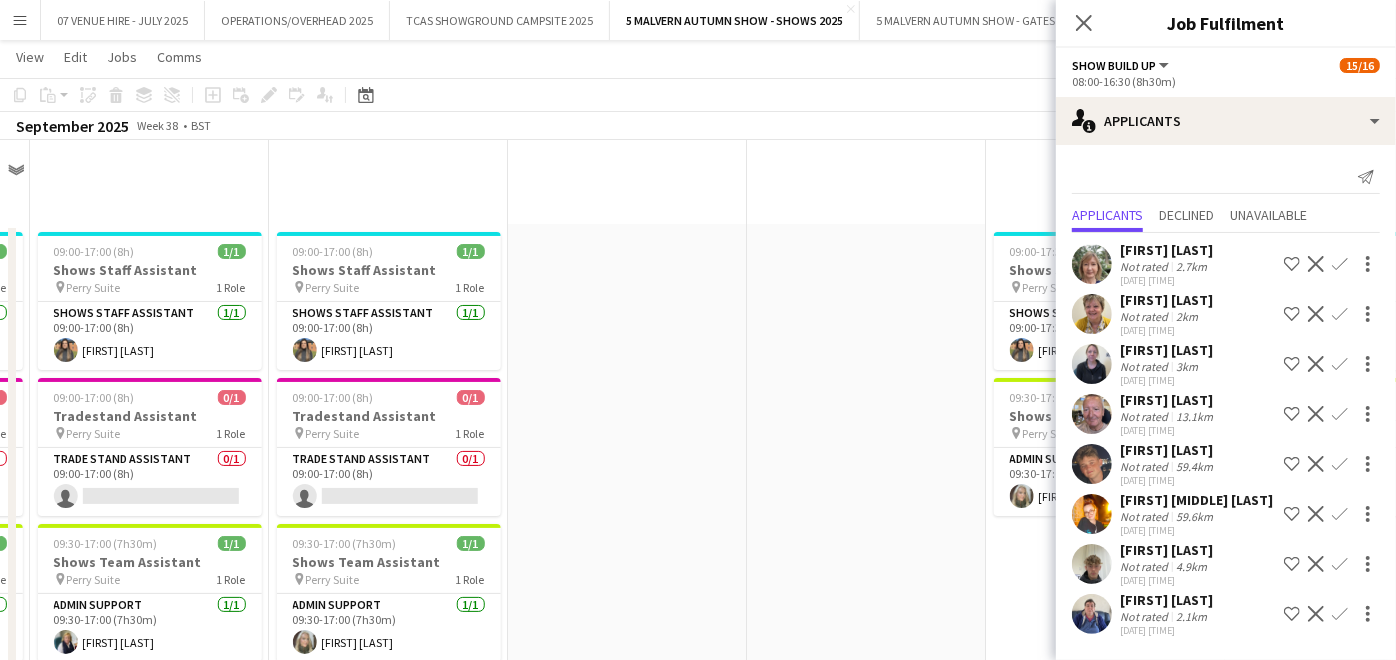scroll, scrollTop: 1333, scrollLeft: 0, axis: vertical 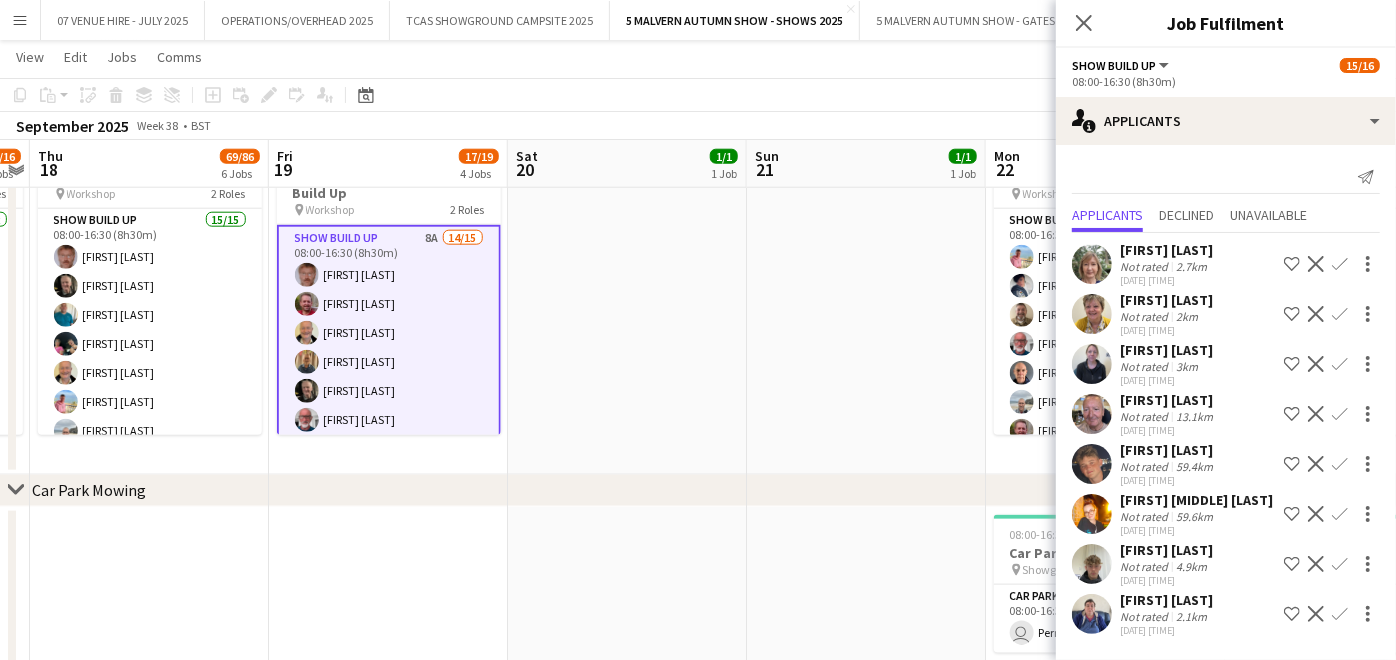 click on "Decline" at bounding box center [1316, 314] 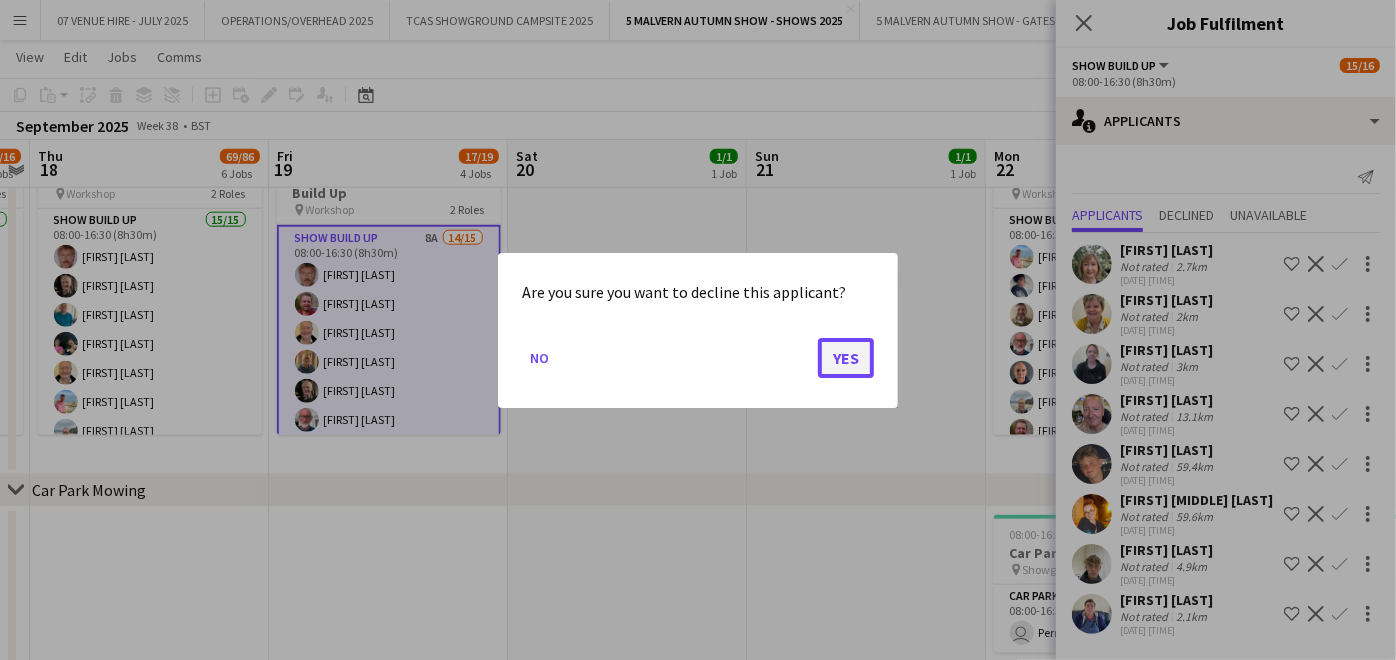 click on "Yes" 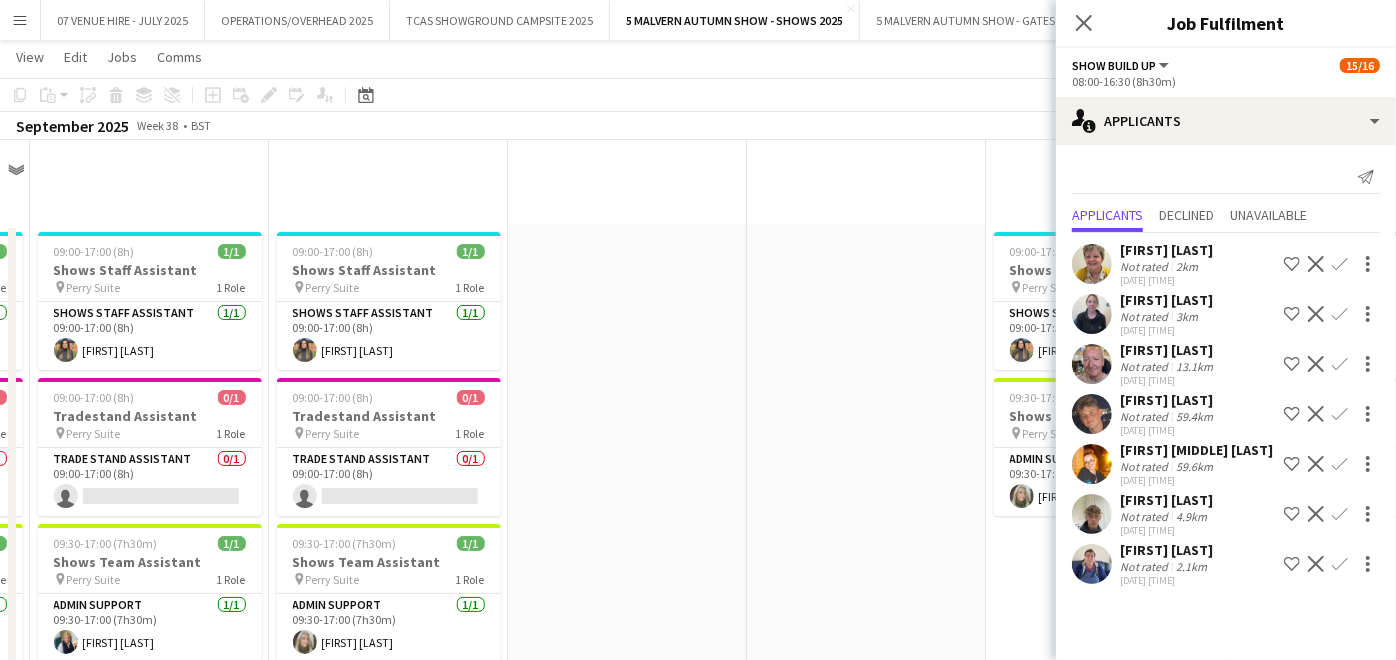 scroll, scrollTop: 1333, scrollLeft: 0, axis: vertical 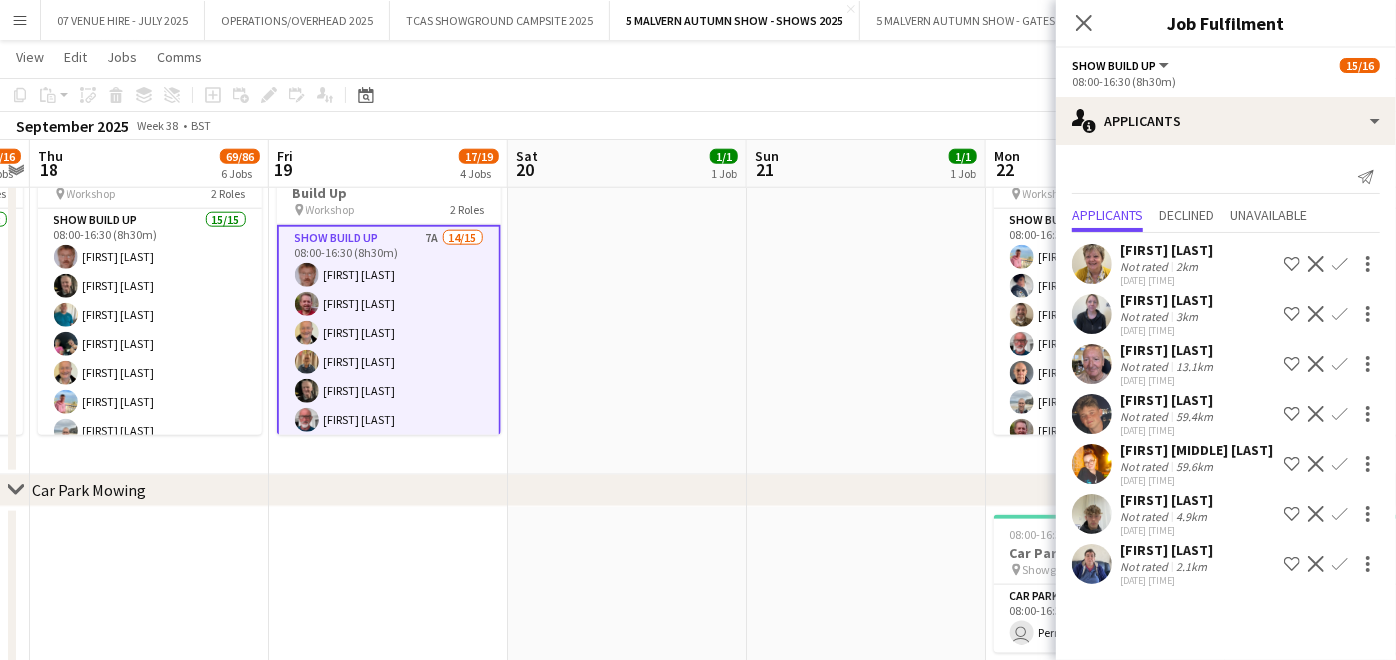 click on "Decline" at bounding box center (1316, 314) 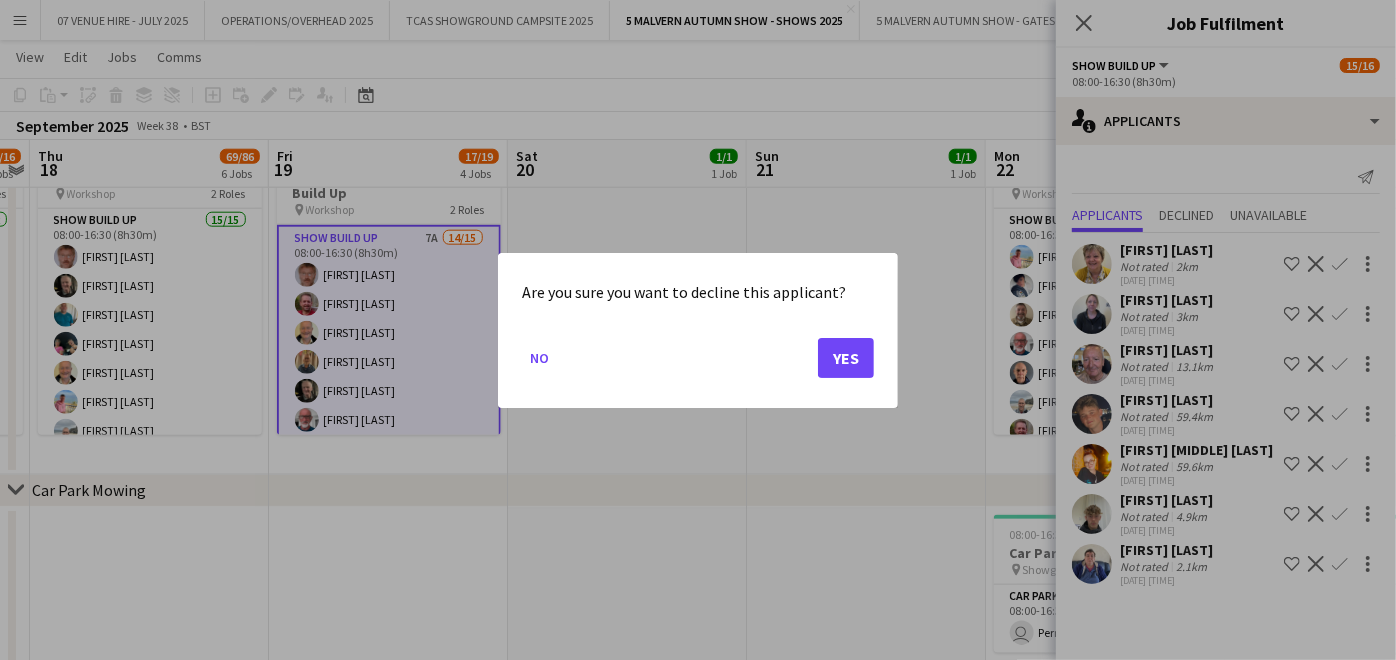 scroll, scrollTop: 0, scrollLeft: 0, axis: both 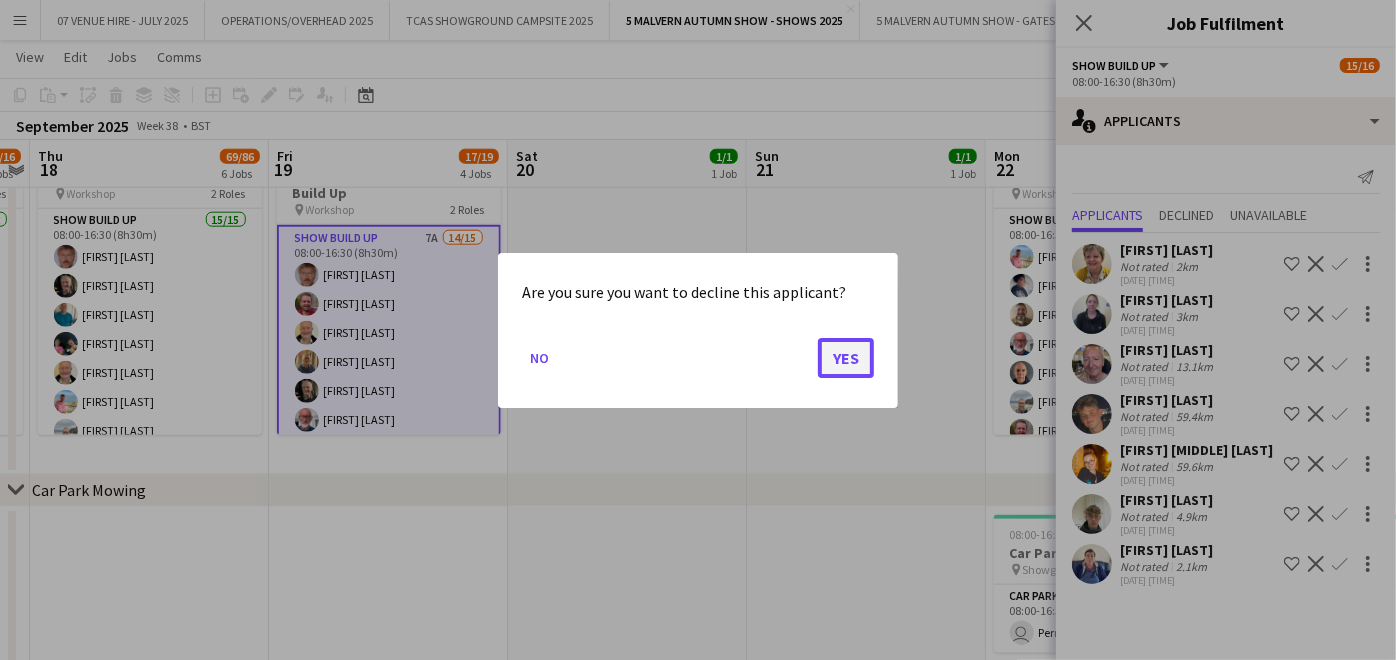 click on "Yes" 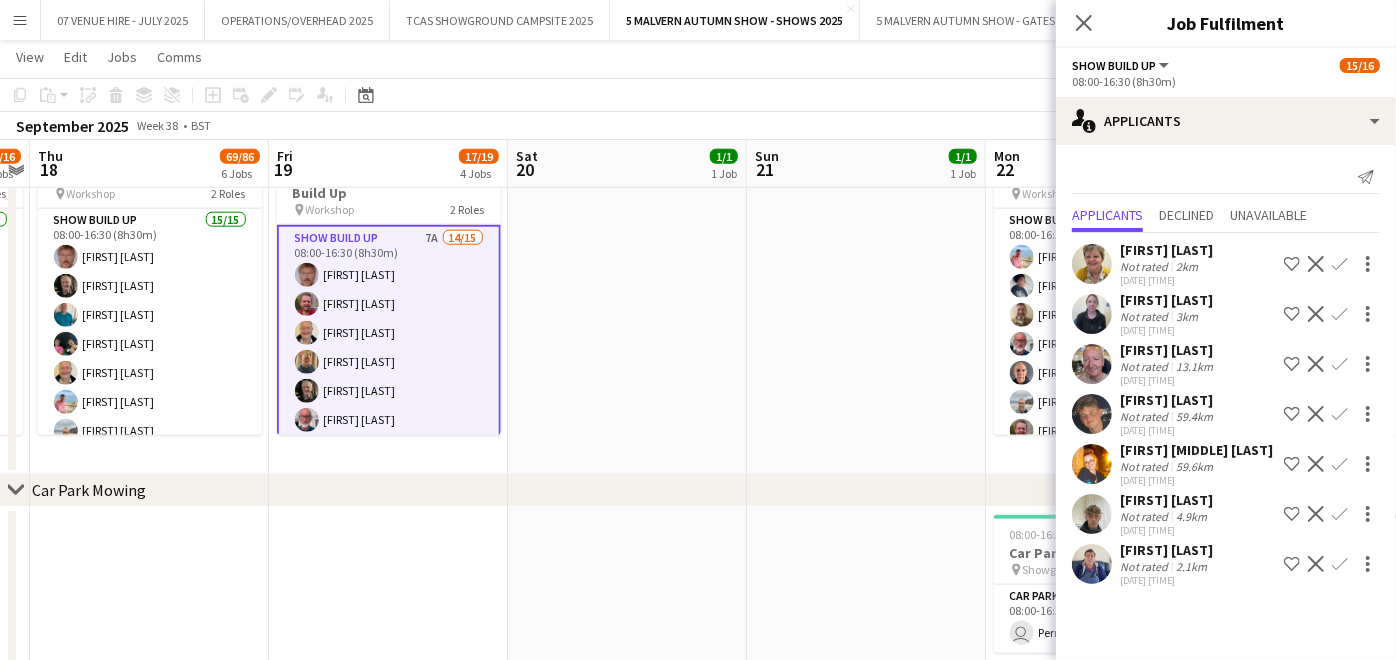 scroll, scrollTop: 1333, scrollLeft: 0, axis: vertical 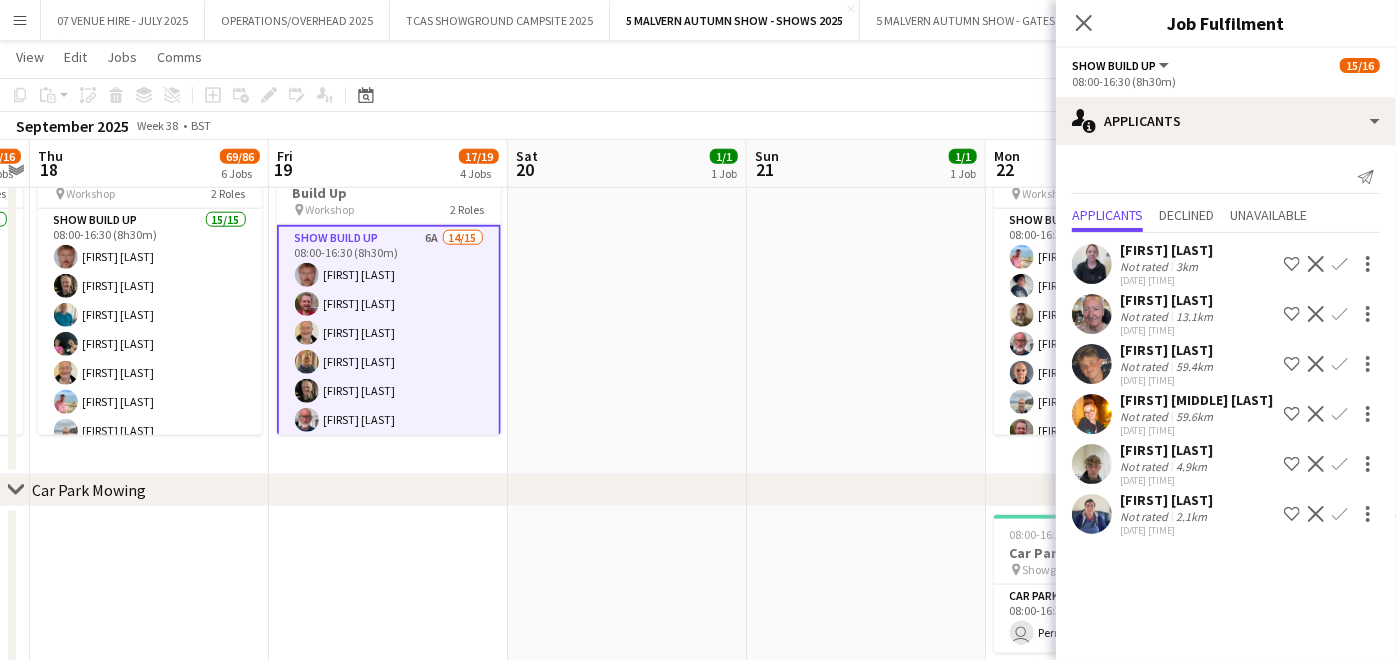 click on "Decline" at bounding box center [1316, 314] 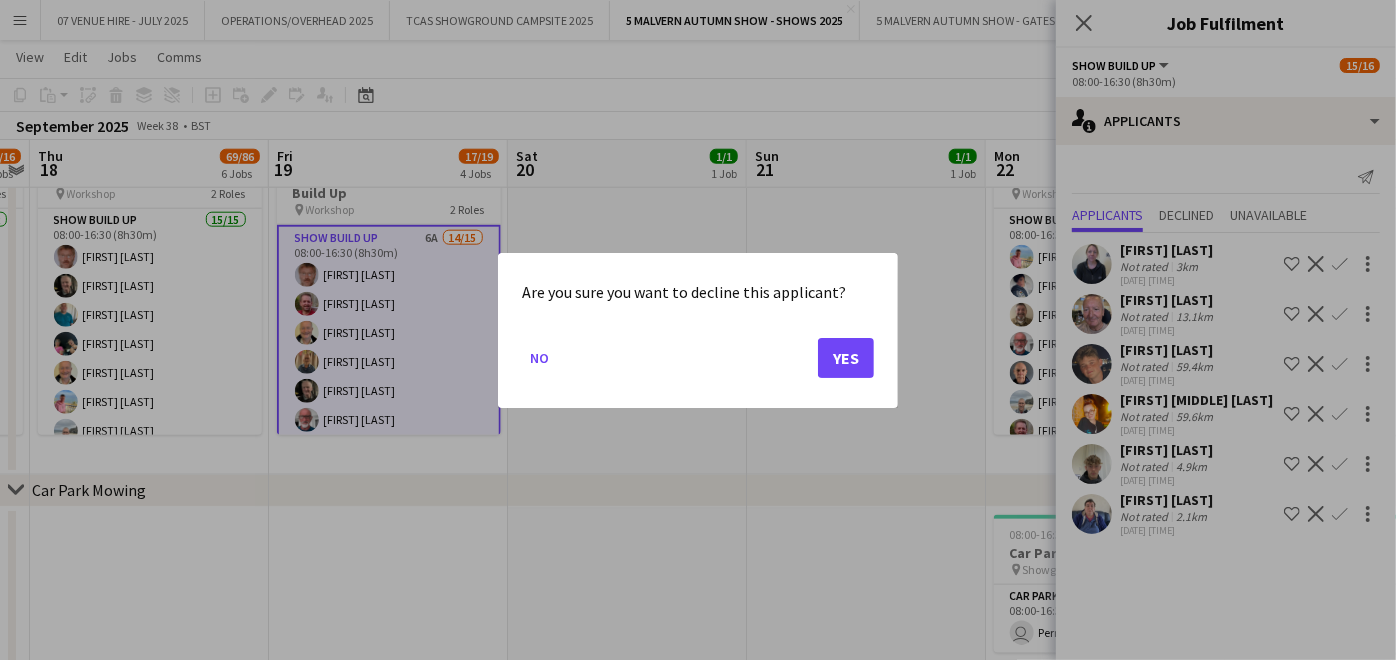 click on "No   Yes" 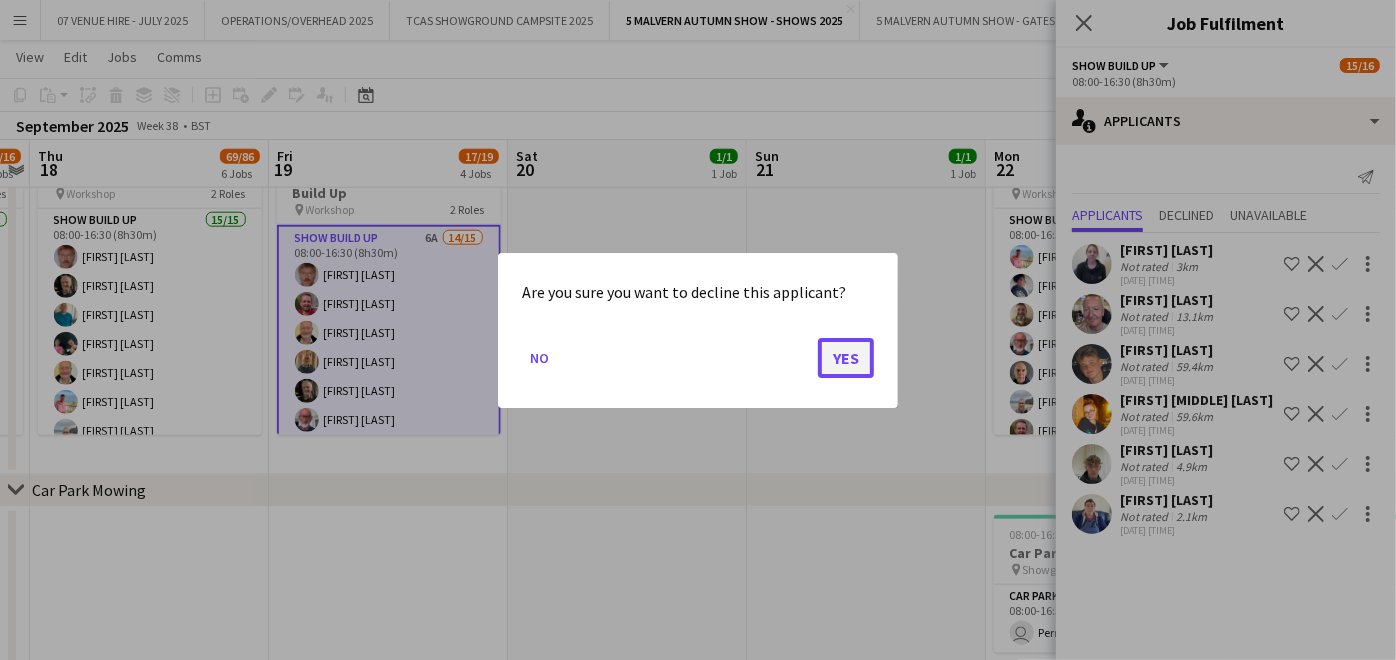 click on "Yes" 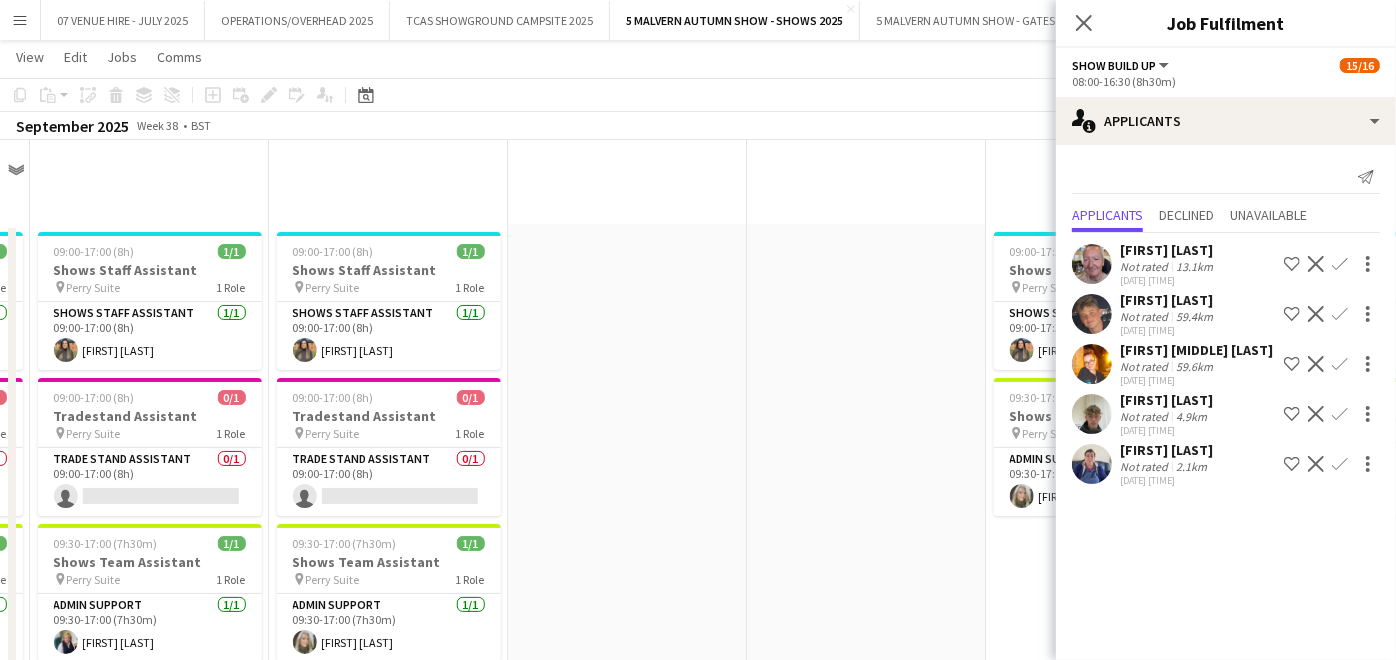 scroll, scrollTop: 1333, scrollLeft: 0, axis: vertical 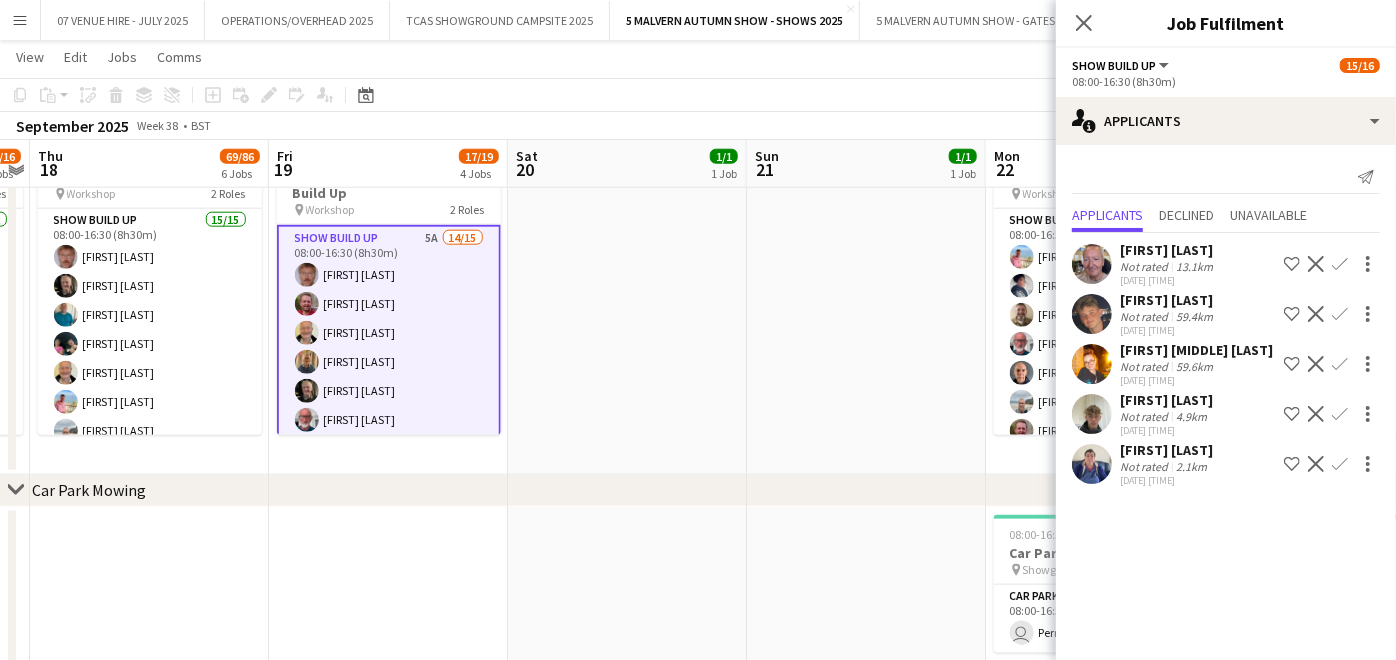 click on "Decline" at bounding box center [1316, 314] 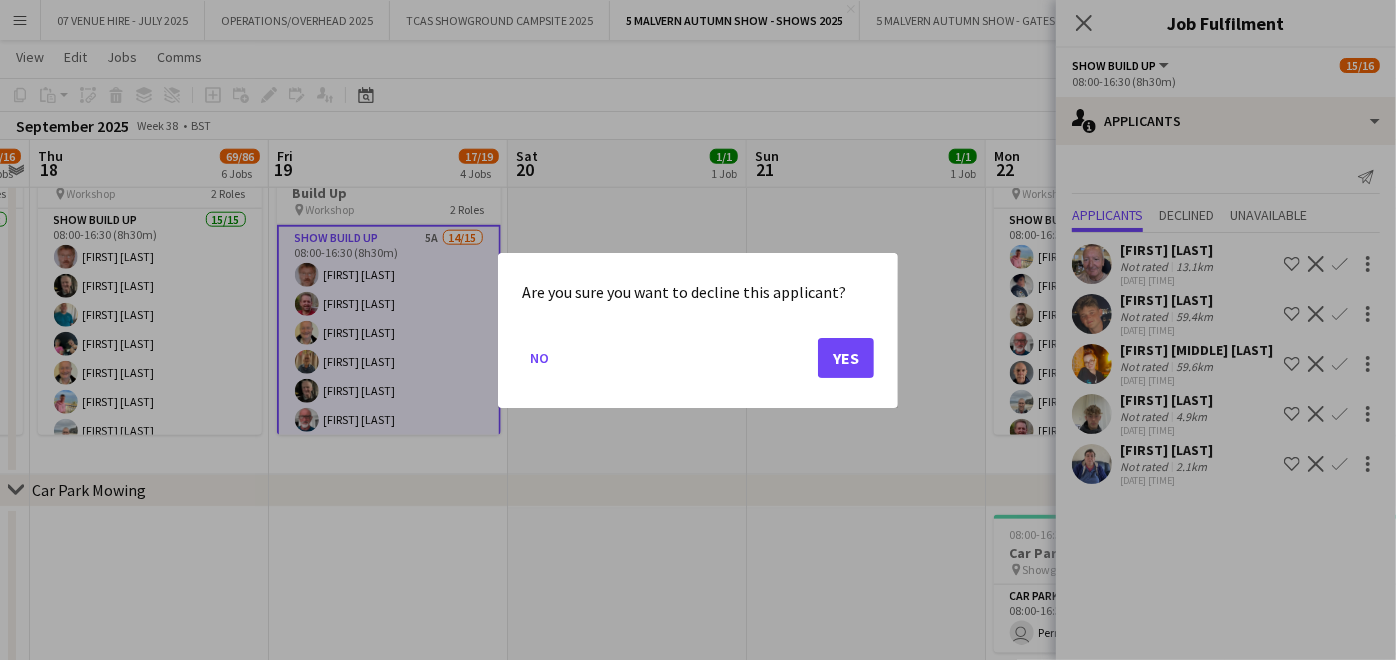 scroll, scrollTop: 0, scrollLeft: 0, axis: both 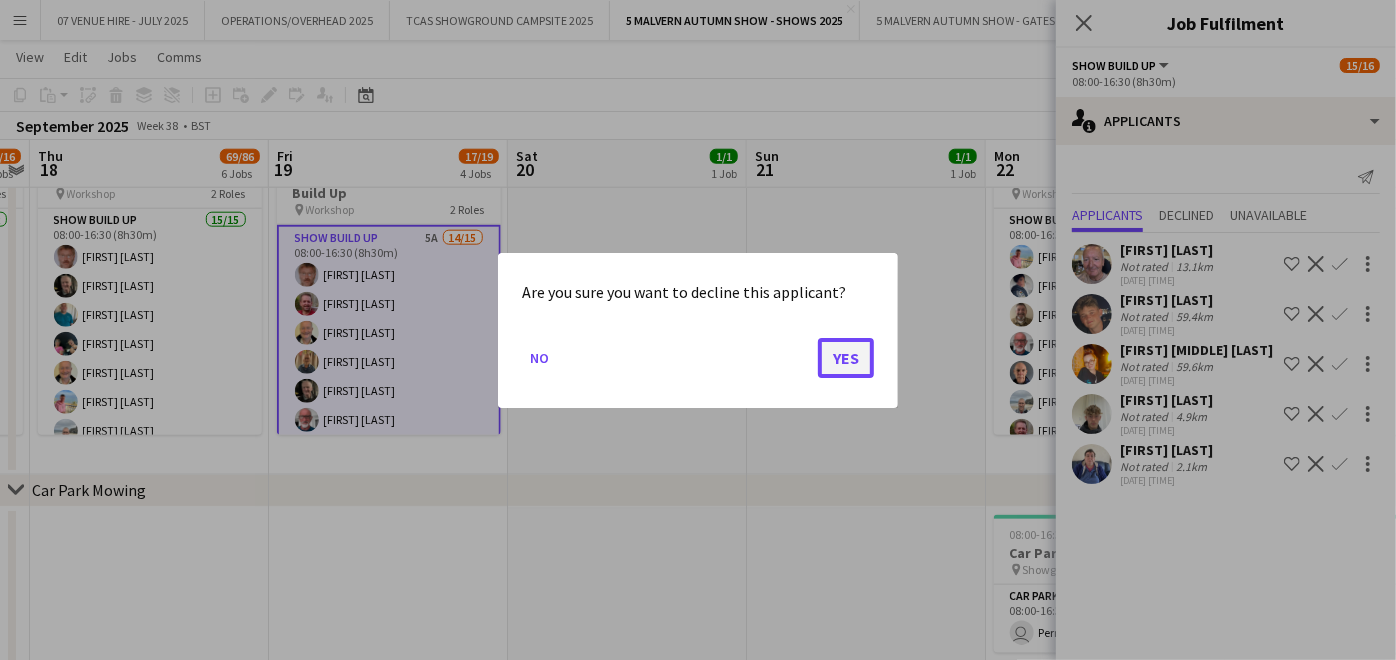 click on "Yes" 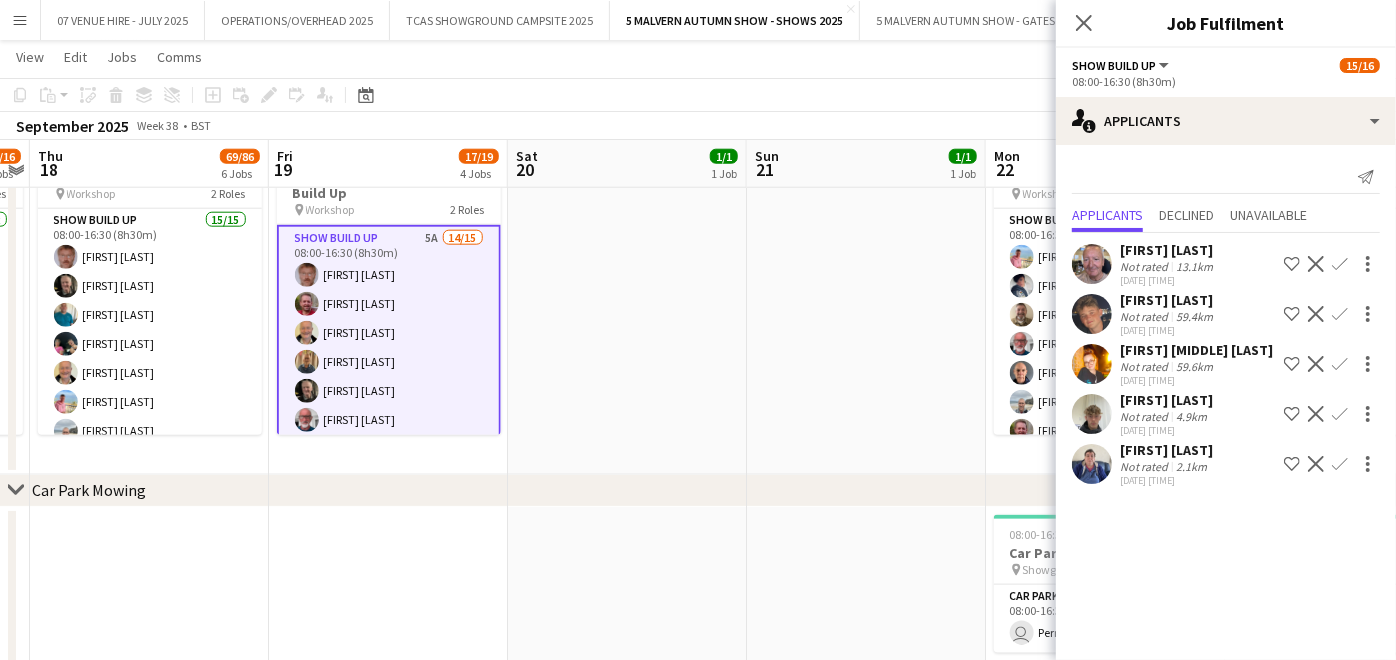 scroll, scrollTop: 1333, scrollLeft: 0, axis: vertical 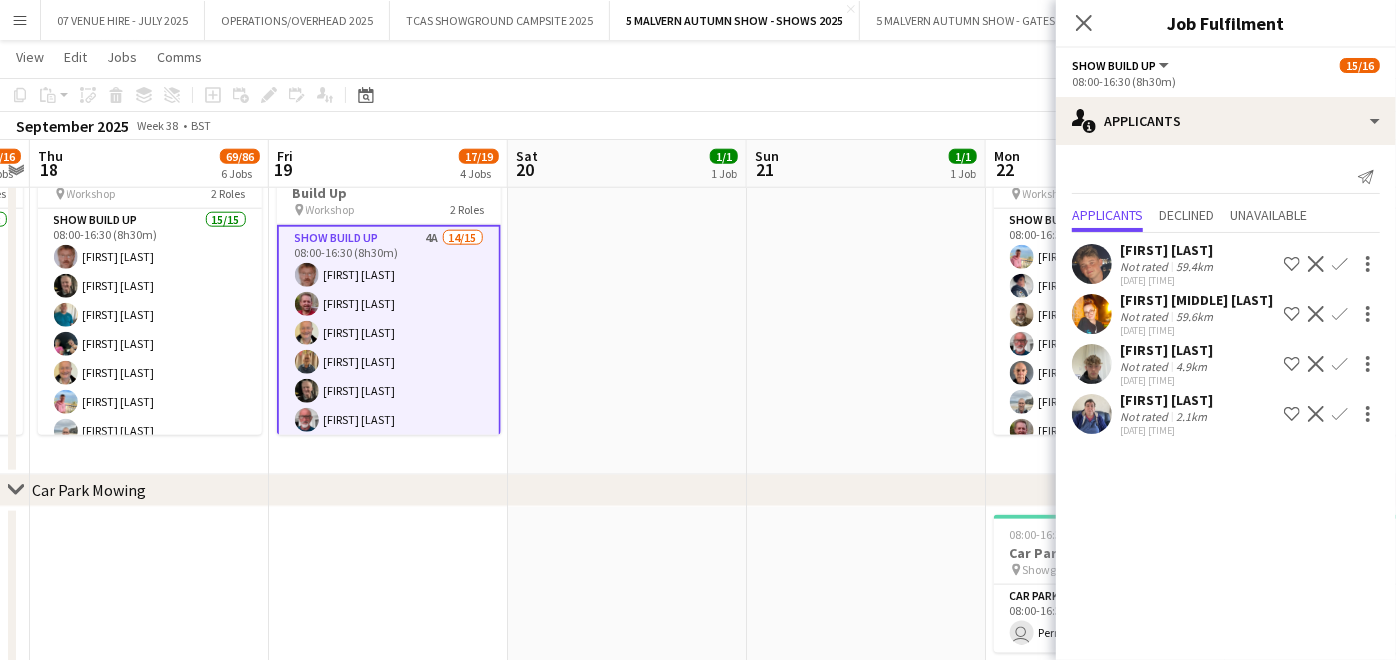 click on "Decline" at bounding box center [1316, 314] 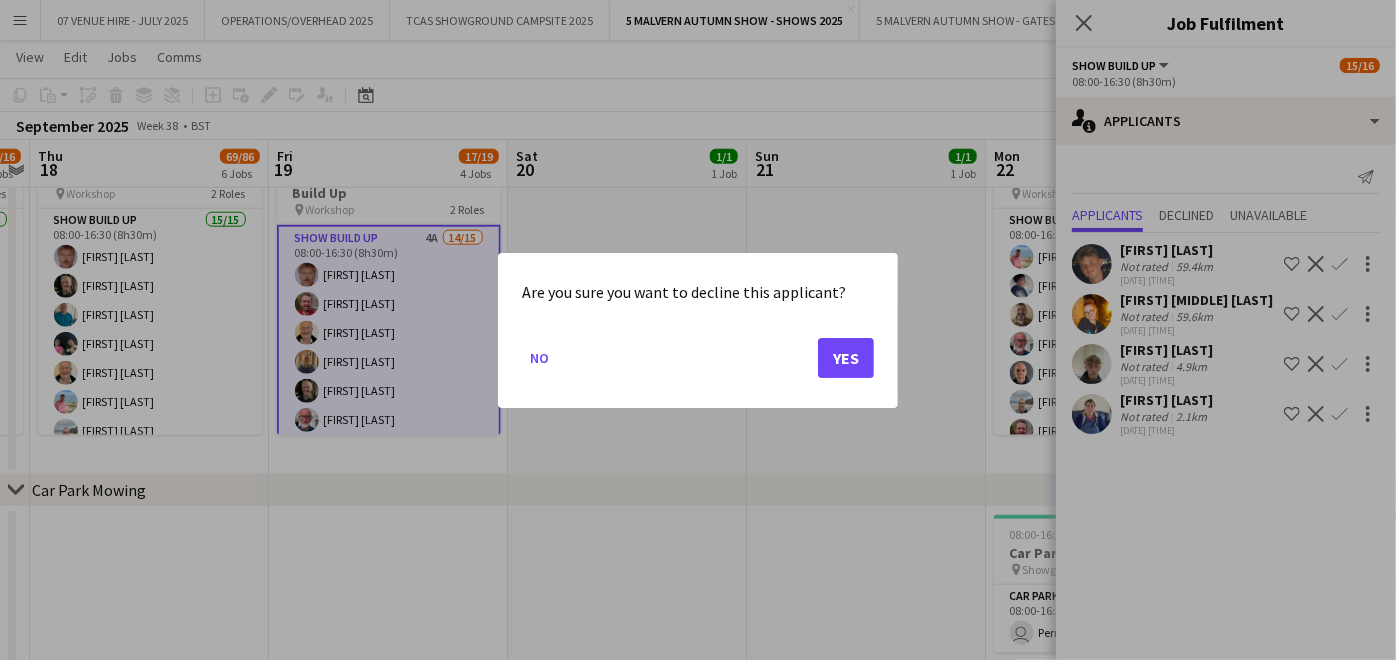scroll, scrollTop: 0, scrollLeft: 0, axis: both 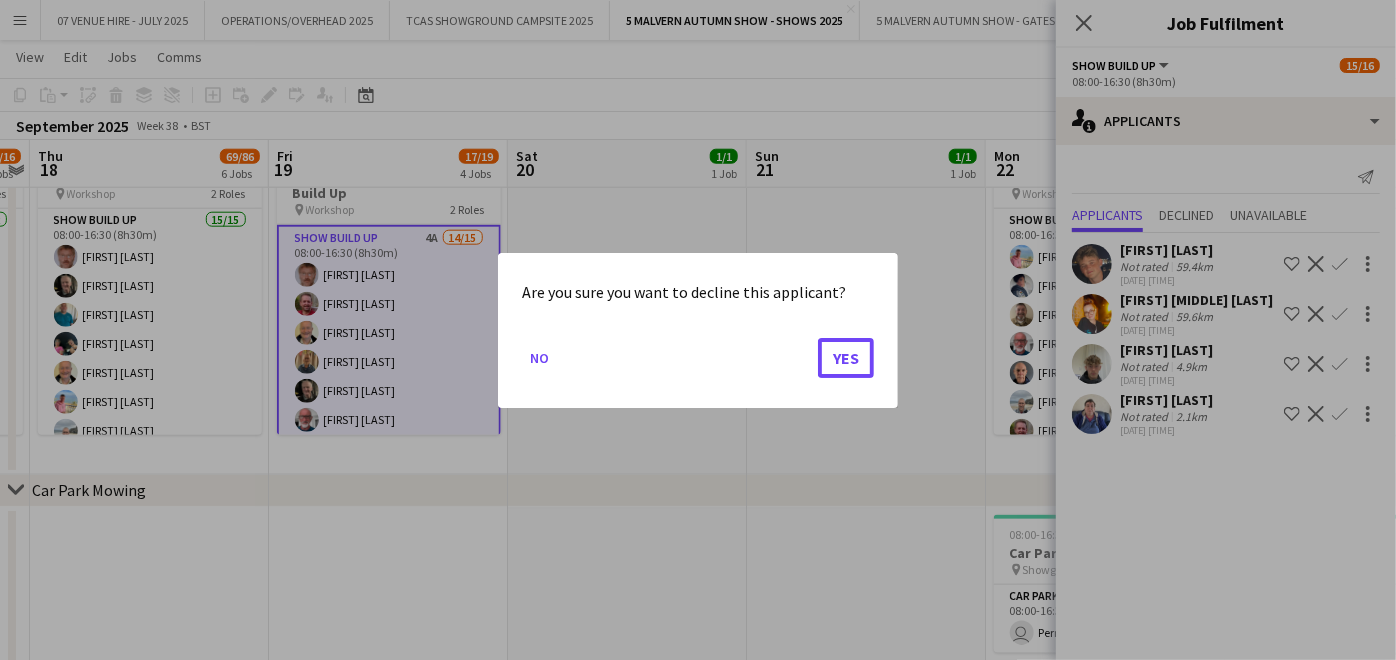 drag, startPoint x: 826, startPoint y: 352, endPoint x: 1282, endPoint y: 310, distance: 457.9301 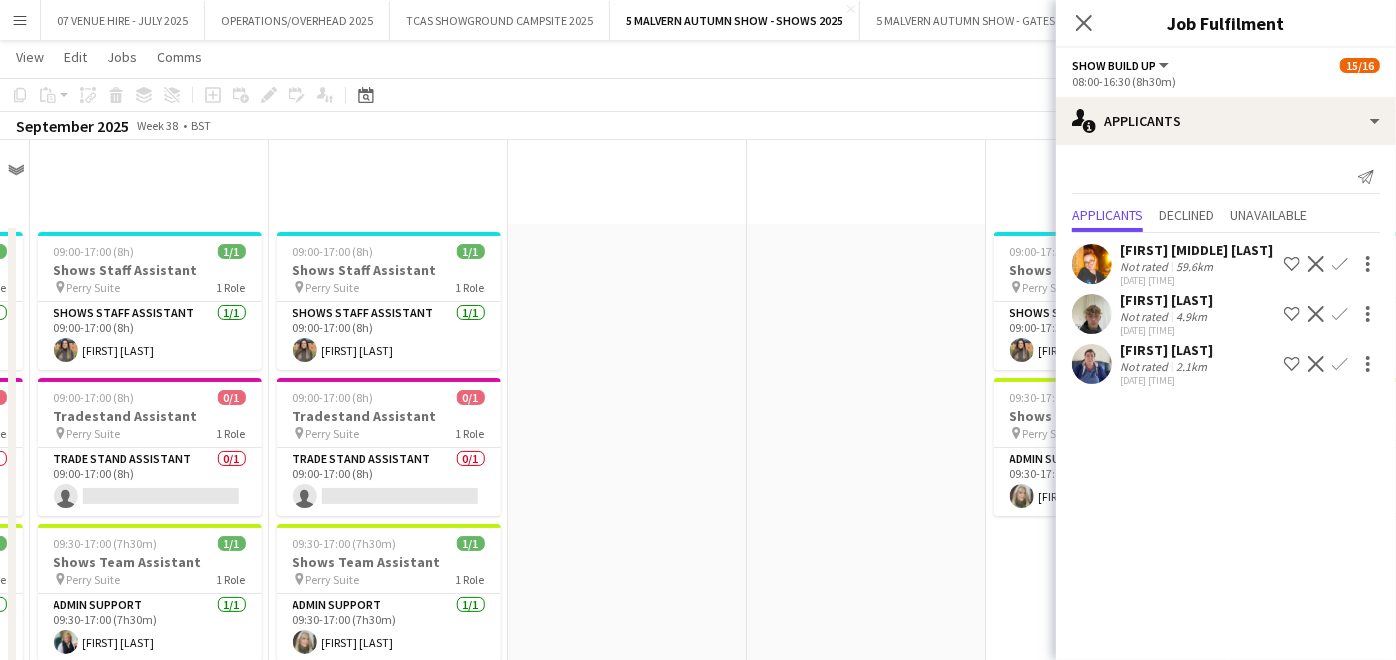 scroll, scrollTop: 1333, scrollLeft: 0, axis: vertical 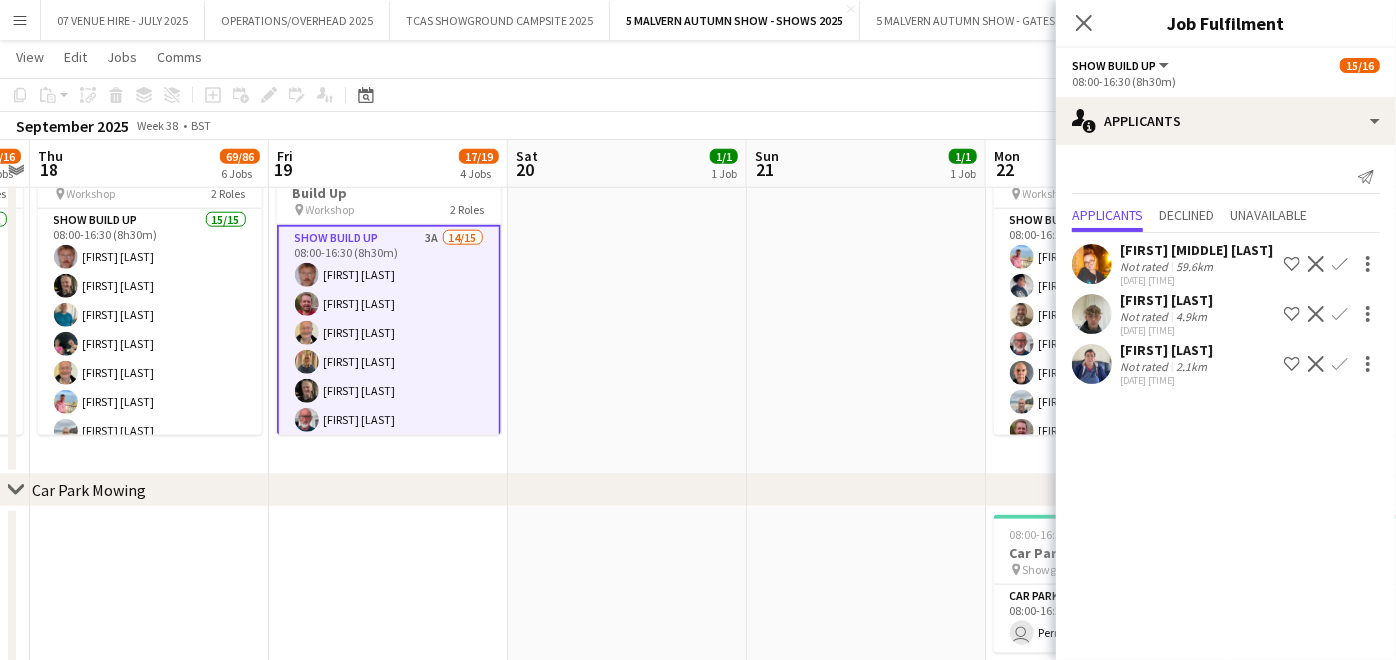 click on "Decline" at bounding box center [1316, 314] 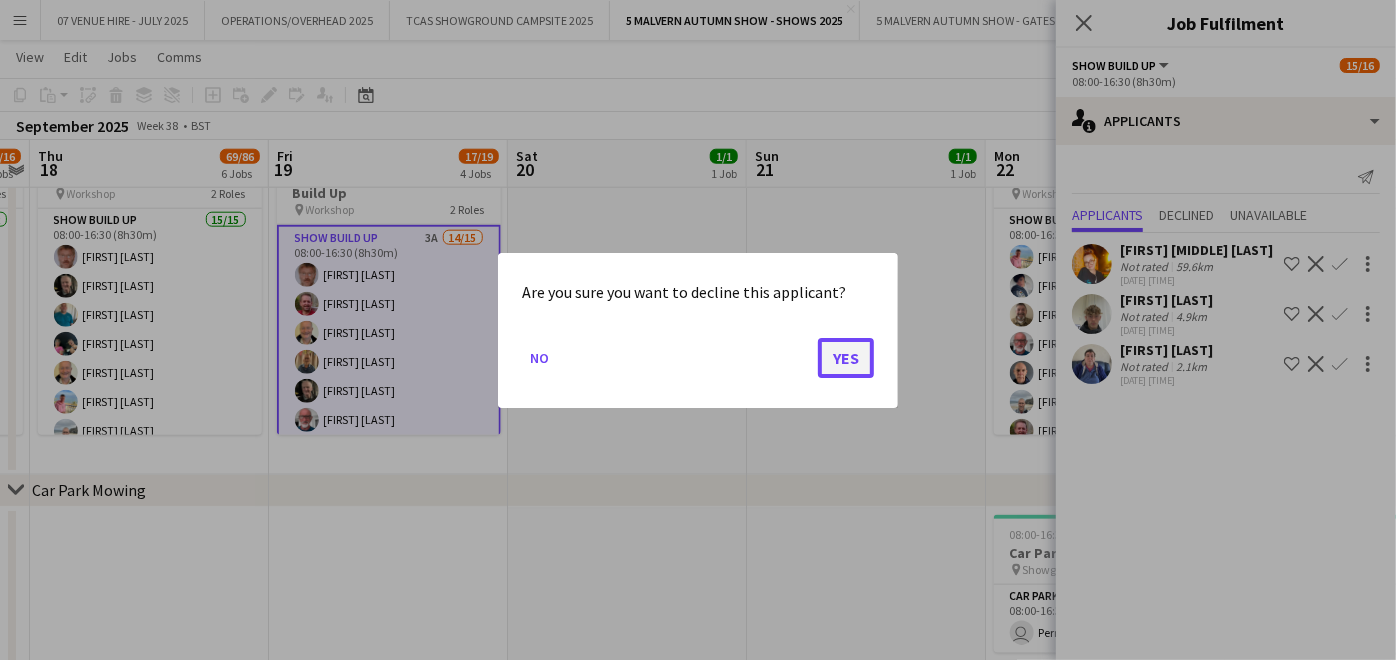 click on "Yes" 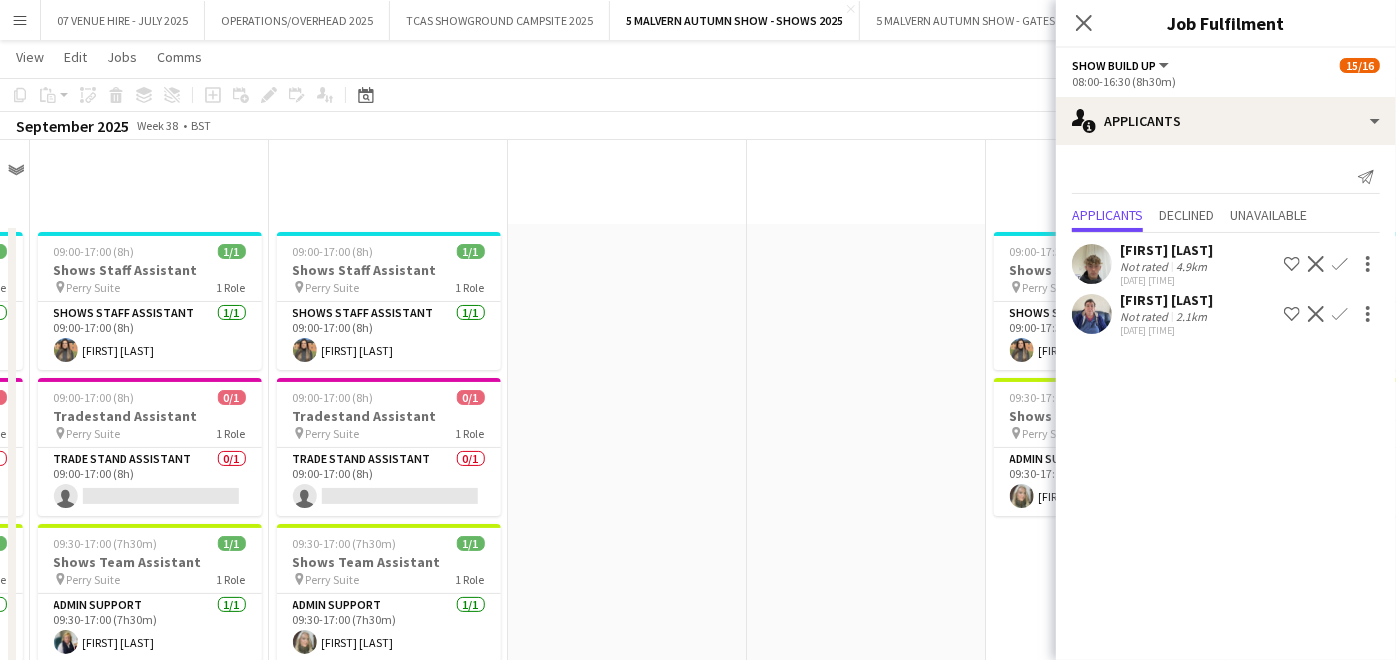 scroll, scrollTop: 1333, scrollLeft: 0, axis: vertical 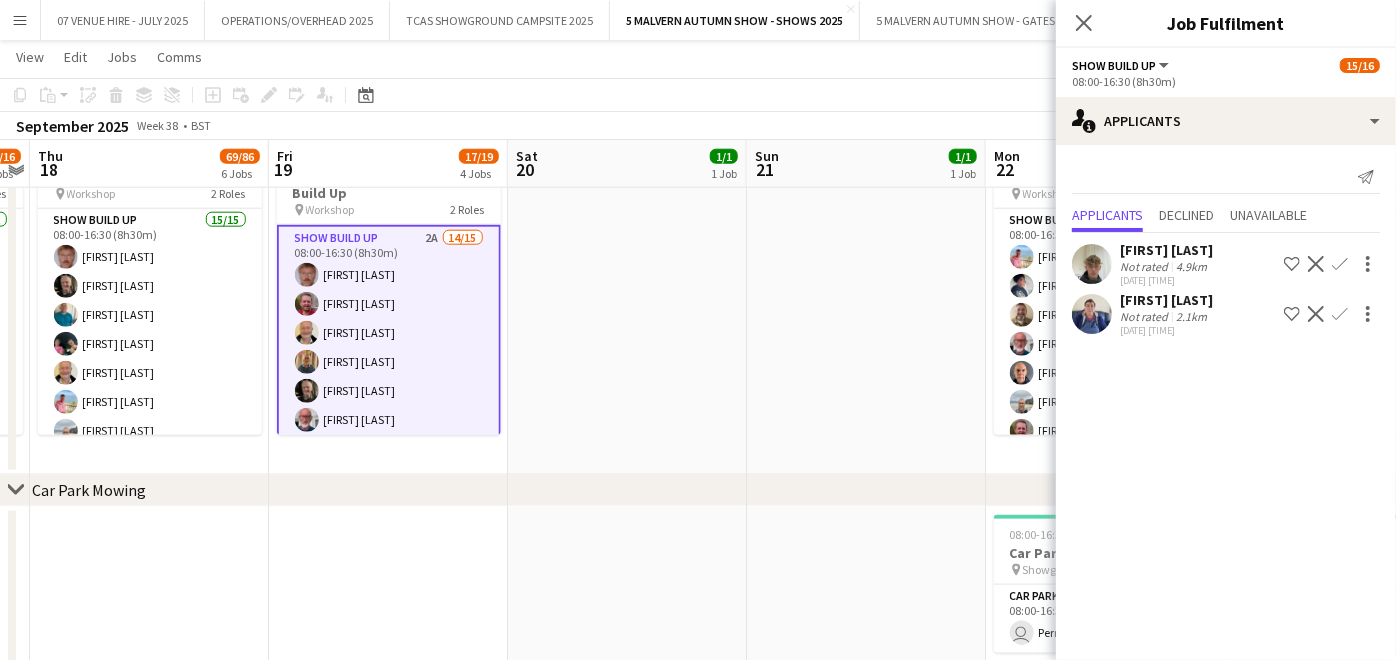 click on "Decline" at bounding box center [1316, 314] 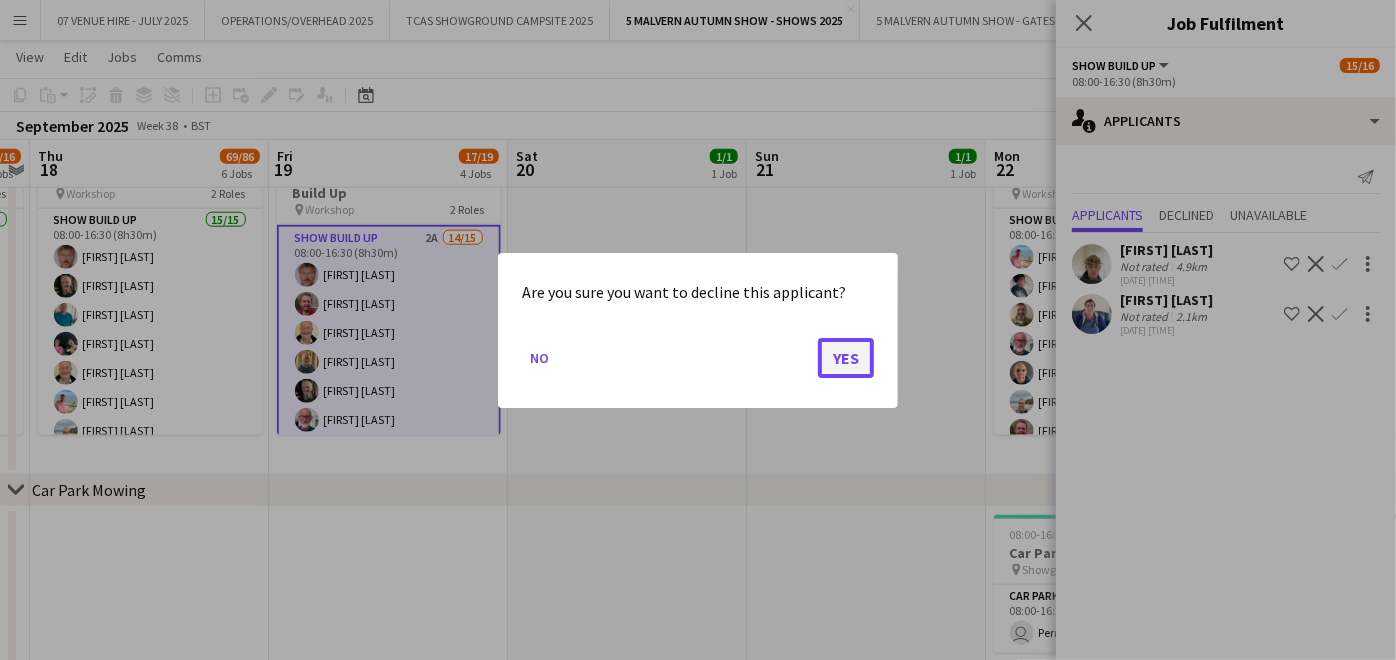 click on "Yes" 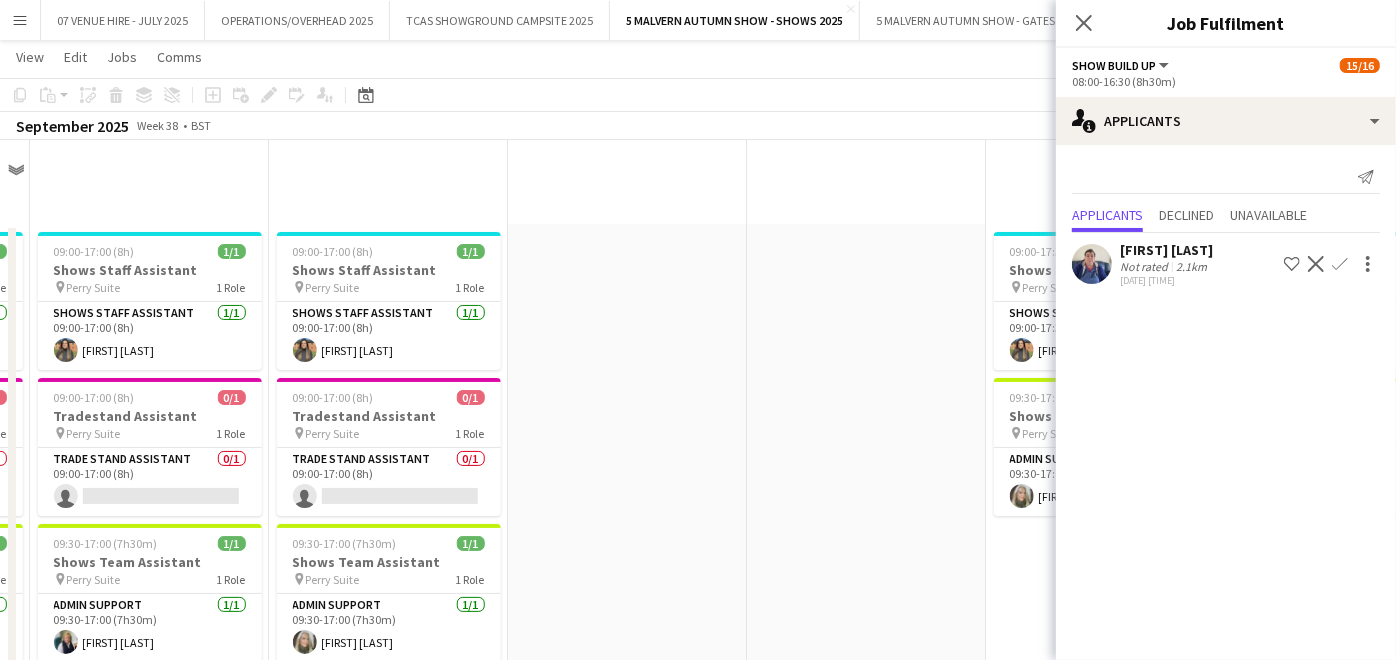 scroll, scrollTop: 1333, scrollLeft: 0, axis: vertical 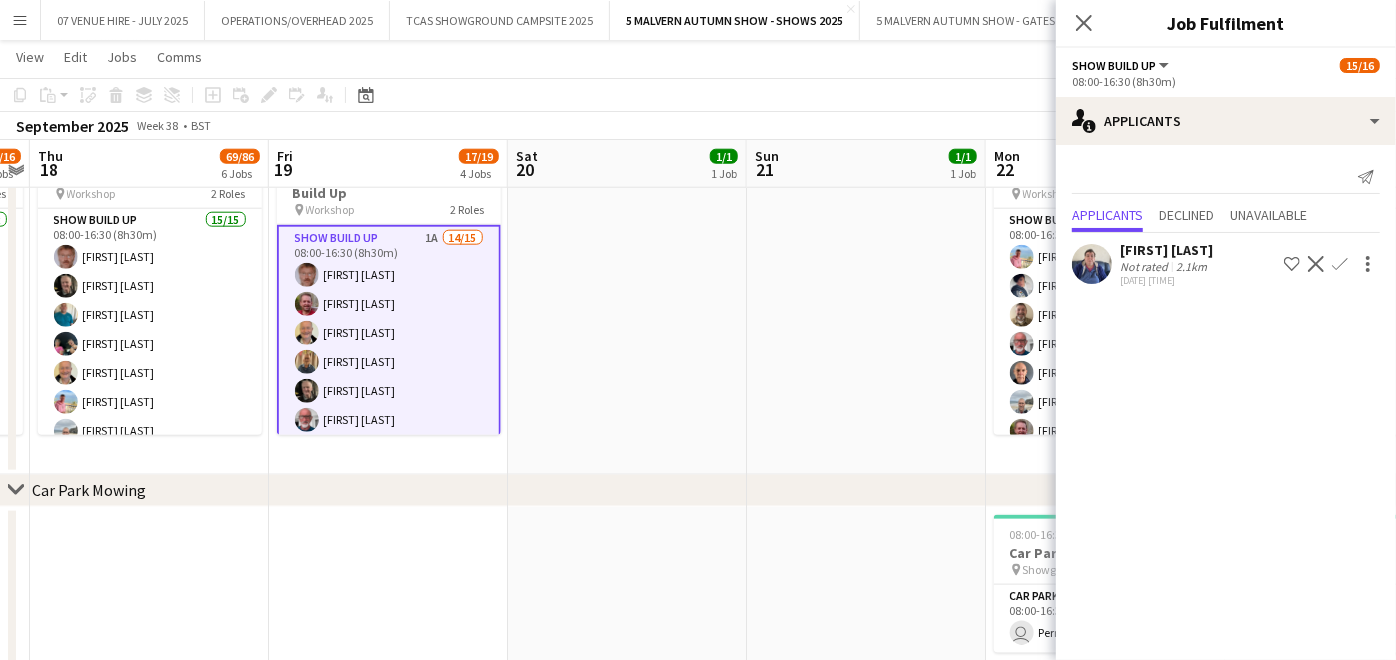 click on "Decline" 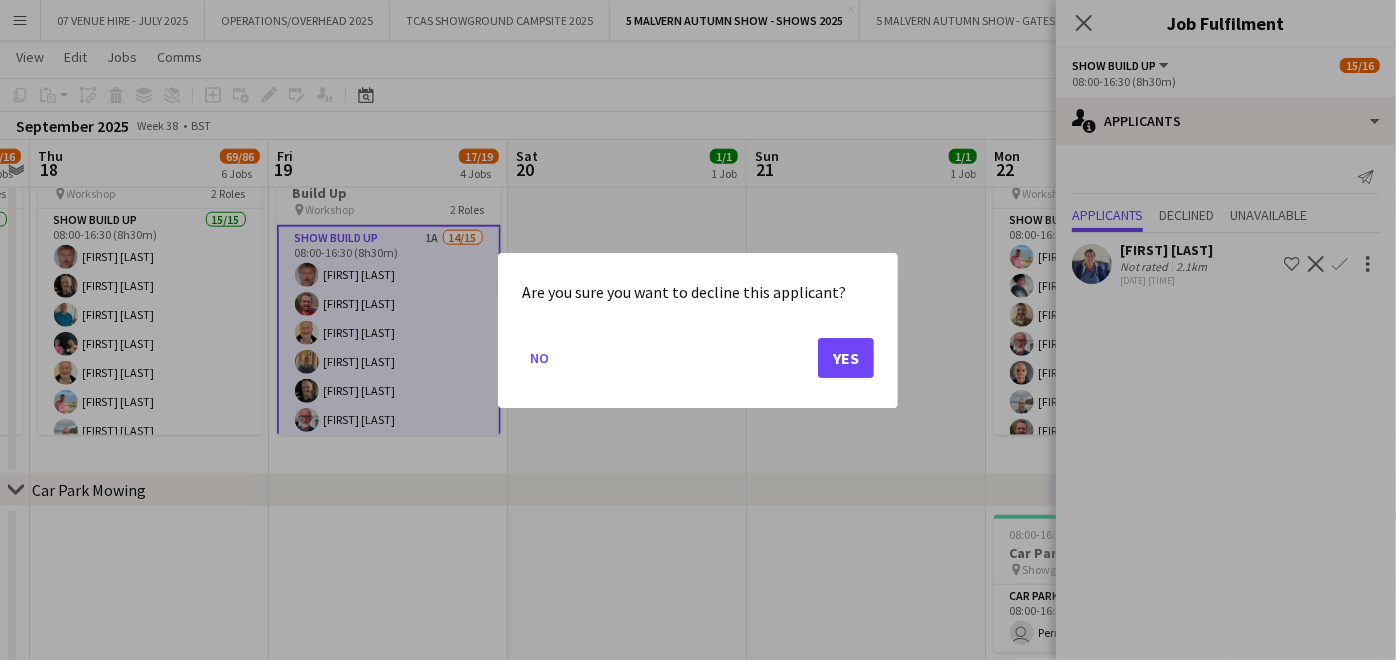 scroll, scrollTop: 0, scrollLeft: 0, axis: both 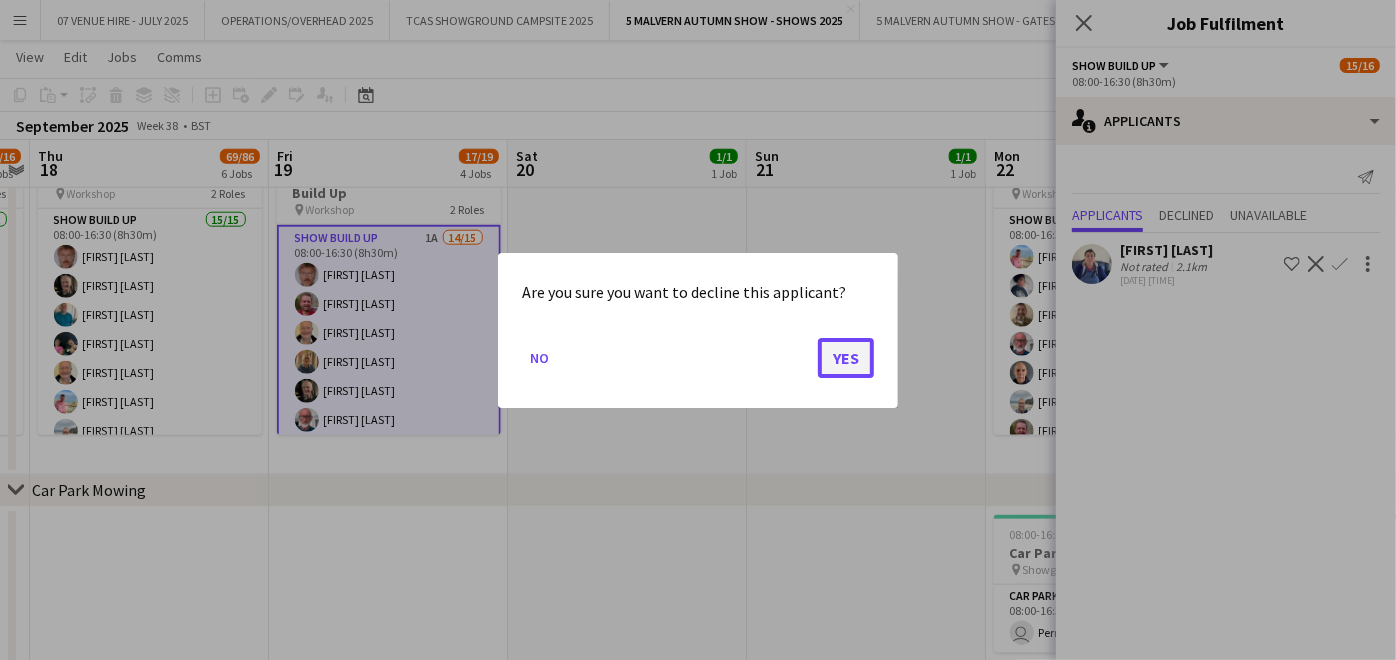 click on "Yes" 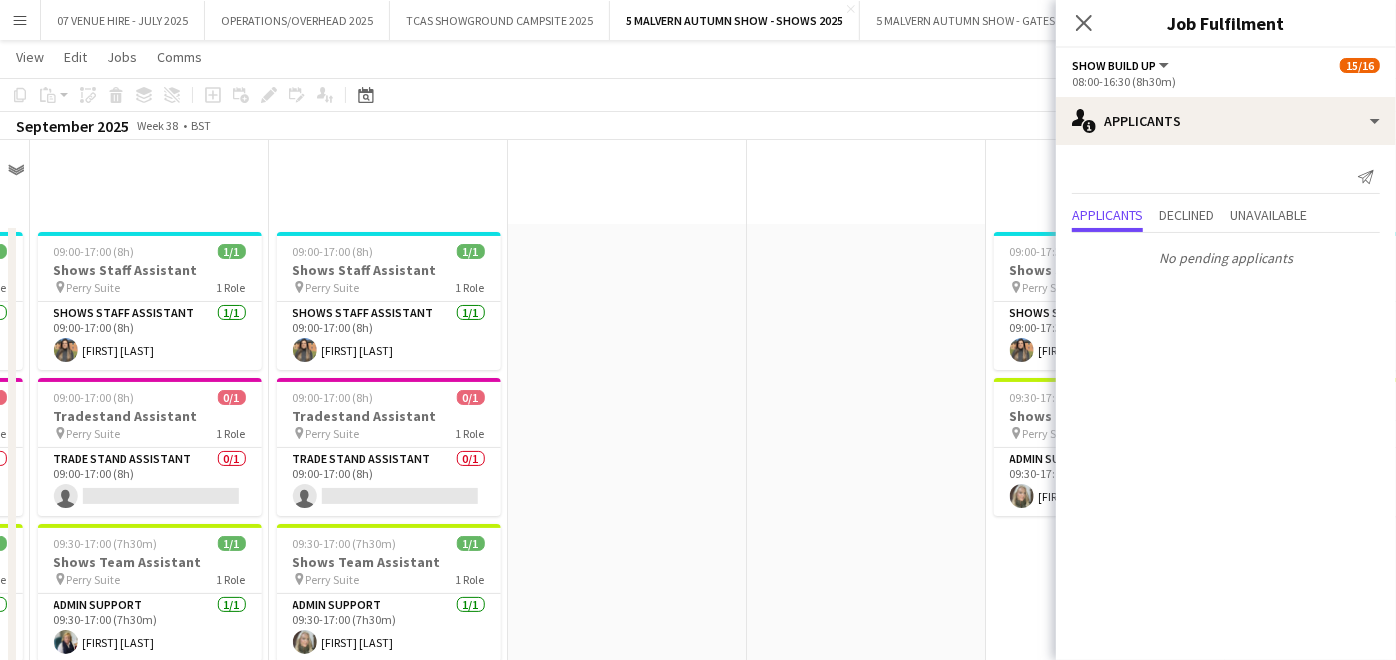 scroll, scrollTop: 1333, scrollLeft: 0, axis: vertical 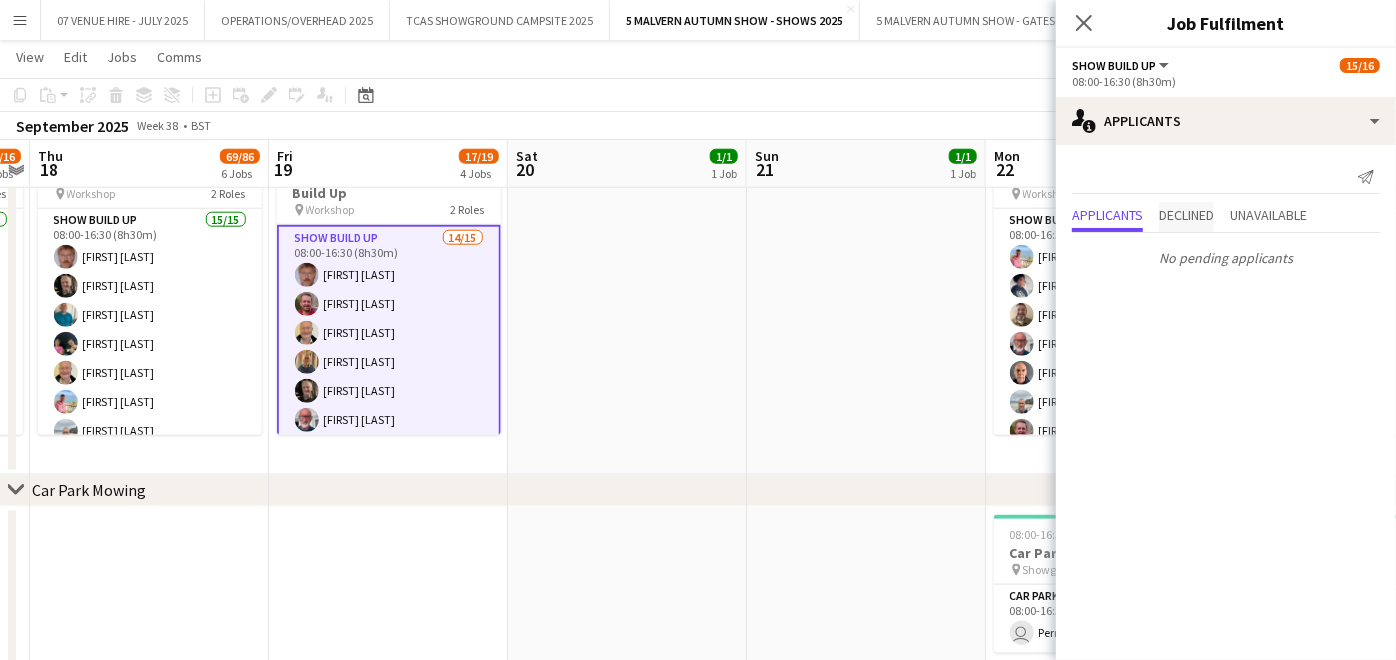 click on "Declined" at bounding box center [1186, 215] 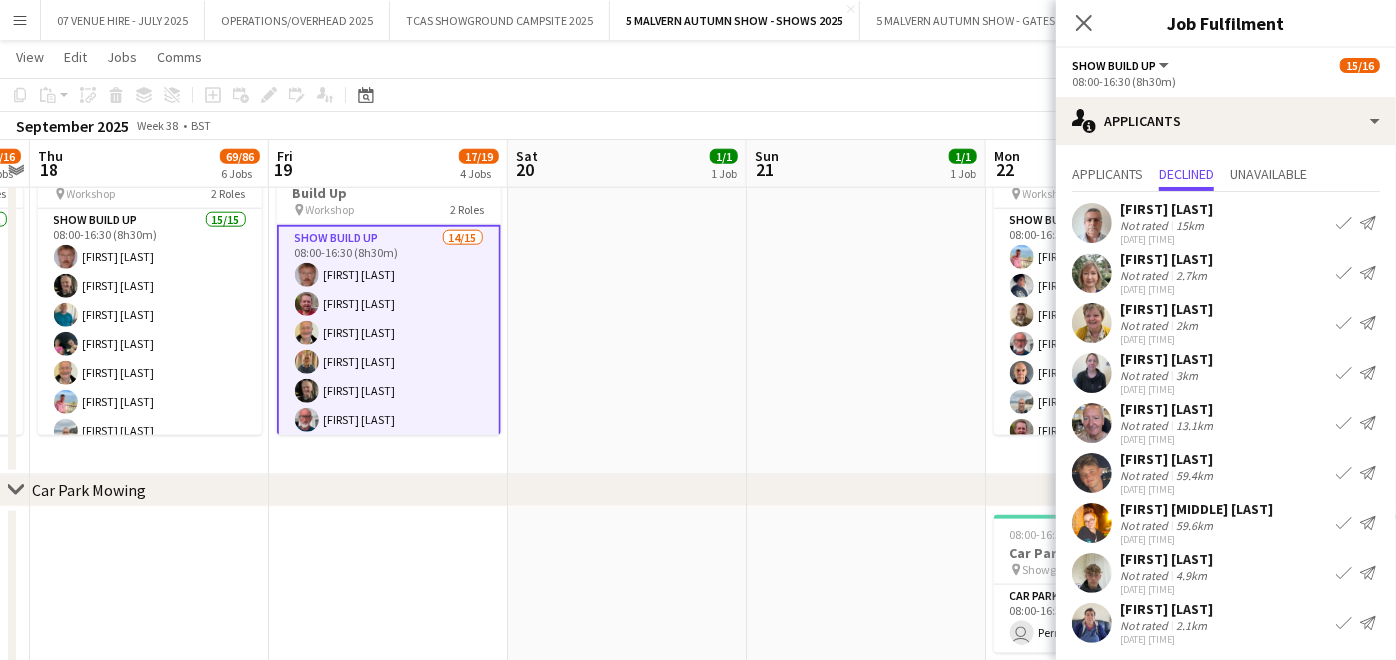 click on "Confirm" at bounding box center (1344, 273) 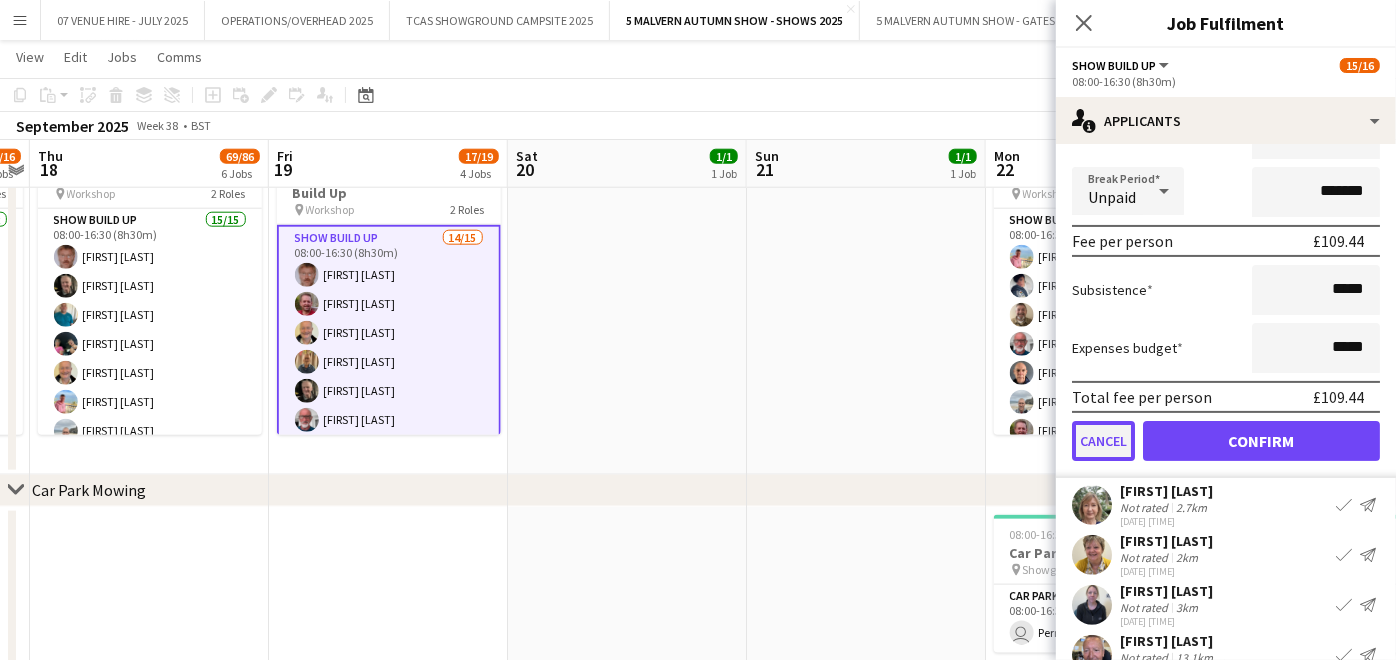 click on "Cancel" 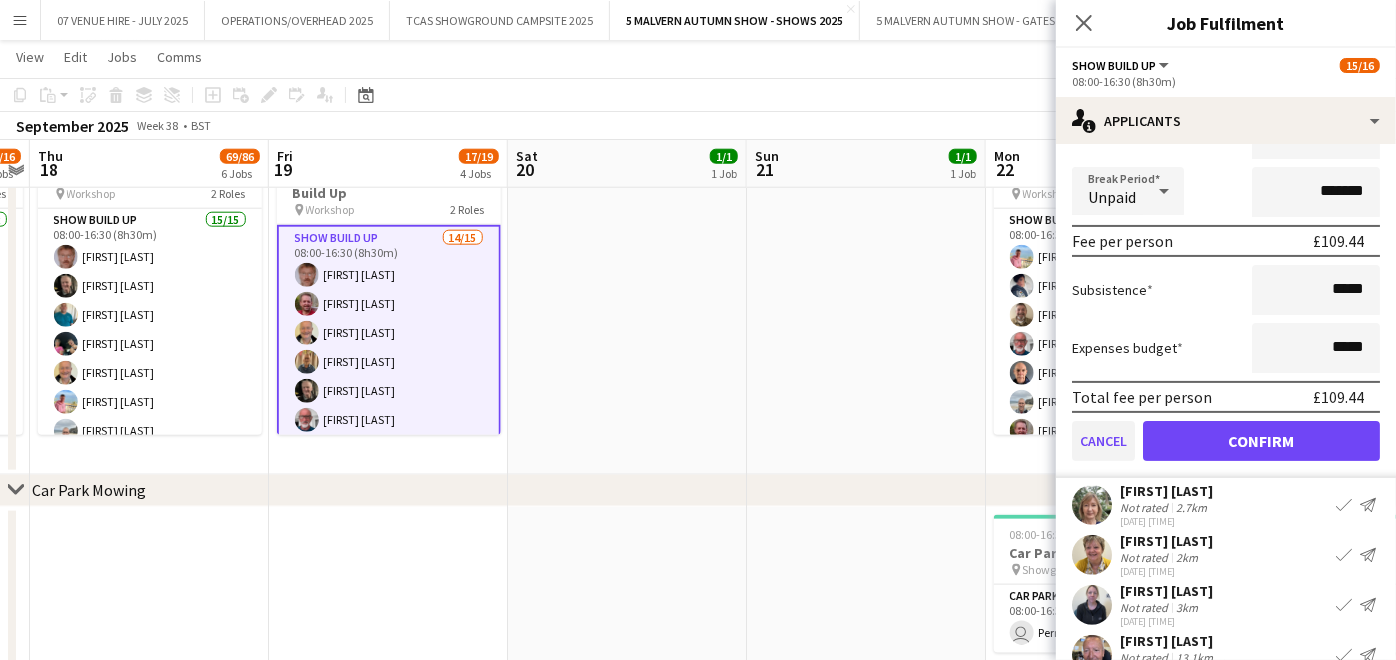 scroll, scrollTop: 5, scrollLeft: 0, axis: vertical 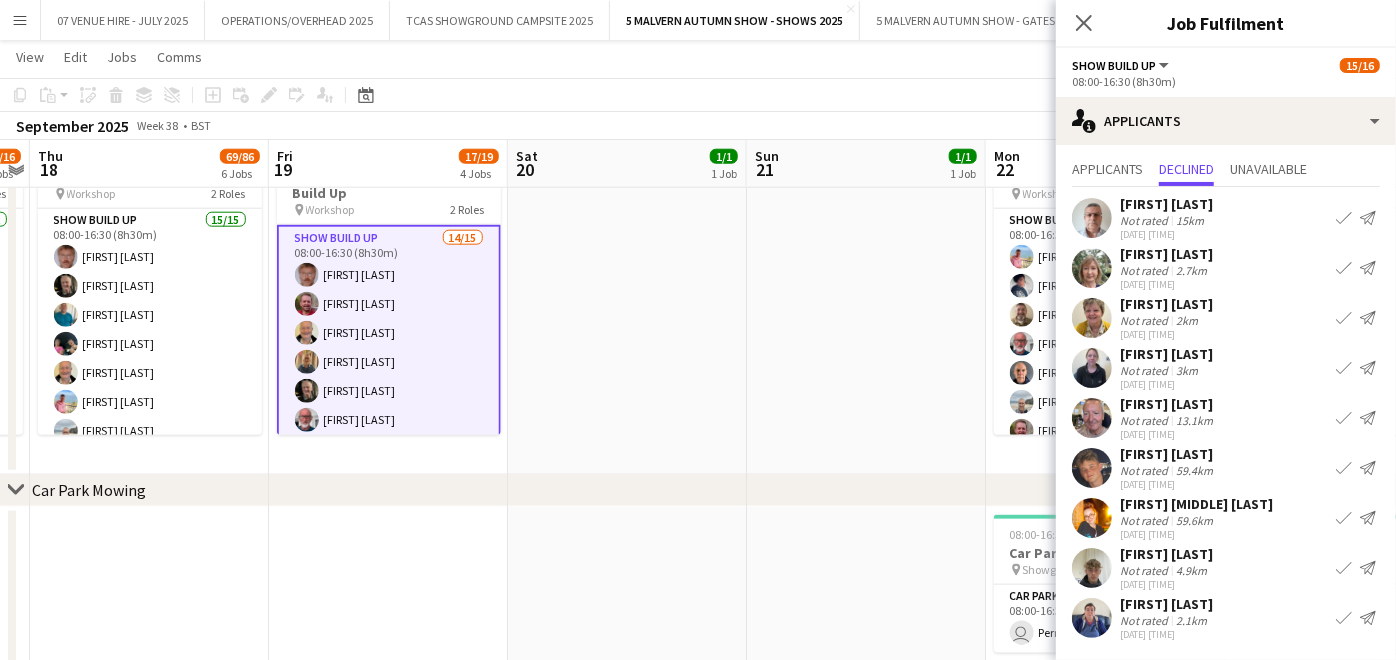 click on "Timothy Holden   Not rated   15km   22-07-2025 15:59
Confirm
Send notification" at bounding box center [1226, 268] 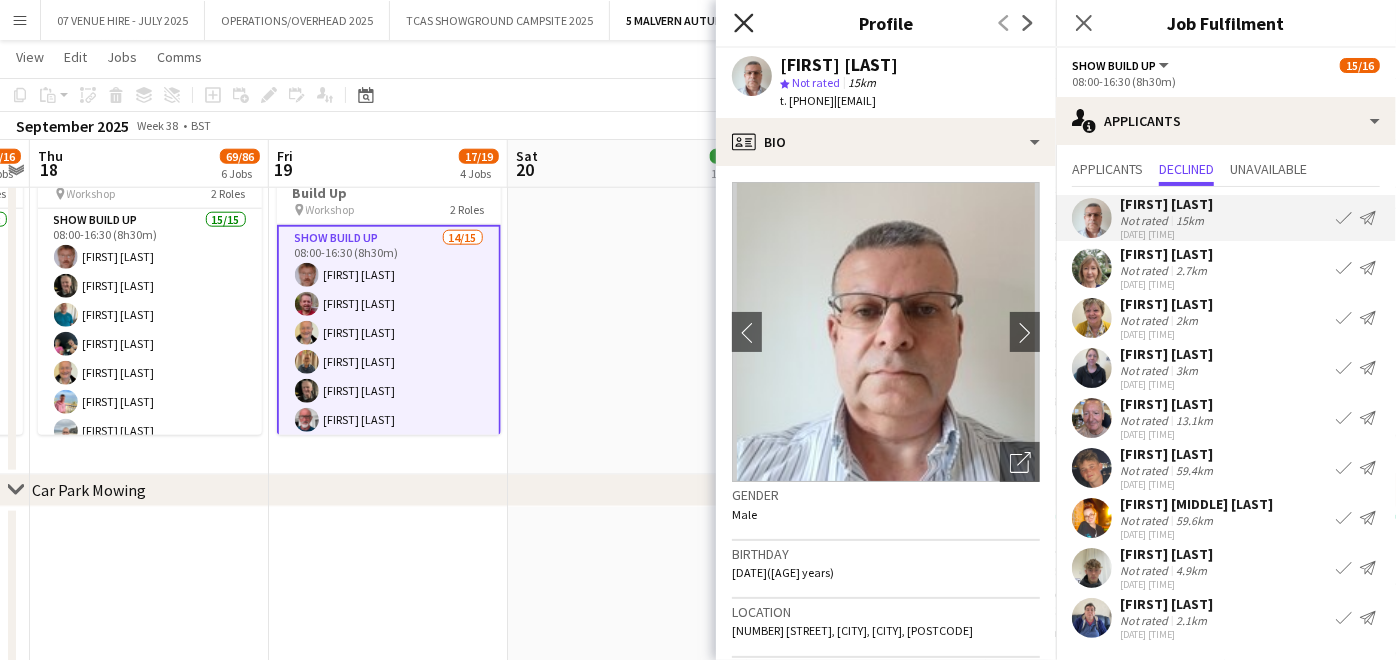 click 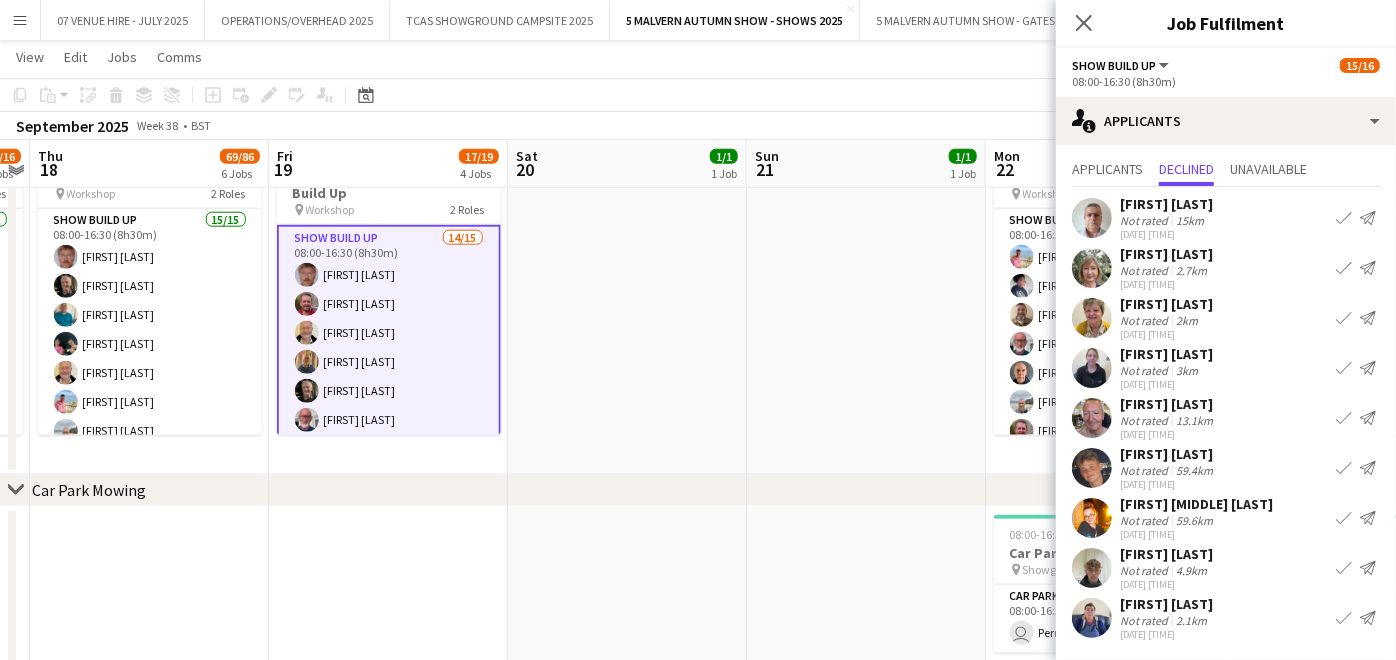 click on "Confirm" at bounding box center [1344, 268] 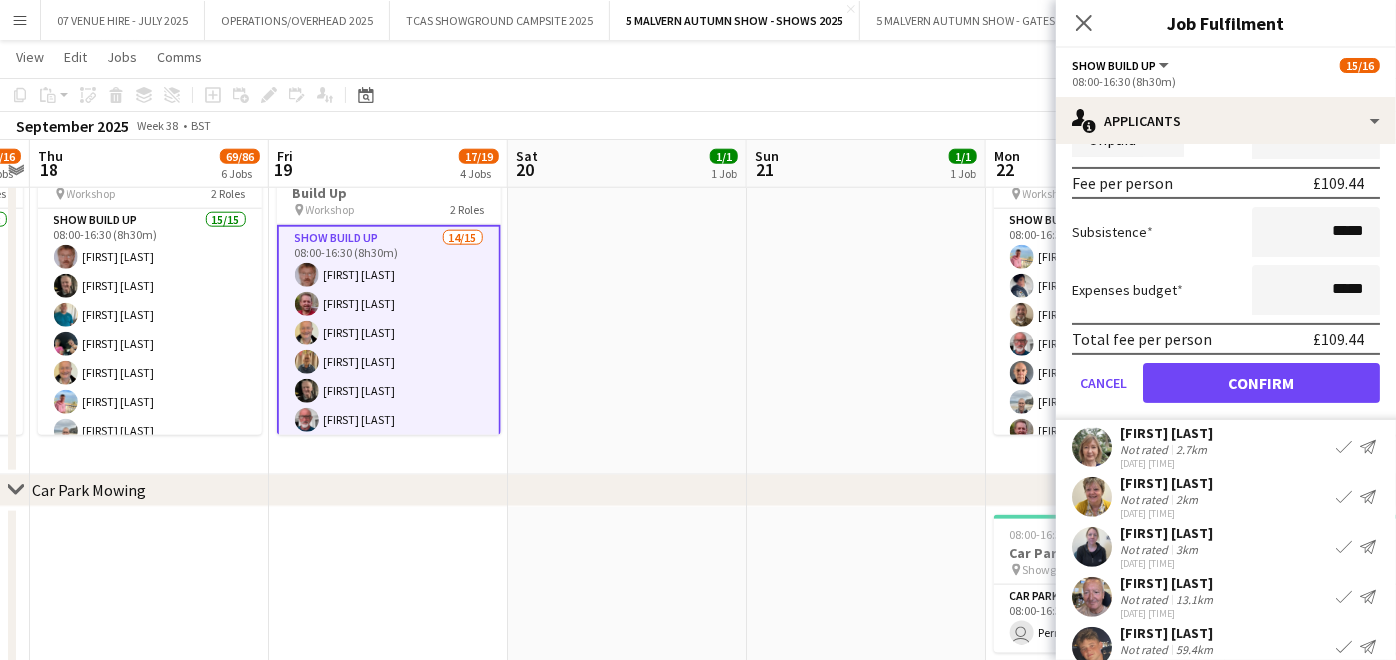 scroll, scrollTop: 339, scrollLeft: 0, axis: vertical 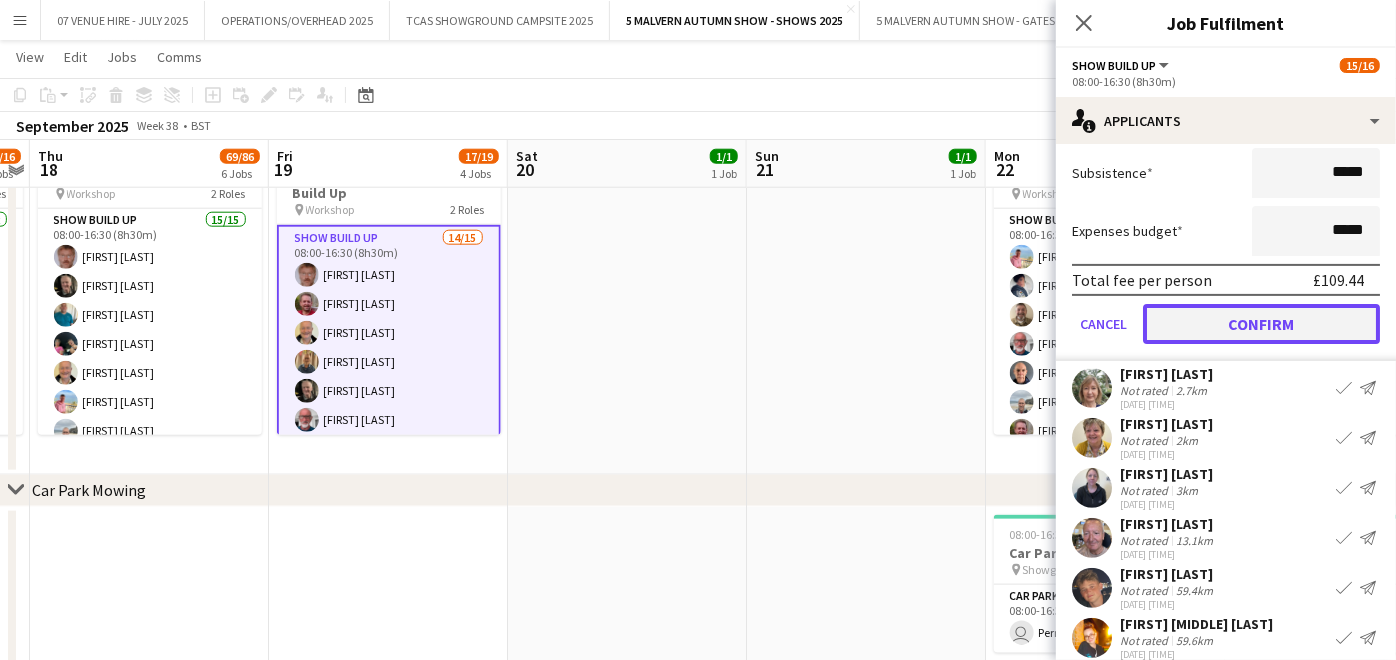 click on "Confirm" 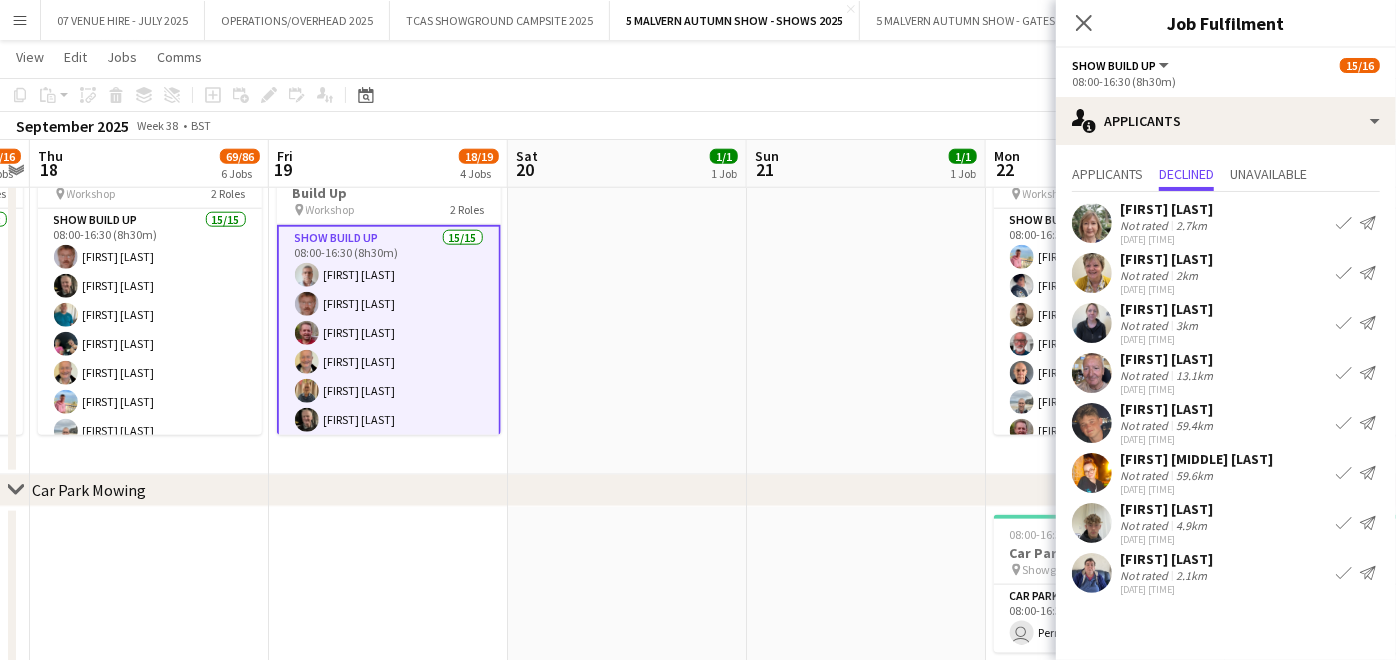scroll, scrollTop: 0, scrollLeft: 0, axis: both 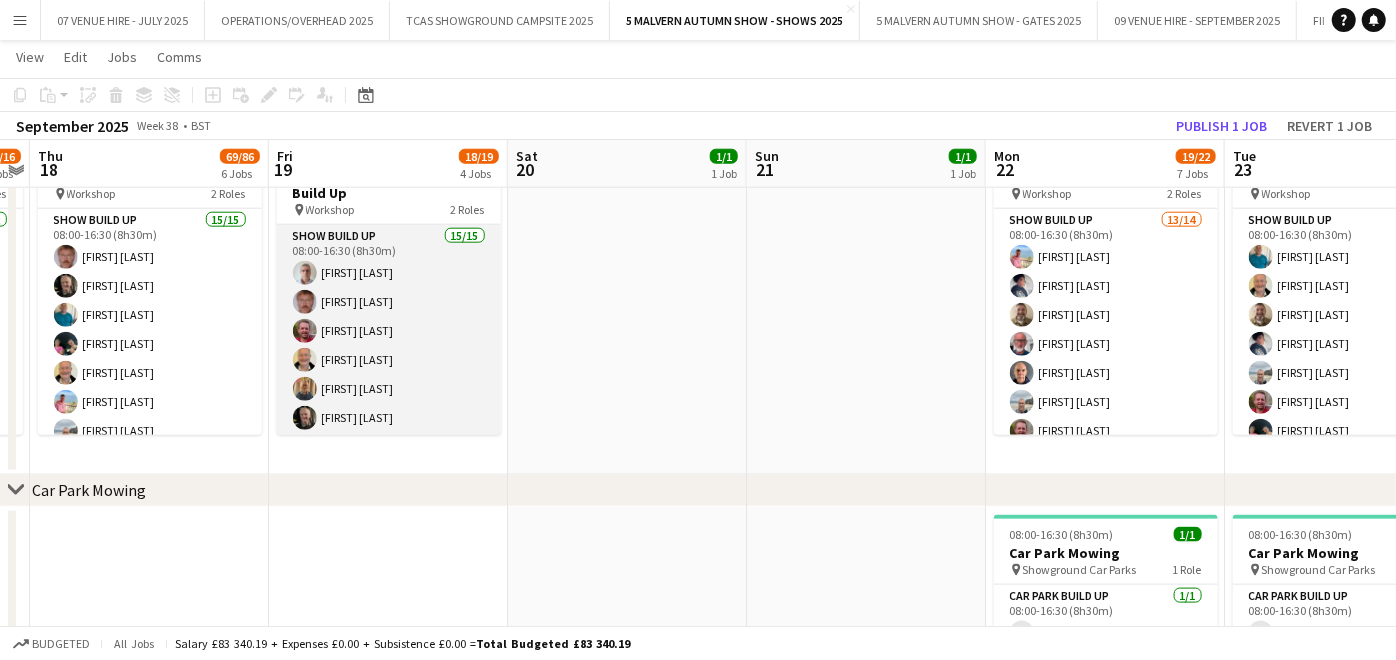 click on "Show Build Up   15/15   08:00-16:30 (8h30m)
Timothy Holden Andrew Ford Richard Wall Stuart McNaughton Pauline Walker James Pickett David Walker Ian Dean Karen Winfield Ian Marlow Russell Winfield Will Hooper Annie Webb Gary Harper Nicola Mundy" at bounding box center [389, 462] 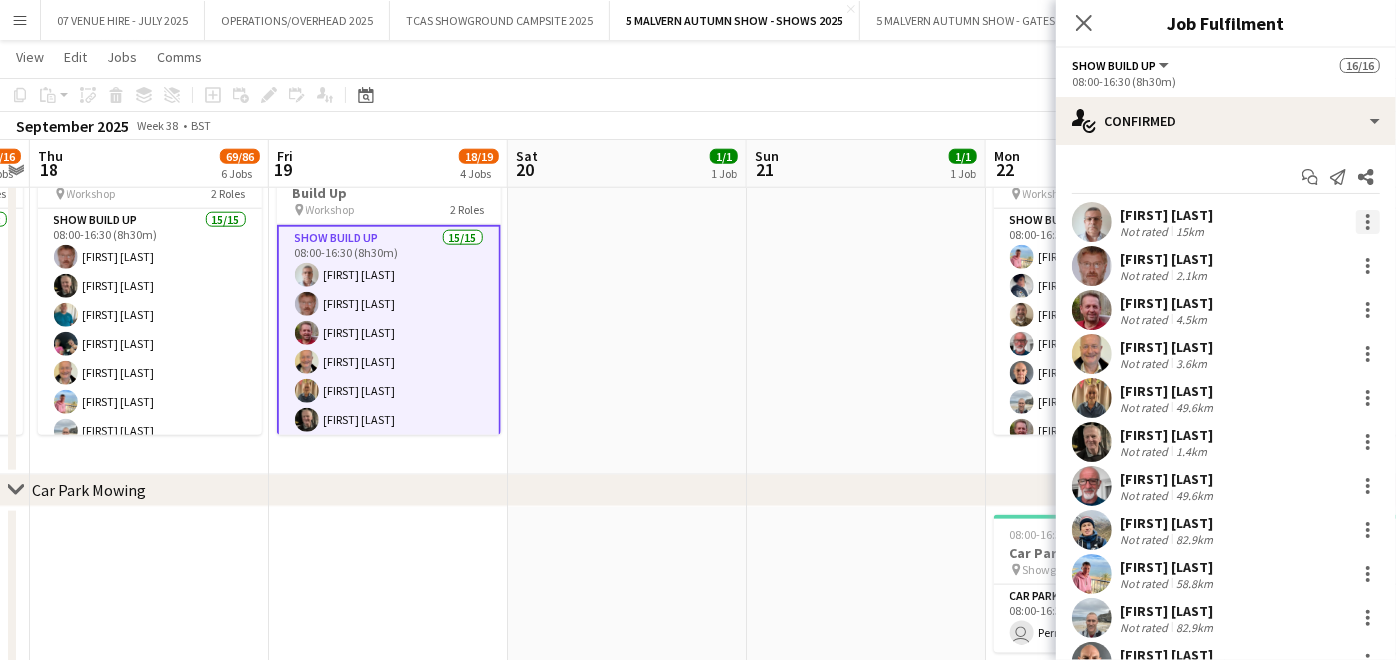 click at bounding box center (1368, 222) 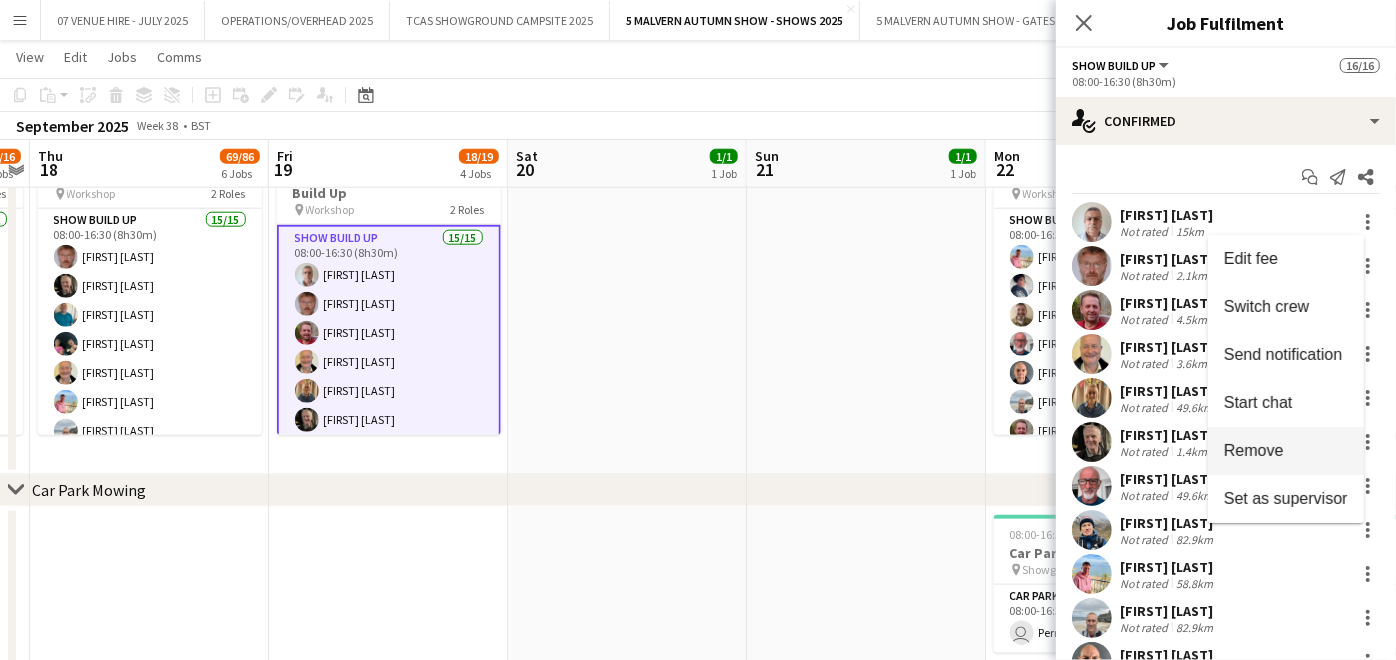 click on "Remove" at bounding box center [1286, 451] 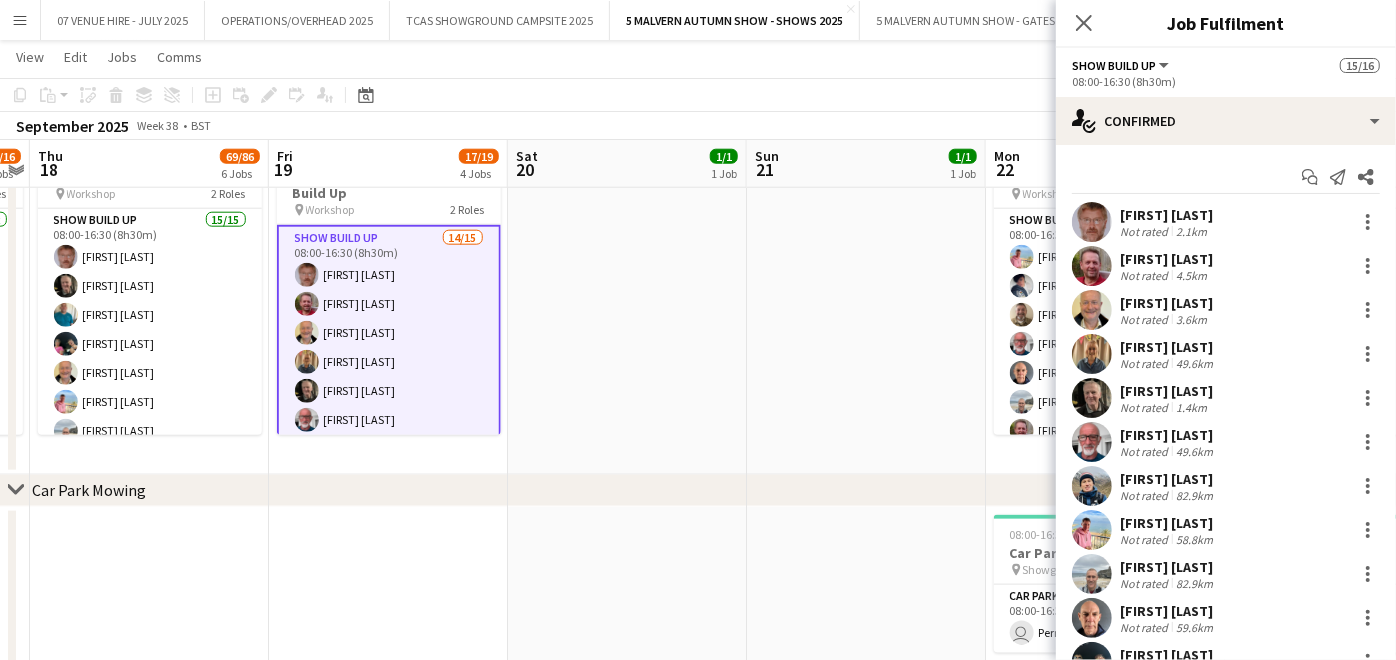 click at bounding box center [627, 303] 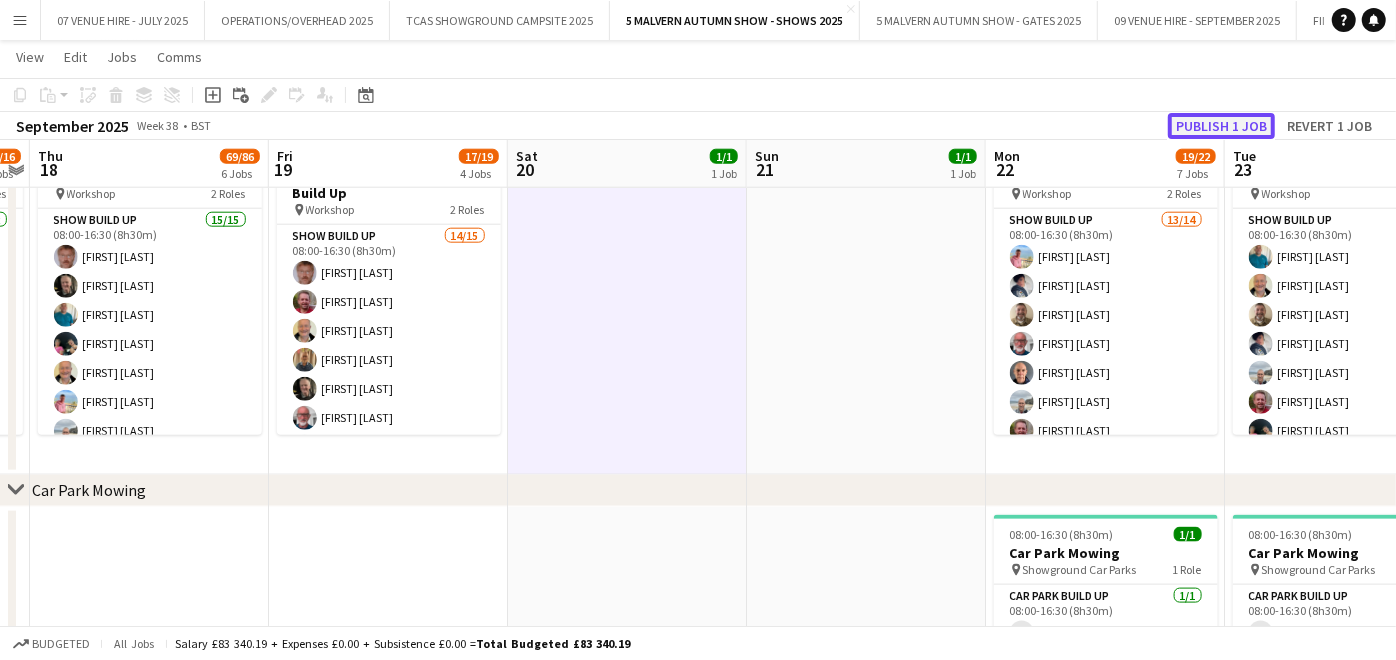 click on "Publish 1 job" 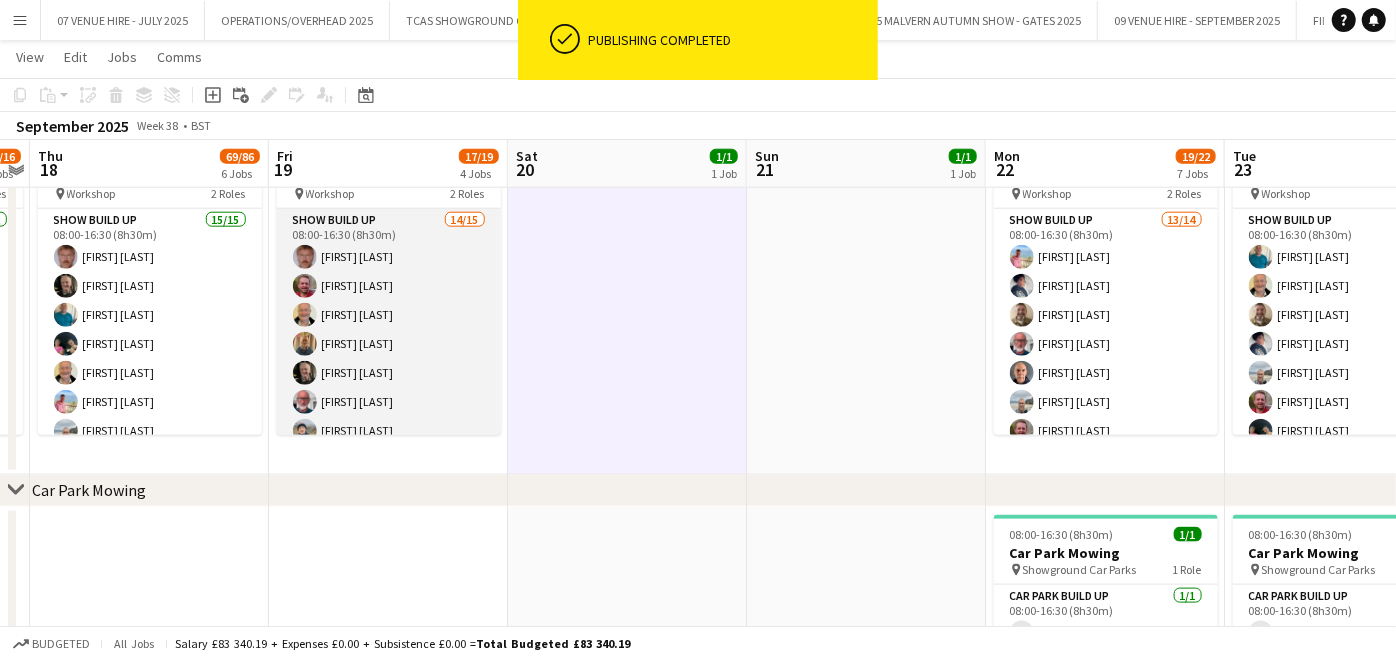 click on "Show Build Up   14/15   08:00-16:30 (8h30m)
Andrew Ford Richard Wall Stuart McNaughton Pauline Walker James Pickett David Walker Ian Dean Karen Winfield Ian Marlow Russell Winfield Will Hooper Annie Webb Gary Harper Nicola Mundy
single-neutral-actions" at bounding box center [389, 446] 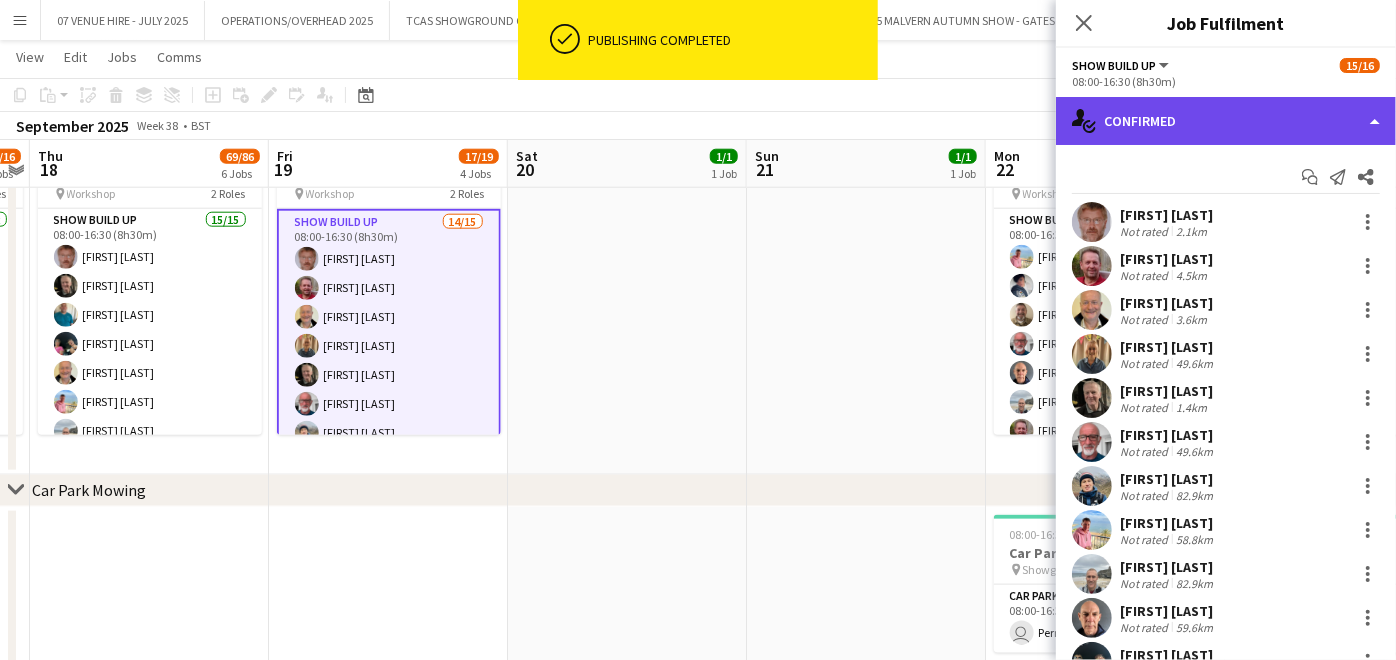 click on "single-neutral-actions-check-2
Confirmed" 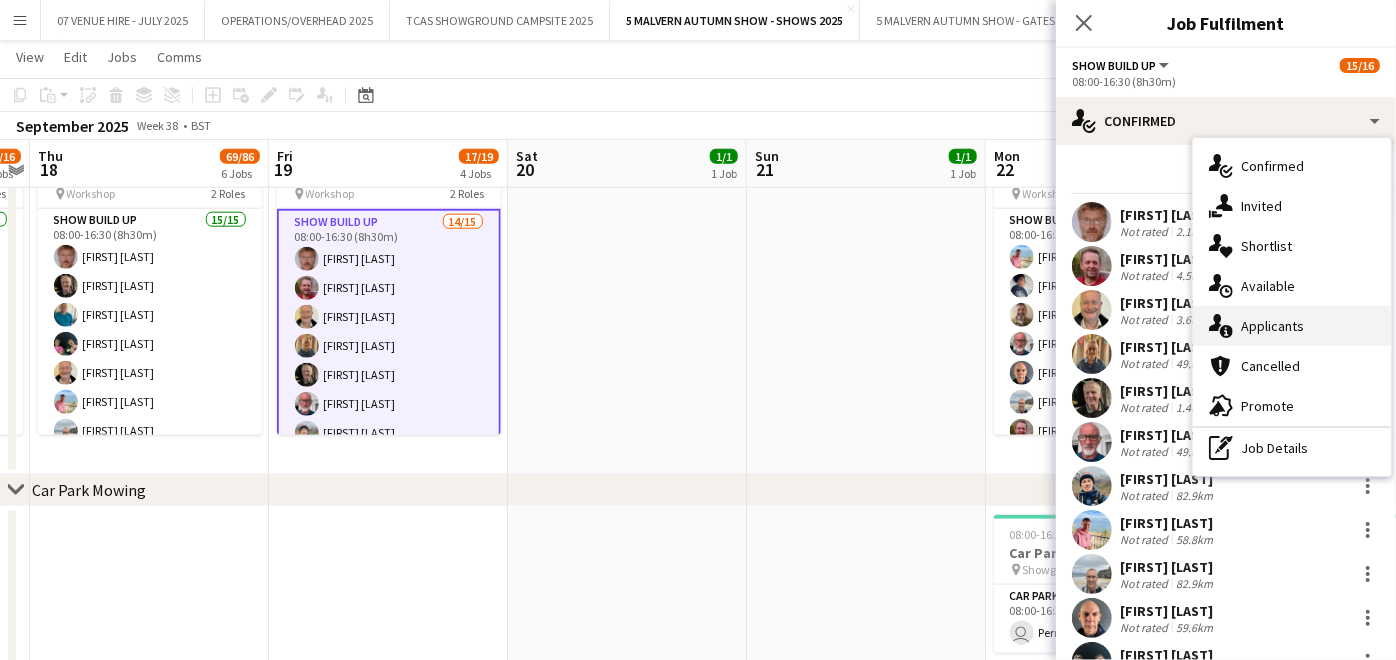 click on "single-neutral-actions-information
Applicants" at bounding box center [1292, 326] 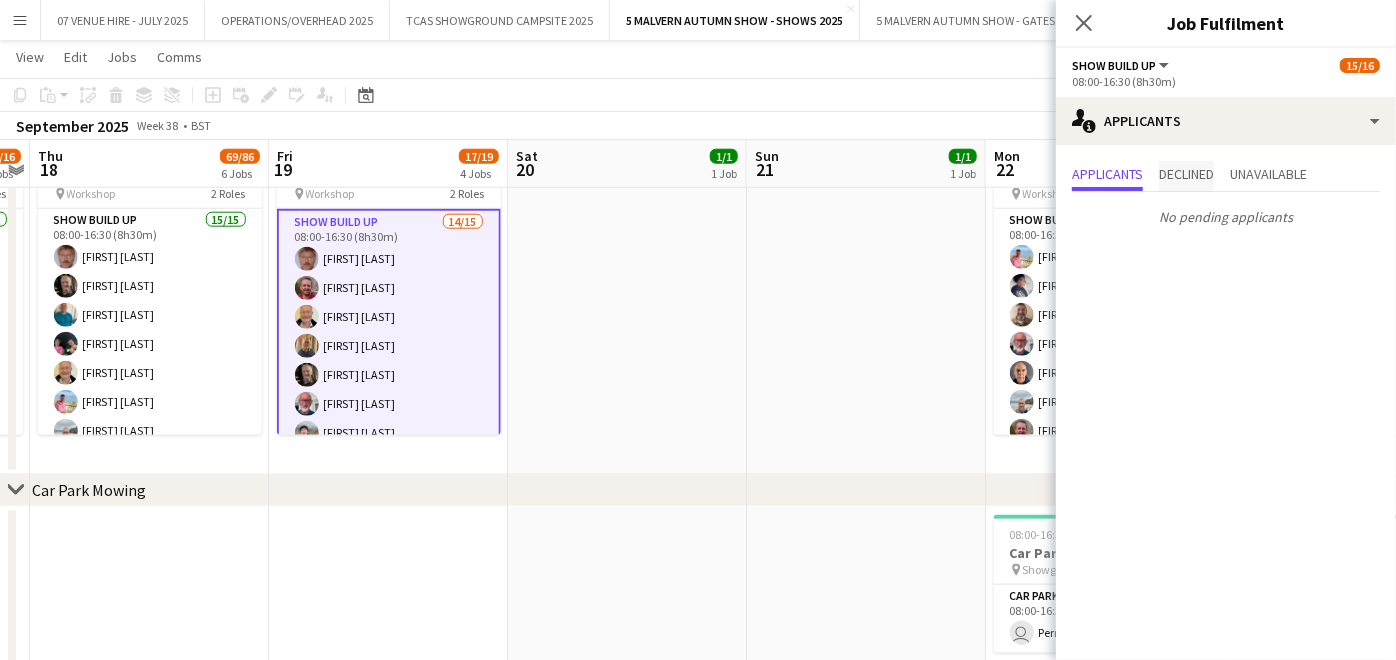 click on "Declined" at bounding box center [1186, 174] 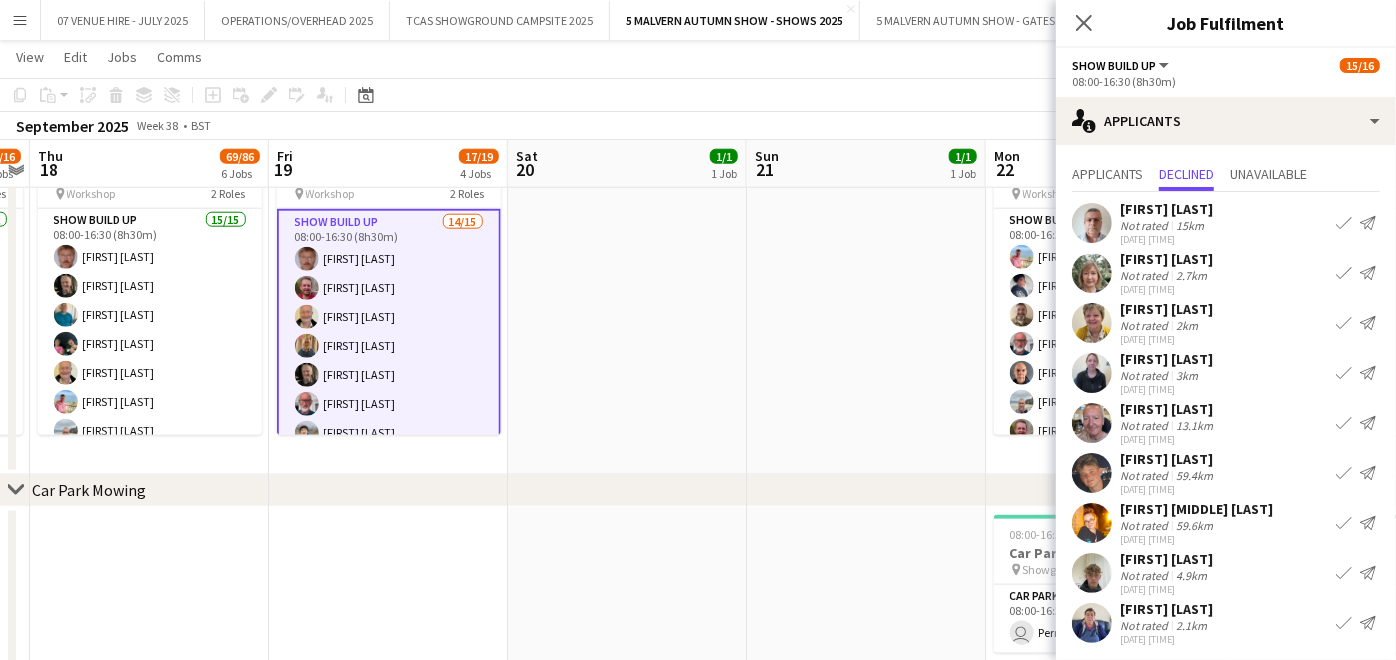 click on "Show Build Up   14/15   08:00-16:30 (8h30m)
Andrew Ford Richard Wall Stuart McNaughton Pauline Walker James Pickett David Walker Ian Dean Karen Winfield Ian Marlow Russell Winfield Will Hooper Annie Webb Gary Harper Nicola Mundy
single-neutral-actions" at bounding box center (389, 448) 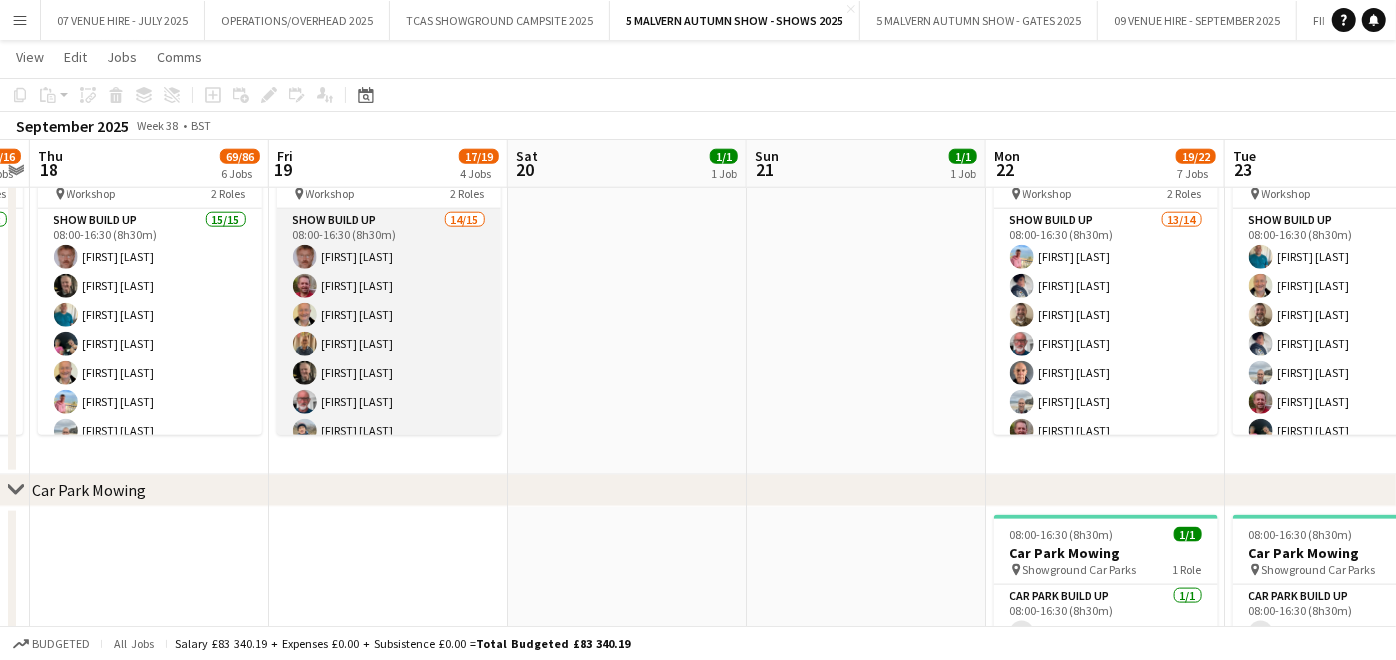click on "Show Build Up   14/15   08:00-16:30 (8h30m)
Andrew Ford Richard Wall Stuart McNaughton Pauline Walker James Pickett David Walker Ian Dean Karen Winfield Ian Marlow Russell Winfield Will Hooper Annie Webb Gary Harper Nicola Mundy
single-neutral-actions" at bounding box center (389, 446) 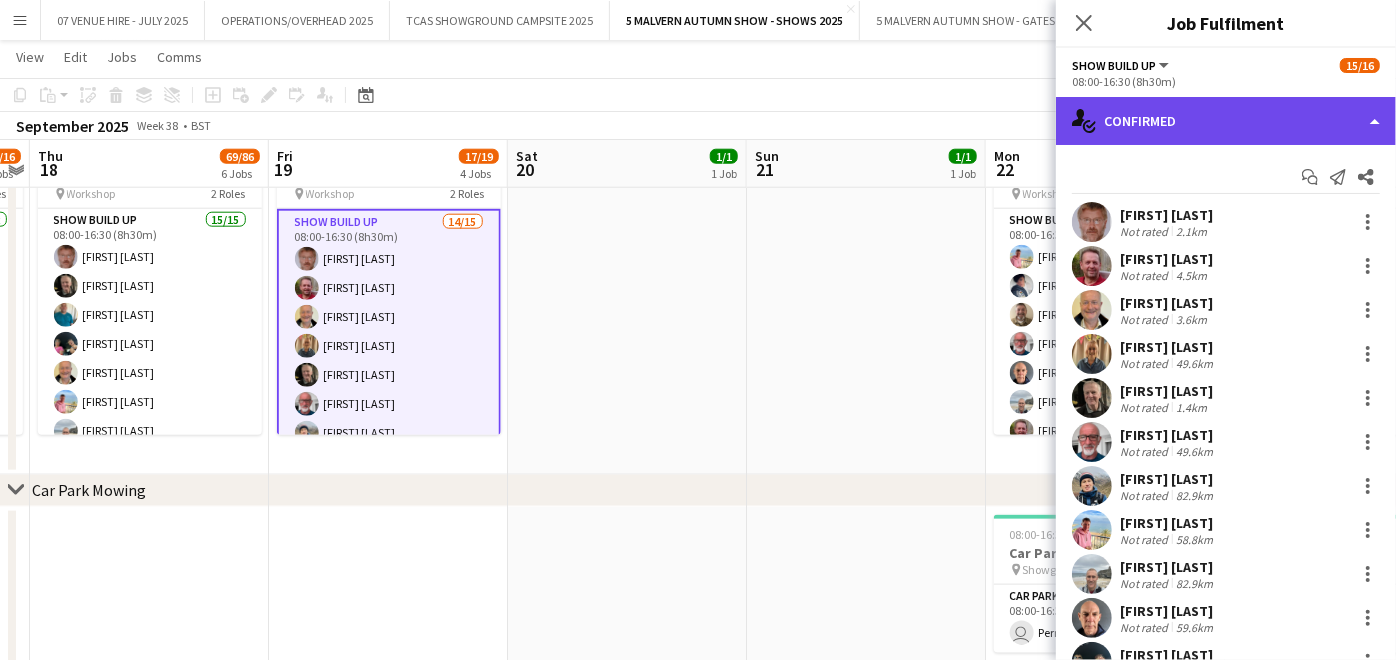 click on "single-neutral-actions-check-2
Confirmed" 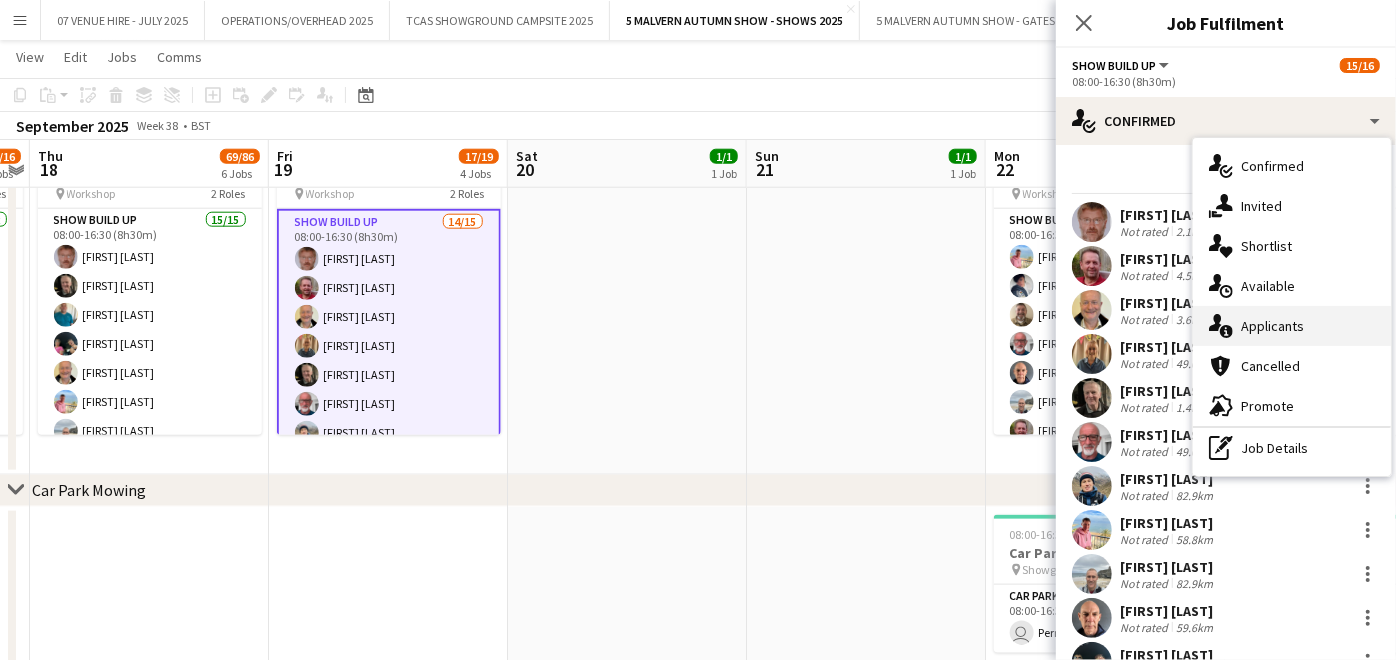 click on "single-neutral-actions-information
Applicants" at bounding box center [1292, 326] 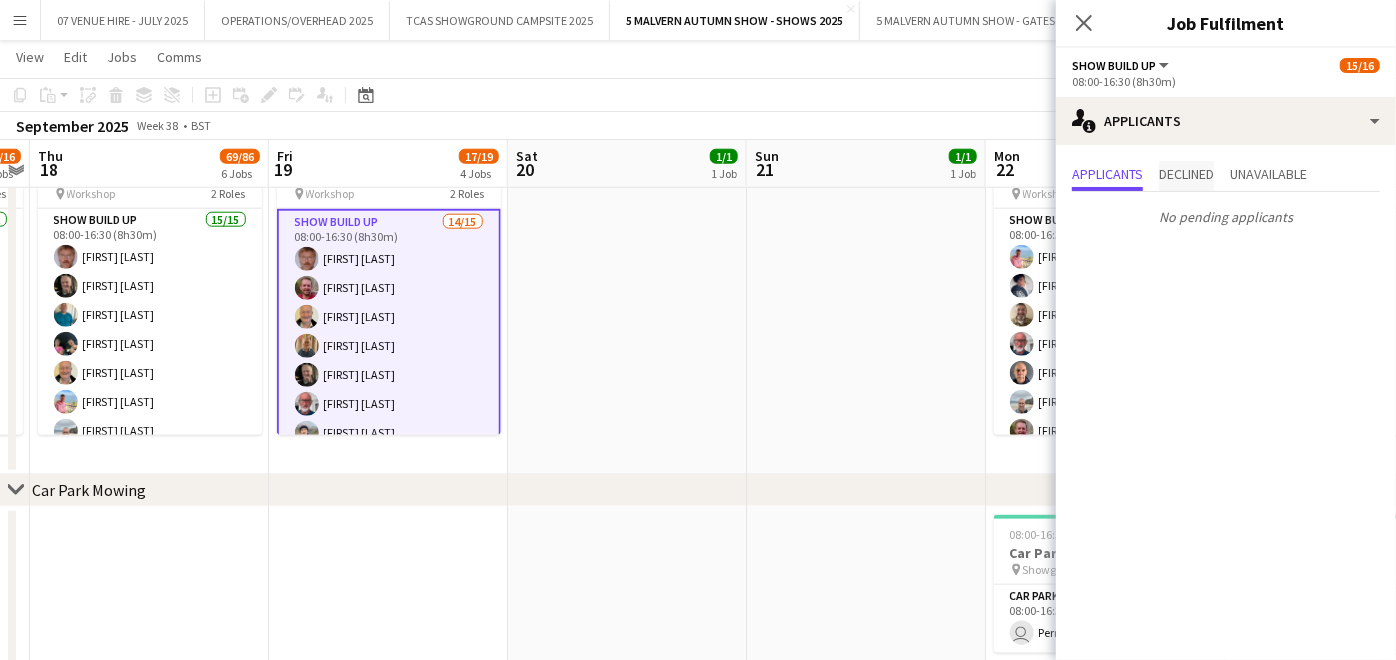 click on "Declined" at bounding box center (1186, 176) 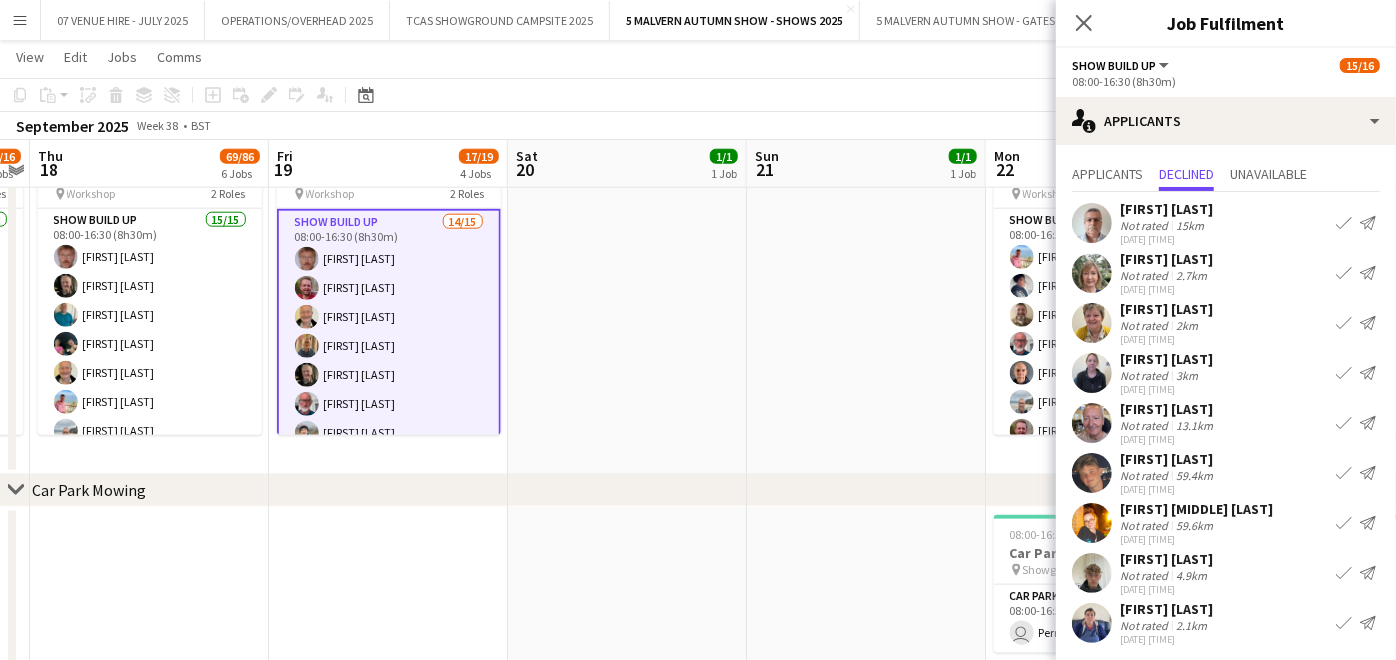 click on "Confirm" at bounding box center [1344, 623] 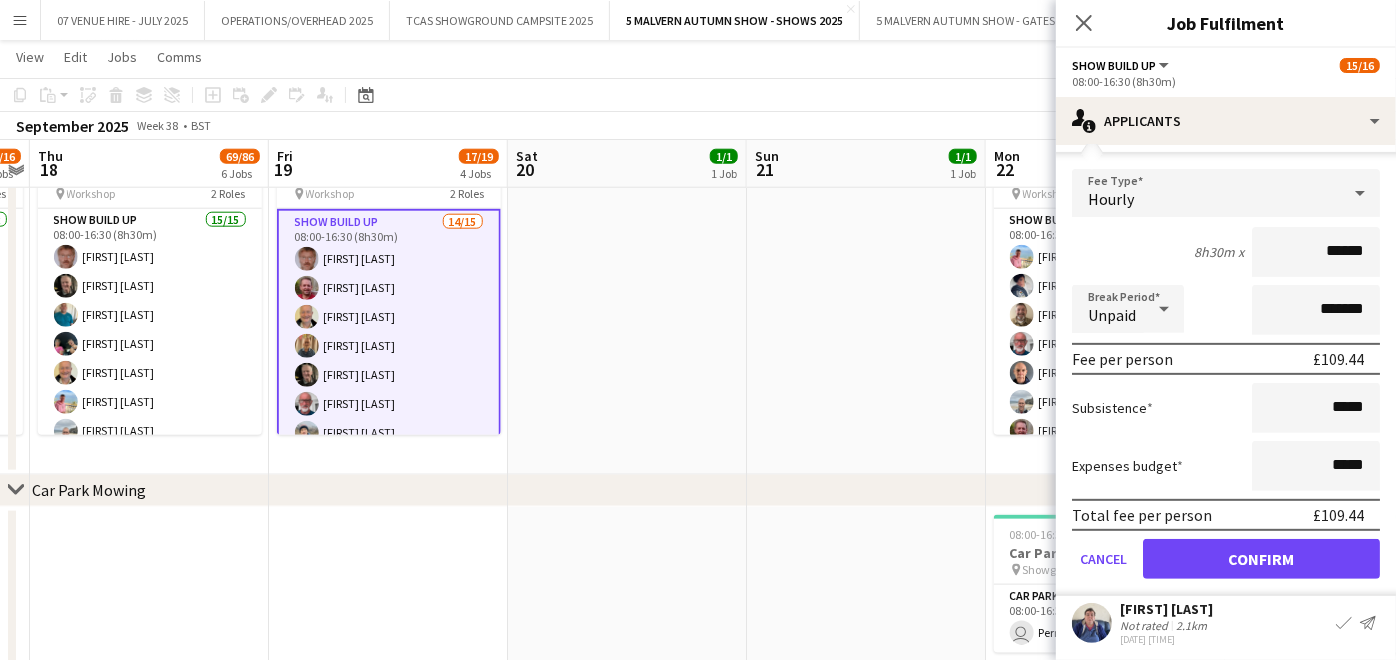 scroll, scrollTop: 456, scrollLeft: 0, axis: vertical 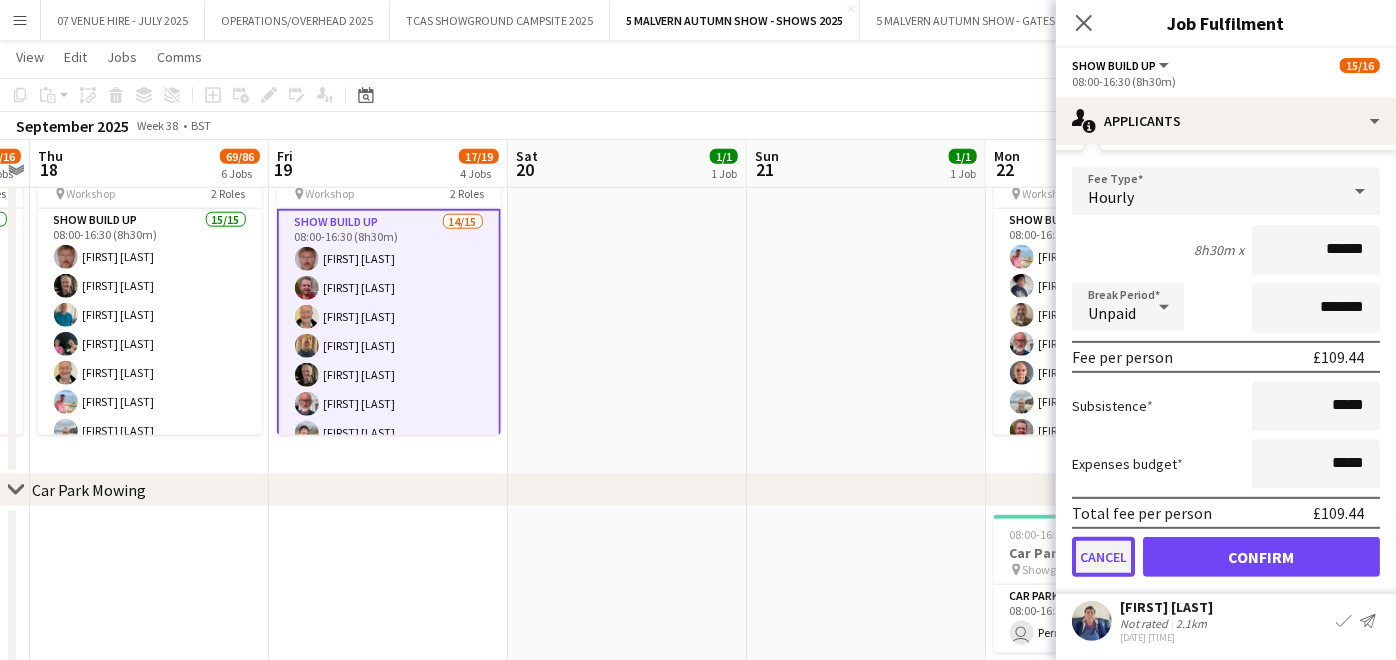 click on "Cancel" 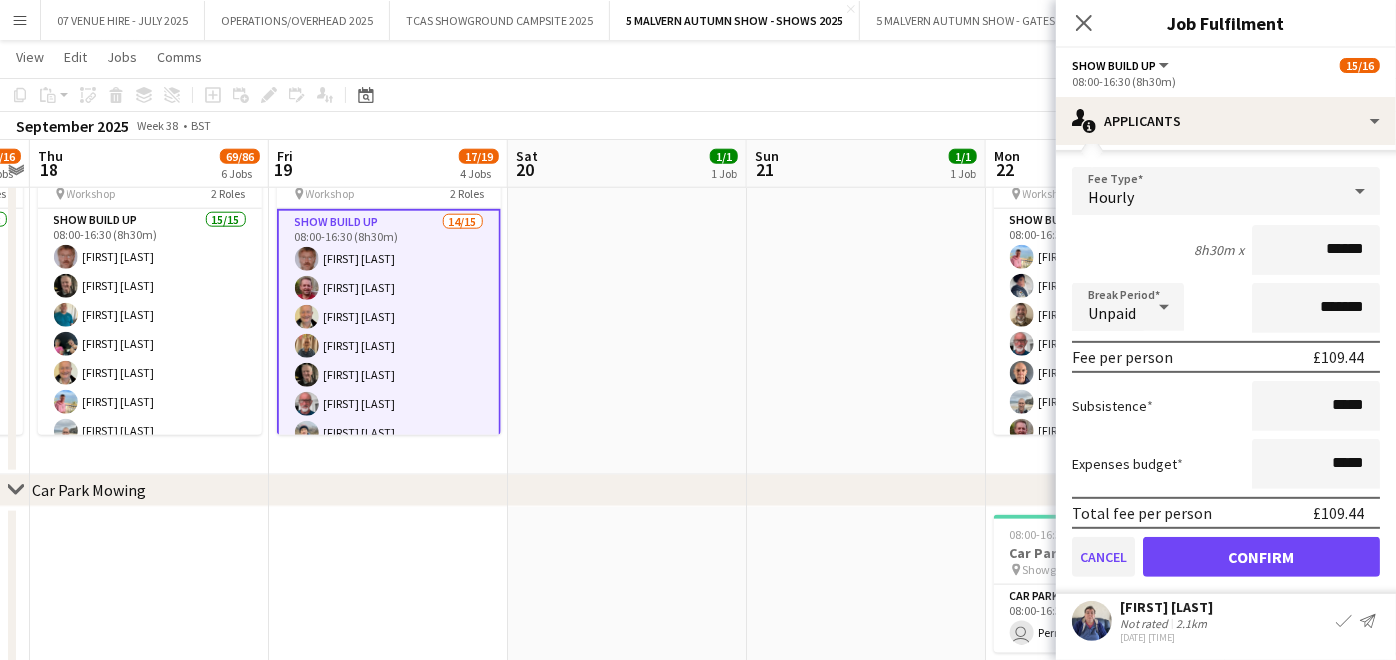 scroll, scrollTop: 5, scrollLeft: 0, axis: vertical 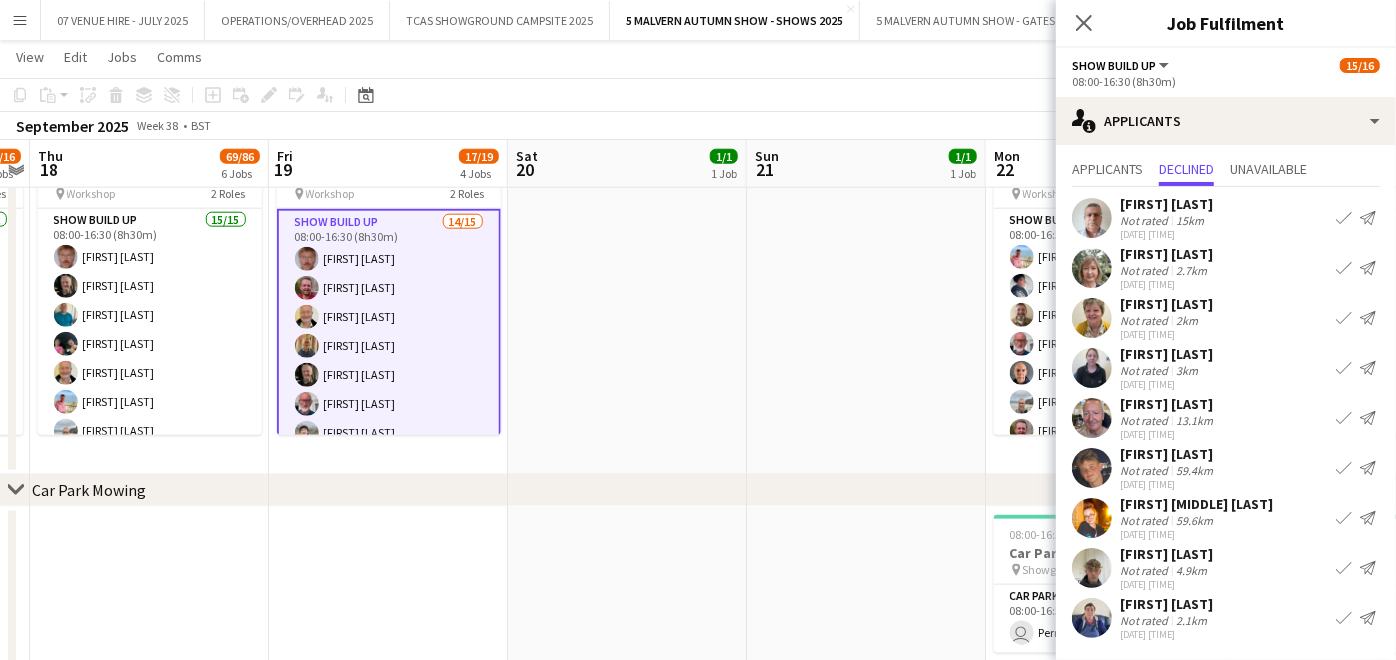 click on "Send notification" at bounding box center [1368, 618] 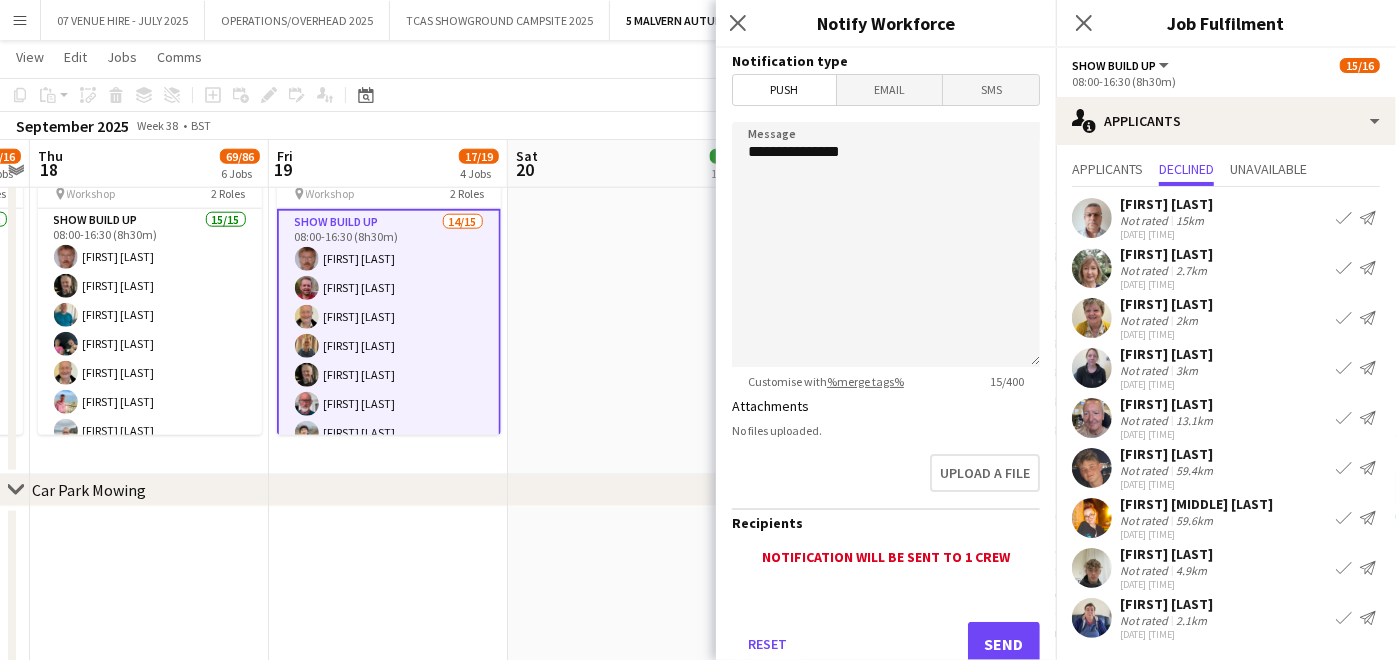 click at bounding box center [627, 303] 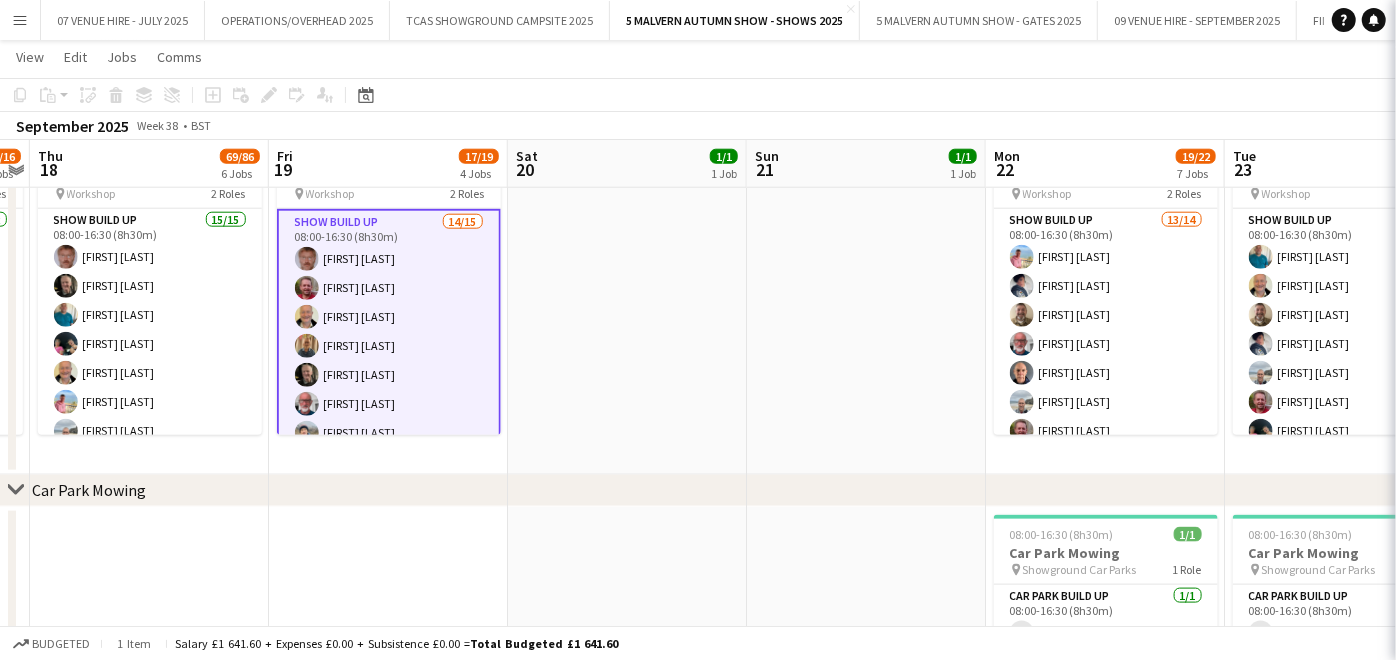 scroll, scrollTop: 0, scrollLeft: 0, axis: both 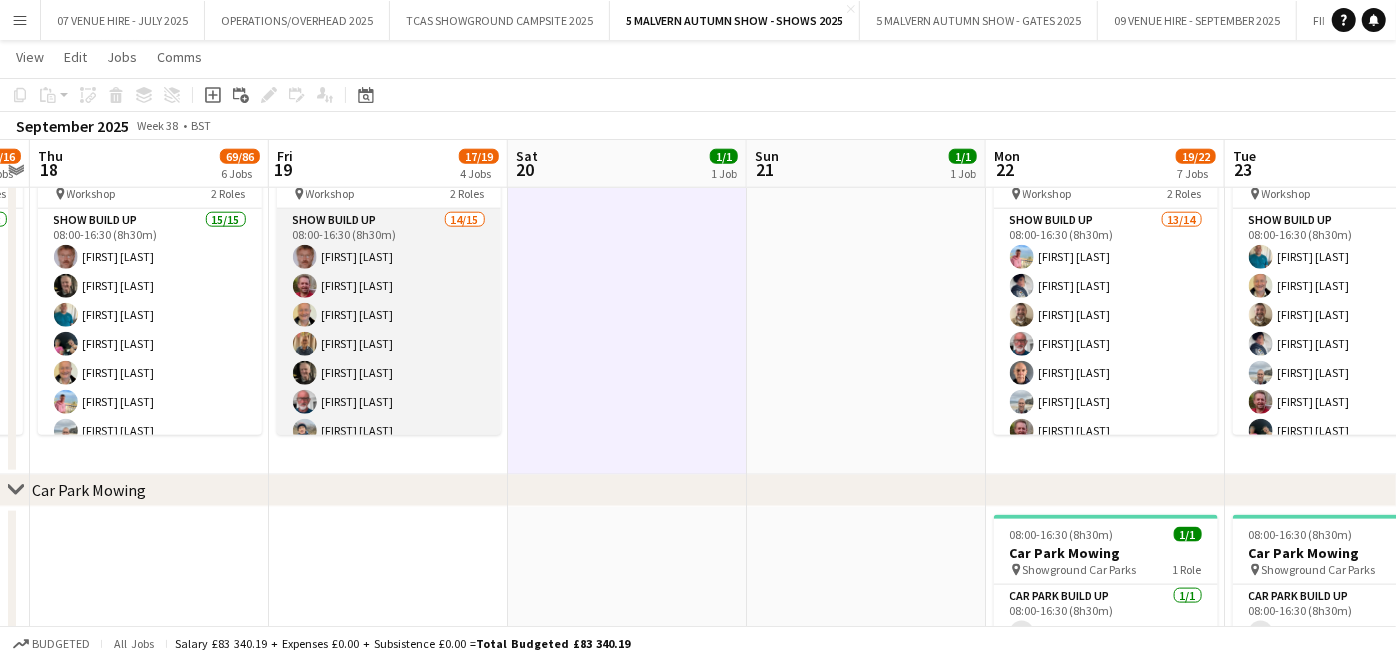 click on "Show Build Up   14/15   08:00-16:30 (8h30m)
Andrew Ford Richard Wall Stuart McNaughton Pauline Walker James Pickett David Walker Ian Dean Karen Winfield Ian Marlow Russell Winfield Will Hooper Annie Webb Gary Harper Nicola Mundy
single-neutral-actions" at bounding box center (389, 446) 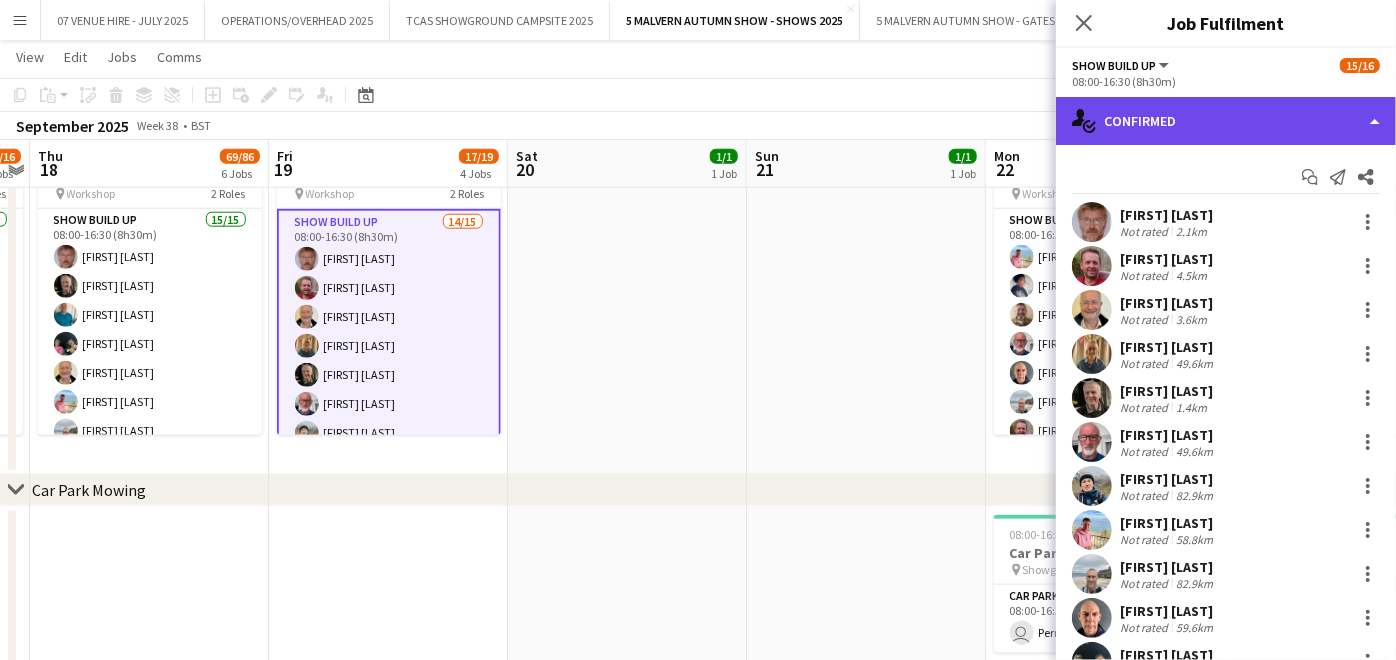 click on "single-neutral-actions-check-2
Confirmed" 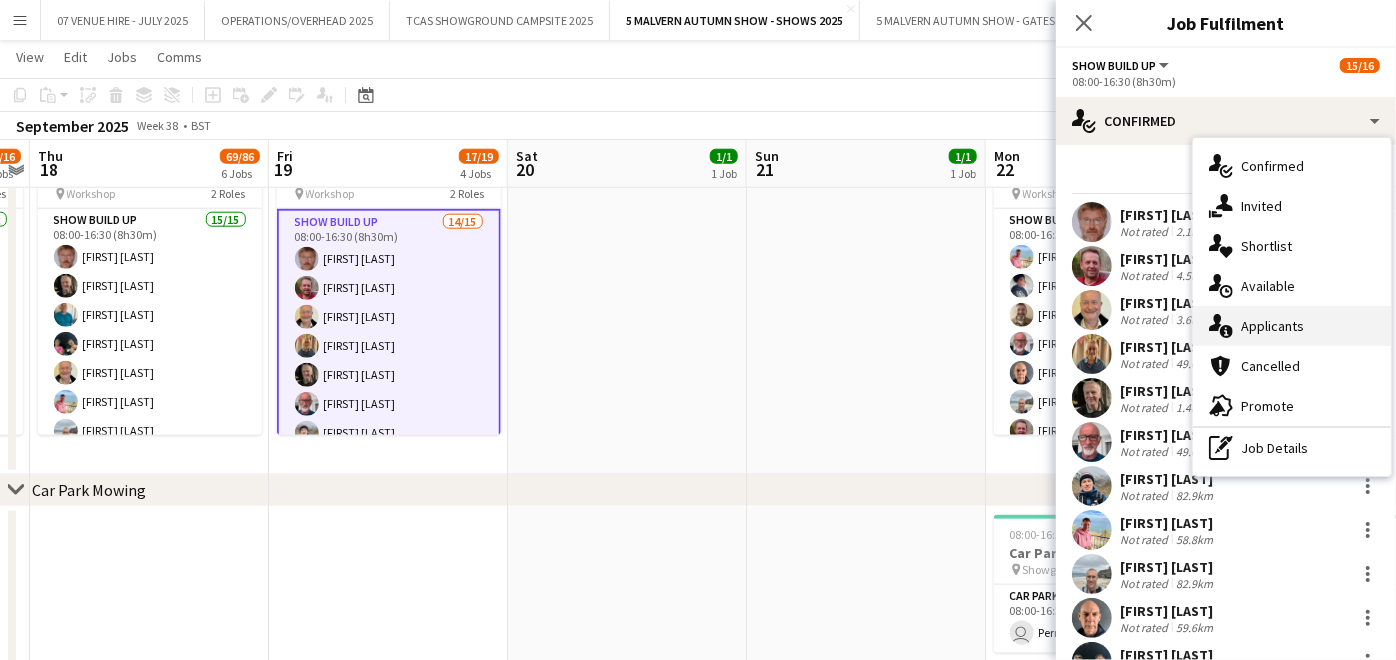click on "single-neutral-actions-information
Applicants" at bounding box center (1292, 326) 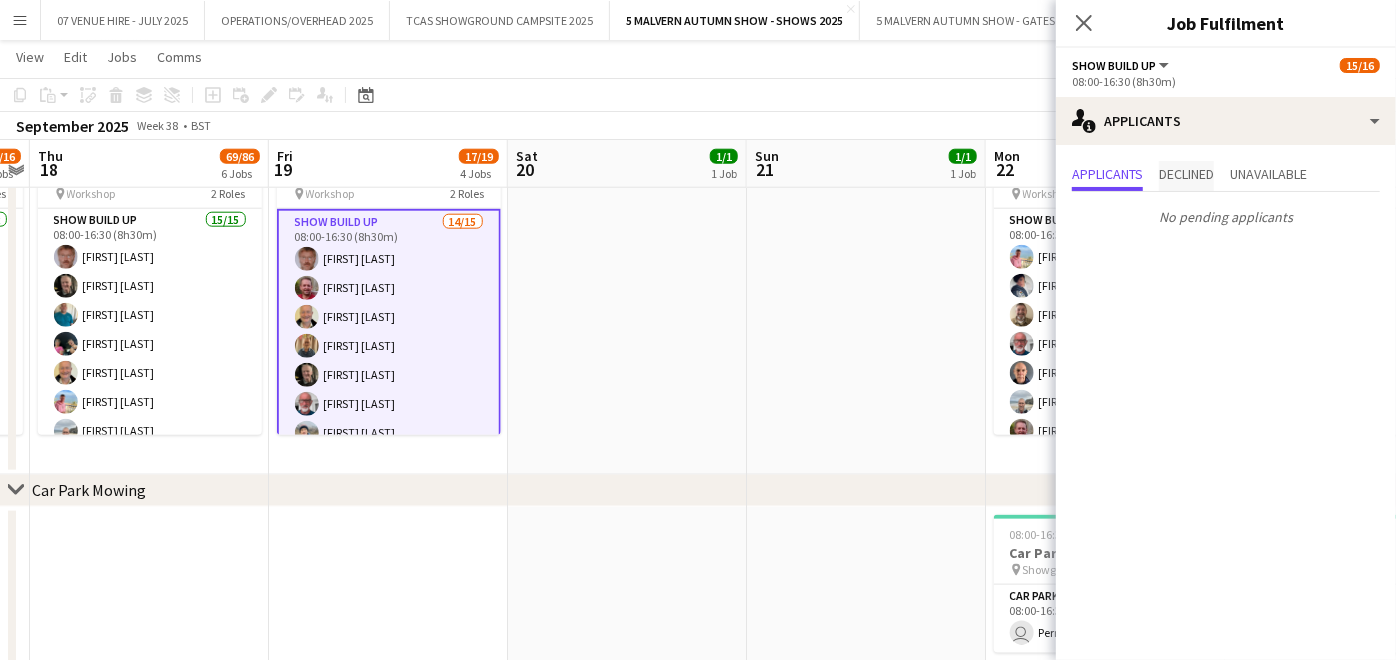 click on "Declined" at bounding box center [1186, 174] 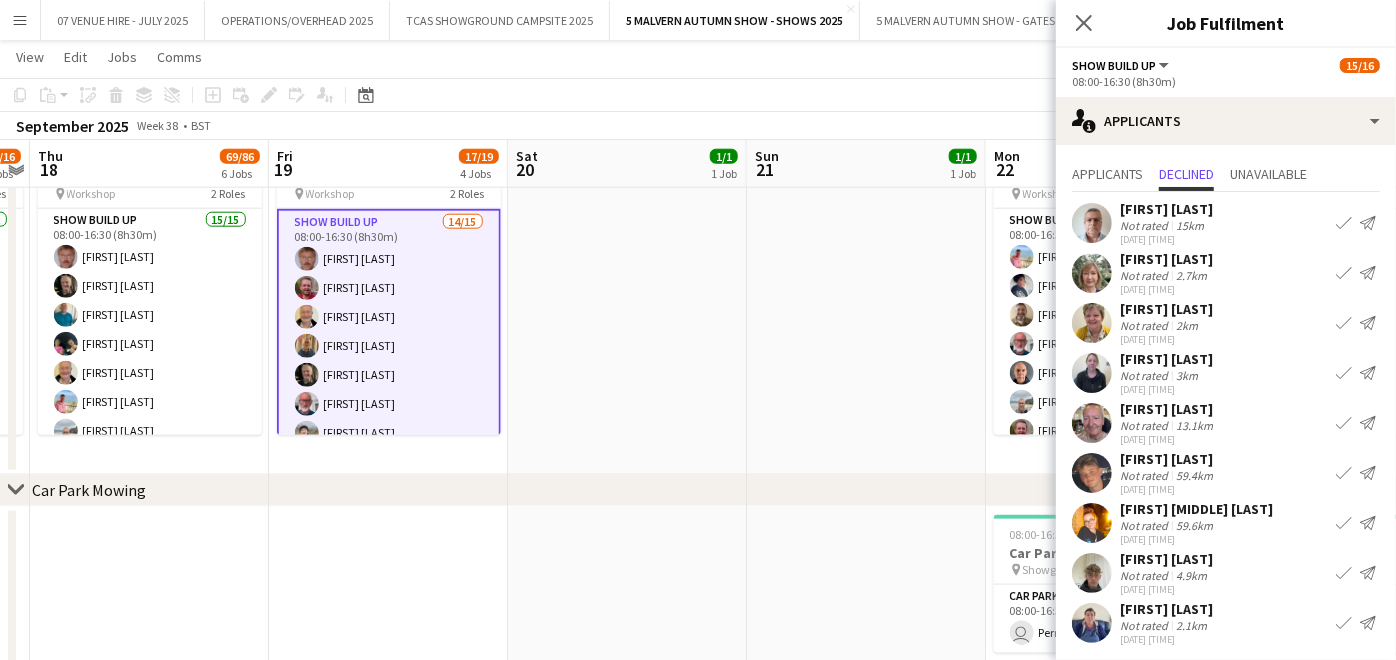 scroll, scrollTop: 5, scrollLeft: 0, axis: vertical 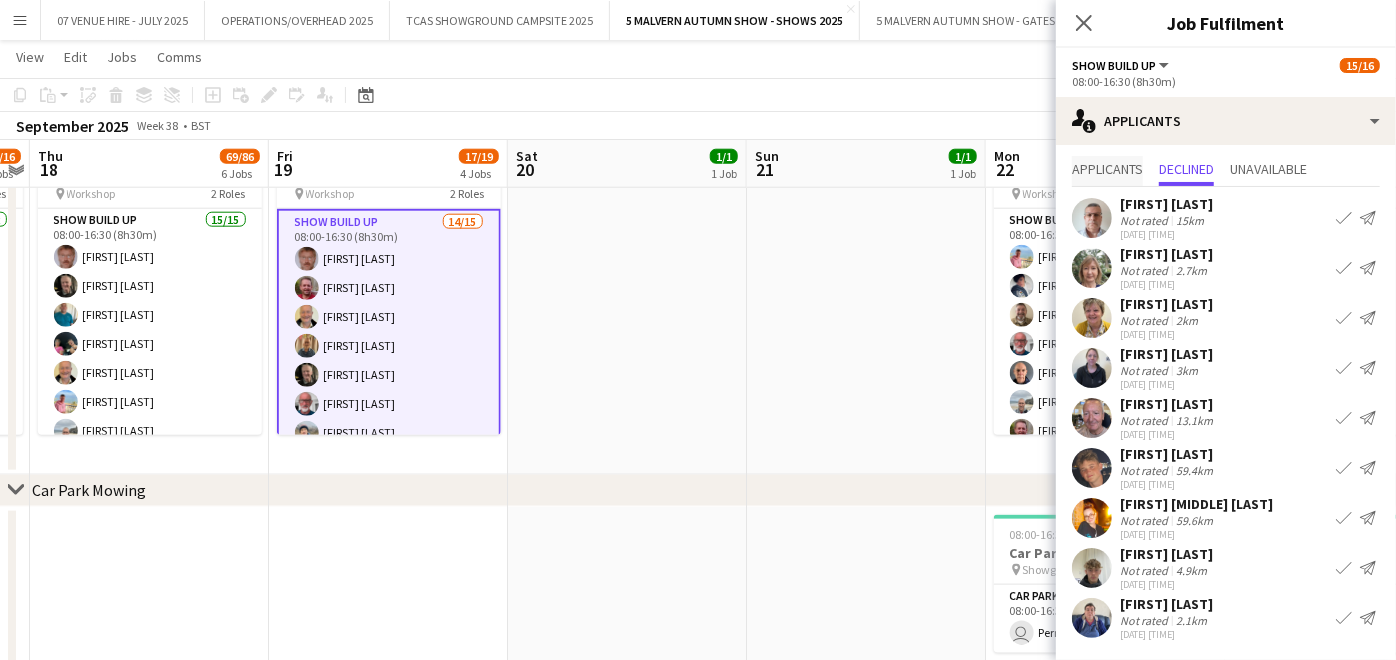 click on "Applicants" at bounding box center [1107, 169] 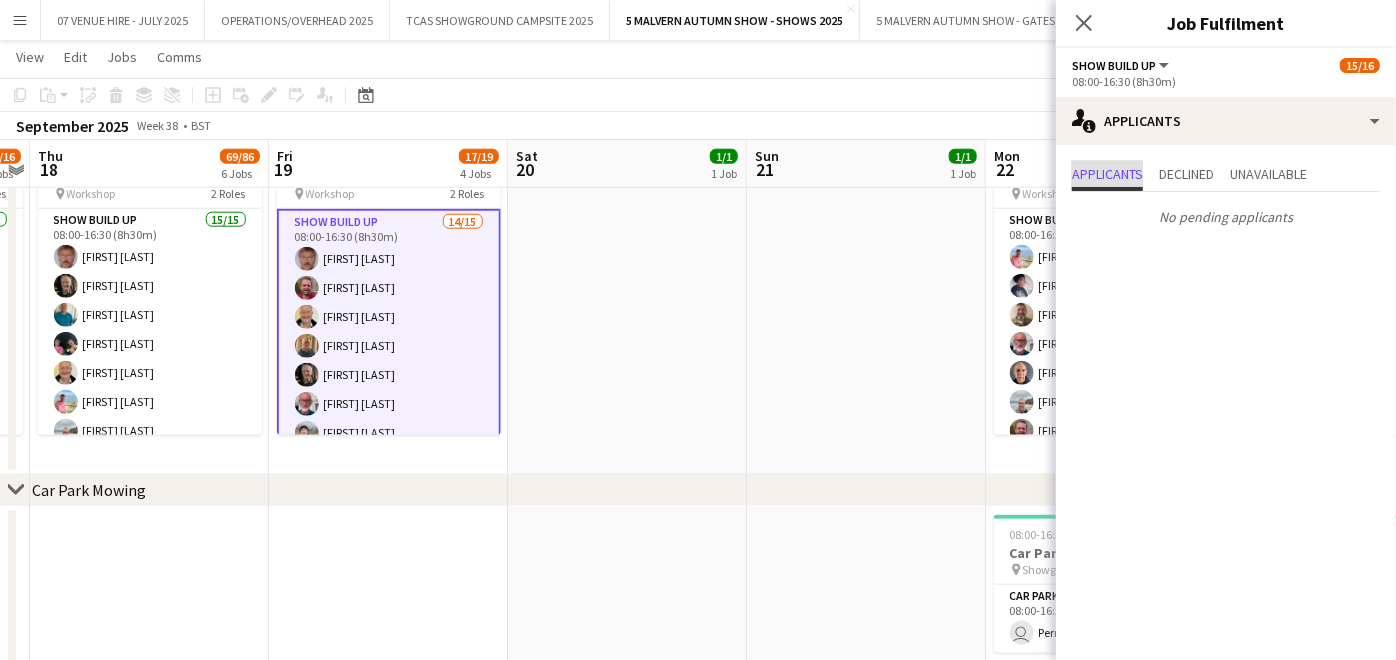scroll, scrollTop: 0, scrollLeft: 0, axis: both 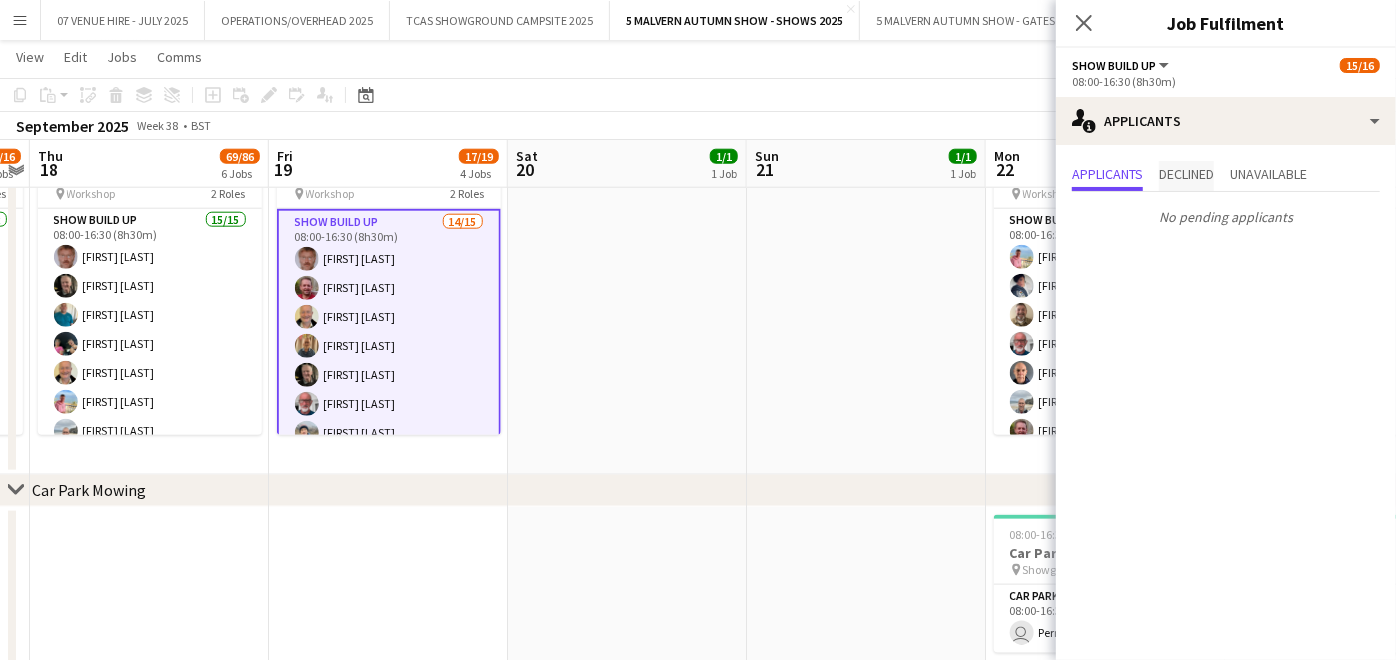 click on "Declined" at bounding box center (1186, 174) 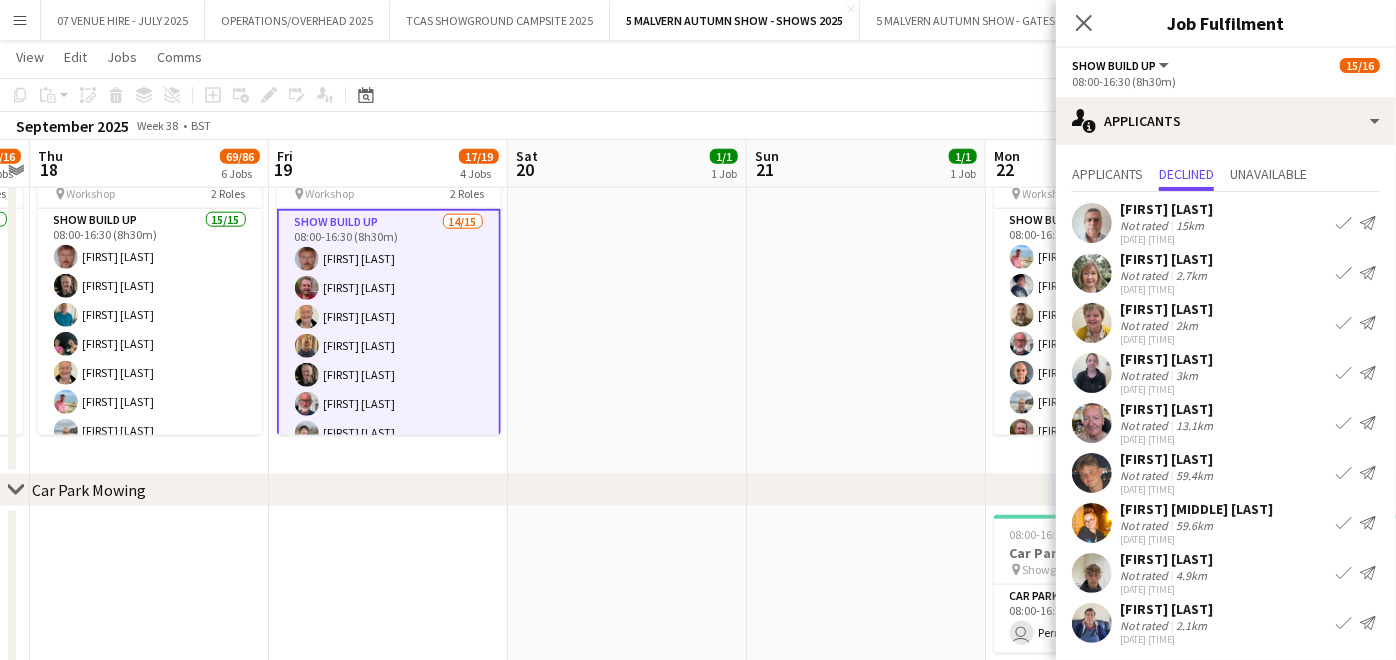 click on "Confirm" at bounding box center (1344, 323) 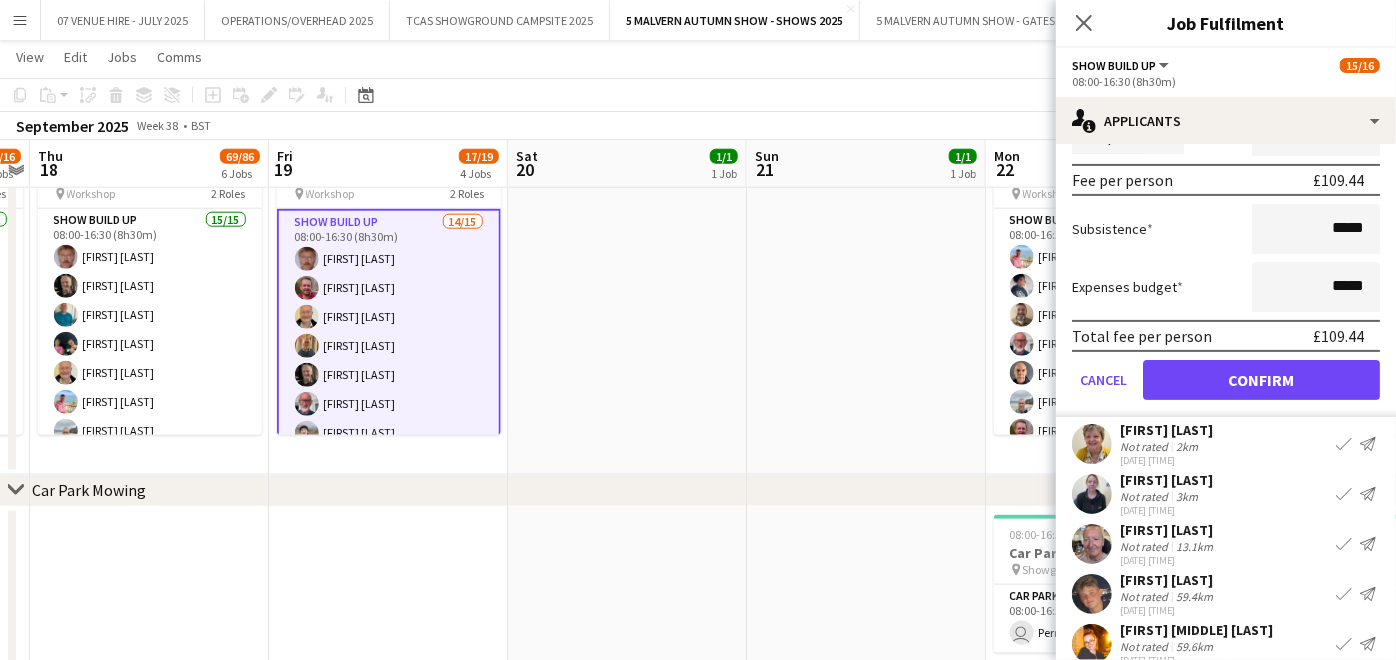 scroll, scrollTop: 444, scrollLeft: 0, axis: vertical 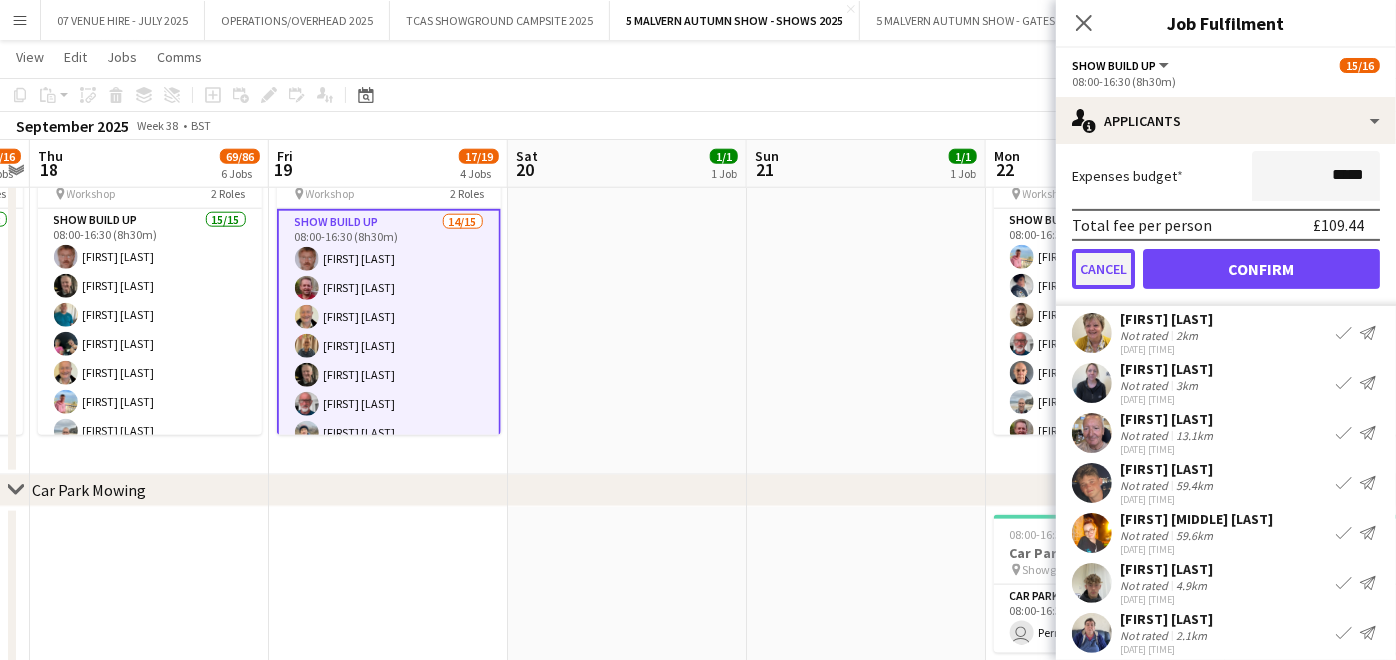 click on "Cancel" 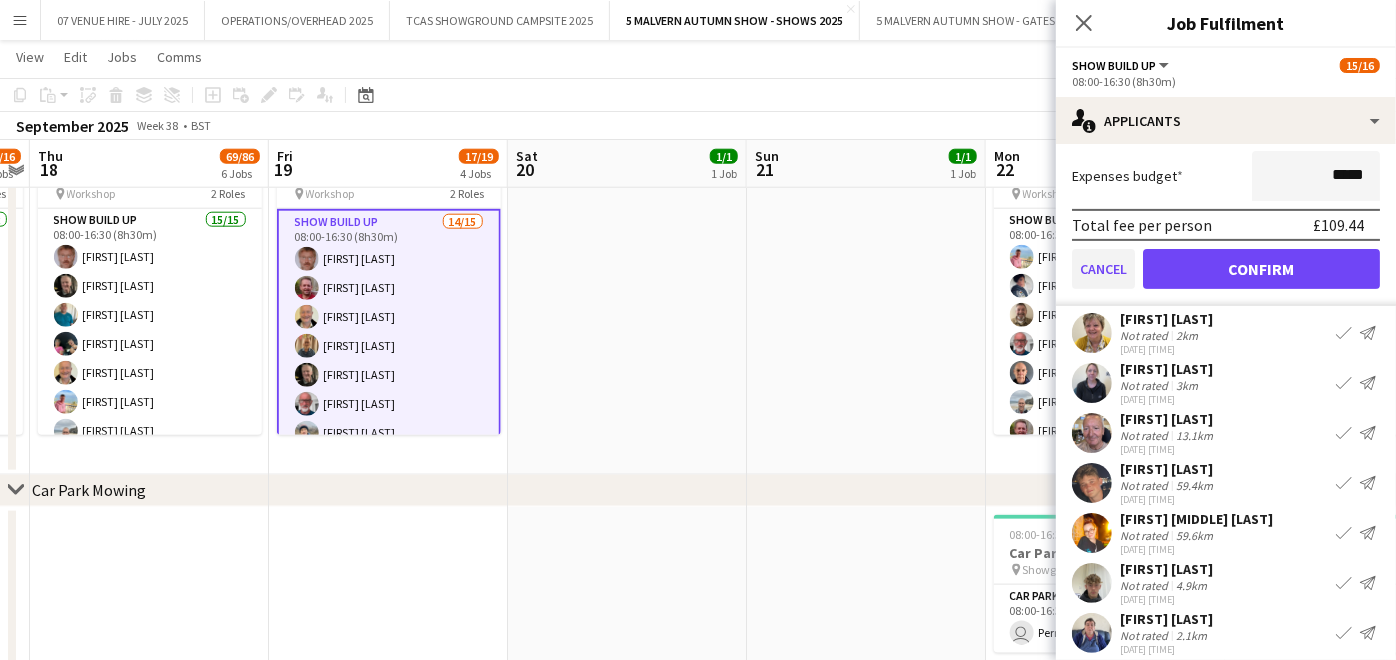 scroll, scrollTop: 5, scrollLeft: 0, axis: vertical 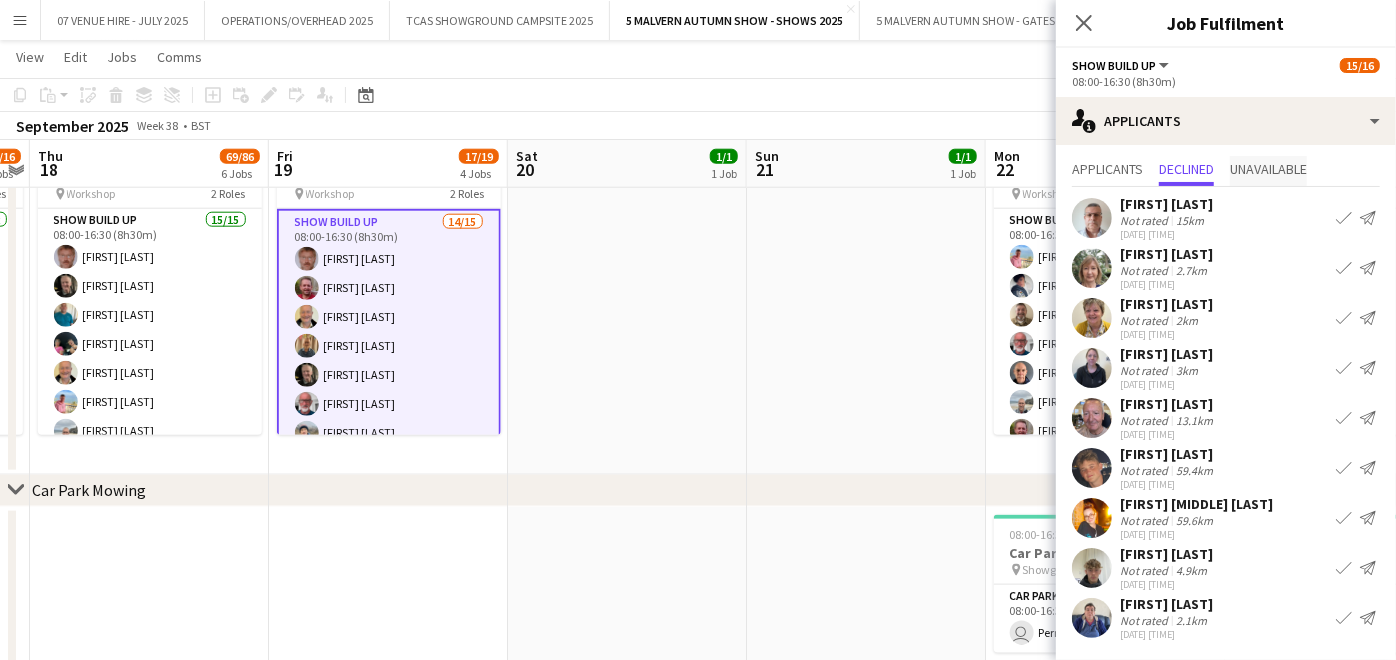 click on "Unavailable" at bounding box center [1268, 169] 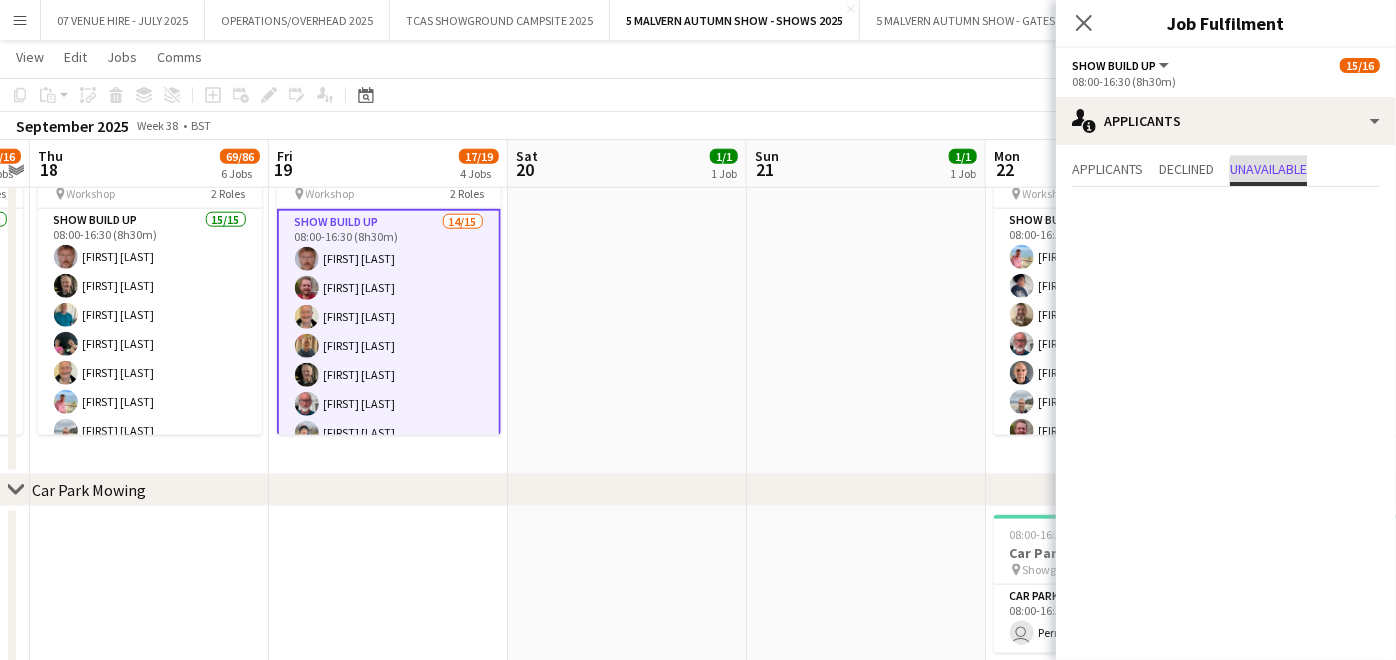 scroll, scrollTop: 0, scrollLeft: 0, axis: both 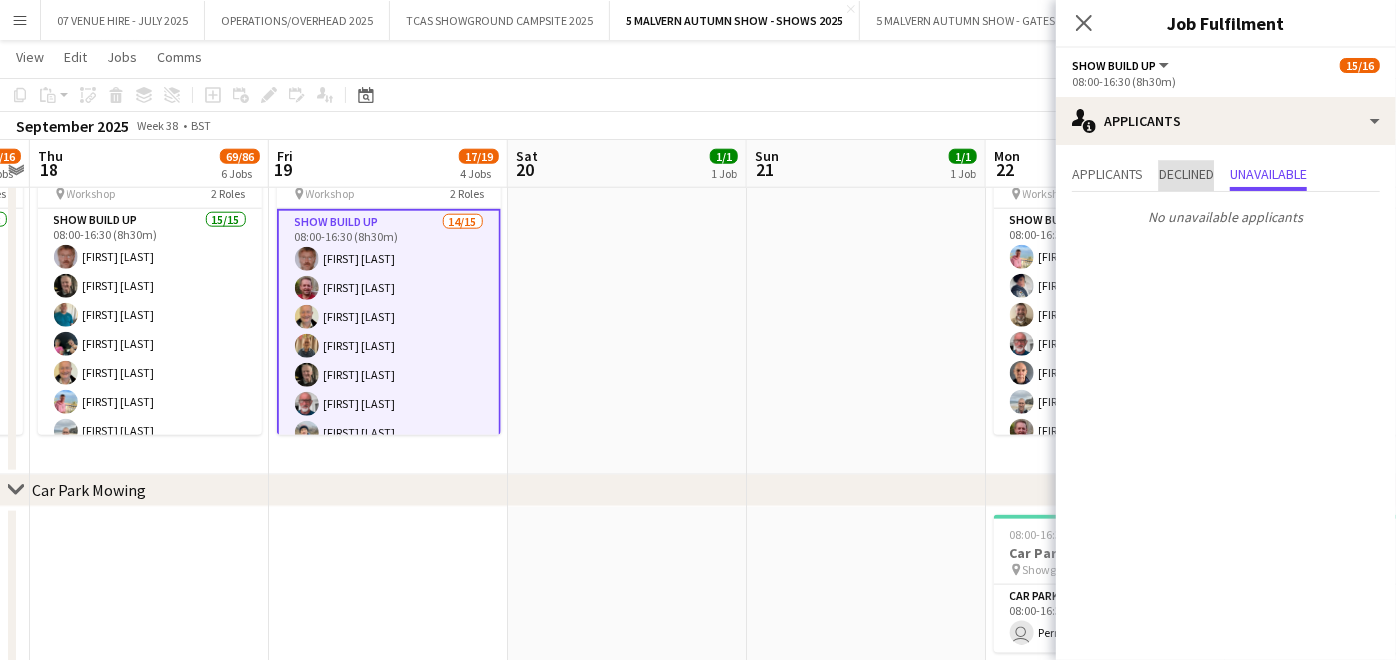 click on "Declined" at bounding box center (1186, 174) 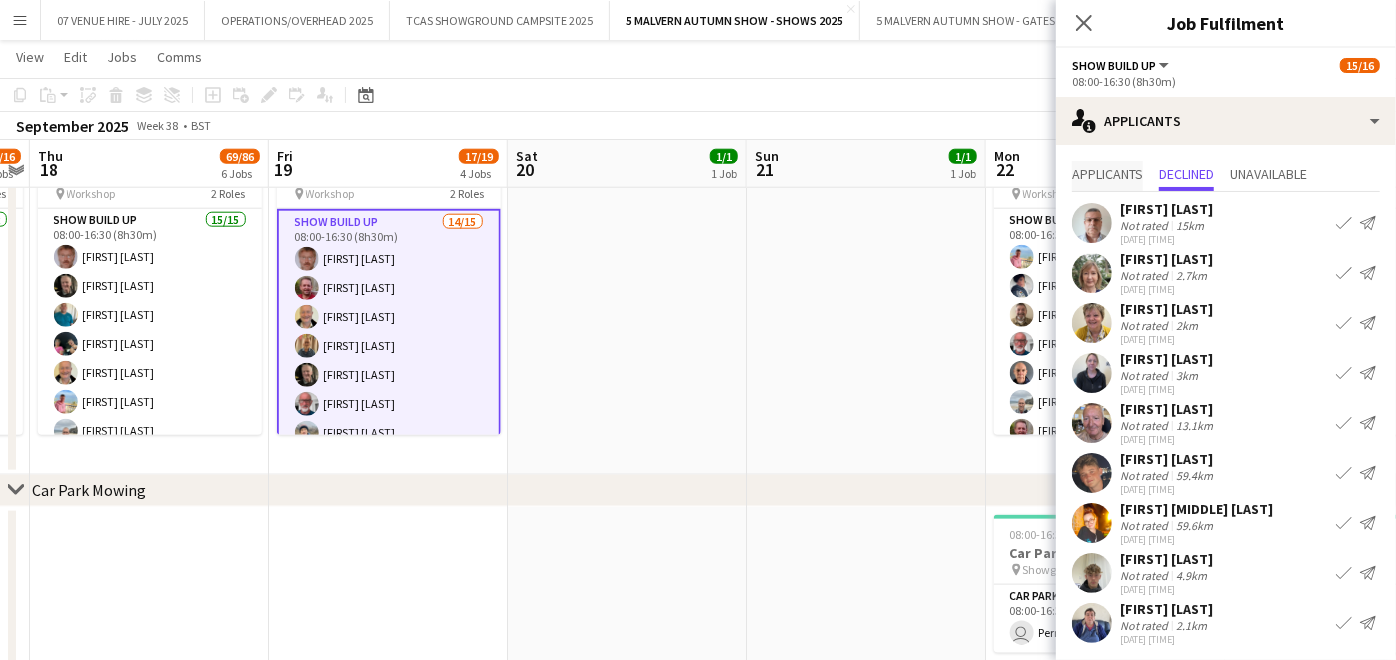 click on "Applicants" at bounding box center [1107, 176] 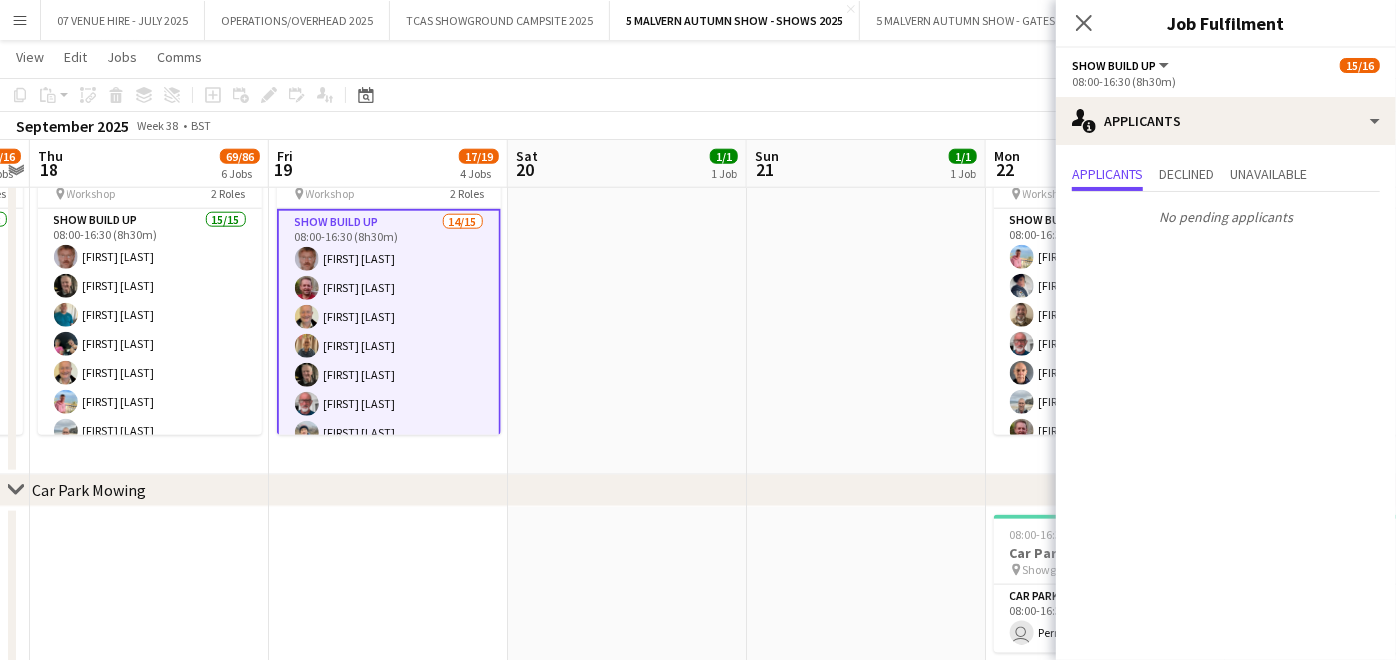drag, startPoint x: 844, startPoint y: 290, endPoint x: 1, endPoint y: 220, distance: 845.9013 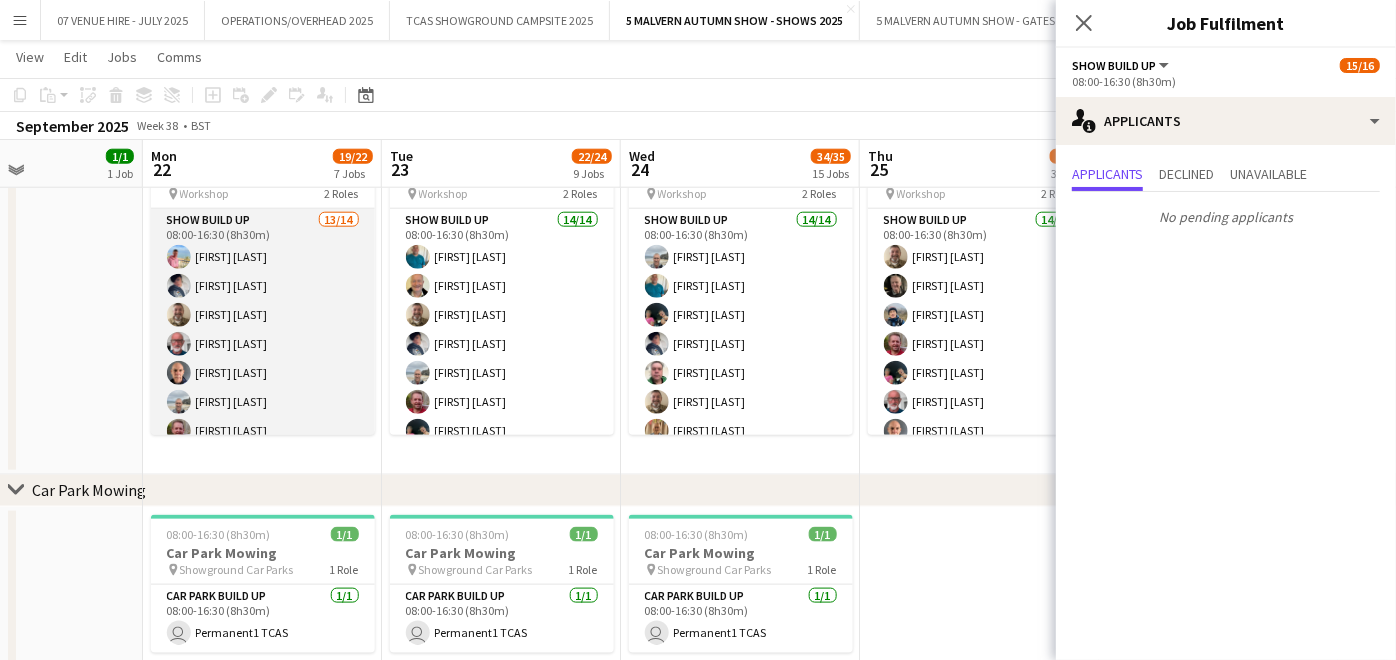 click on "Show Build Up   13/14   08:00-16:30 (8h30m)
Karen Winfield Annie Webb Stuart Robinson David Walker Russell Winfield Ian Marlow Richard Wall Pauline Walker Stuart McNaughton Gary Harper James Pickett Will Hooper Ian Dean
single-neutral-actions" at bounding box center [263, 431] 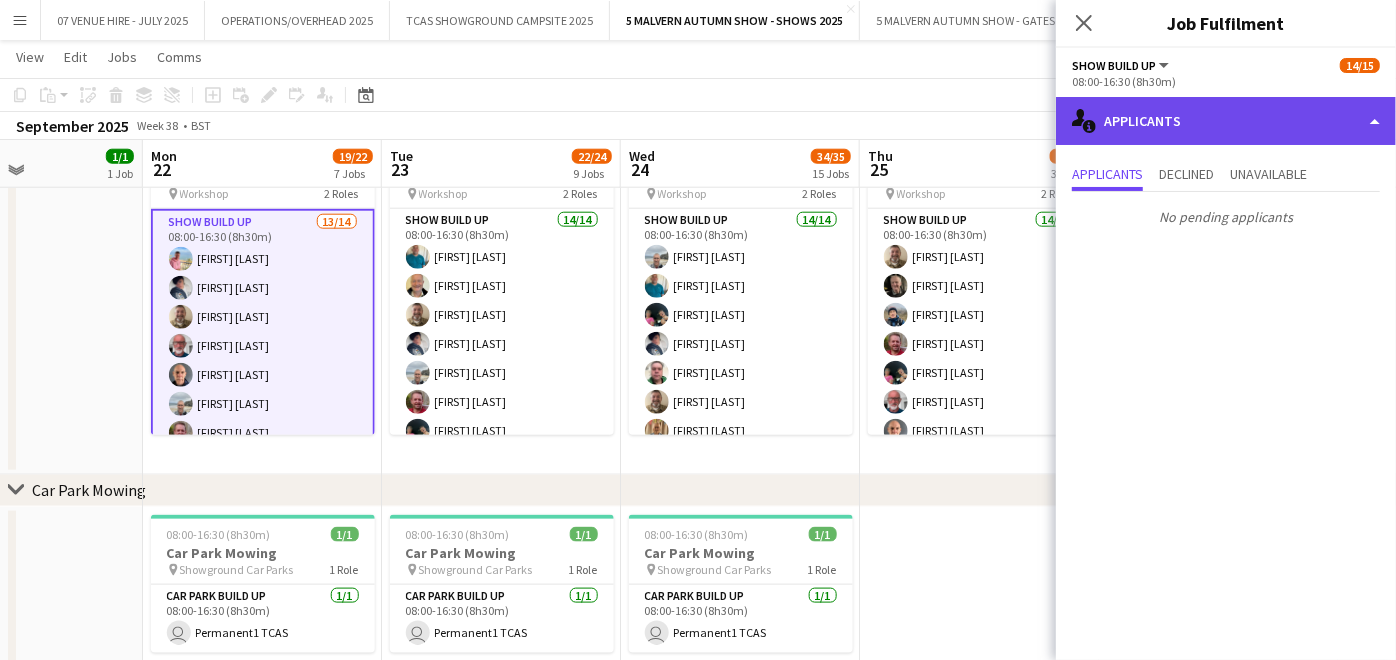 click on "single-neutral-actions-information
Applicants" 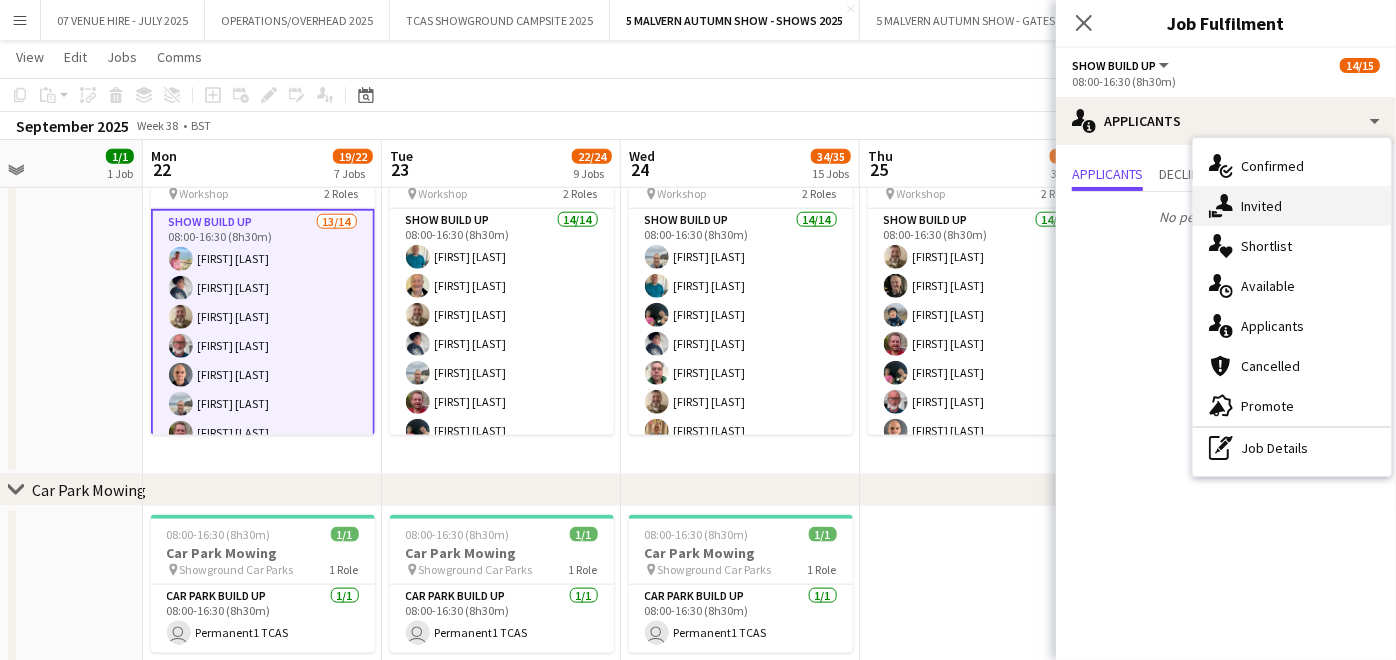 click on "single-neutral-actions-share-1
Invited" at bounding box center (1292, 206) 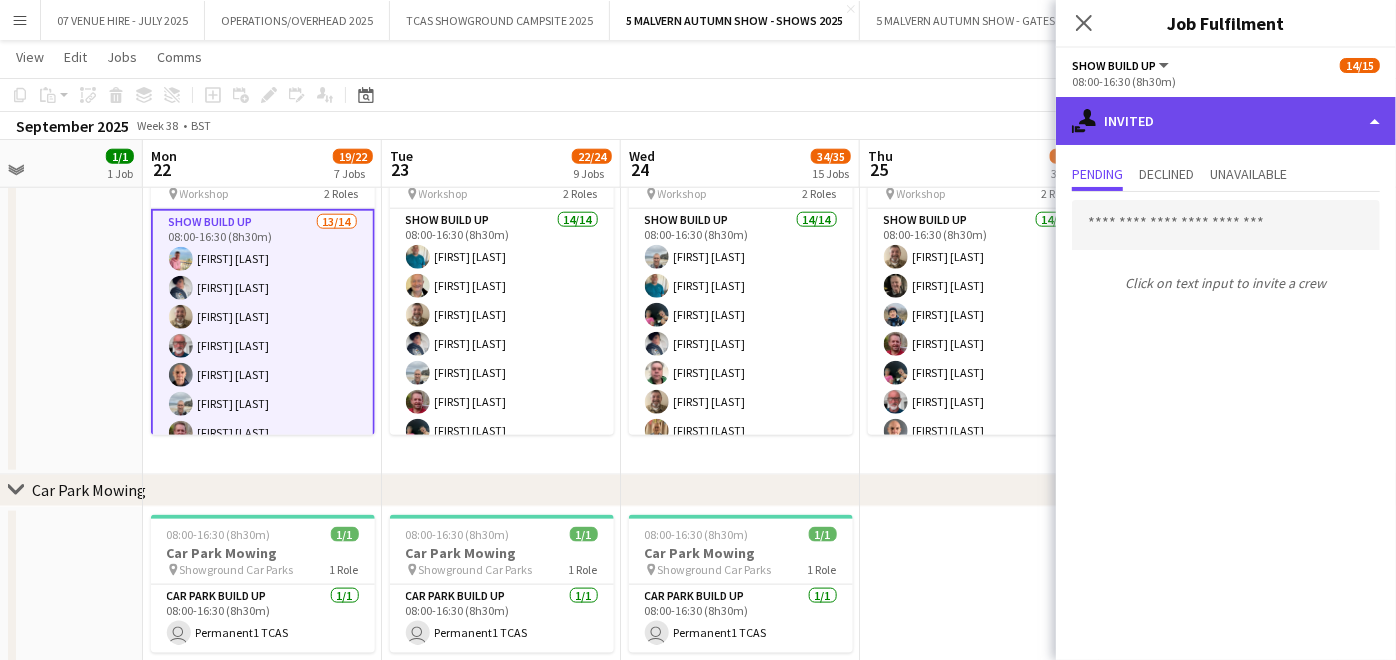 drag, startPoint x: 1194, startPoint y: 125, endPoint x: 1192, endPoint y: 137, distance: 12.165525 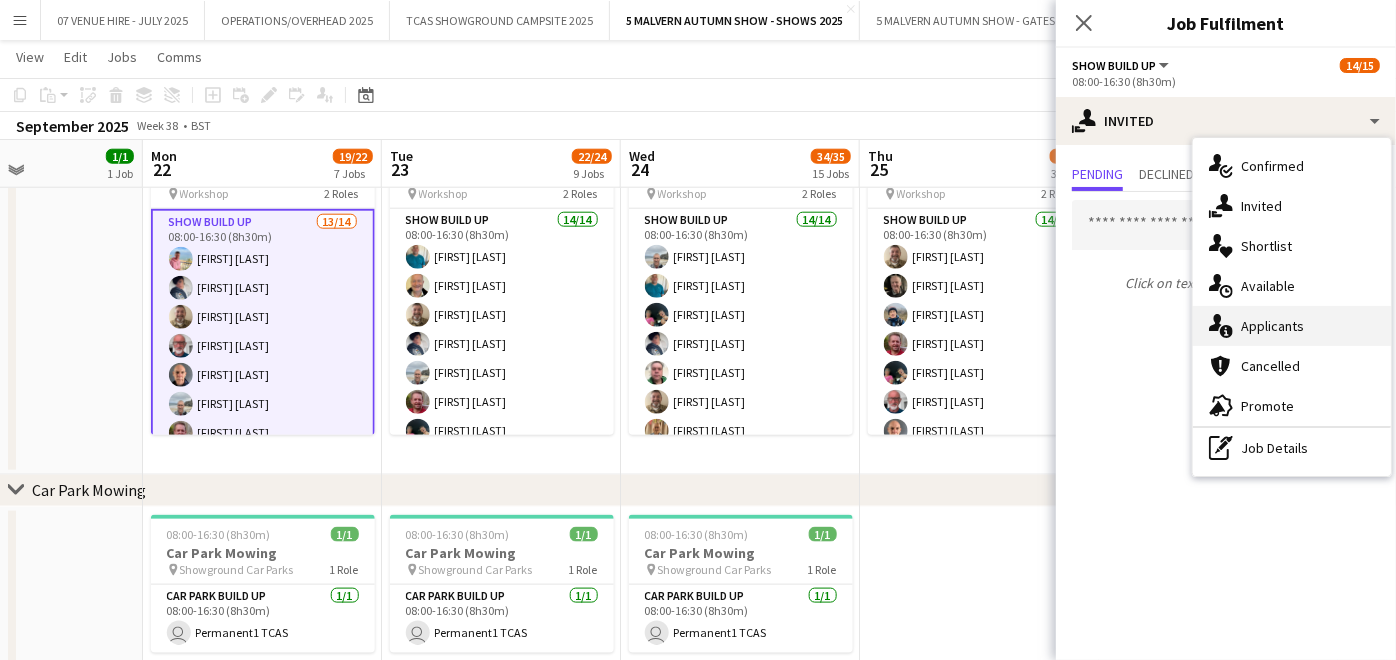 click on "single-neutral-actions-information
Applicants" at bounding box center (1292, 326) 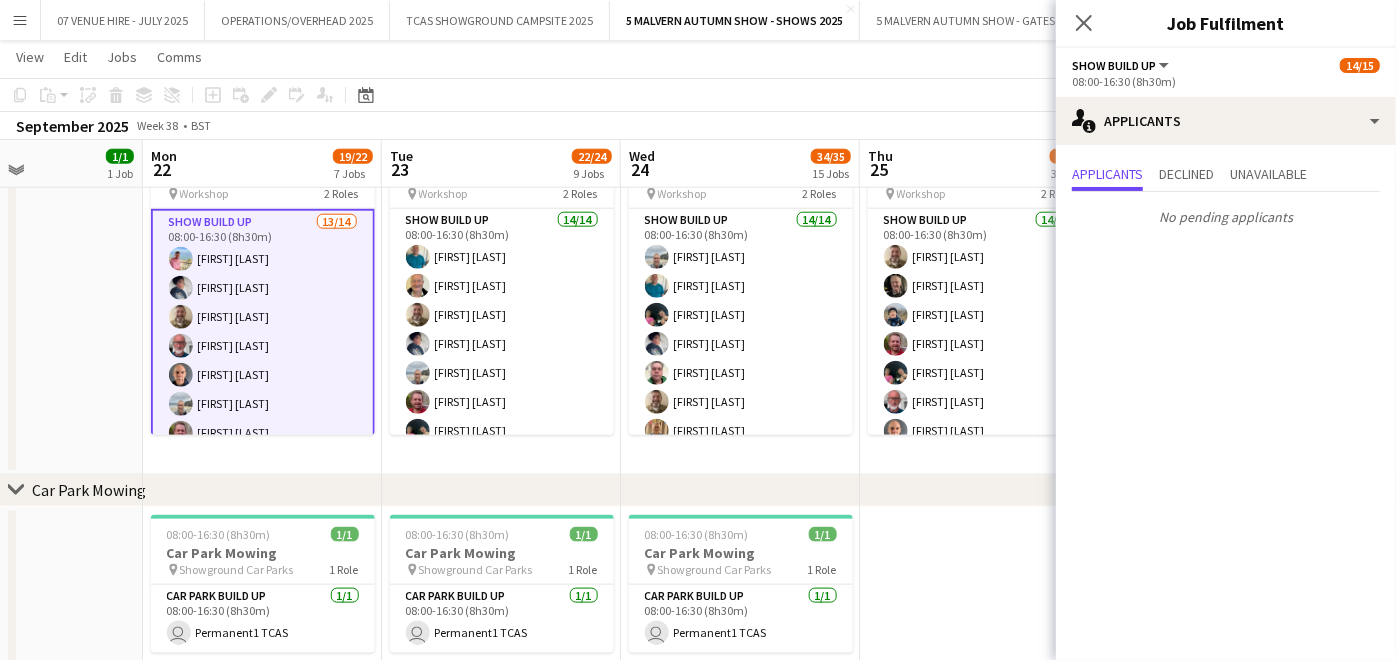 click on "Show Build Up   13/14   08:00-16:30 (8h30m)
Karen Winfield Annie Webb Stuart Robinson David Walker Russell Winfield Ian Marlow Richard Wall Pauline Walker Stuart McNaughton Gary Harper James Pickett Will Hooper Ian Dean
single-neutral-actions" at bounding box center (263, 433) 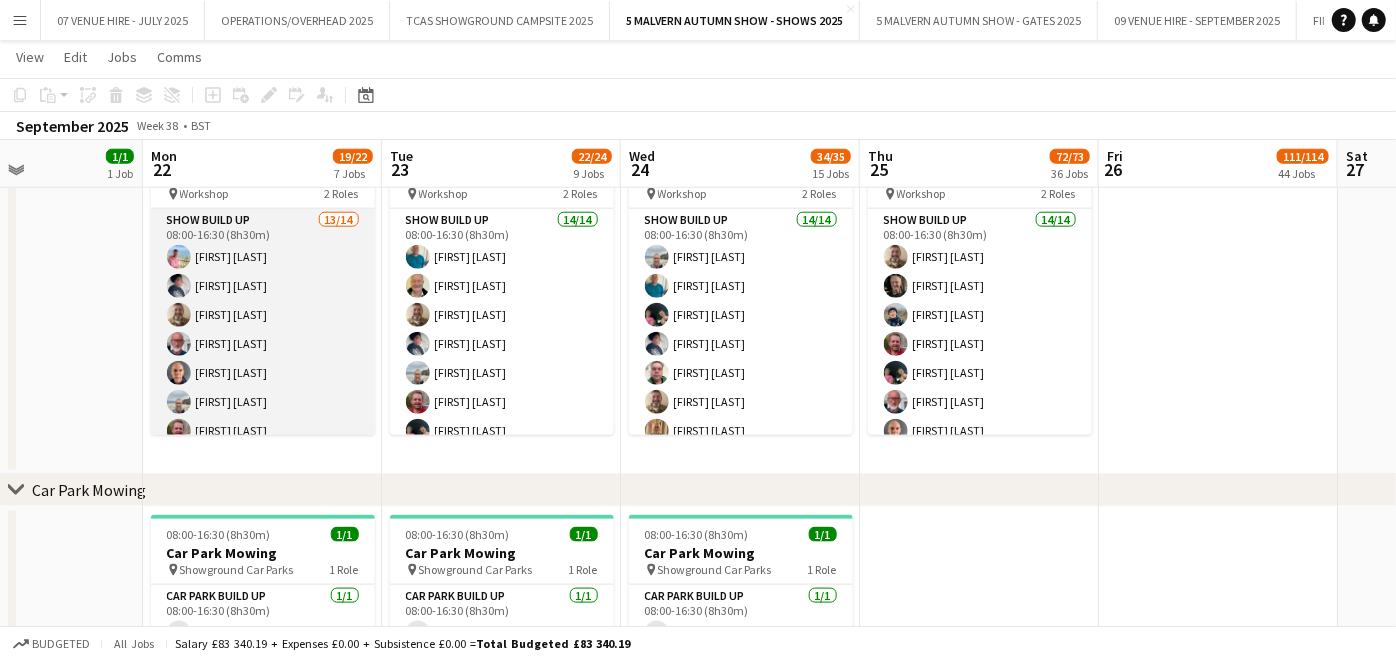 click on "Show Build Up   13/14   08:00-16:30 (8h30m)
Karen Winfield Annie Webb Stuart Robinson David Walker Russell Winfield Ian Marlow Richard Wall Pauline Walker Stuart McNaughton Gary Harper James Pickett Will Hooper Ian Dean
single-neutral-actions" at bounding box center (263, 431) 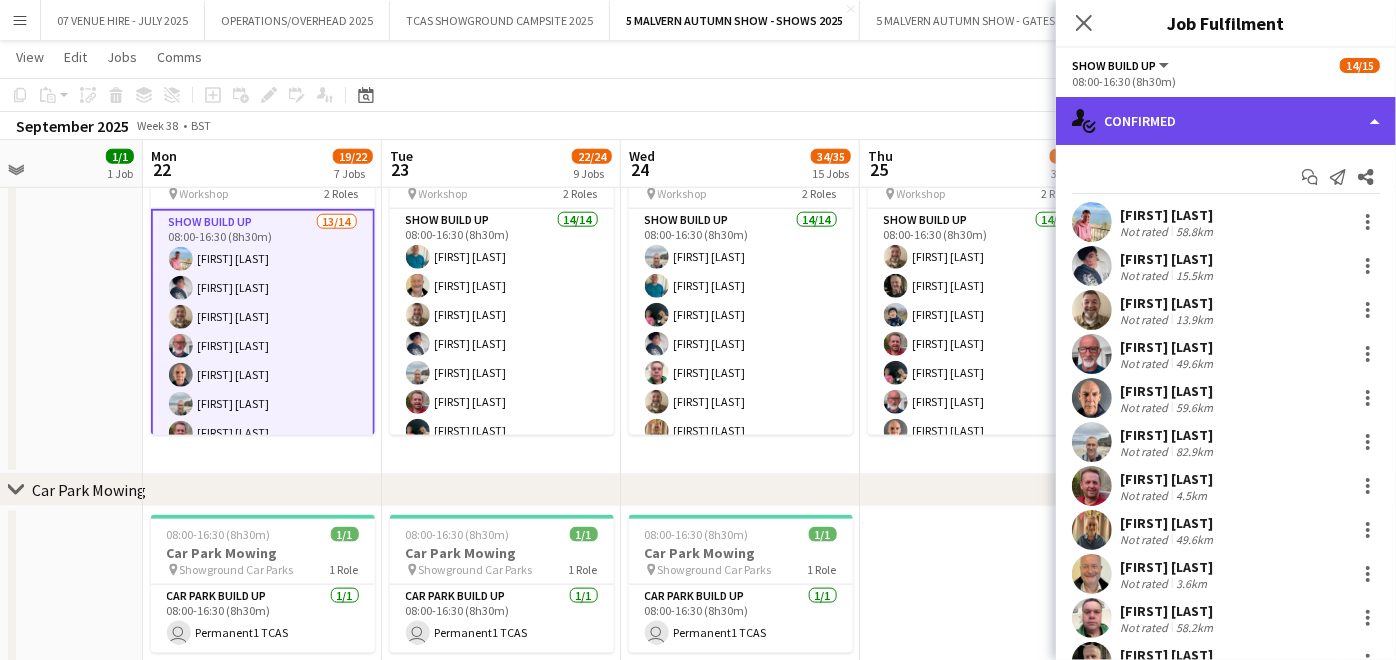 click on "single-neutral-actions-check-2
Confirmed" 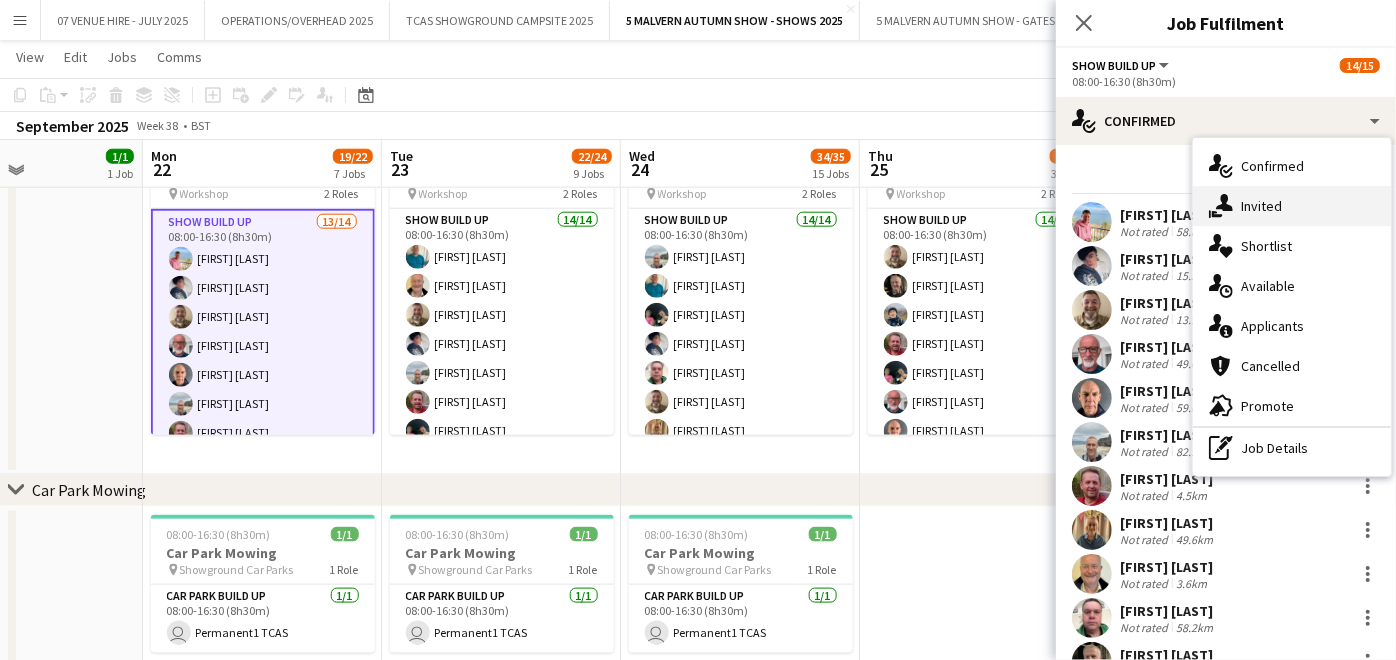 click on "single-neutral-actions-share-1
Invited" at bounding box center [1292, 206] 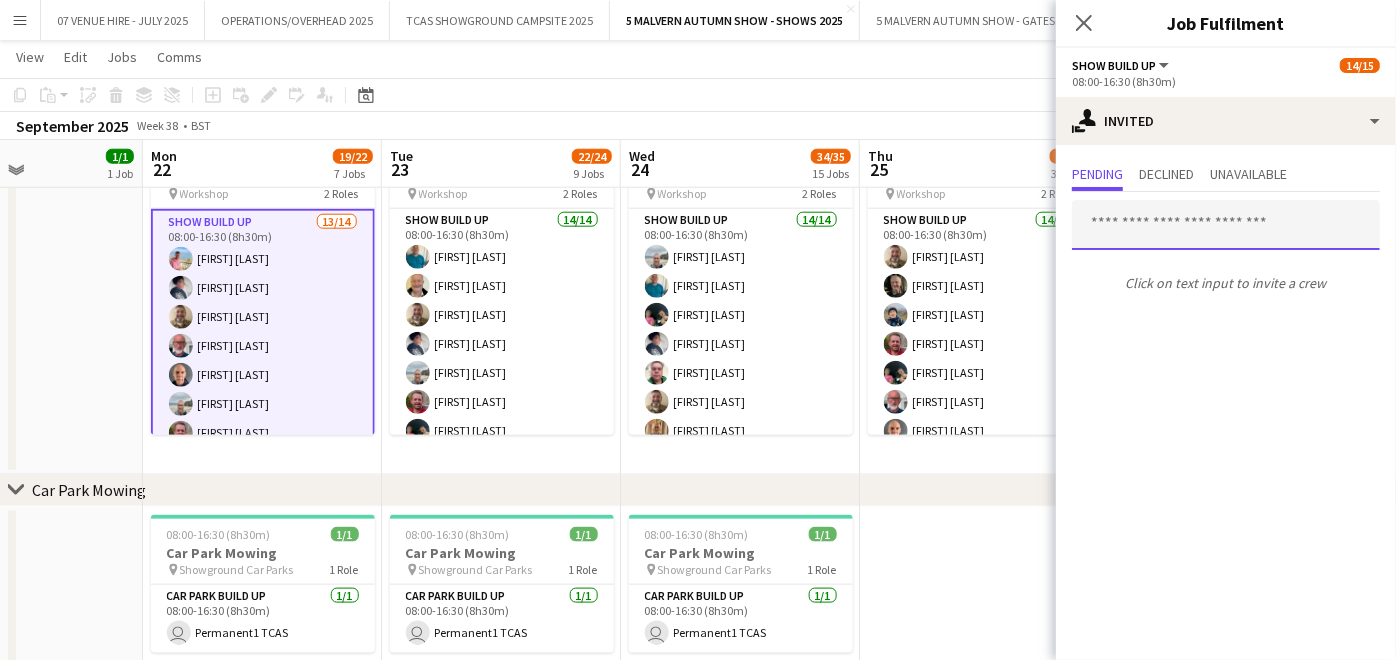 click at bounding box center [1226, 225] 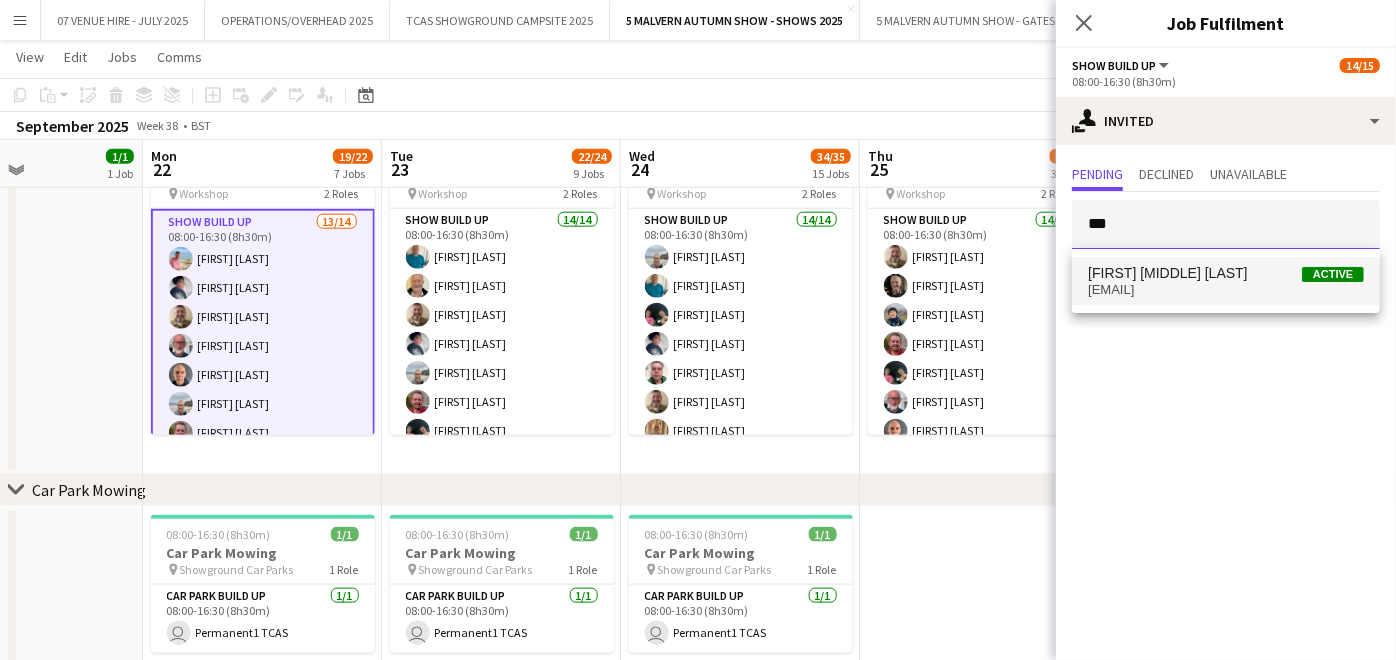 type on "***" 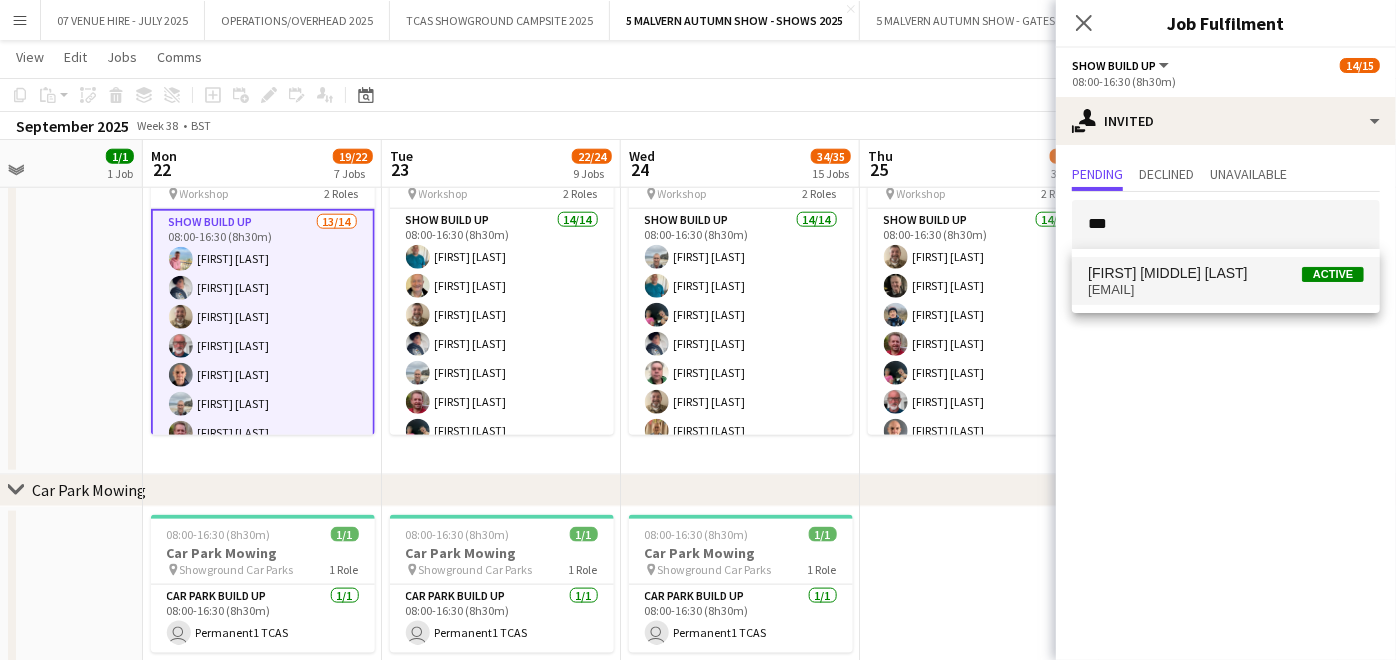 click on "miagarrettpresto@gmail.com" at bounding box center [1226, 290] 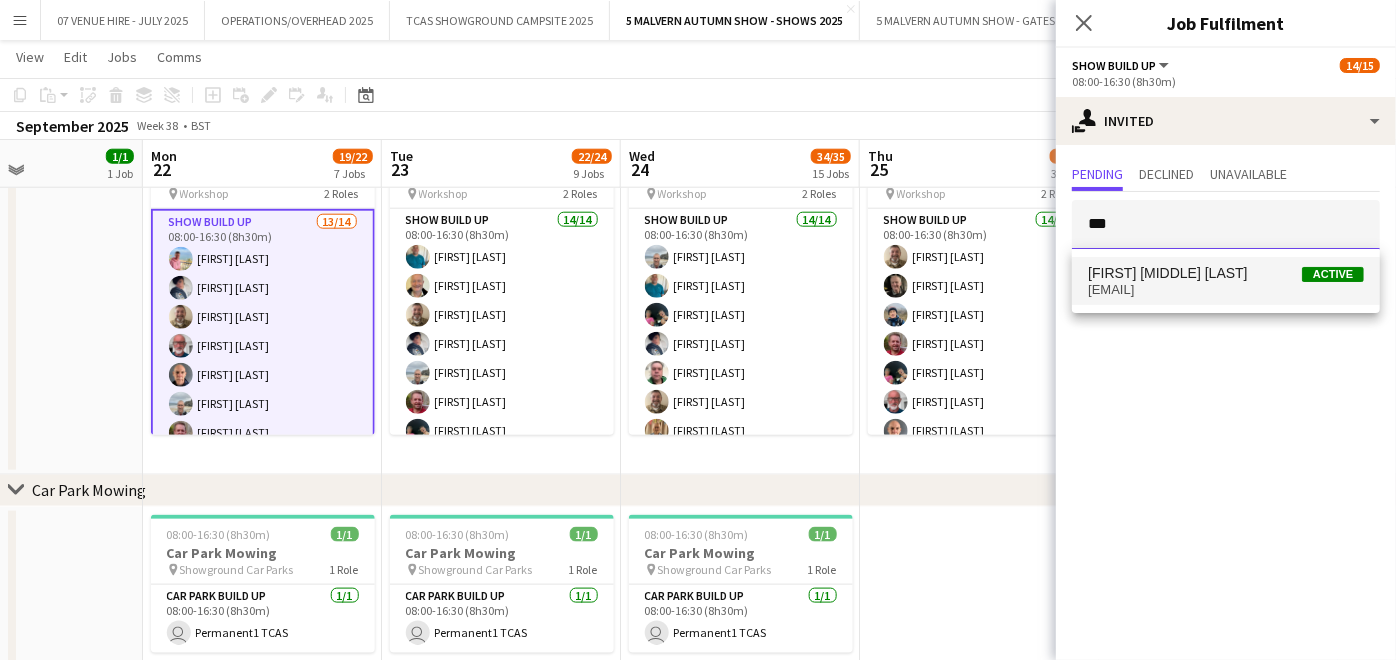 type 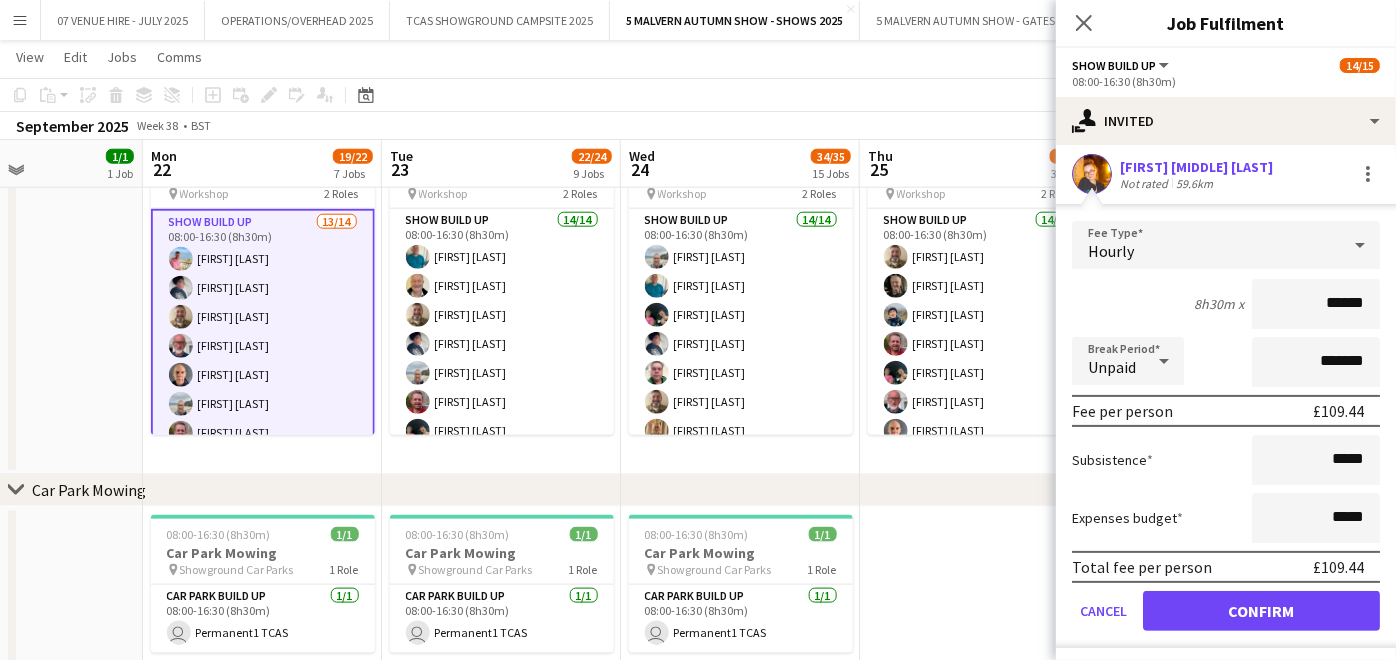 scroll, scrollTop: 156, scrollLeft: 0, axis: vertical 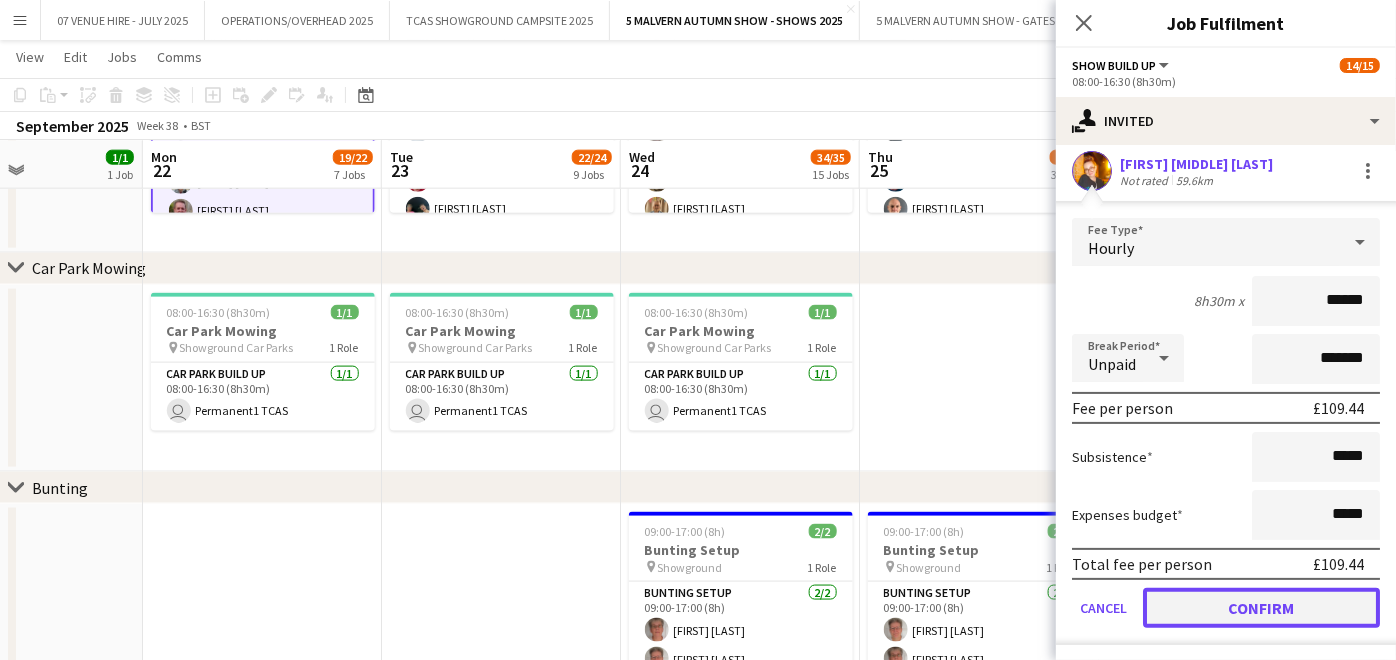click on "Confirm" 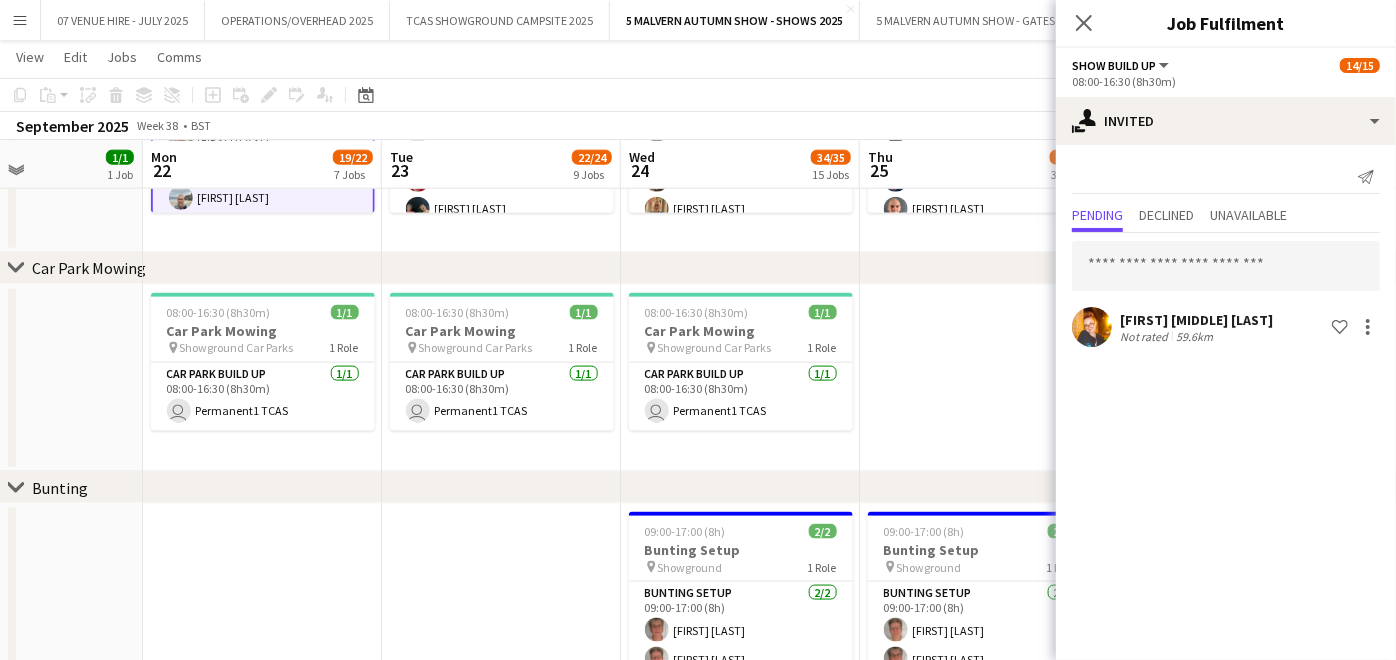 scroll, scrollTop: 0, scrollLeft: 0, axis: both 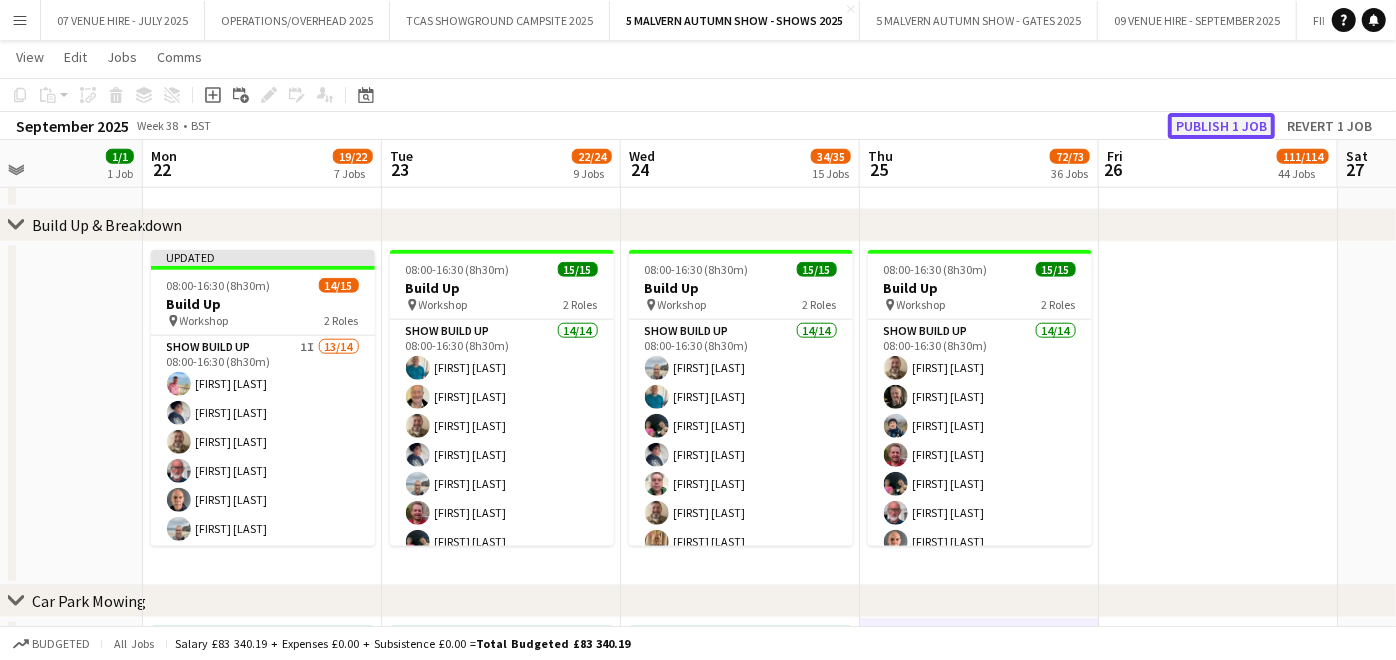 click on "Publish 1 job" 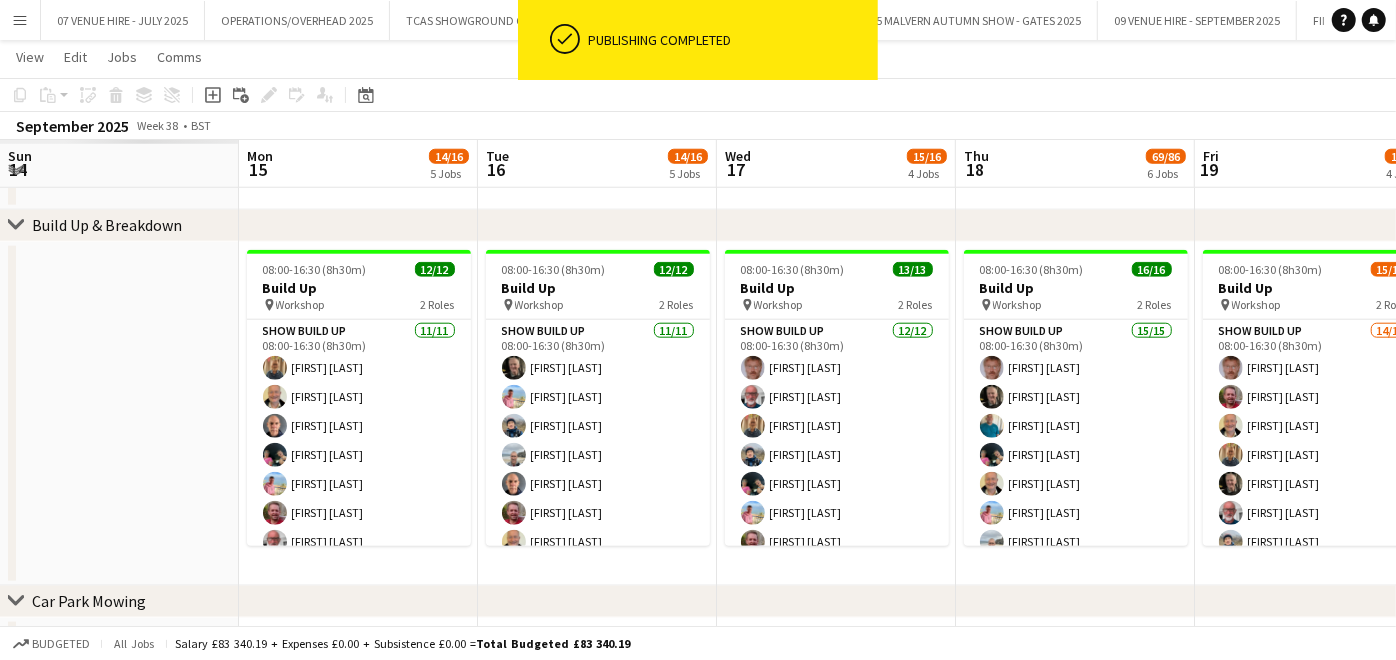 scroll, scrollTop: 0, scrollLeft: 688, axis: horizontal 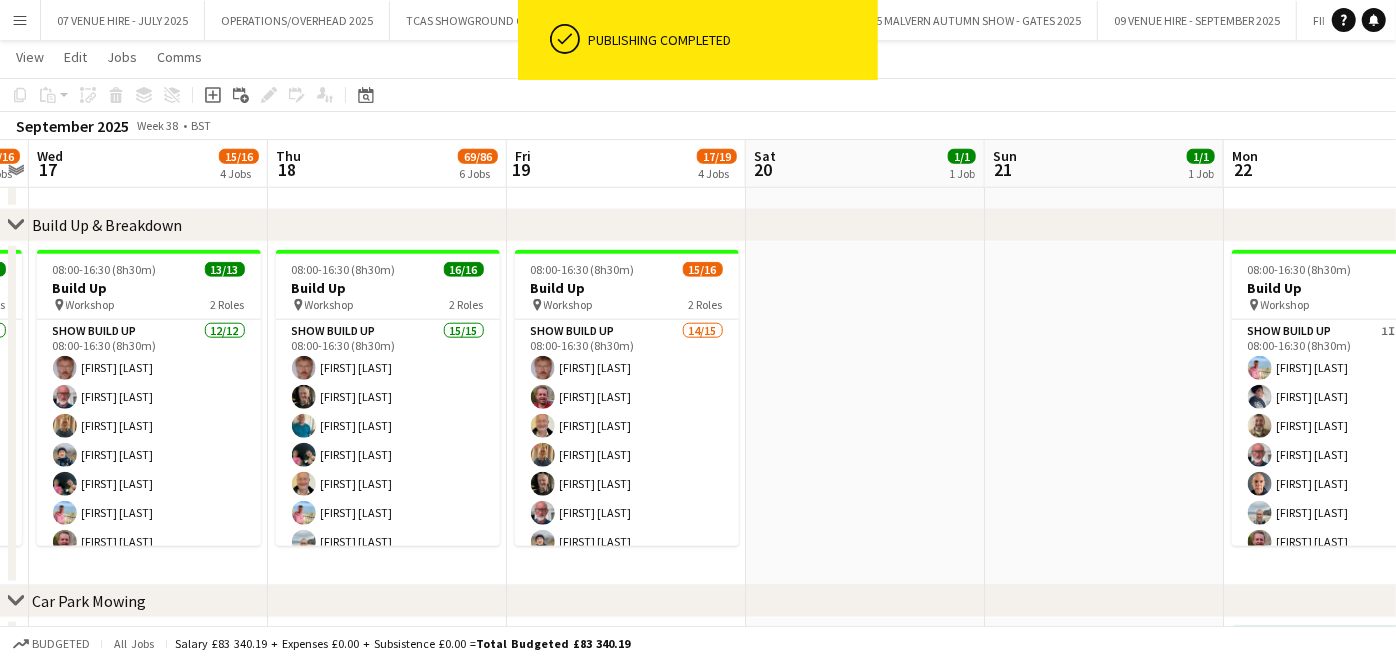 drag, startPoint x: 213, startPoint y: 263, endPoint x: 1417, endPoint y: 394, distance: 1211.1057 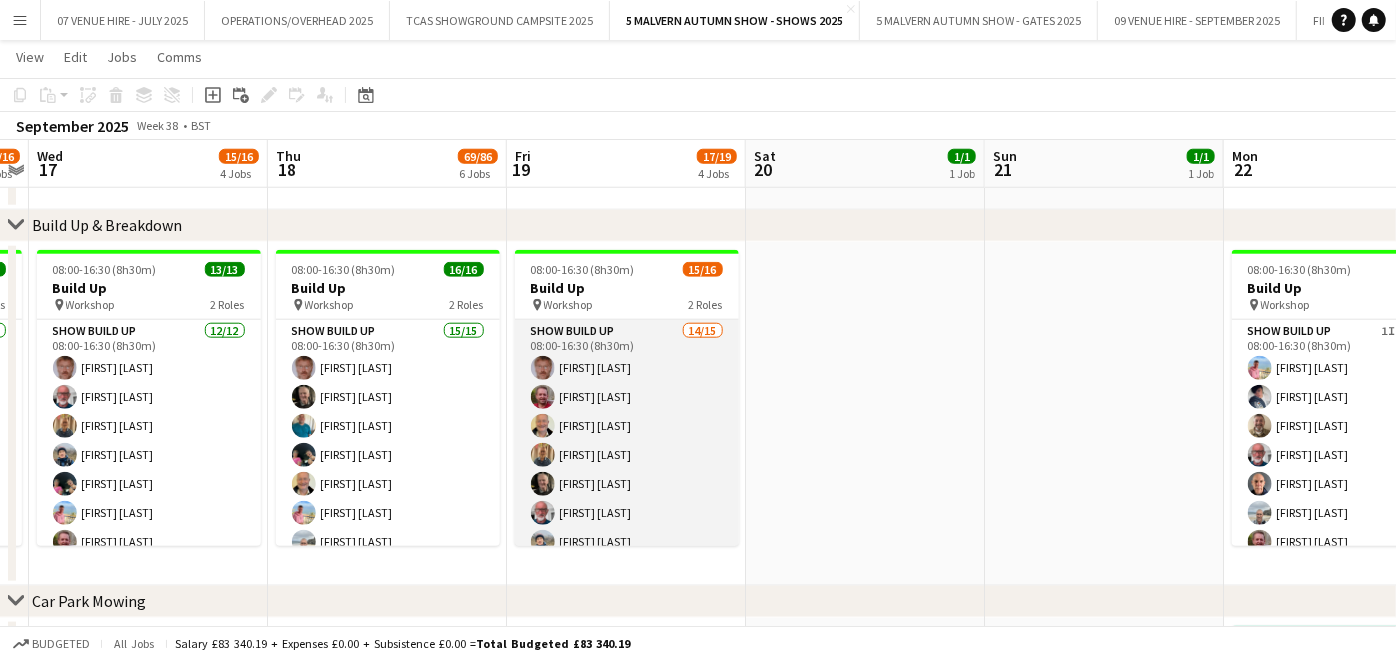 click on "Show Build Up   14/15   08:00-16:30 (8h30m)
Andrew Ford Richard Wall Stuart McNaughton Pauline Walker James Pickett David Walker Ian Dean Karen Winfield Ian Marlow Russell Winfield Will Hooper Annie Webb Gary Harper Nicola Mundy
single-neutral-actions" at bounding box center [627, 557] 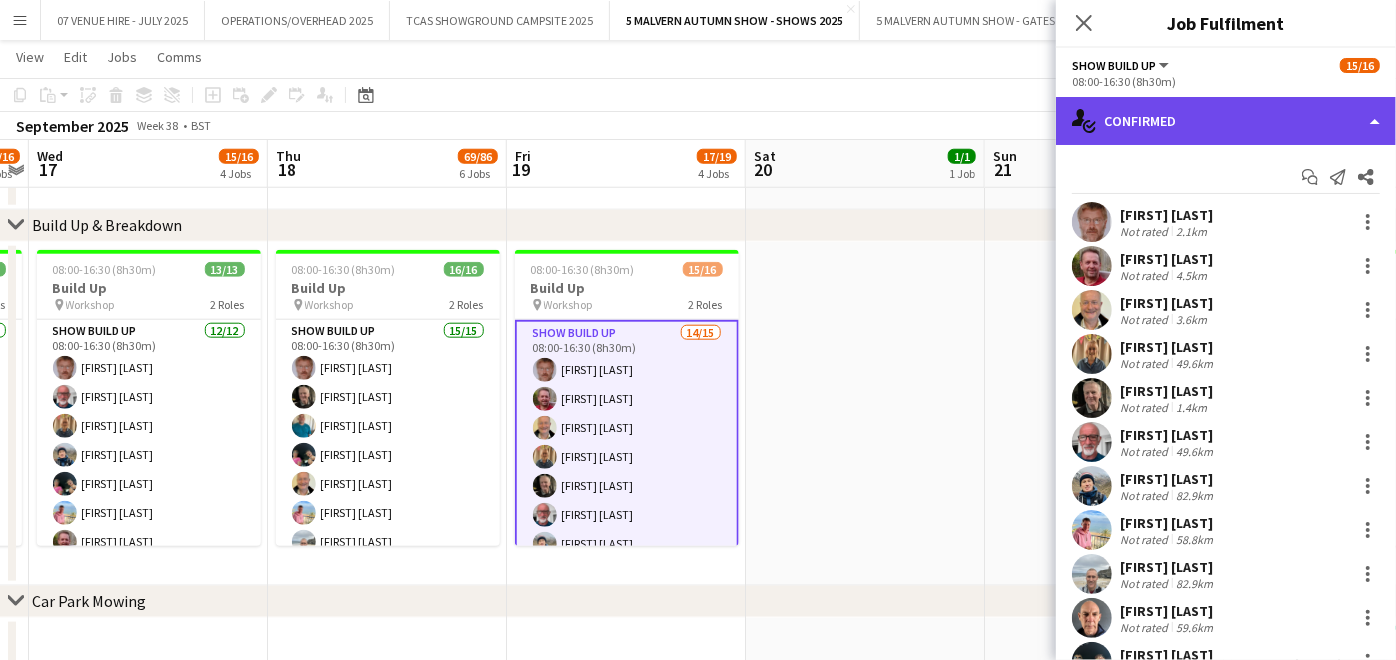 click on "single-neutral-actions-check-2
Confirmed" 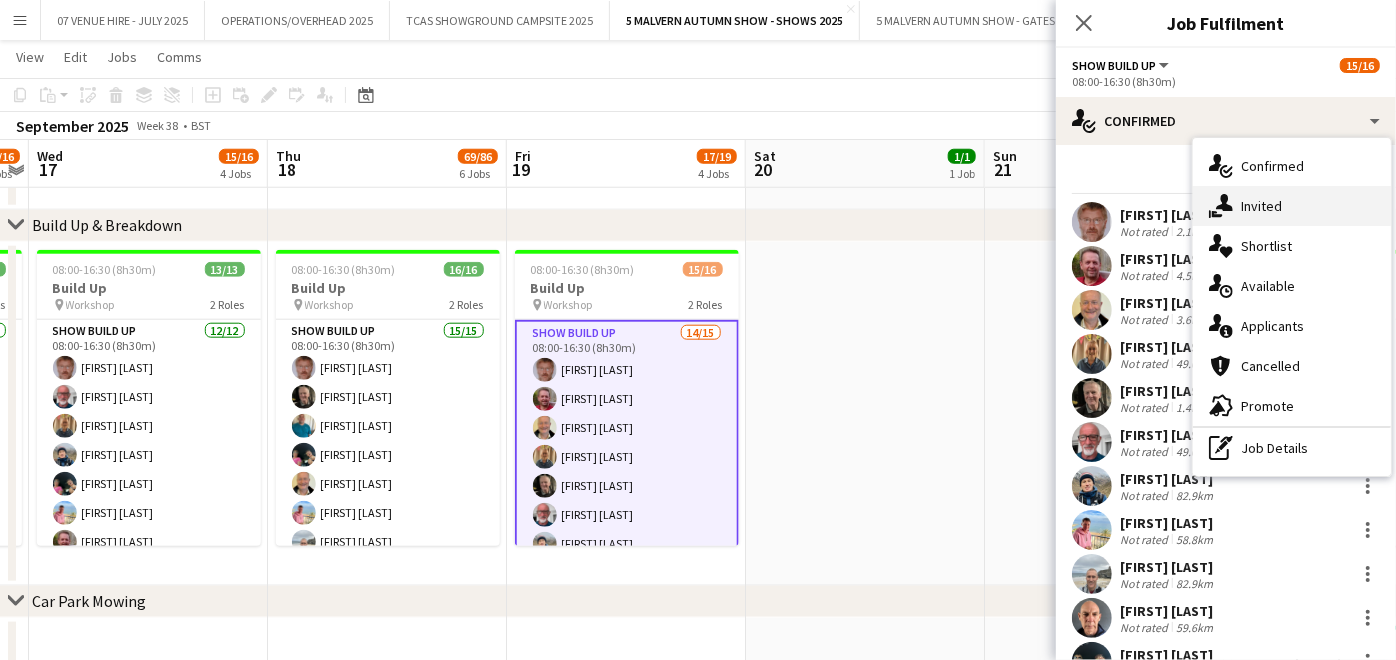 click on "single-neutral-actions-share-1
Invited" at bounding box center [1292, 206] 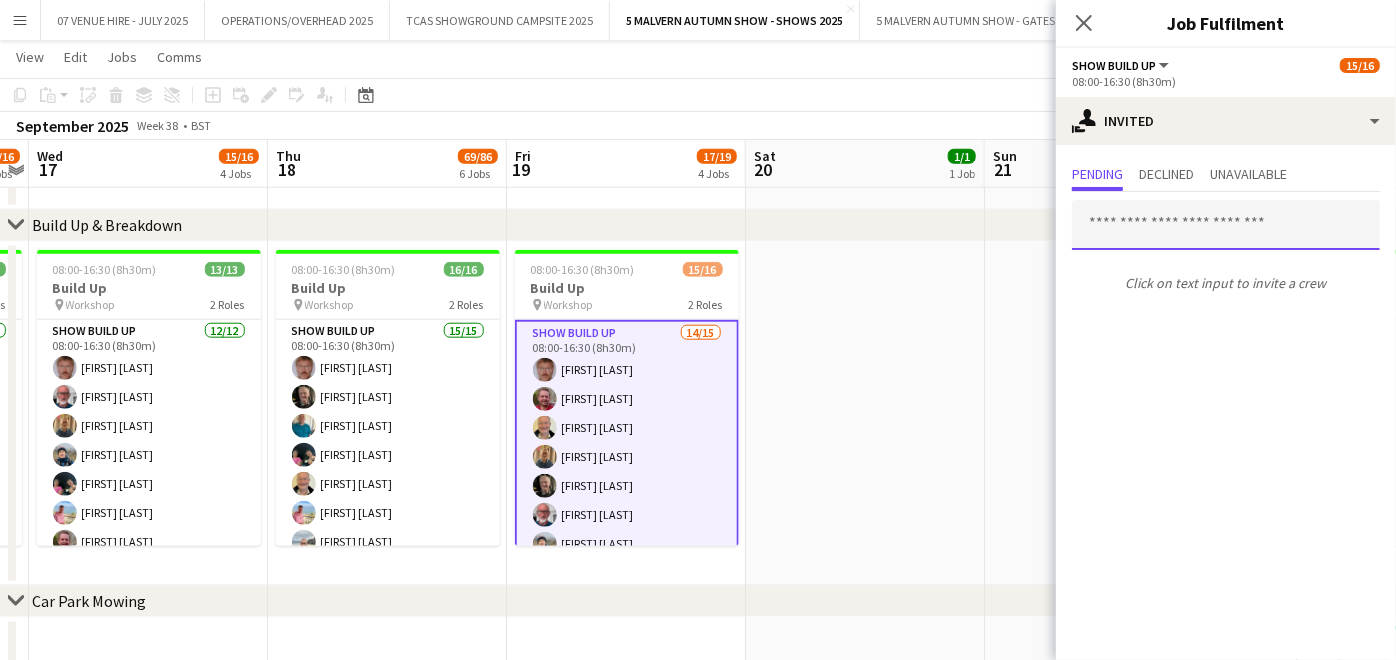 click at bounding box center [1226, 225] 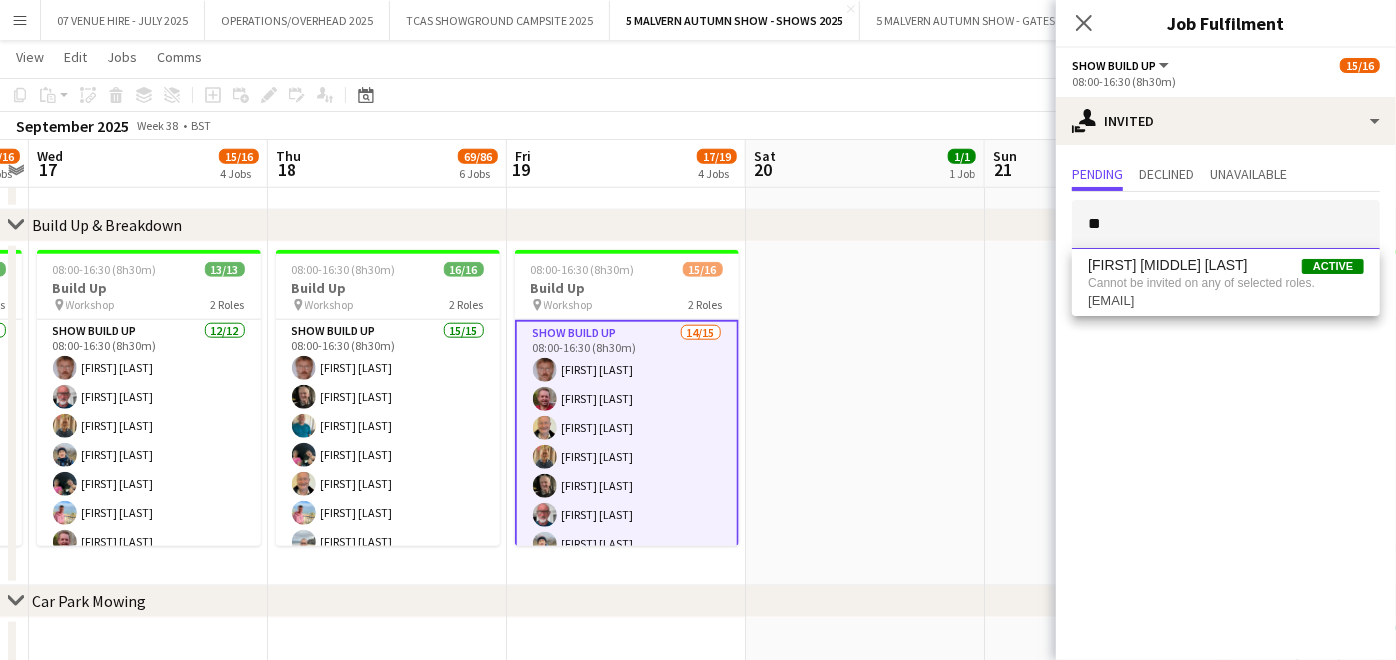 type on "*" 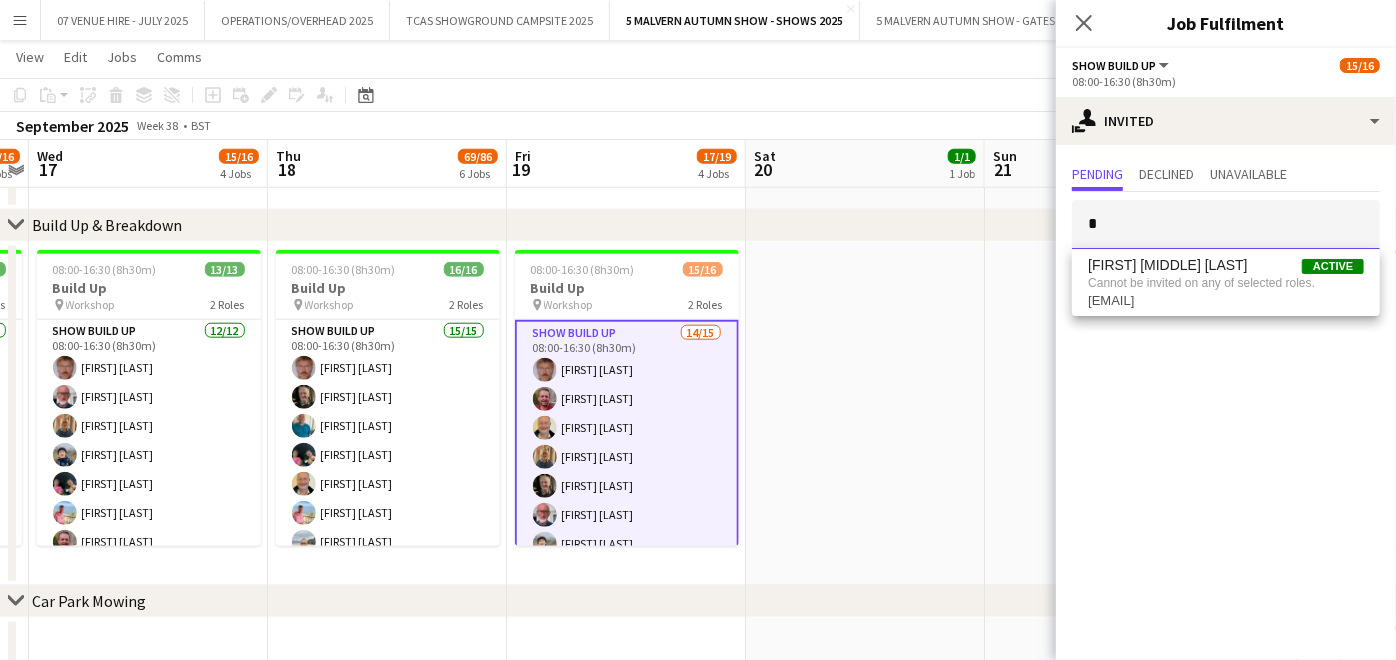 type 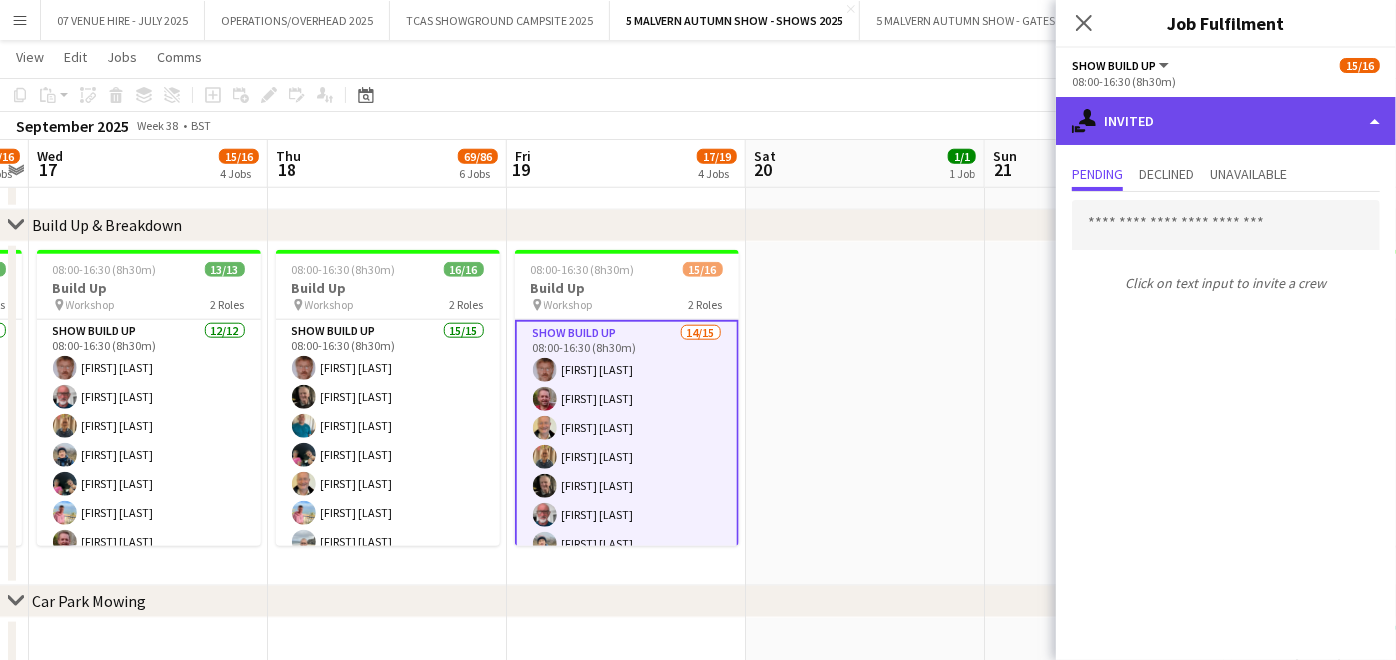 click on "single-neutral-actions-share-1
Invited" 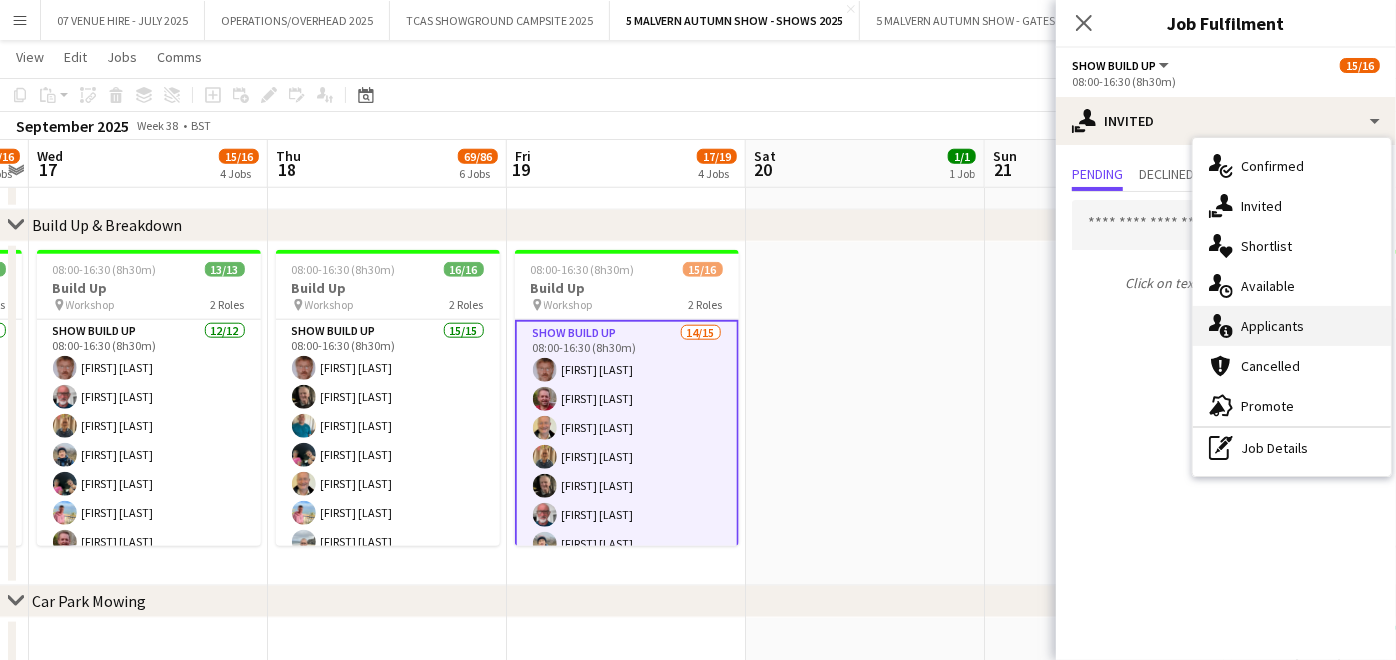 click on "single-neutral-actions-information
Applicants" at bounding box center [1292, 326] 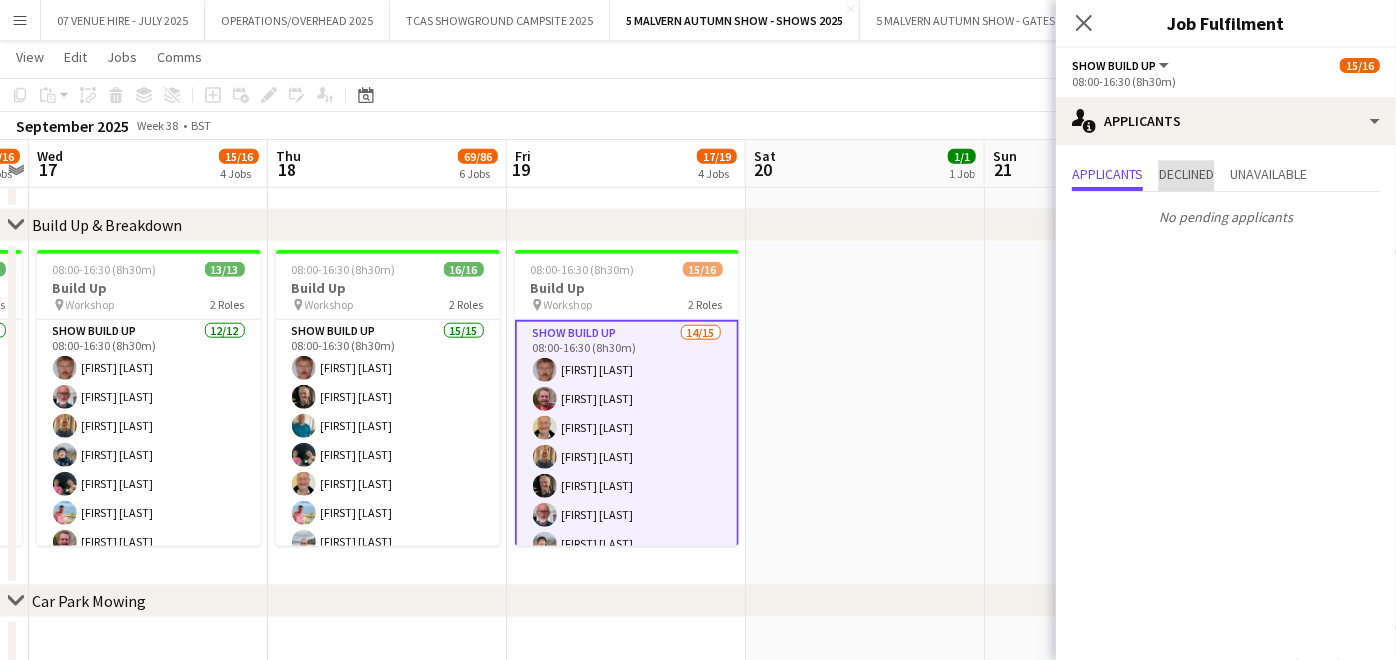 click on "Declined" at bounding box center (1186, 174) 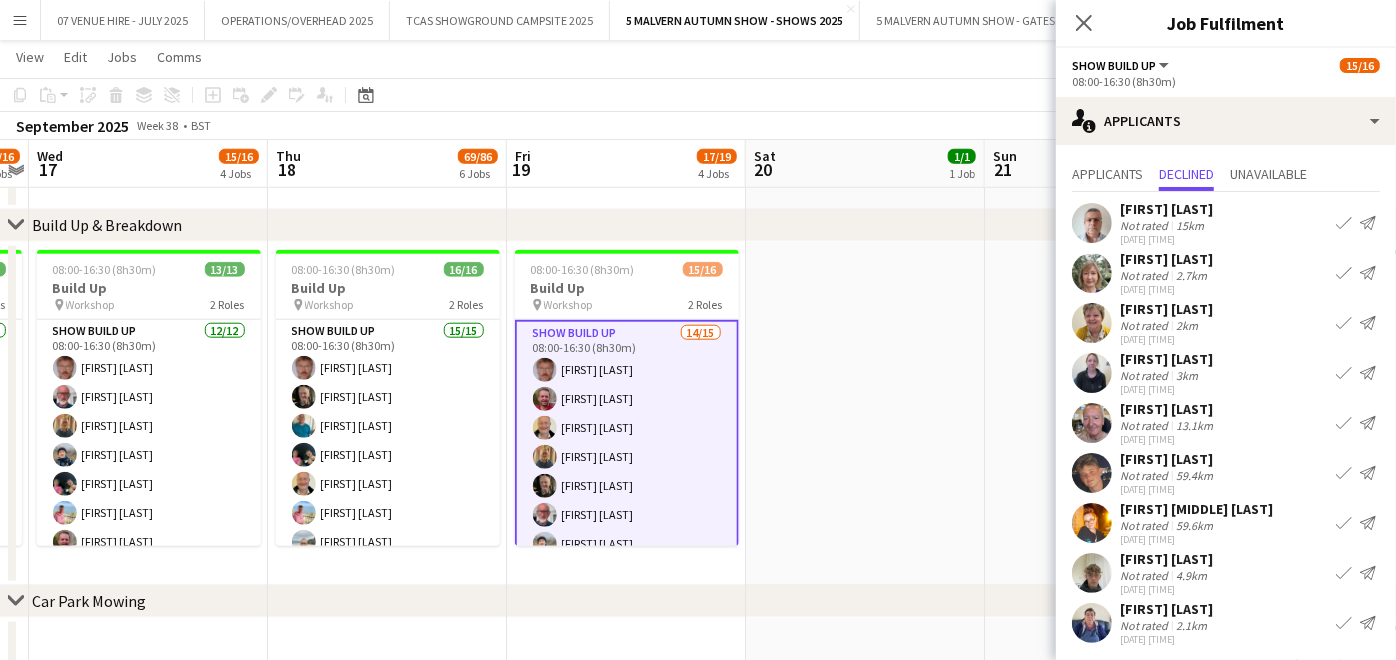 click on "Confirm" at bounding box center (1344, 623) 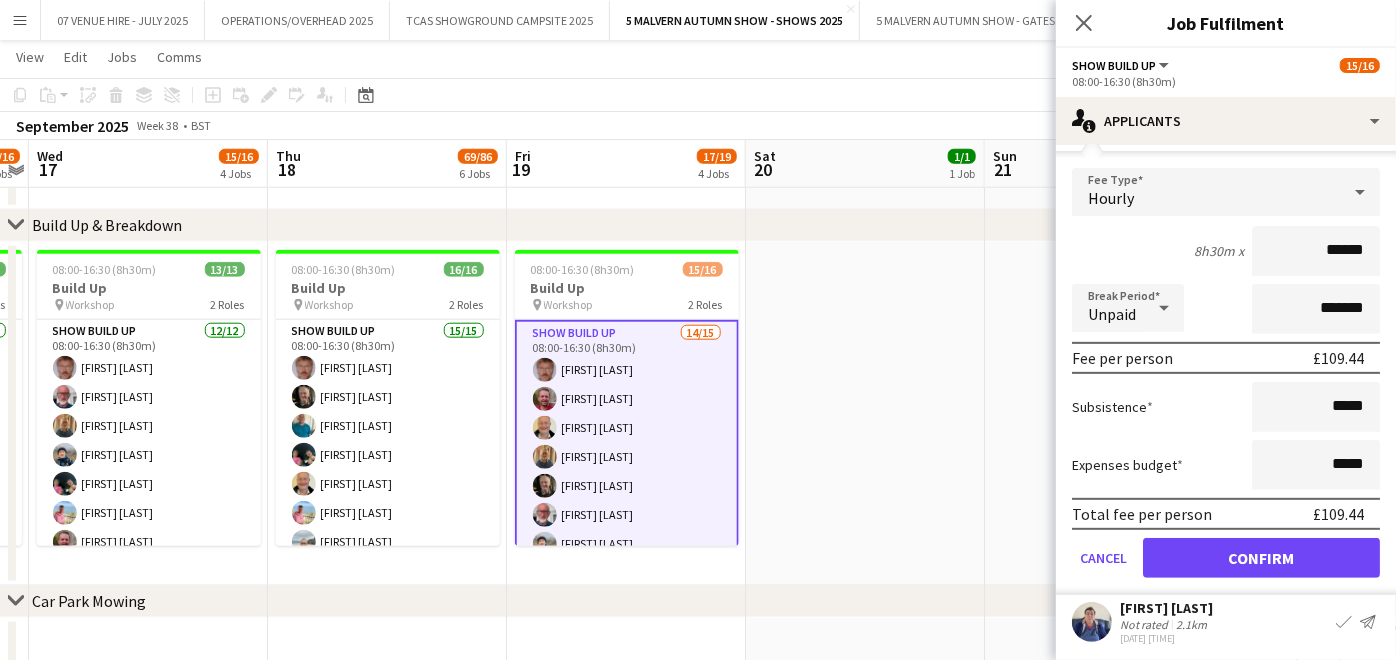 scroll, scrollTop: 456, scrollLeft: 0, axis: vertical 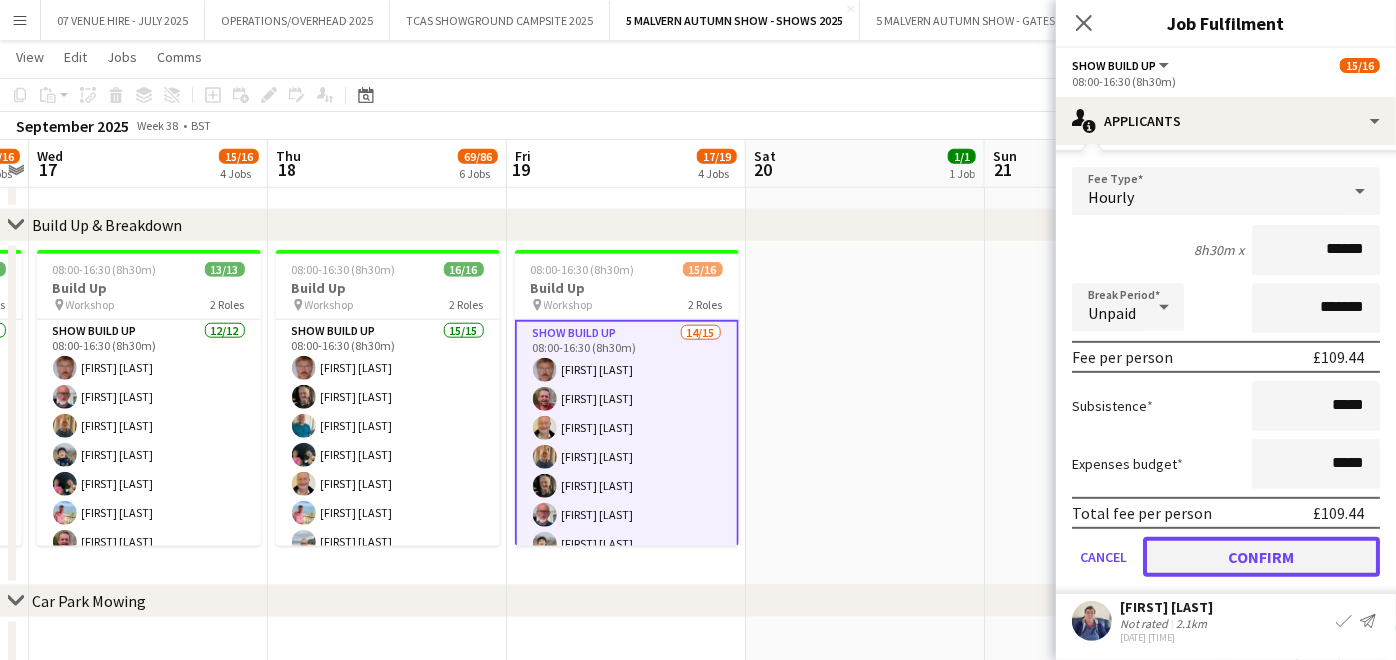 click on "Confirm" 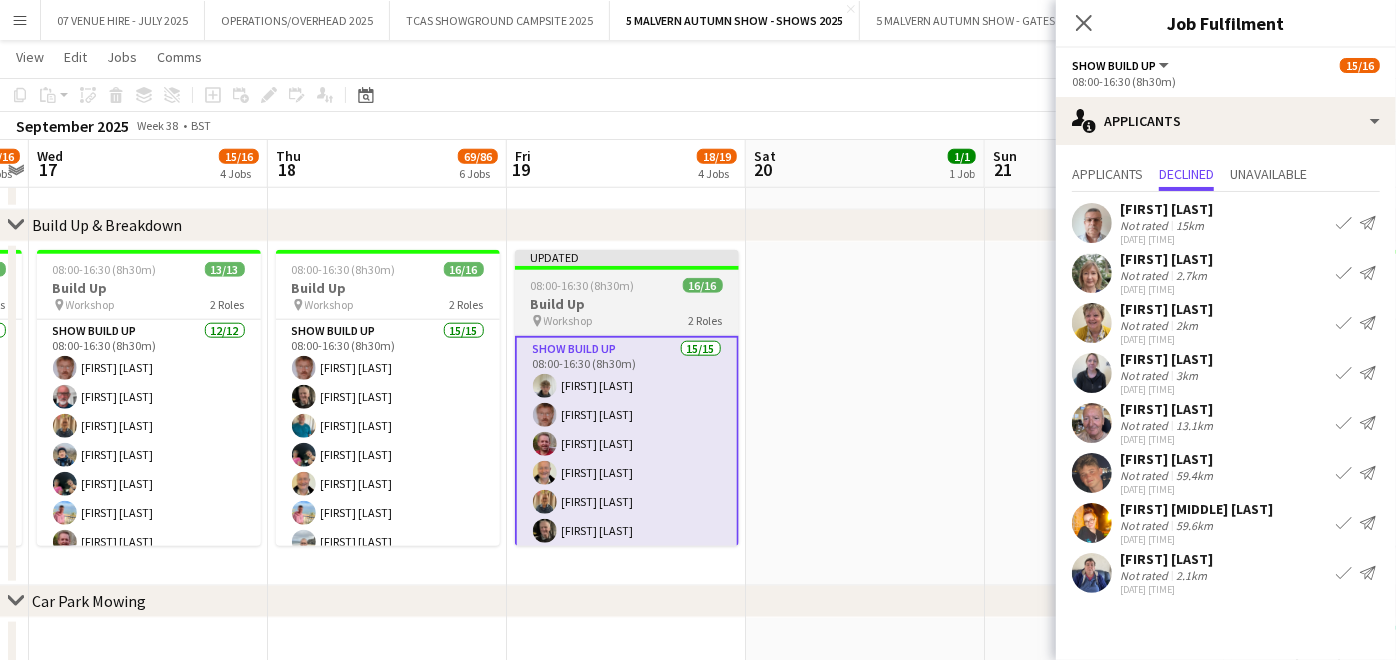 scroll, scrollTop: 0, scrollLeft: 0, axis: both 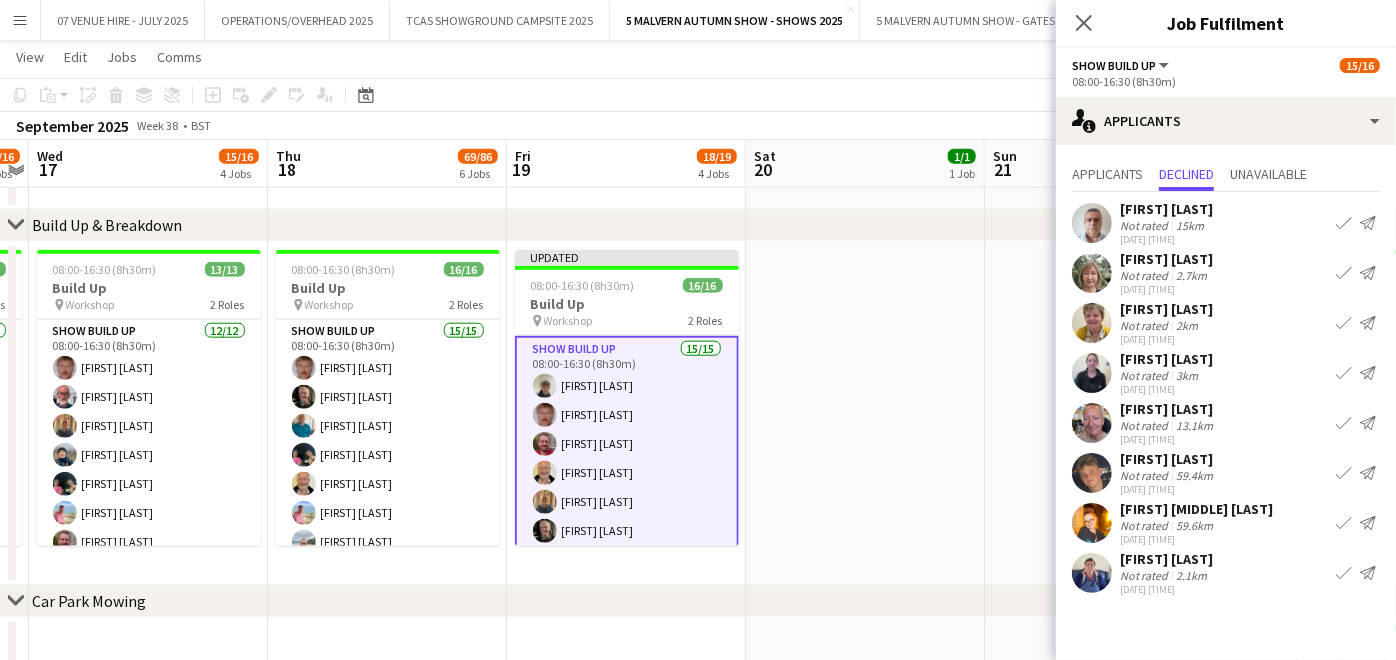 click on "Show Build Up   15/15   08:00-16:30 (8h30m)
Jack Bristow Andrew Ford Richard Wall Stuart McNaughton Pauline Walker James Pickett David Walker Ian Dean Karen Winfield Ian Marlow Russell Winfield Will Hooper Annie Webb Gary Harper Nicola Mundy" at bounding box center [627, 575] 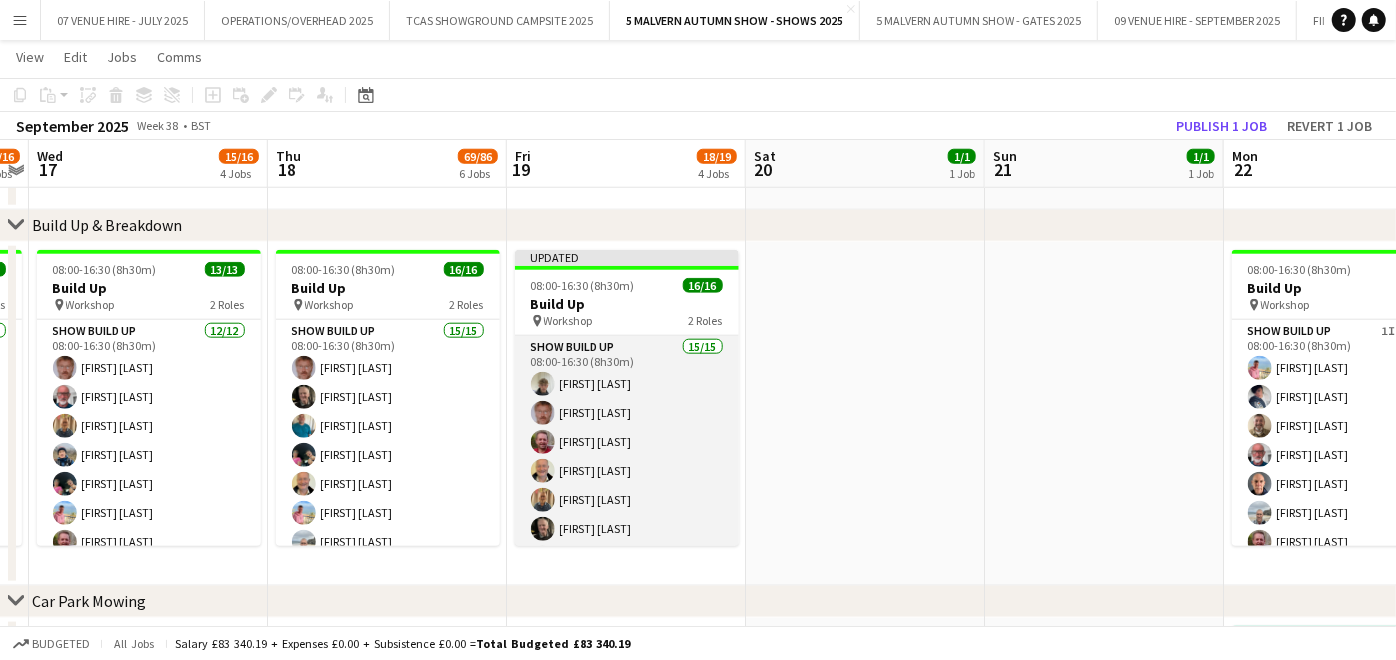 click on "Show Build Up   15/15   08:00-16:30 (8h30m)
Jack Bristow Andrew Ford Richard Wall Stuart McNaughton Pauline Walker James Pickett David Walker Ian Dean Karen Winfield Ian Marlow Russell Winfield Will Hooper Annie Webb Gary Harper Nicola Mundy" at bounding box center (627, 573) 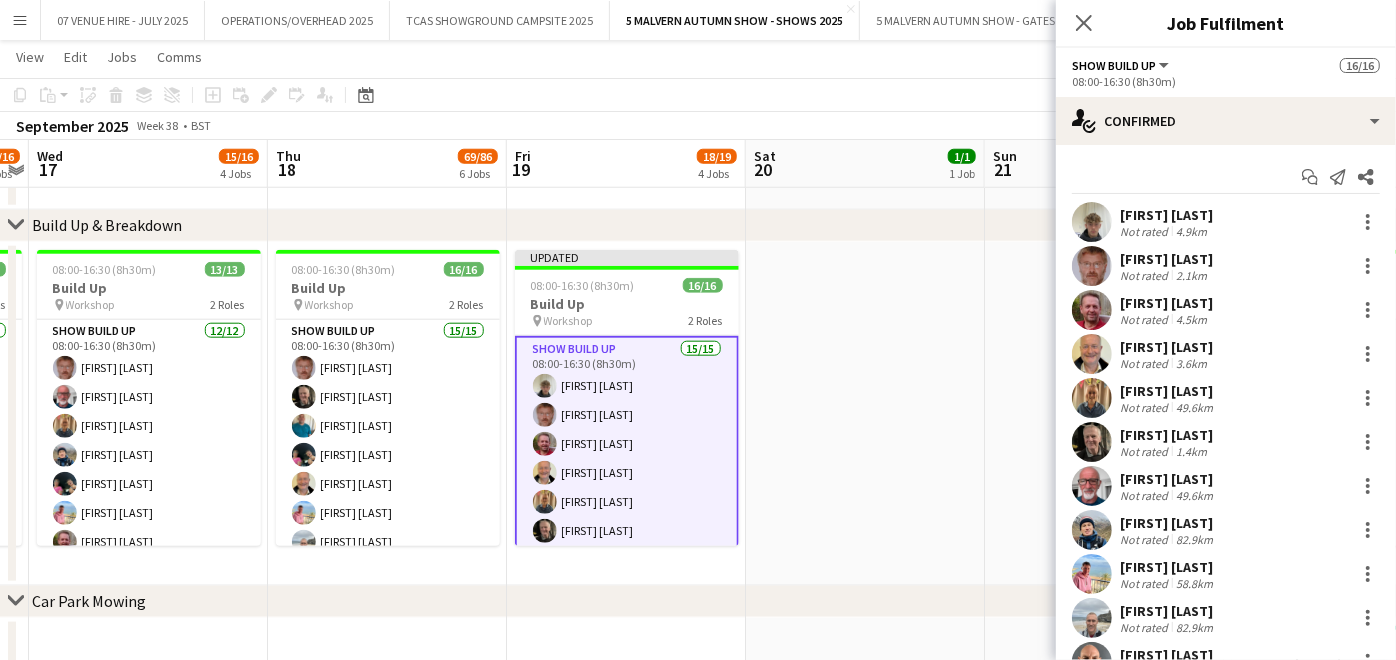 click on "Jack Bristow   Not rated   4.9km" at bounding box center [1226, 222] 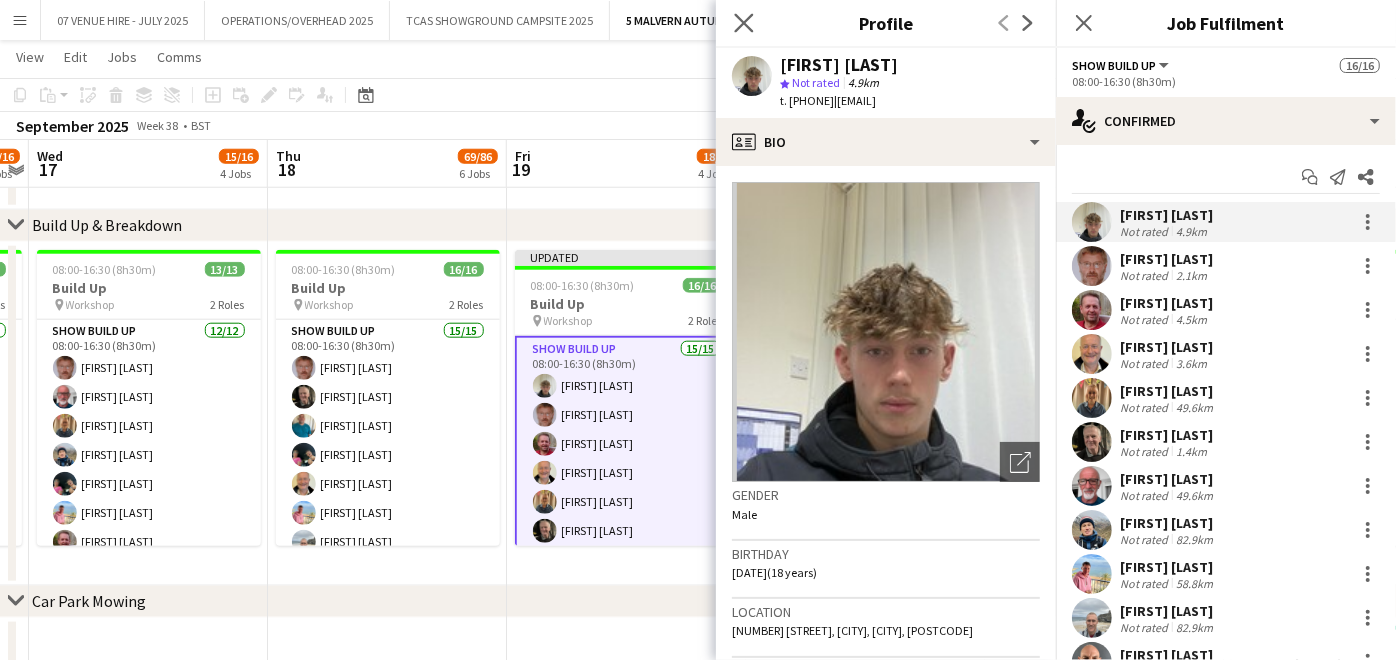 click on "Close pop-in" 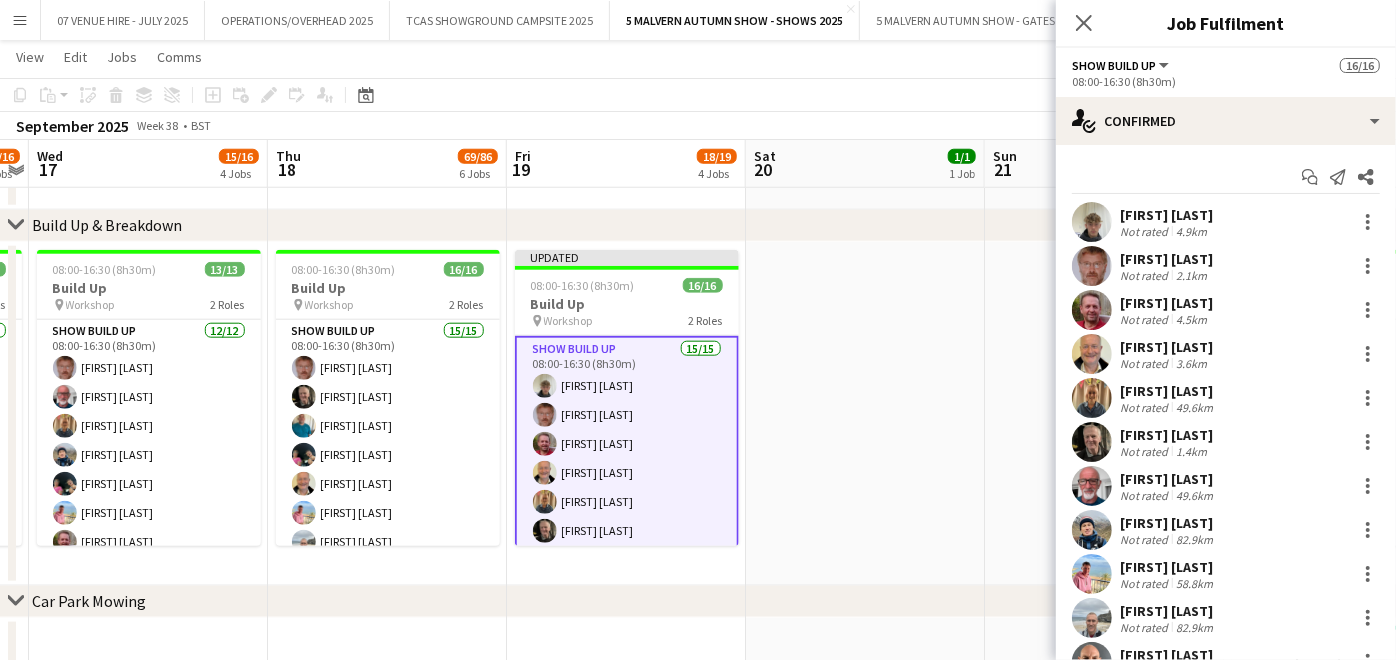 click on "[FIRST] [LAST]" at bounding box center [1166, 215] 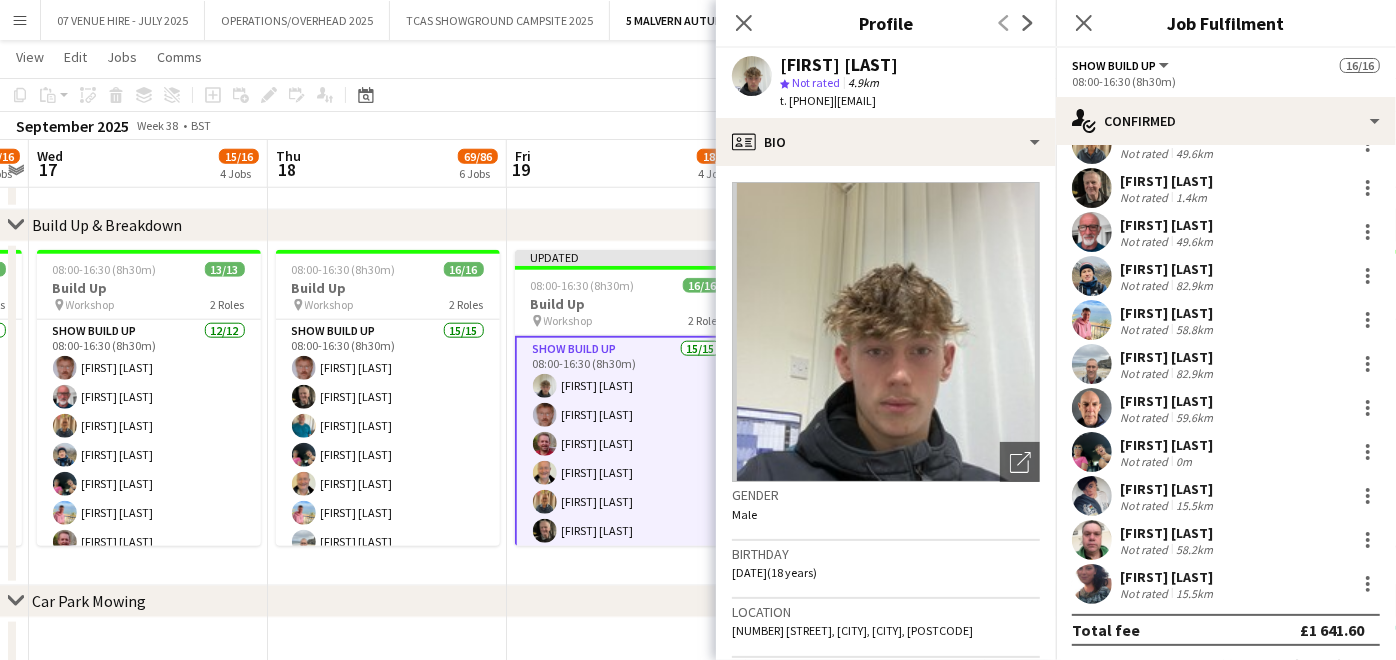 scroll, scrollTop: 255, scrollLeft: 0, axis: vertical 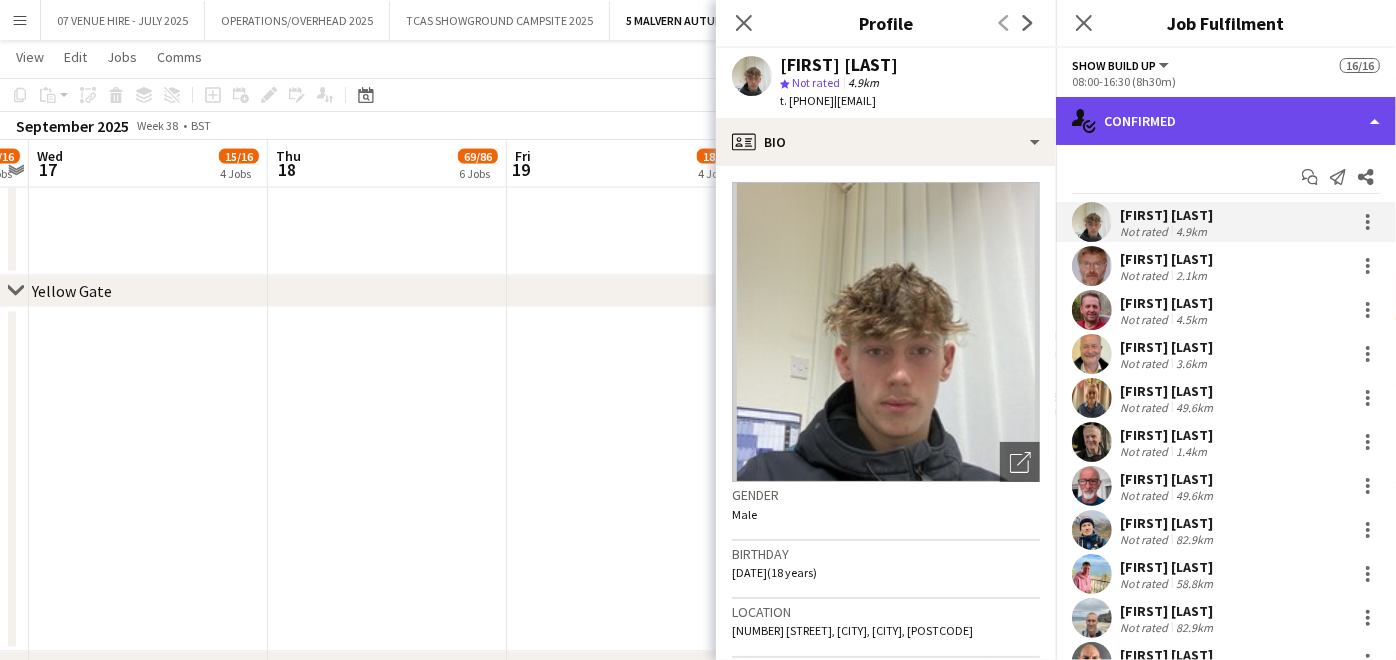 click on "single-neutral-actions-check-2
Confirmed" 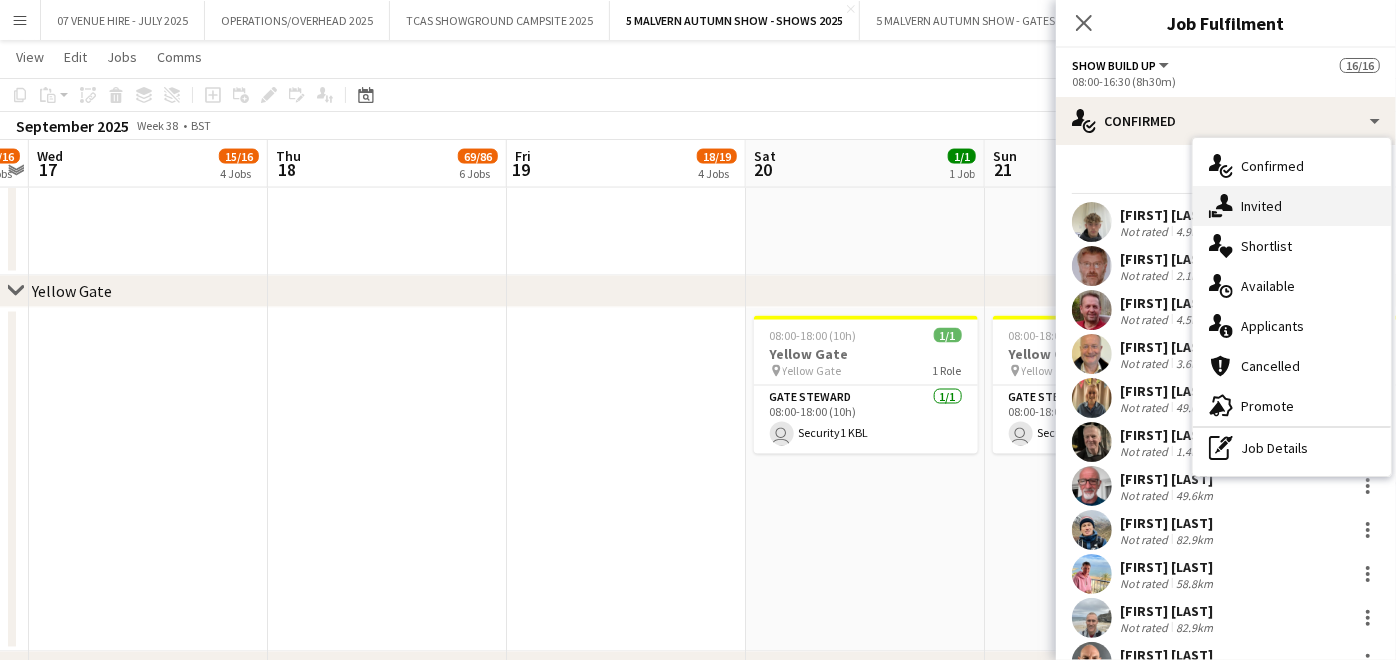 click on "single-neutral-actions-share-1
Invited" at bounding box center (1292, 206) 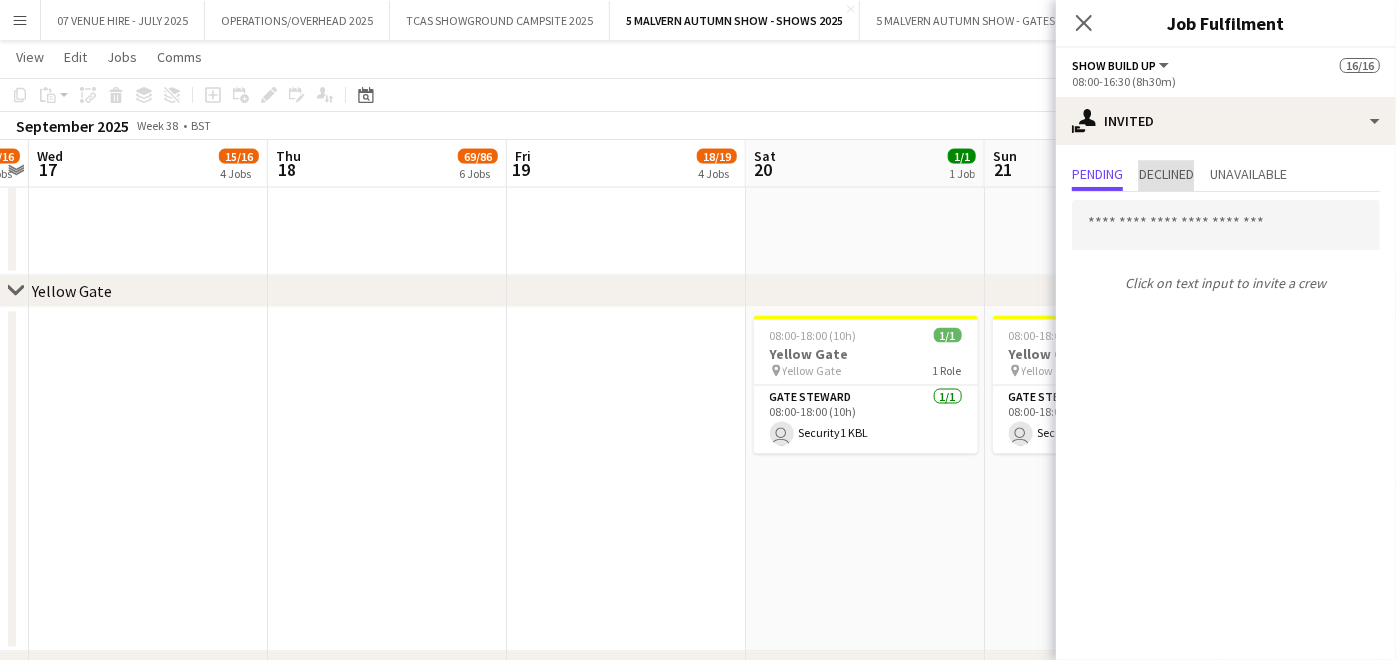 click on "Declined" at bounding box center [1166, 174] 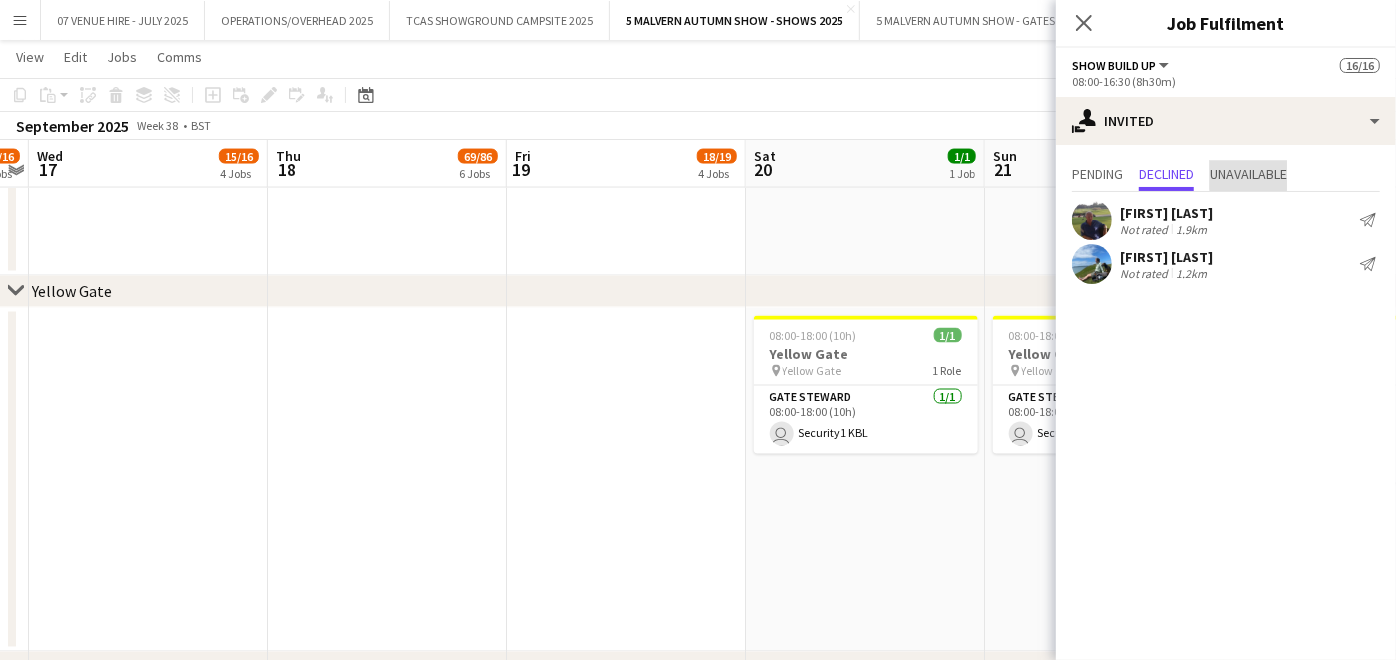 click on "Unavailable" at bounding box center (1248, 174) 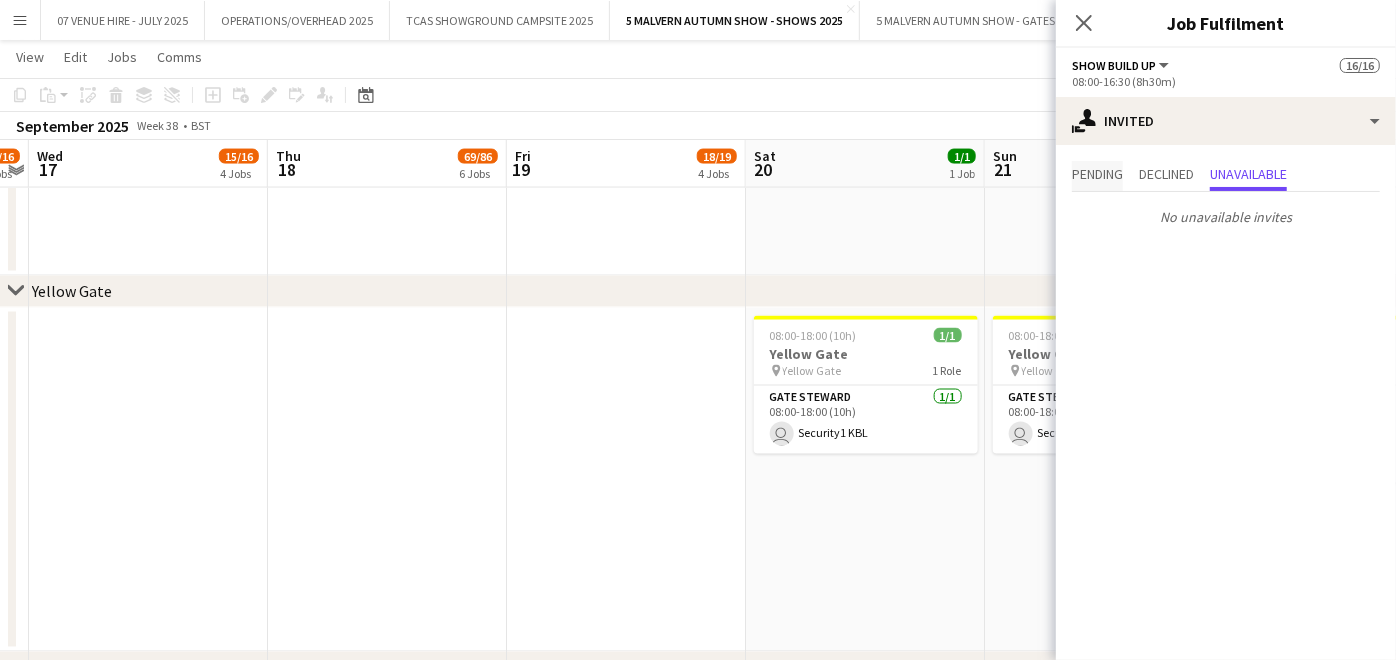 click on "Pending" at bounding box center (1097, 176) 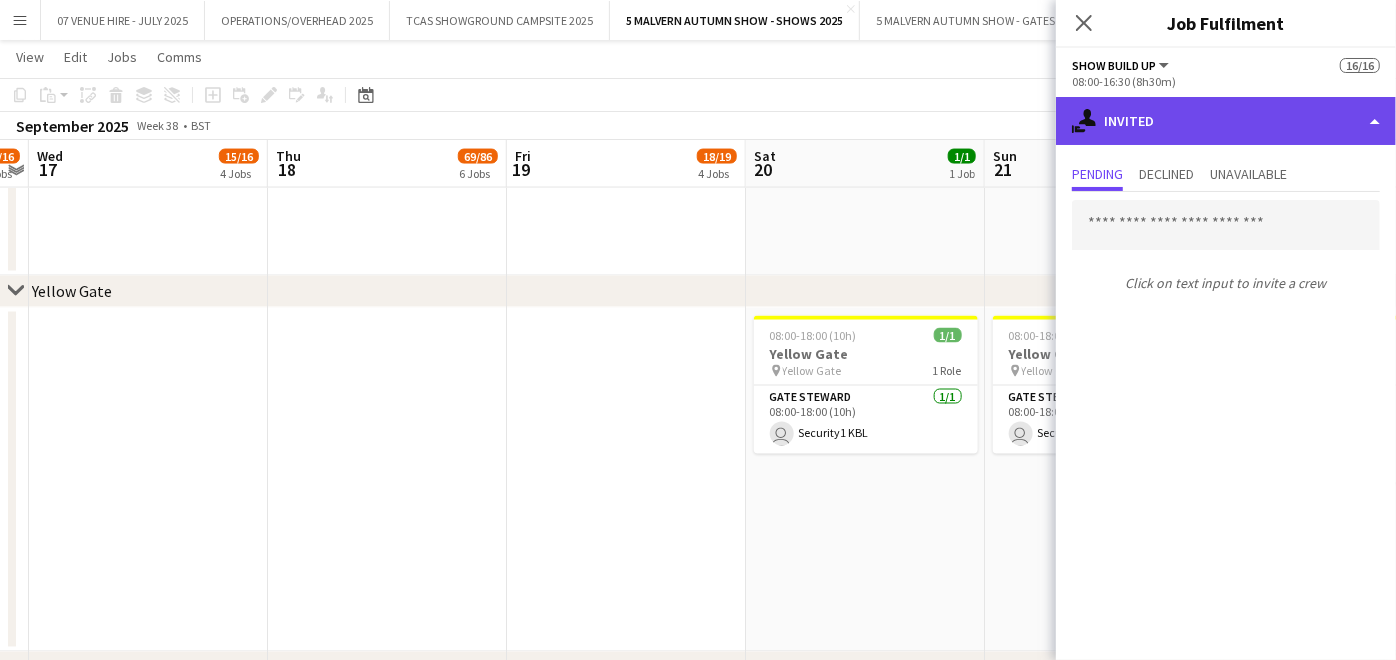 click on "single-neutral-actions-share-1
Invited" 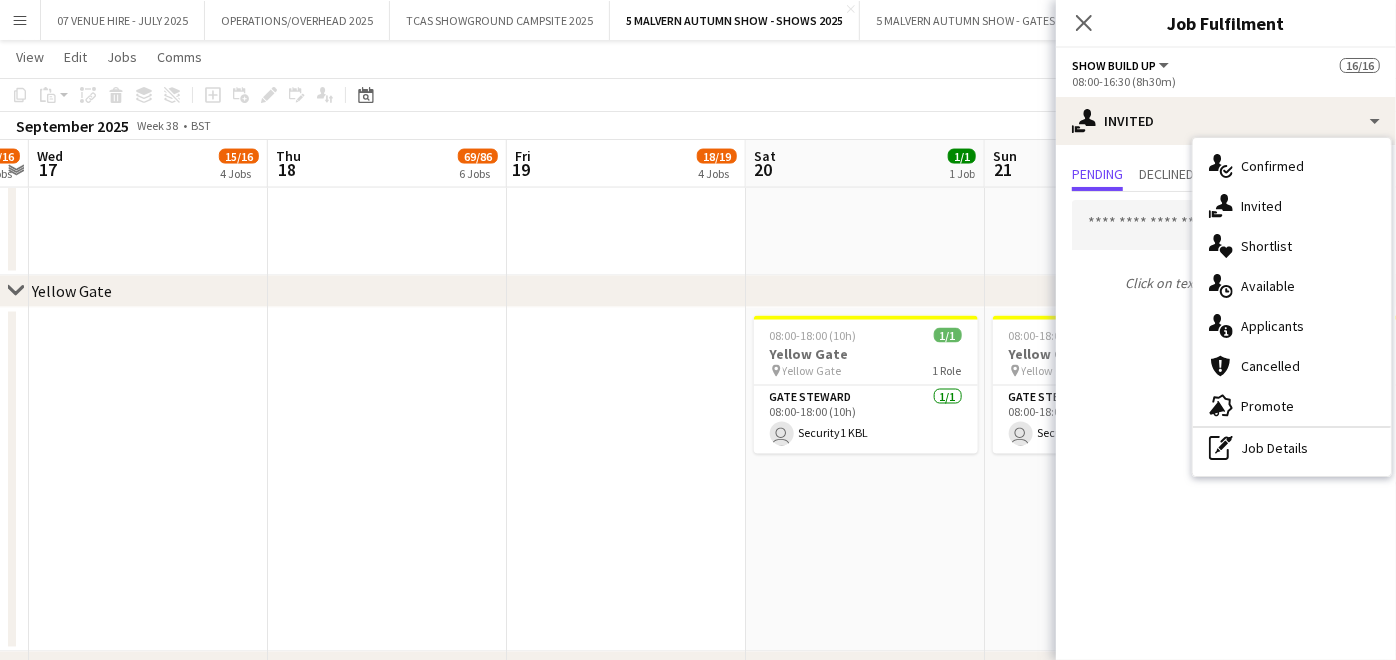 click at bounding box center (626, 480) 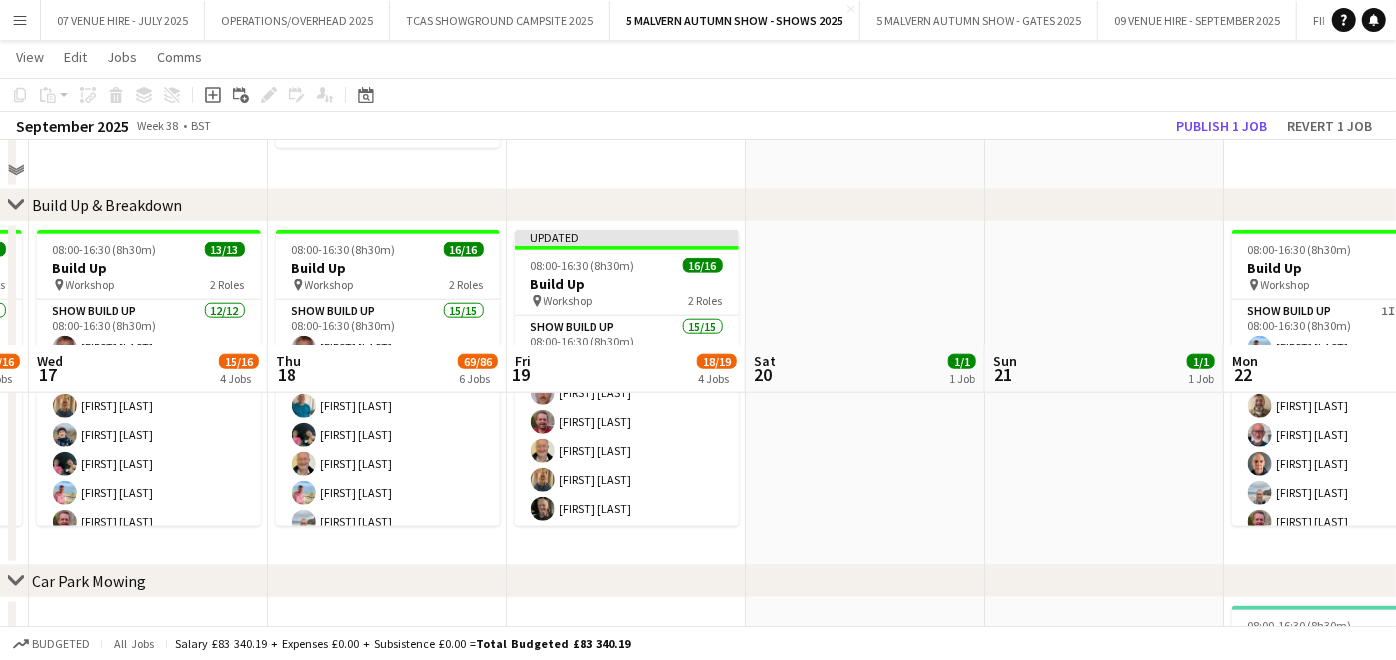 scroll, scrollTop: 1222, scrollLeft: 0, axis: vertical 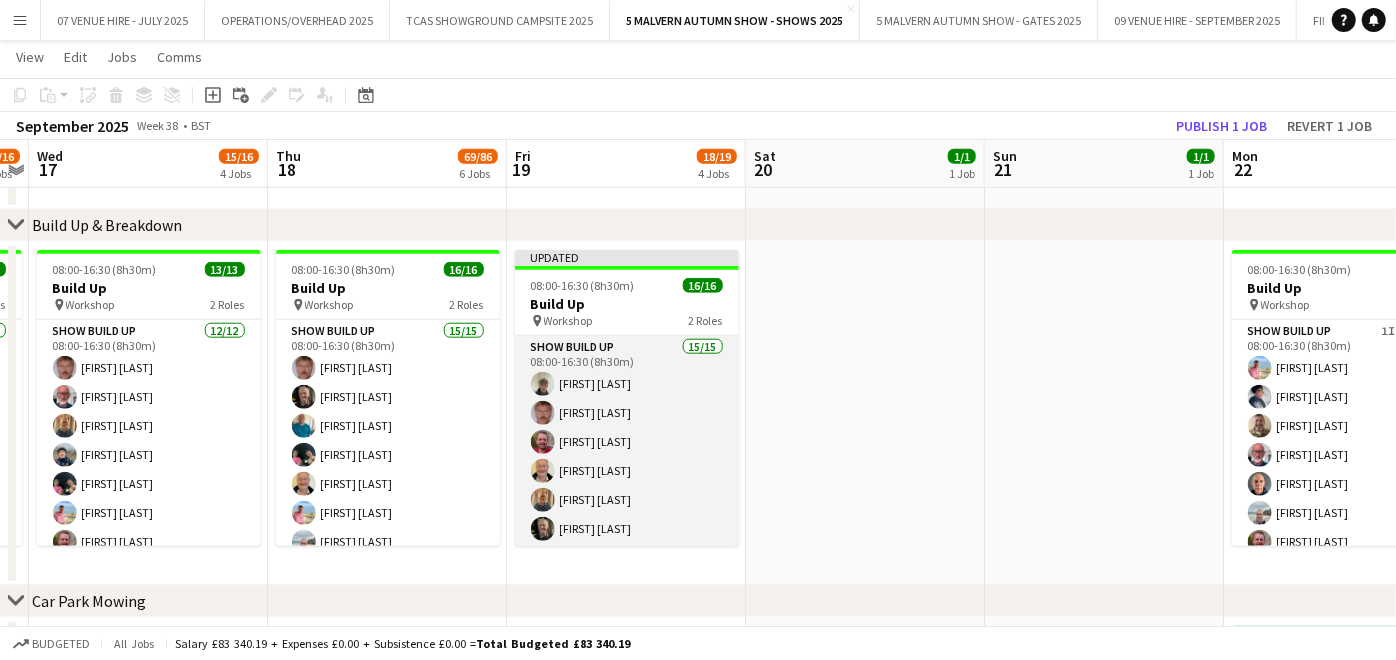 click on "Show Build Up   15/15   08:00-16:30 (8h30m)
Jack Bristow Andrew Ford Richard Wall Stuart McNaughton Pauline Walker James Pickett David Walker Ian Dean Karen Winfield Ian Marlow Russell Winfield Will Hooper Annie Webb Gary Harper Nicola Mundy" at bounding box center [627, 573] 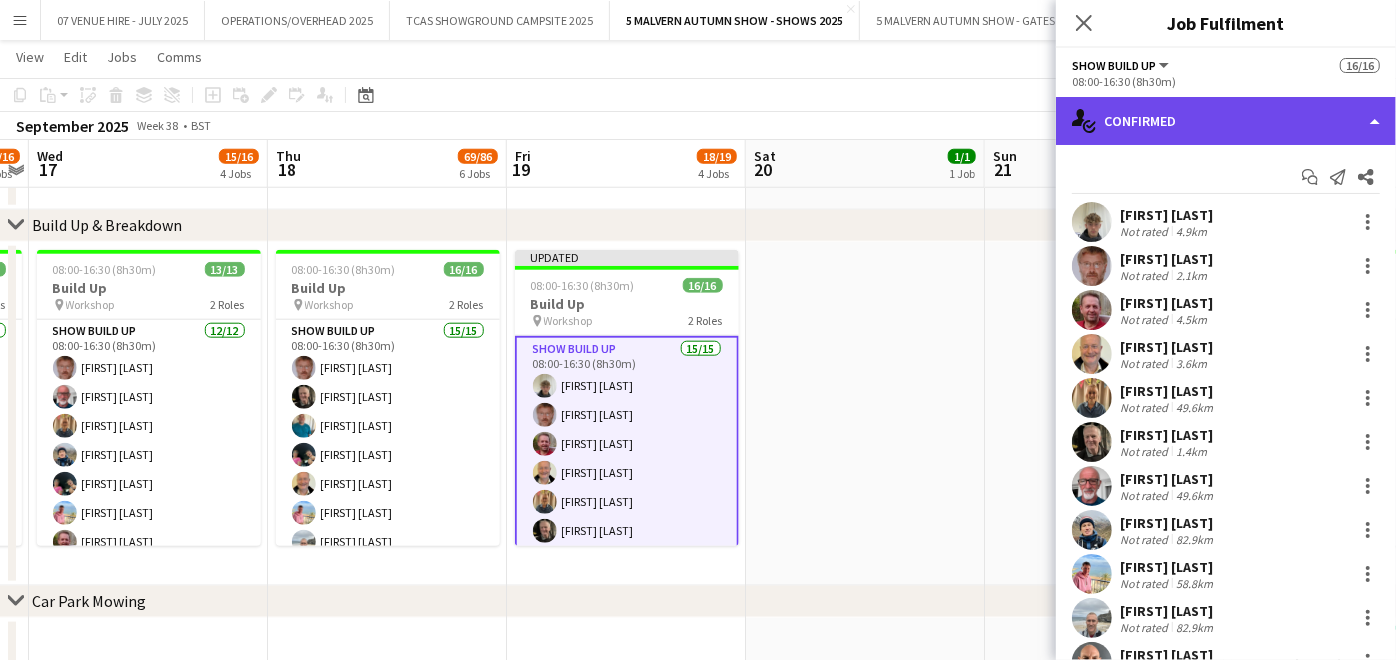 click on "single-neutral-actions-check-2
Confirmed" 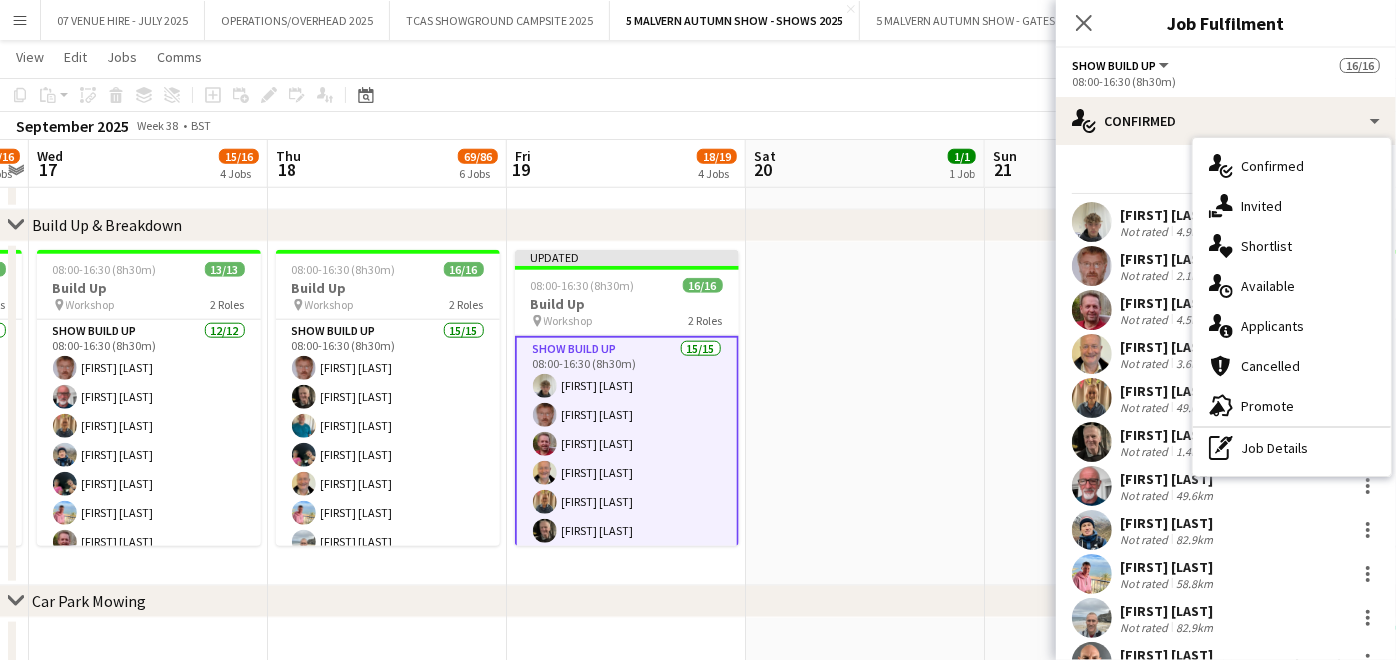 click at bounding box center [865, 414] 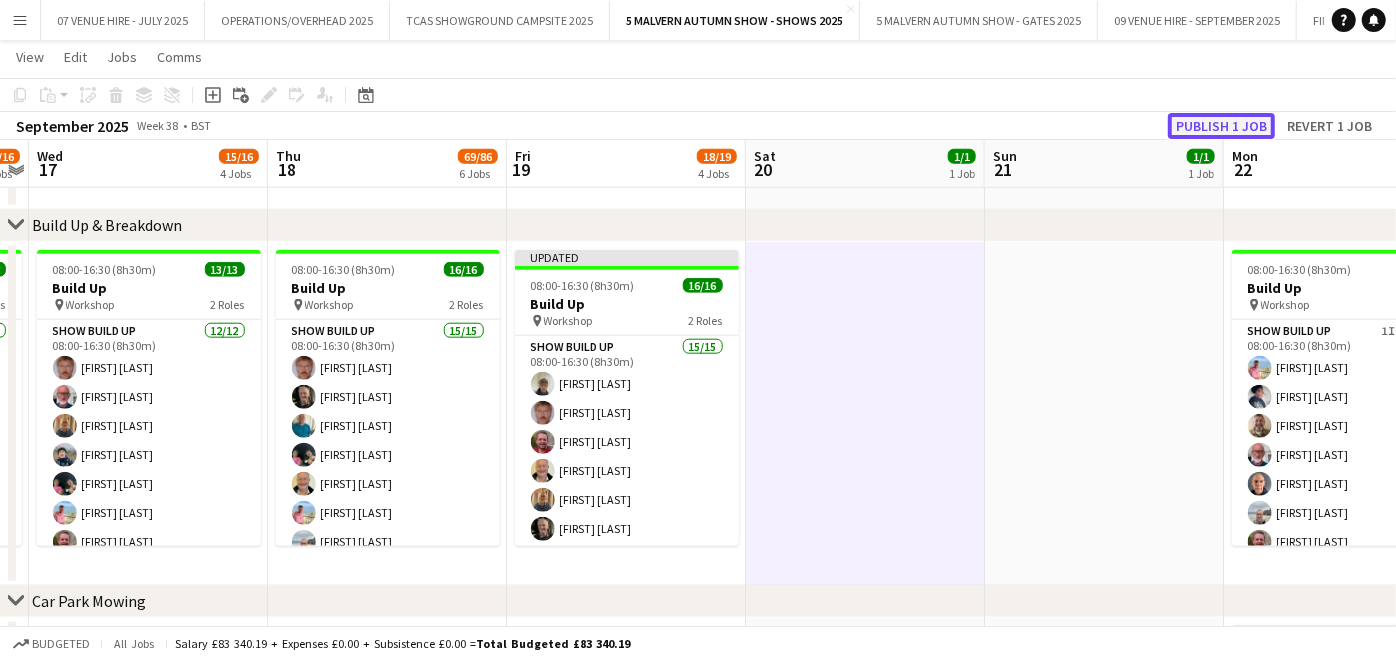 click on "Publish 1 job" 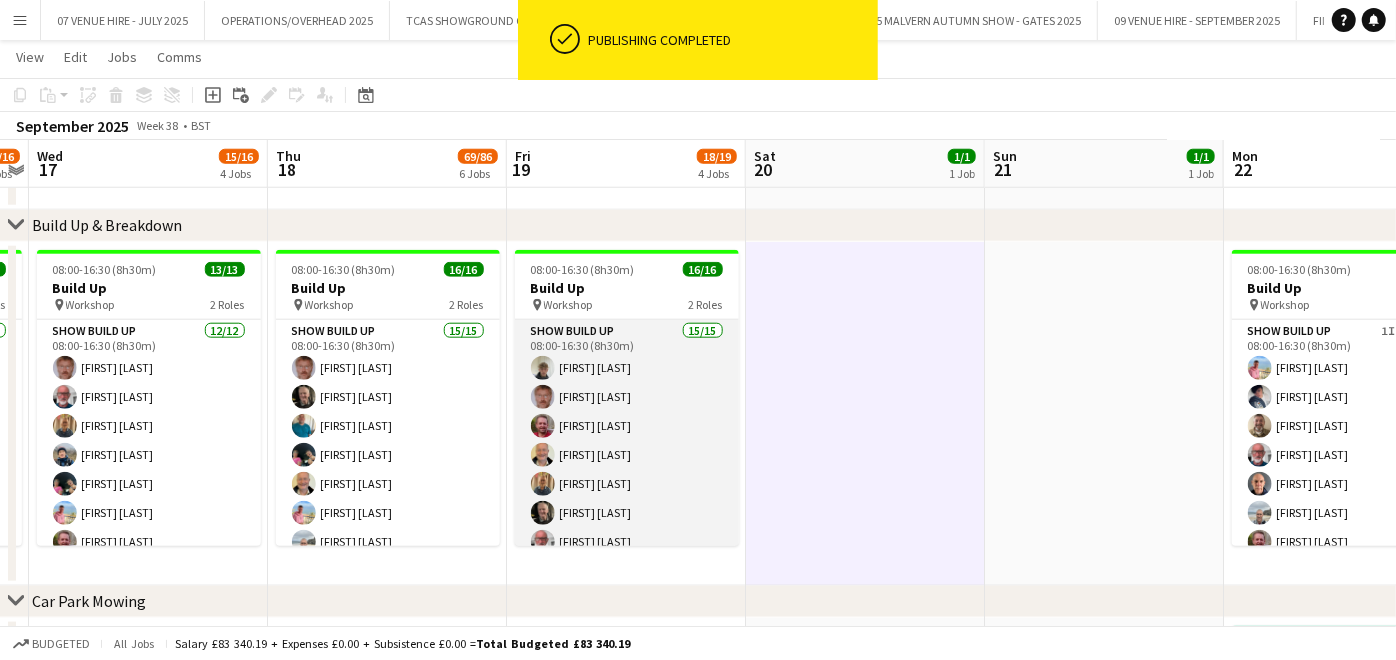 click on "Show Build Up   15/15   08:00-16:30 (8h30m)
Jack Bristow Andrew Ford Richard Wall Stuart McNaughton Pauline Walker James Pickett David Walker Ian Dean Karen Winfield Ian Marlow Russell Winfield Will Hooper Annie Webb Gary Harper Nicola Mundy" at bounding box center (627, 557) 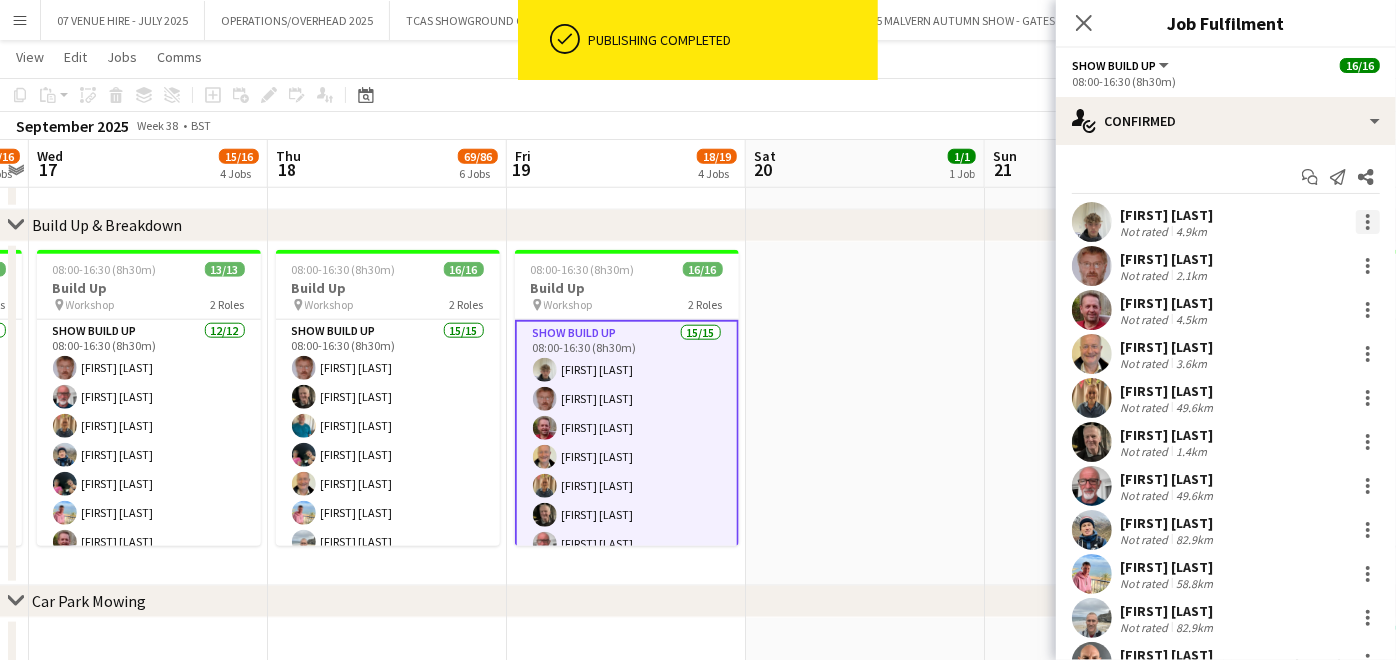 click at bounding box center [1368, 222] 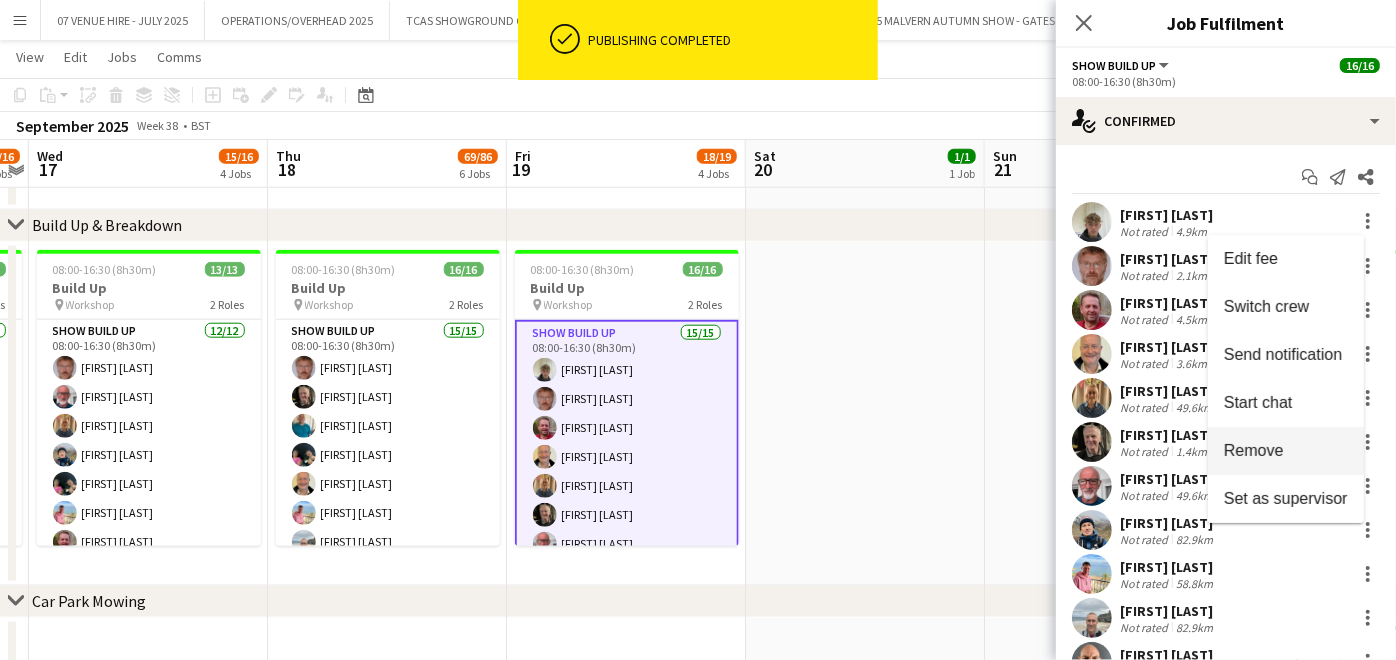 click on "Remove" at bounding box center (1254, 450) 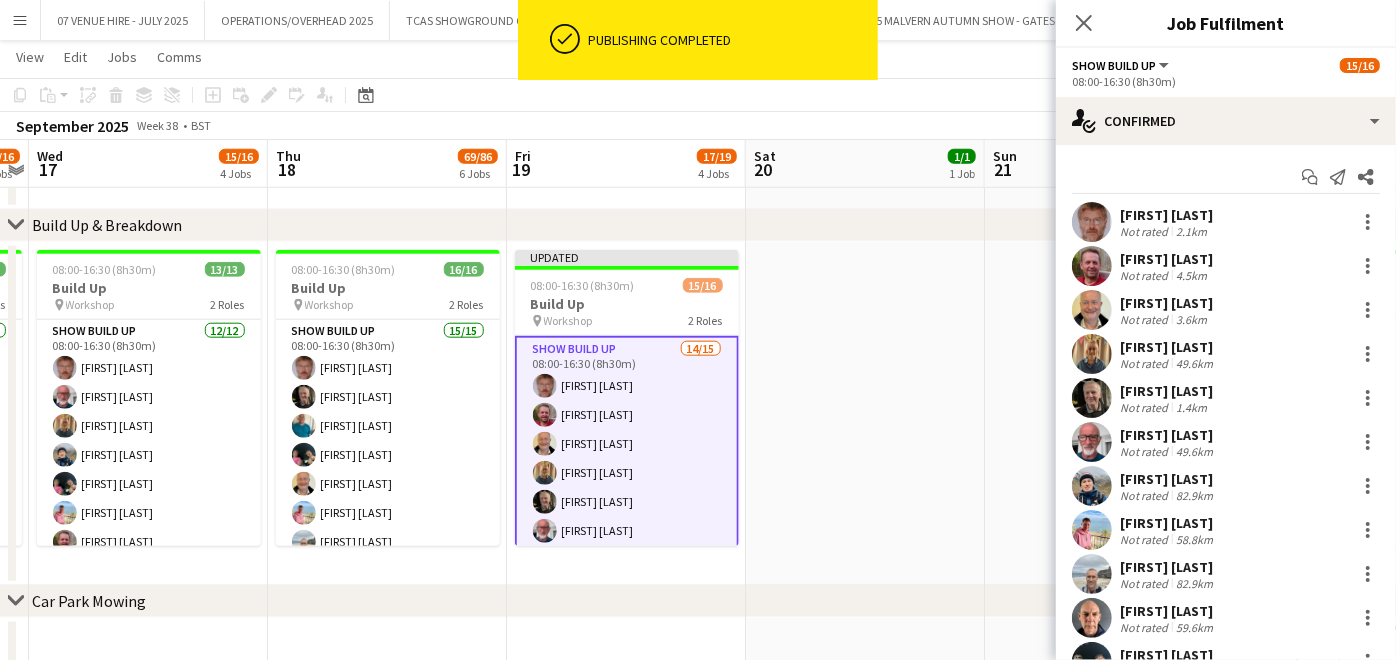 click at bounding box center [865, 414] 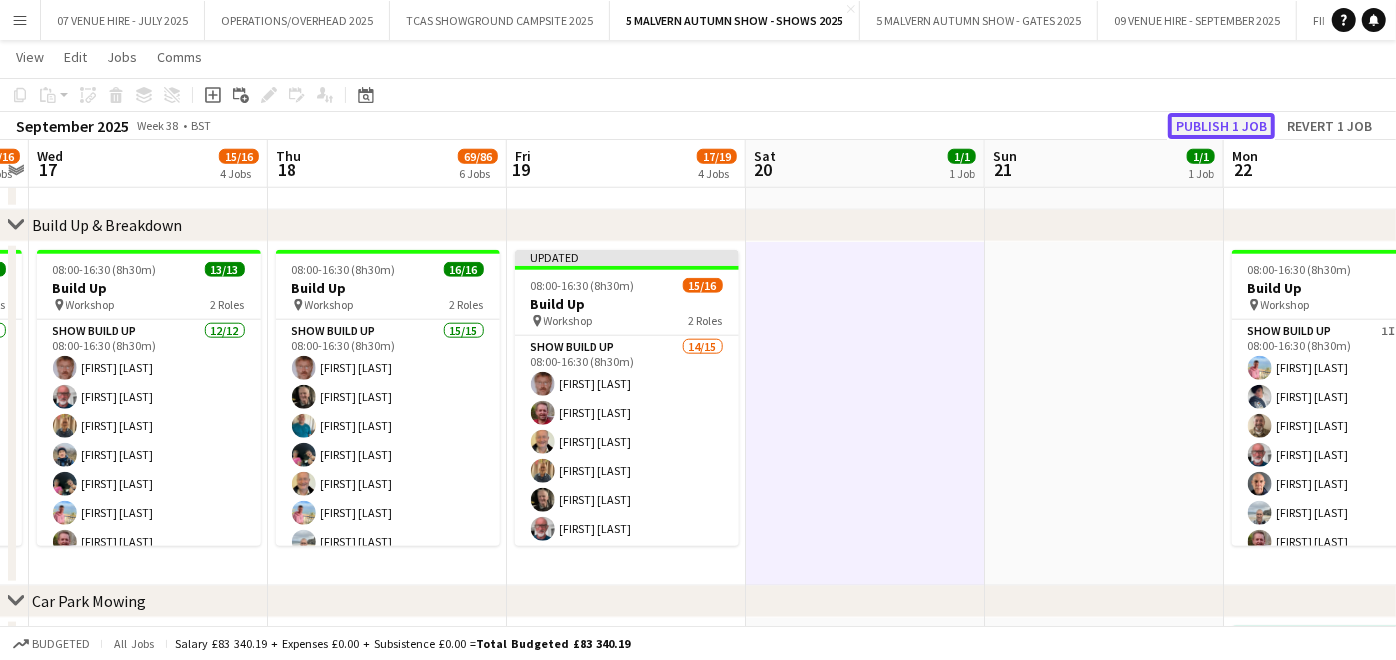 click on "Publish 1 job" 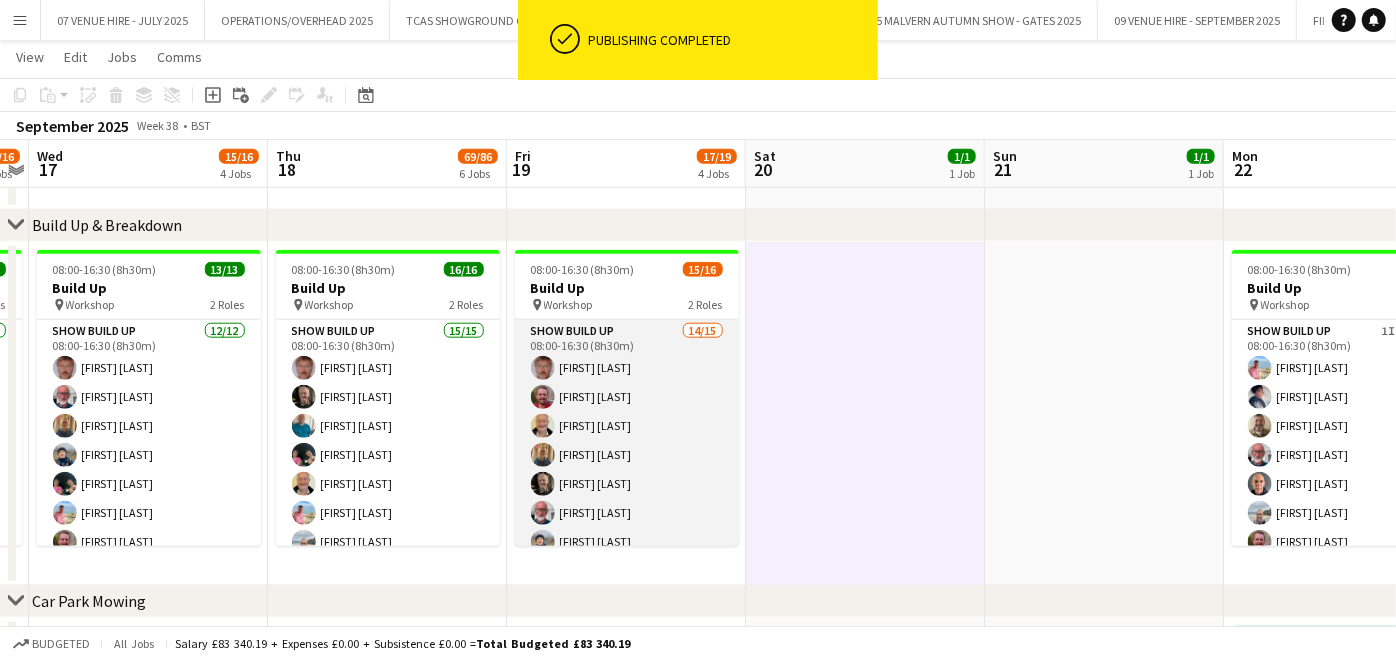 click on "Show Build Up   14/15   08:00-16:30 (8h30m)
Andrew Ford Richard Wall Stuart McNaughton Pauline Walker James Pickett David Walker Ian Dean Karen Winfield Ian Marlow Russell Winfield Will Hooper Annie Webb Gary Harper Nicola Mundy
single-neutral-actions" at bounding box center (627, 557) 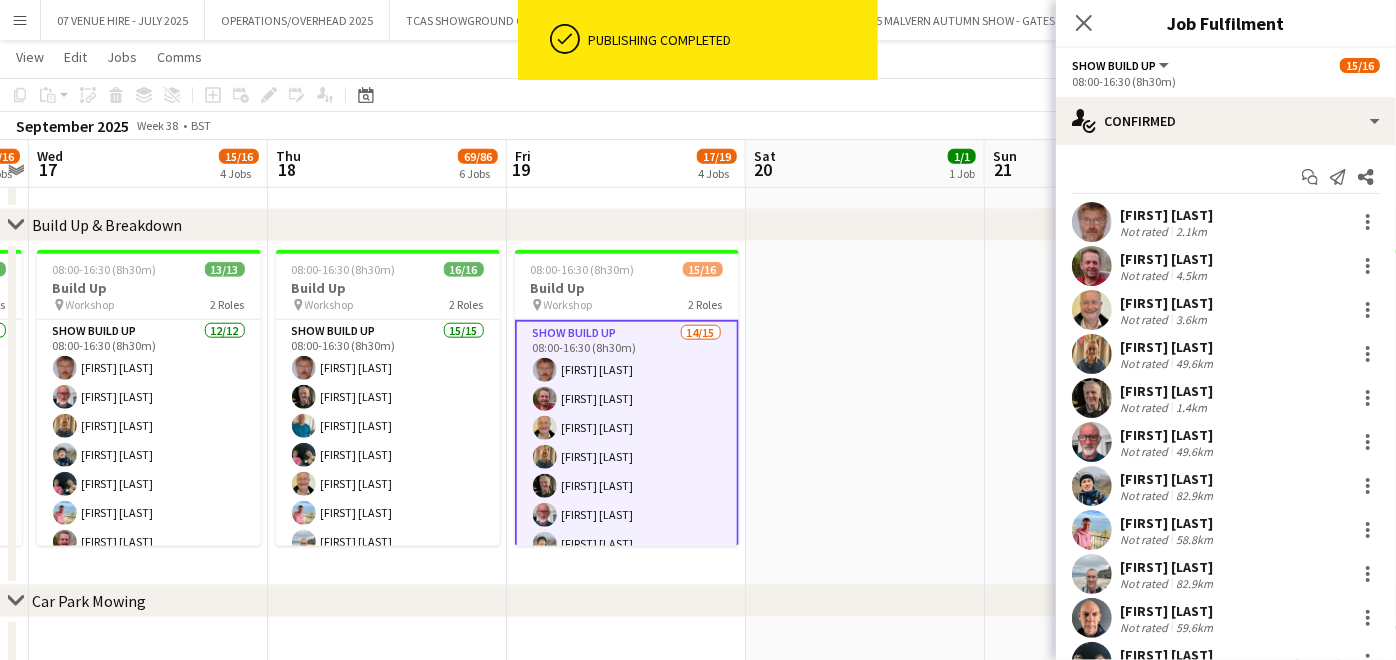 click on "Start chat
Send notification
Share
Andrew Ford   Not rated   2.1km   Richard Wall   Not rated   4.5km   Stuart McNaughton   Not rated   3.6km   Pauline Walker   Not rated   49.6km   James Pickett   Not rated   1.4km   David Walker   Not rated   49.6km   Ian Dean   Not rated   82.9km   Karen Winfield   Not rated   58.8km   Ian Marlow   Not rated   82.9km   Russell Winfield   Not rated   59.6km   Will Hooper   Not rated   0m   Annie Webb   Not rated   15.5km   Gary Harper   Not rated   58.2km   Nicola Mundy   Not rated   15.5km
single-neutral-actions
Total fee   £1 532.16" at bounding box center [1226, 530] 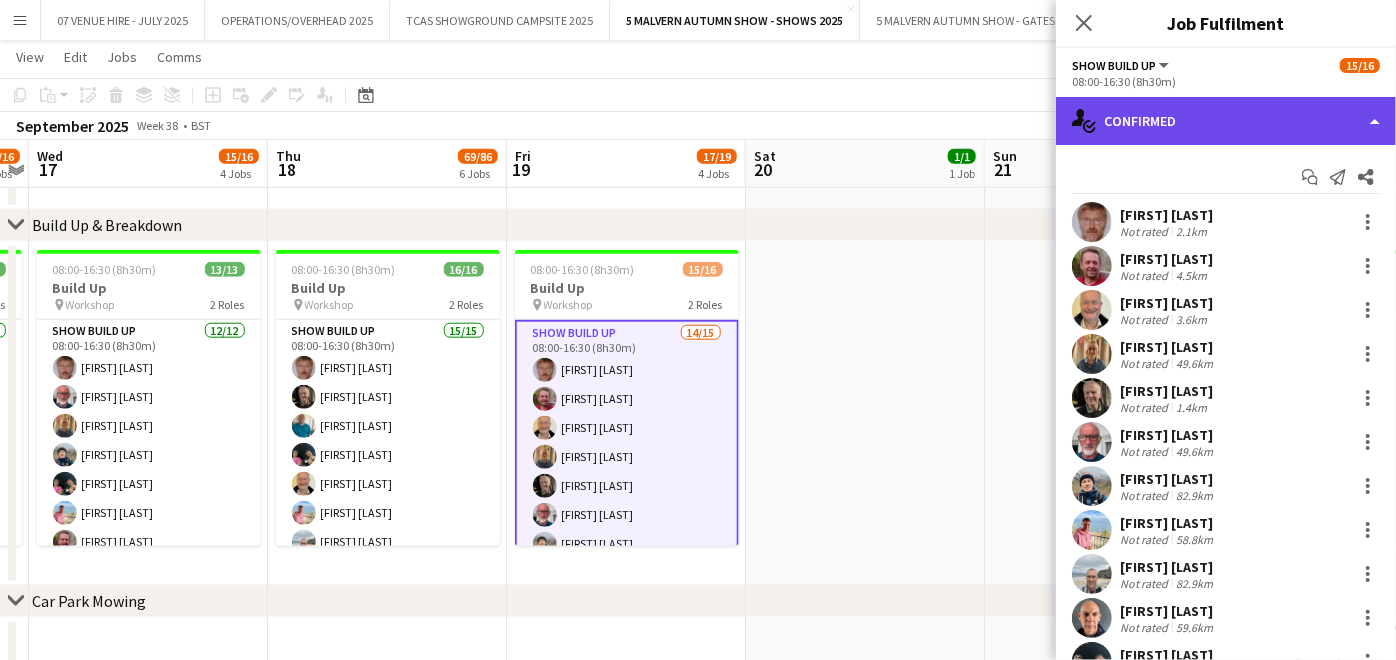 click on "single-neutral-actions-check-2
Confirmed" 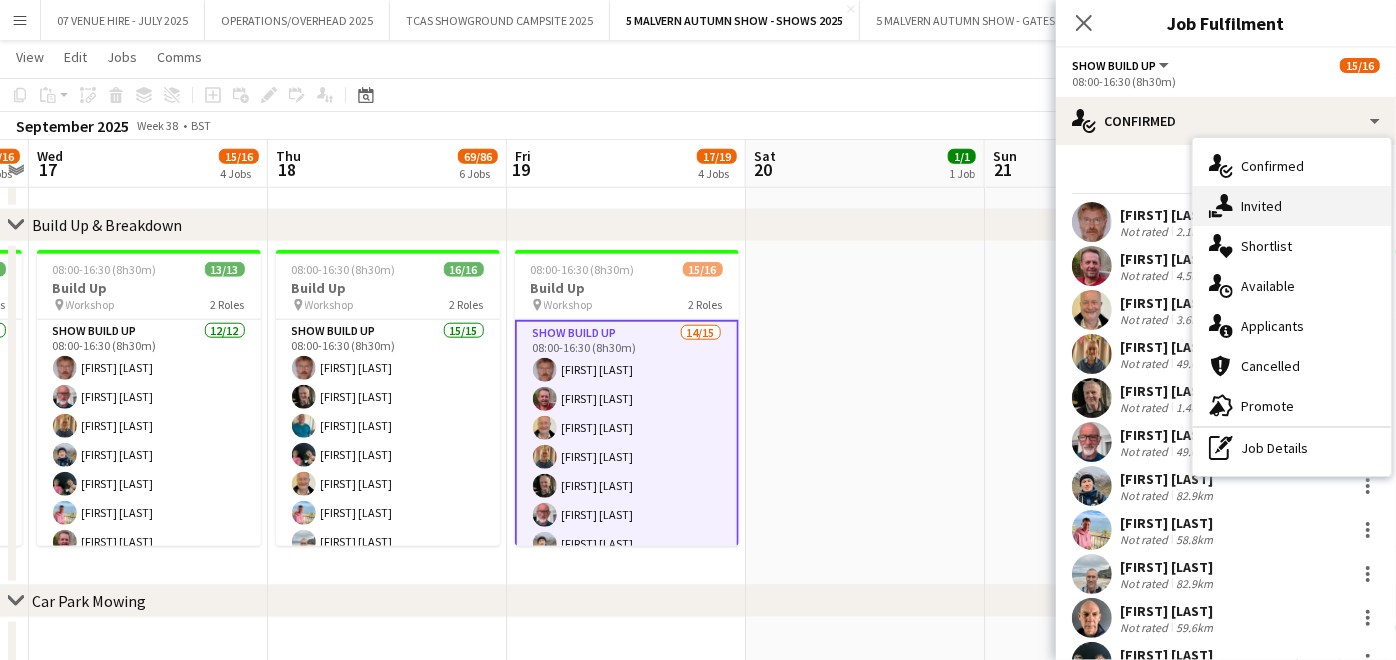 click on "single-neutral-actions-share-1
Invited" at bounding box center [1292, 206] 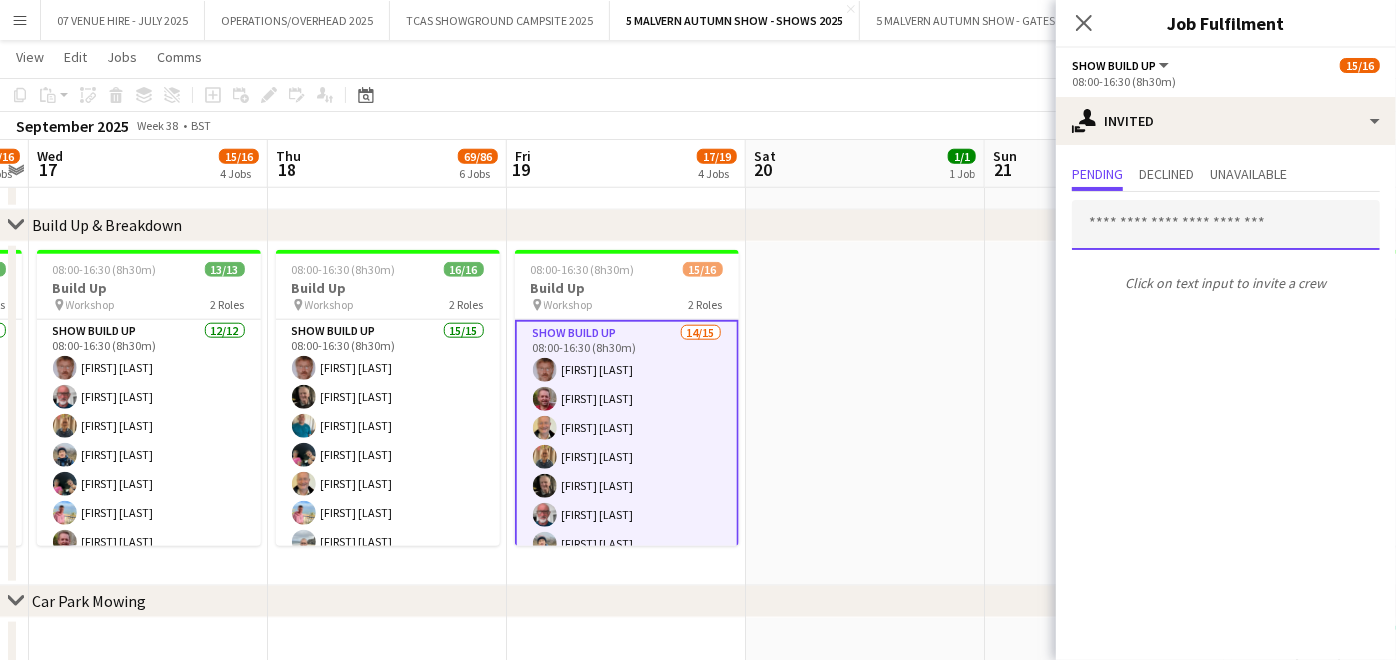click at bounding box center (1226, 225) 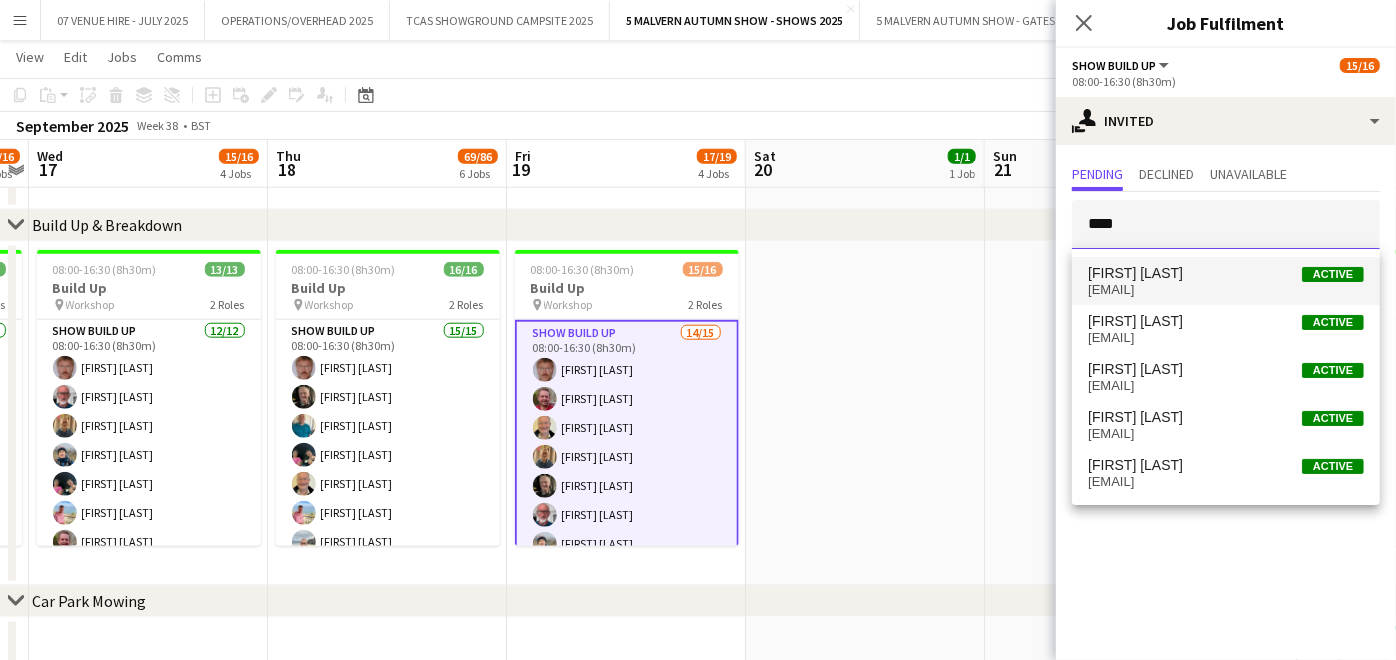 type on "****" 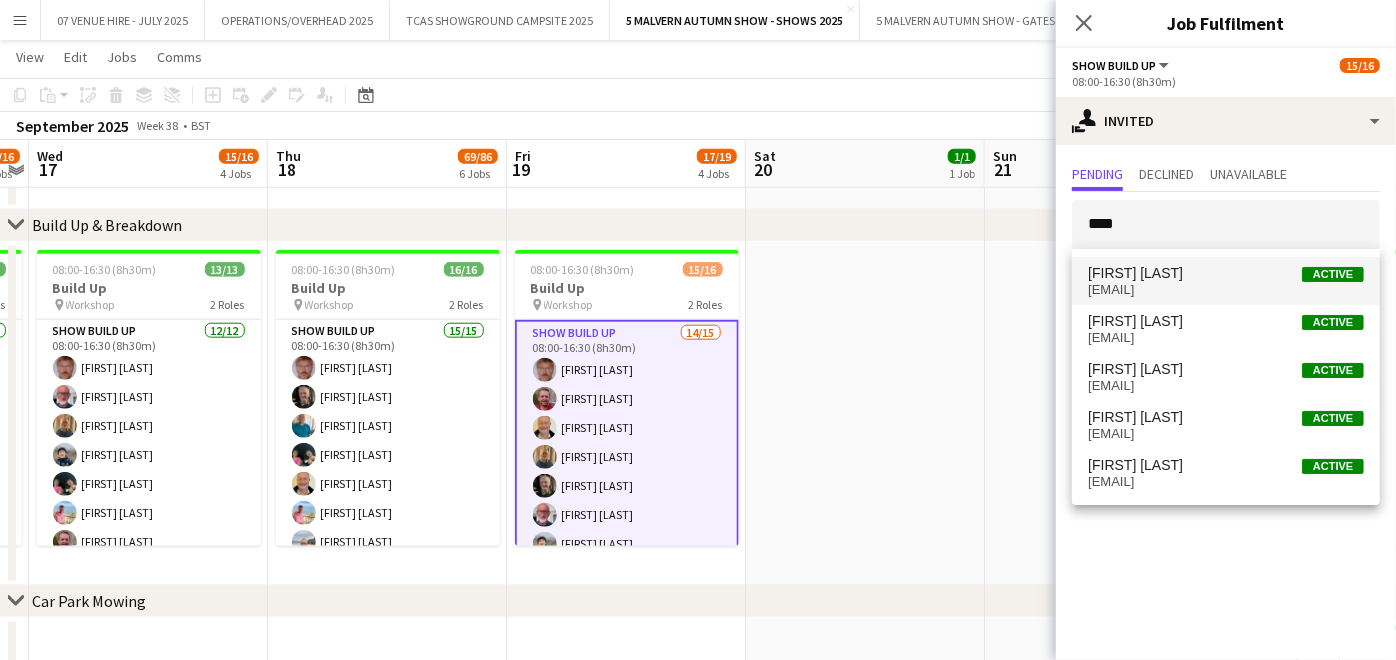 click on "bristow.jack@icloud.com" at bounding box center (1226, 290) 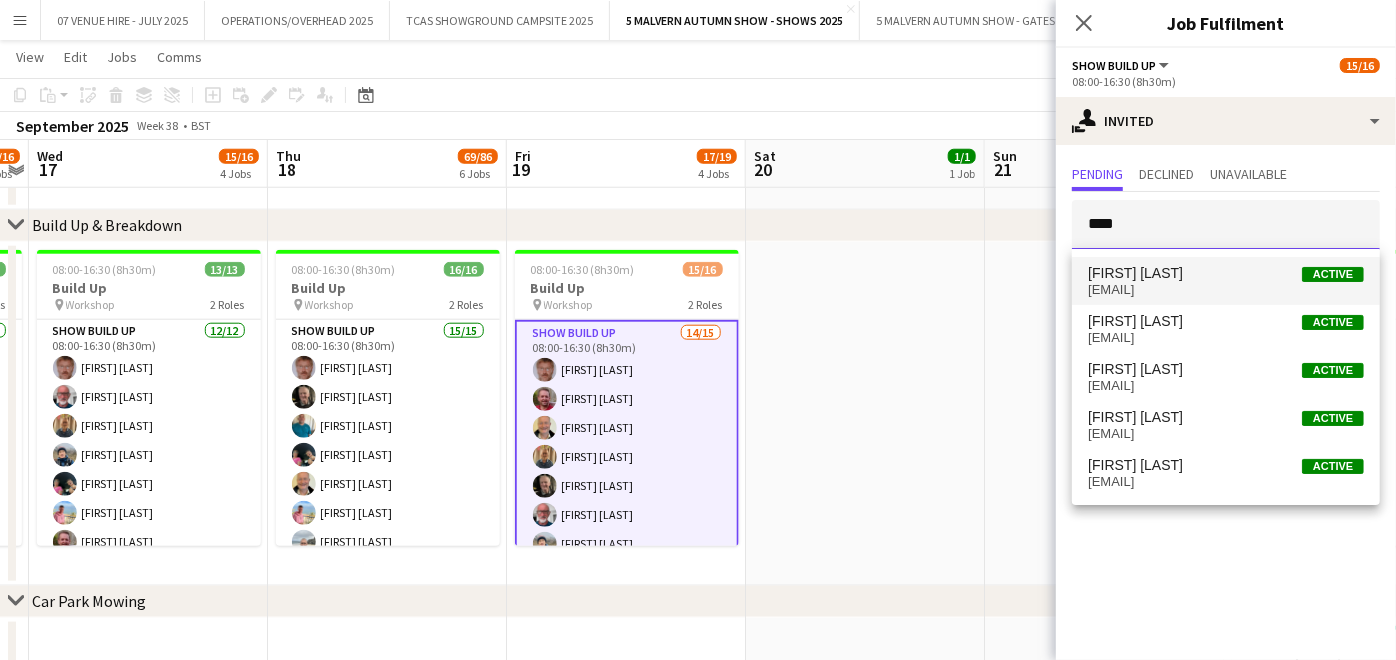 type 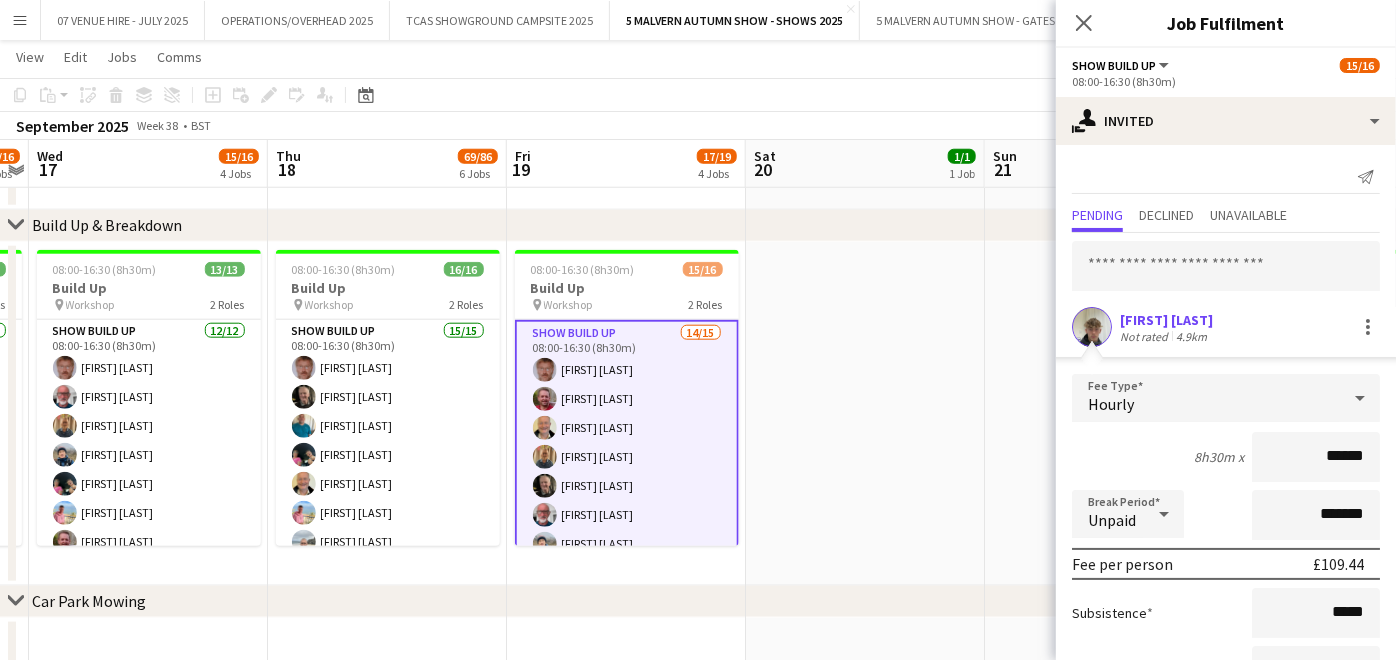 scroll, scrollTop: 156, scrollLeft: 0, axis: vertical 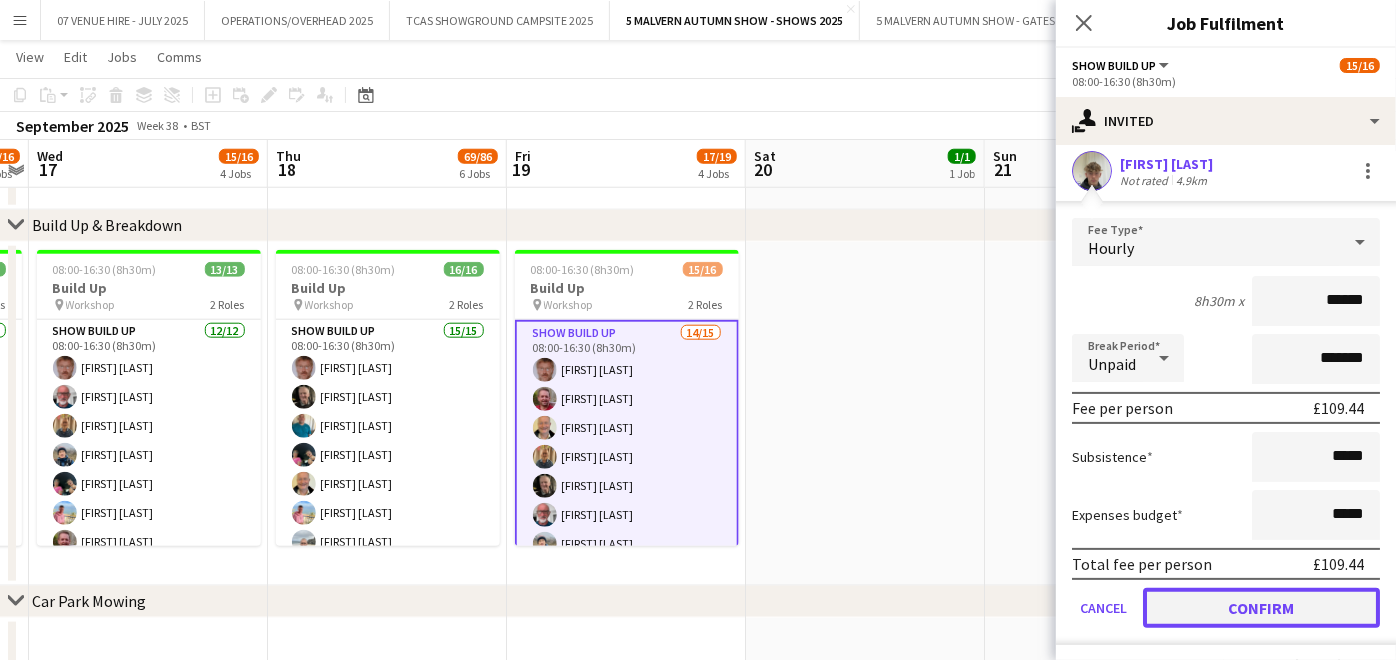 click on "Confirm" 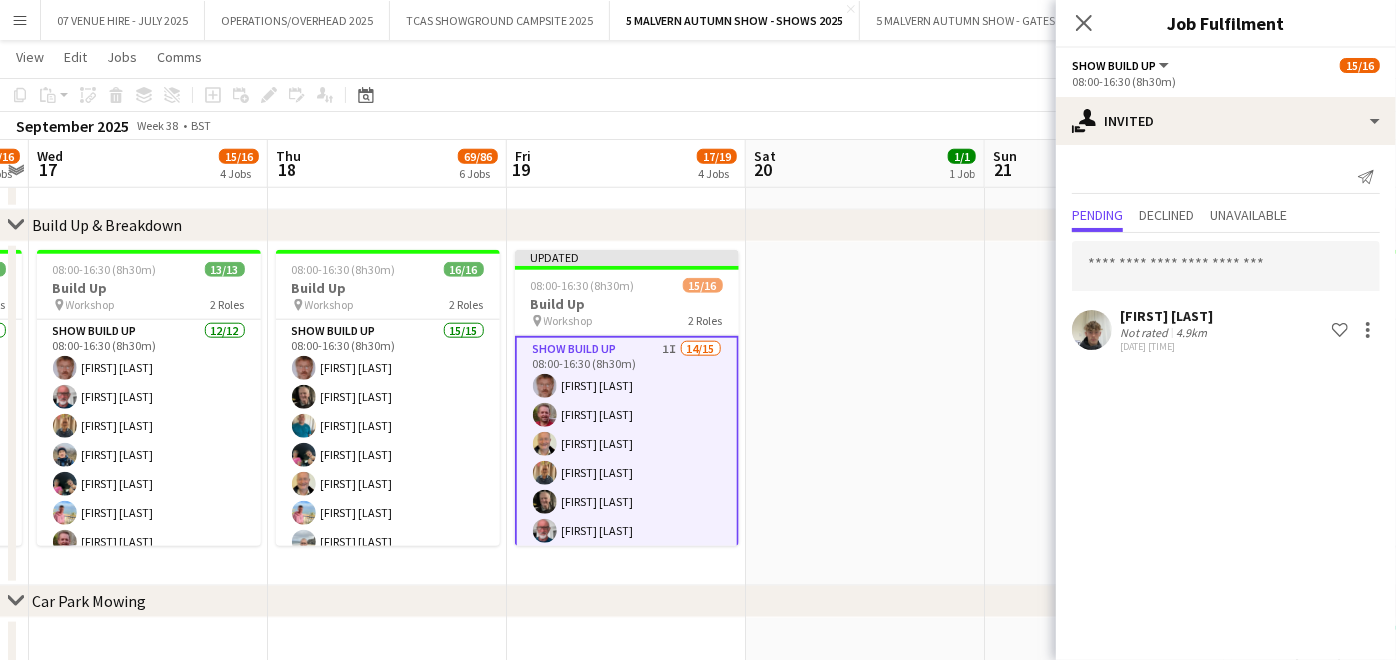 scroll, scrollTop: 0, scrollLeft: 0, axis: both 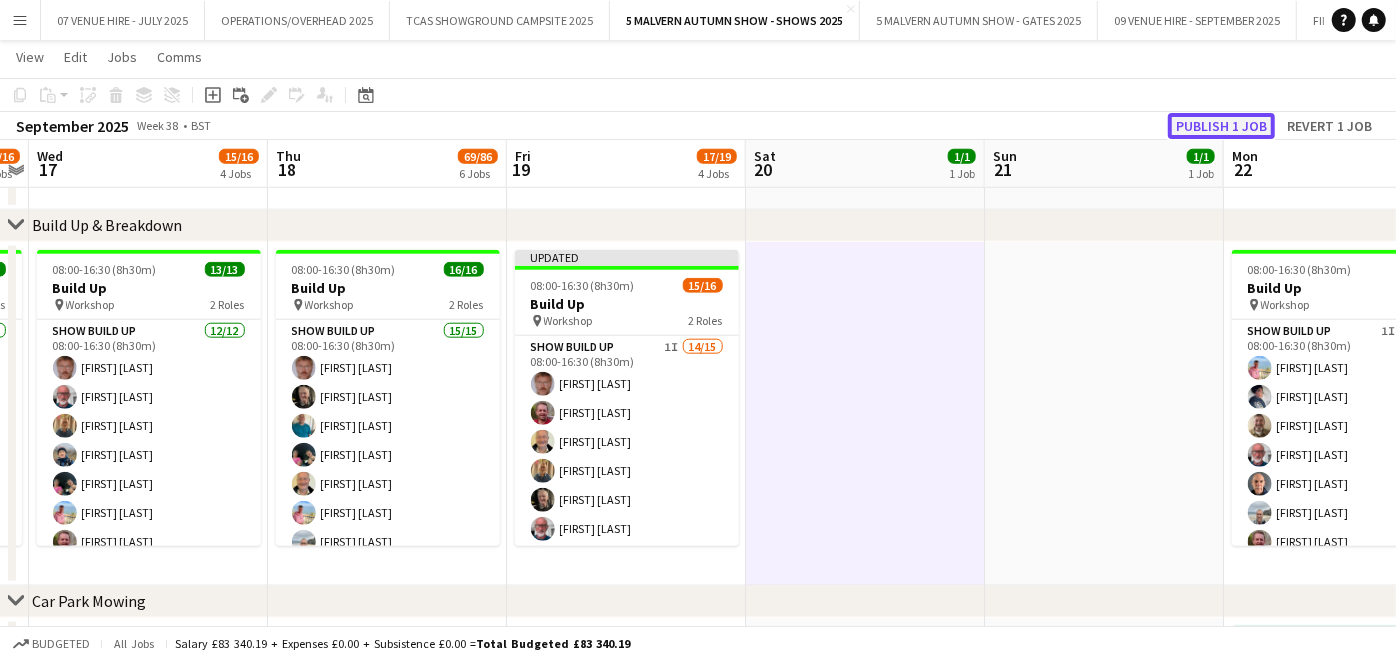 click on "Publish 1 job" 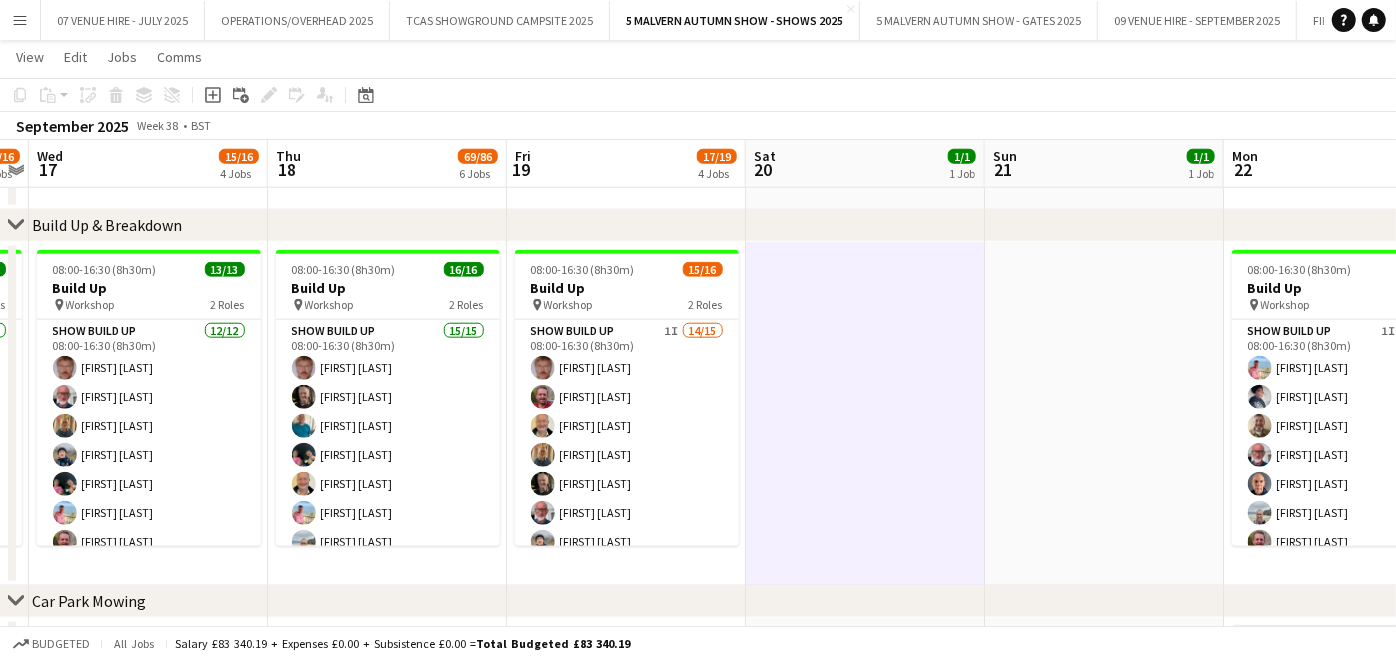 click on "Menu" at bounding box center [20, 20] 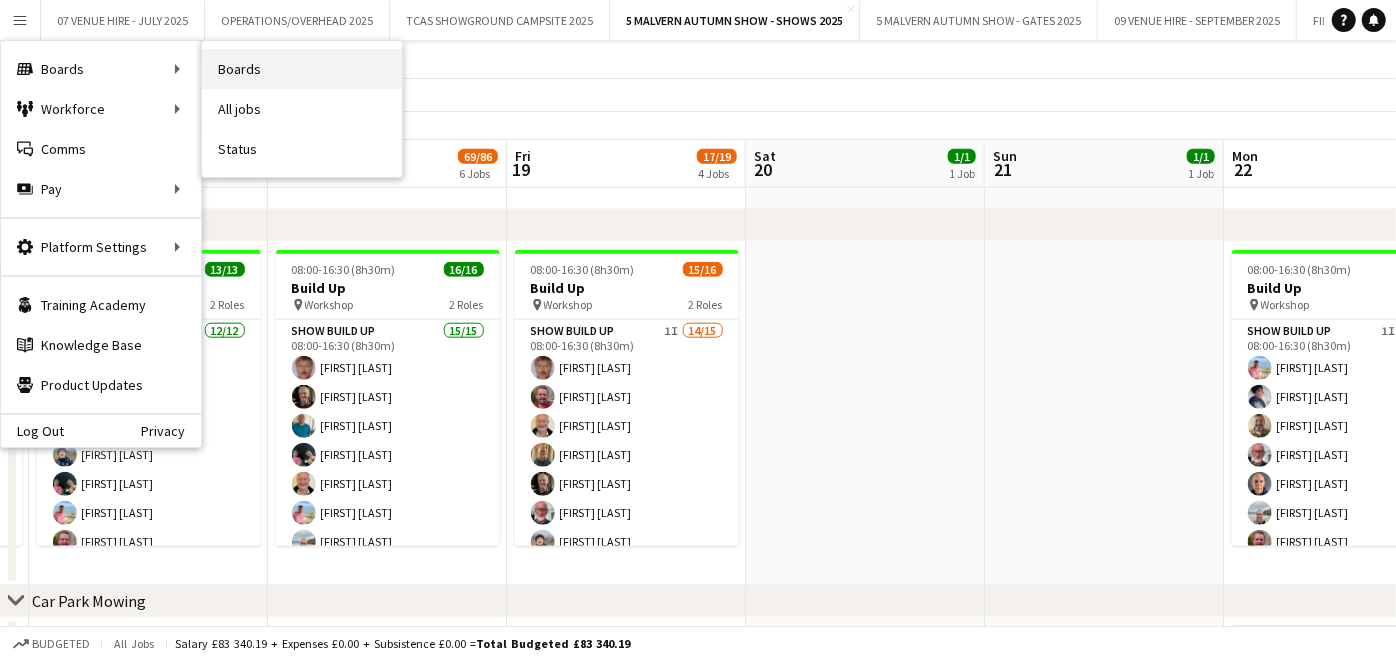 click on "Boards" at bounding box center [302, 69] 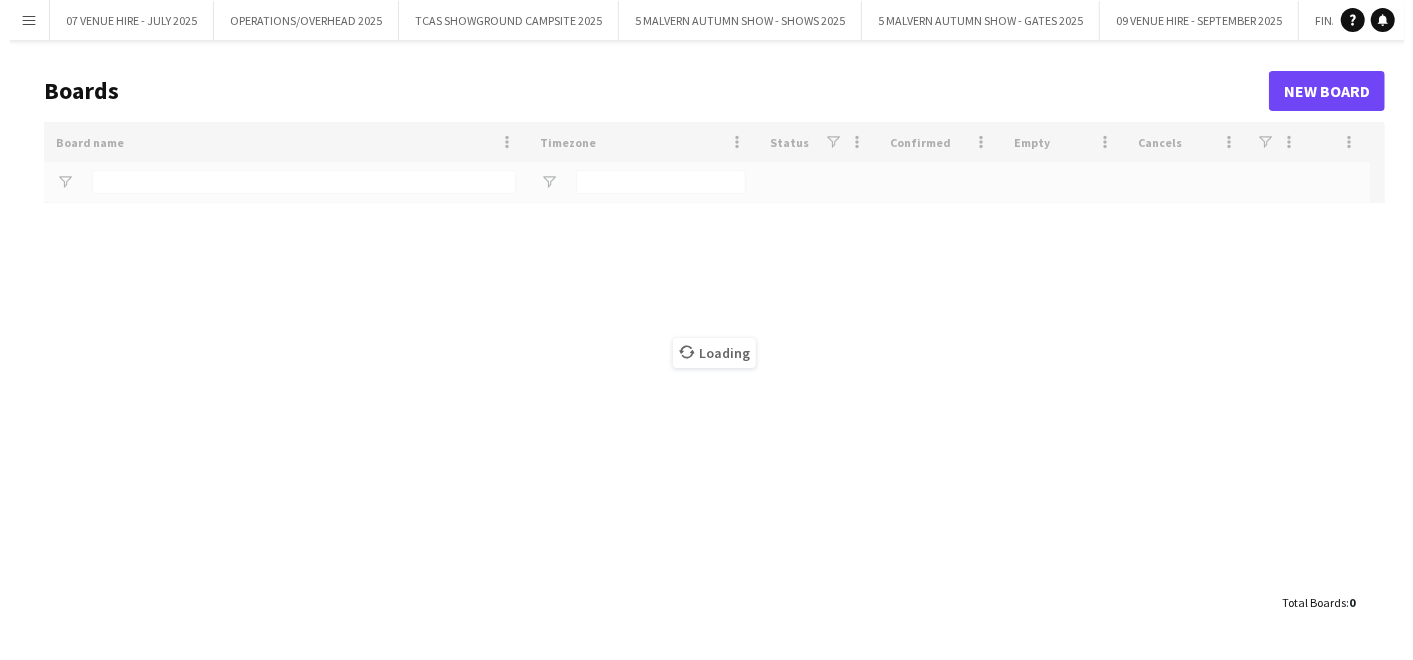 scroll, scrollTop: 0, scrollLeft: 0, axis: both 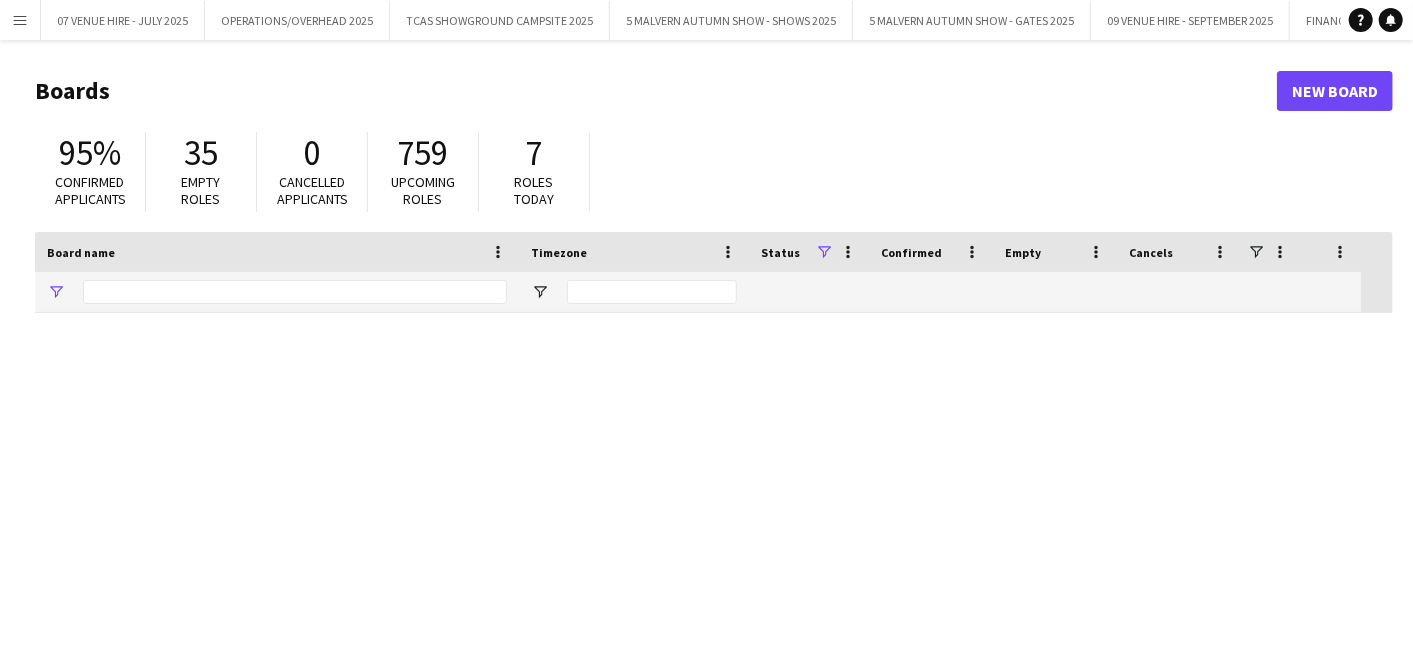 type on "*******" 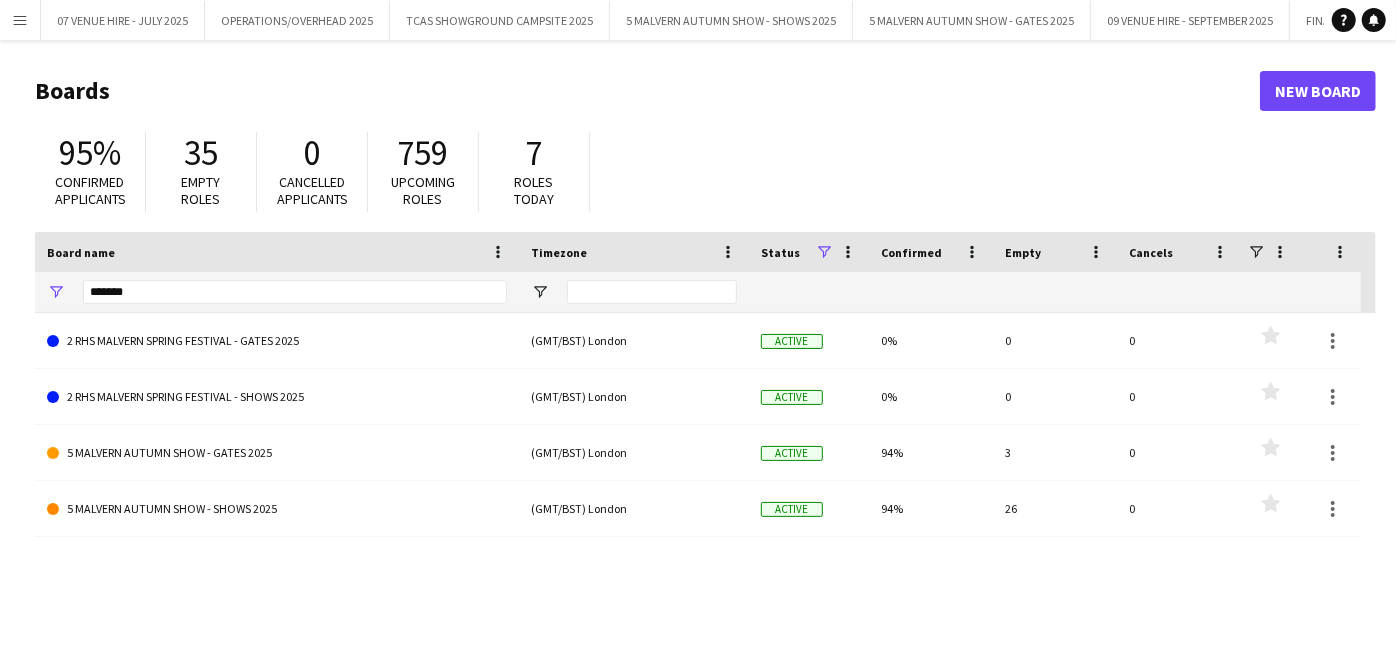 click on "Menu" at bounding box center (20, 20) 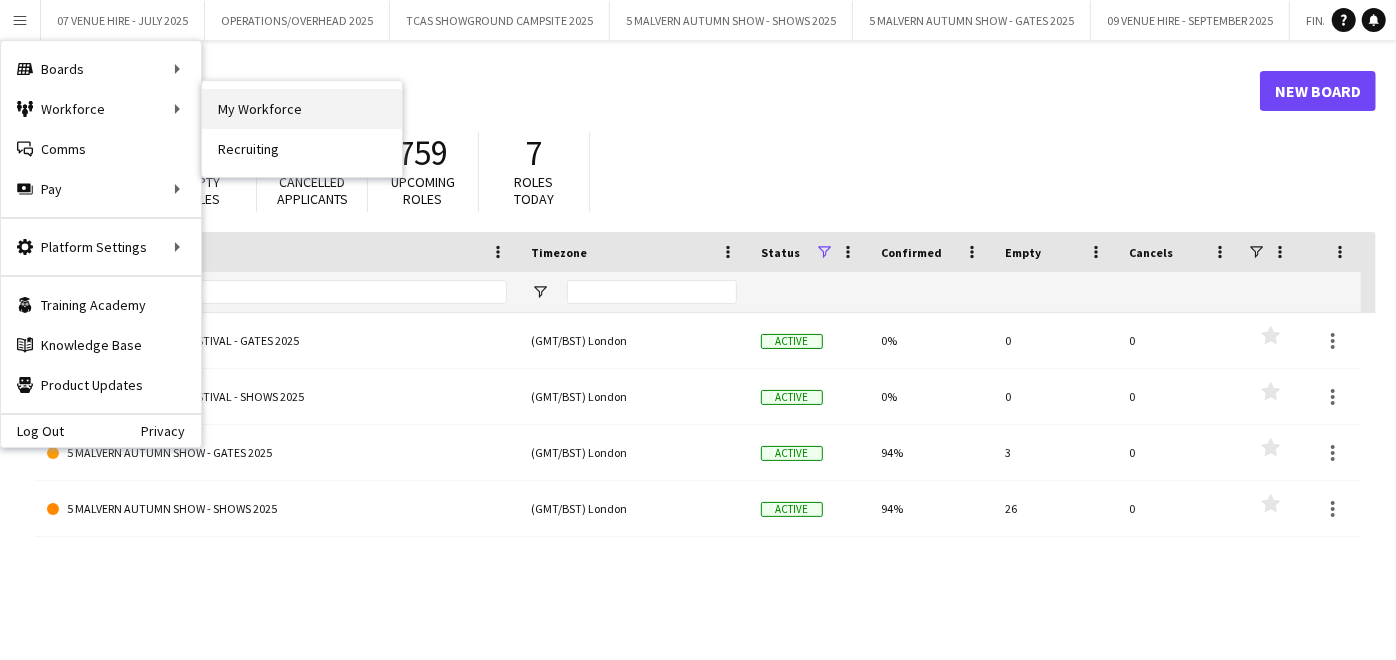 click on "My Workforce" at bounding box center [302, 109] 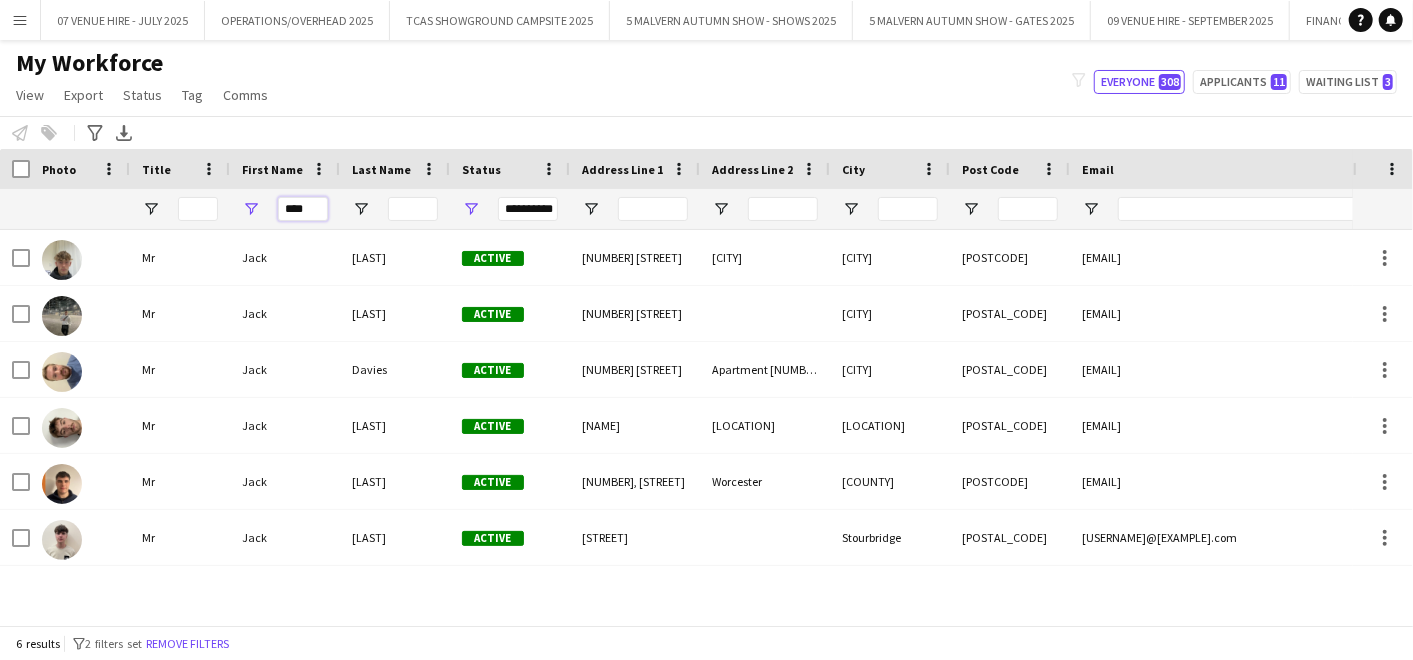 drag, startPoint x: 305, startPoint y: 211, endPoint x: 226, endPoint y: 202, distance: 79.51101 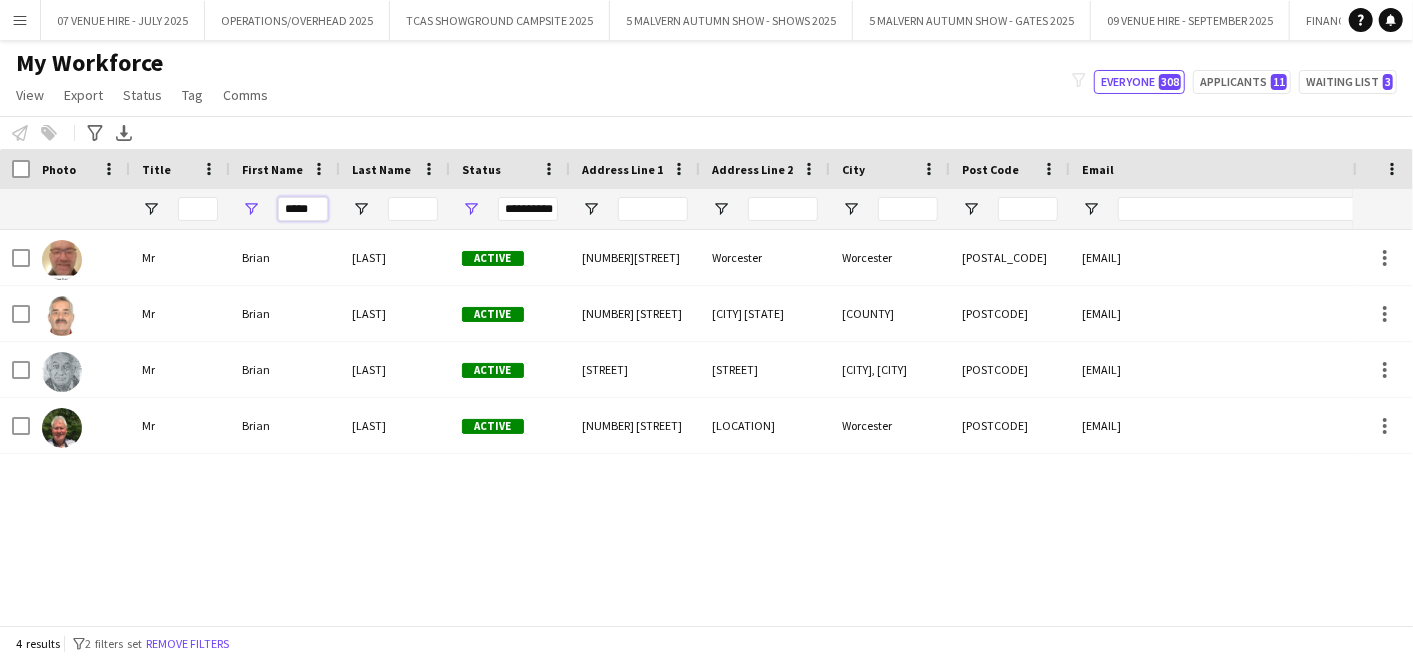 type on "*****" 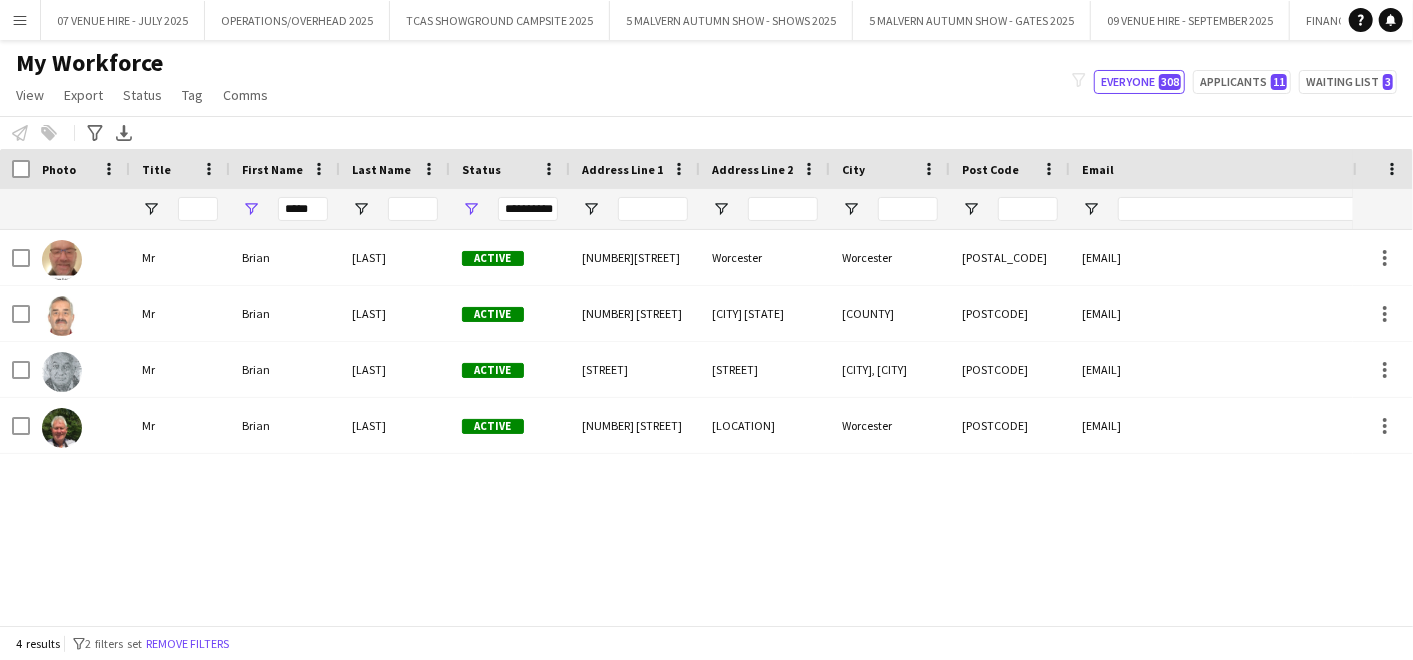 click on "Mr Brian Lamb Active 267 Newtown Road Worcester Worcester WR5 1JE brianlamb66@googlemail.com +447788722652
Mr Brian Mortelmans Active 6 Coppice Close Droitwich Spa Worcestershire  WR9 9JD brian.mortelmans@btinternet.com +447967947290
Mr Brian Seabourne Active Amathus Gardens Evesham Road Salford Priors, Evesham WR11 8UU brihel@btinternet.com +447989013270
Mr Brian Willis Active" at bounding box center (676, 419) 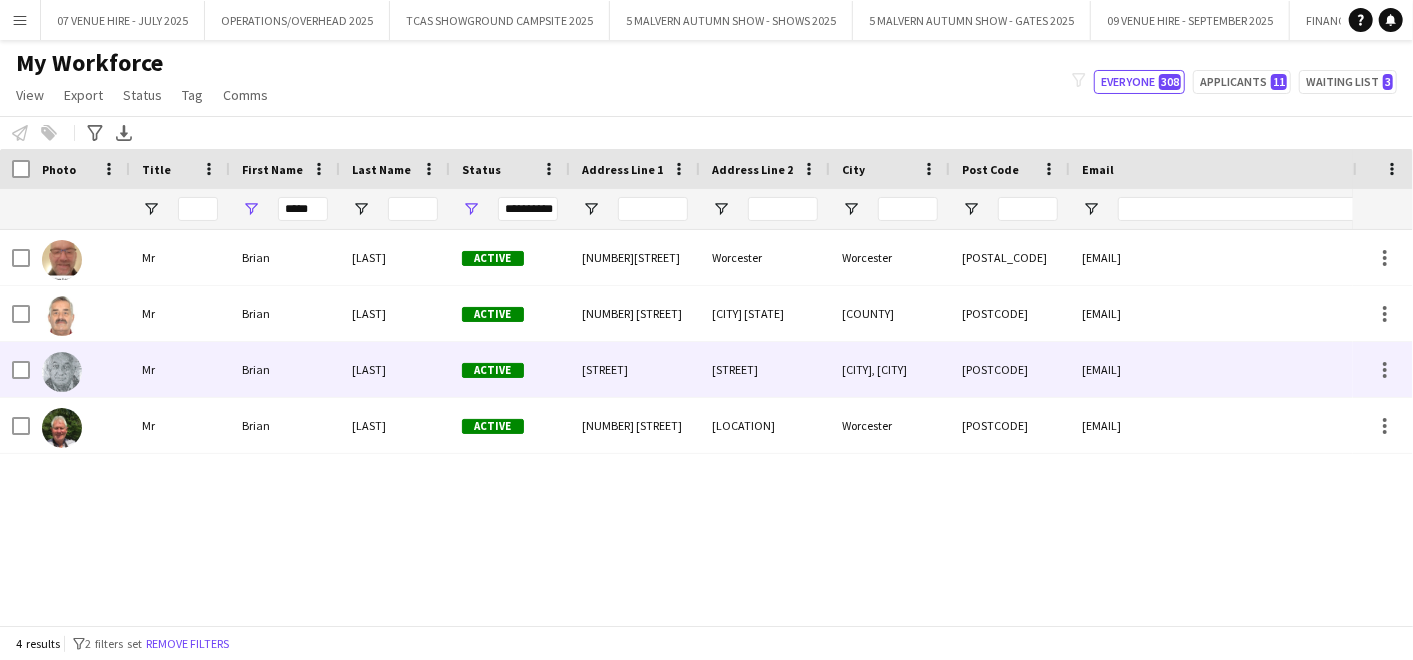 click at bounding box center (62, 372) 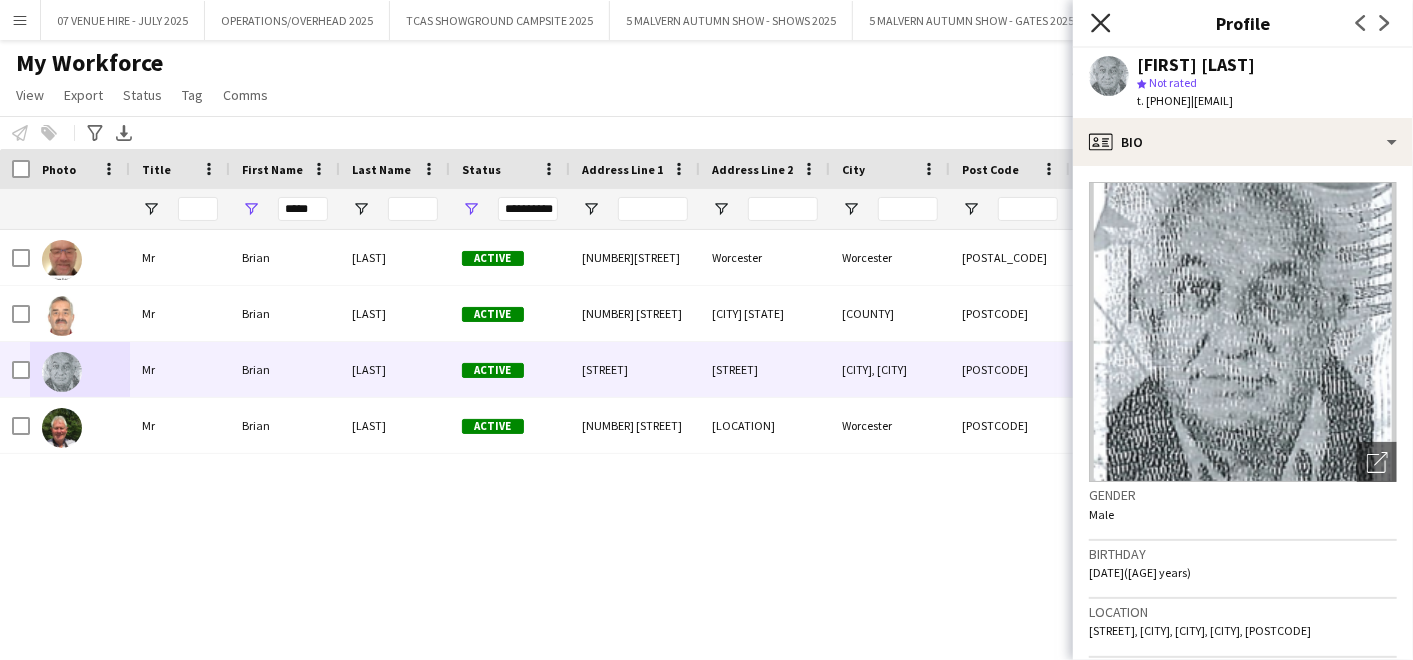 click on "Close pop-in" 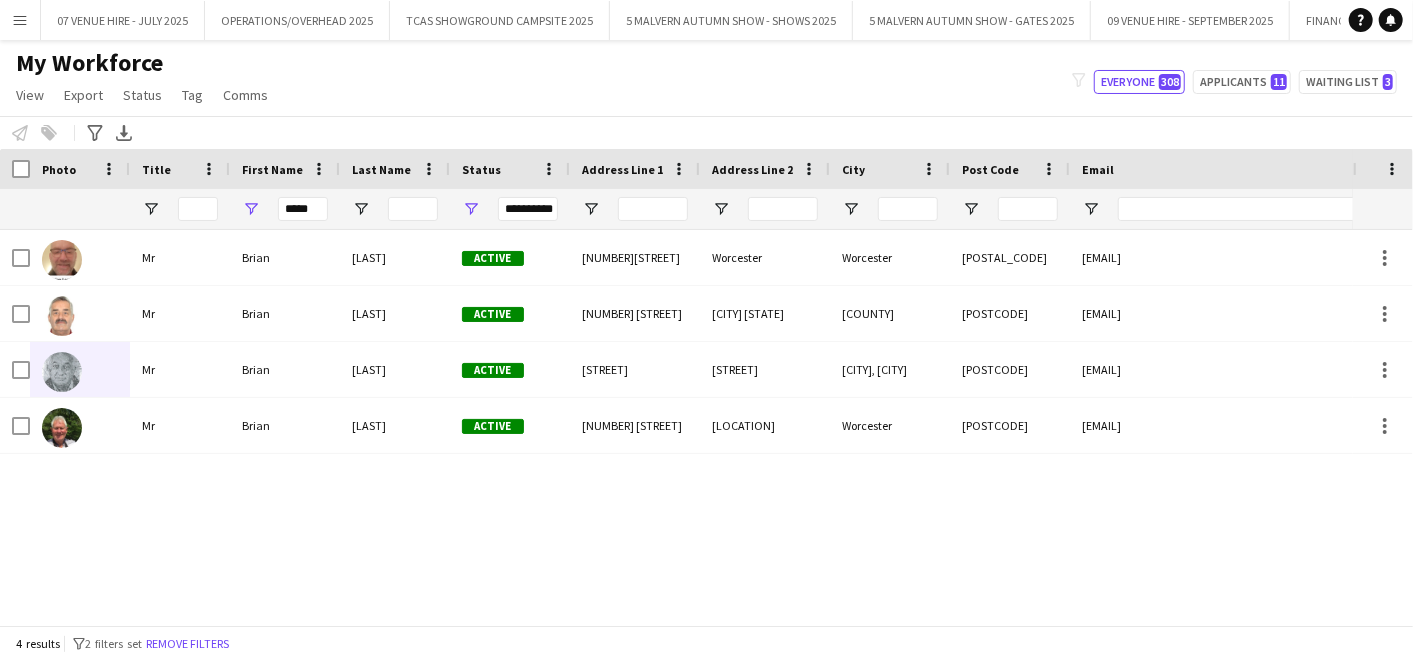 click on "Menu" at bounding box center (20, 20) 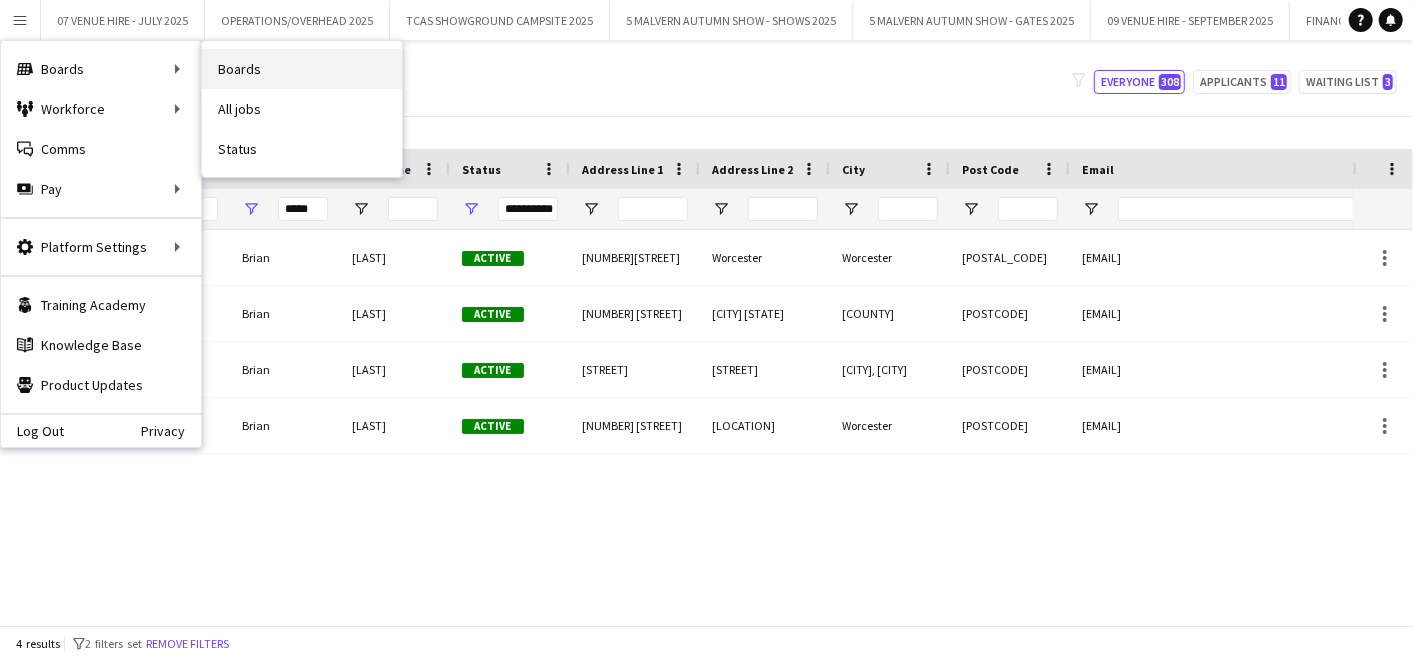 click on "Boards" at bounding box center [302, 69] 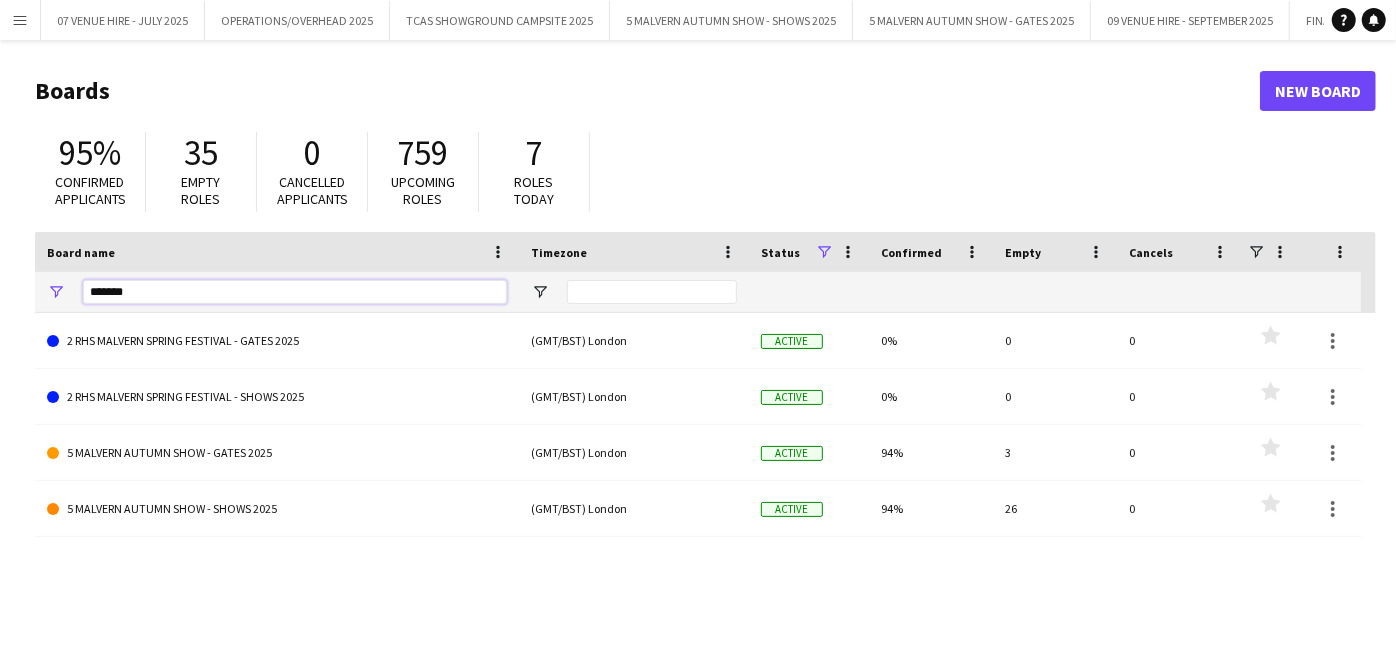 drag, startPoint x: 171, startPoint y: 283, endPoint x: -5, endPoint y: 245, distance: 180.05554 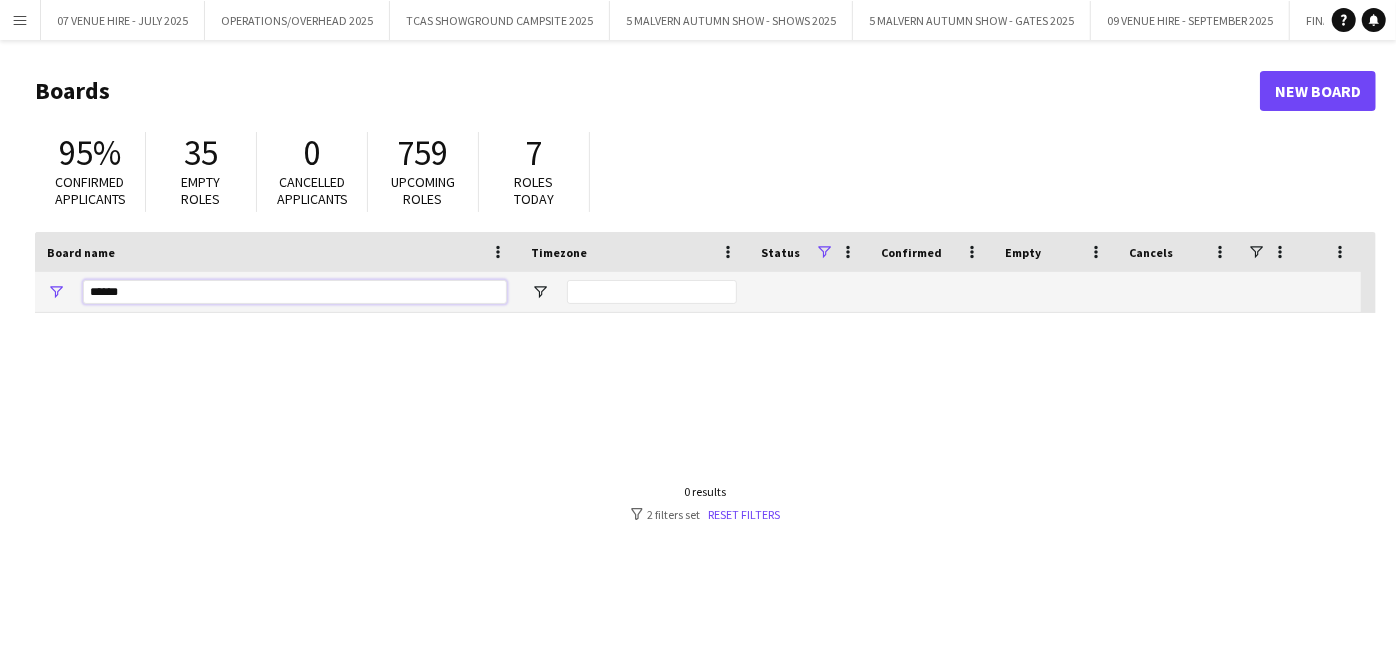 type on "******" 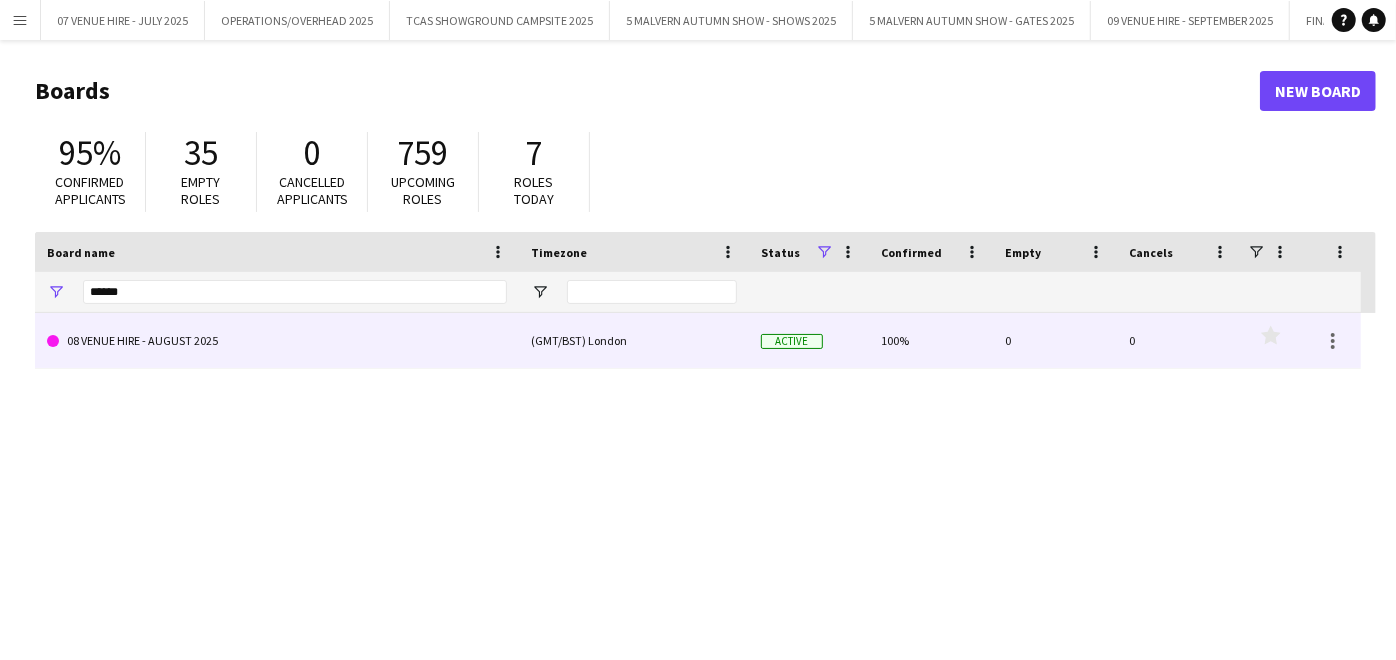 click on "08 VENUE HIRE - AUGUST 2025" 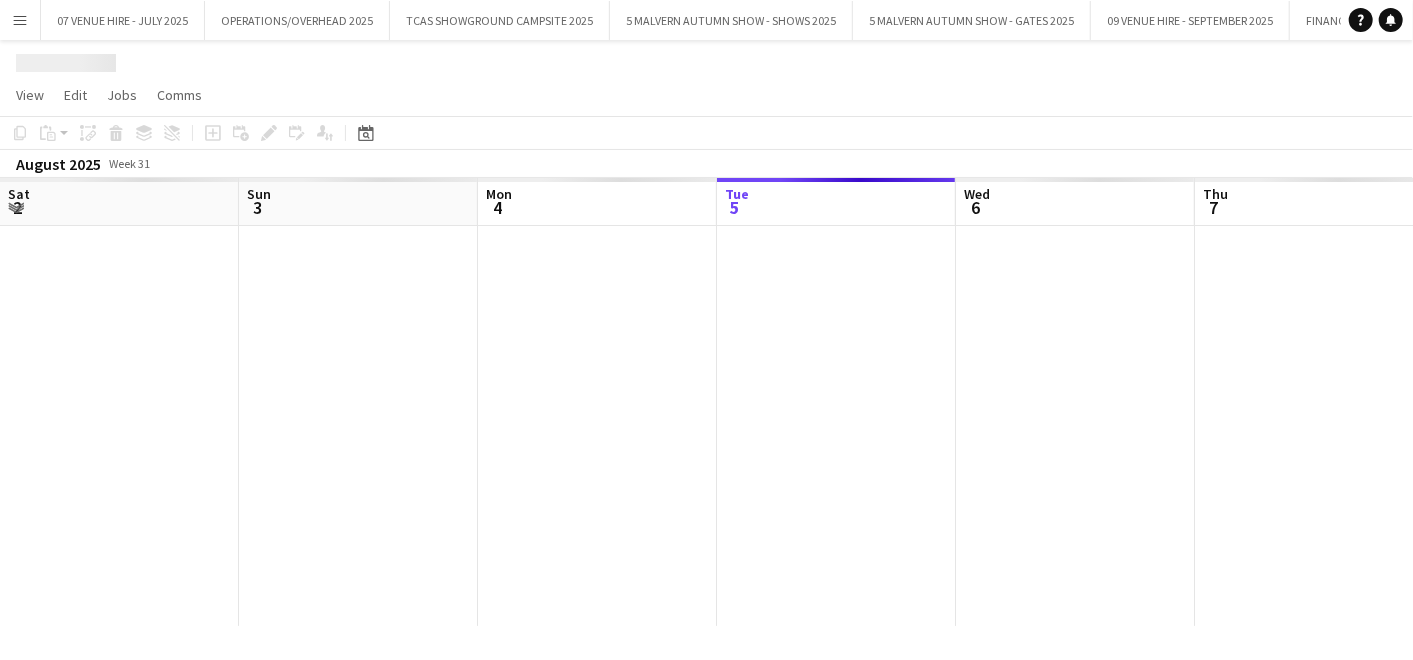 scroll, scrollTop: 0, scrollLeft: 477, axis: horizontal 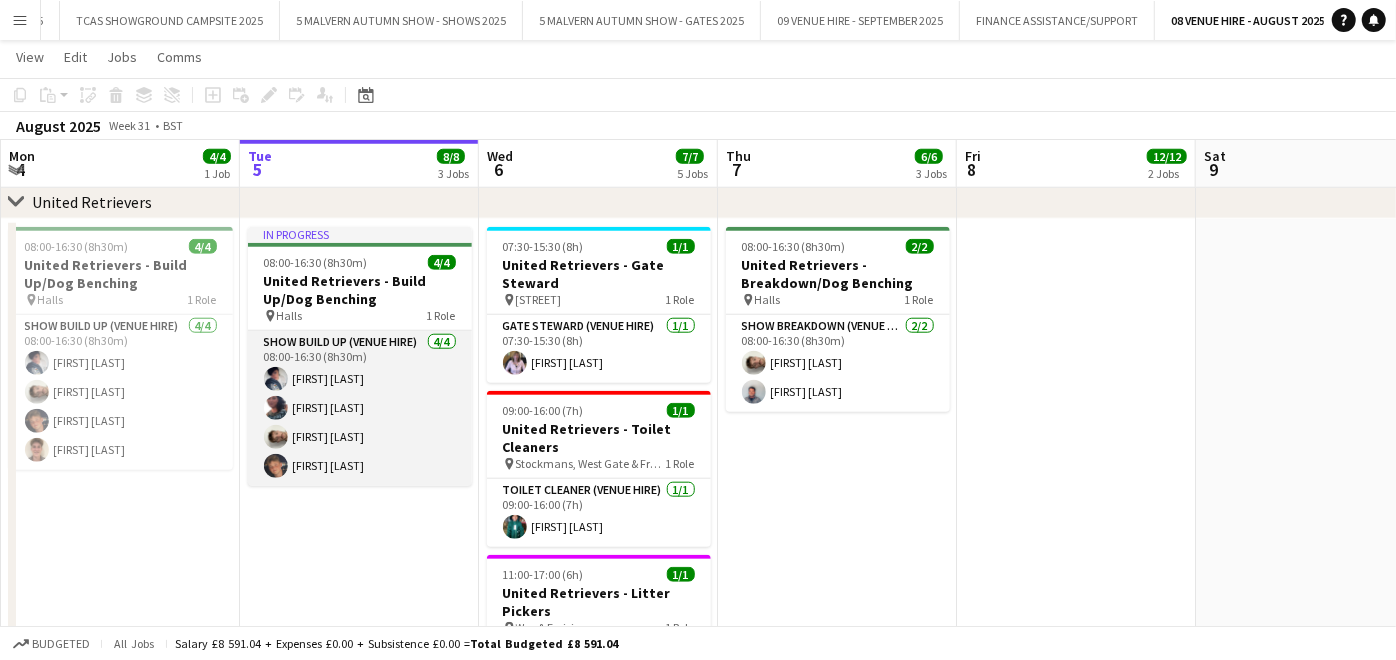 click on "Show Build Up (Venue Hire)   4/4   08:00-16:30 (8h30m)
Annie Webb Nicola Mundy Jack Kane Max Law" at bounding box center [360, 408] 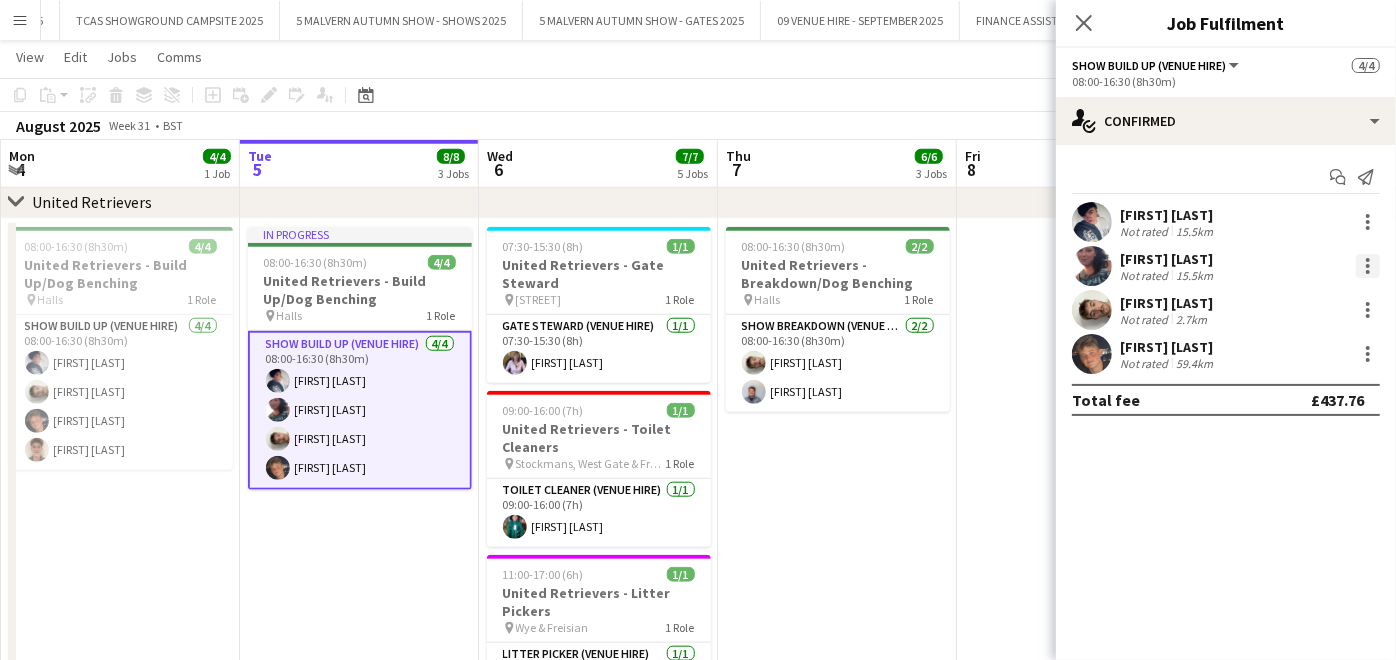 click at bounding box center [1368, 266] 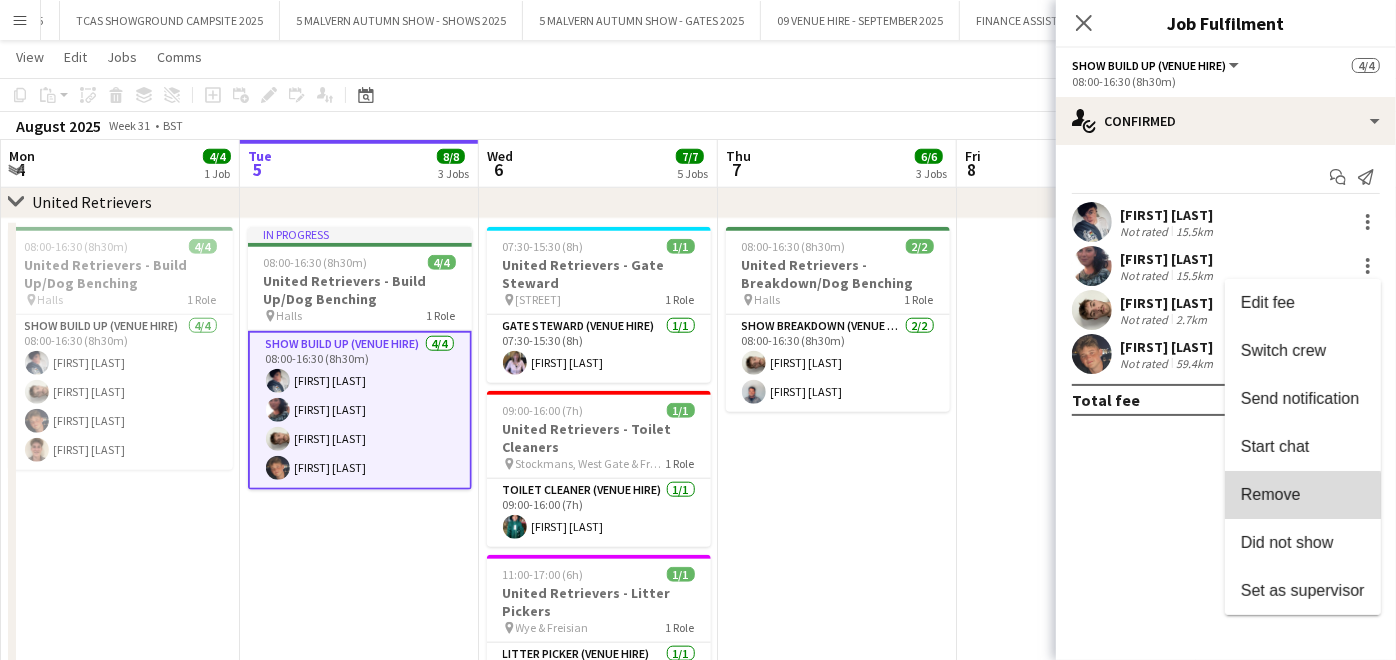 click on "Remove" at bounding box center (1271, 494) 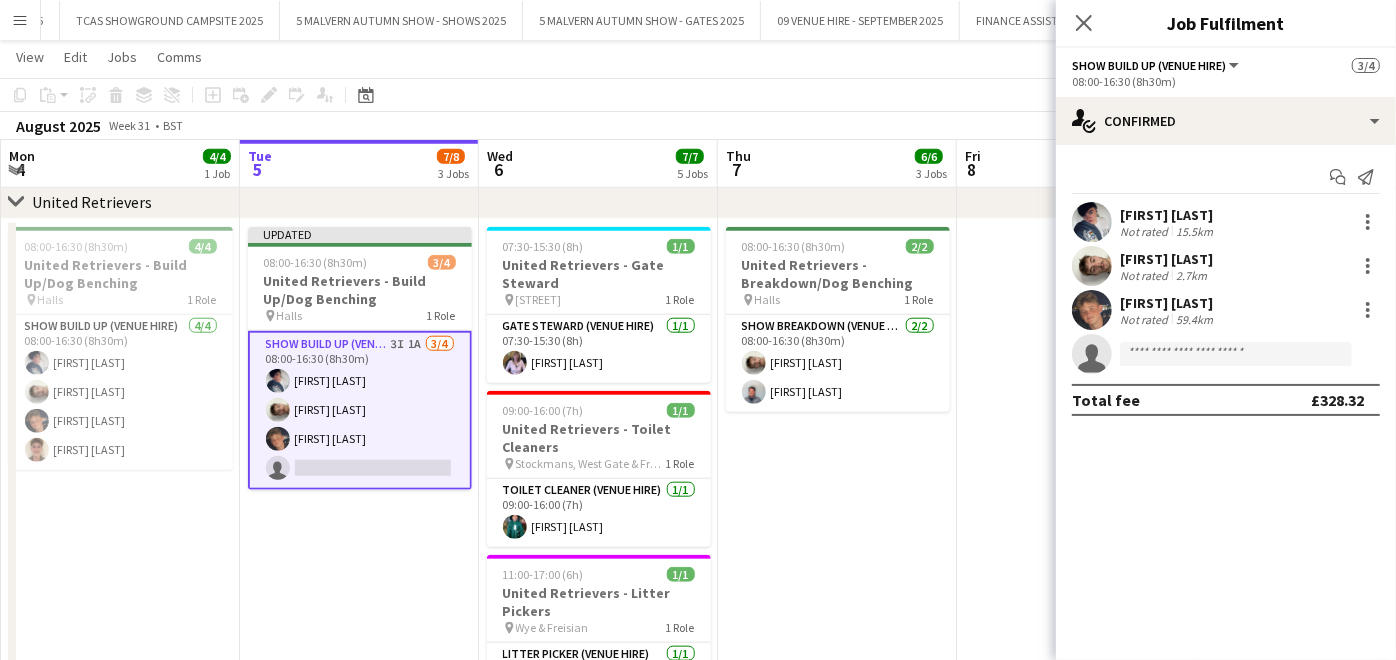 click on "08:00-16:30 (8h30m)    2/2   United Retrievers - Breakdown/Dog Benching
pin
Halls   1 Role   Show Breakdown (Venue Hire)   2/2   08:00-16:30 (8h30m)
Jack Kane Mark Hubbard" at bounding box center [837, 487] 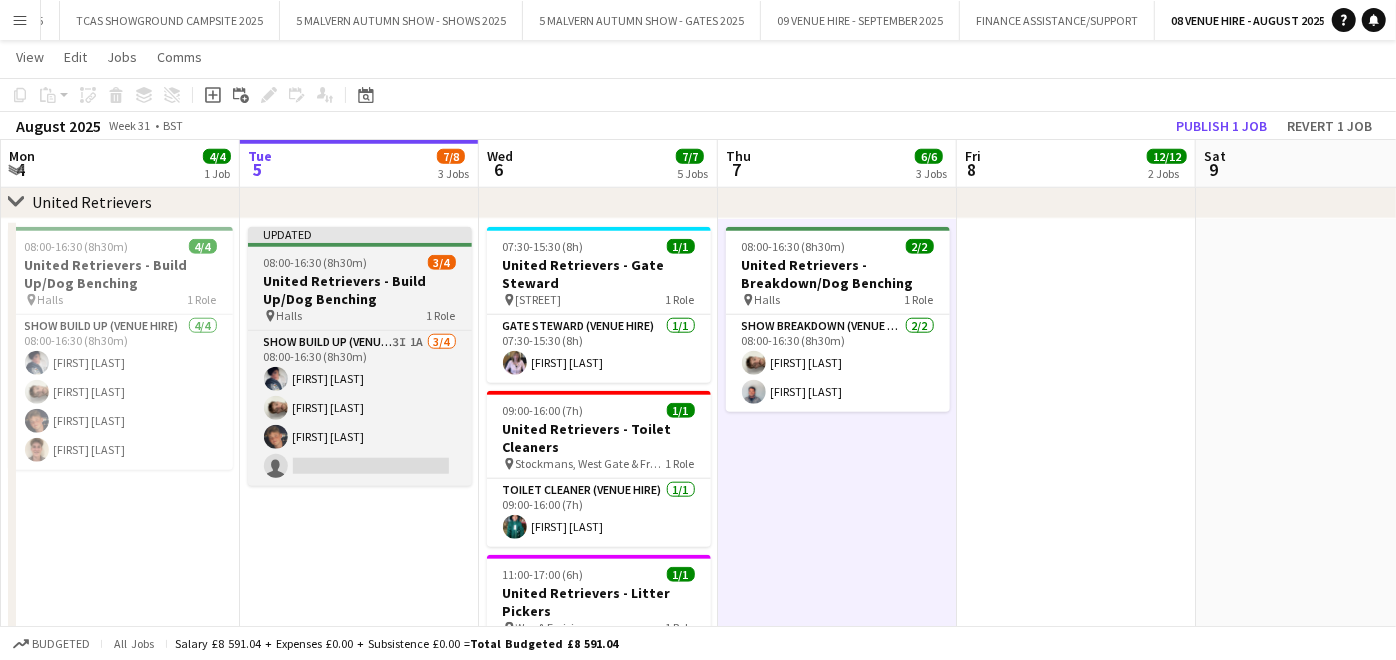 click on "08:00-16:30 (8h30m)" at bounding box center (316, 262) 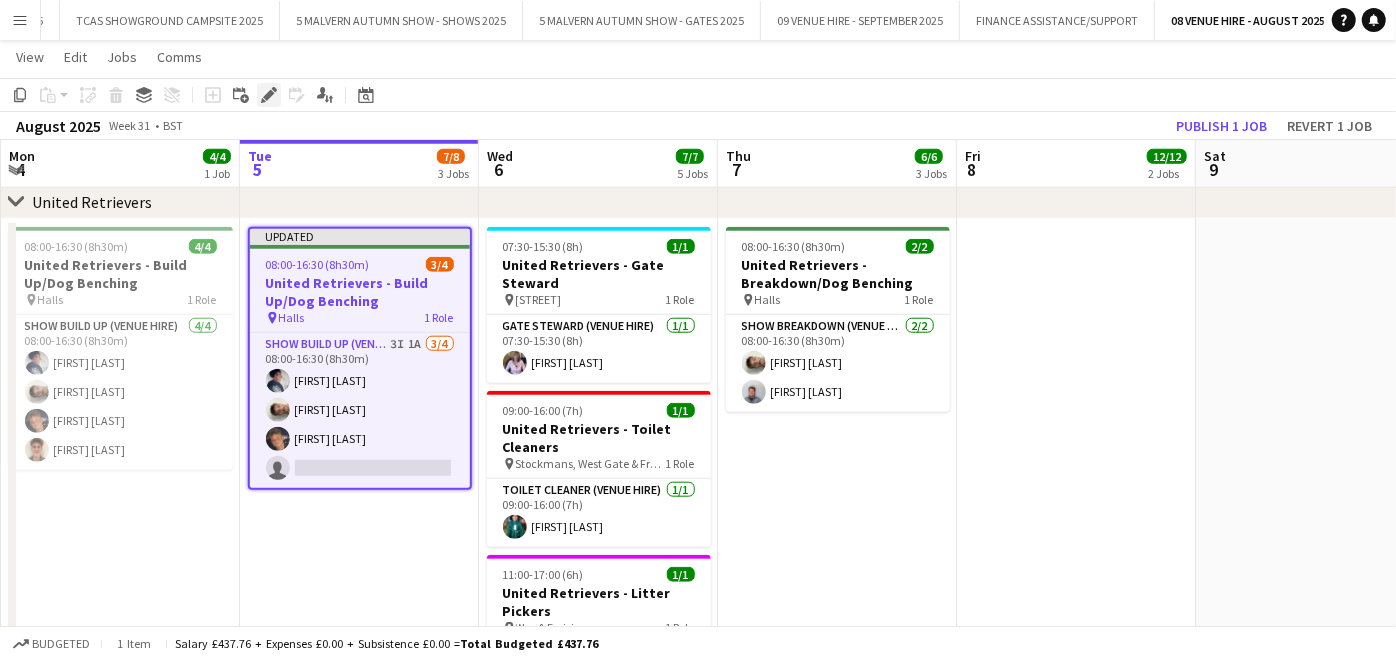 click on "Edit" 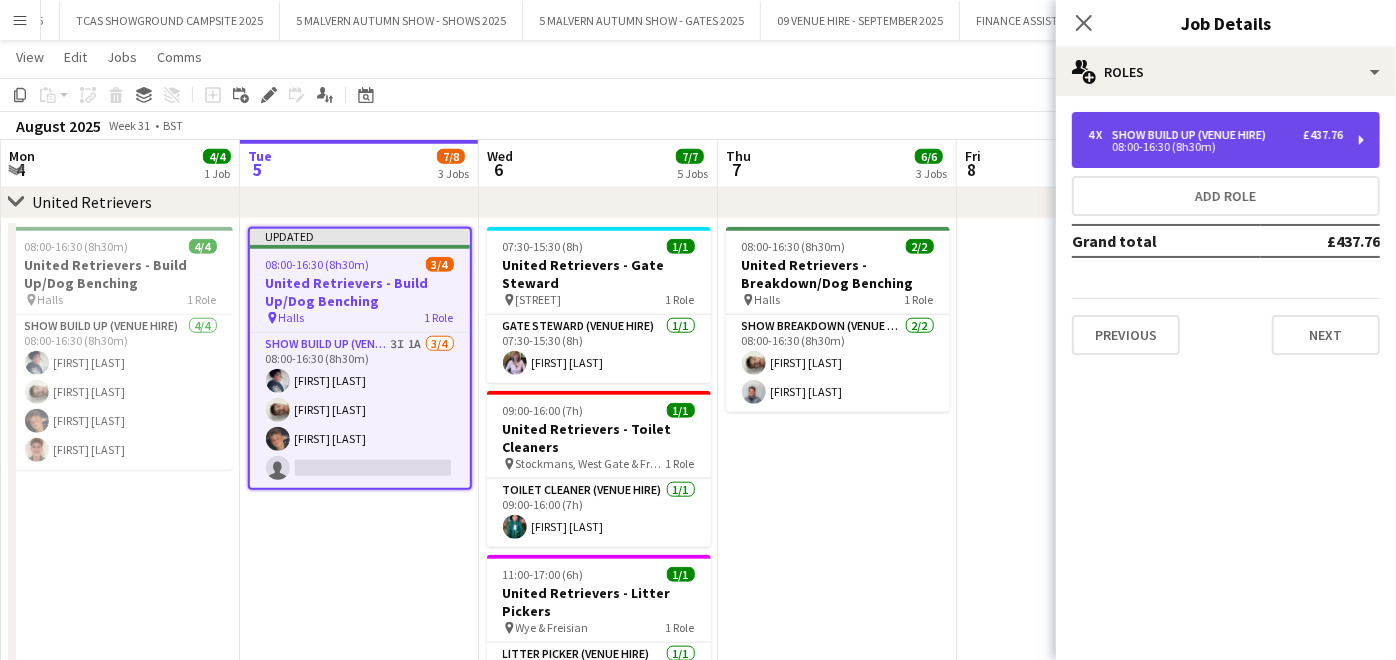 click on "4 x   Show Build Up (Venue Hire)   £437.76   08:00-16:30 (8h30m)" at bounding box center (1226, 140) 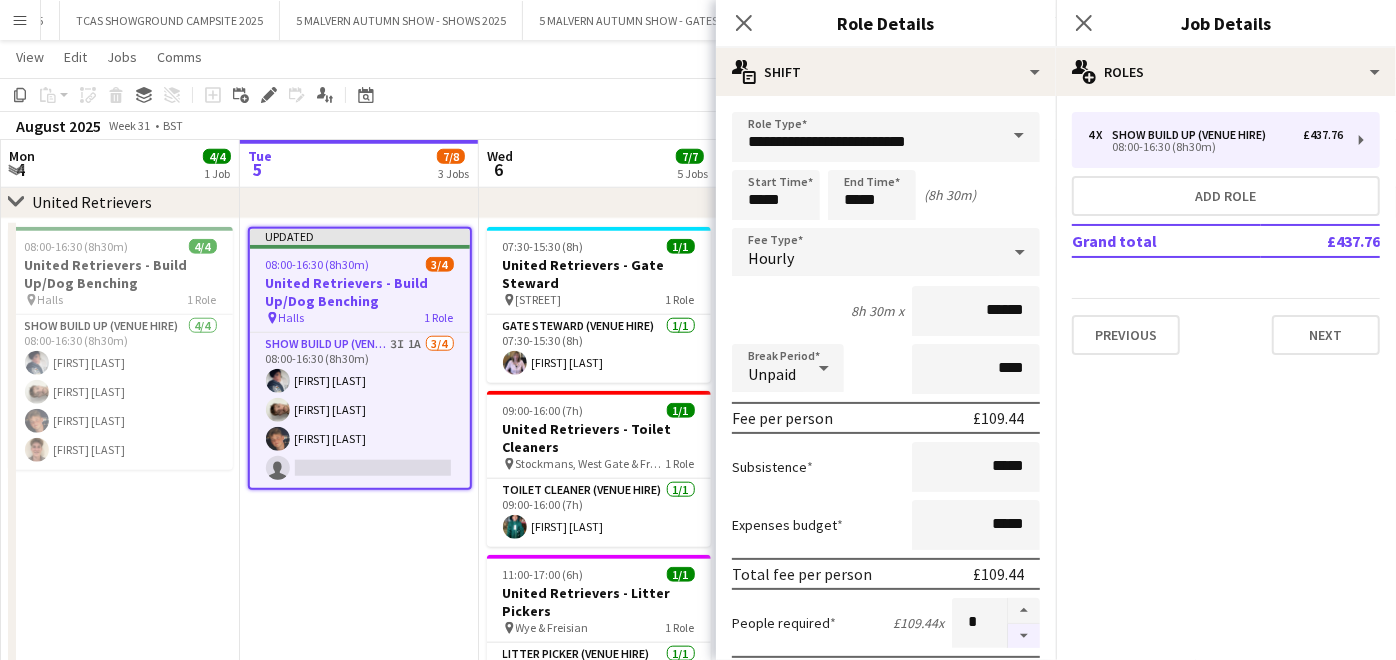 click at bounding box center (1024, 636) 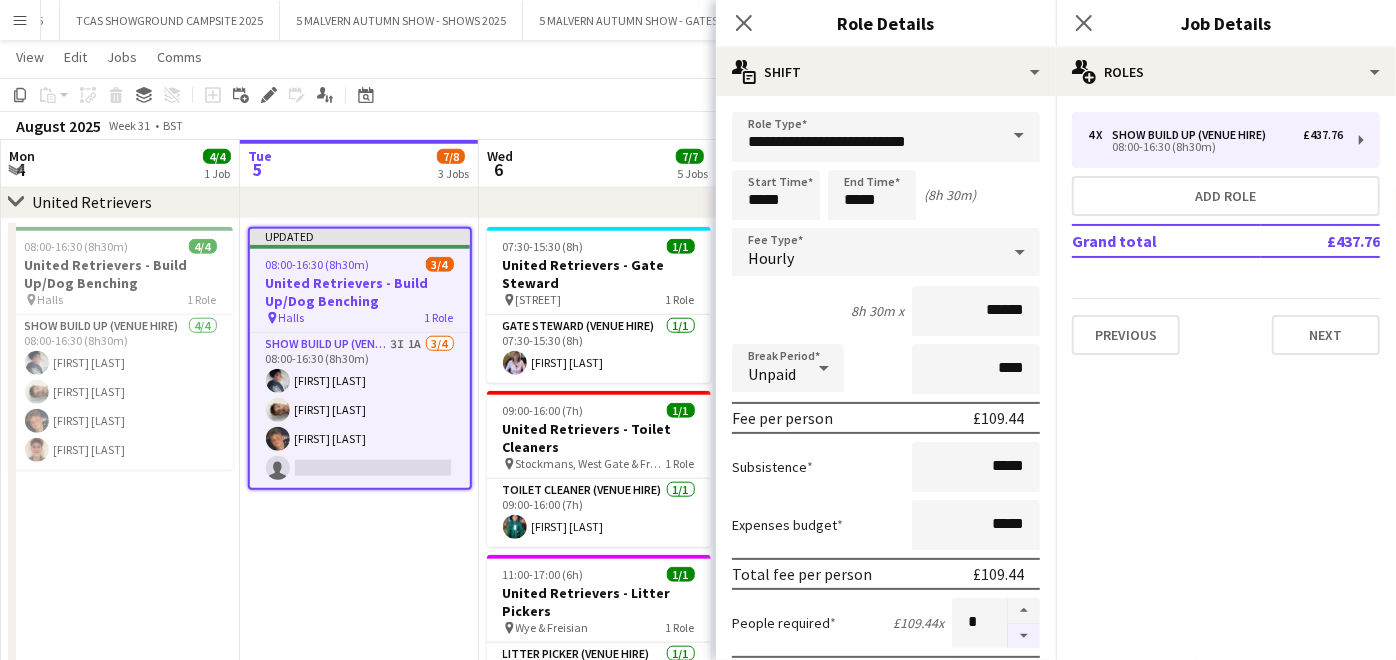 type on "*" 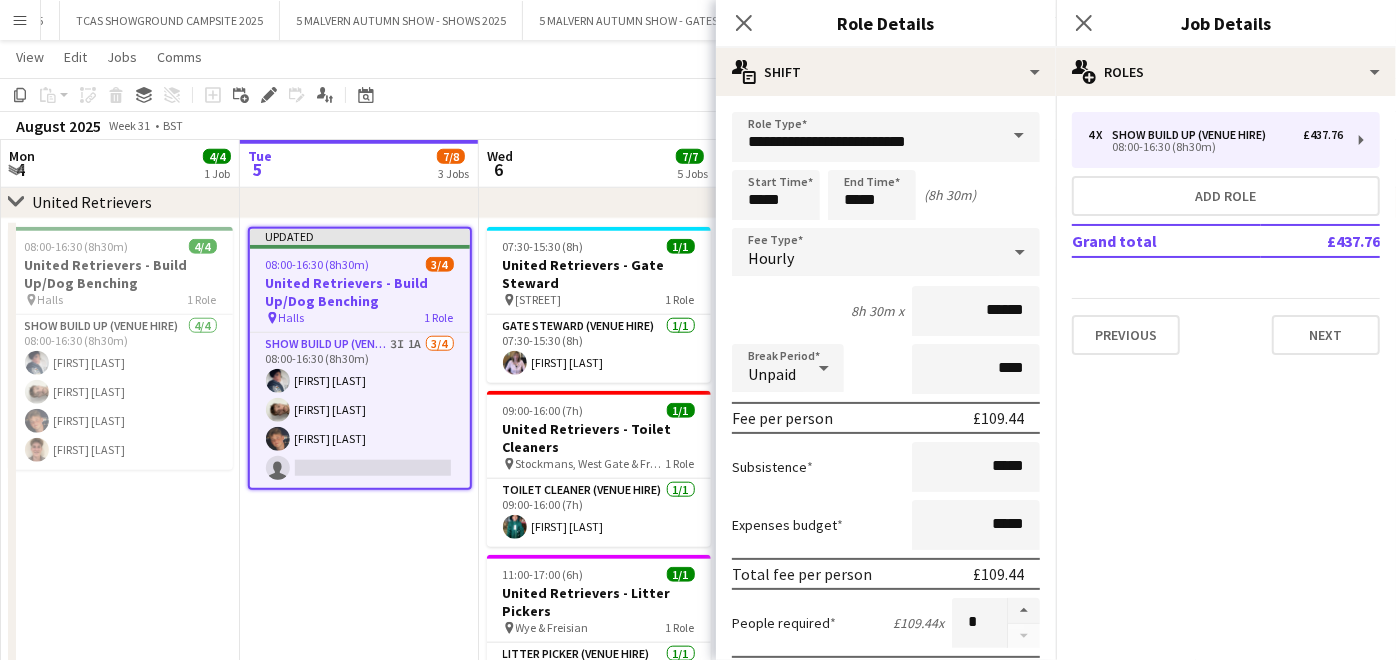 click on "Updated   08:00-16:30 (8h30m)    3/4   United Retrievers - Build Up/Dog Benching
pin
Halls   1 Role   Show Build Up (Venue Hire)   3I   1A   3/4   08:00-16:30 (8h30m)
Annie Webb Jack Kane Max Law
single-neutral-actions" at bounding box center (359, 487) 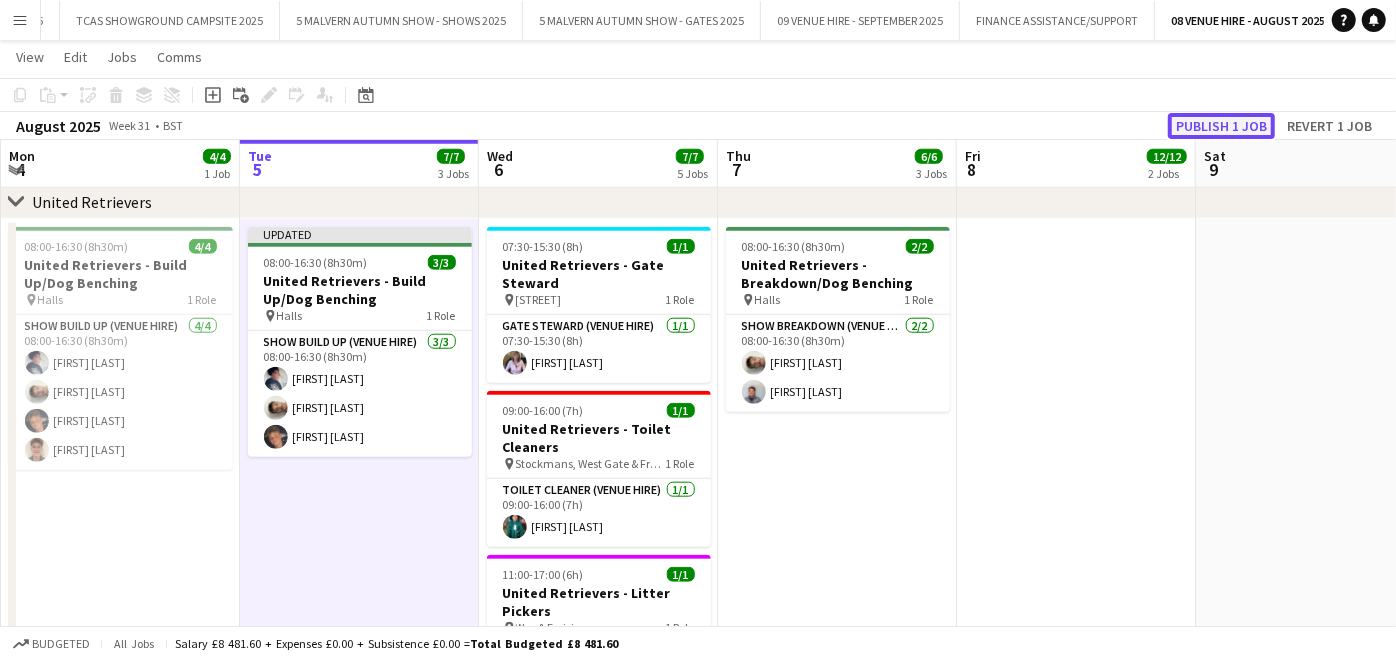 click on "Publish 1 job" 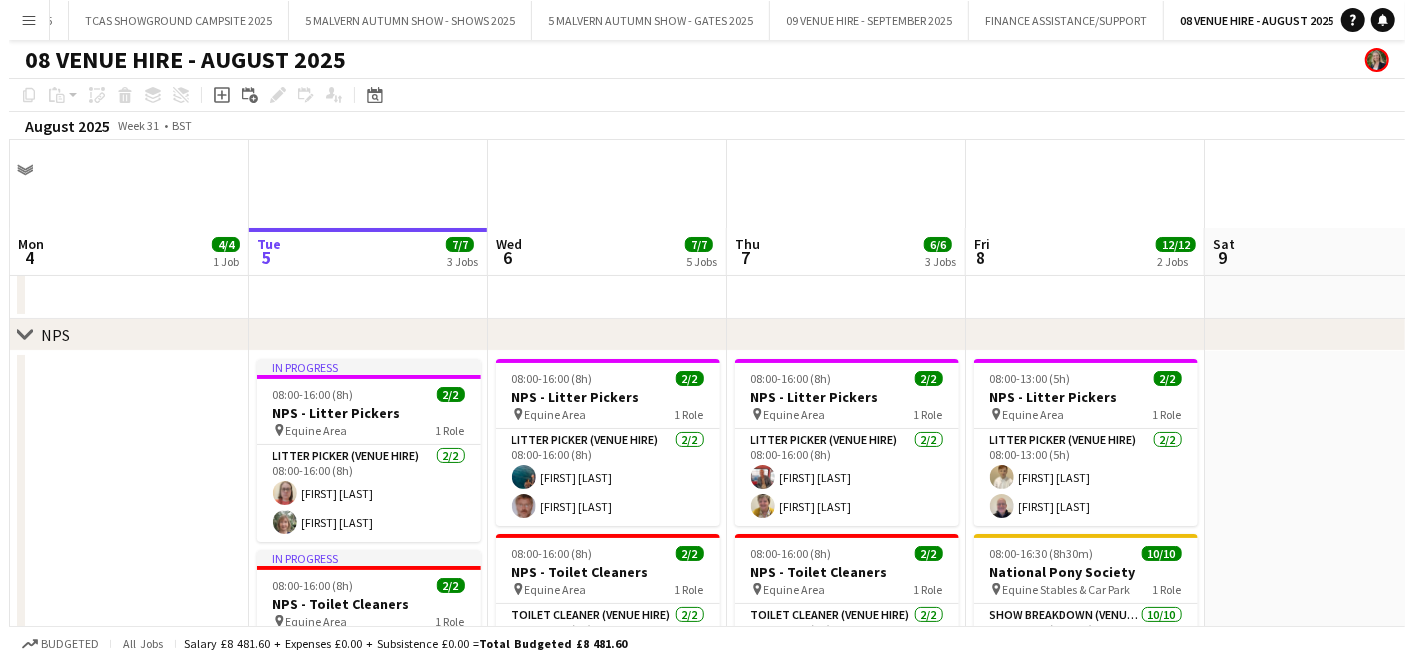 scroll, scrollTop: 0, scrollLeft: 0, axis: both 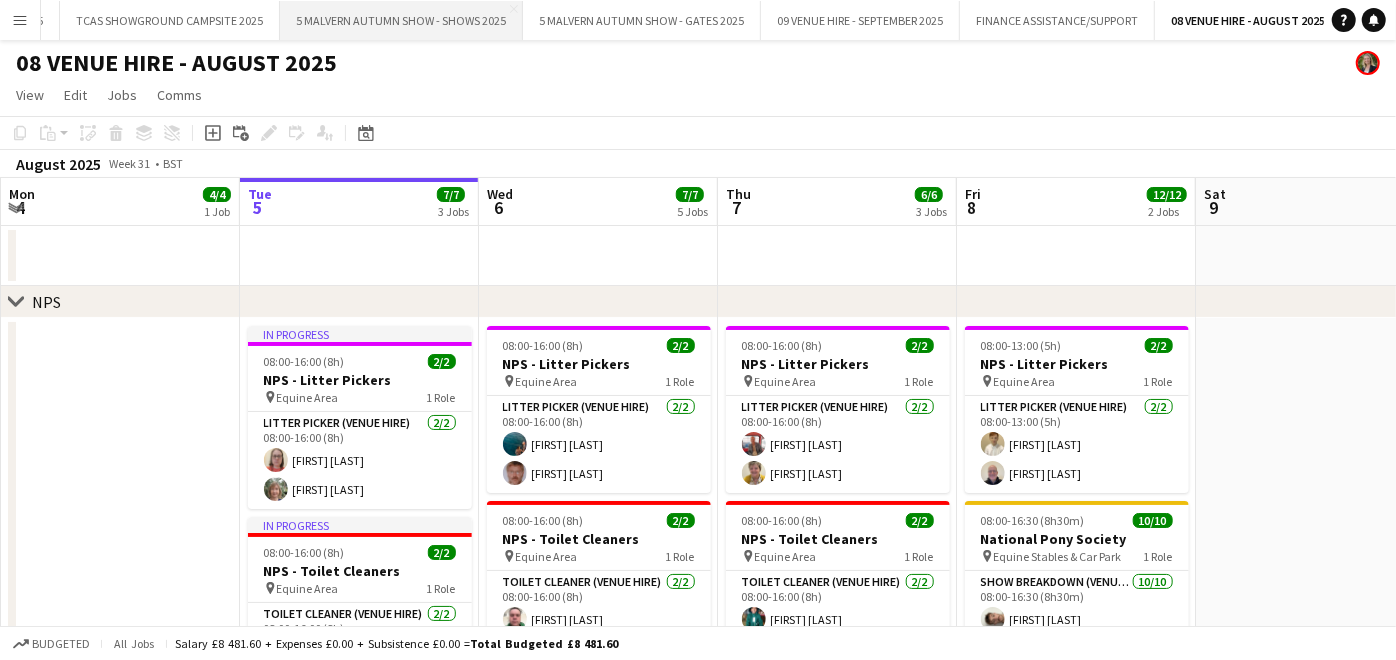 click on "5 MALVERN AUTUMN SHOW - SHOWS 2025
Close" at bounding box center [401, 20] 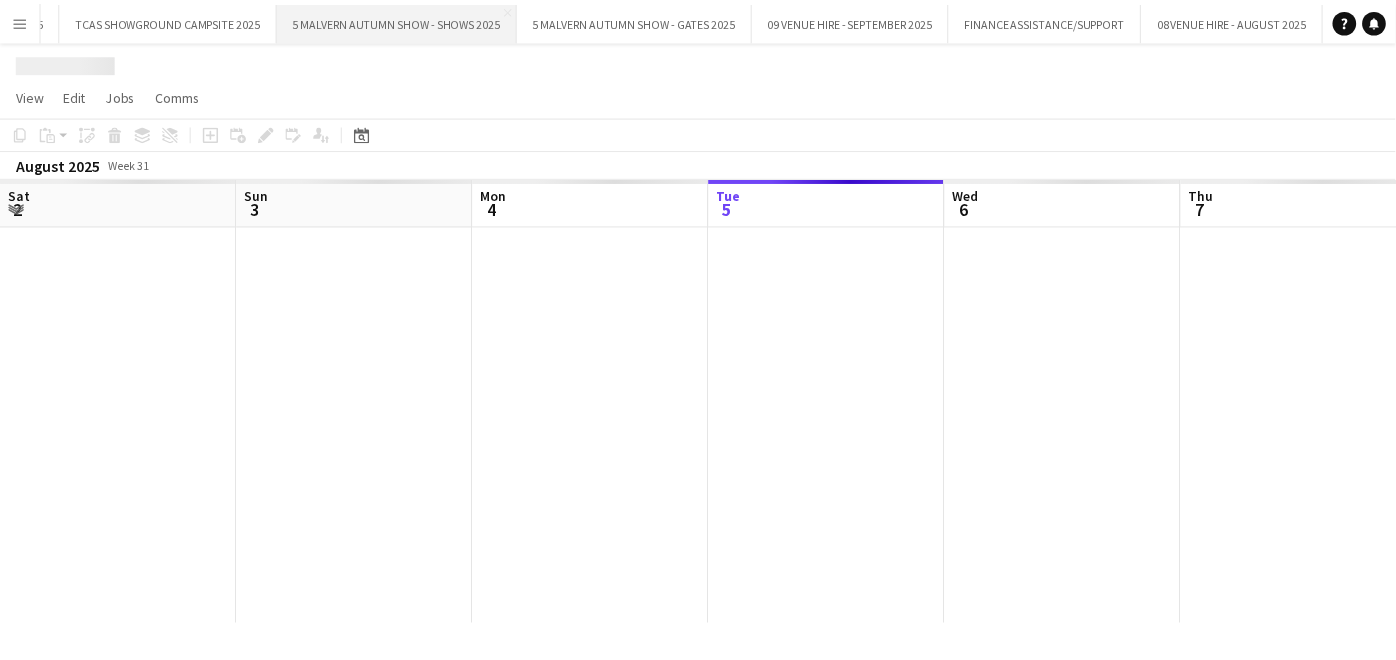 scroll, scrollTop: 0, scrollLeft: 477, axis: horizontal 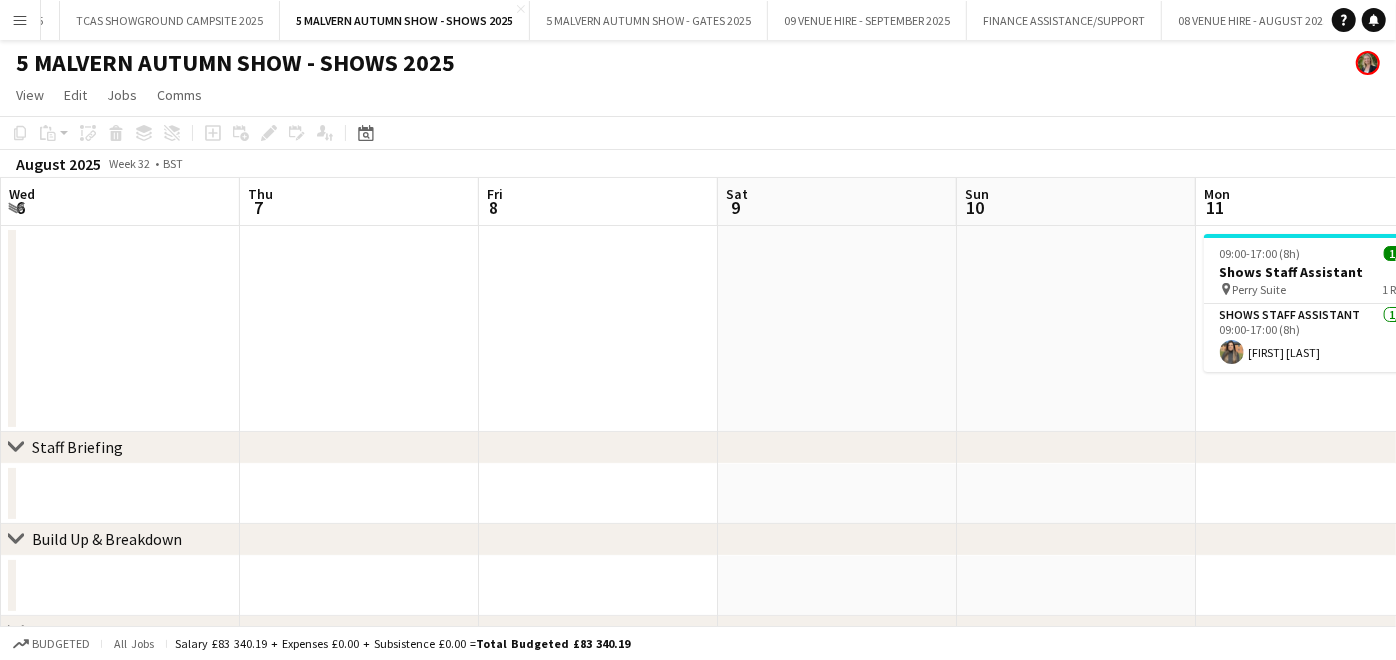 drag, startPoint x: 1086, startPoint y: 281, endPoint x: 0, endPoint y: 320, distance: 1086.7001 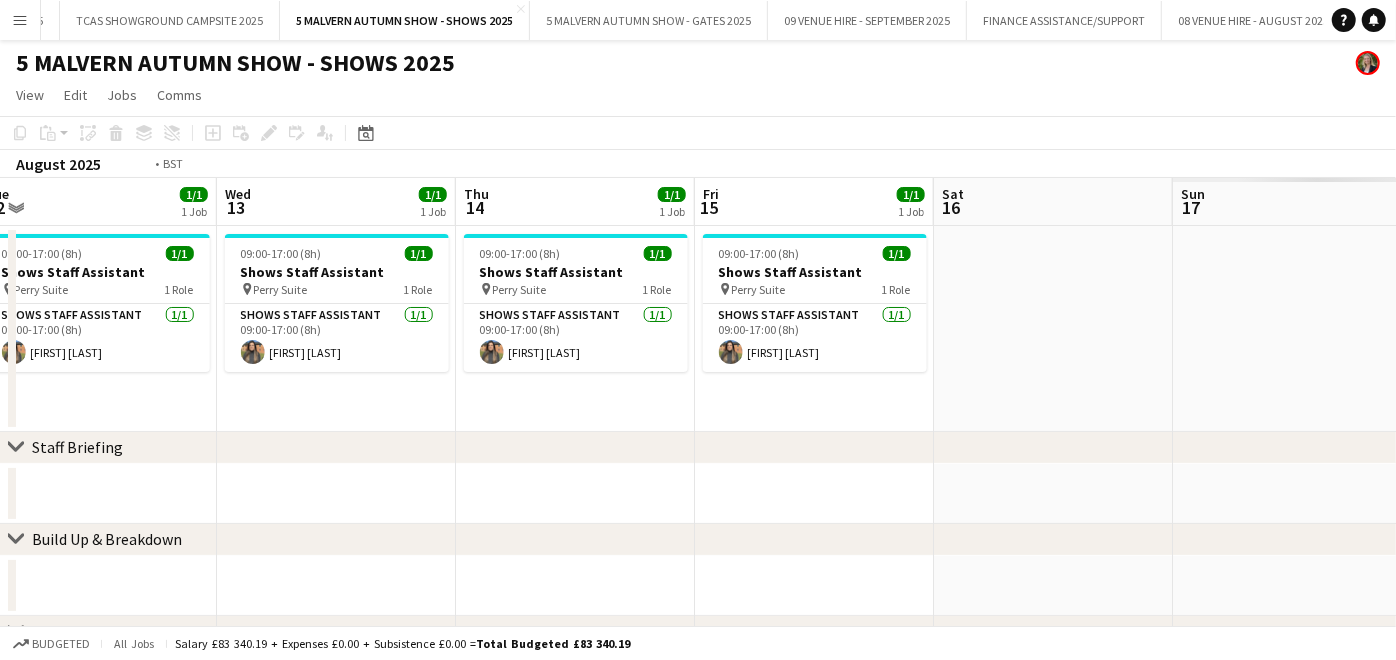 drag, startPoint x: 1035, startPoint y: 260, endPoint x: 120, endPoint y: 271, distance: 915.0661 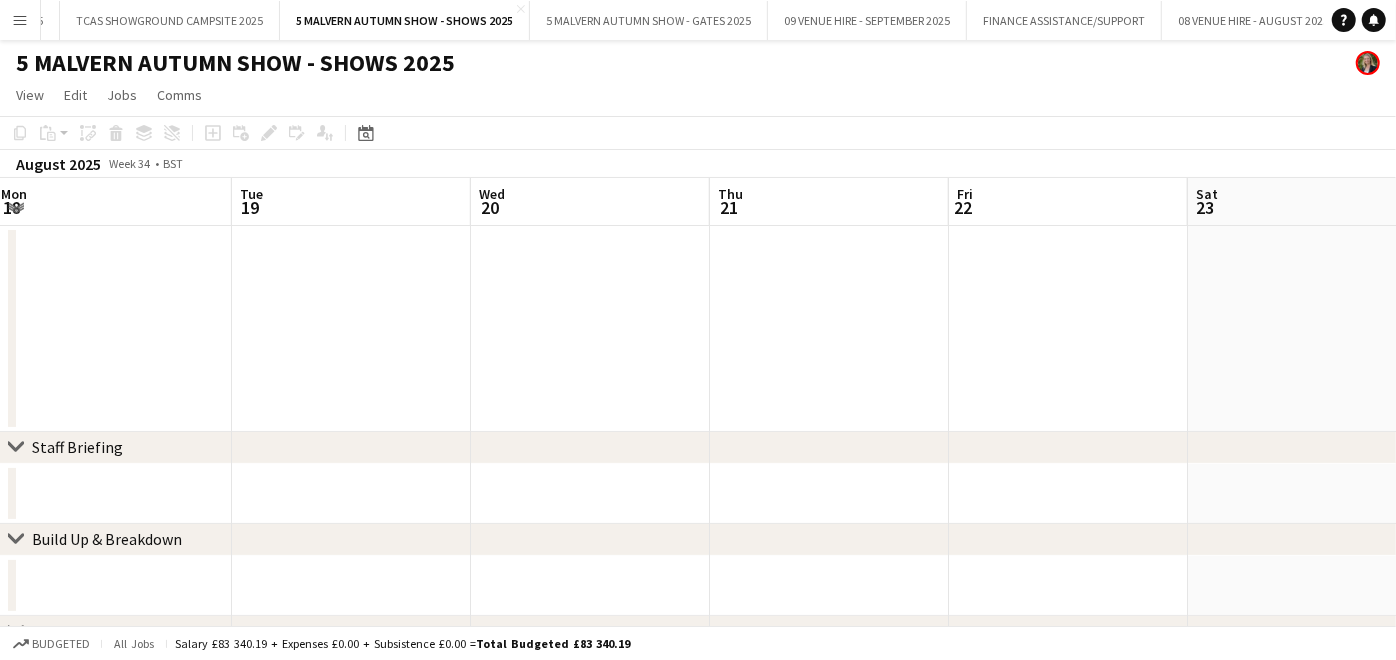 drag, startPoint x: 1386, startPoint y: 329, endPoint x: -5, endPoint y: 314, distance: 1391.0809 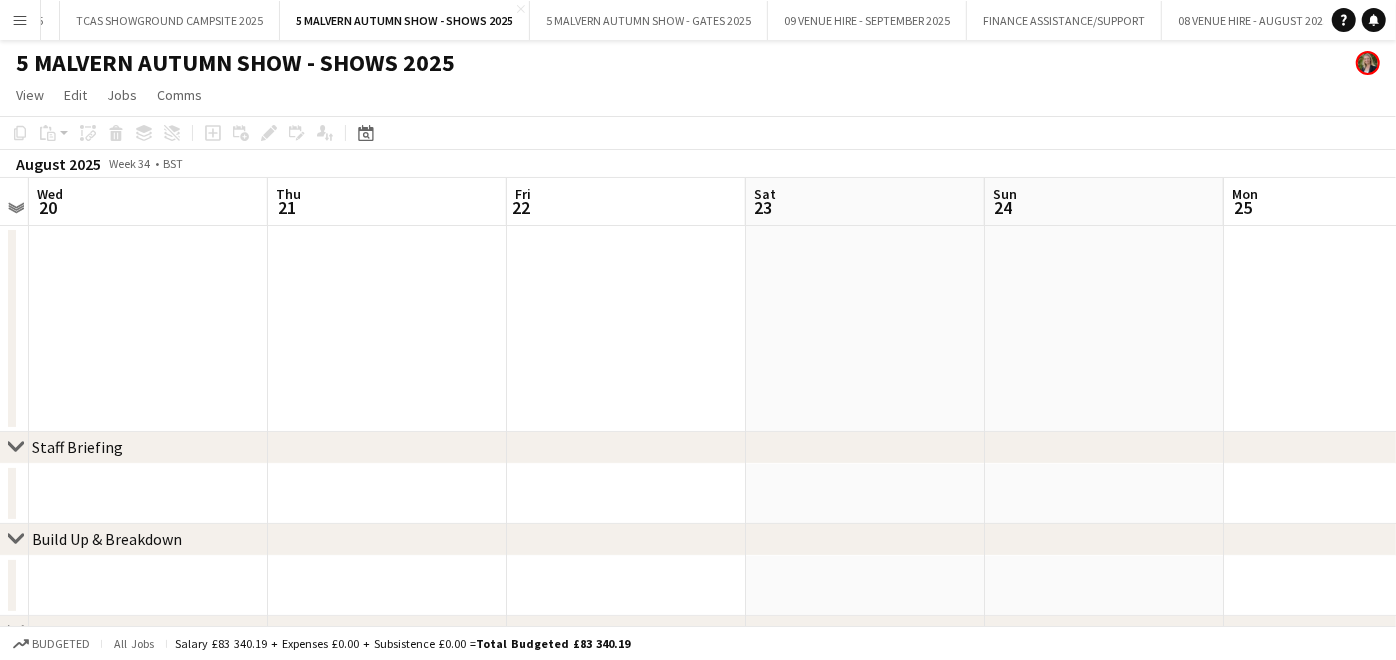 drag, startPoint x: 682, startPoint y: 339, endPoint x: 95, endPoint y: 344, distance: 587.0213 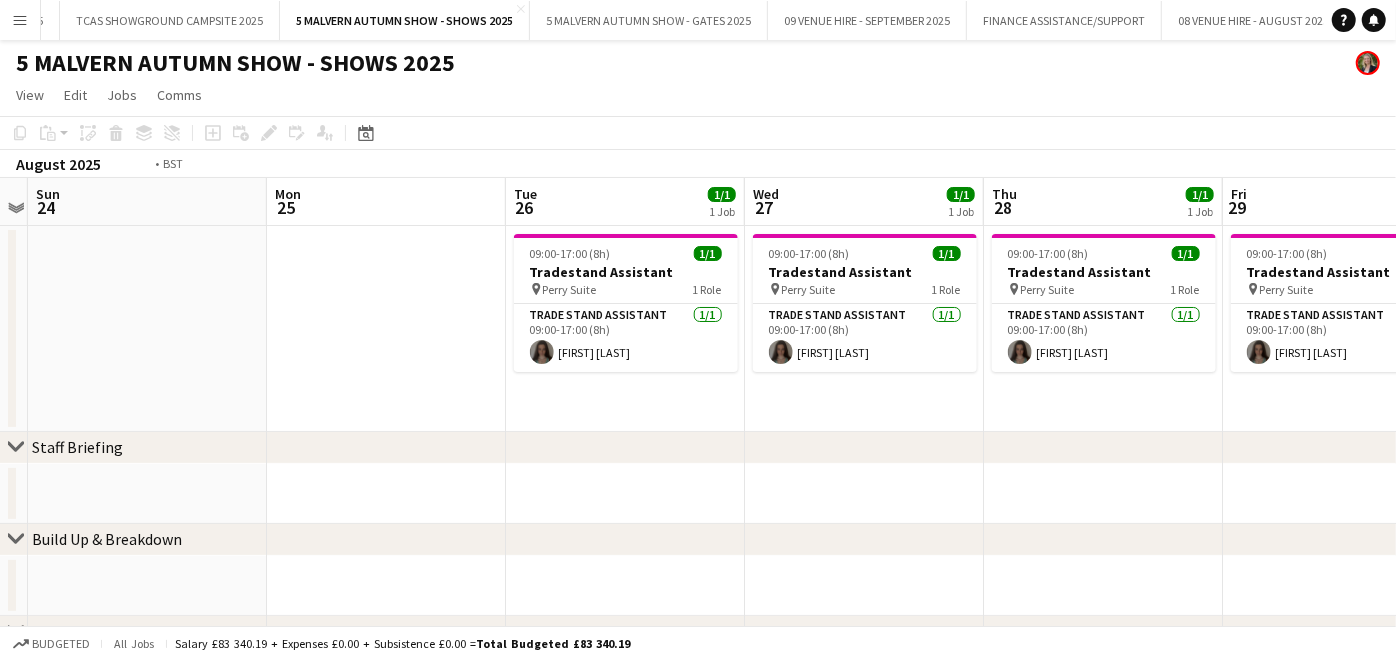 scroll, scrollTop: 0, scrollLeft: 572, axis: horizontal 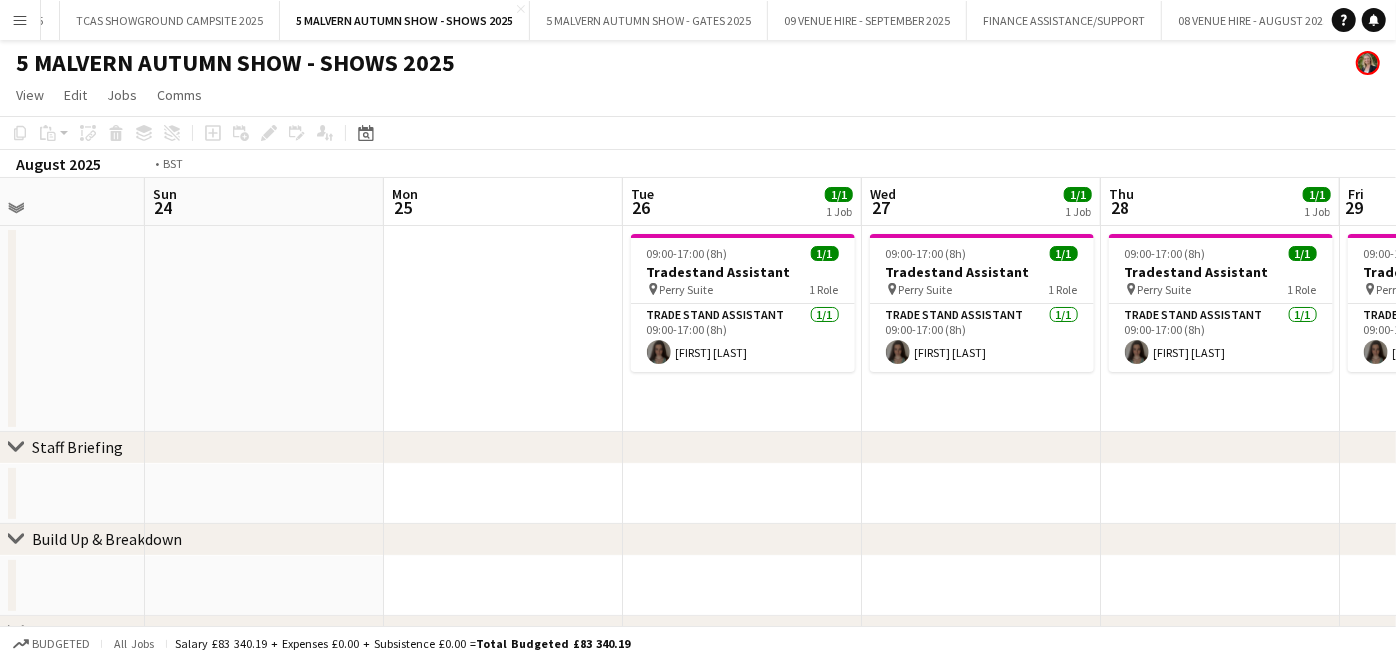 drag, startPoint x: 932, startPoint y: 303, endPoint x: -5, endPoint y: 242, distance: 938.9835 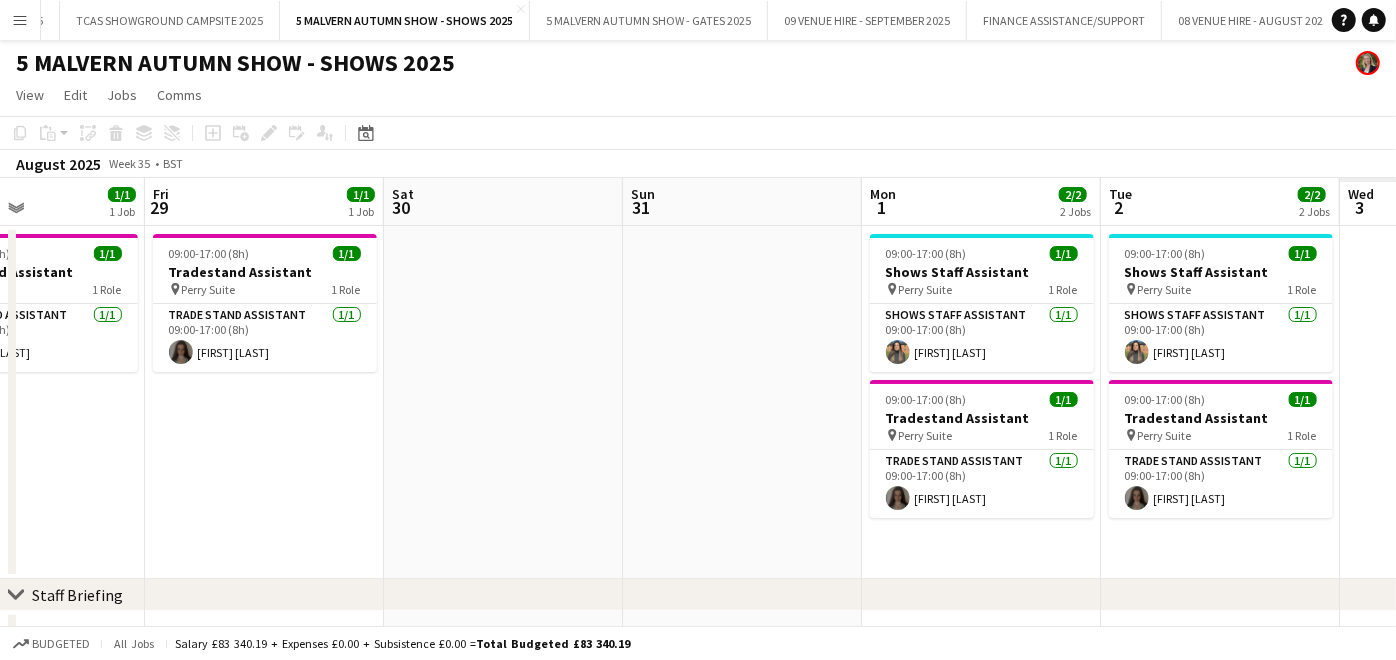 drag, startPoint x: 1056, startPoint y: 493, endPoint x: -5, endPoint y: 524, distance: 1061.4528 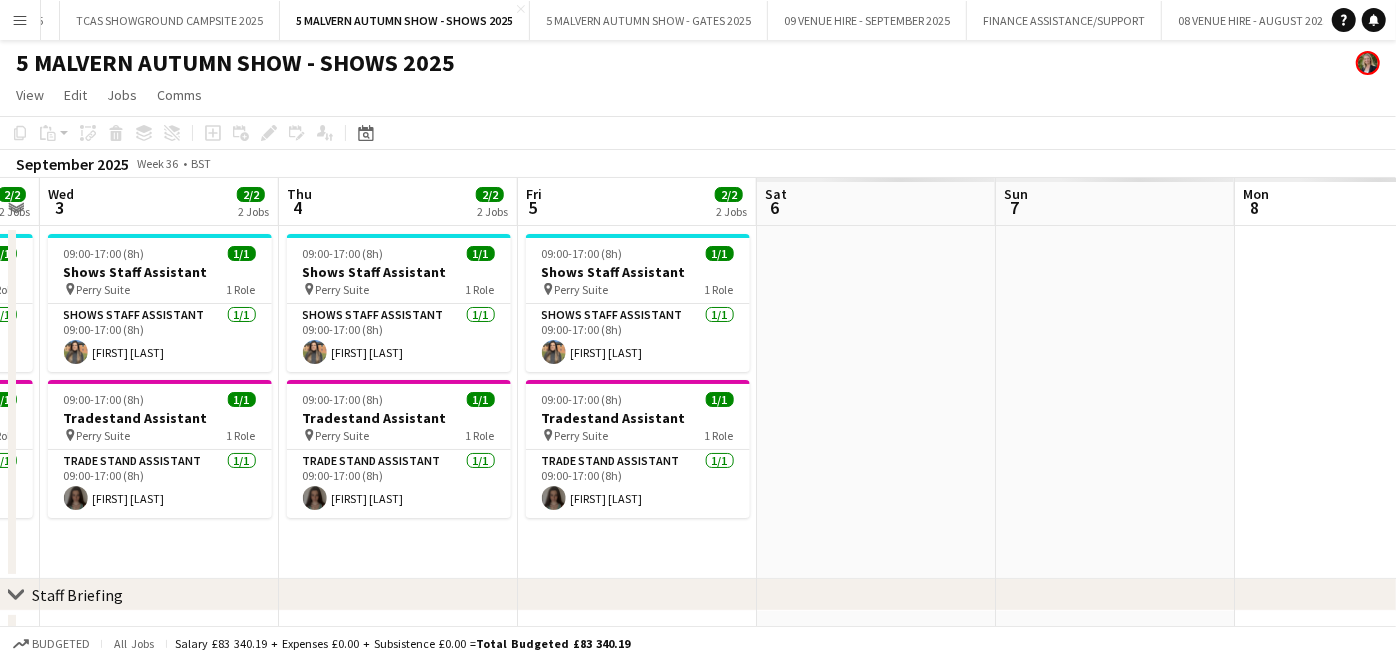 drag, startPoint x: 1263, startPoint y: 542, endPoint x: 50, endPoint y: 500, distance: 1213.7269 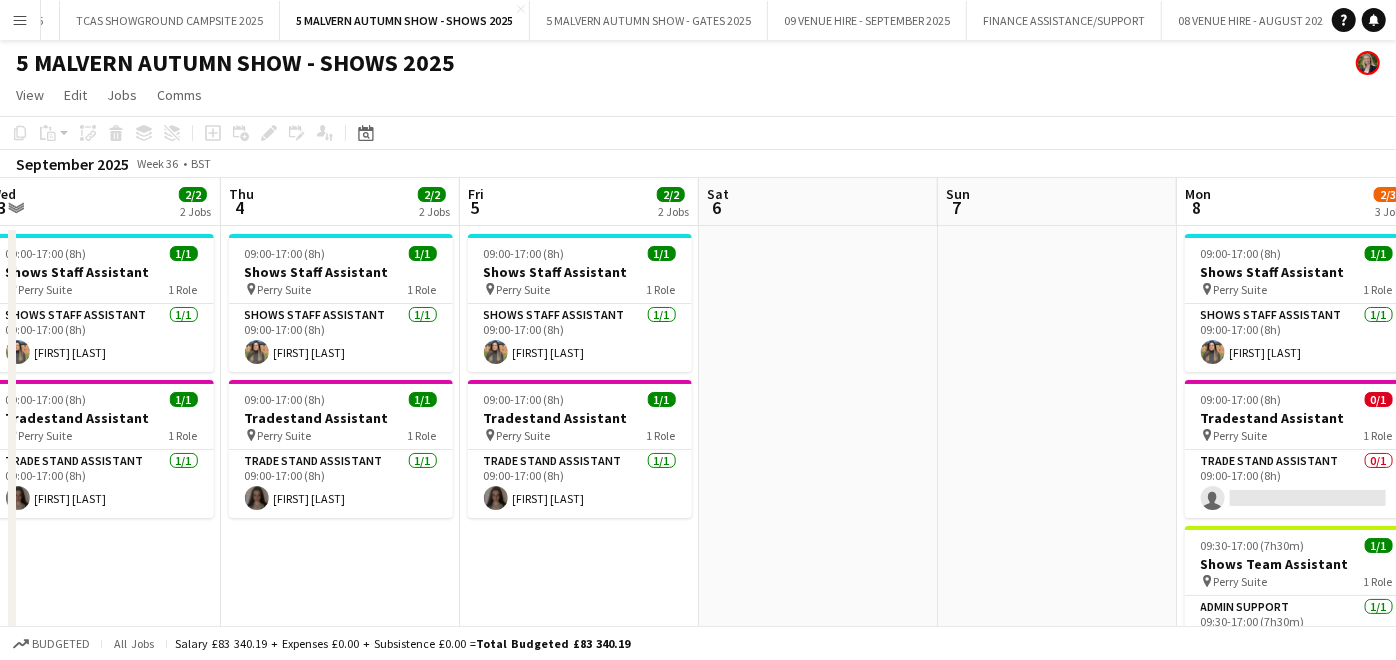 scroll, scrollTop: 0, scrollLeft: 637, axis: horizontal 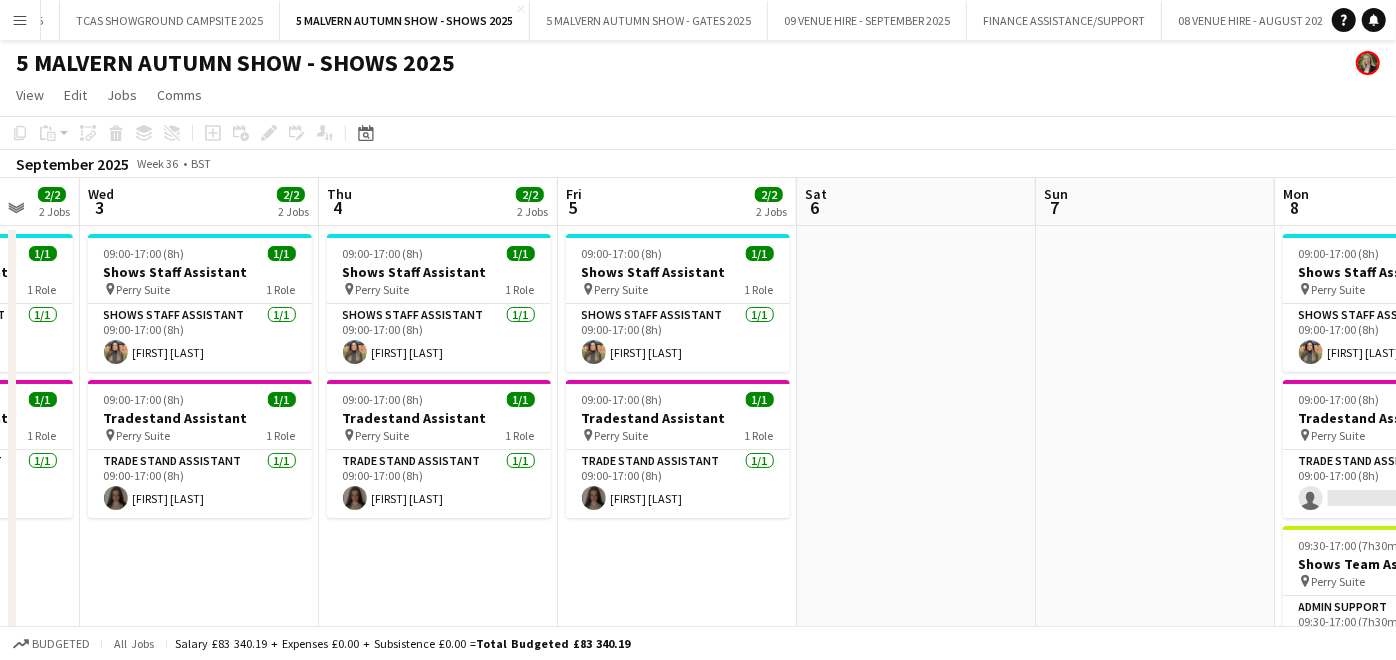 drag, startPoint x: 808, startPoint y: 414, endPoint x: 322, endPoint y: 408, distance: 486.03705 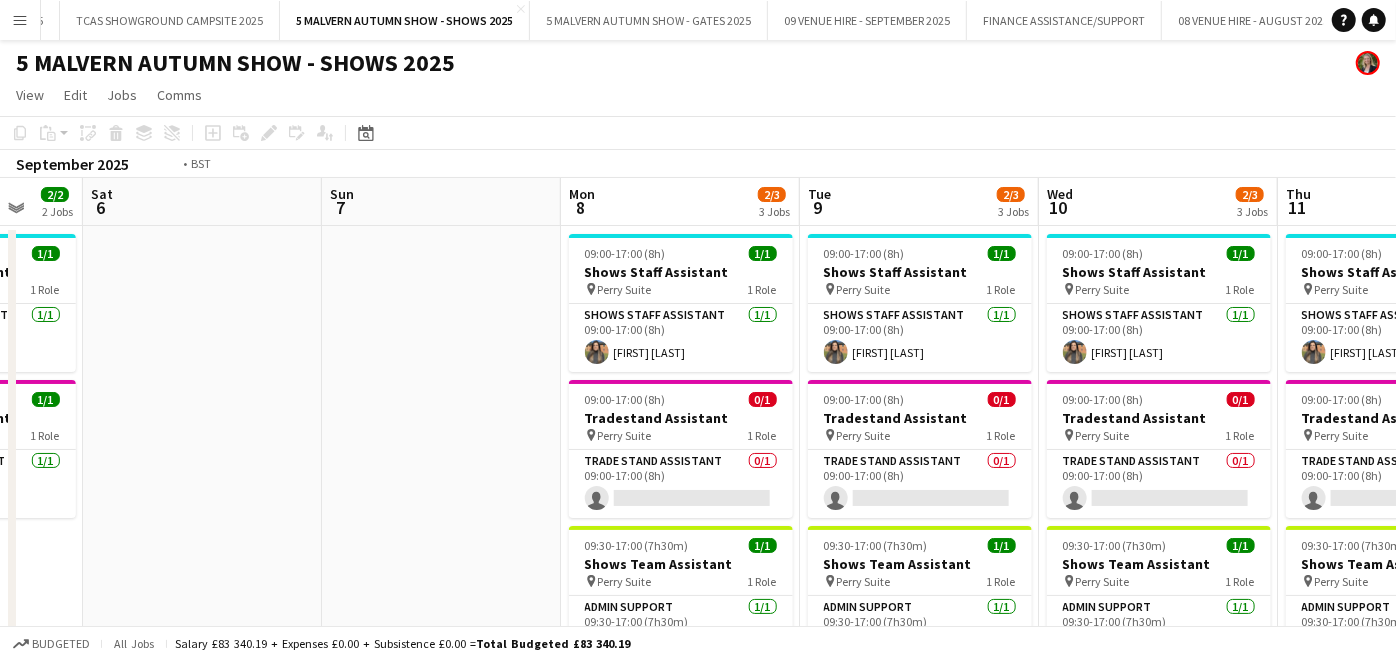 drag, startPoint x: 995, startPoint y: 414, endPoint x: 0, endPoint y: 415, distance: 995.0005 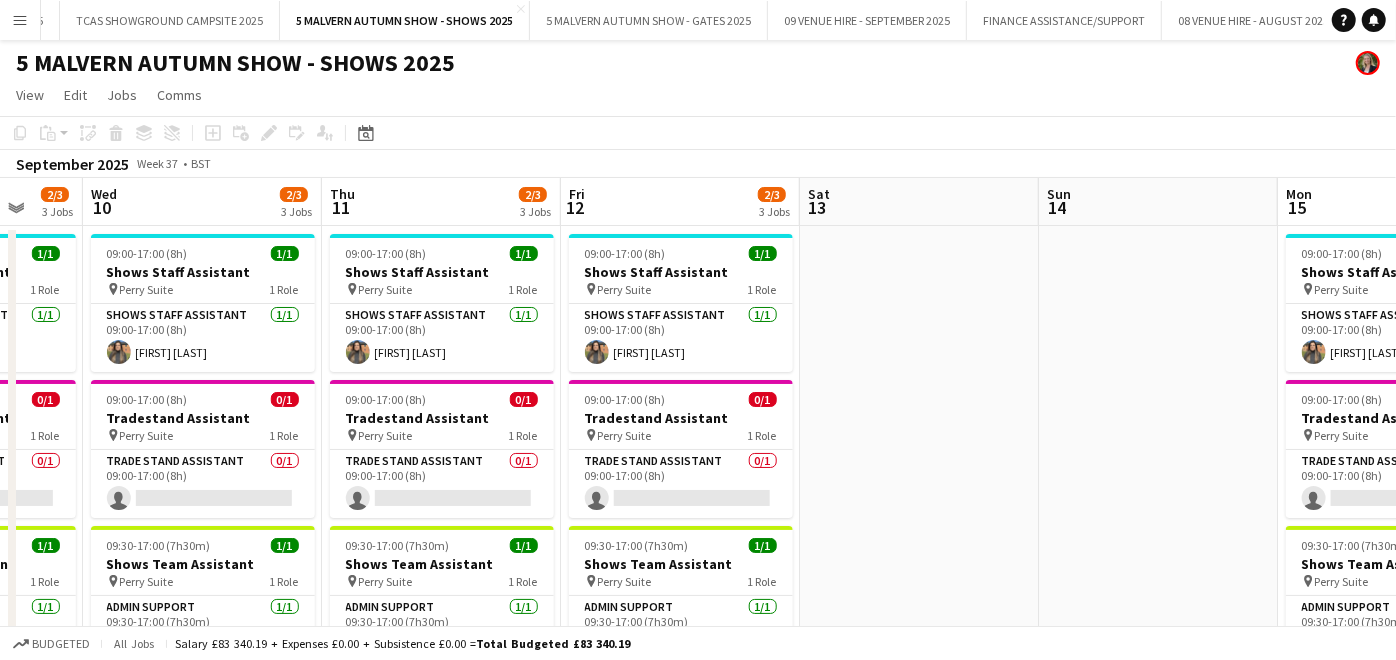 scroll, scrollTop: 0, scrollLeft: 678, axis: horizontal 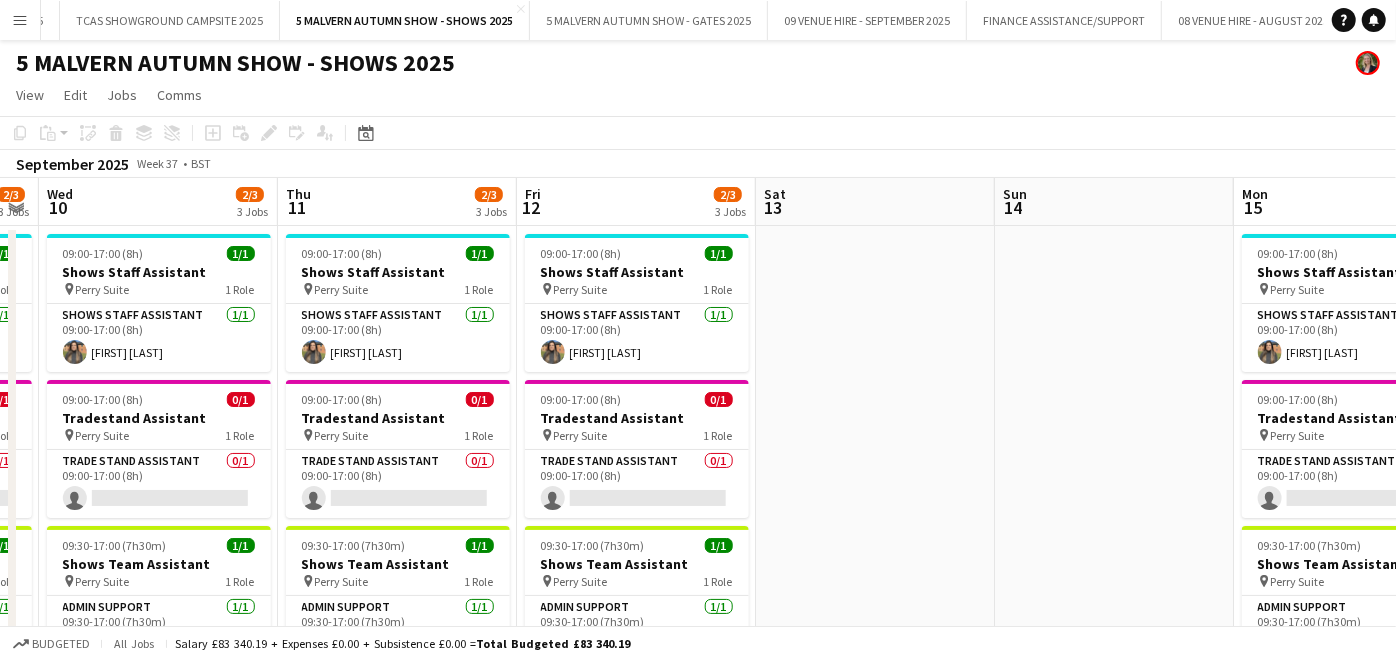 drag, startPoint x: 930, startPoint y: 451, endPoint x: 379, endPoint y: 477, distance: 551.6131 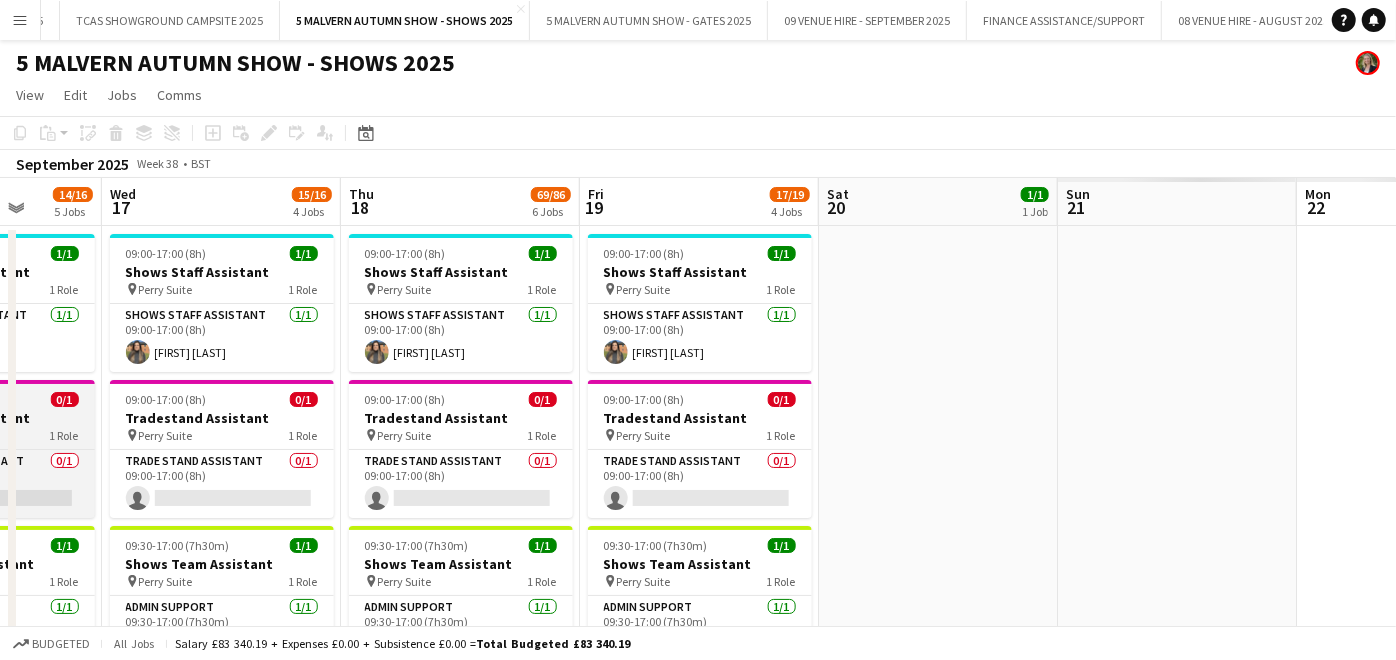 drag, startPoint x: 828, startPoint y: 372, endPoint x: 132, endPoint y: 411, distance: 697.0918 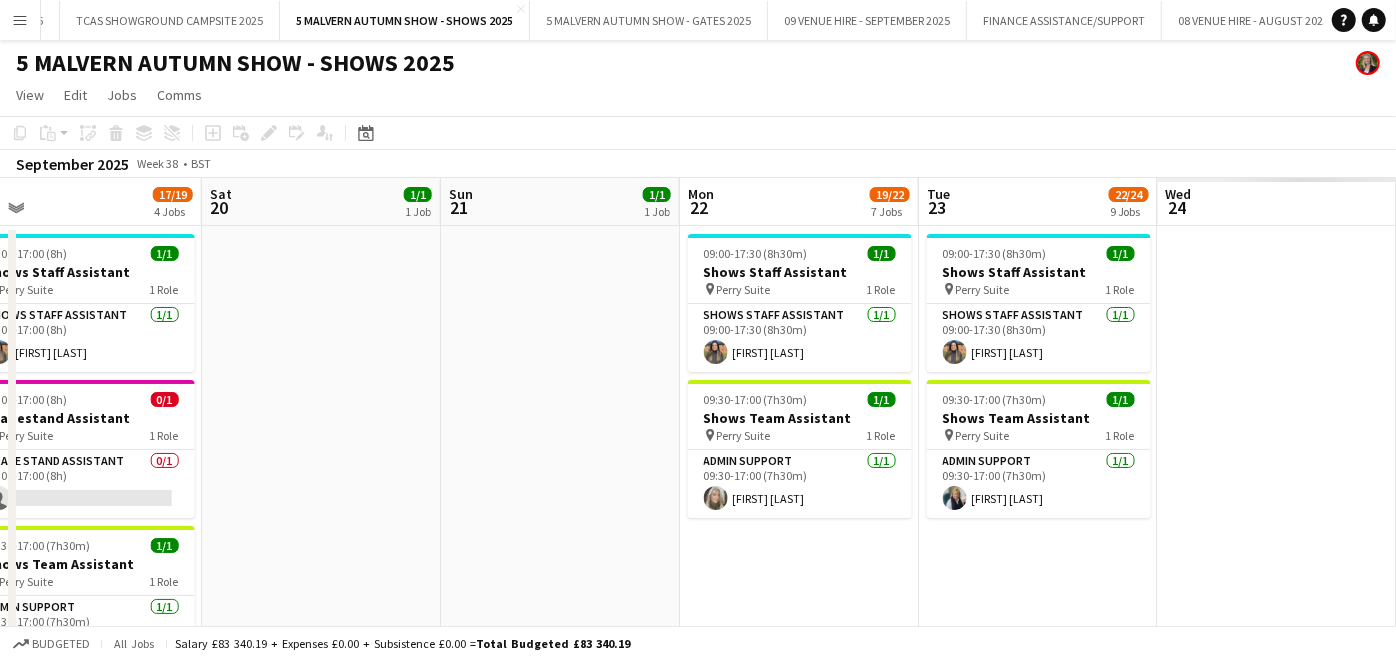 drag, startPoint x: 1218, startPoint y: 460, endPoint x: 384, endPoint y: 433, distance: 834.43695 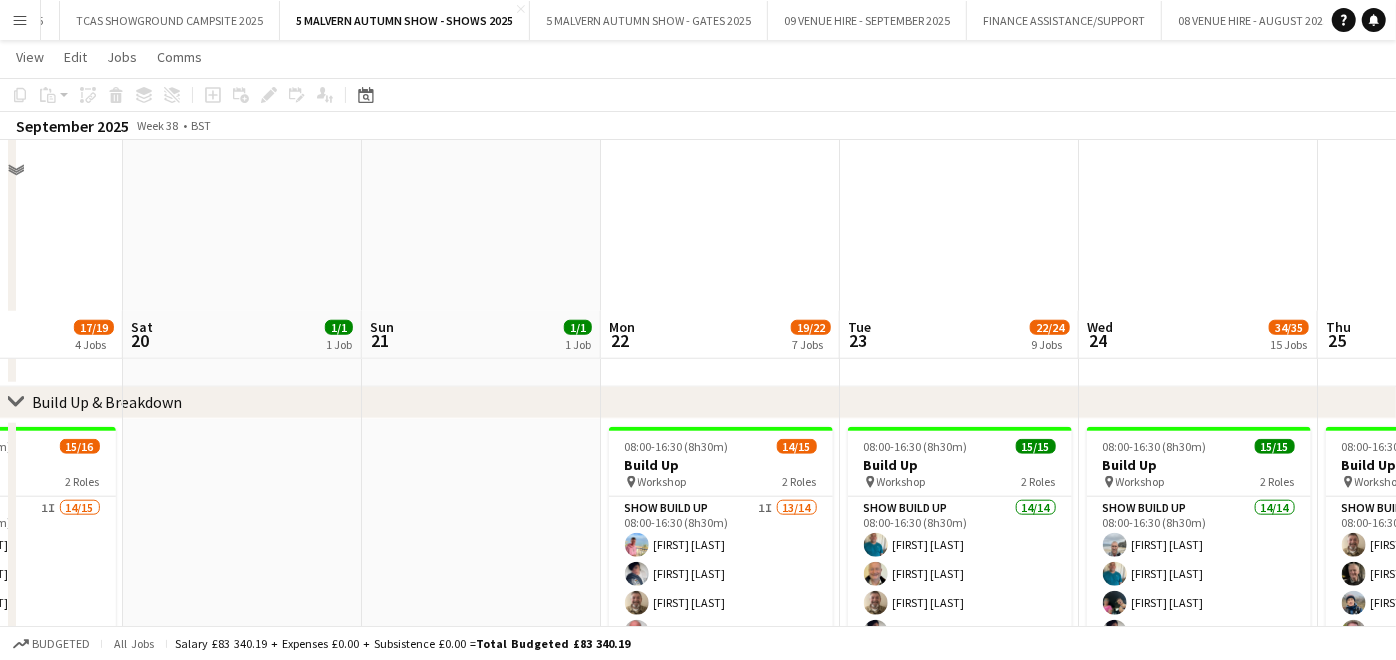 scroll, scrollTop: 1222, scrollLeft: 0, axis: vertical 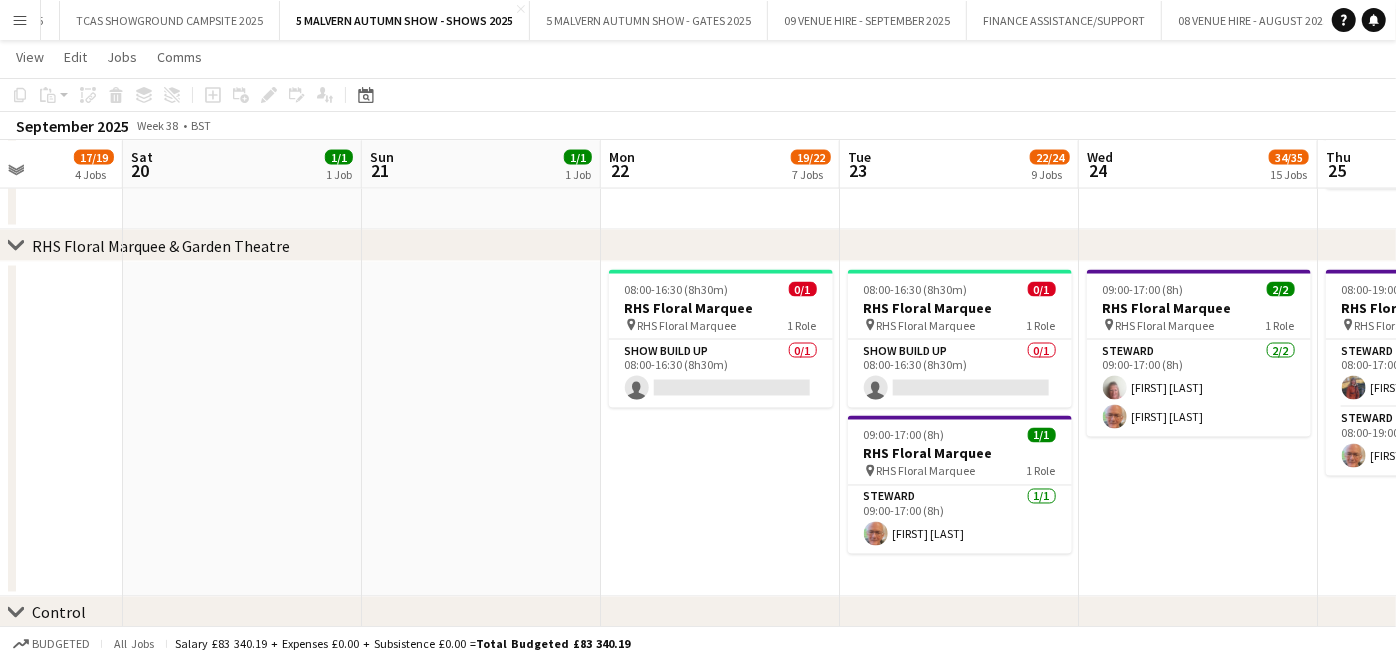 click at bounding box center (481, 429) 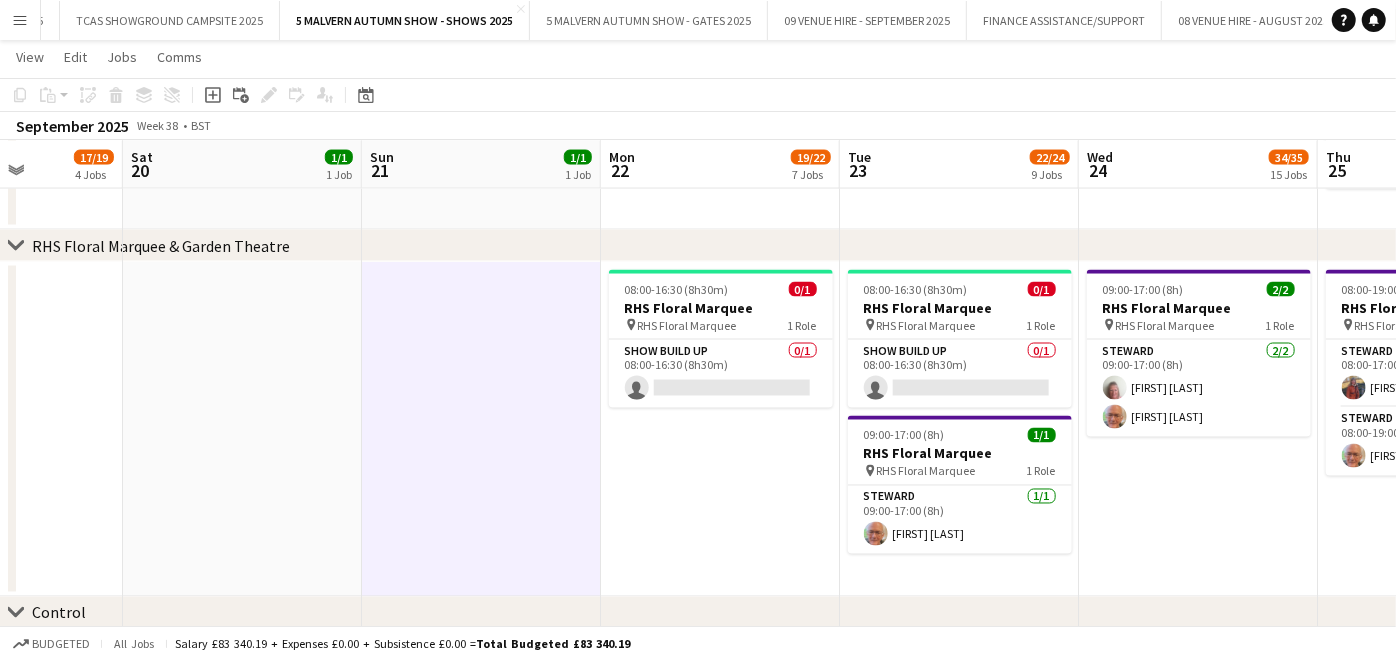 click on "08:00-16:30 (8h30m)    0/1   RHS Floral Marquee
pin
RHS Floral Marquee   1 Role   Show Build Up   0/1   08:00-16:30 (8h30m)
single-neutral-actions" at bounding box center (720, 429) 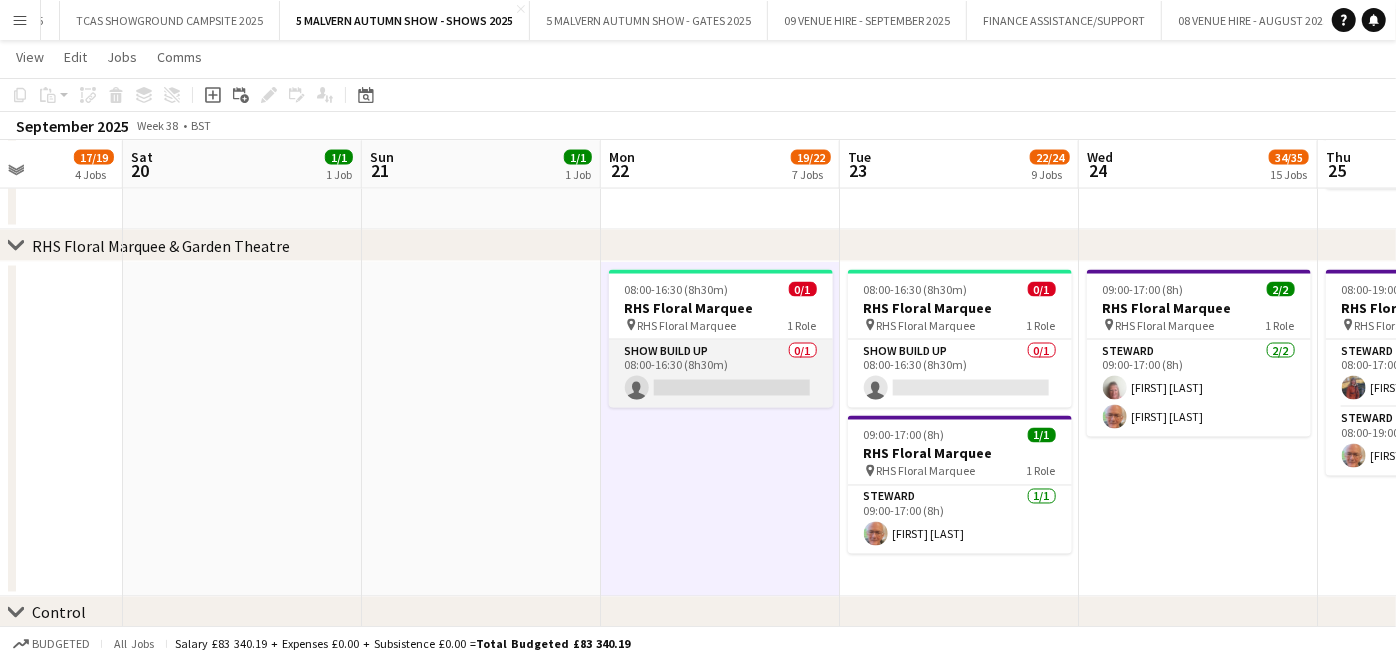 click on "Show Build Up   0/1   08:00-16:30 (8h30m)
single-neutral-actions" at bounding box center (721, 374) 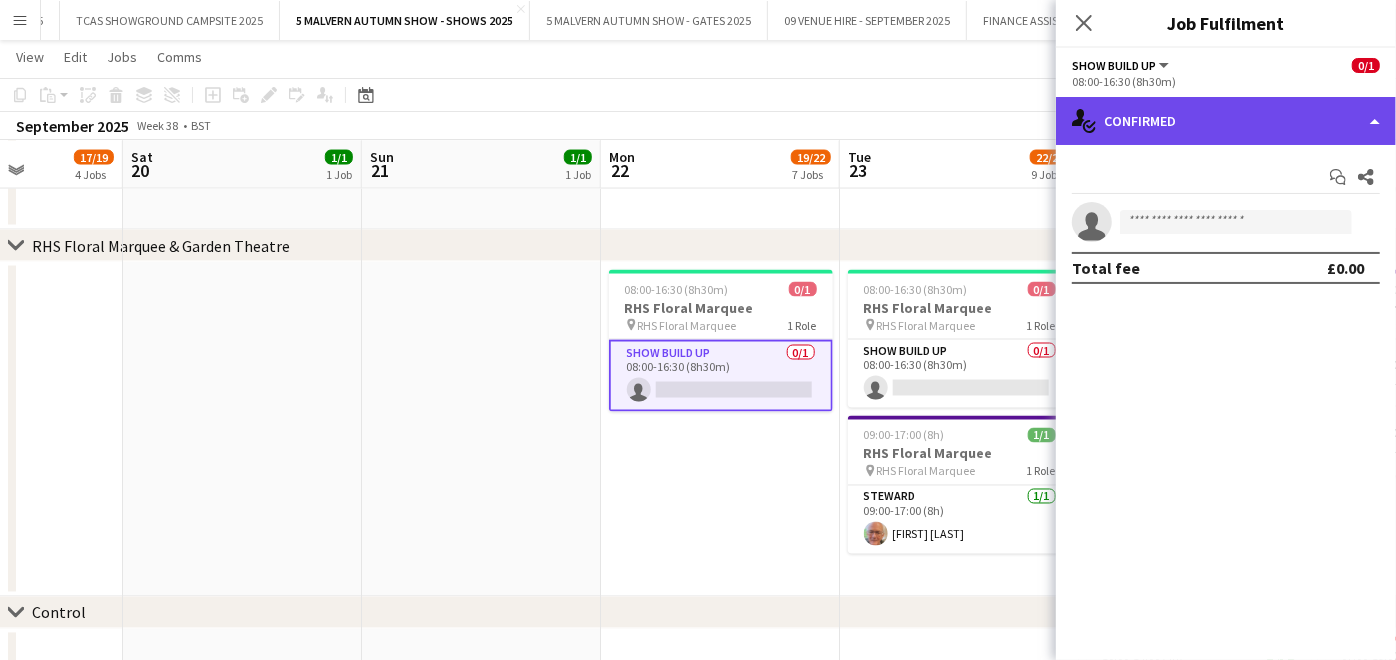 click on "single-neutral-actions-check-2
Confirmed" 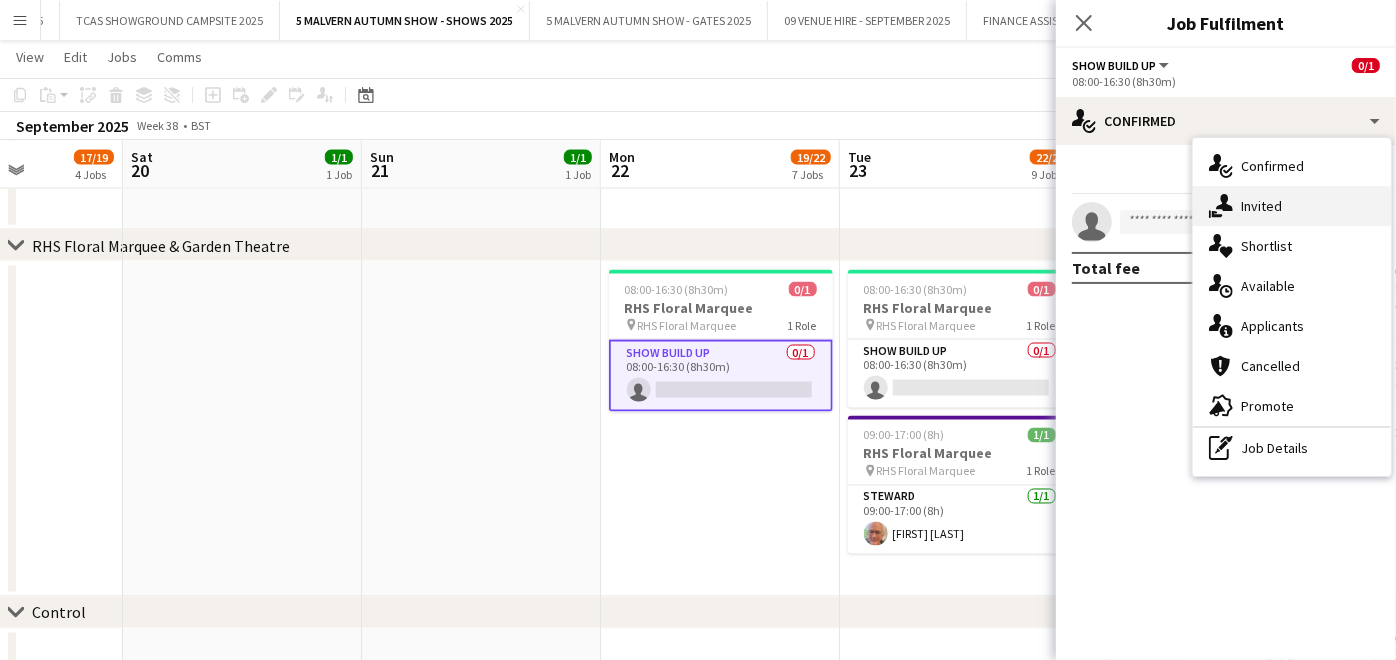 click on "single-neutral-actions-share-1
Invited" at bounding box center [1292, 206] 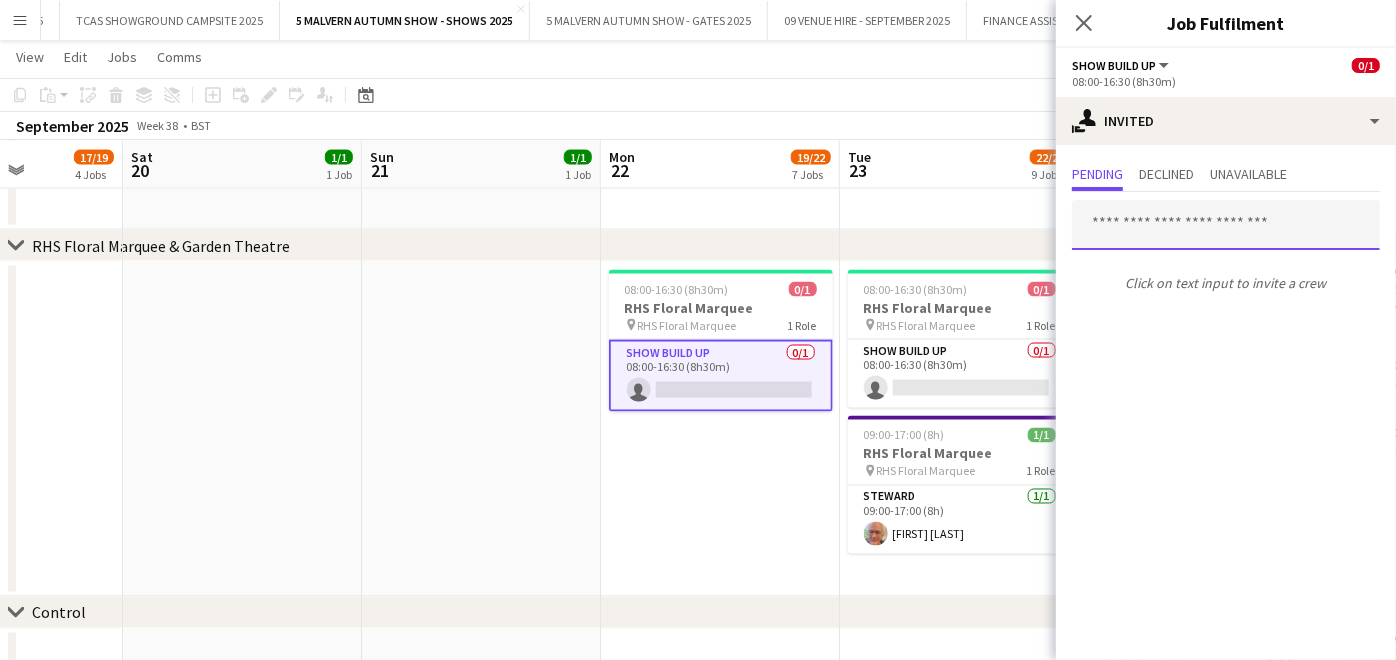 click at bounding box center [1226, 225] 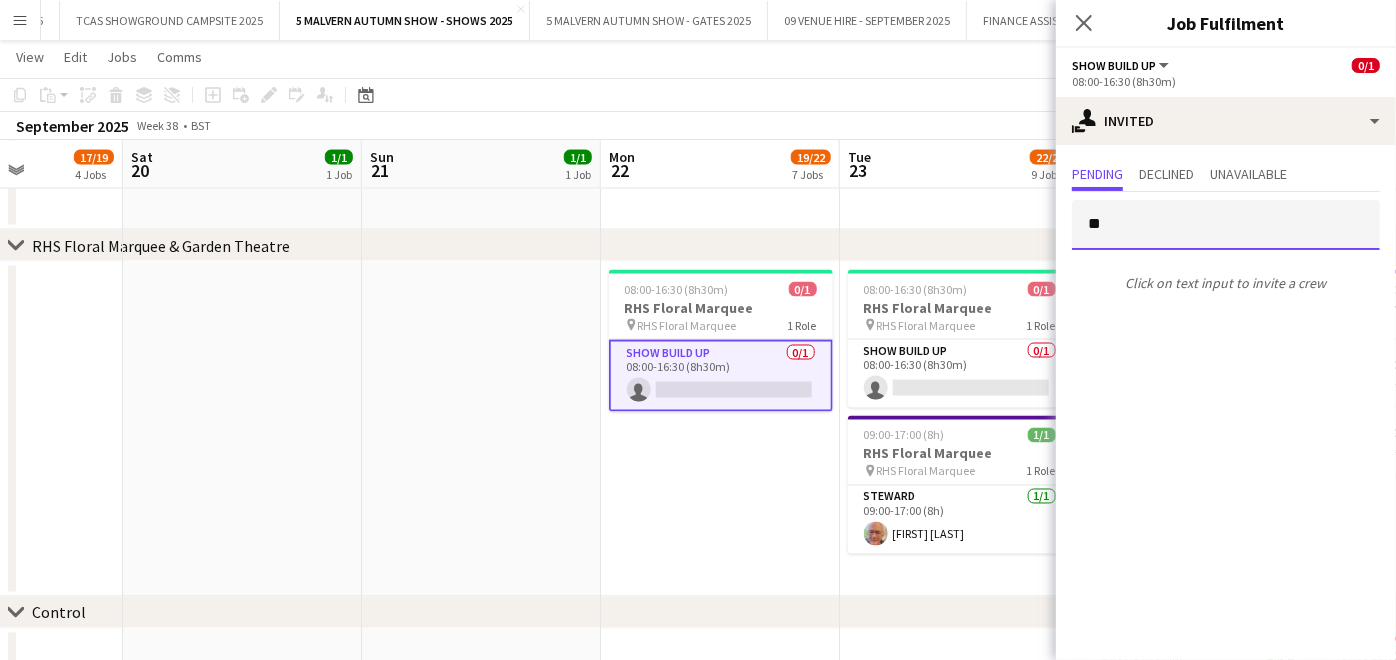 type on "*" 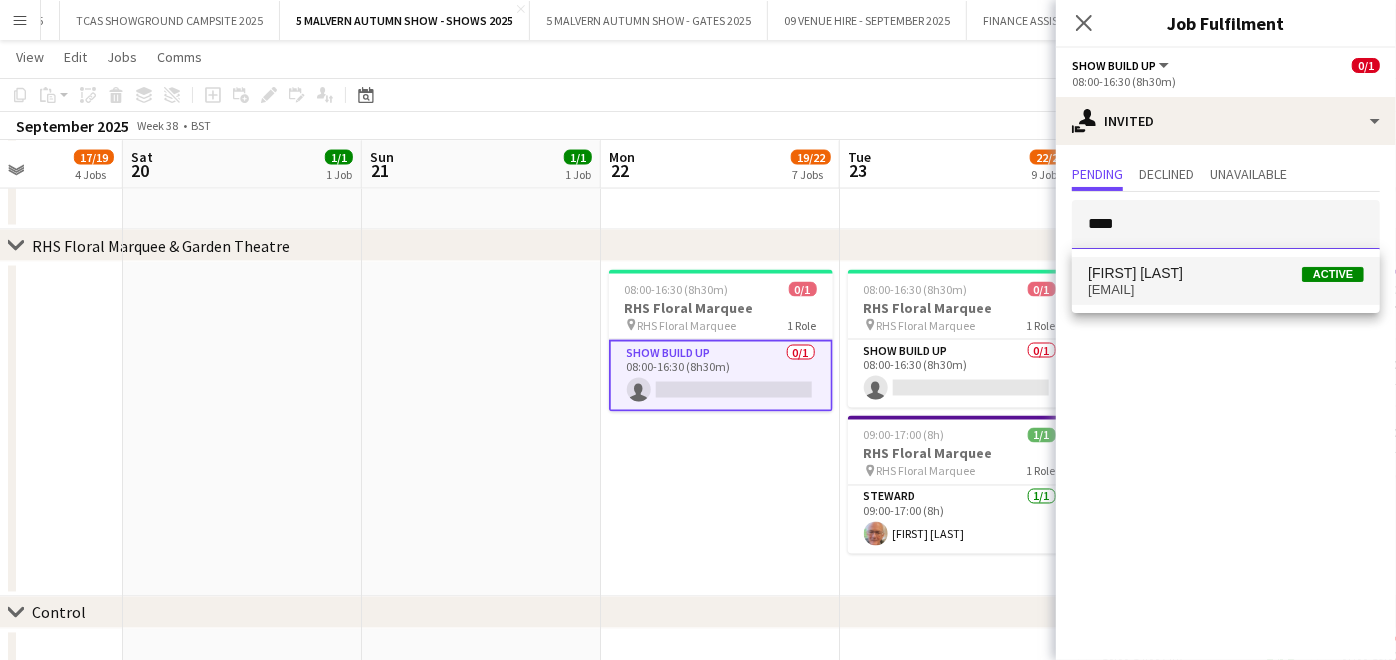 type on "****" 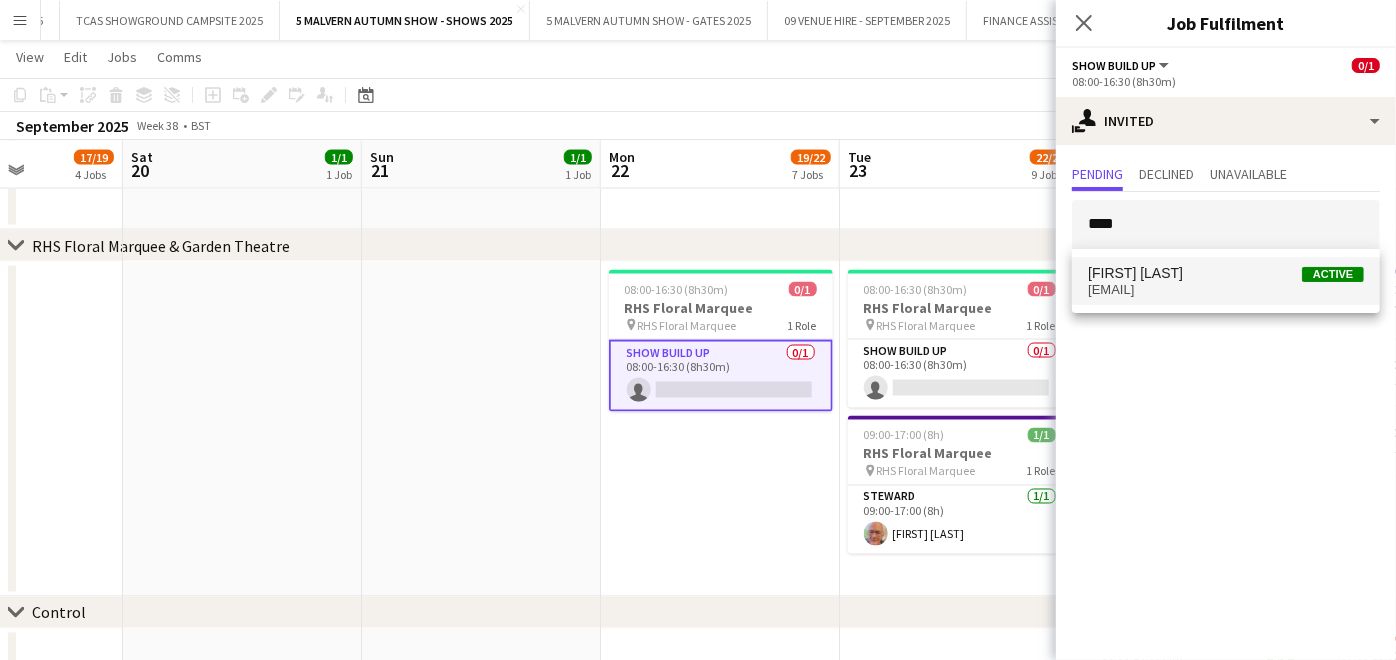 click on "[EMAIL]" at bounding box center (1226, 290) 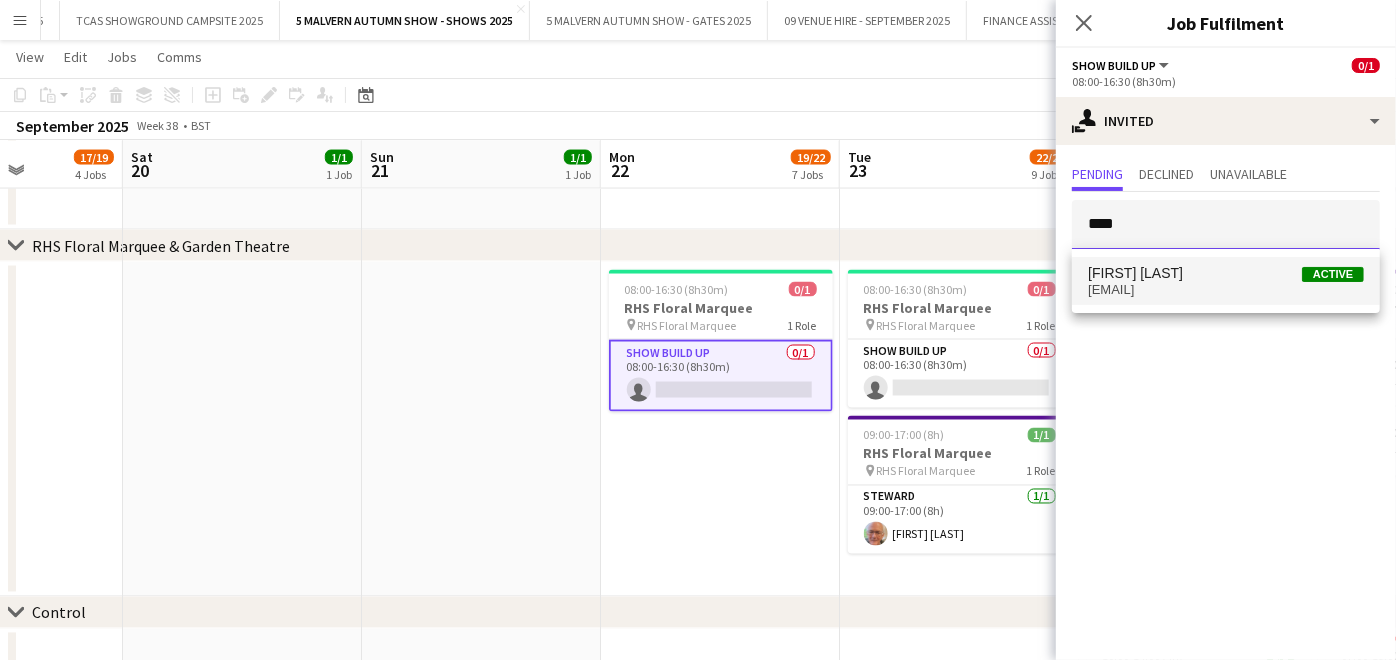 type 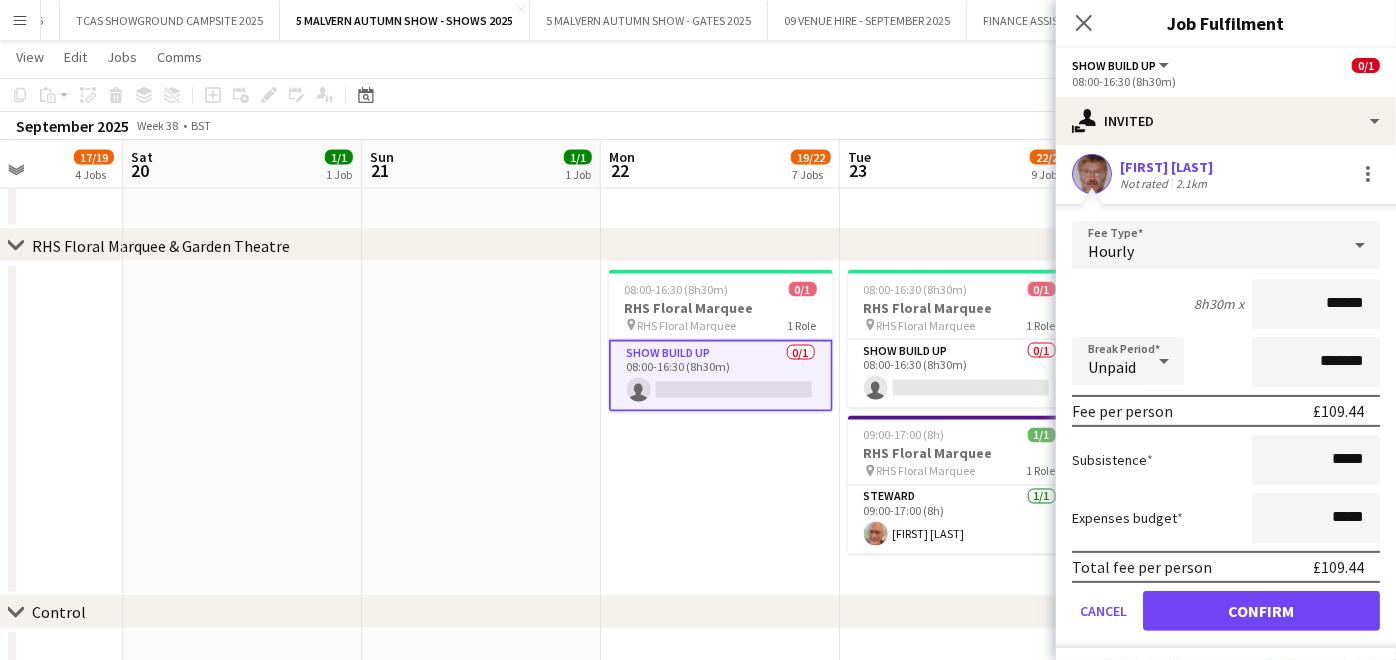 scroll, scrollTop: 156, scrollLeft: 0, axis: vertical 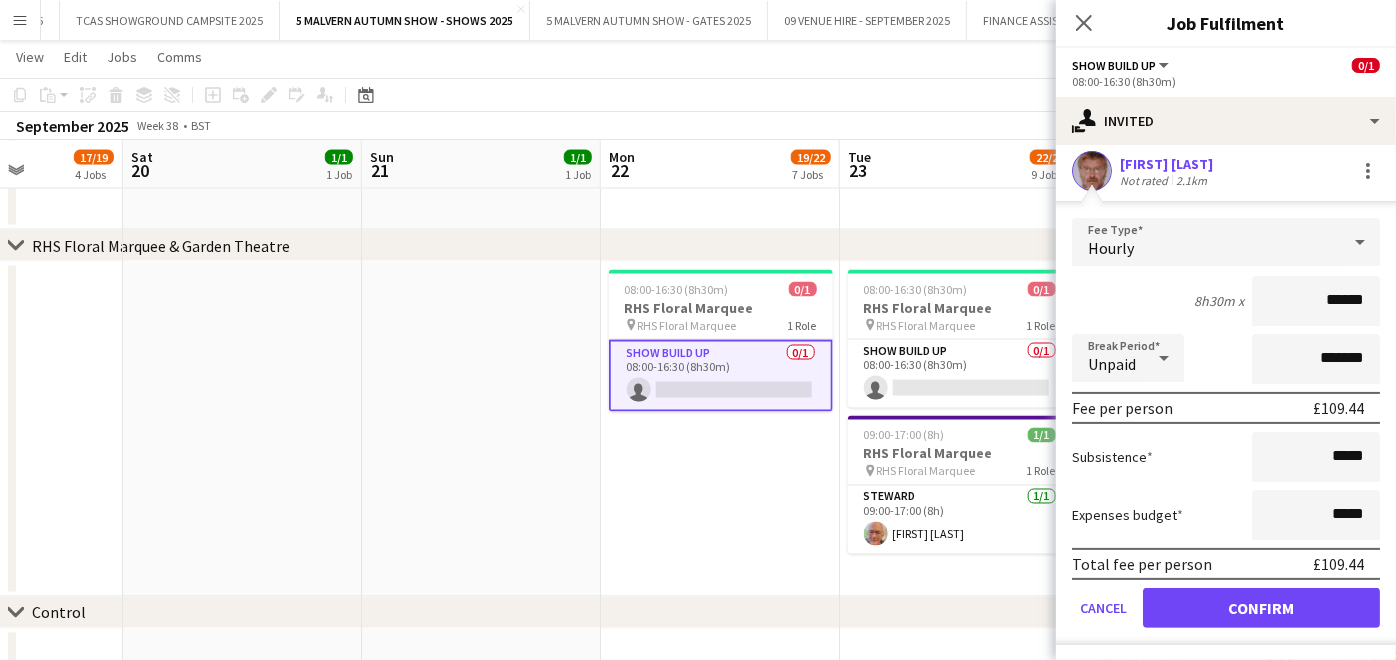 click on "Fee Type  Hourly  8h30m x  ******  Break Period  Unpaid *******  Fee per person   £109.44   Subsistence  *****  Expenses budget  *****  Total fee per person   £109.44   Cancel   Confirm" 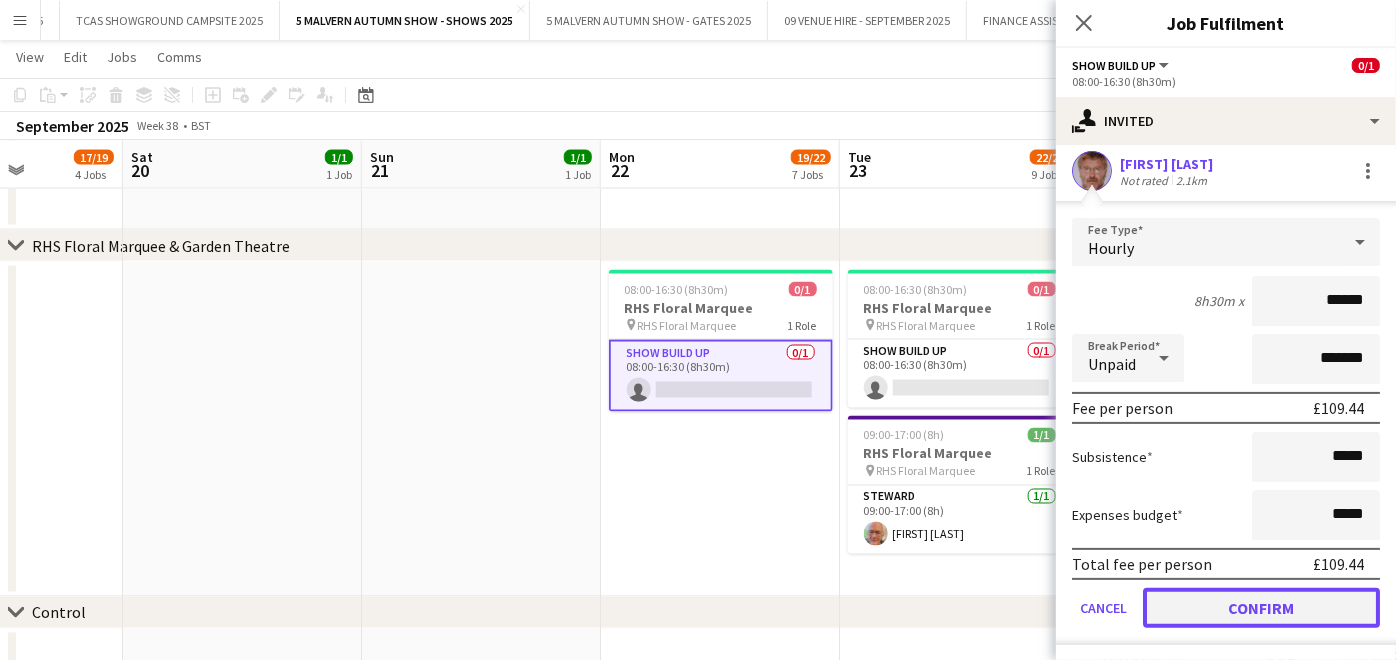 click on "Confirm" 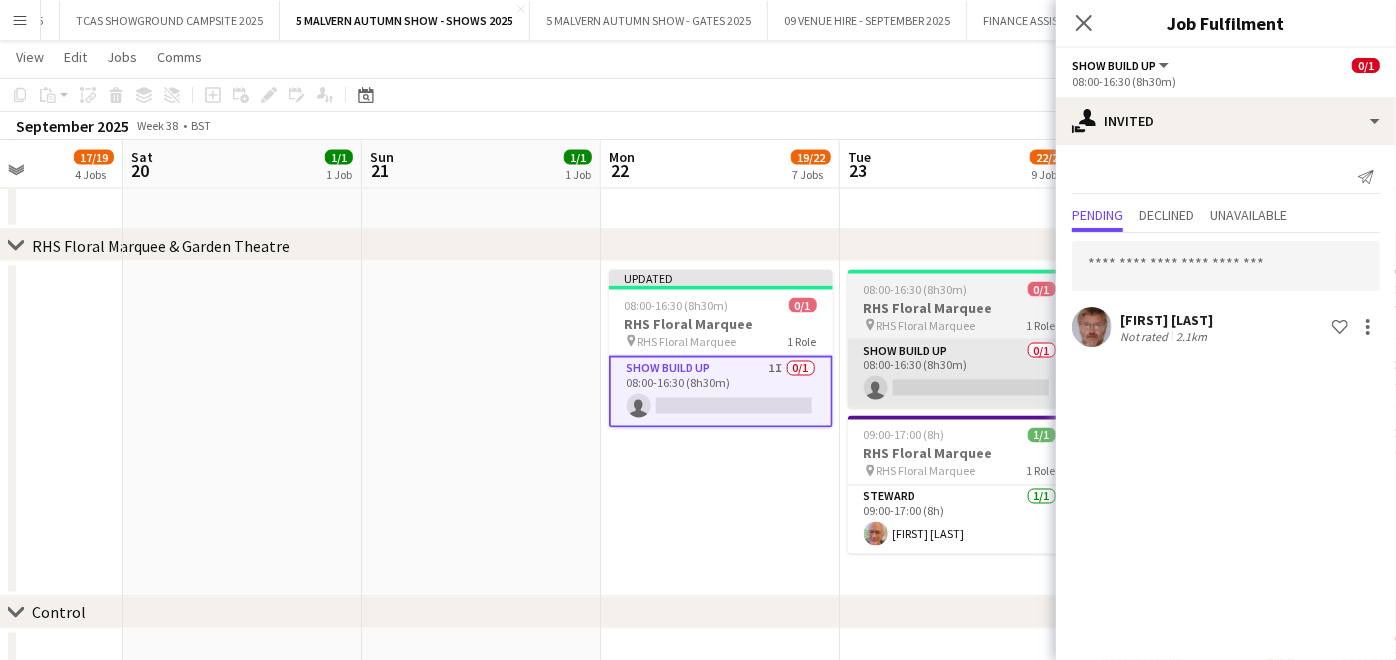 scroll, scrollTop: 0, scrollLeft: 0, axis: both 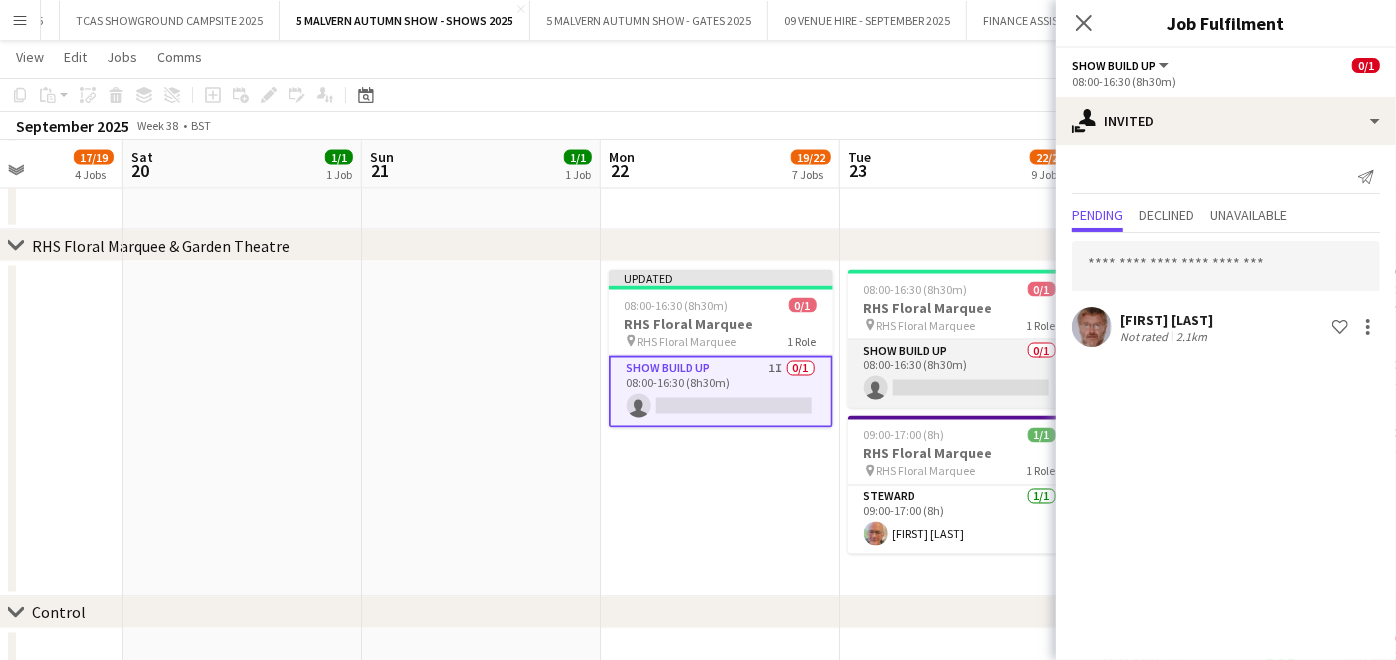 click on "Show Build Up   0/1   08:00-16:30 (8h30m)
single-neutral-actions" at bounding box center [960, 374] 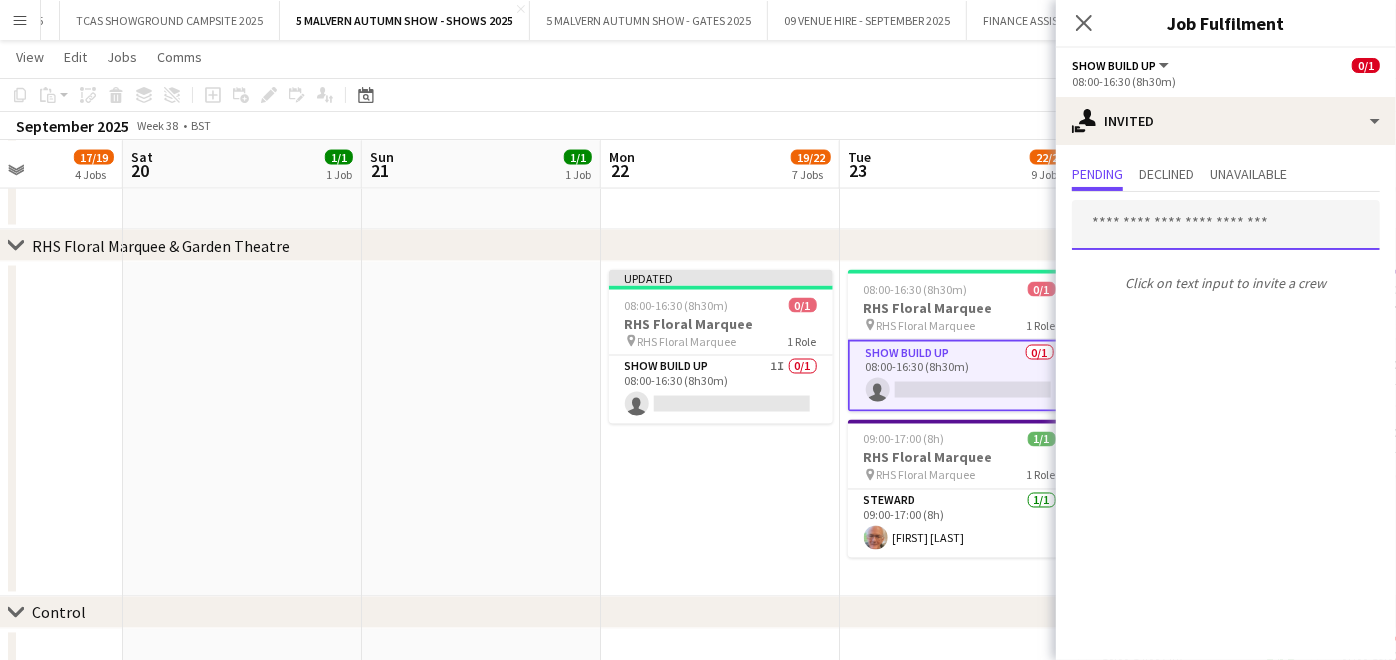 click at bounding box center [1226, 225] 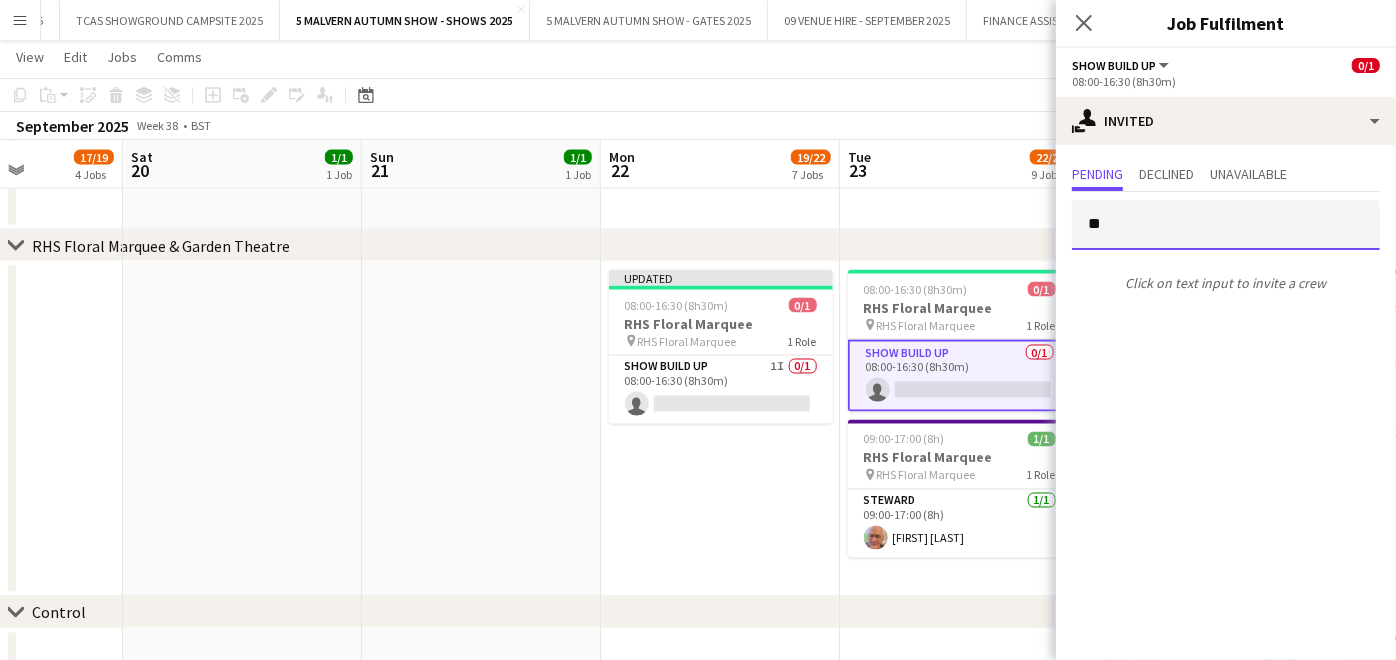 type on "*" 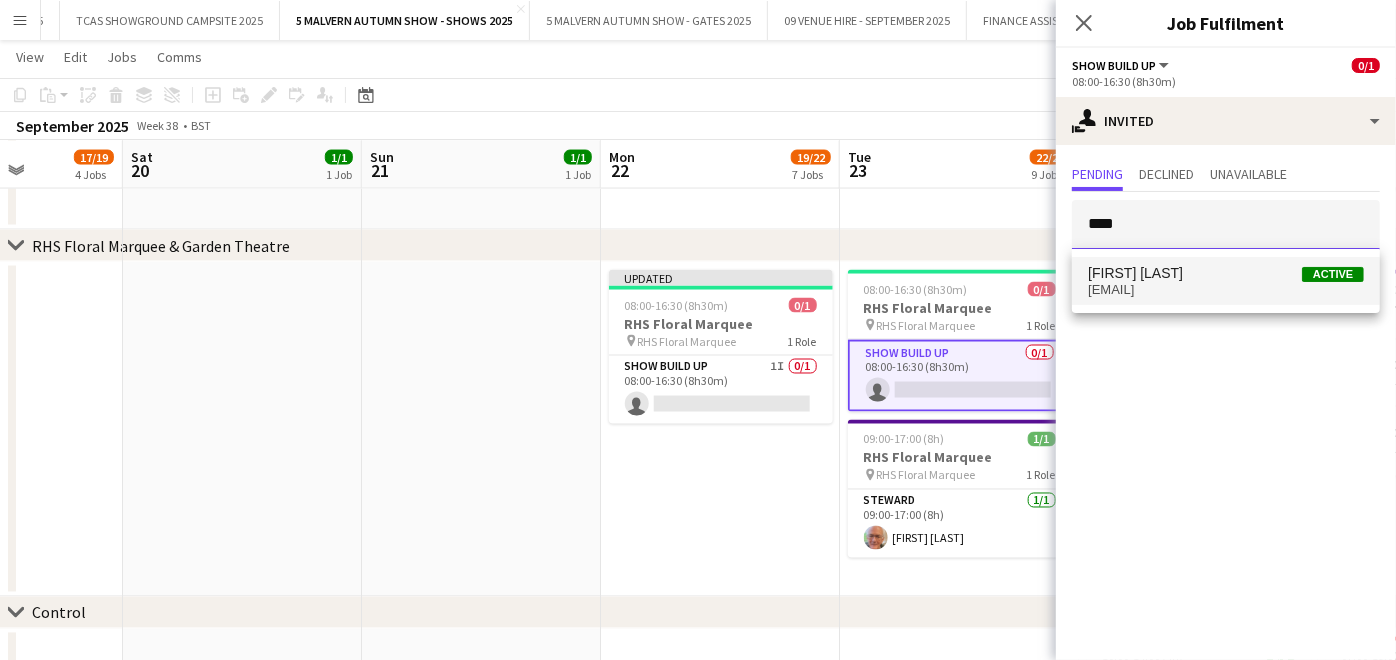 type on "****" 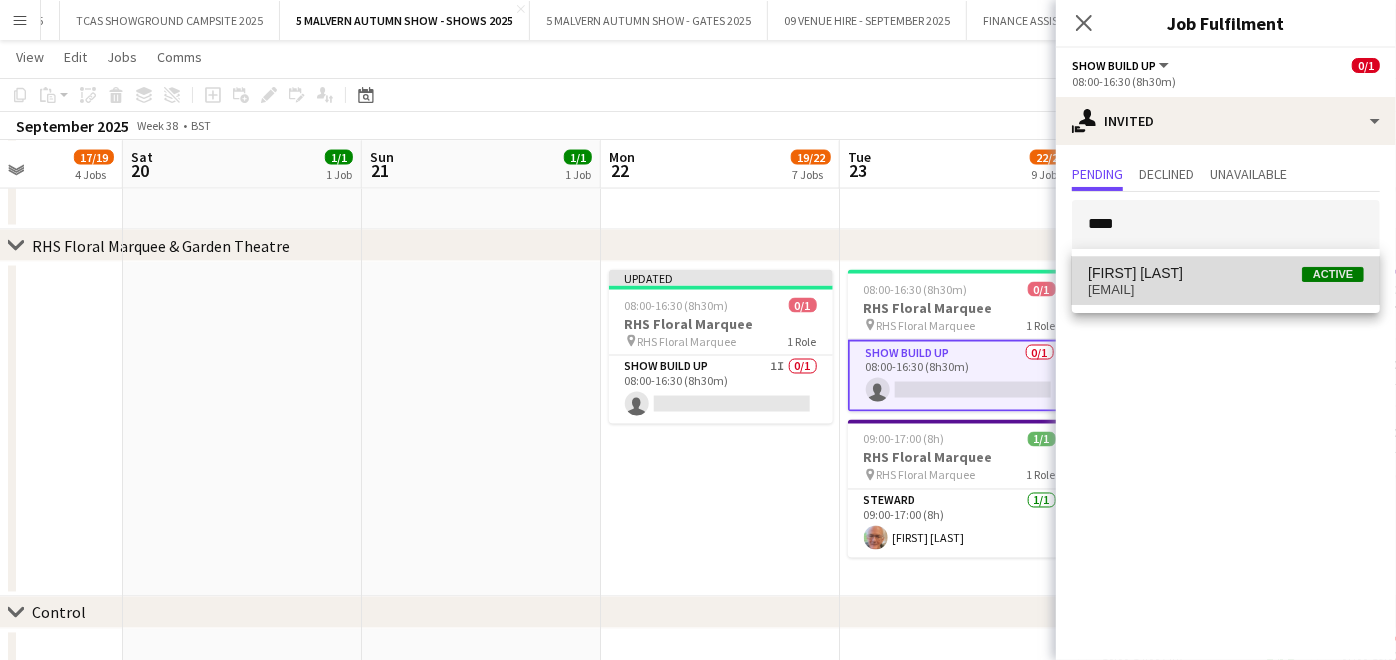 click on "[EMAIL]" at bounding box center (1226, 290) 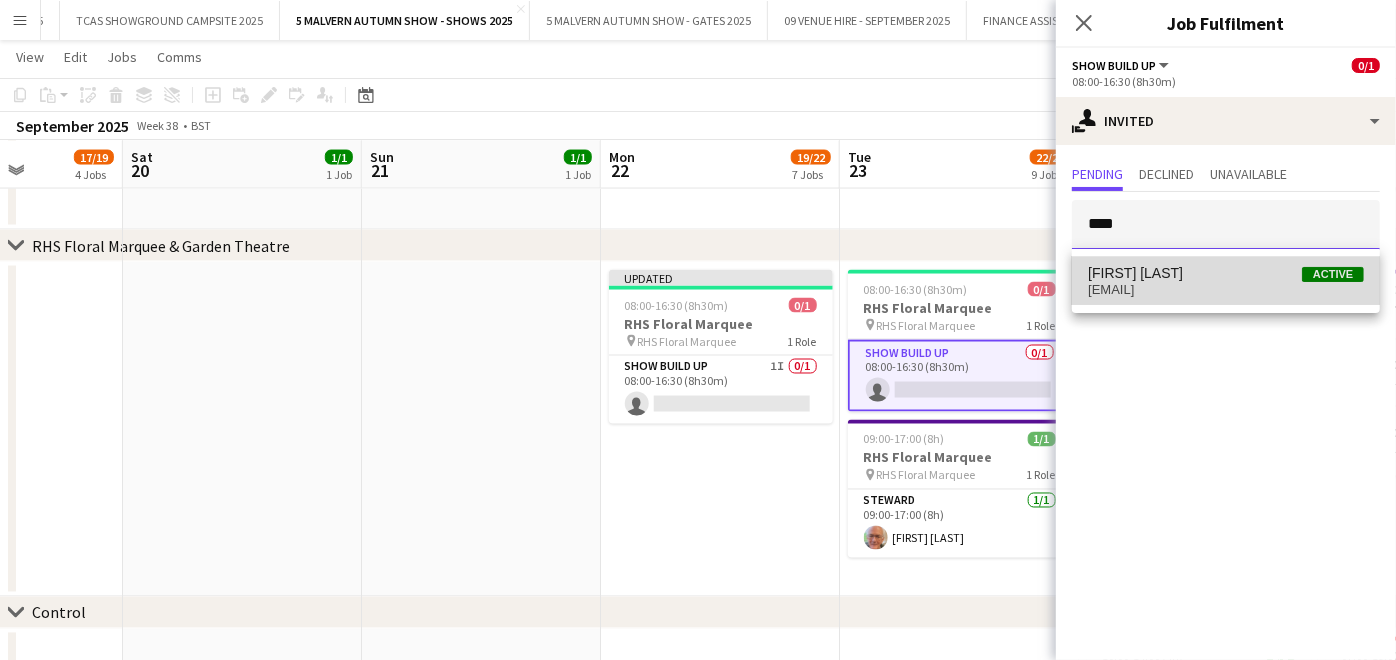 type 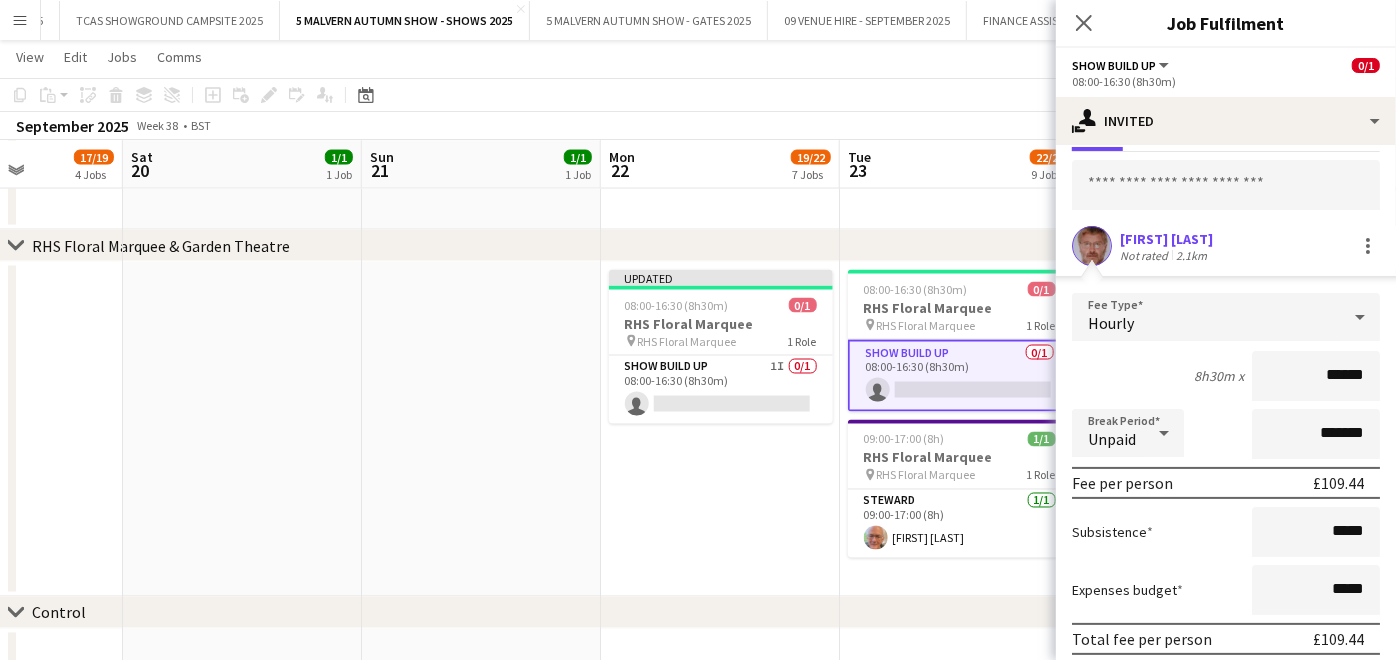 scroll, scrollTop: 156, scrollLeft: 0, axis: vertical 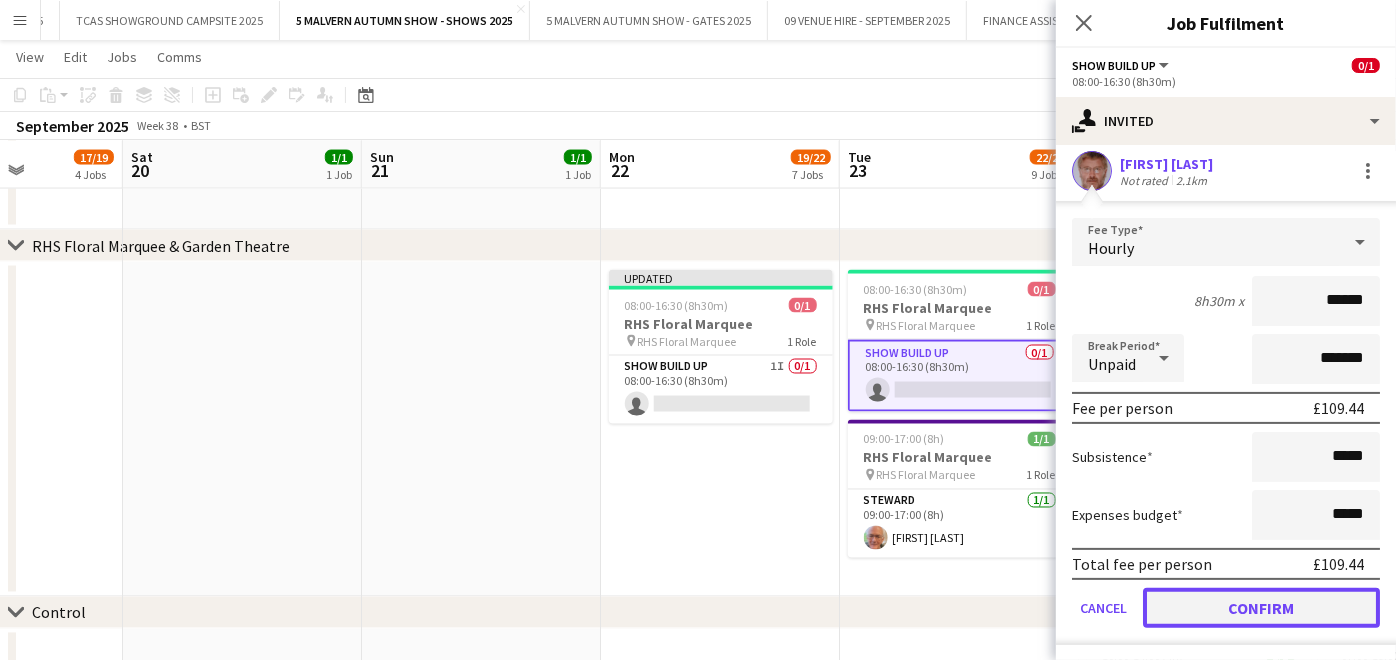 click on "Confirm" 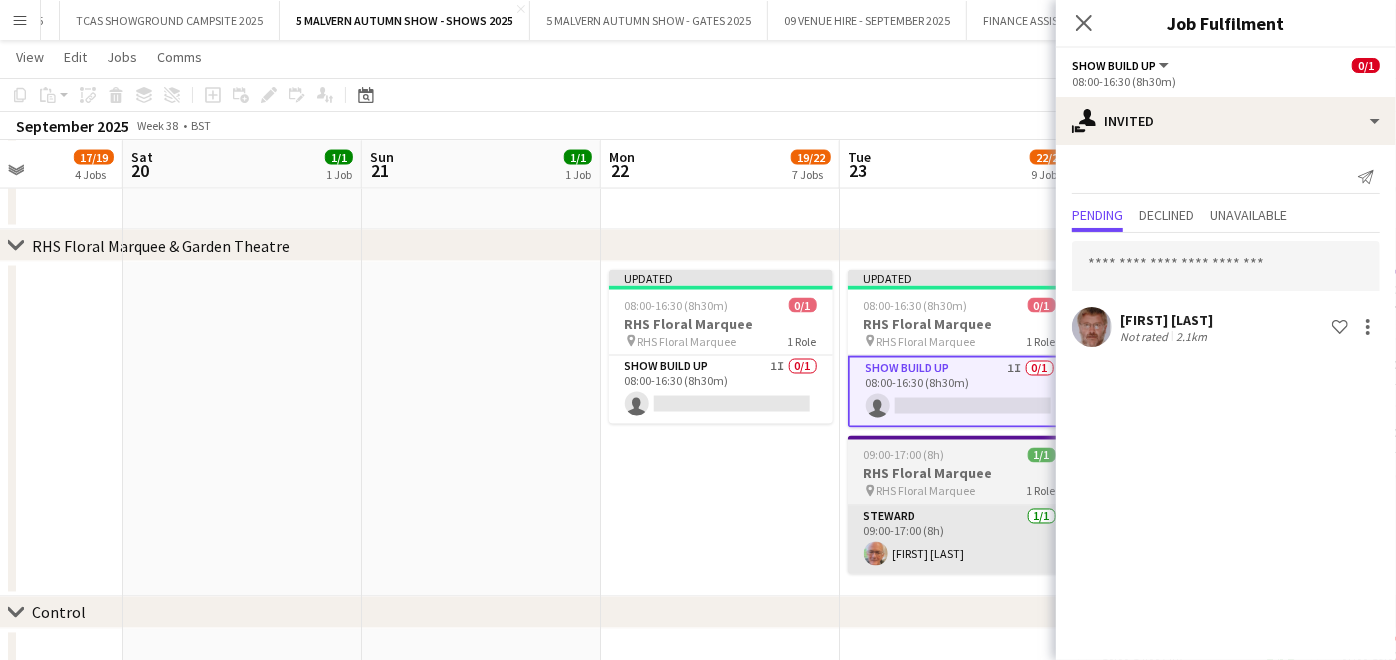 scroll, scrollTop: 0, scrollLeft: 0, axis: both 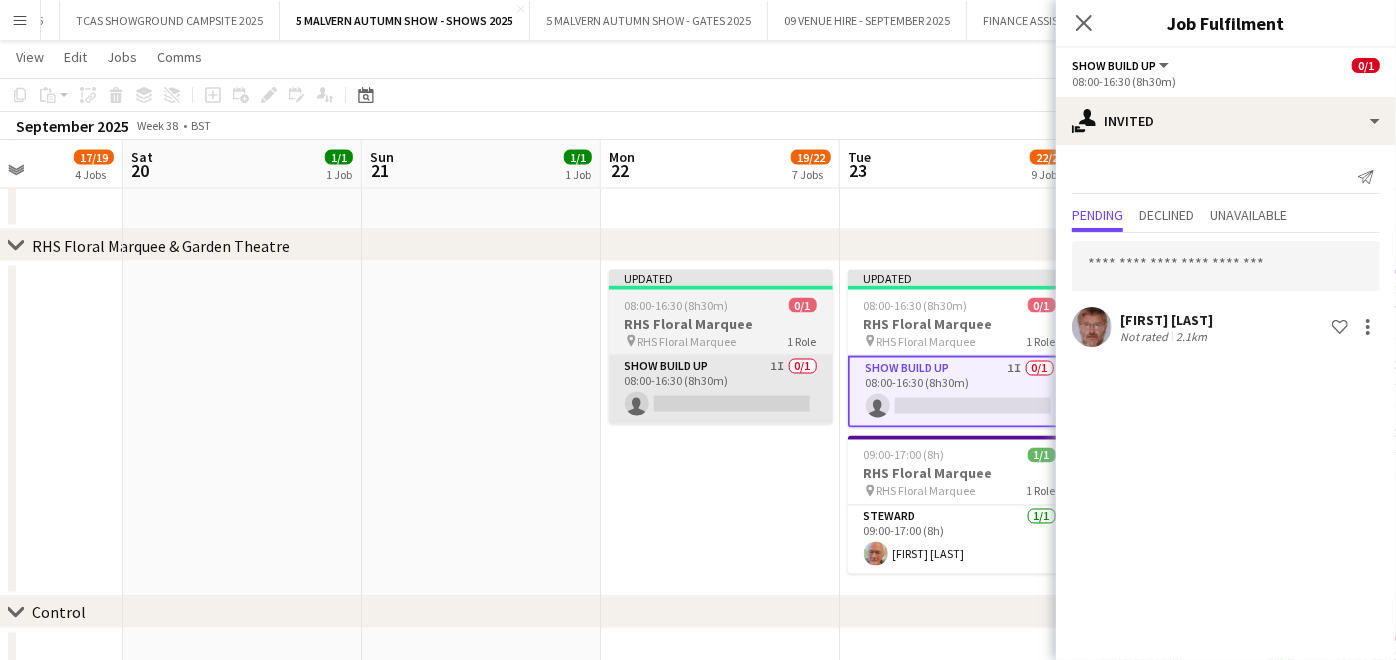 click on "Updated   08:00-16:30 (8h30m)    0/1   RHS Floral Marquee
pin
RHS Floral Marquee   1 Role   Show Build Up   1I   0/1   08:00-16:30 (8h30m)
single-neutral-actions" at bounding box center [720, 429] 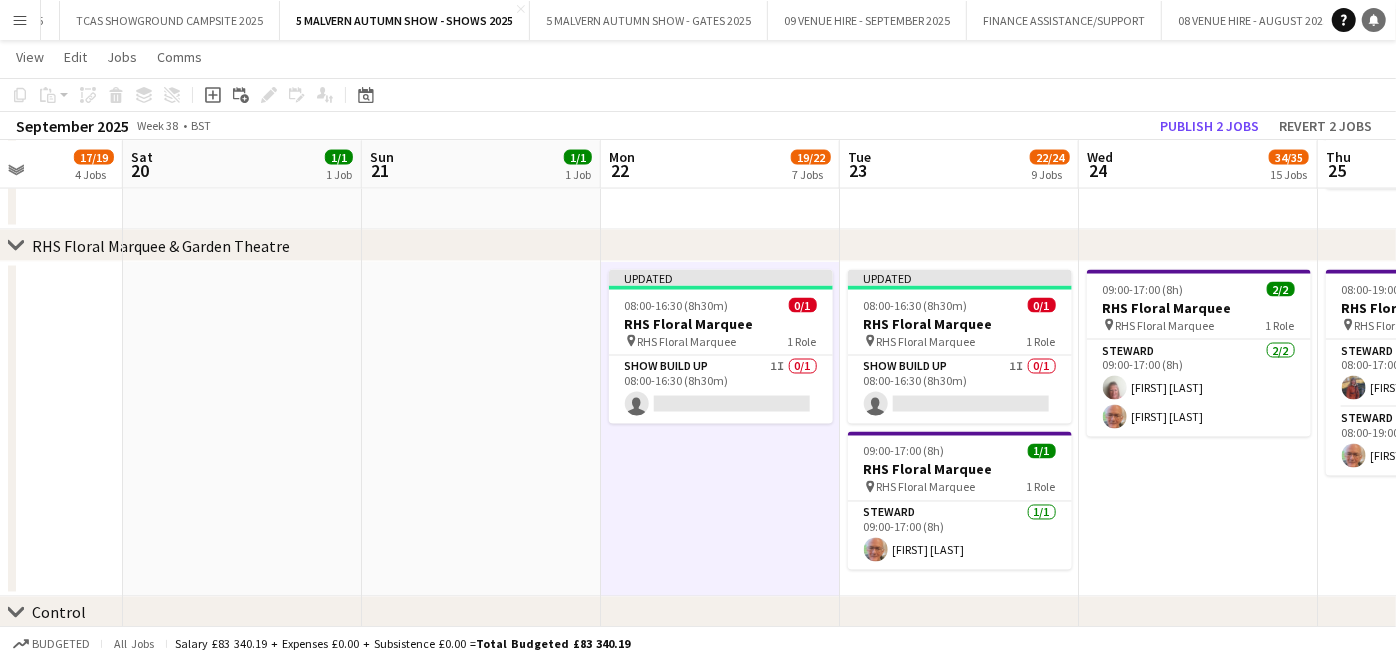 scroll, scrollTop: 0, scrollLeft: 591, axis: horizontal 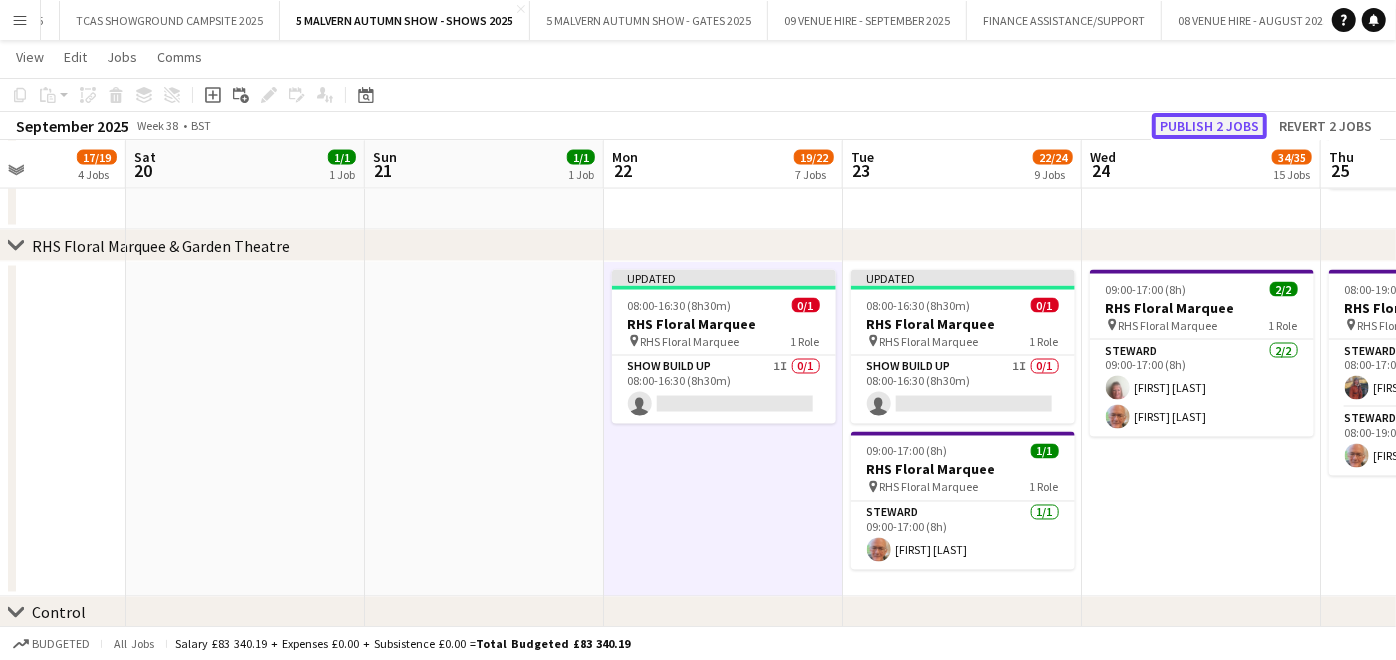 click on "Publish 2 jobs" 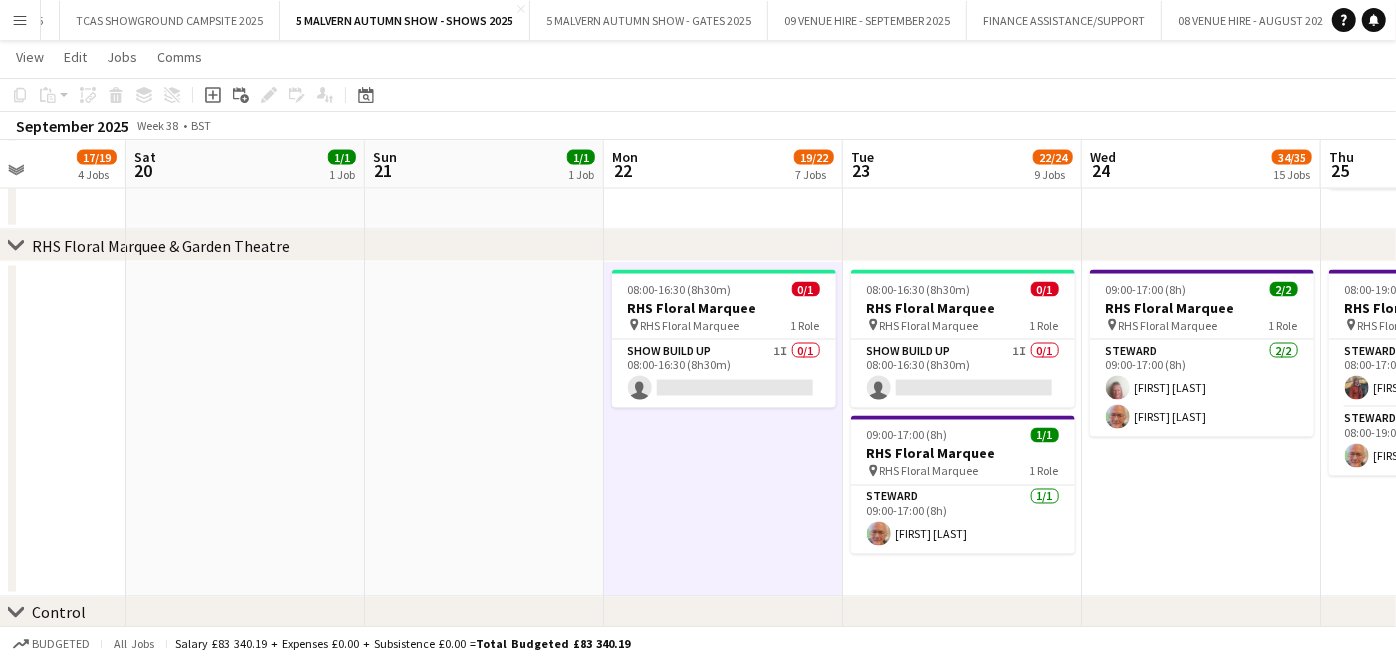 click at bounding box center (484, 429) 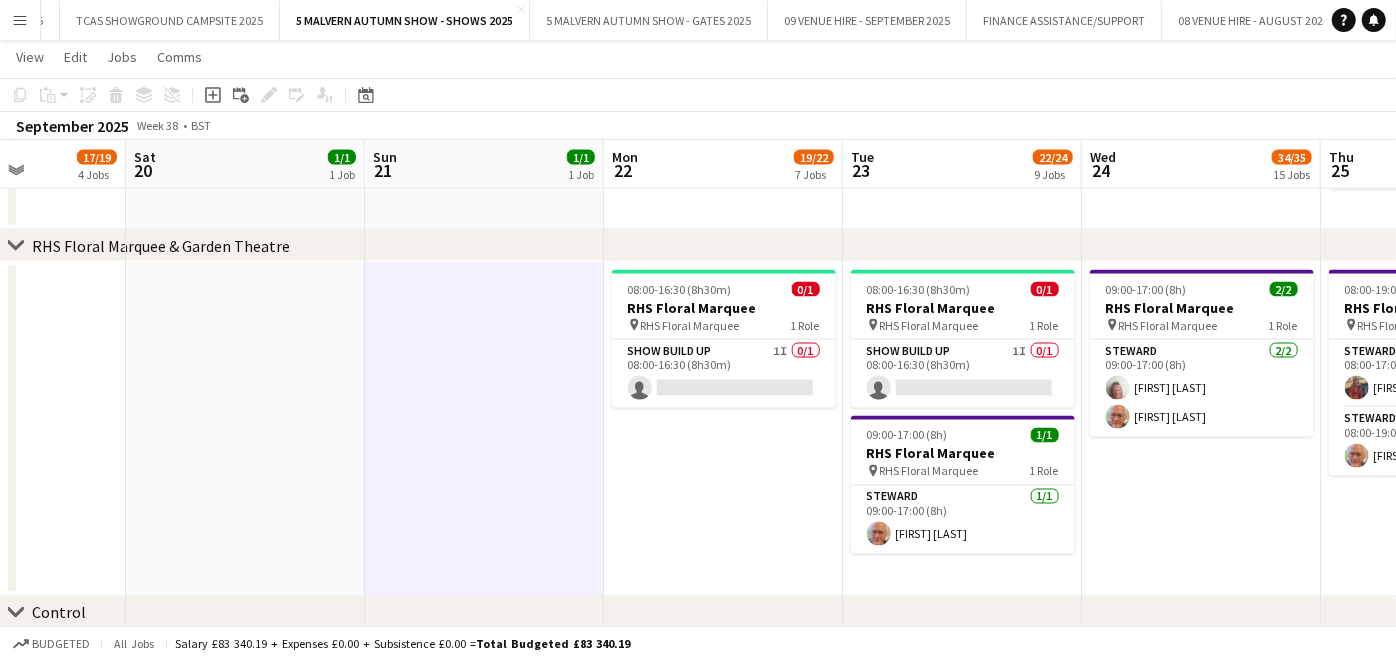 click at bounding box center [484, 429] 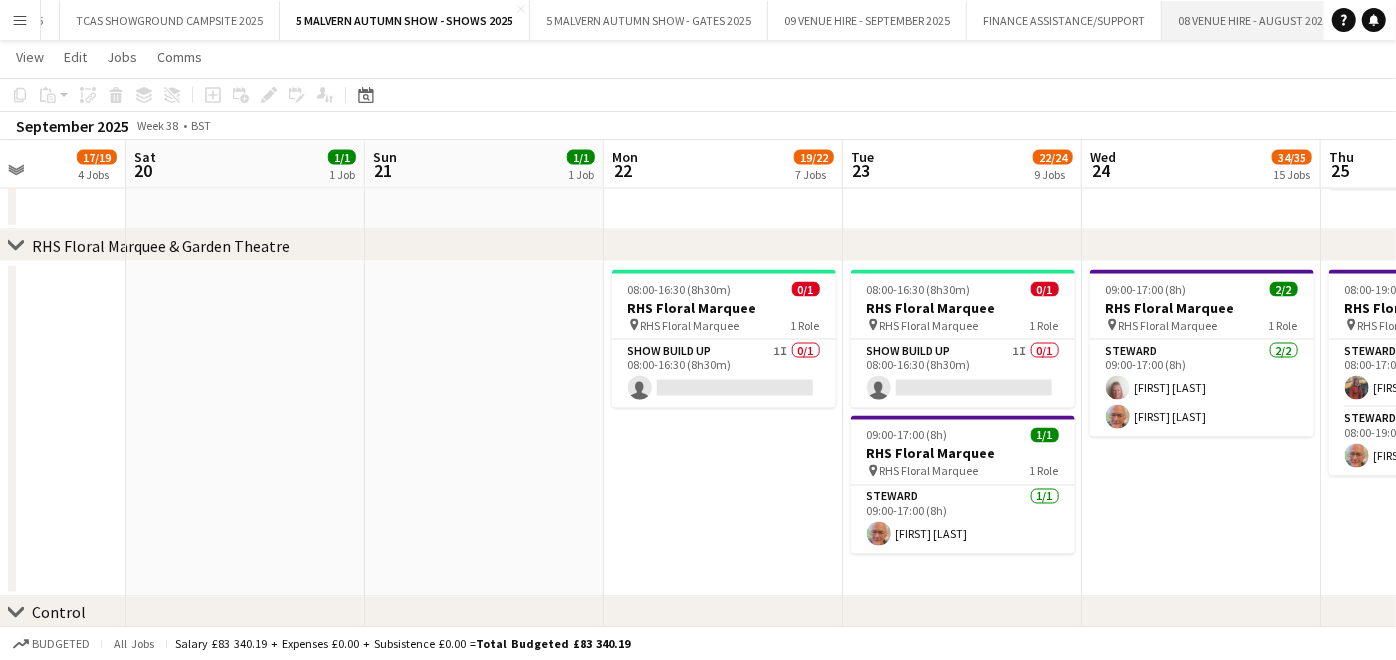 click on "08 VENUE HIRE - AUGUST 2025
Close" at bounding box center [1254, 20] 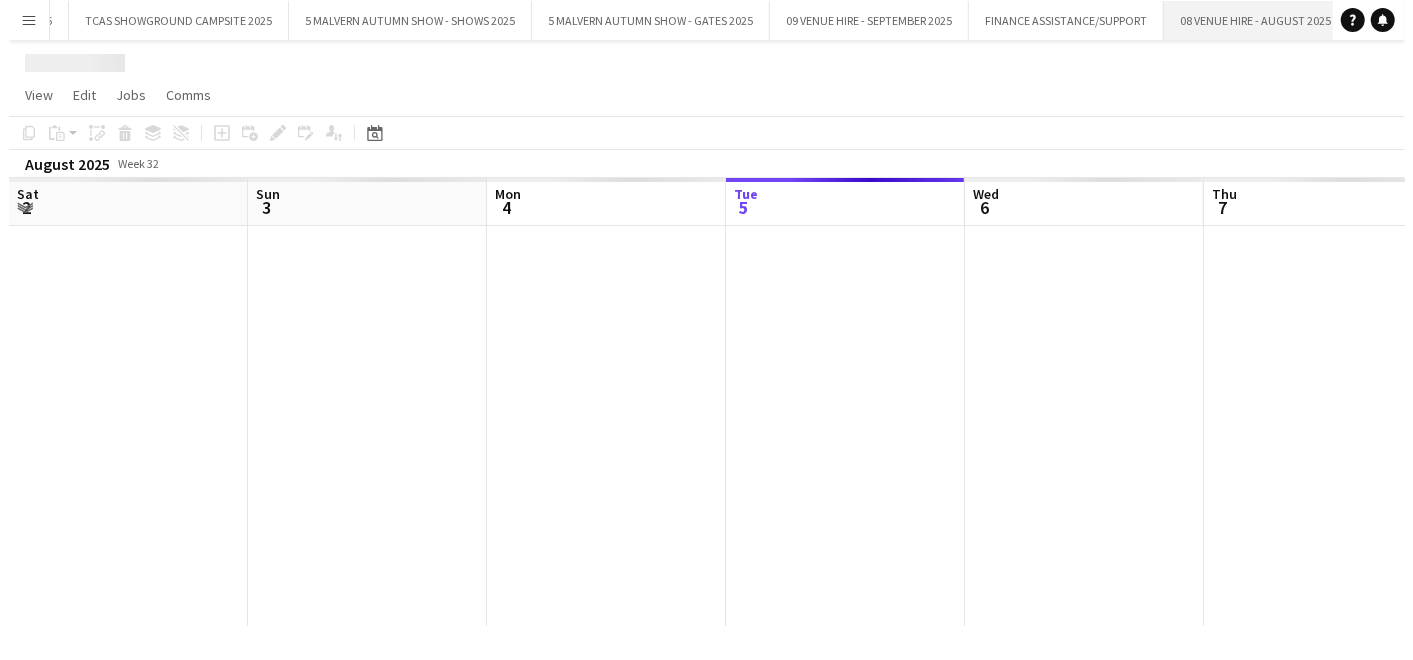 scroll, scrollTop: 0, scrollLeft: 0, axis: both 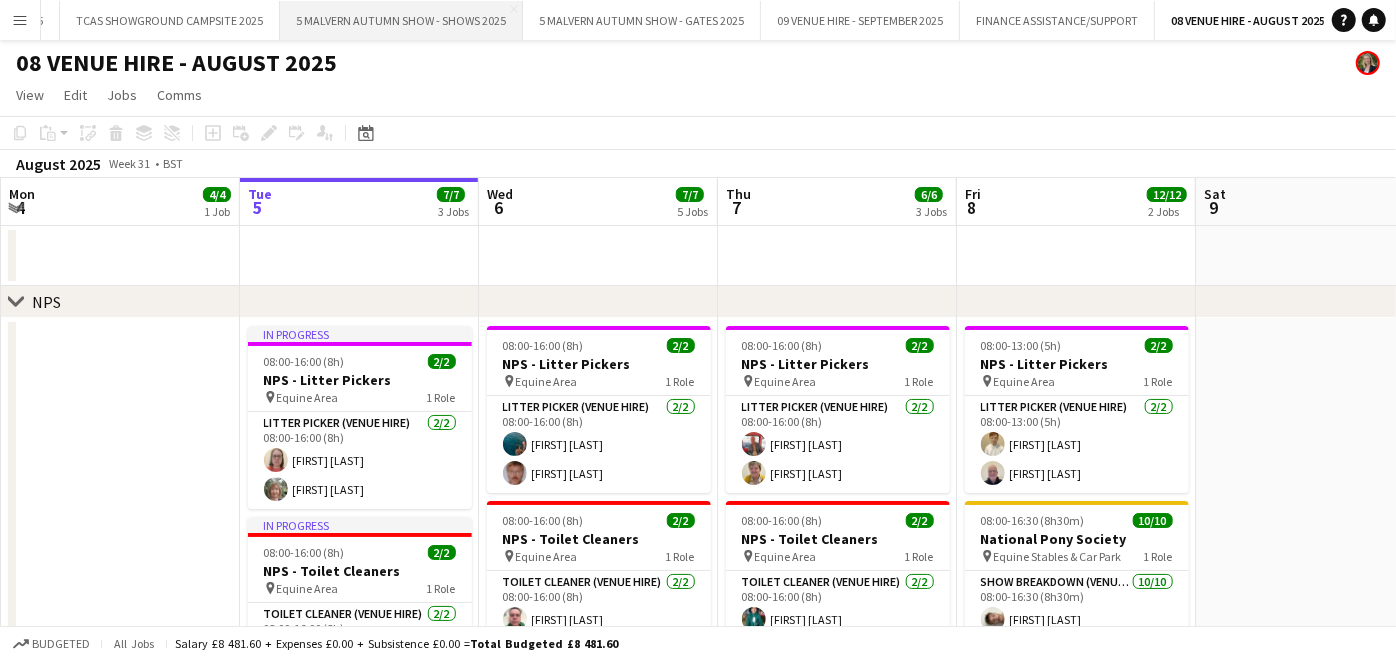 click on "5 MALVERN AUTUMN SHOW - SHOWS 2025
Close" at bounding box center [401, 20] 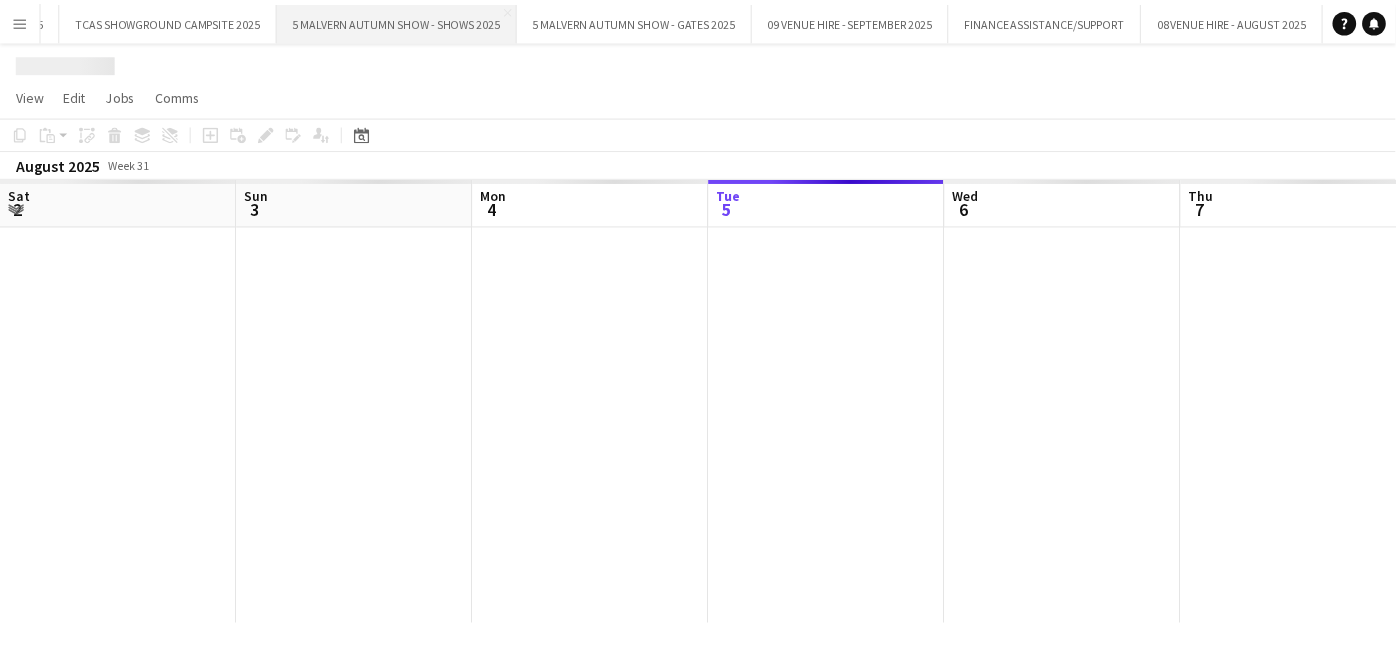 scroll, scrollTop: 0, scrollLeft: 477, axis: horizontal 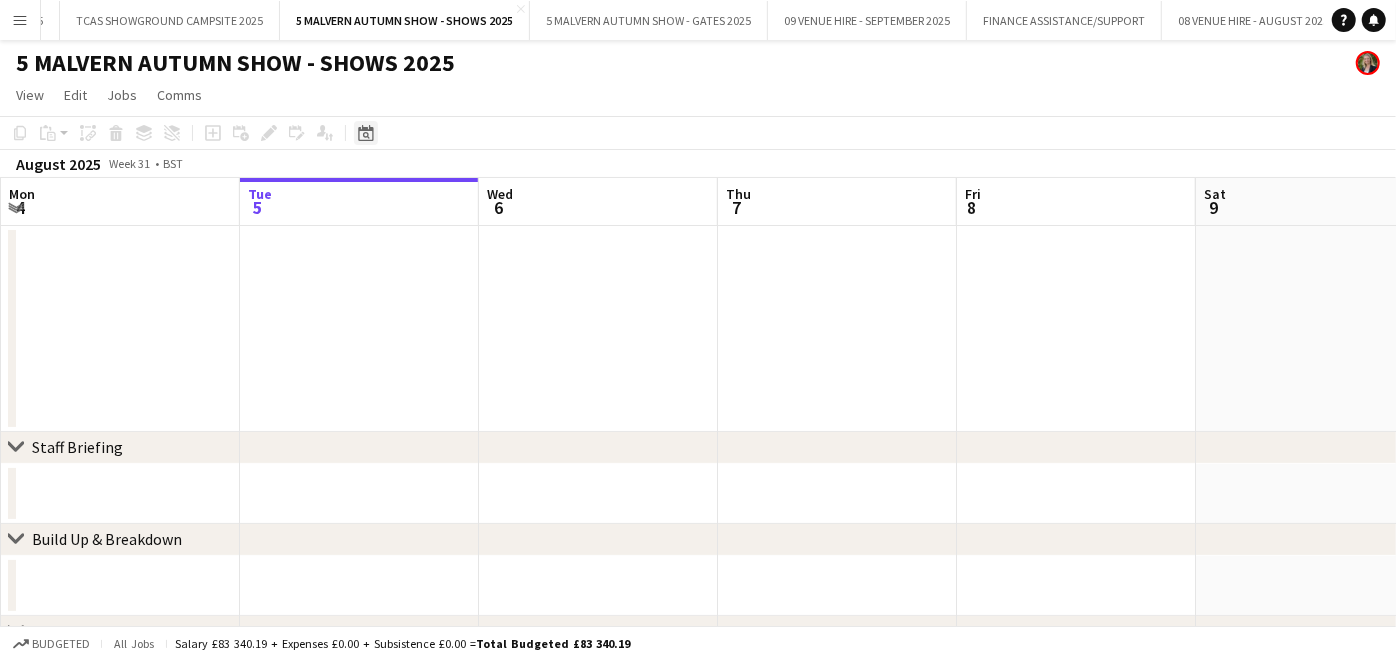 click on "Date picker" at bounding box center [366, 133] 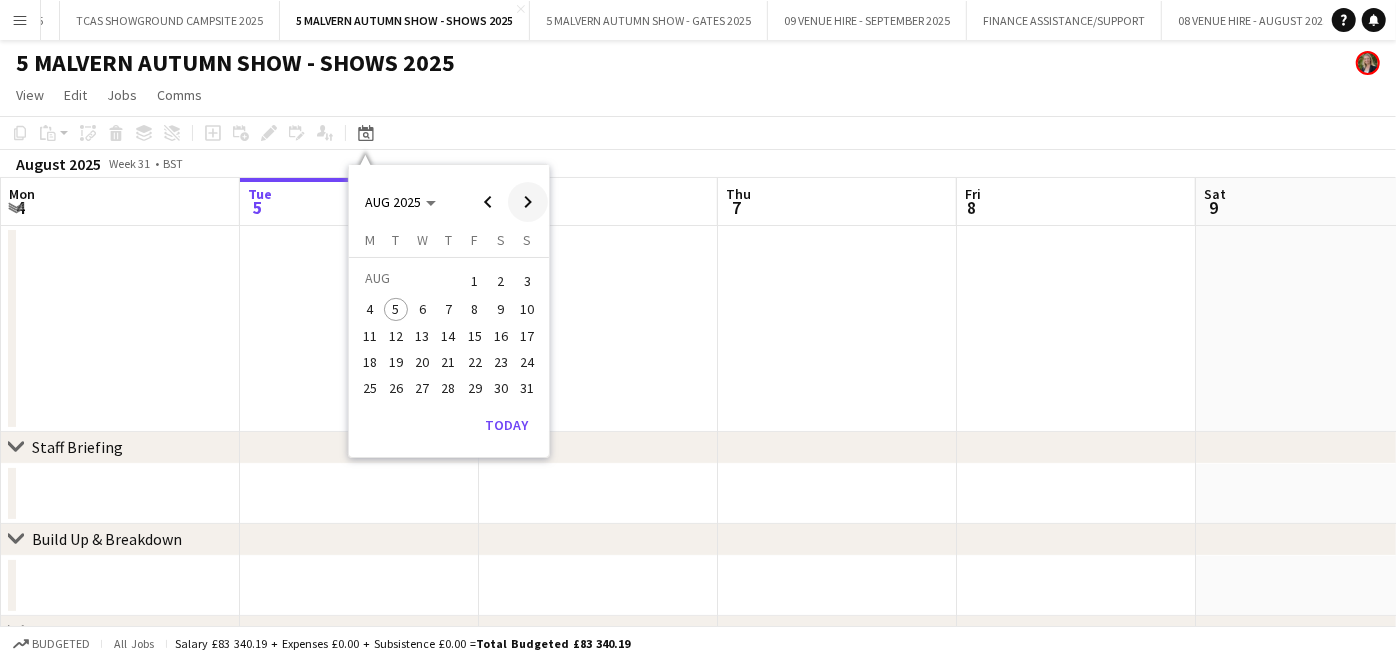 click at bounding box center (528, 202) 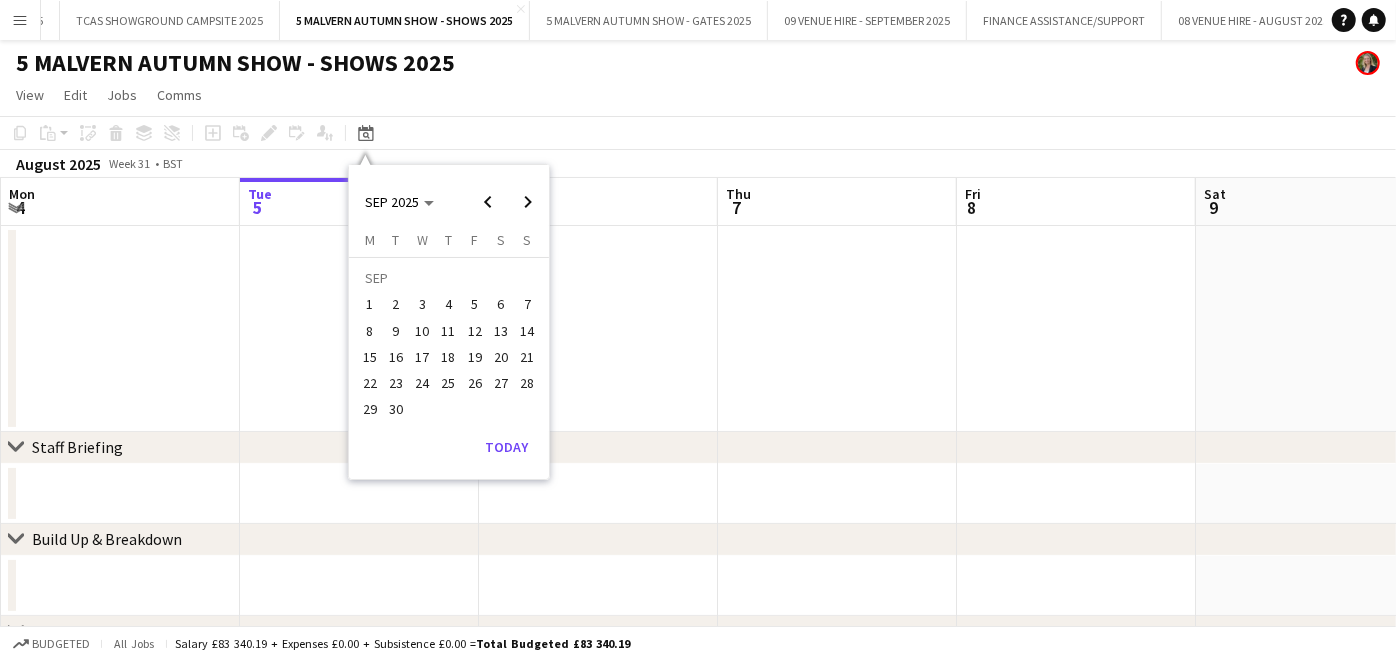 click on "22" at bounding box center [370, 383] 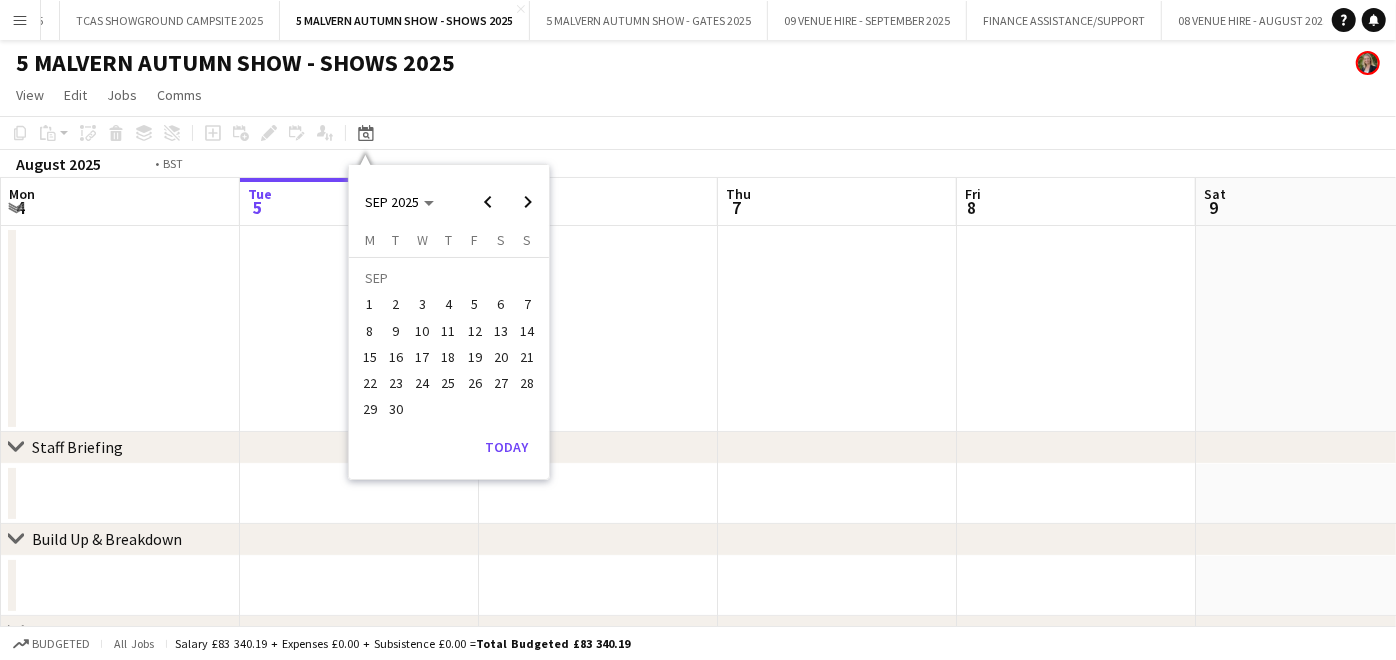 scroll, scrollTop: 0, scrollLeft: 687, axis: horizontal 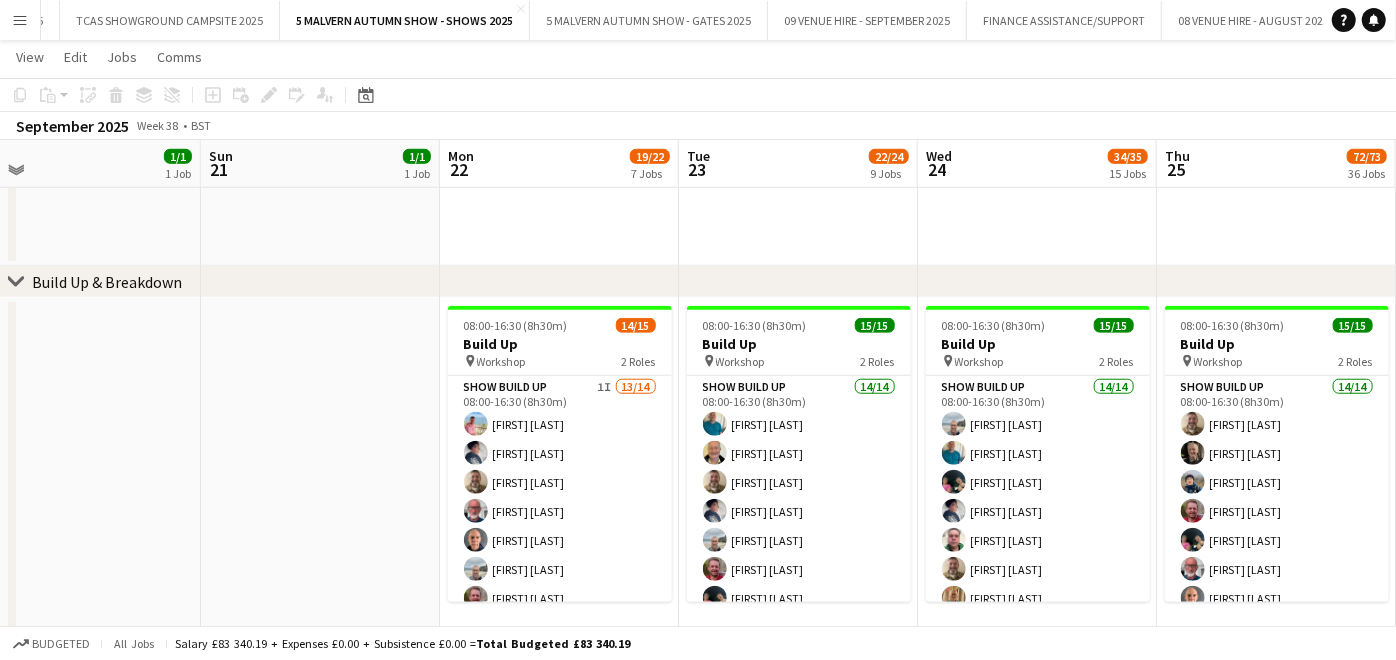drag, startPoint x: 407, startPoint y: 328, endPoint x: 1180, endPoint y: 318, distance: 773.0647 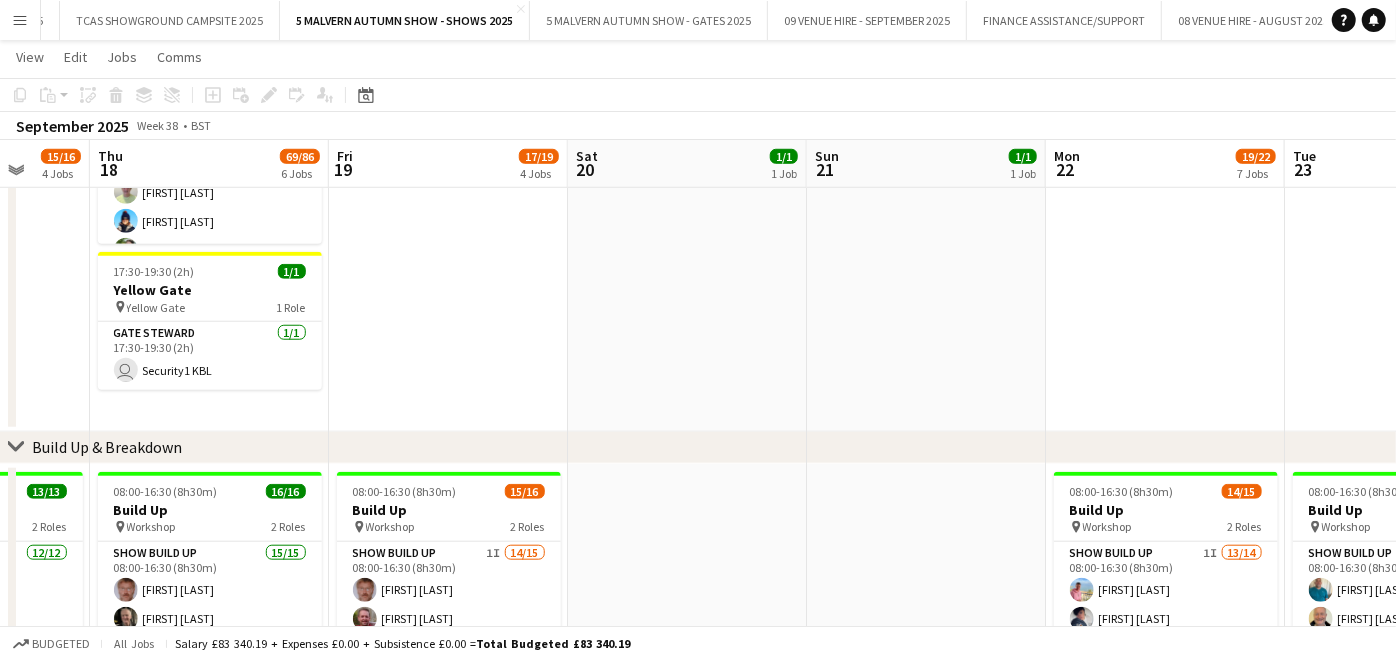 scroll, scrollTop: 0, scrollLeft: 627, axis: horizontal 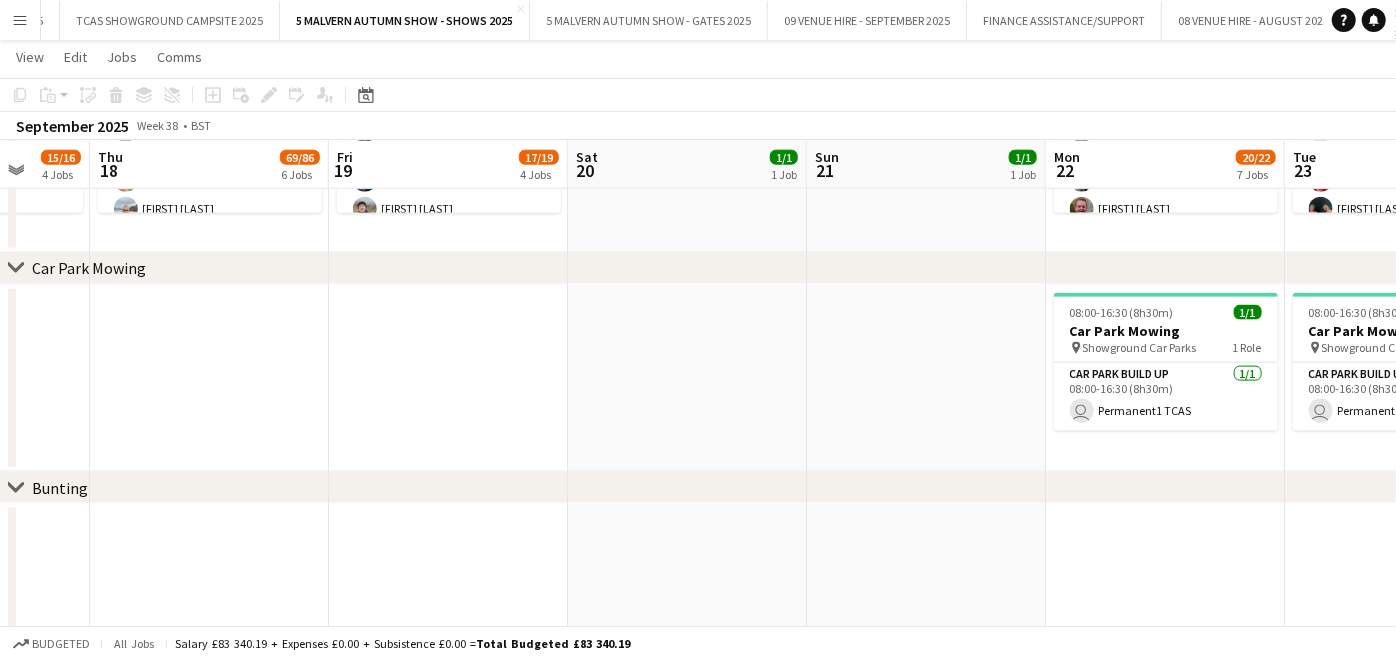 click at bounding box center [448, 379] 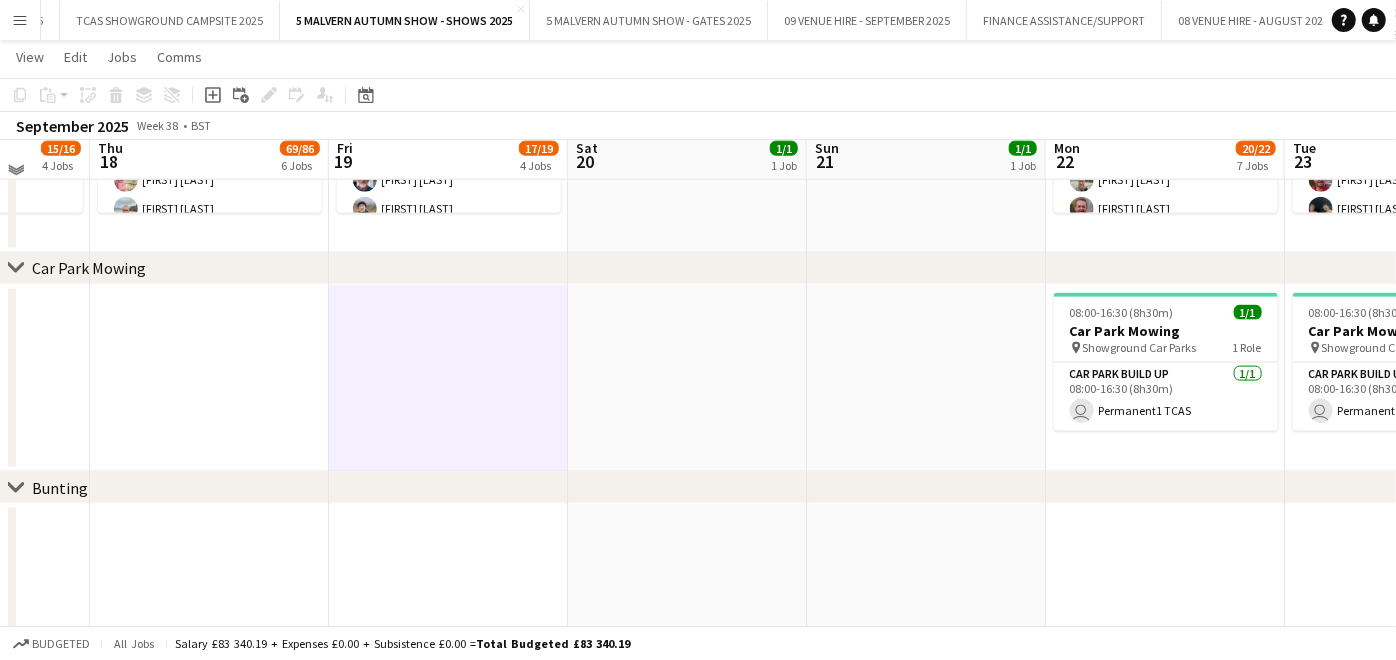 scroll, scrollTop: 1333, scrollLeft: 0, axis: vertical 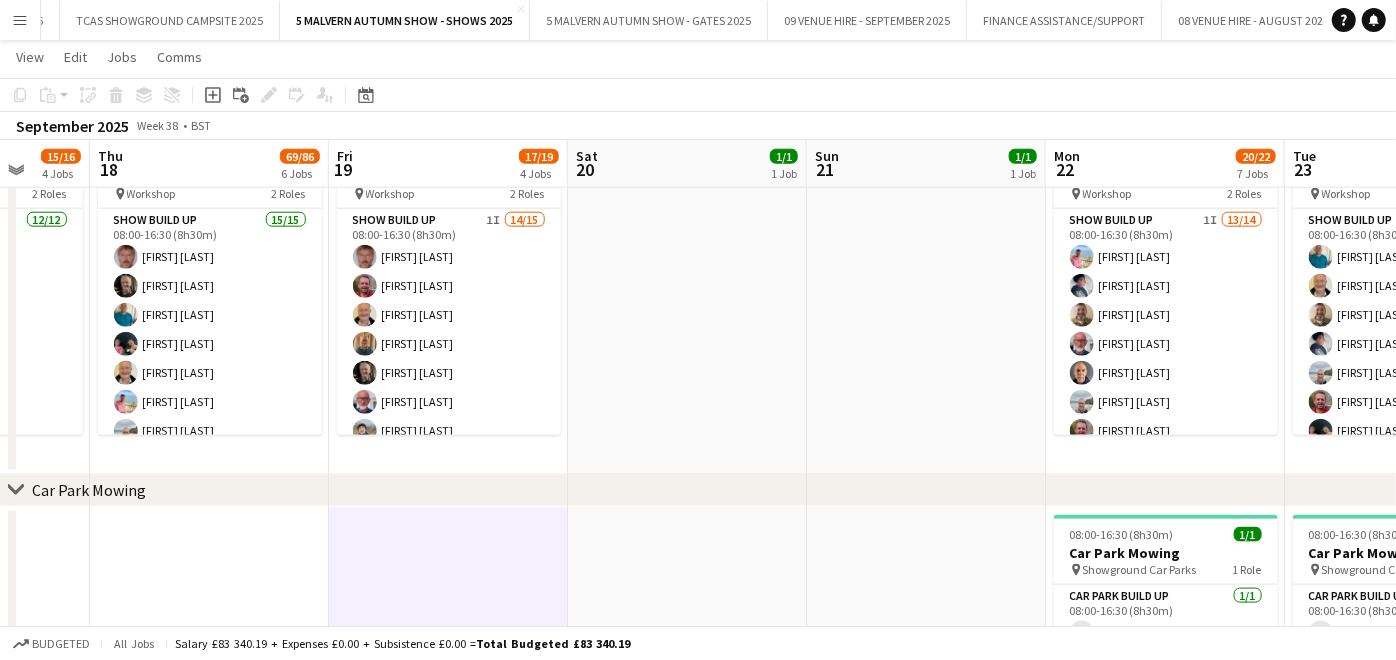 drag, startPoint x: 998, startPoint y: 334, endPoint x: 130, endPoint y: 336, distance: 868.0023 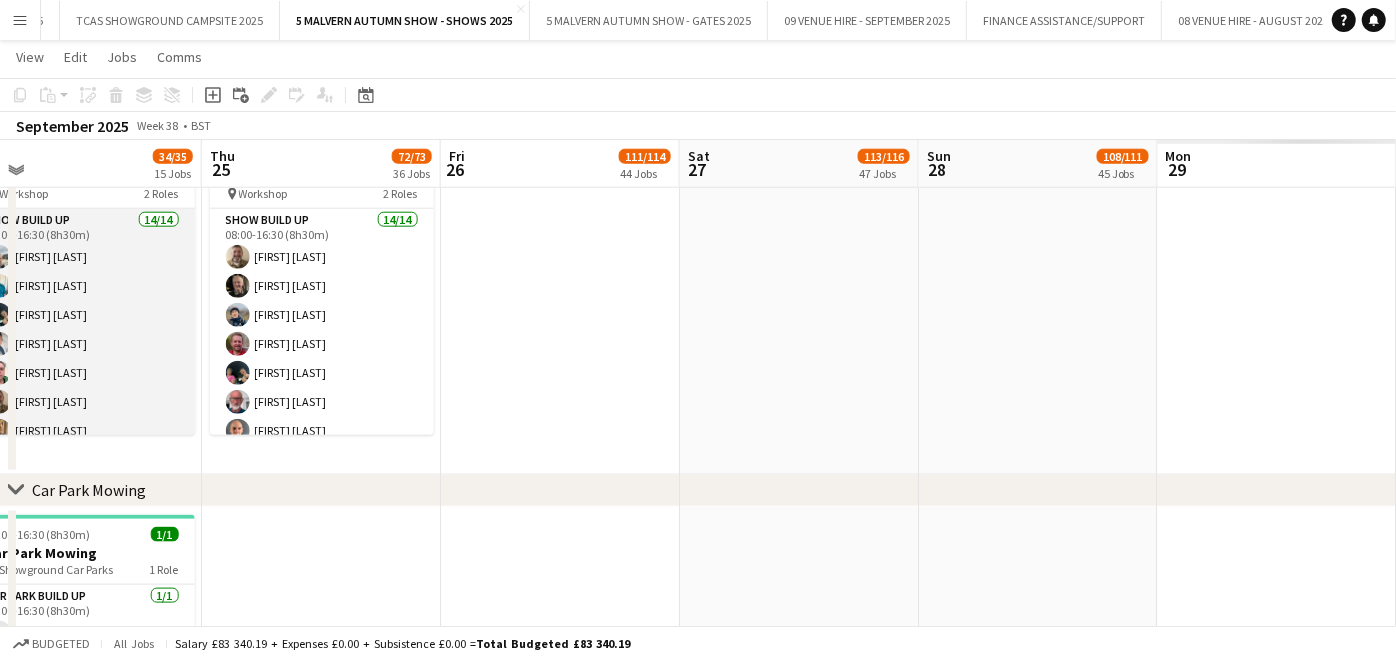 scroll, scrollTop: 0, scrollLeft: 515, axis: horizontal 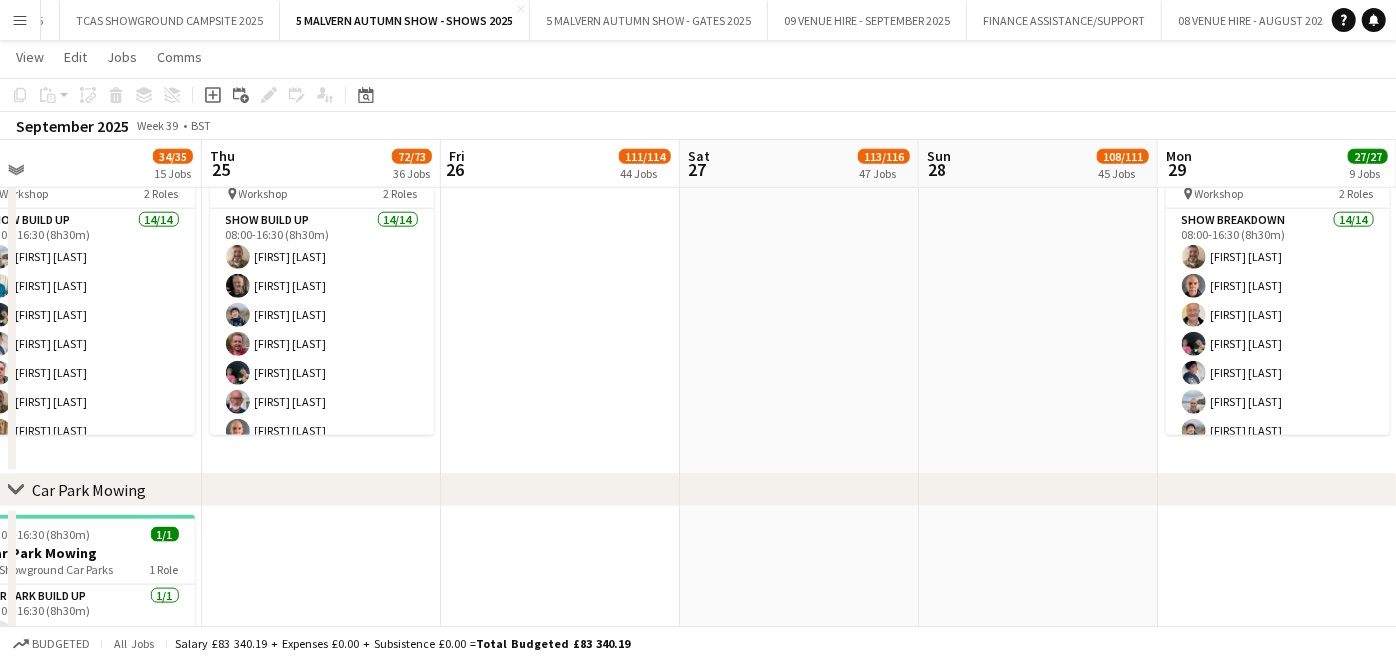drag, startPoint x: 1175, startPoint y: 300, endPoint x: -5, endPoint y: 307, distance: 1180.0208 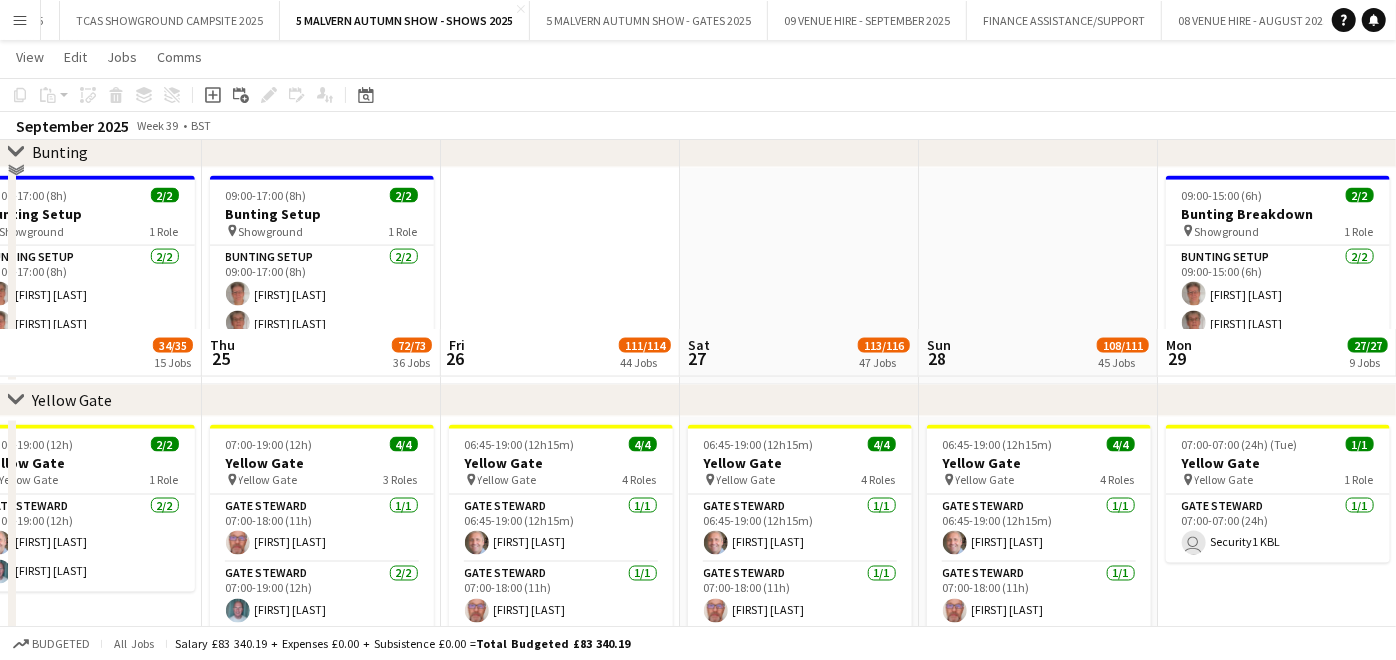 scroll, scrollTop: 2111, scrollLeft: 0, axis: vertical 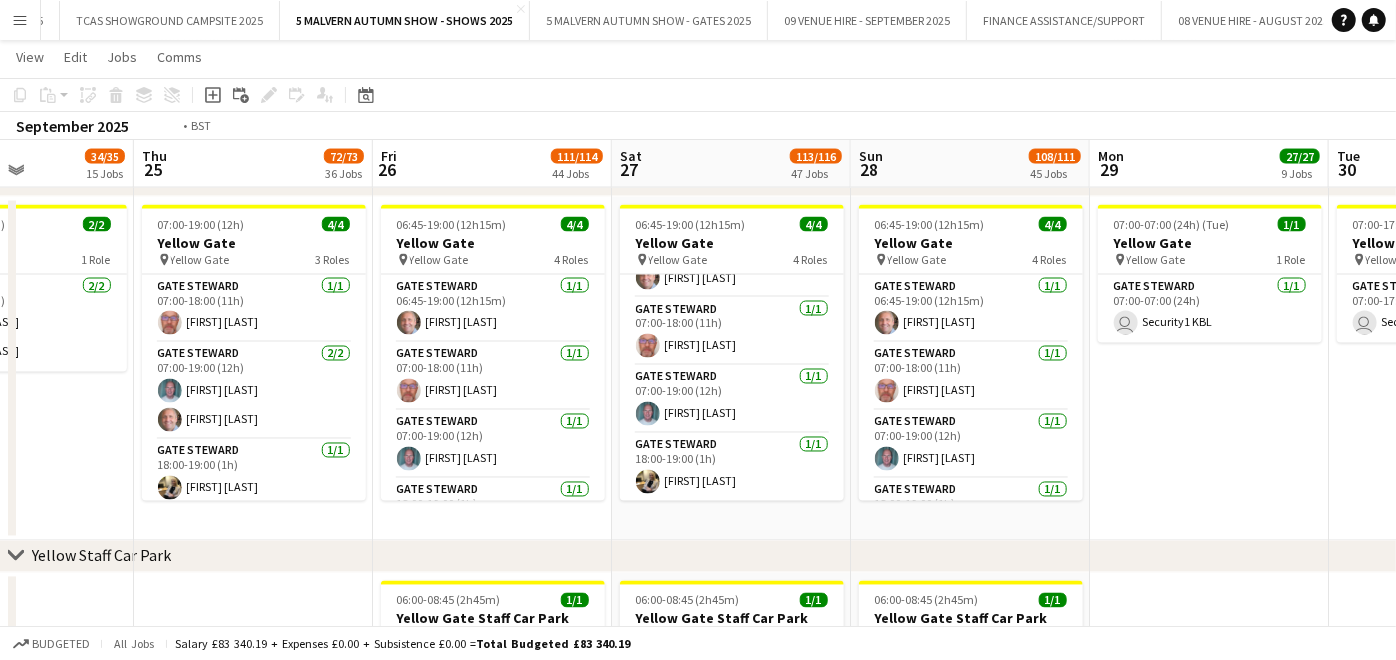 drag, startPoint x: 426, startPoint y: 517, endPoint x: 1412, endPoint y: 505, distance: 986.073 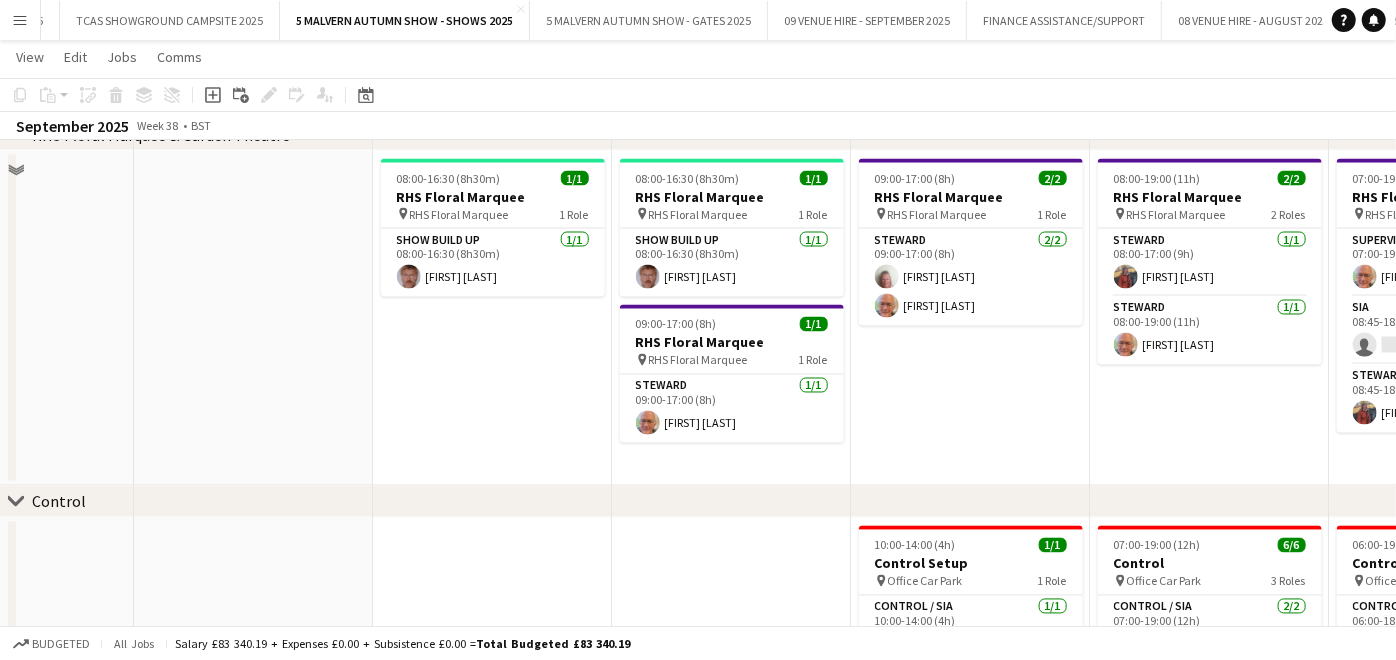 scroll, scrollTop: 6666, scrollLeft: 0, axis: vertical 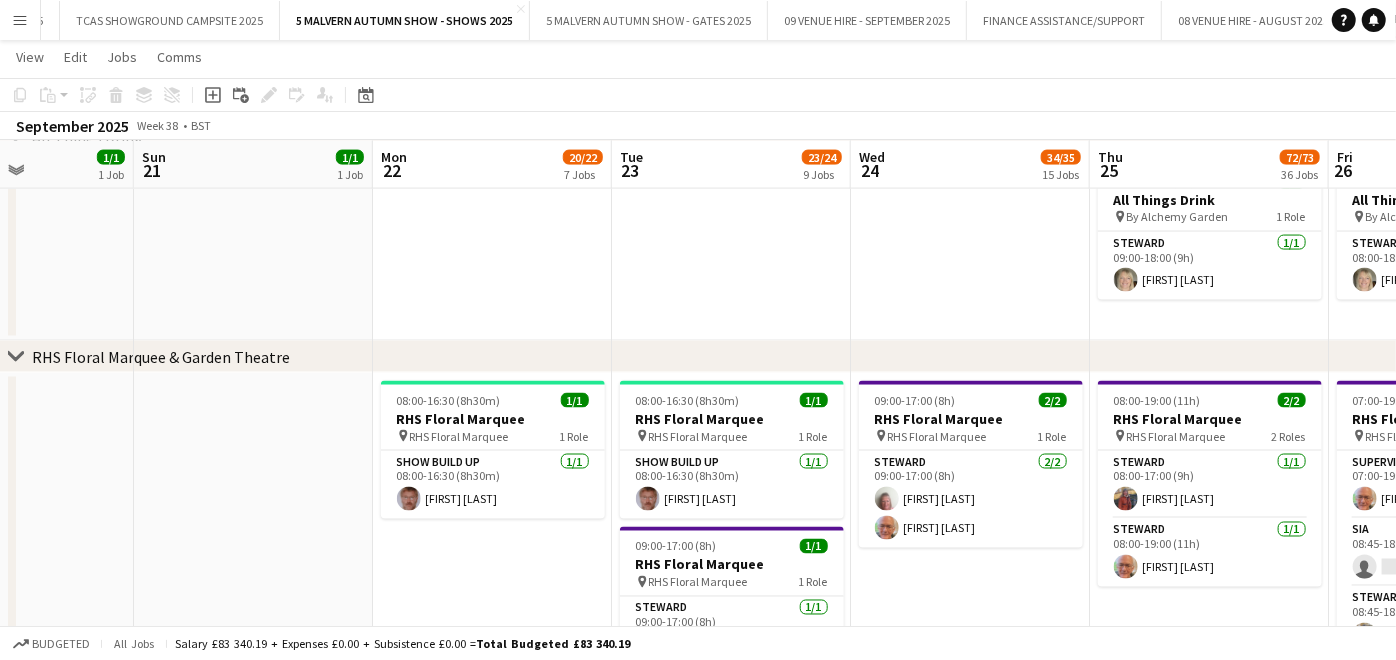click on "08:00-16:30 (8h30m)    1/1   RHS Floral Marquee
pin
RHS Floral Marquee   1 Role   Show Build Up   1/1   08:00-16:30 (8h30m)
Andrew Ford" at bounding box center (492, 540) 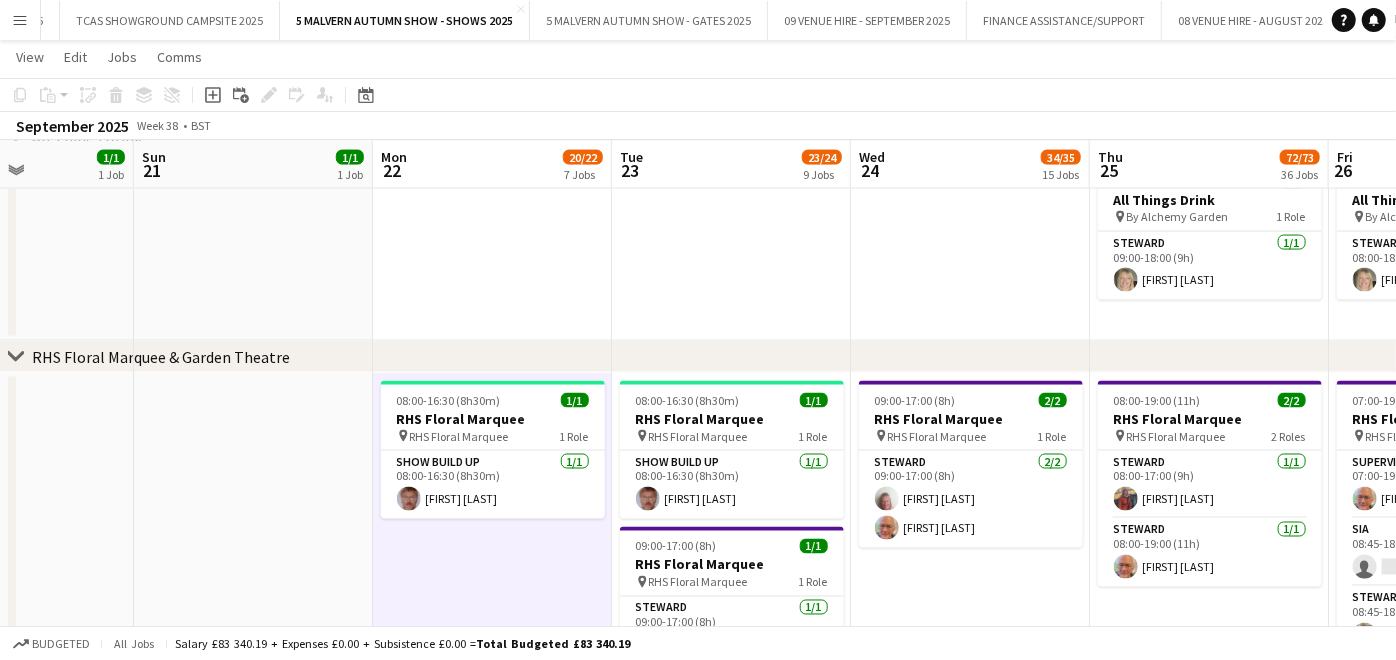 click on "Menu" at bounding box center (20, 20) 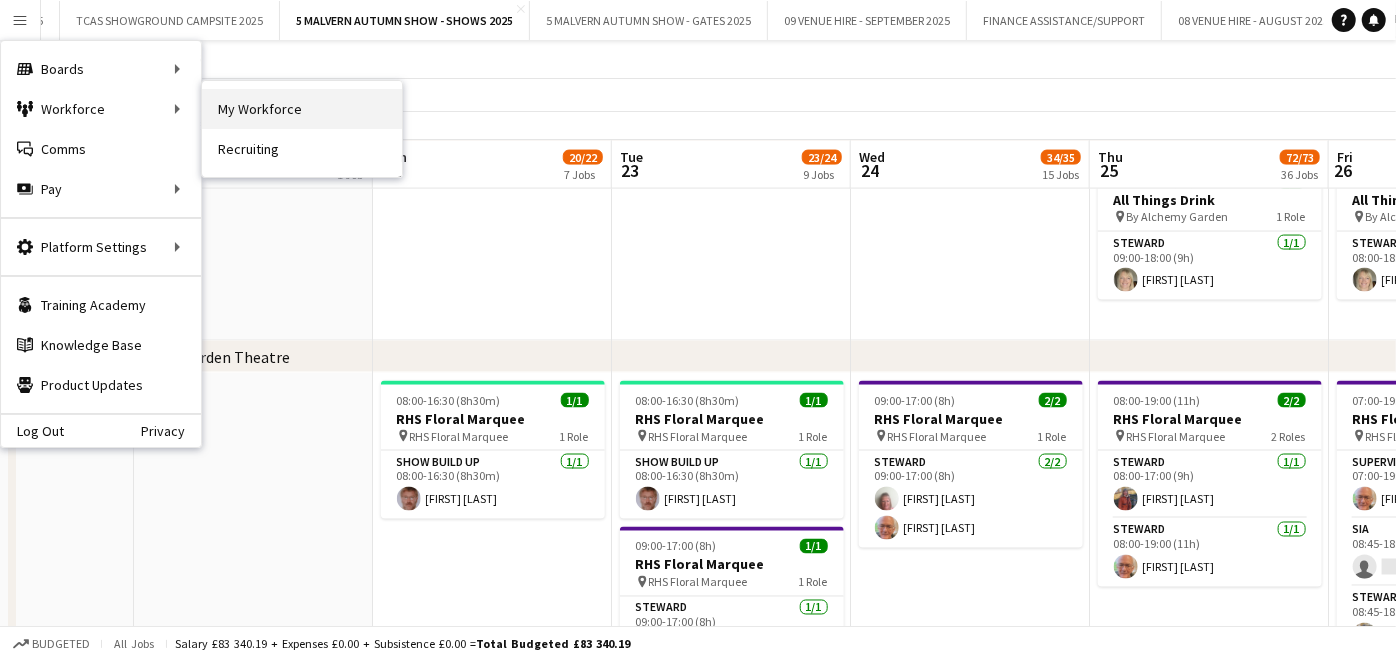 click on "My Workforce" at bounding box center (302, 109) 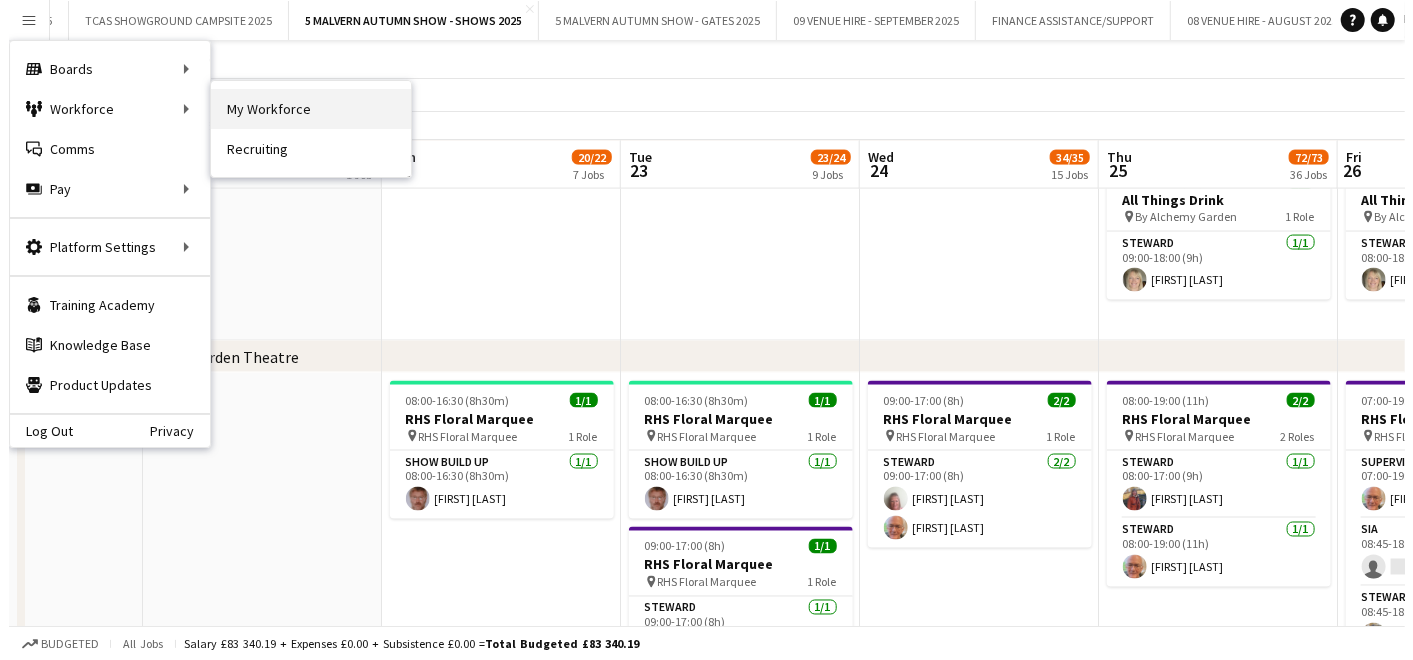 scroll, scrollTop: 0, scrollLeft: 0, axis: both 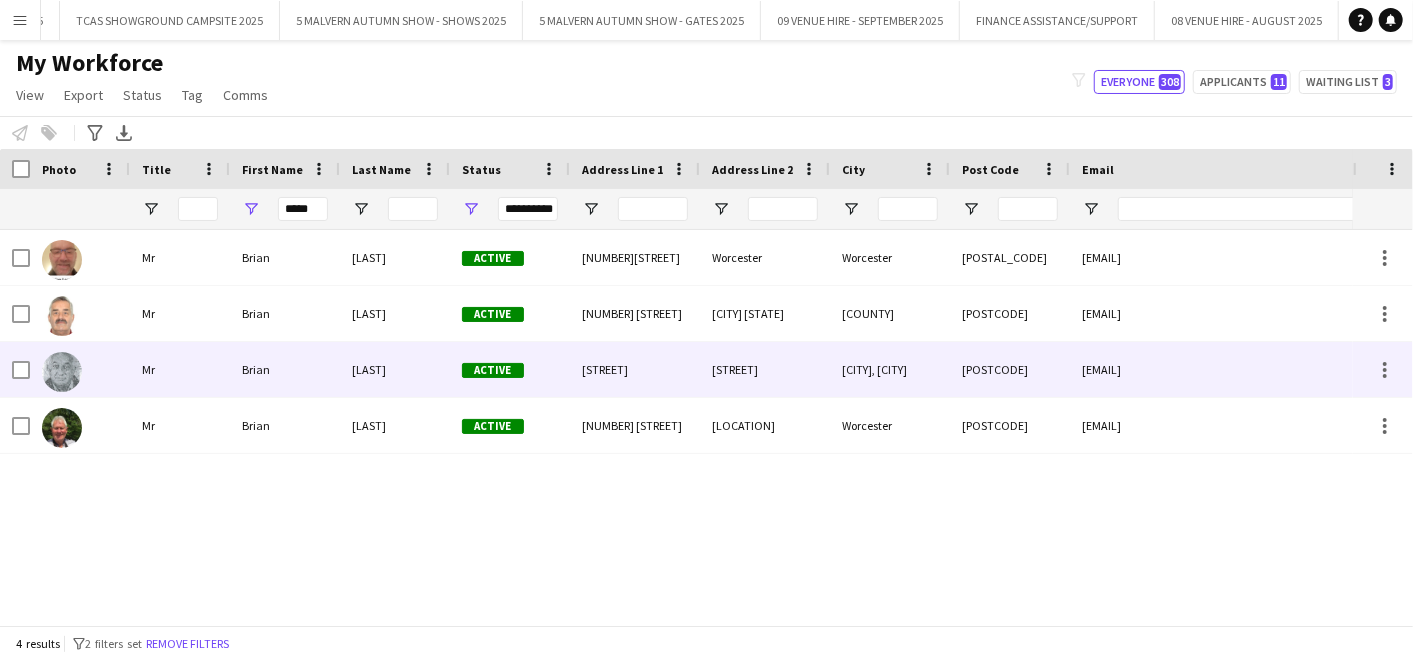 click at bounding box center [62, 372] 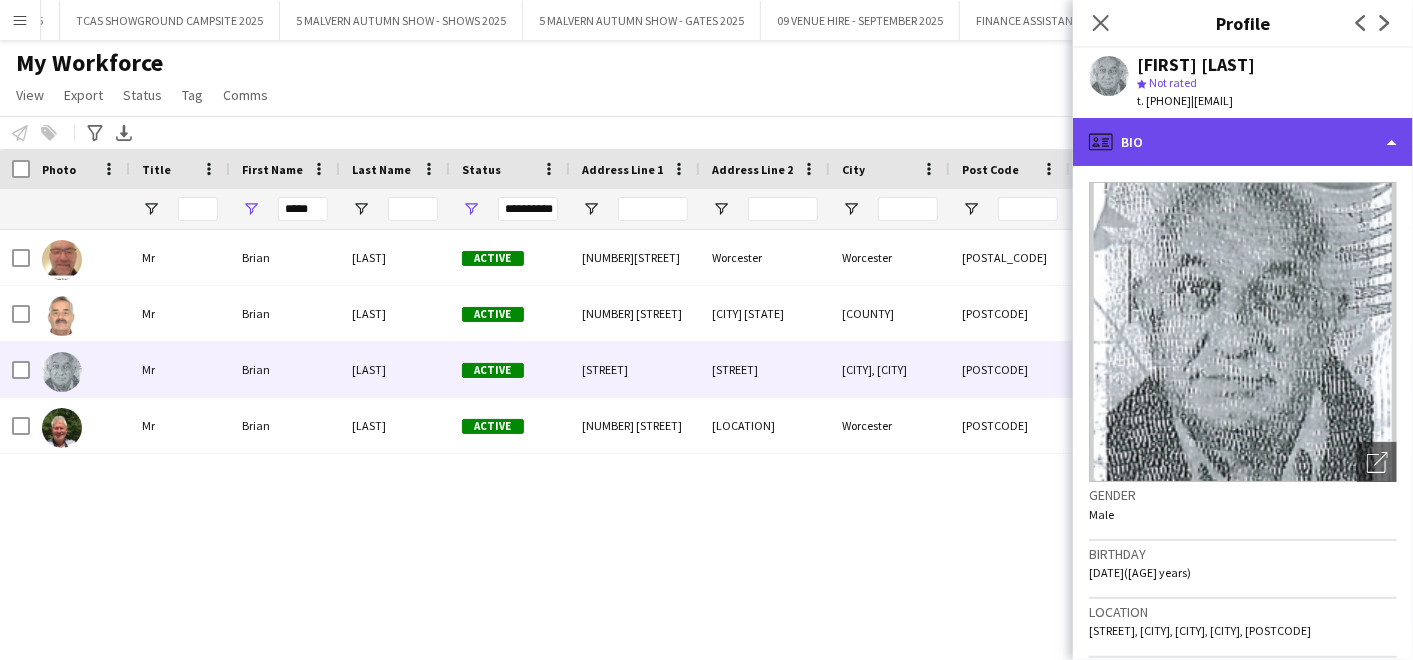 click on "profile
Bio" 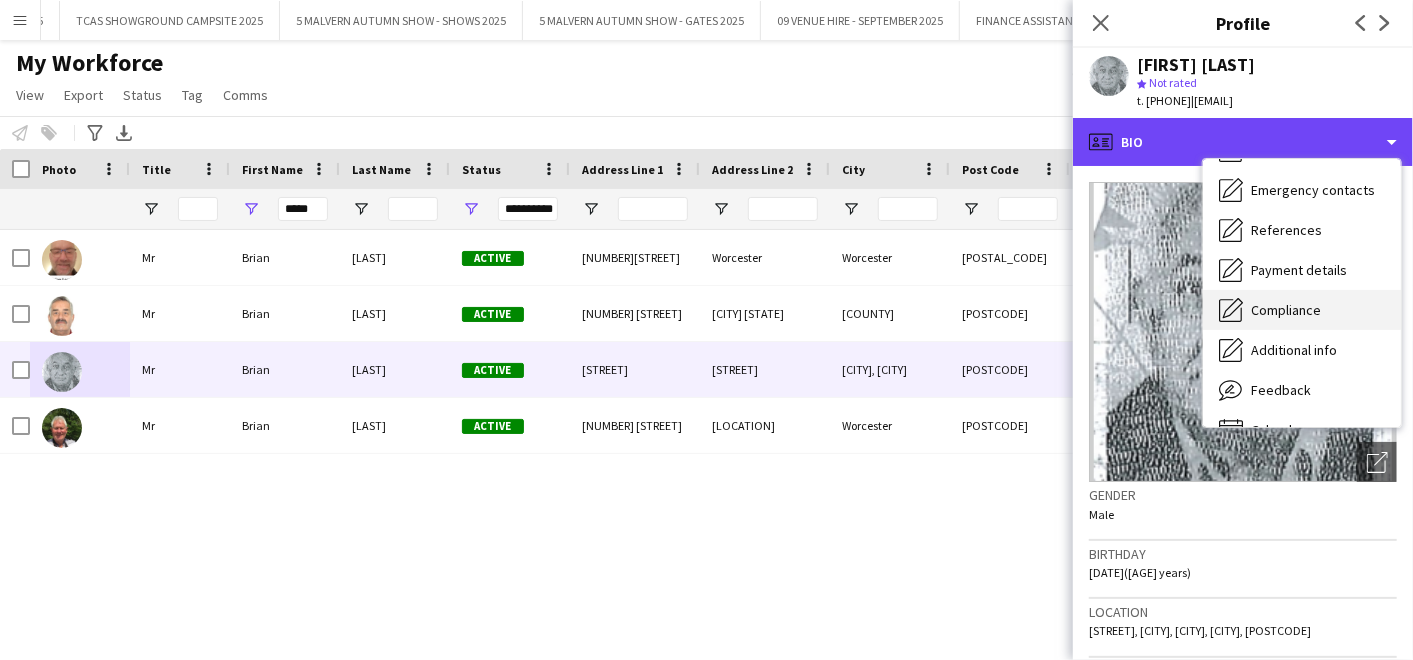 scroll, scrollTop: 187, scrollLeft: 0, axis: vertical 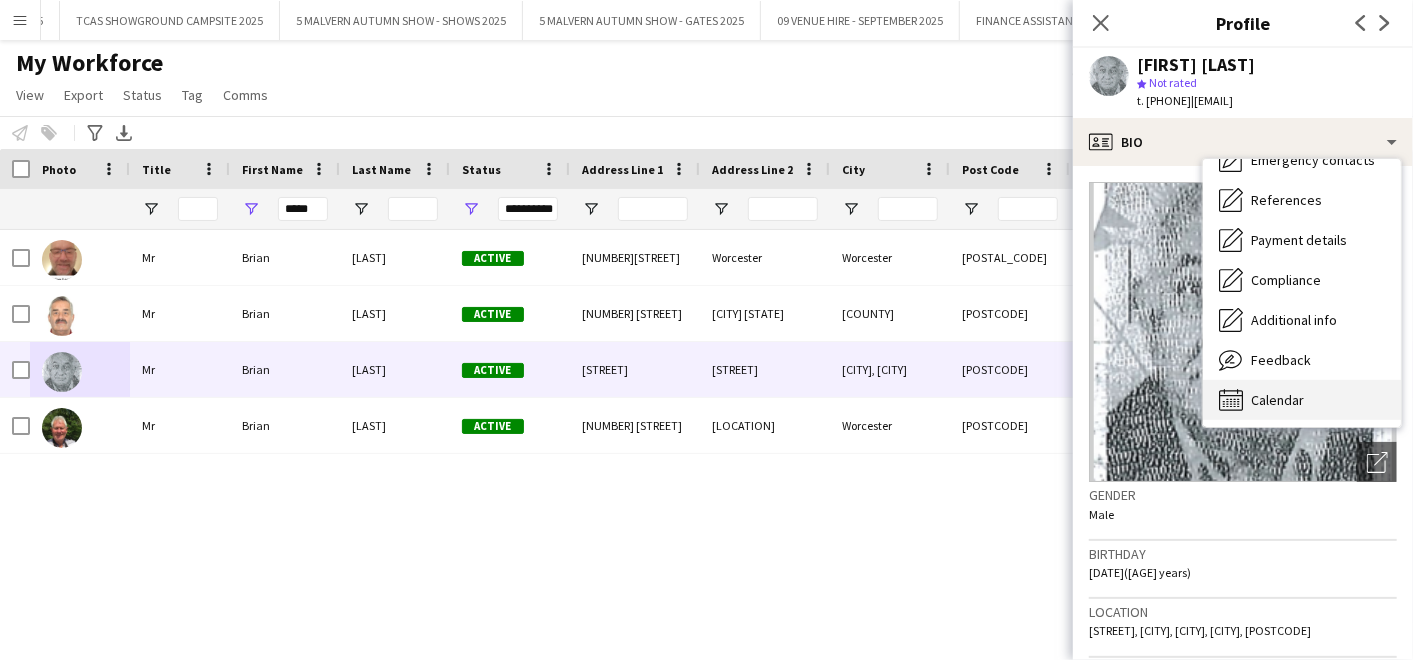 click on "Calendar
Calendar" at bounding box center [1302, 400] 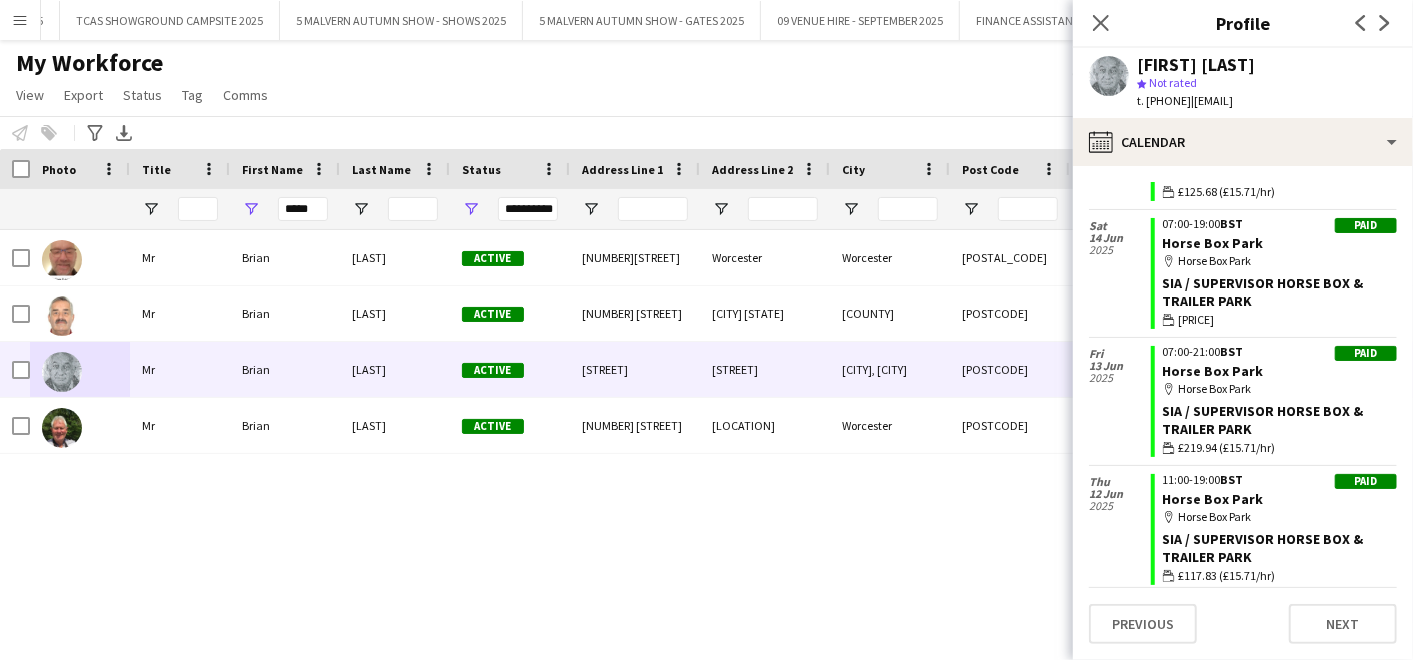 scroll, scrollTop: 888, scrollLeft: 0, axis: vertical 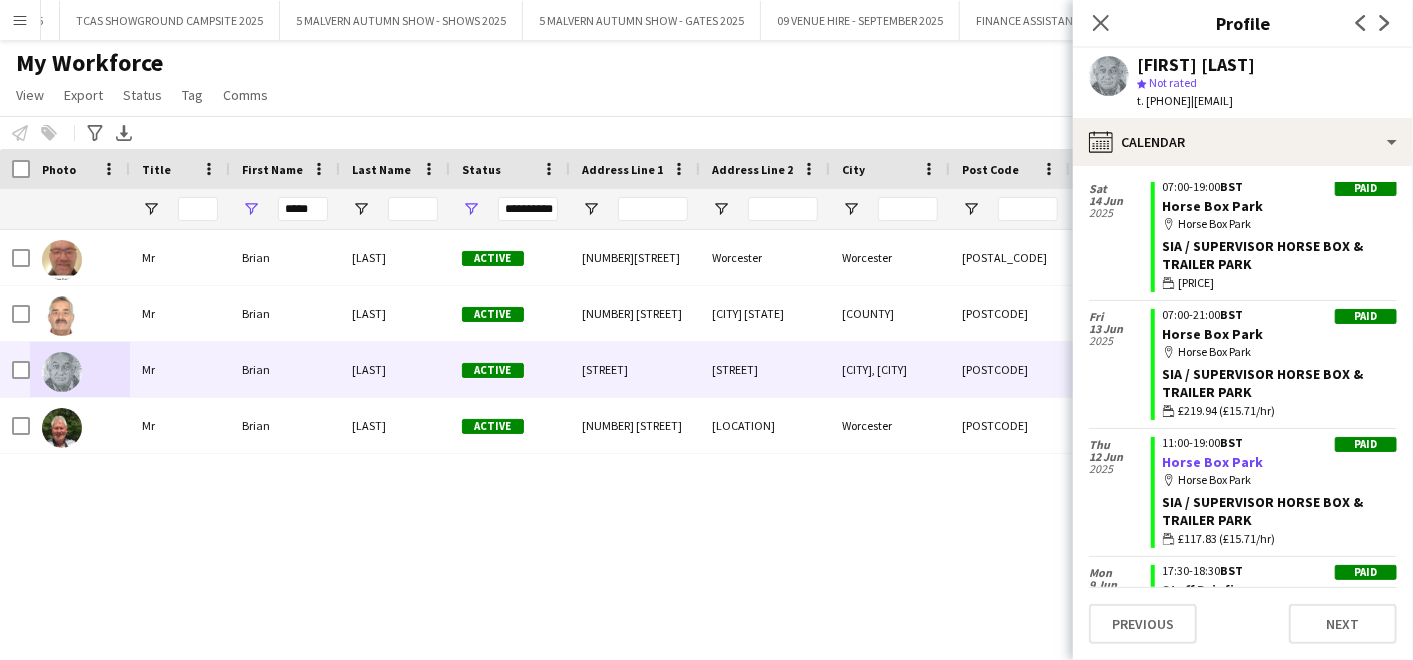 click on "Horse Box Park" 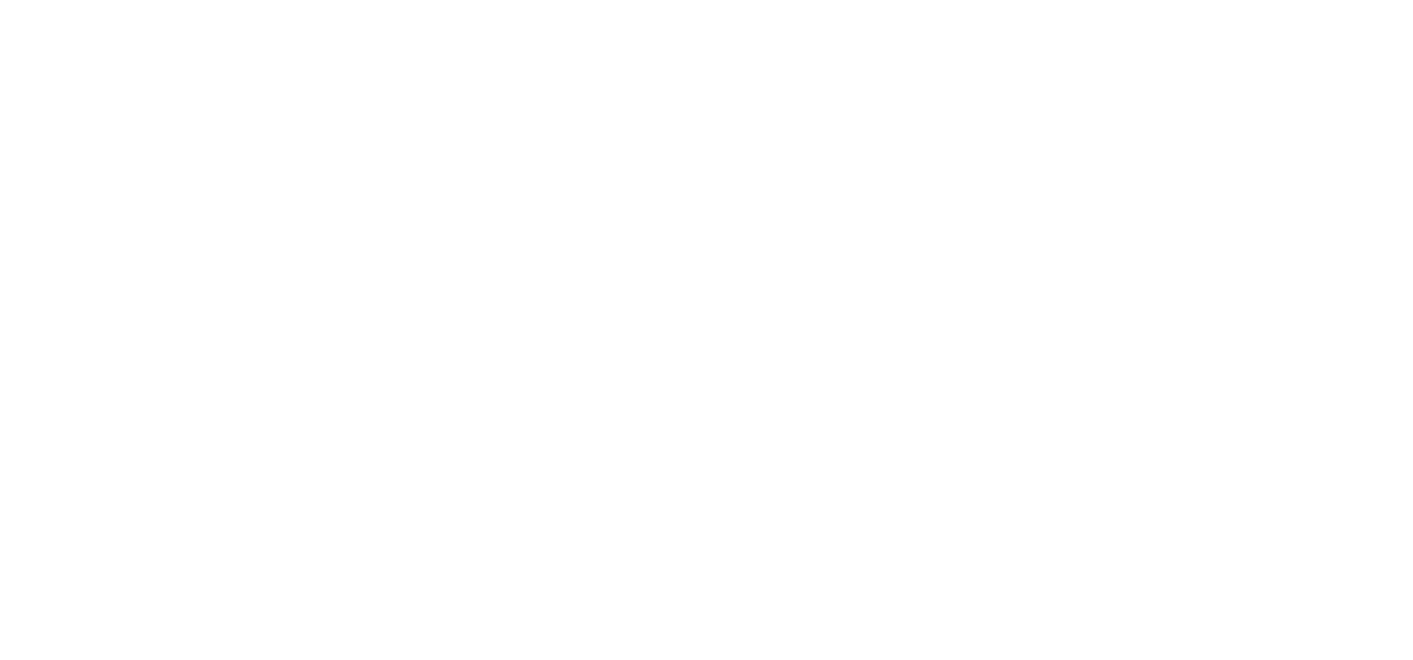 scroll, scrollTop: 0, scrollLeft: 0, axis: both 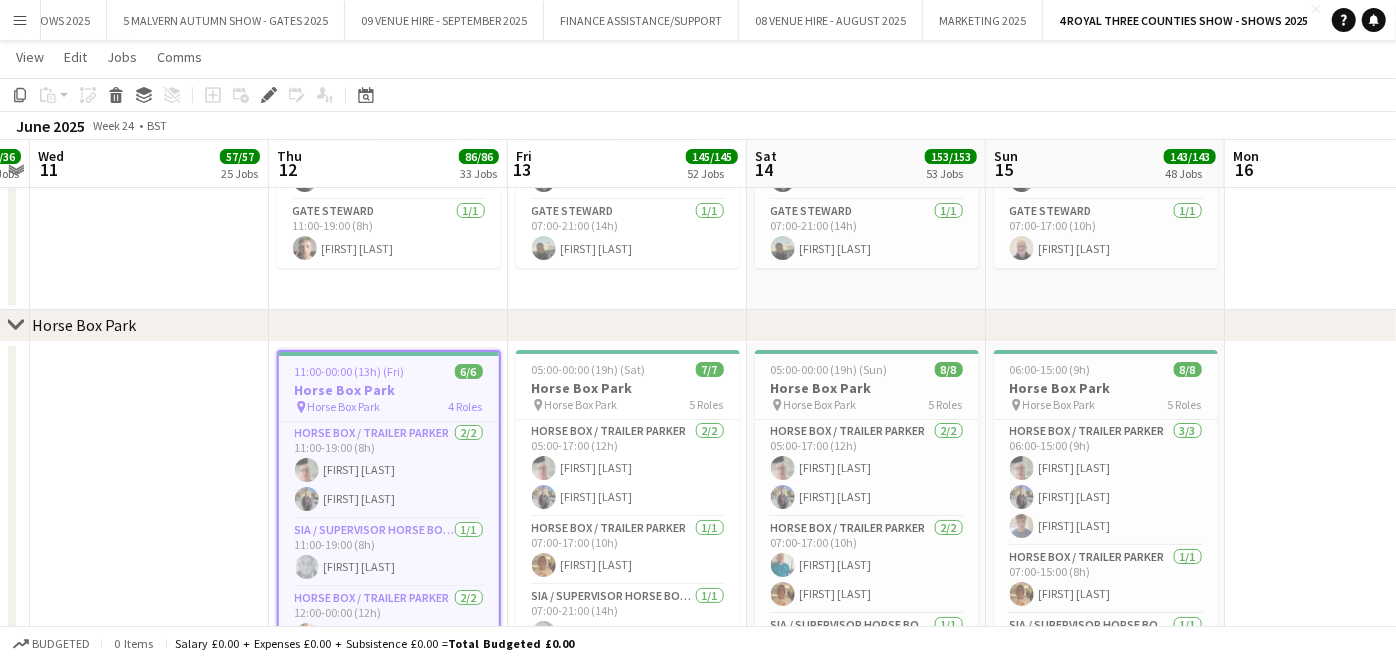 click on "Horse Box Park" at bounding box center (389, 390) 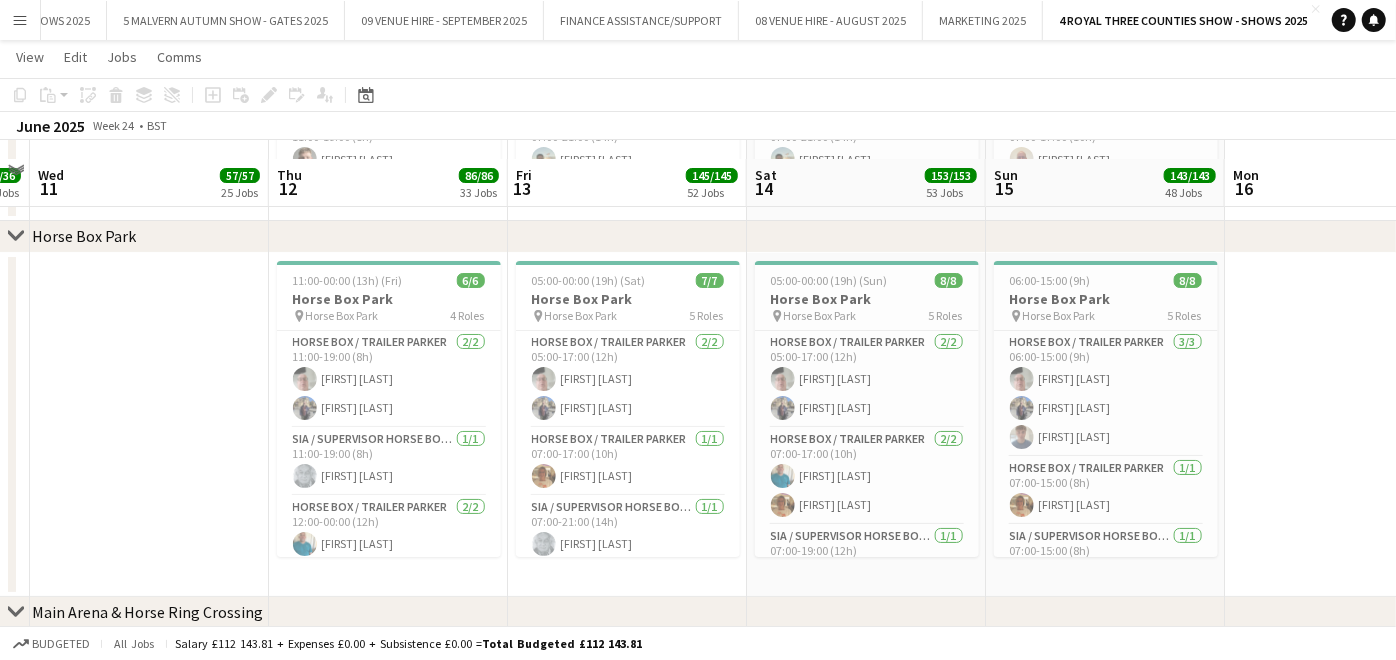 scroll, scrollTop: 9333, scrollLeft: 0, axis: vertical 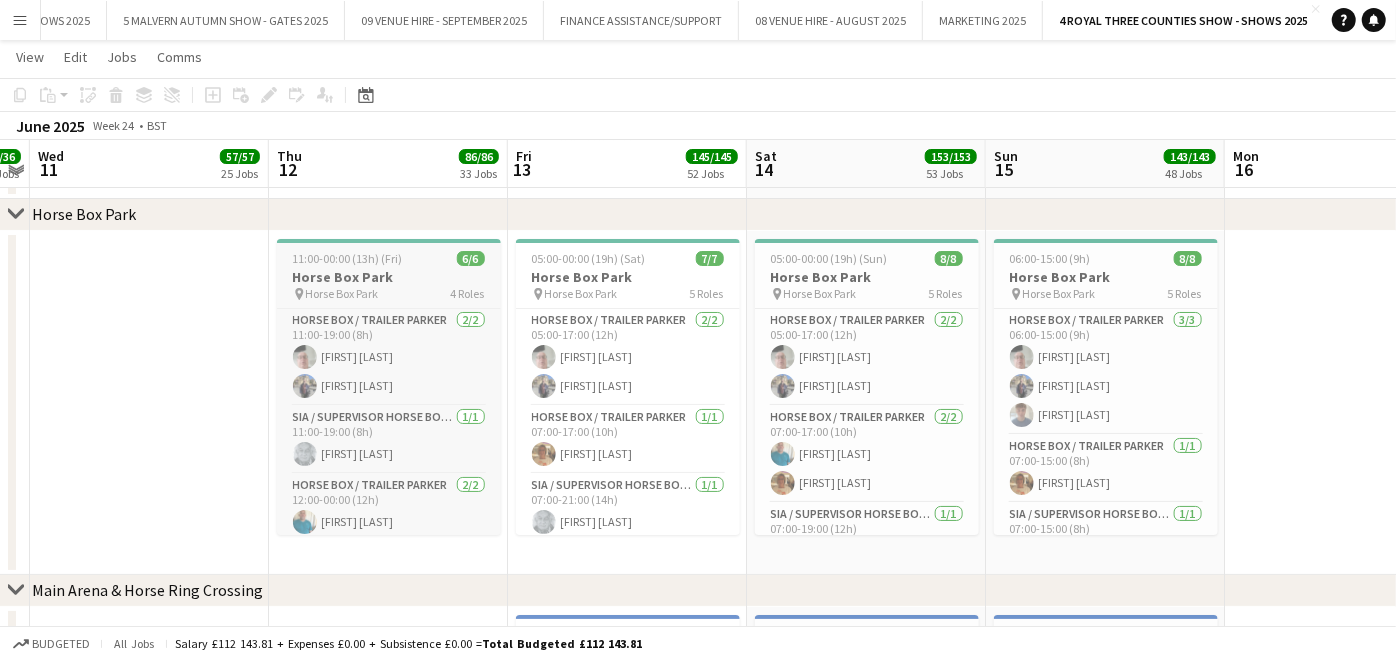 click on "11:00-00:00 (13h) (Fri)" at bounding box center (348, 258) 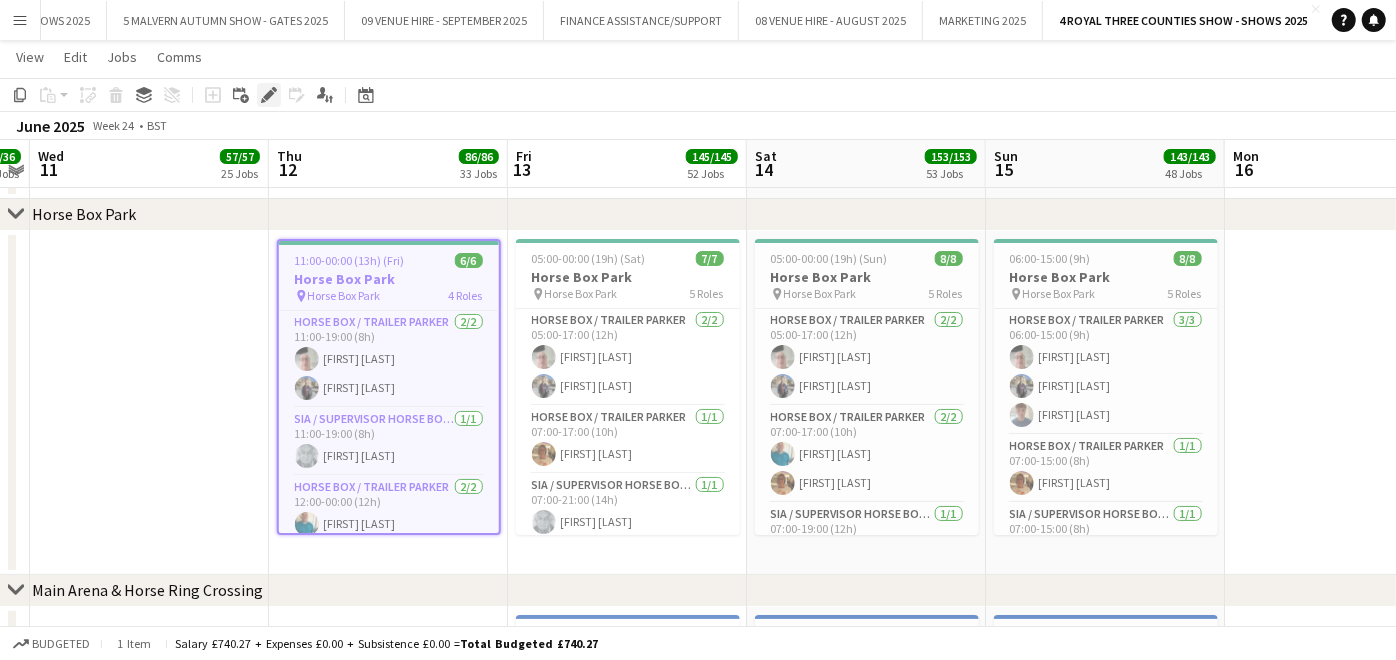 click 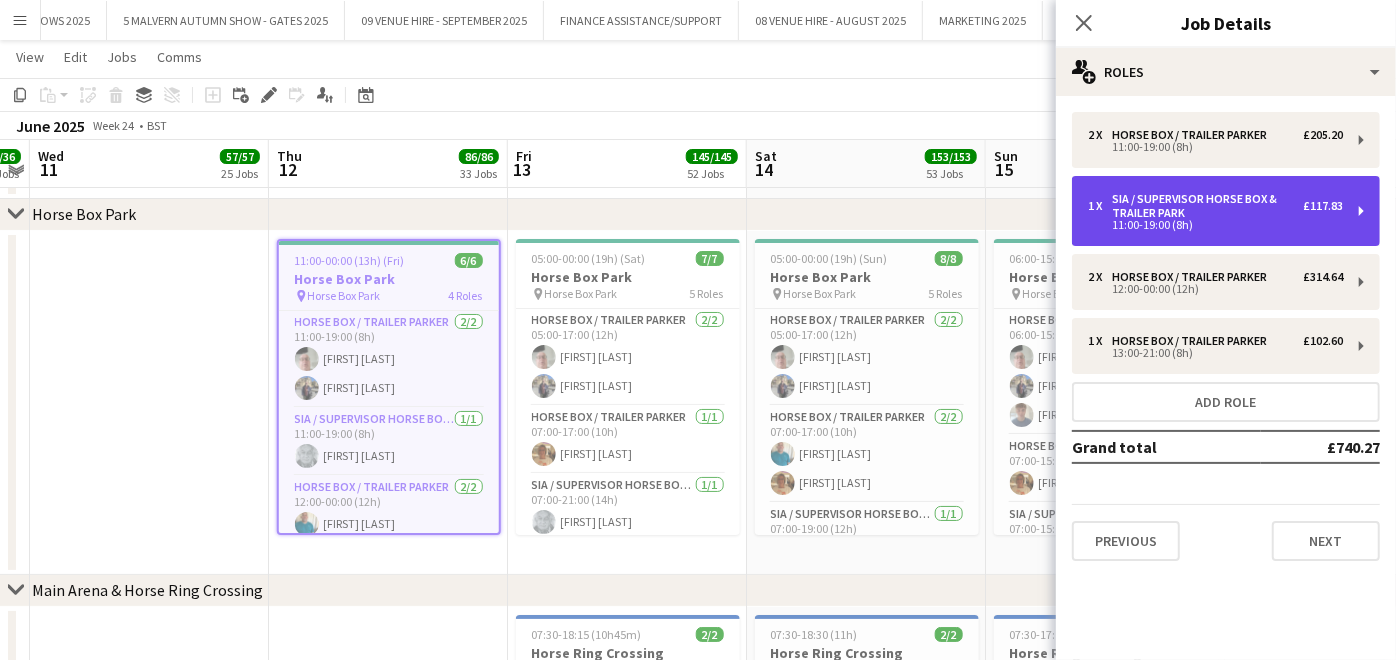 click on "11:00-19:00 (8h)" at bounding box center [1215, 225] 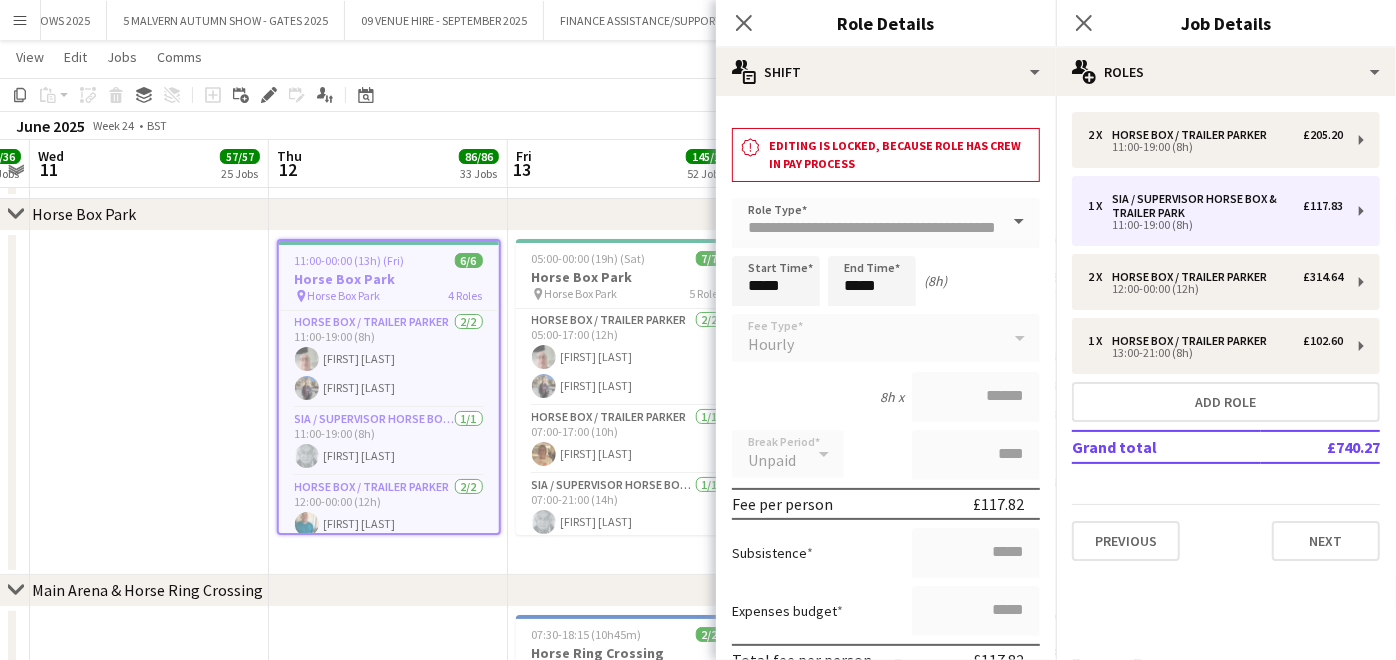 click at bounding box center [149, 403] 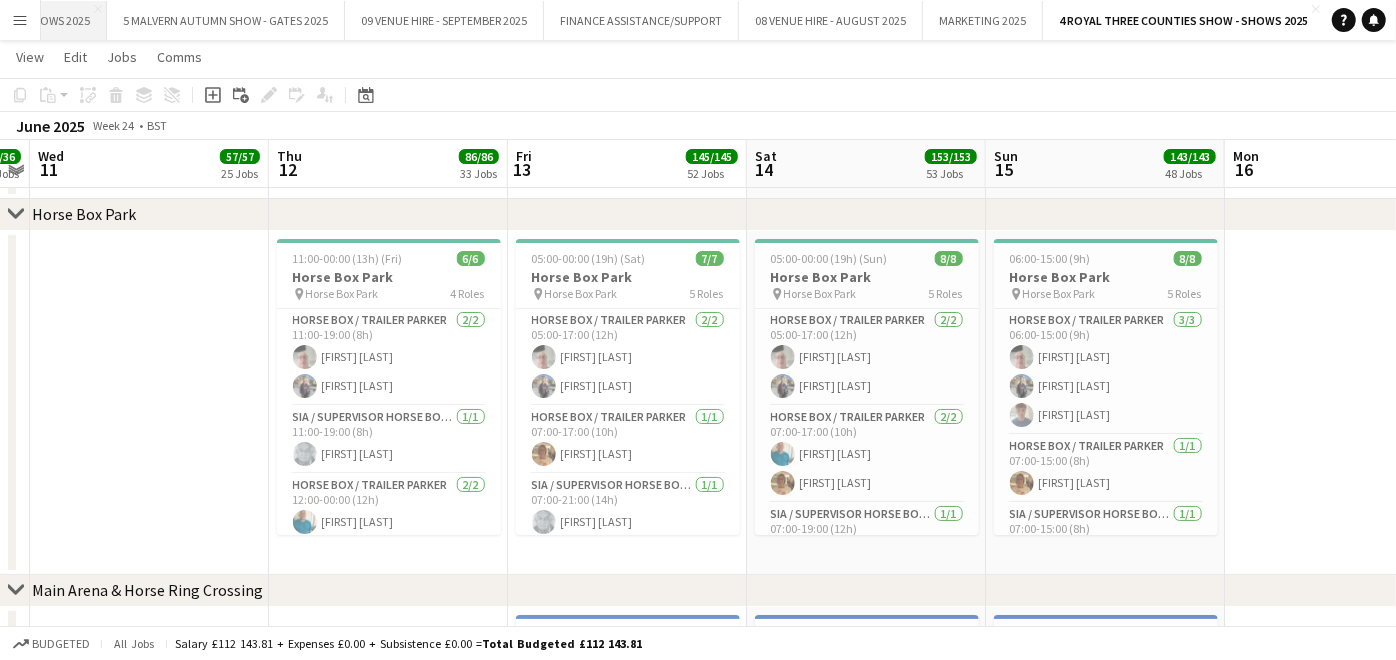 click on "5 MALVERN AUTUMN SHOW - SHOWS 2025
Close" at bounding box center (-15, 20) 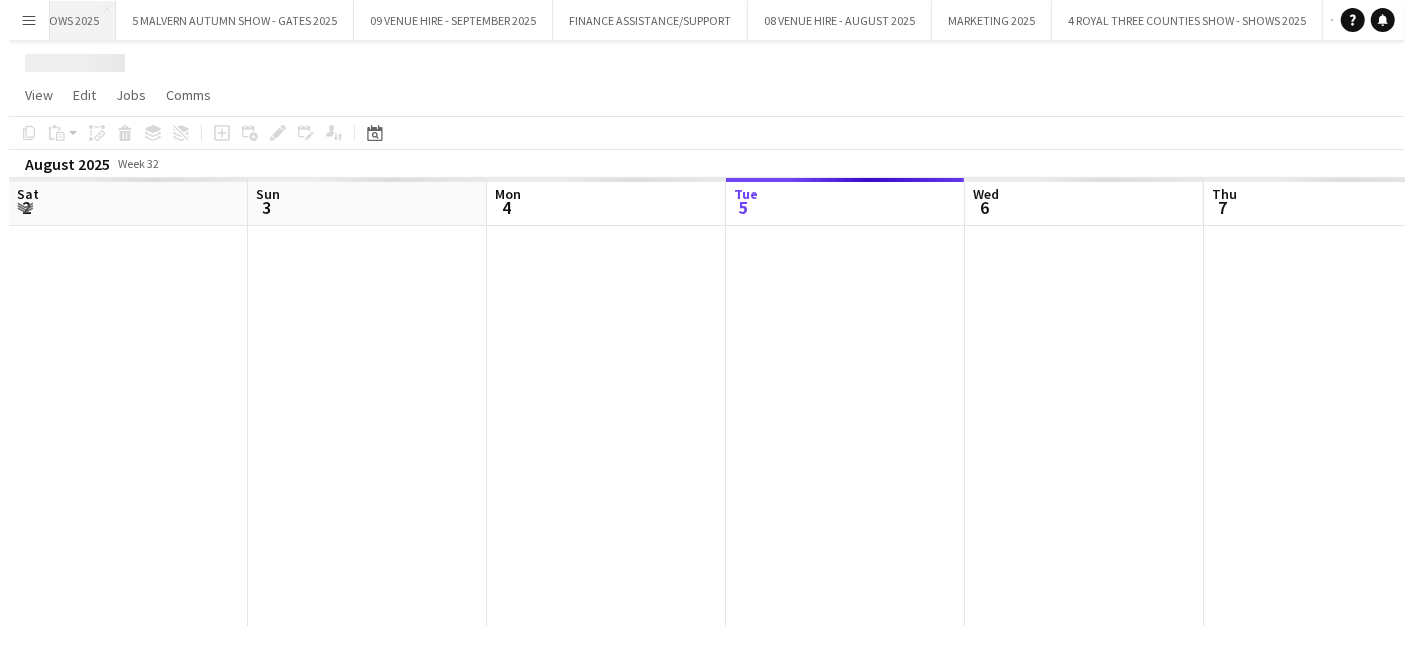 scroll, scrollTop: 0, scrollLeft: 0, axis: both 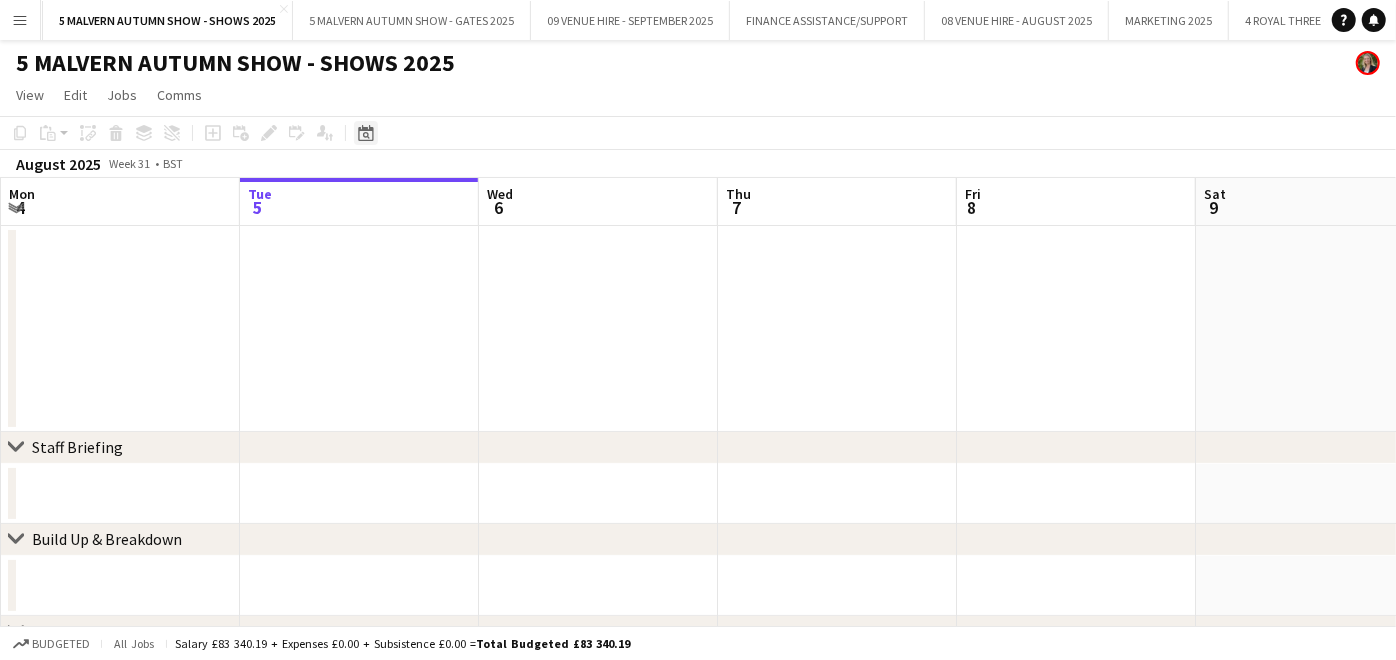 click 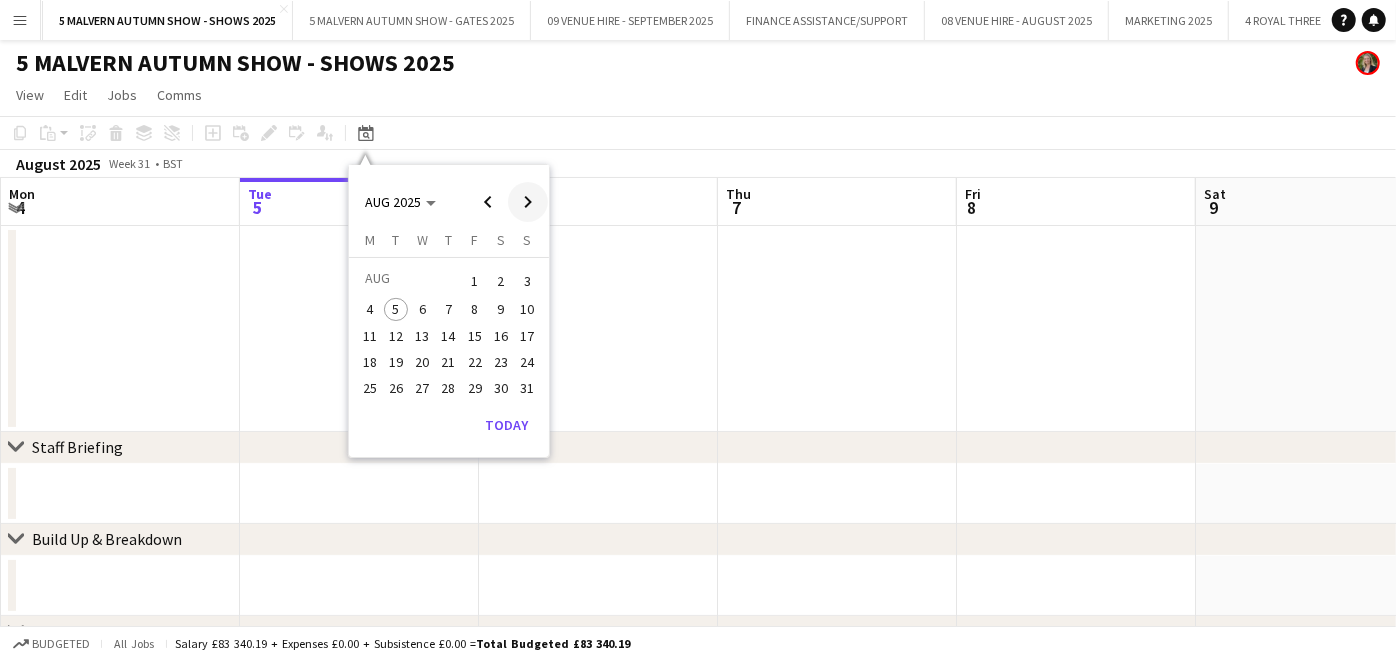 click at bounding box center (528, 202) 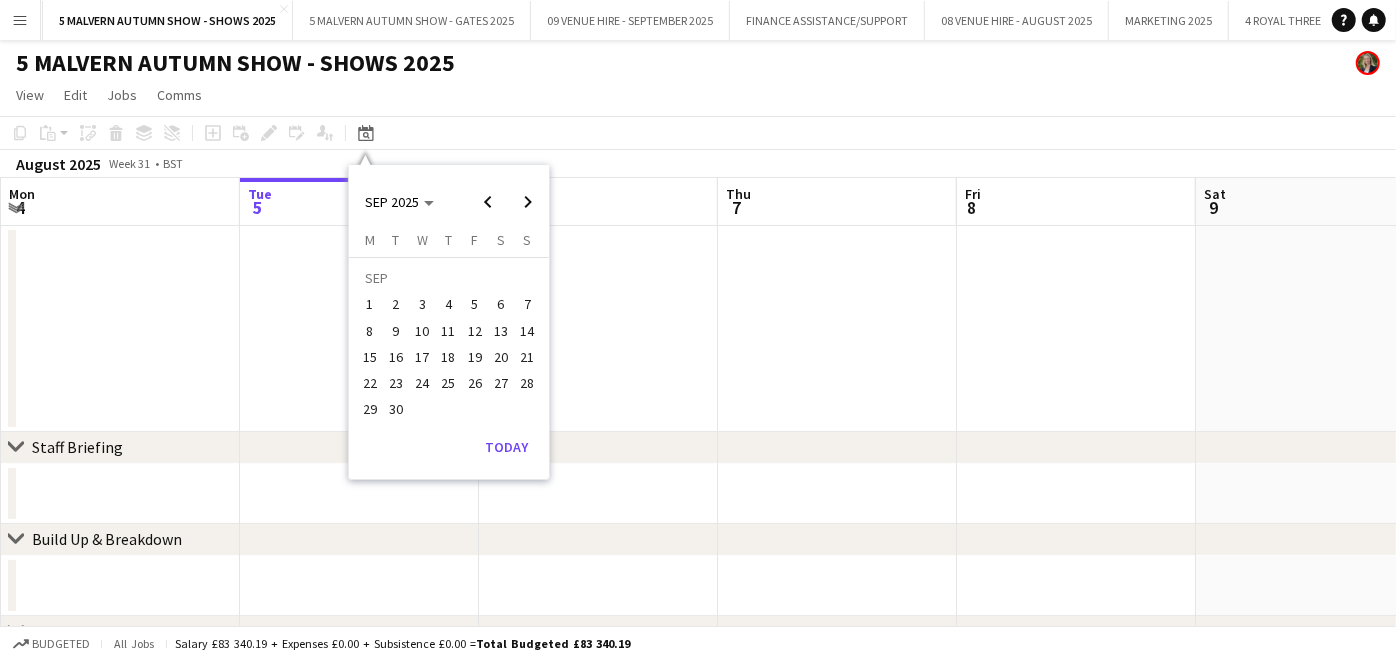 click on "19" at bounding box center (475, 357) 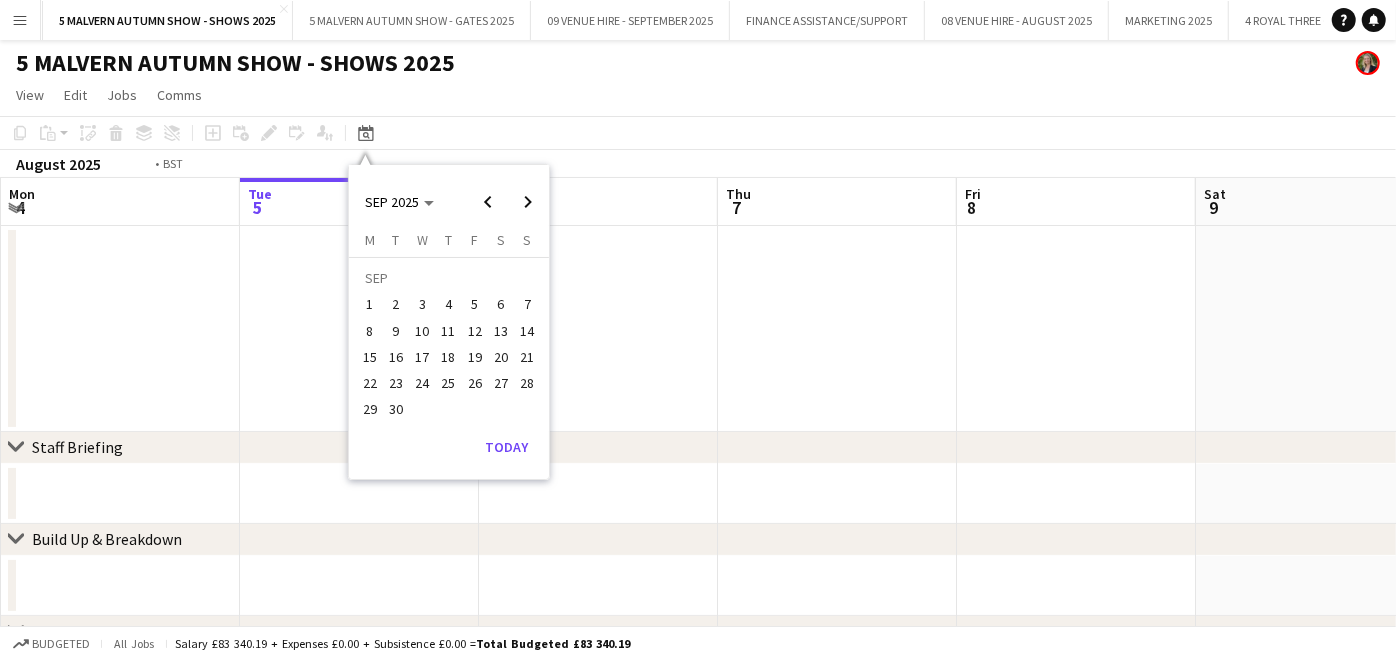 scroll, scrollTop: 0, scrollLeft: 687, axis: horizontal 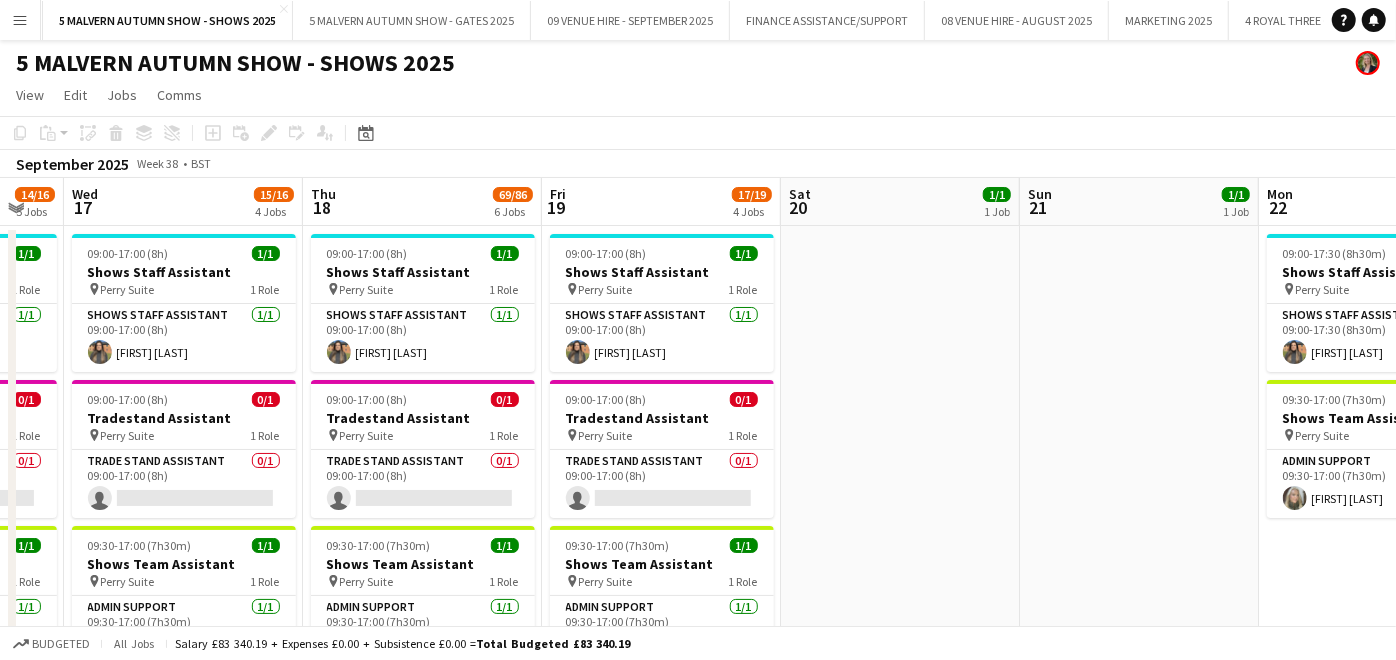 drag, startPoint x: 162, startPoint y: 268, endPoint x: 435, endPoint y: 265, distance: 273.01648 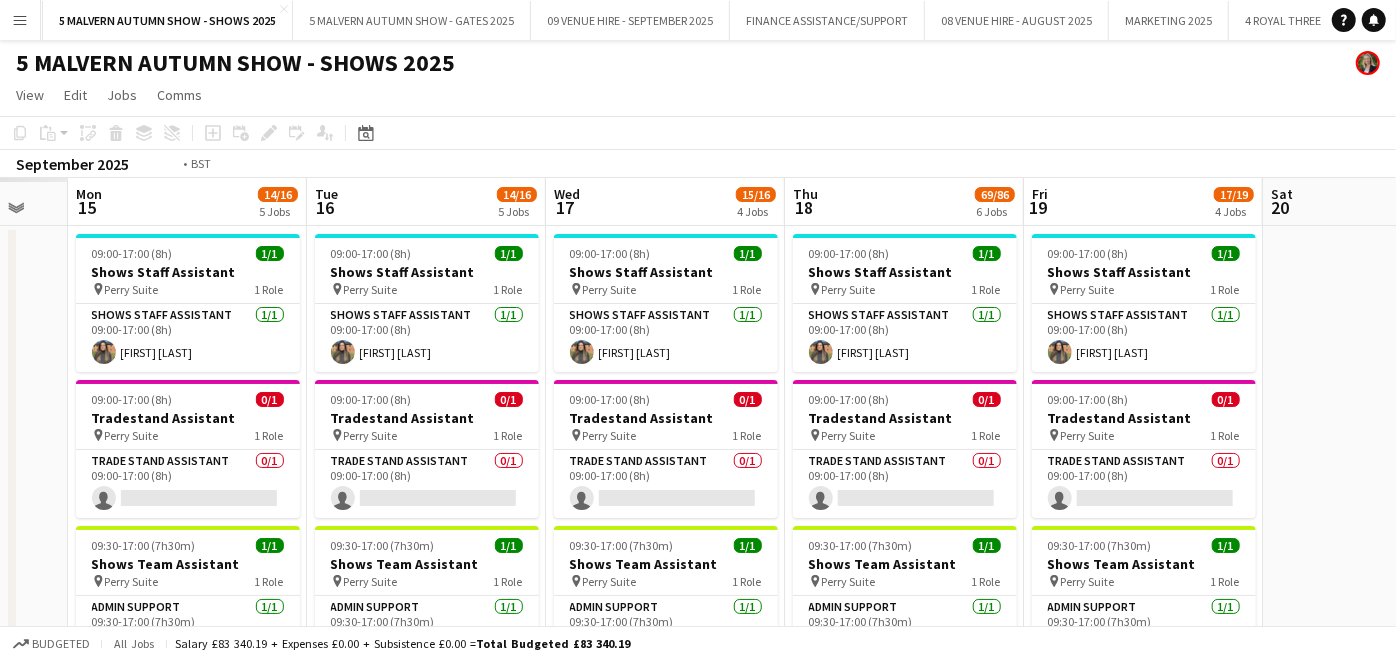 drag, startPoint x: 416, startPoint y: 271, endPoint x: 898, endPoint y: 326, distance: 485.1278 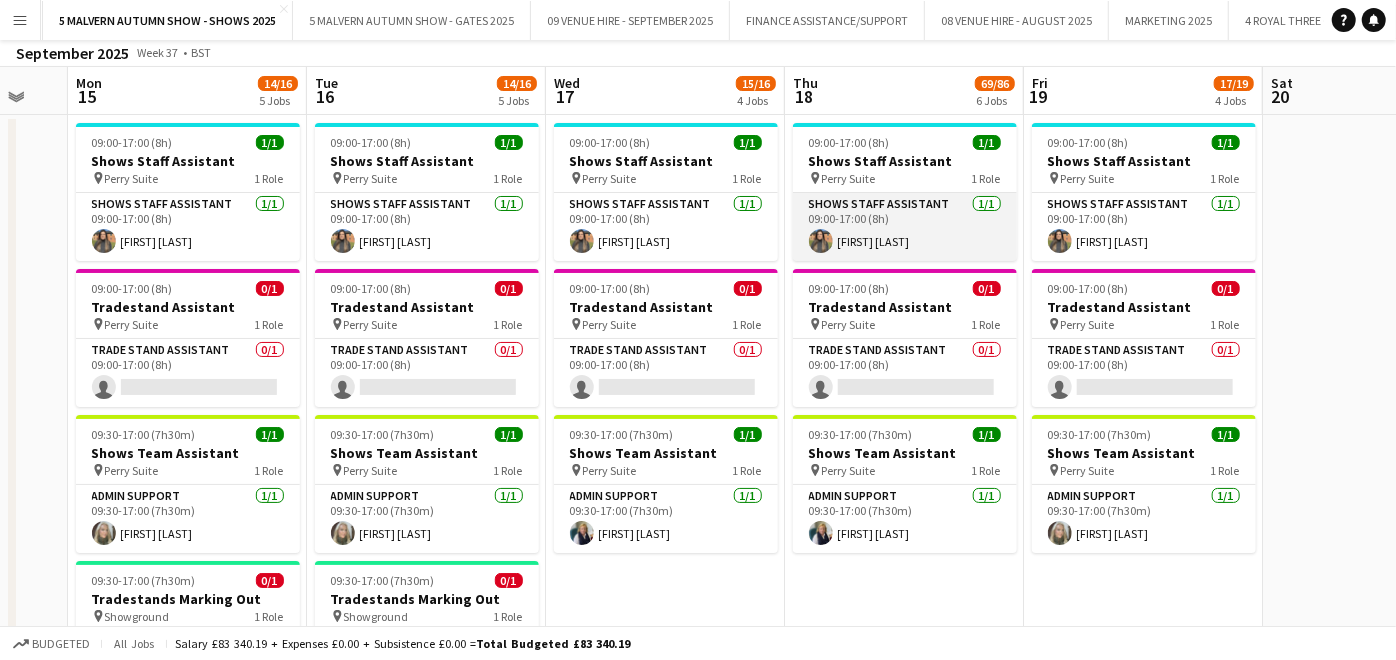 scroll, scrollTop: 0, scrollLeft: 0, axis: both 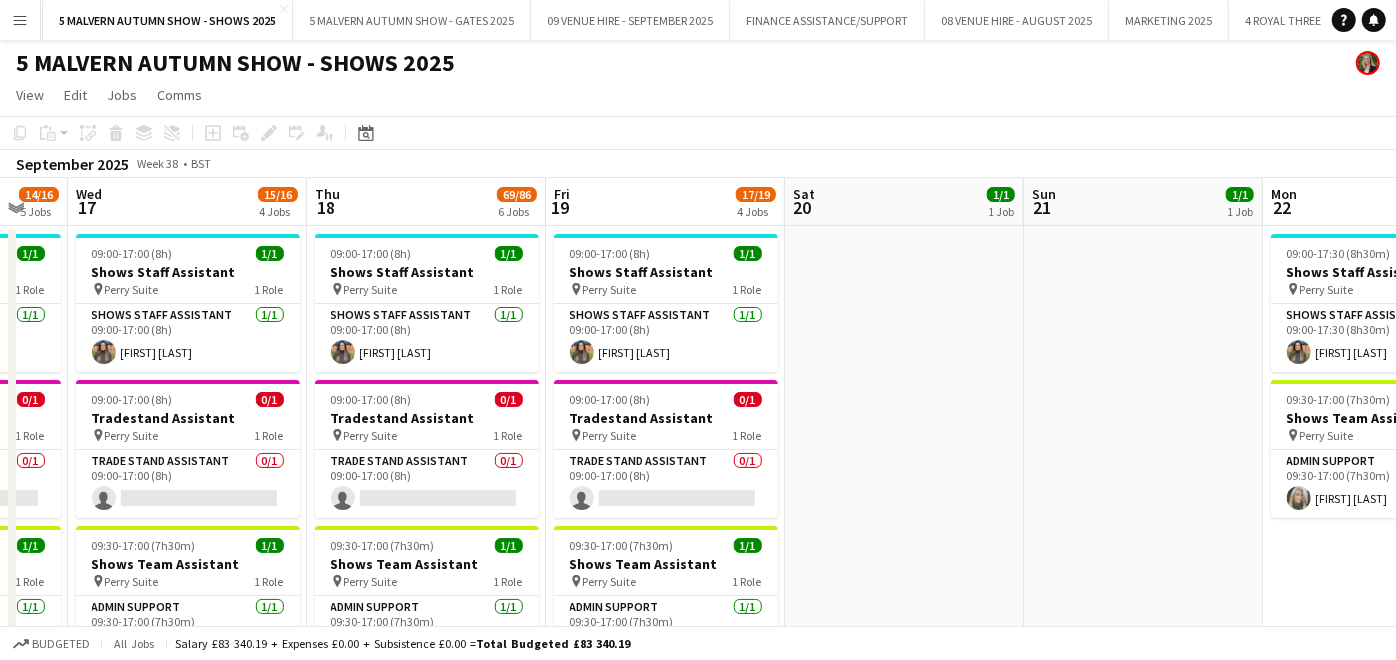 drag, startPoint x: 882, startPoint y: 286, endPoint x: 42, endPoint y: 248, distance: 840.8591 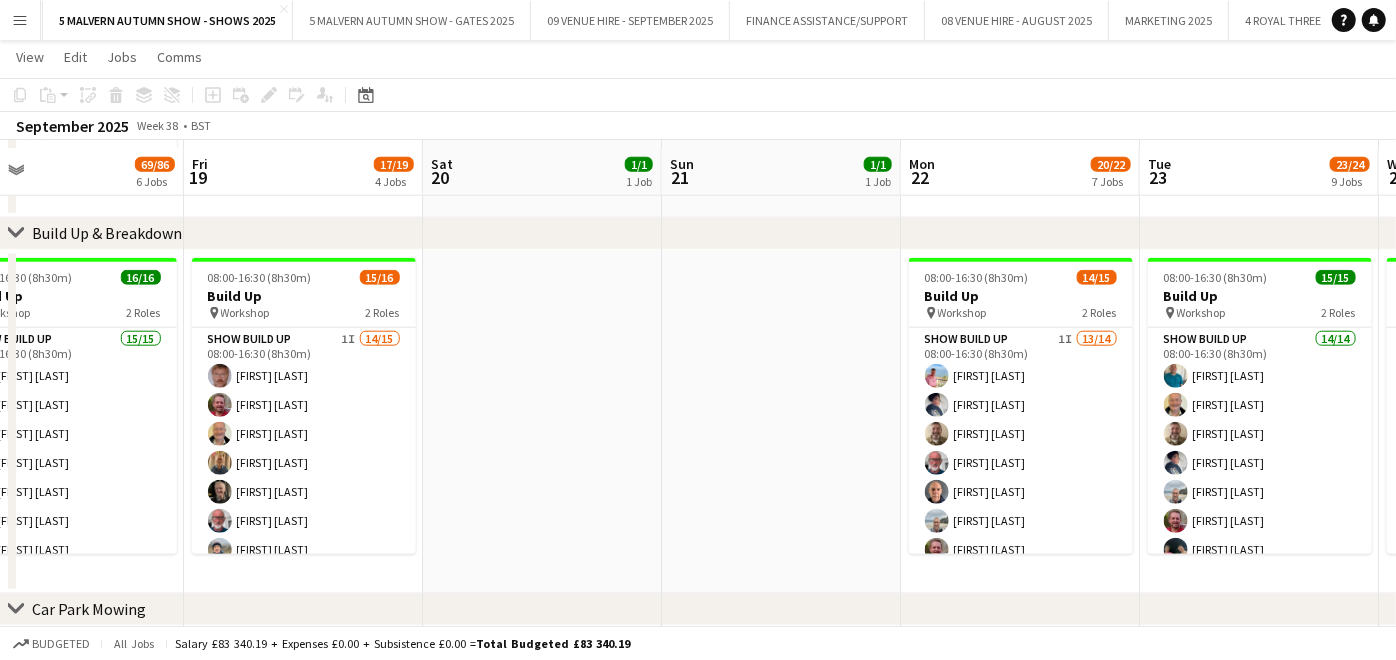 scroll, scrollTop: 1222, scrollLeft: 0, axis: vertical 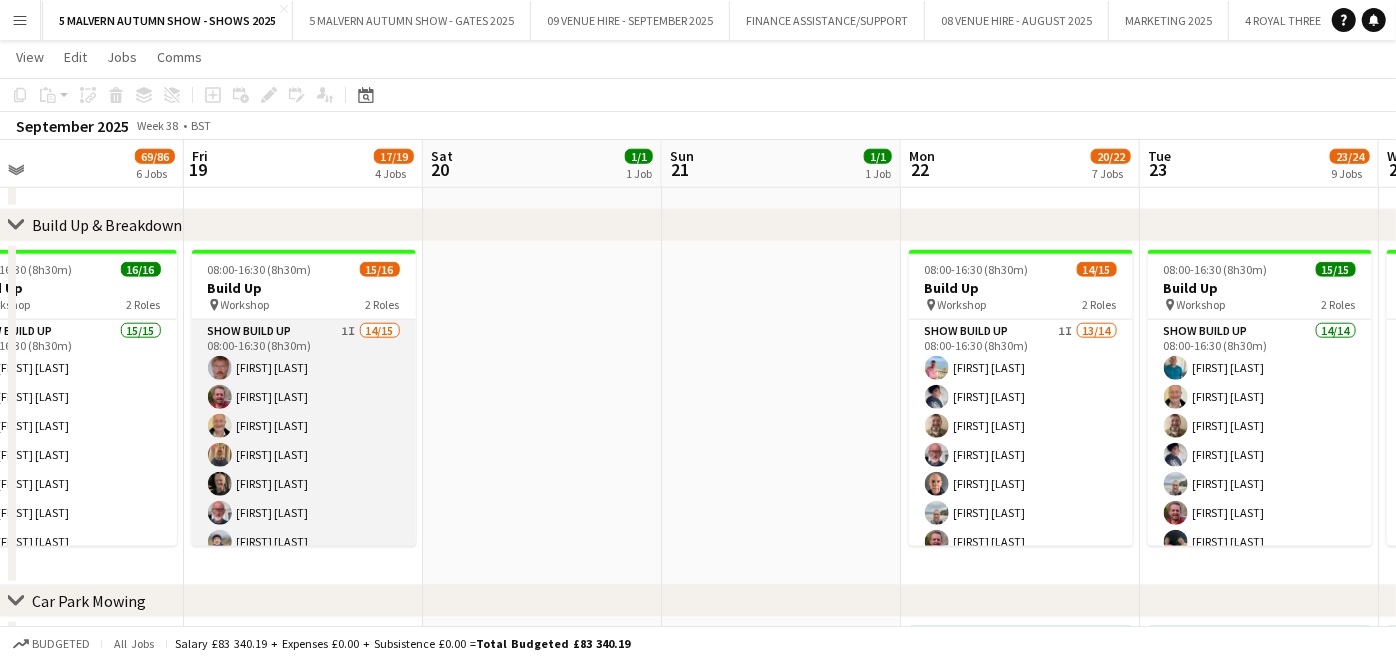 click on "Show Build Up   1I   14/15   08:00-16:30 (8h30m)
[FIRST] [LAST] [FIRST] [LAST] [FIRST] [LAST] [FIRST] [LAST] [FIRST] [LAST] [FIRST] [LAST] [FIRST] [LAST] [FIRST] [LAST] [FIRST] [LAST] [FIRST] [LAST] [FIRST] [LAST]
single-neutral-actions" at bounding box center (304, 557) 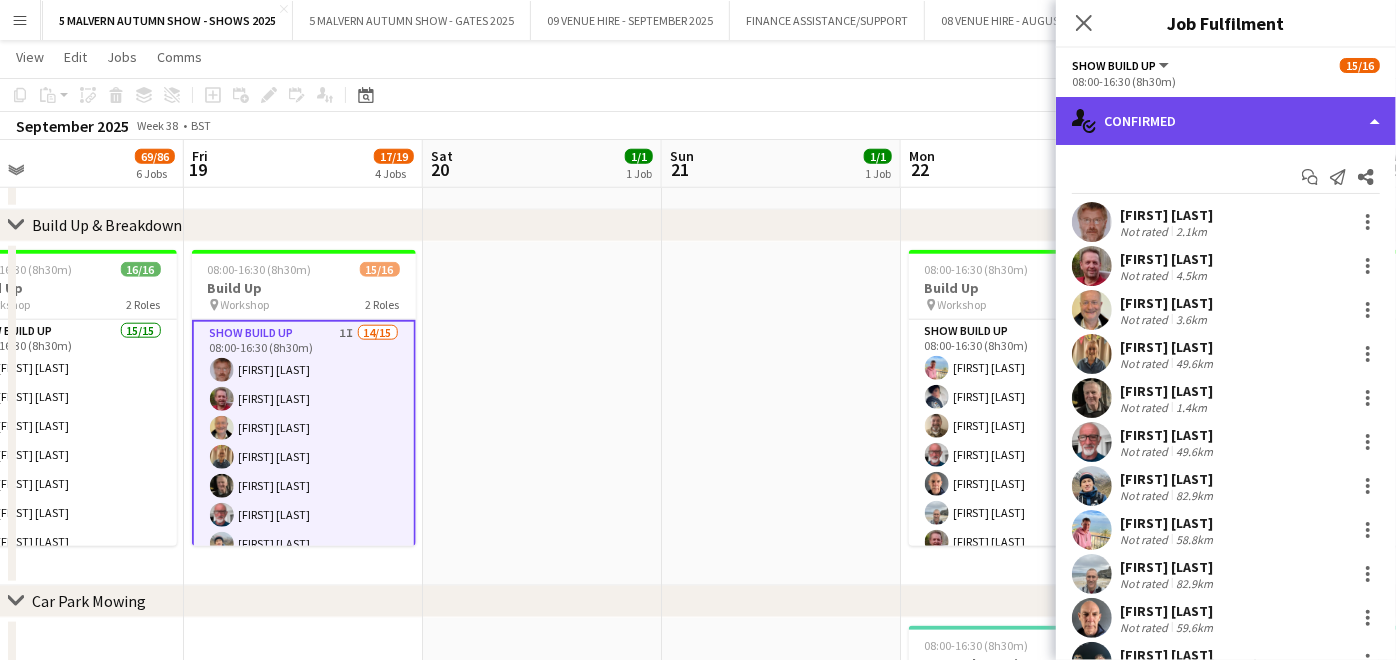 click on "single-neutral-actions-check-2
Confirmed" 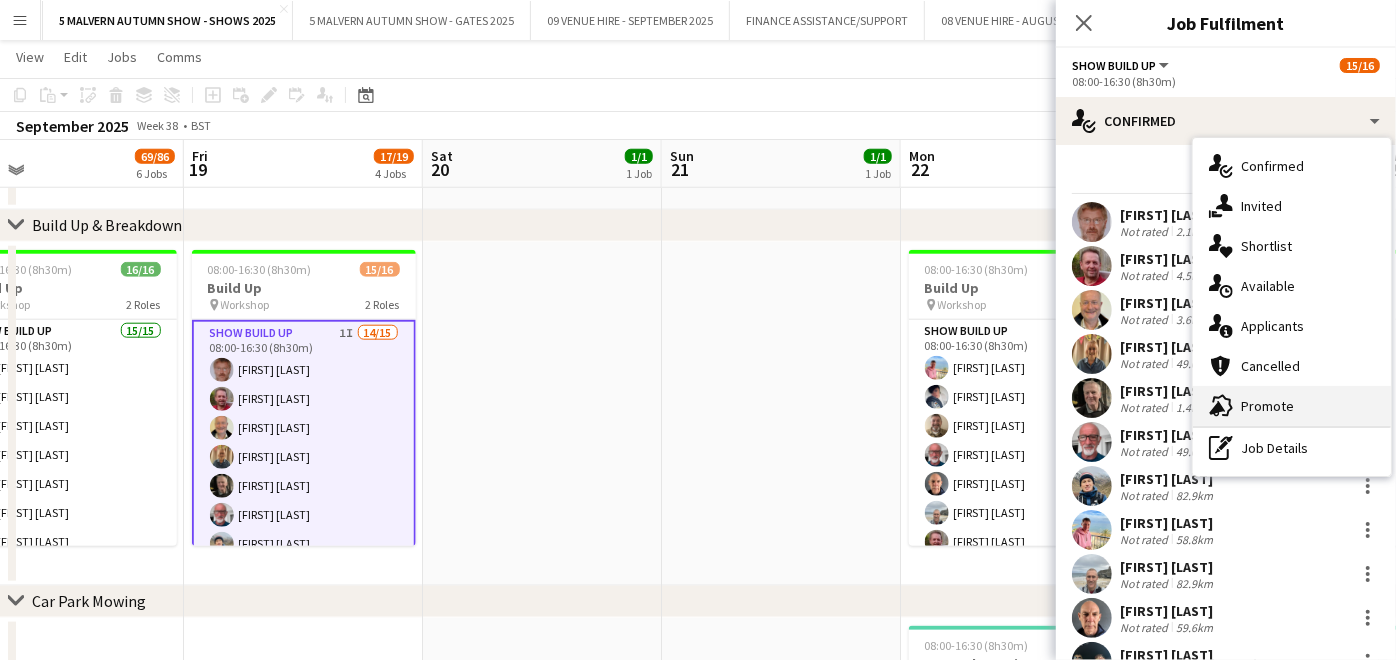 click on "advertising-megaphone
Promote" at bounding box center [1292, 406] 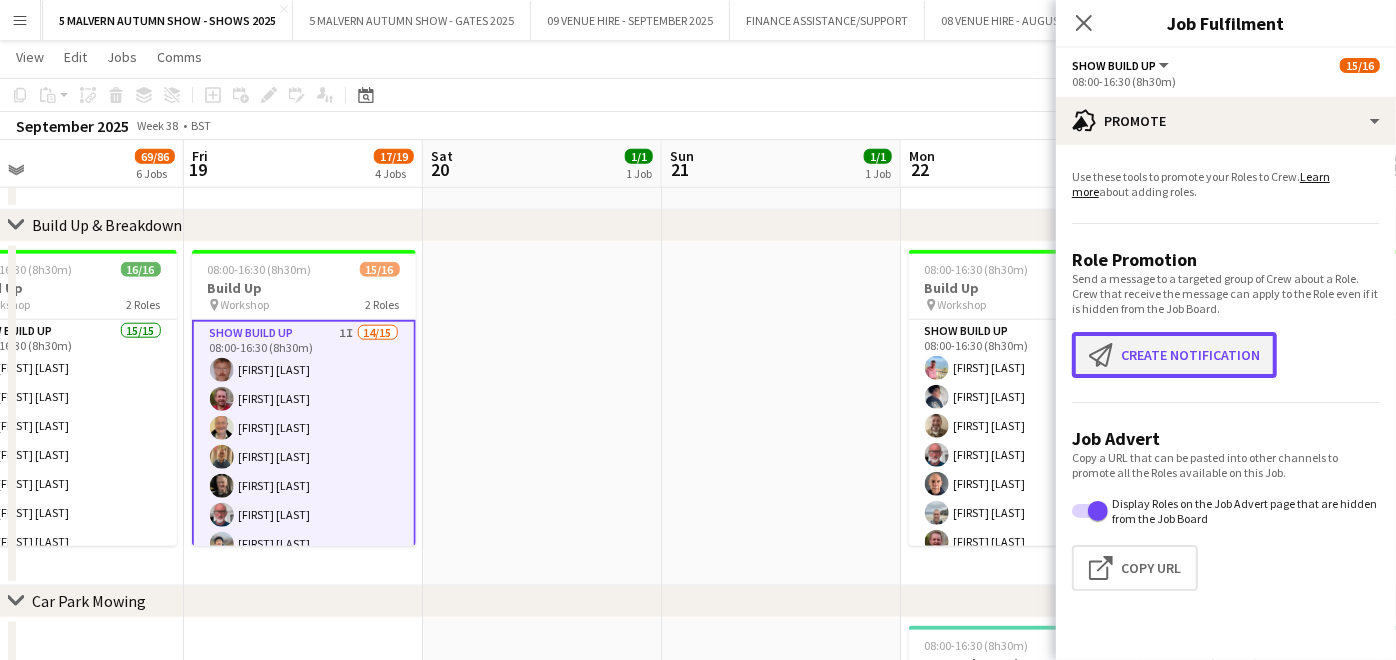 click on "Create notification
Create notification" at bounding box center (1174, 355) 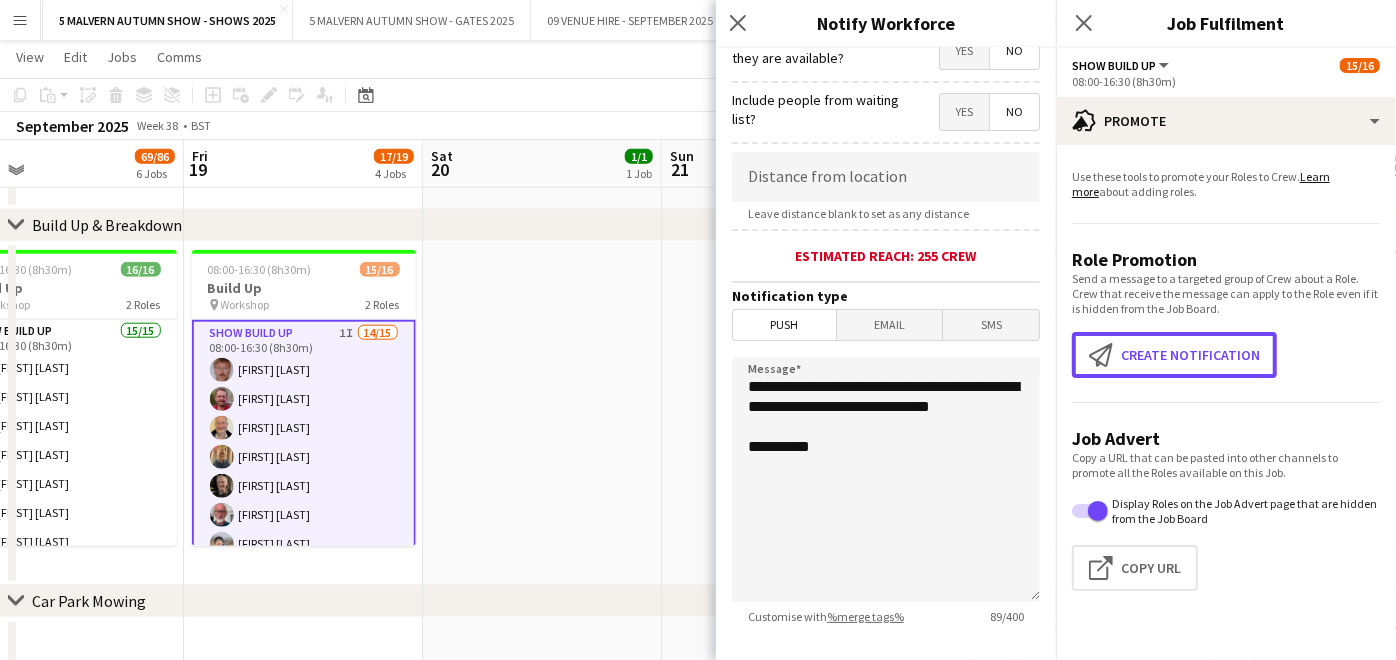 scroll, scrollTop: 333, scrollLeft: 0, axis: vertical 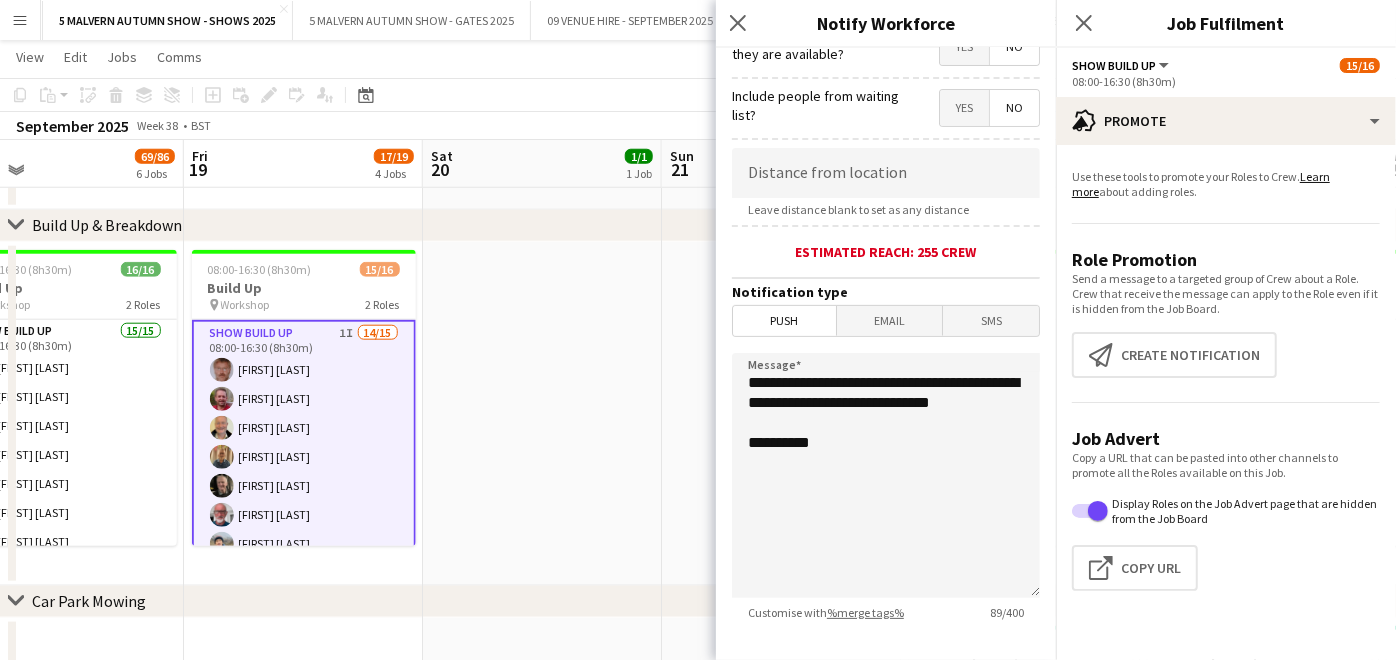 click on "Push" at bounding box center [784, 321] 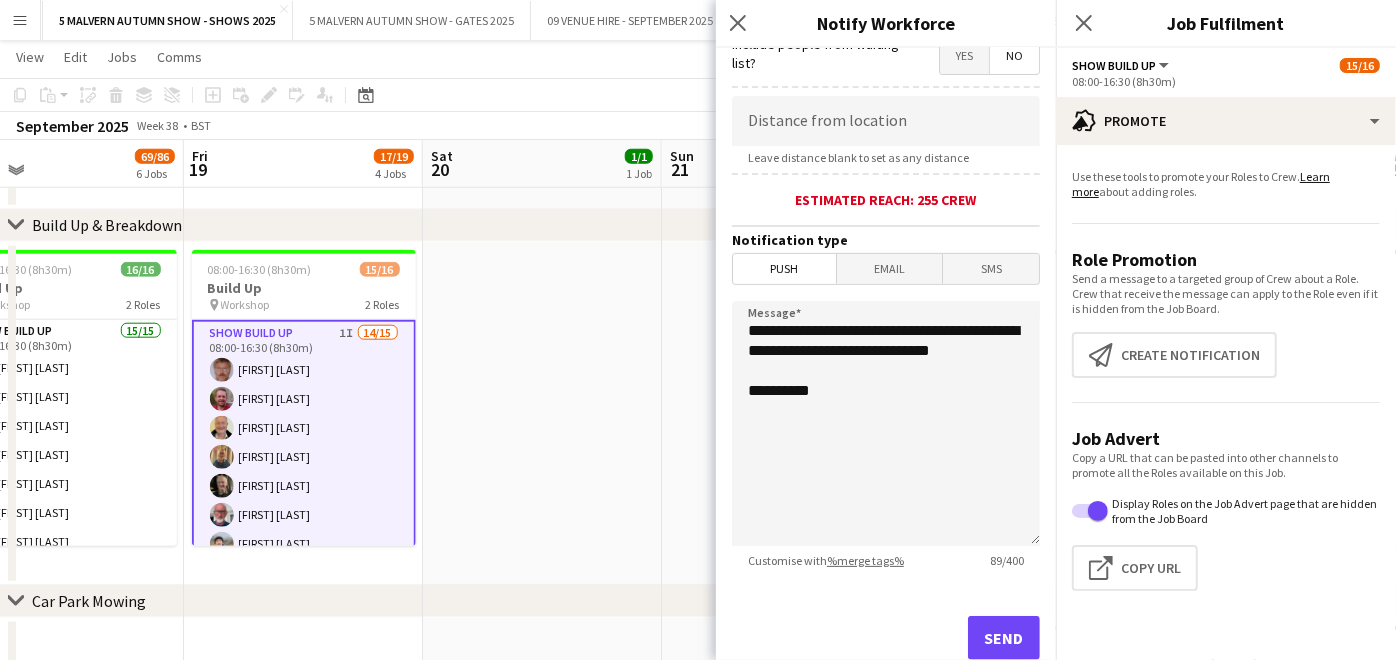 scroll, scrollTop: 432, scrollLeft: 0, axis: vertical 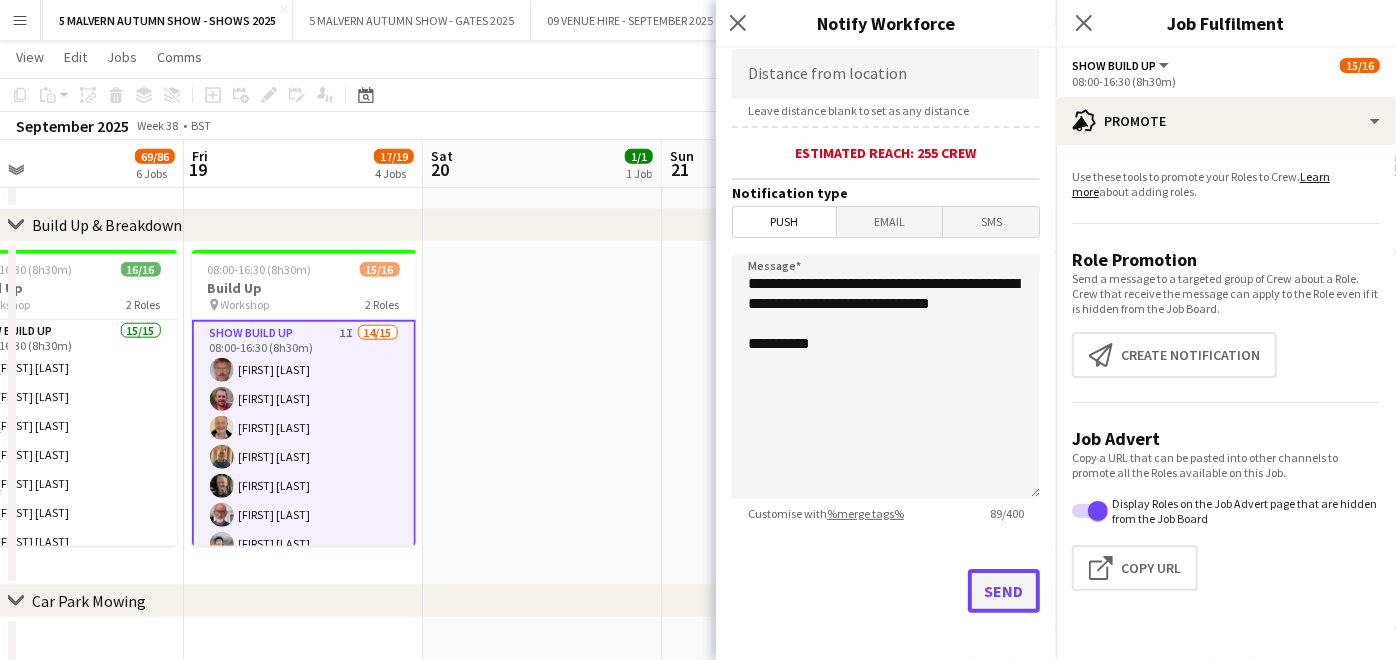 click on "Send" 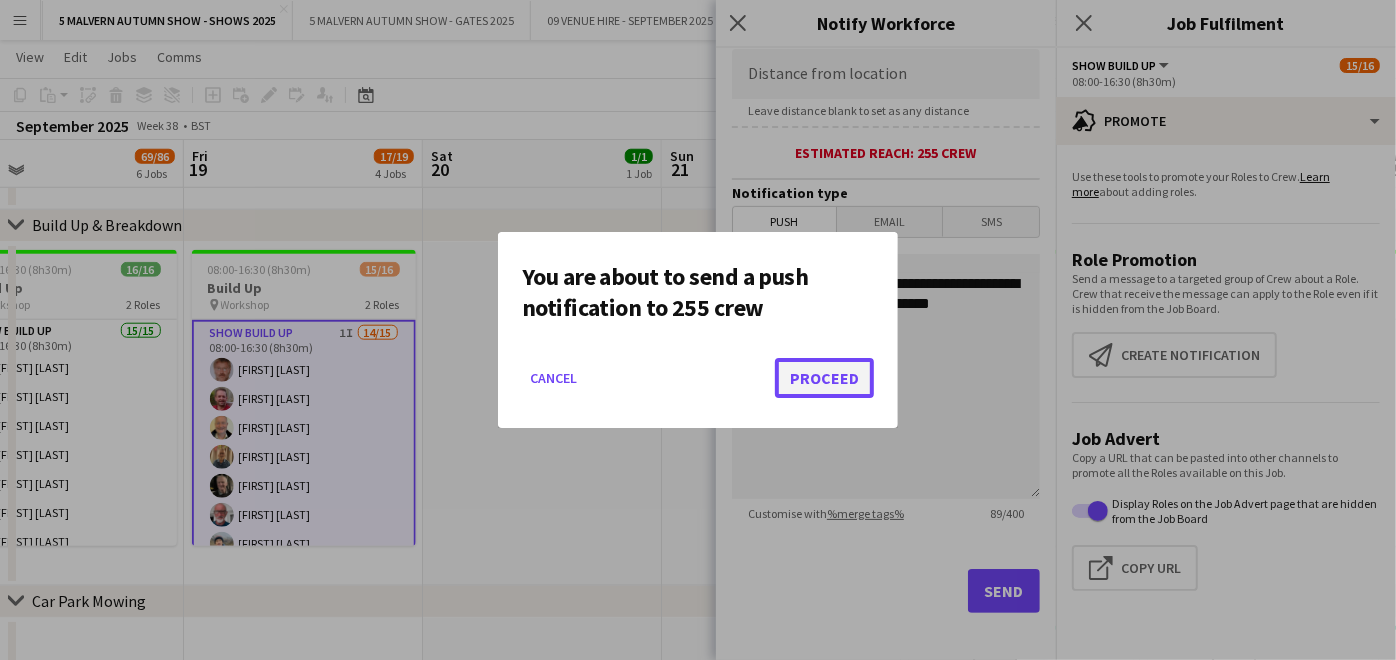 click on "Proceed" 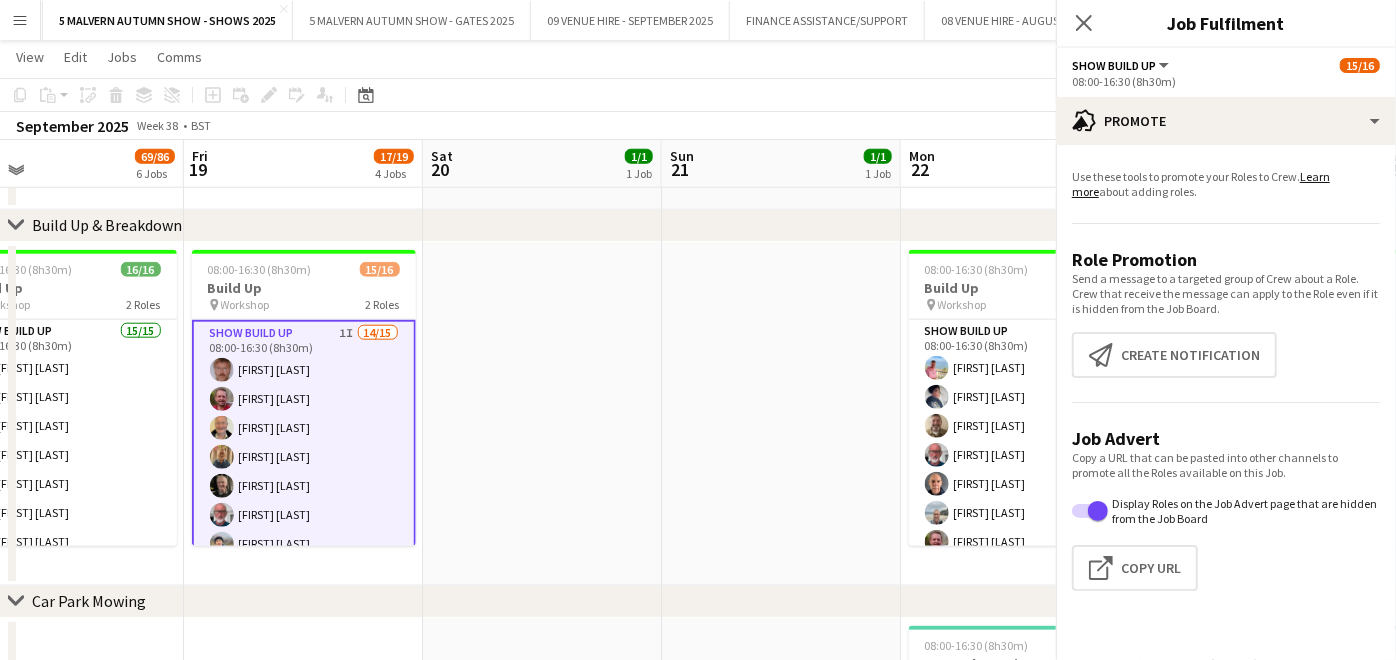 scroll, scrollTop: 1222, scrollLeft: 0, axis: vertical 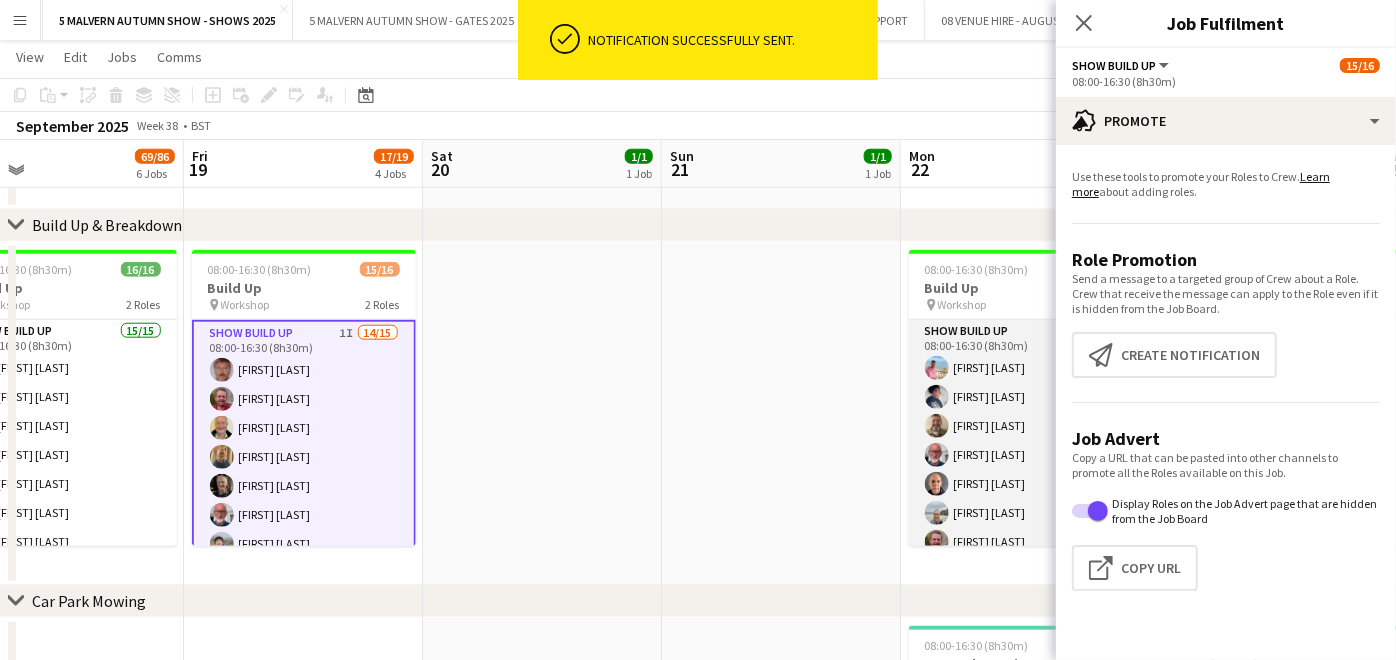 click on "Show Build Up   1I   13/14   08:00-16:30 (8h30m)
[FIRST] [LAST] [FIRST] [LAST] [FIRST] [LAST] [FIRST] [LAST] [FIRST] [LAST] [FIRST] [LAST] [FIRST] [LAST] [FIRST] [LAST] [FIRST] [LAST]
single-neutral-actions" at bounding box center [1021, 542] 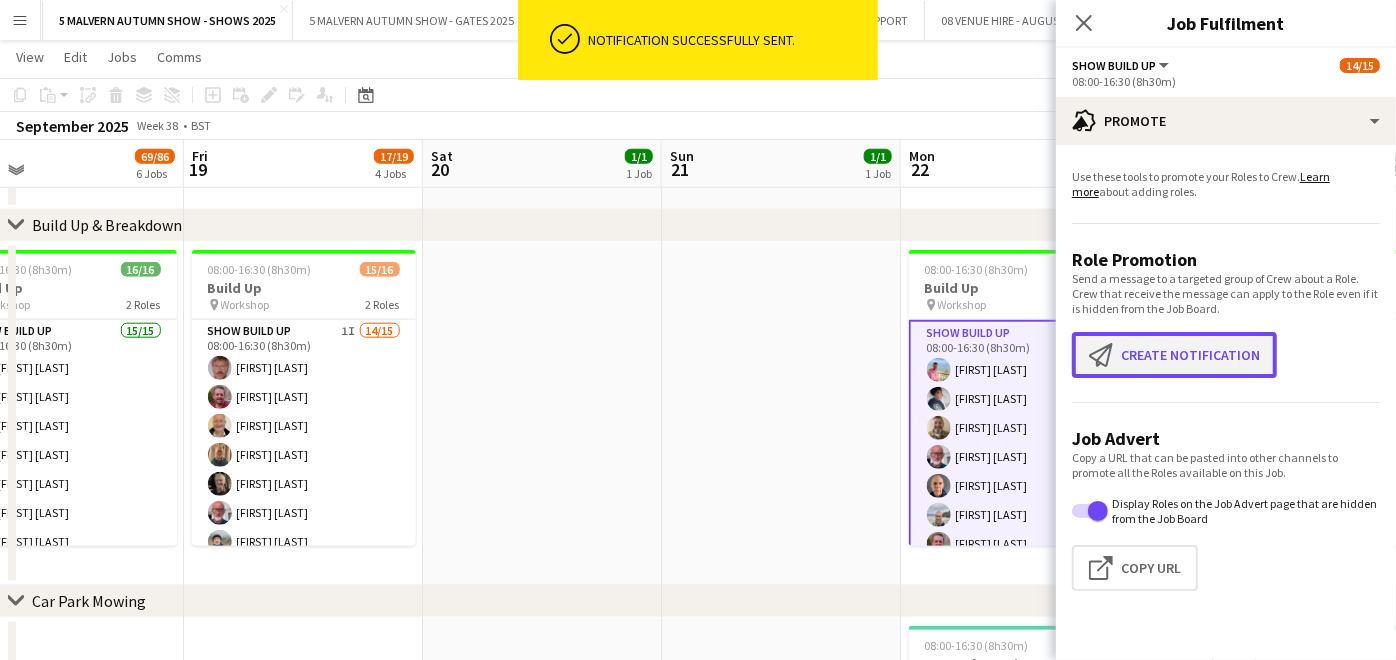 click on "Create notification" at bounding box center [1105, 355] 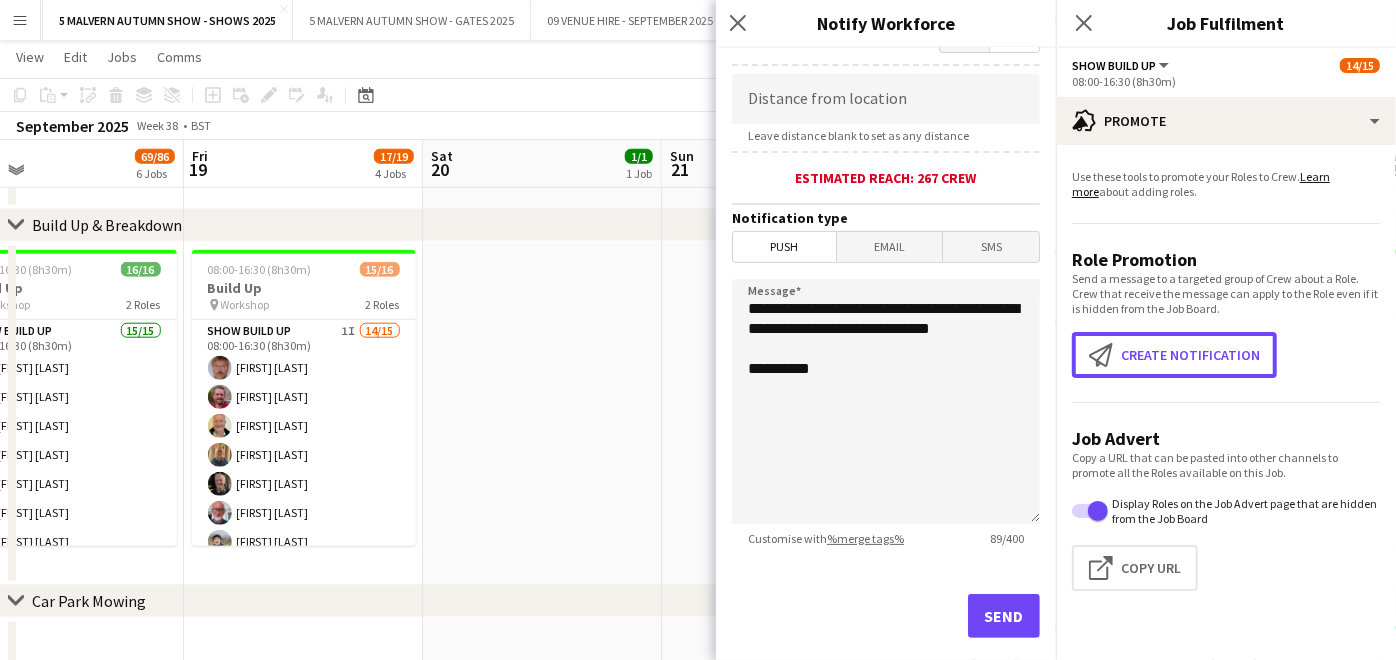 scroll, scrollTop: 432, scrollLeft: 0, axis: vertical 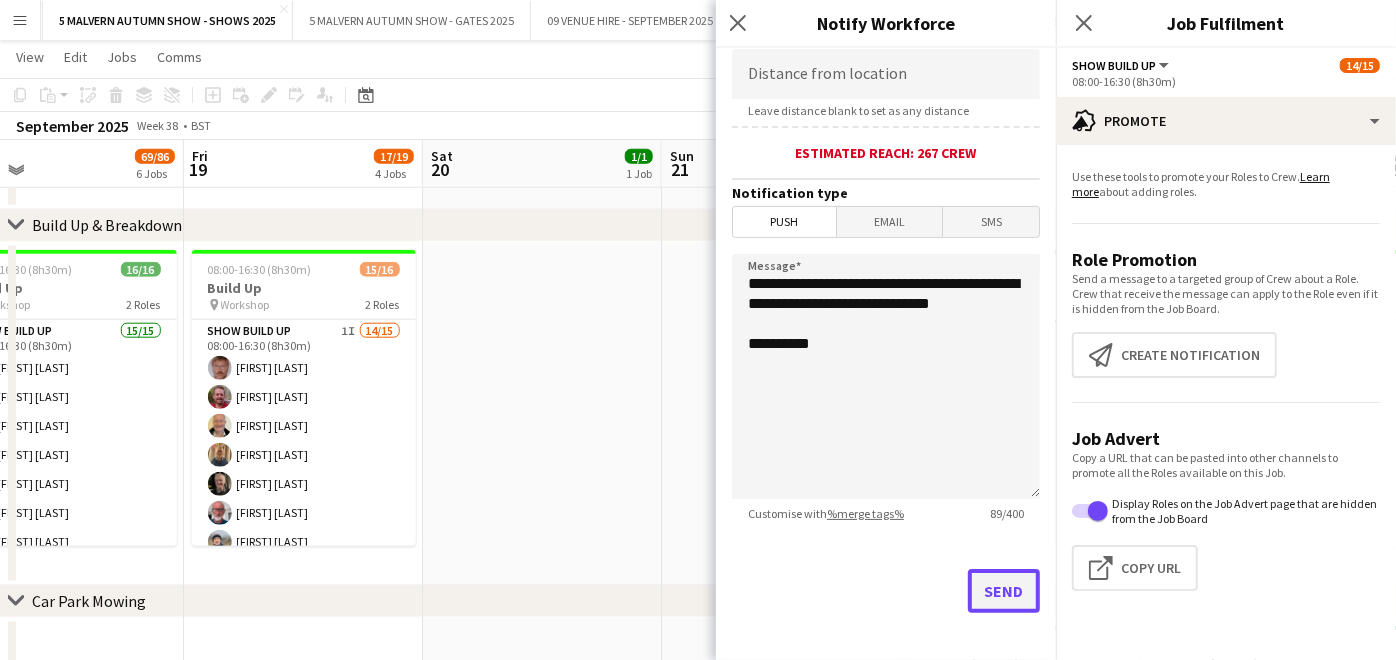 click on "Send" 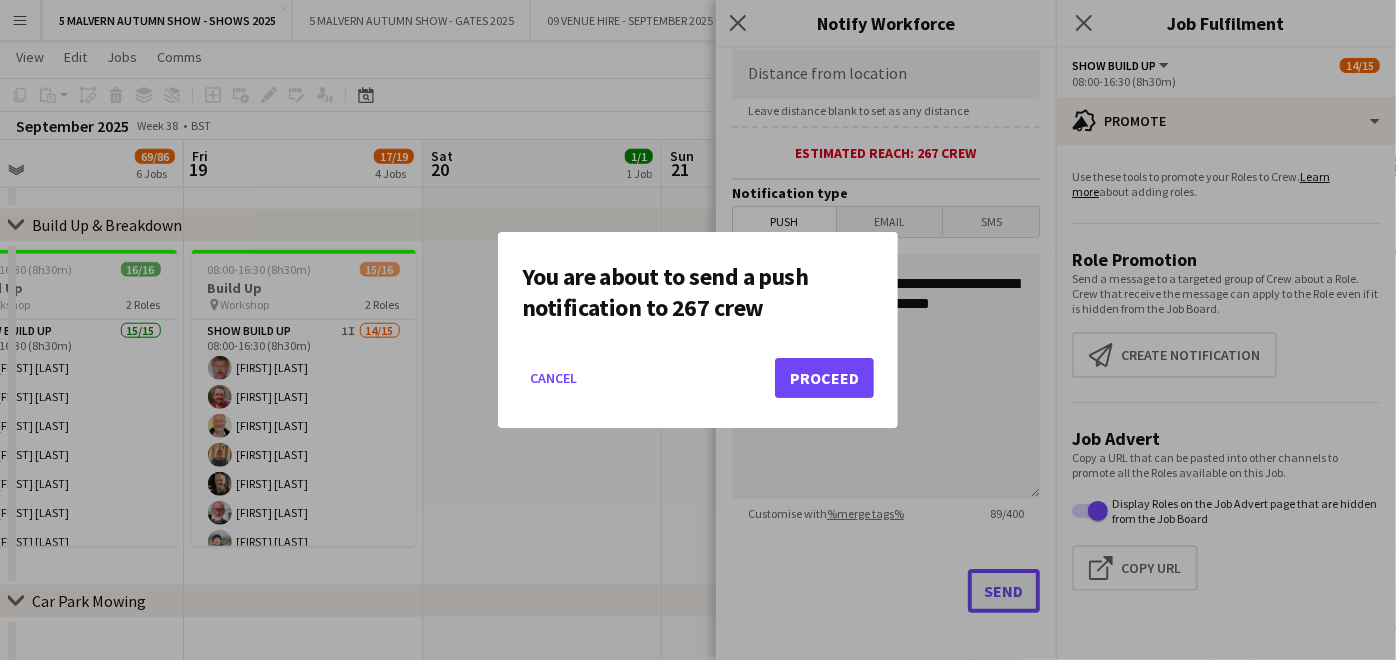 scroll, scrollTop: 0, scrollLeft: 0, axis: both 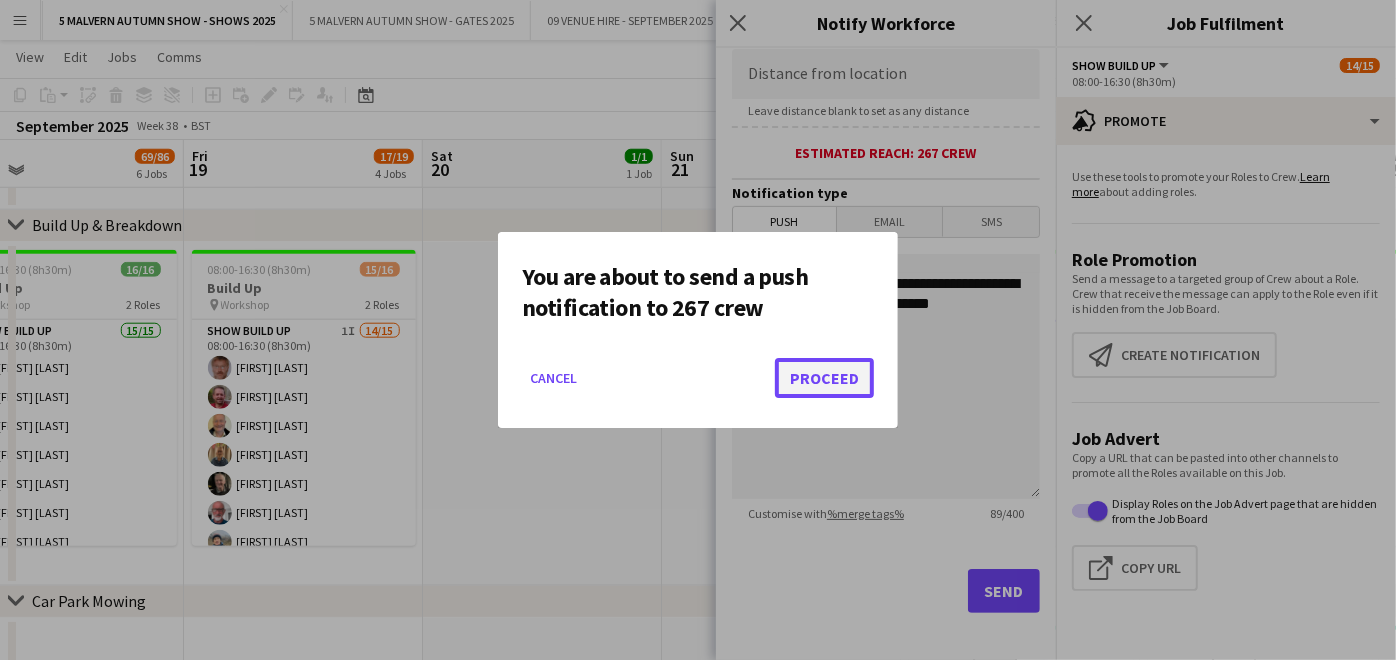 click on "Proceed" 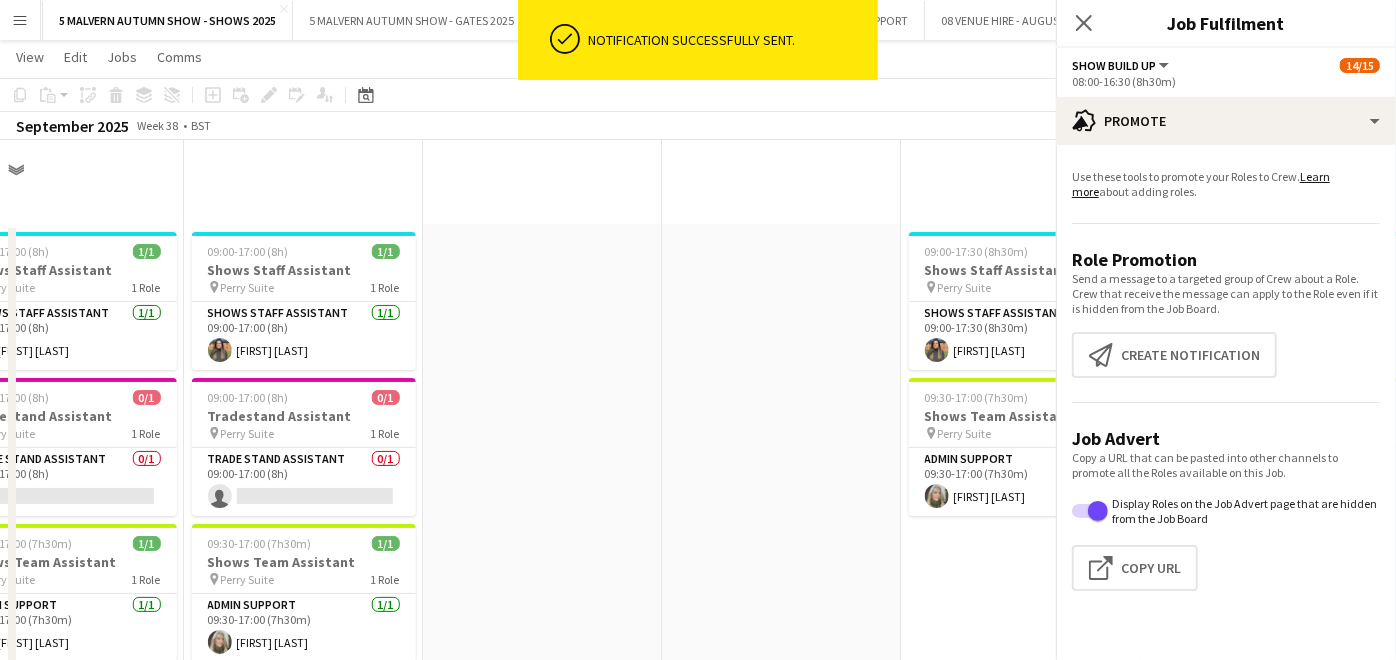scroll, scrollTop: 1222, scrollLeft: 0, axis: vertical 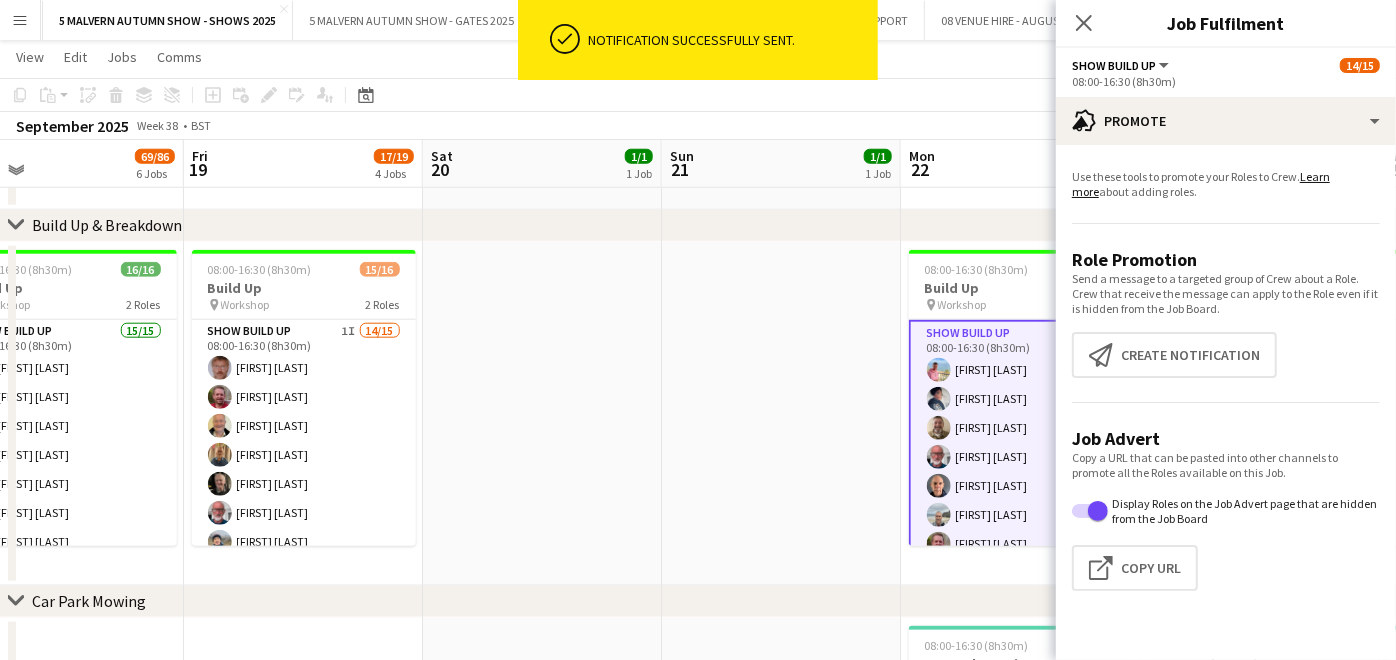 click at bounding box center [781, 414] 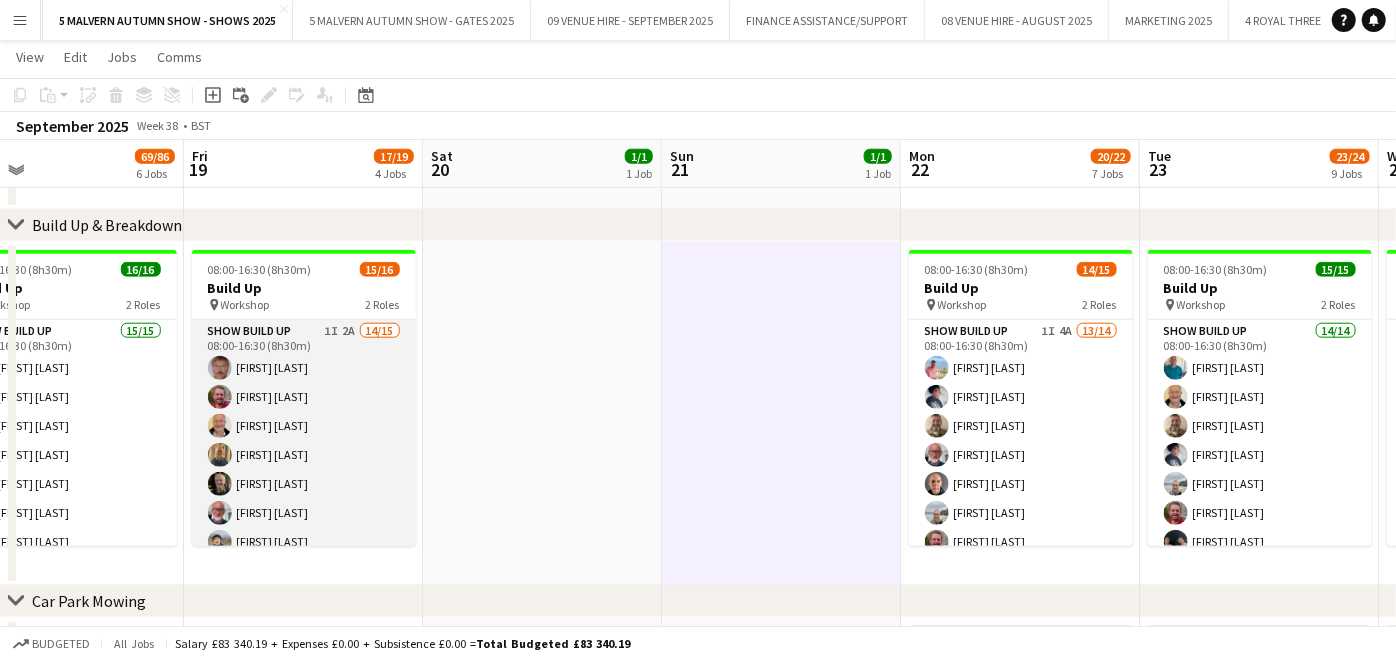 click on "Show Build Up   1I   2A   14/15   08:00-16:30 (8h30m)
[FIRST] [LAST] [FIRST] [LAST] [FIRST] [LAST] [FIRST] [LAST] [FIRST] [LAST] [FIRST] [LAST] [FIRST] [LAST] [FIRST] [LAST] [FIRST] [LAST] [FIRST] [LAST]
single-neutral-actions" at bounding box center (304, 557) 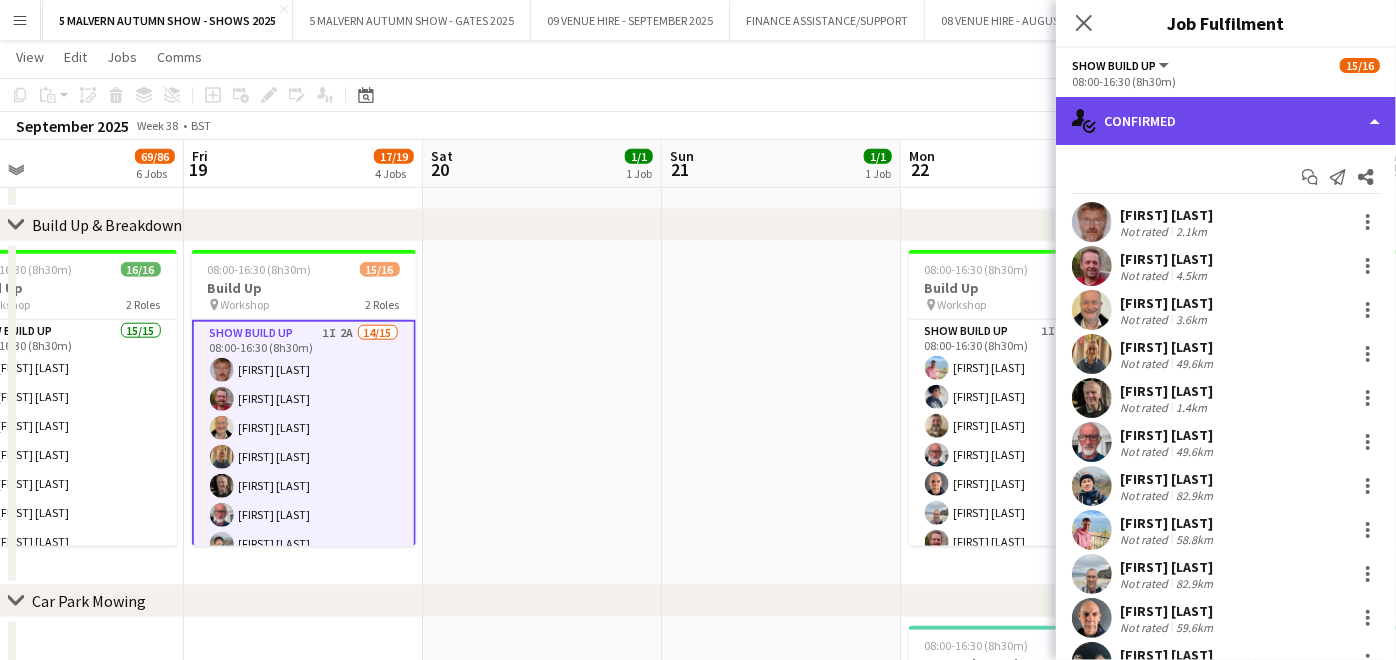 click on "single-neutral-actions-check-2
Confirmed" 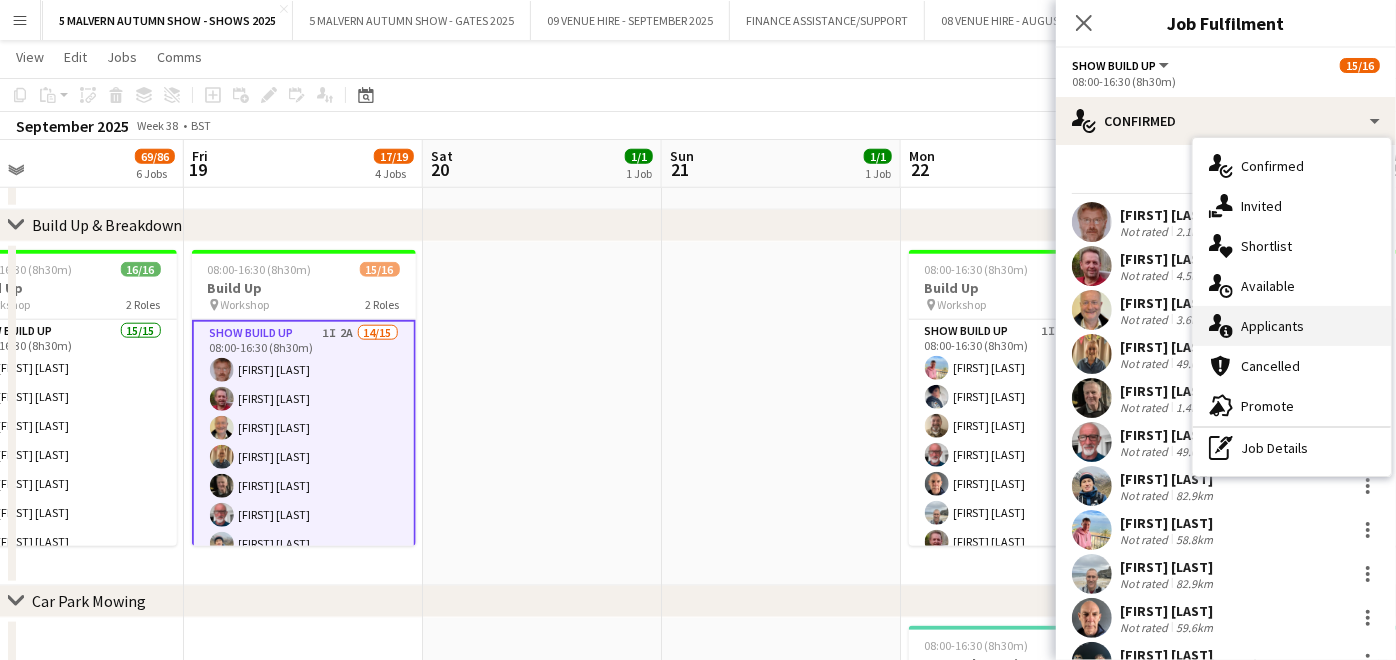 click on "single-neutral-actions-information
Applicants" at bounding box center (1292, 326) 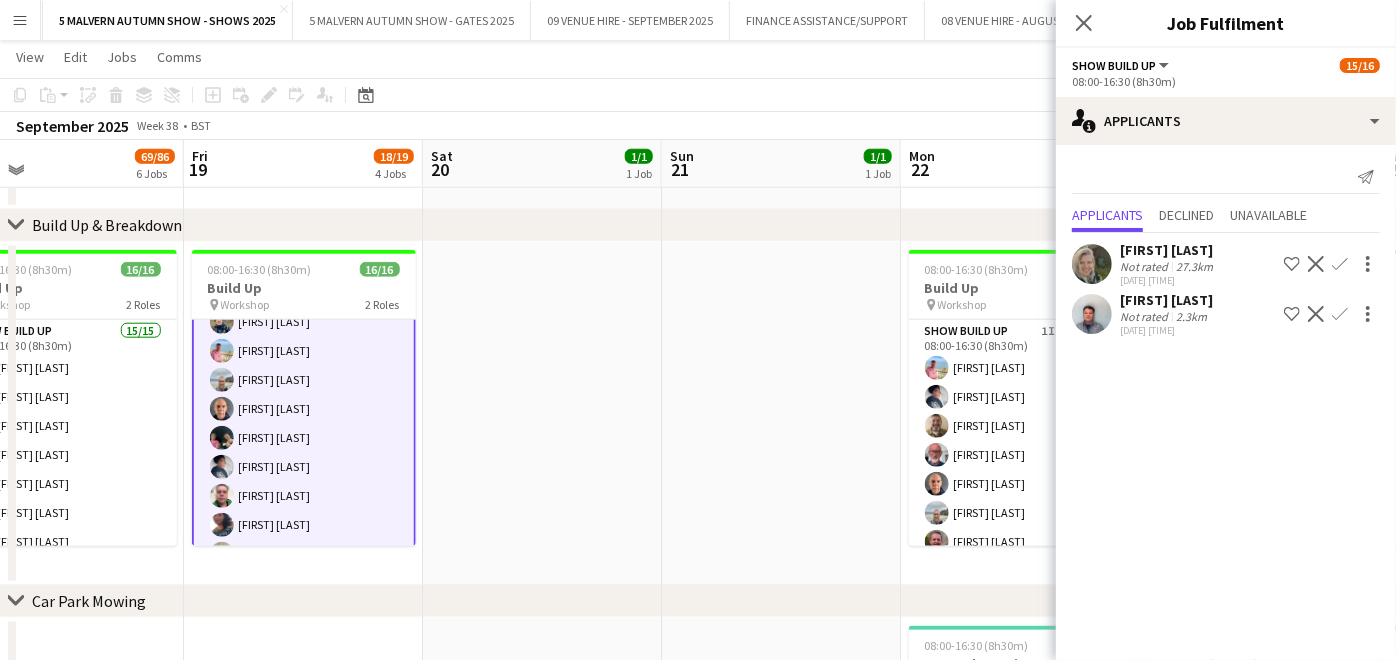 scroll, scrollTop: 317, scrollLeft: 0, axis: vertical 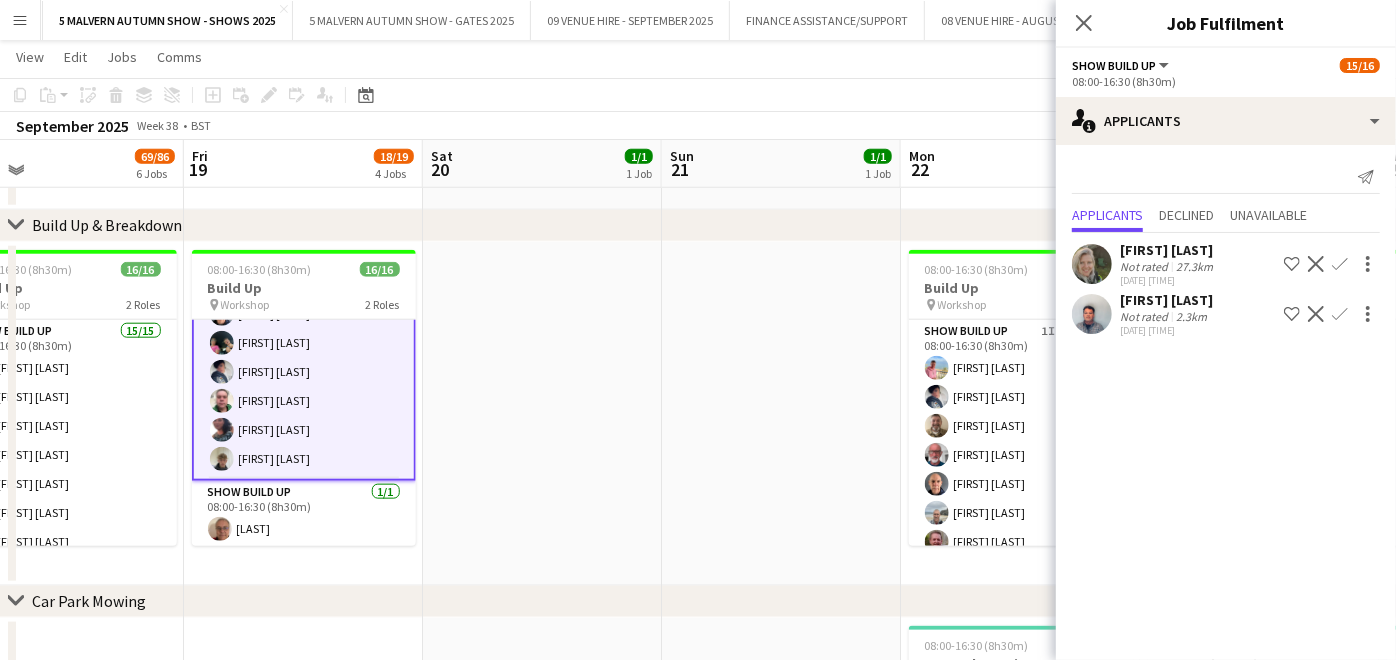 click at bounding box center (542, 414) 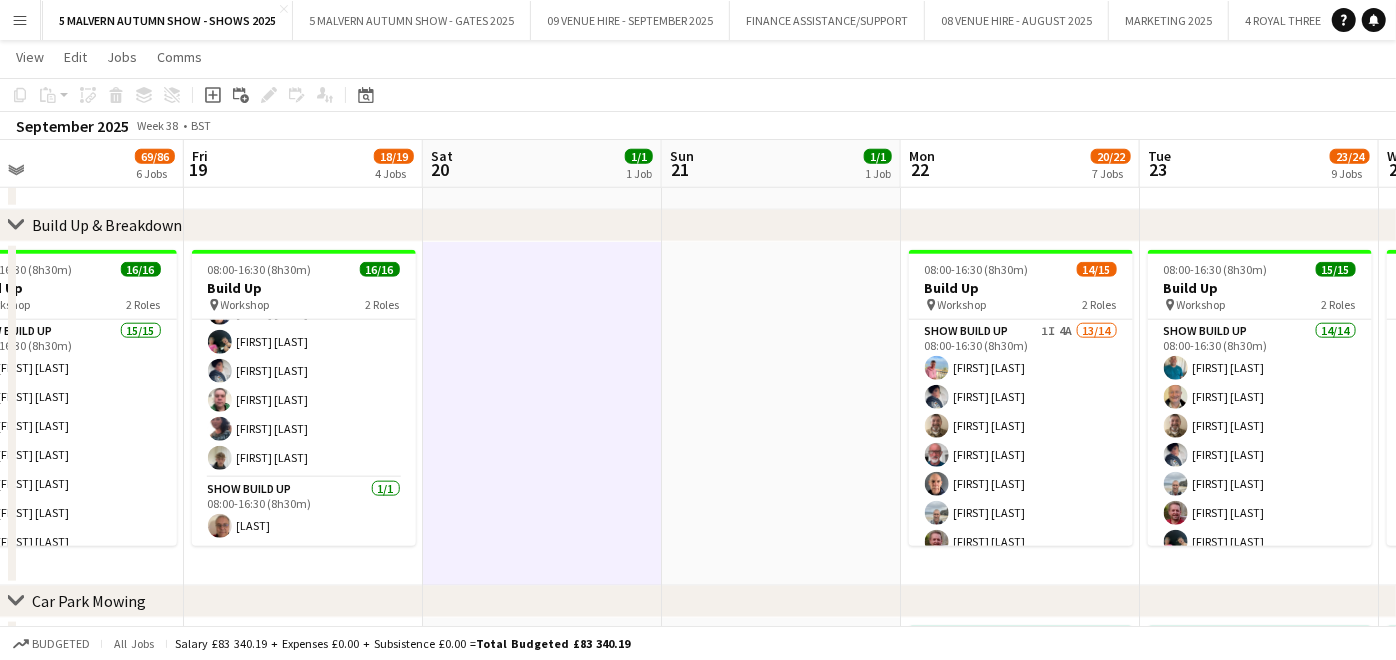 scroll, scrollTop: 314, scrollLeft: 0, axis: vertical 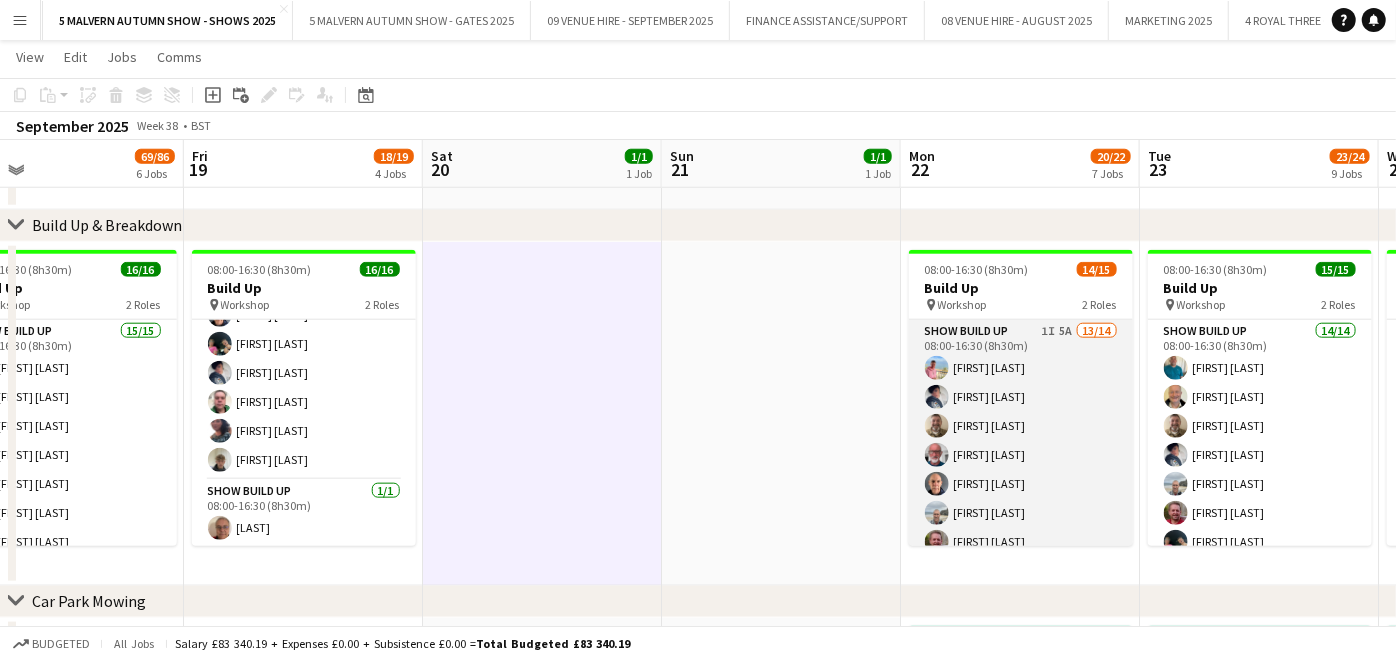 click on "Show Build Up   1I   5A   13/14   08:00-16:30 (8h30m)
[FIRST] [LAST] [FIRST] [LAST] [FIRST] [LAST] [FIRST] [LAST] [FIRST] [LAST] [FIRST] [LAST] [FIRST] [LAST] [FIRST] [LAST] [FIRST] [LAST] [FIRST] [LAST] [FIRST] [LAST]
single-neutral-actions" at bounding box center (1021, 542) 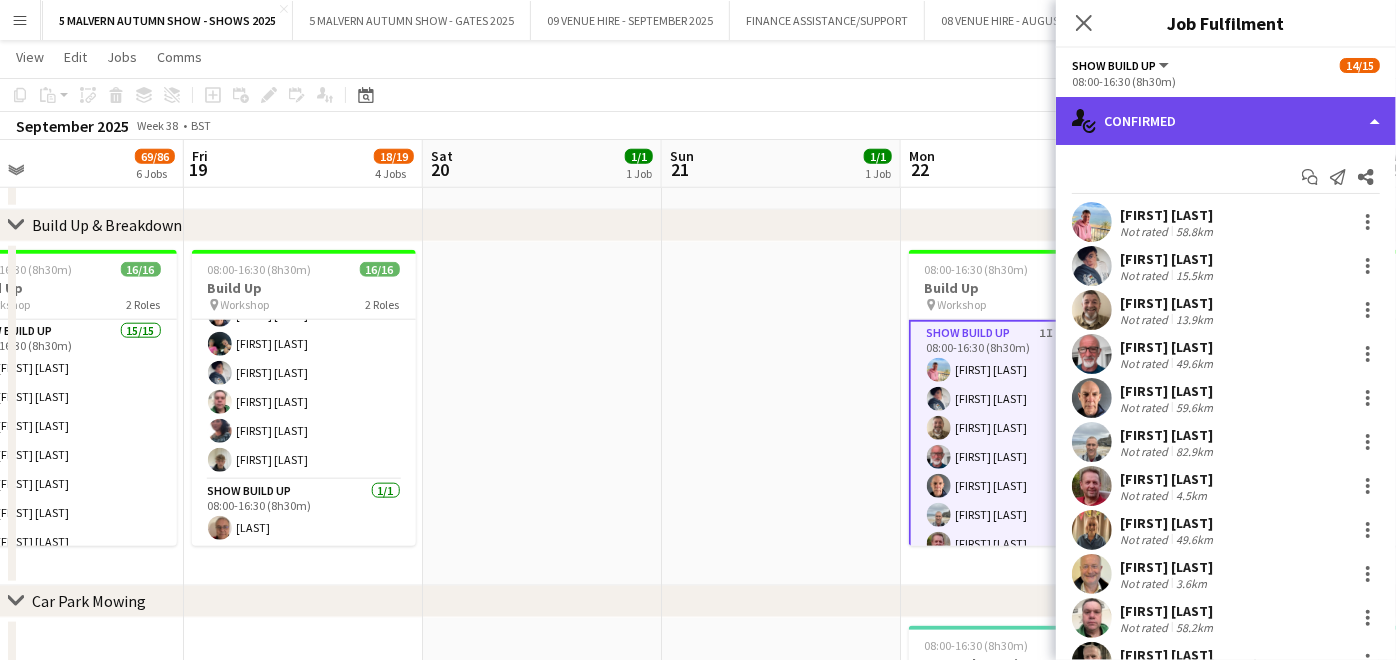 click on "single-neutral-actions-check-2
Confirmed" 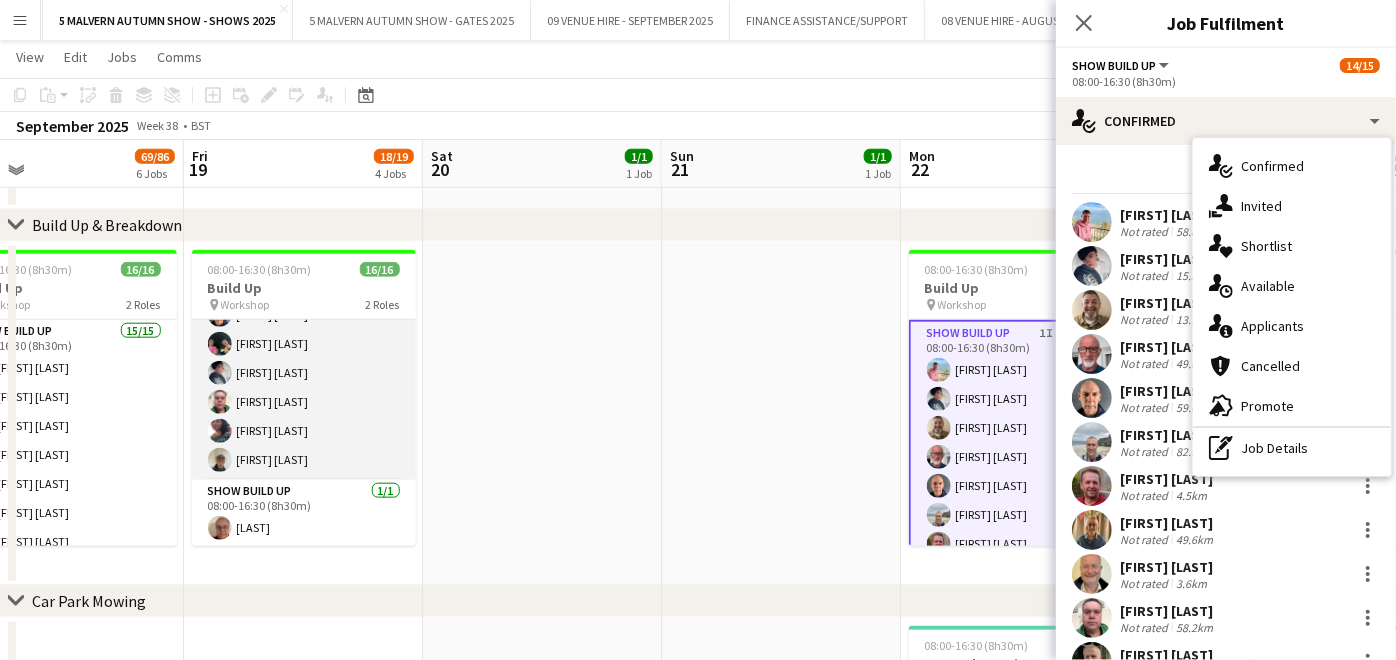 click on "Show Build Up   15/15   08:00-16:30 (8h30m)
[FIRST] [LAST] [FIRST] [LAST] [FIRST] [LAST] [FIRST] [LAST] [FIRST] [LAST] [FIRST] [LAST] [FIRST] [LAST] [FIRST] [LAST] [FIRST] [LAST] [FIRST] [LAST] [FIRST] [LAST] [FIRST] [LAST] [FIRST] [LAST] [FIRST] [LAST] [FIRST] [LAST]" at bounding box center [304, 243] 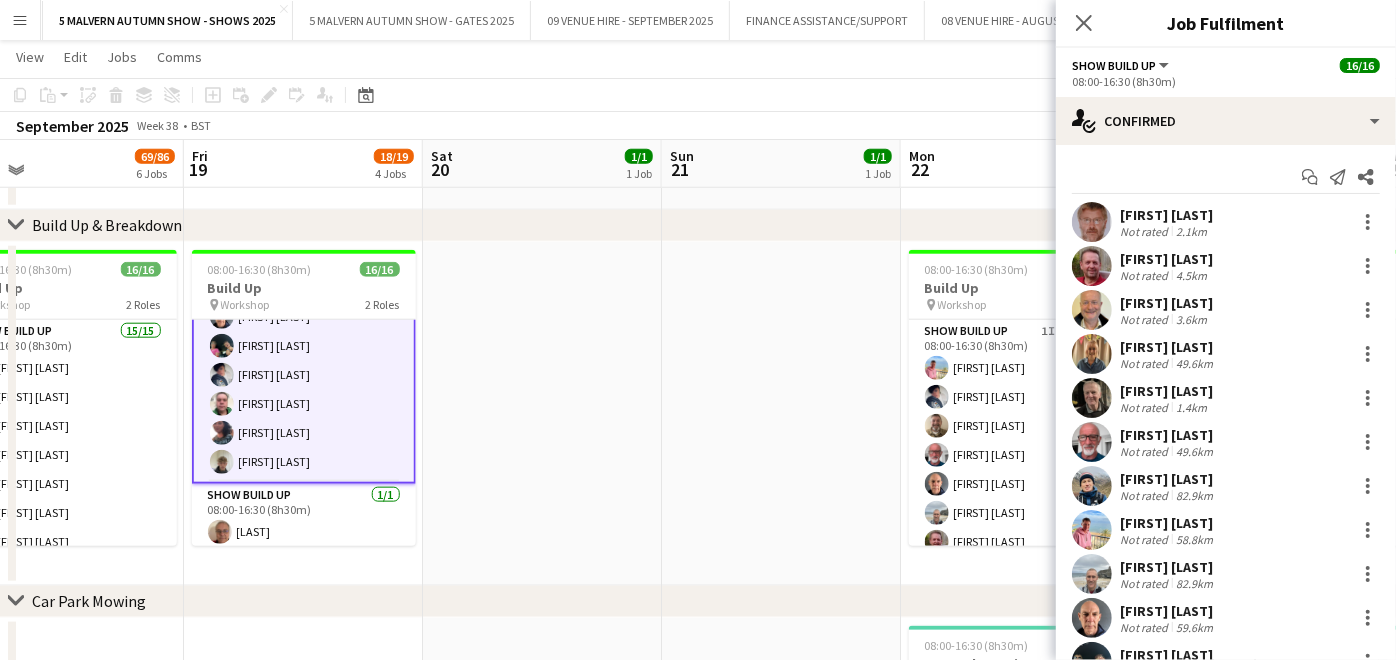 scroll, scrollTop: 316, scrollLeft: 0, axis: vertical 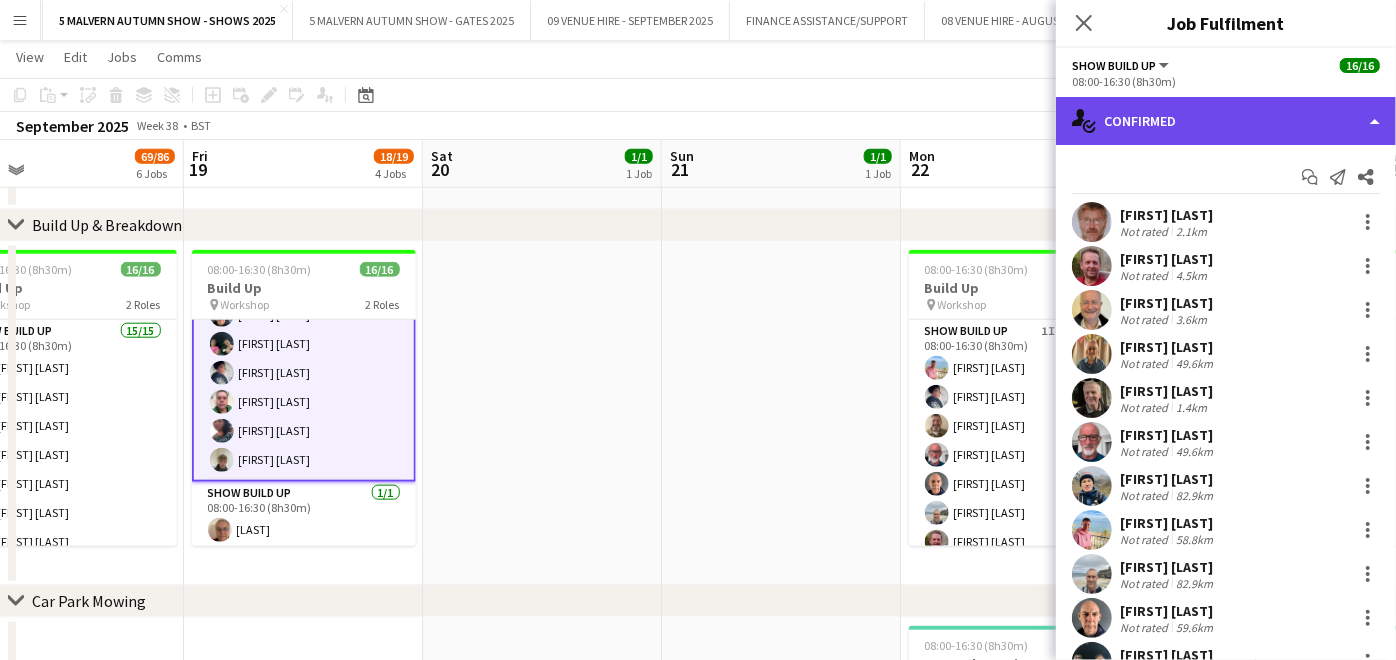 click on "single-neutral-actions-check-2
Confirmed" 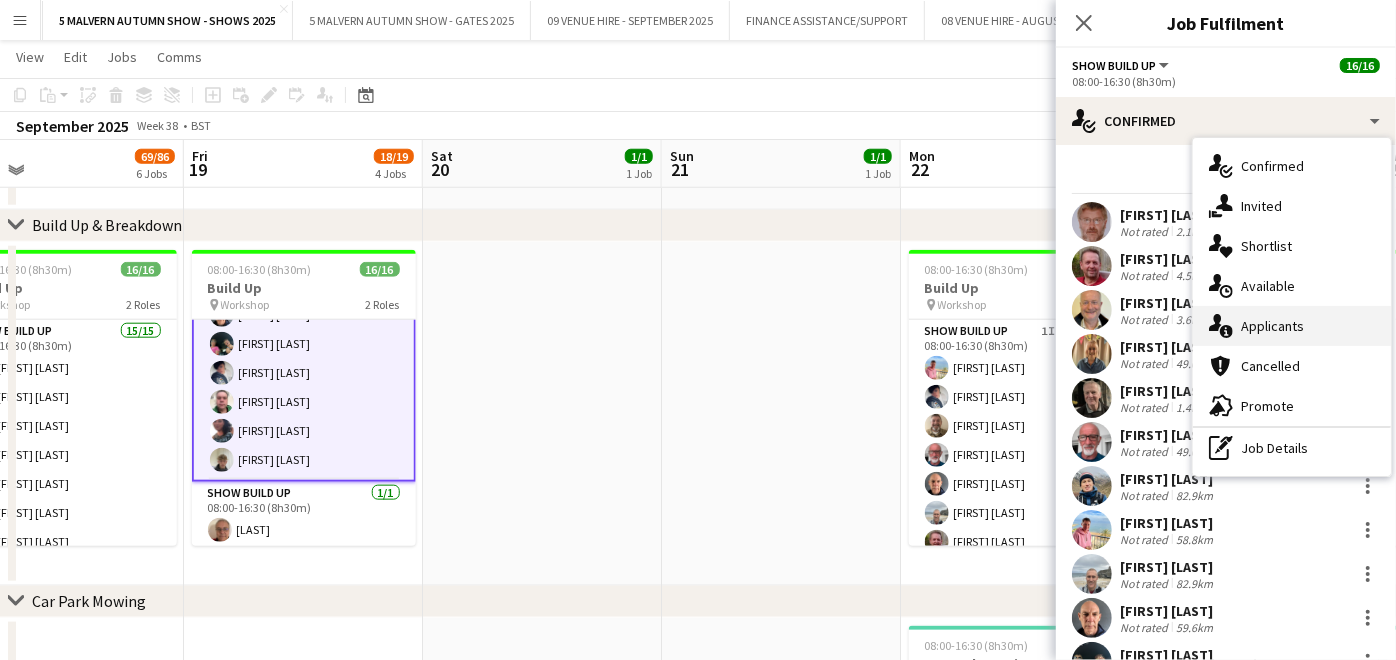 click on "single-neutral-actions-information
Applicants" at bounding box center (1292, 326) 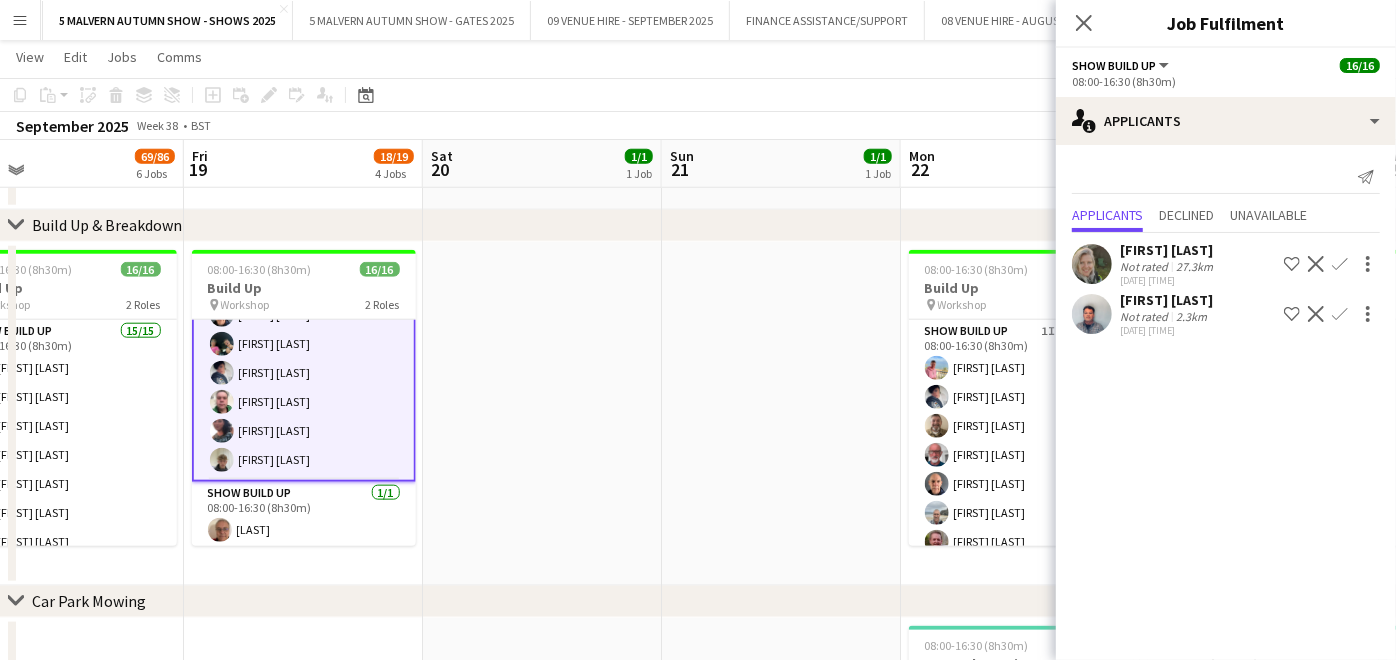 click on "Decline" at bounding box center (1316, 314) 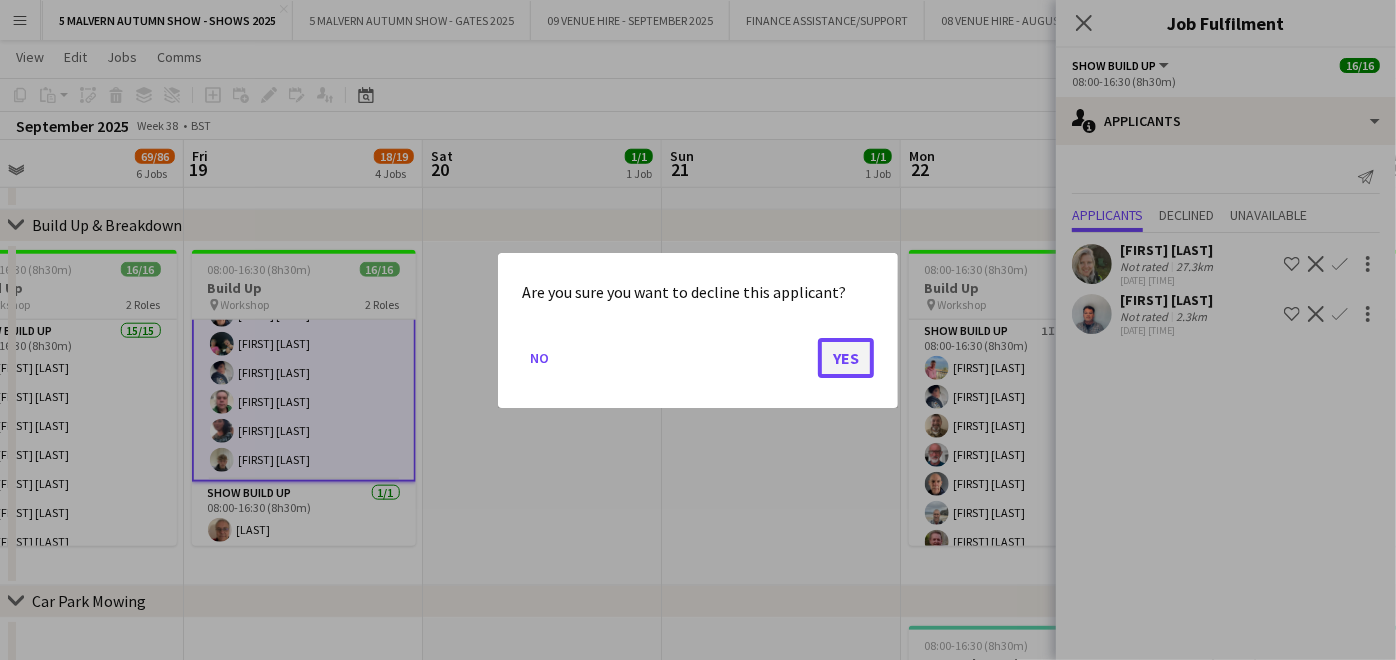 click on "Yes" 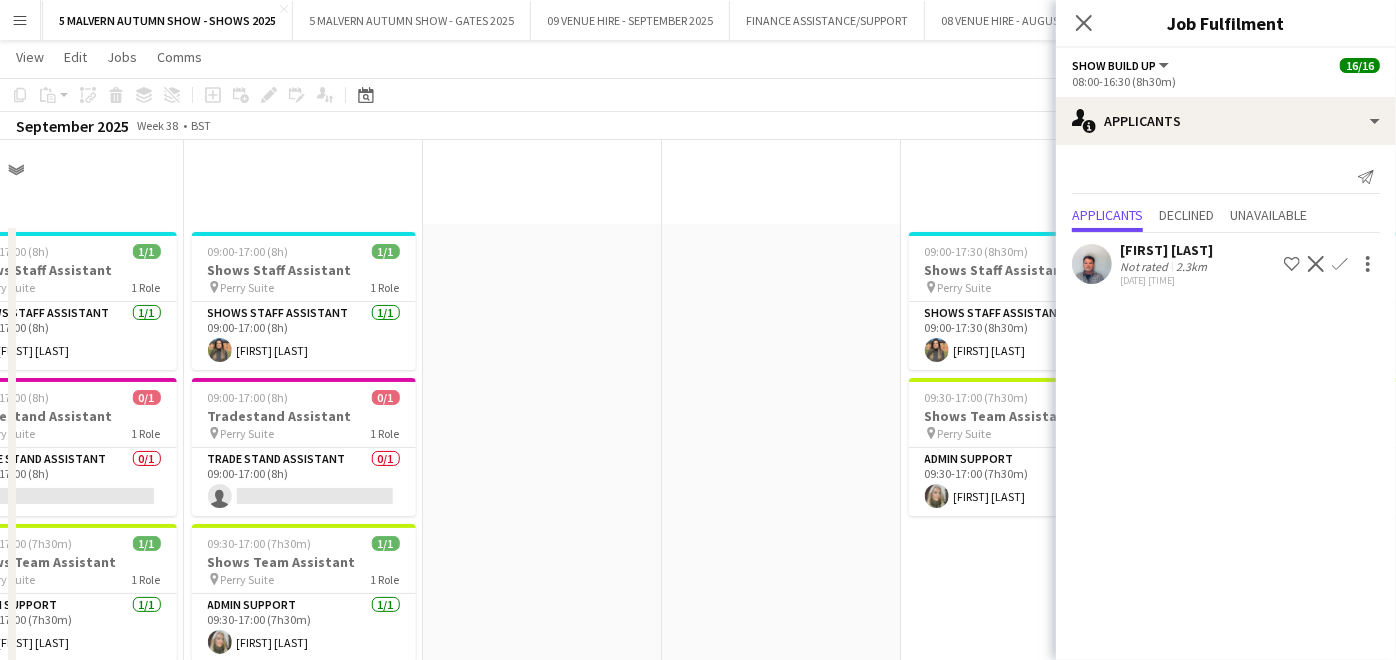 scroll, scrollTop: 1222, scrollLeft: 0, axis: vertical 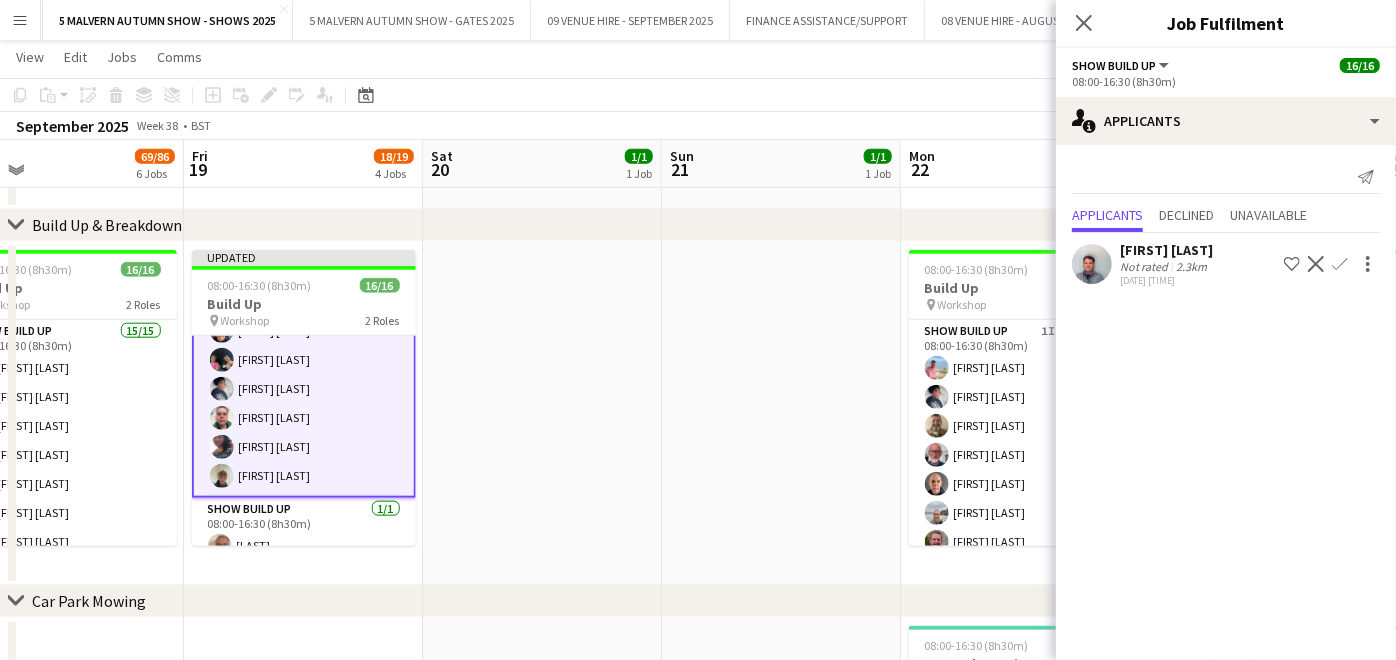 click on "Decline" 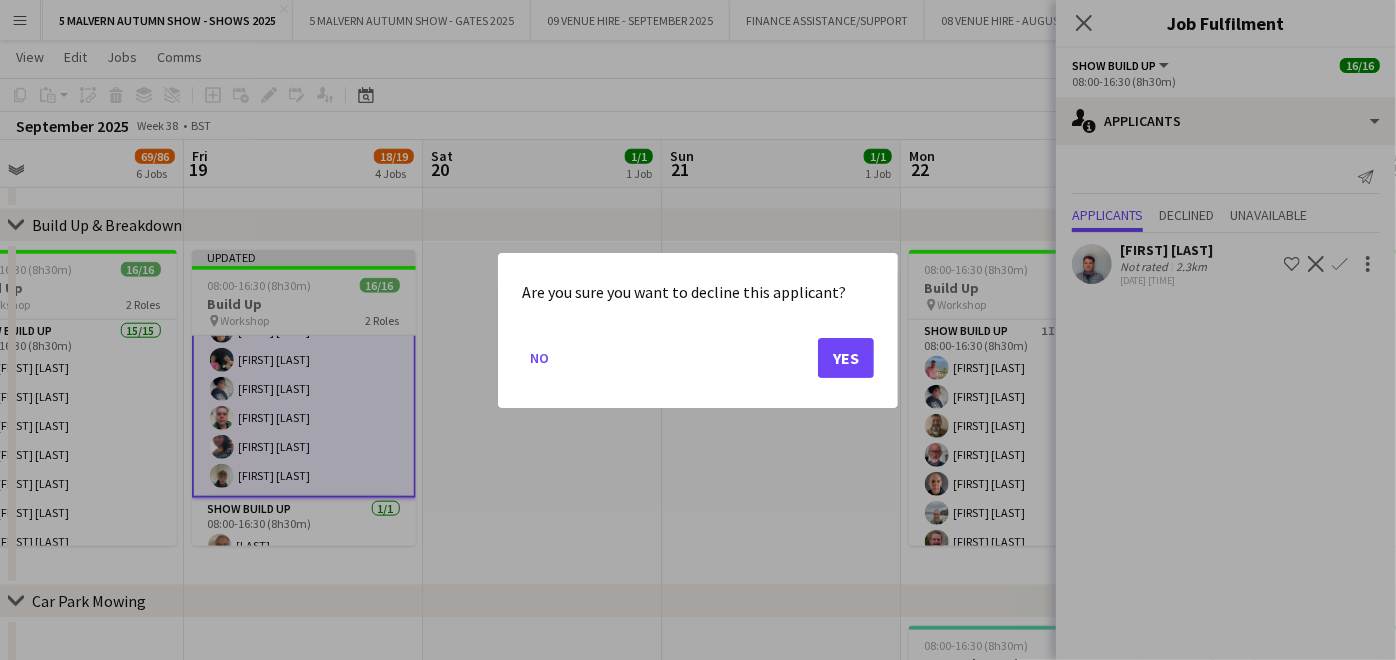 scroll, scrollTop: 0, scrollLeft: 0, axis: both 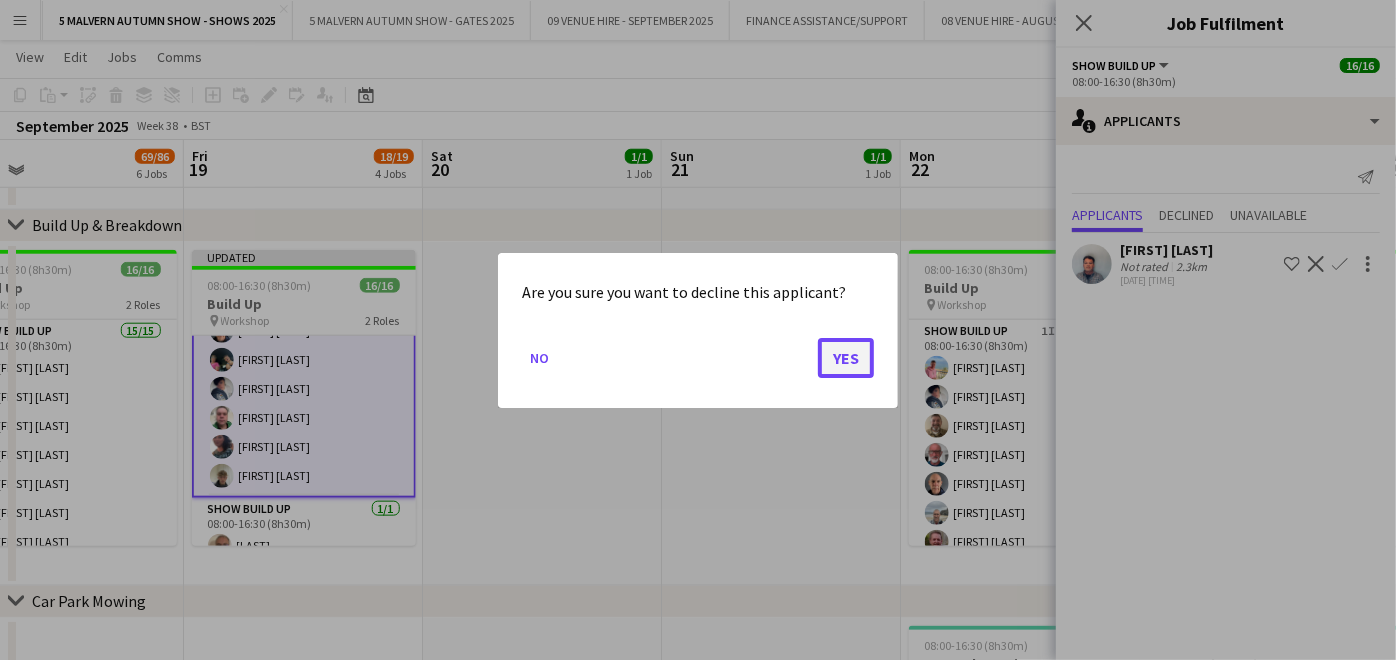 click on "Yes" 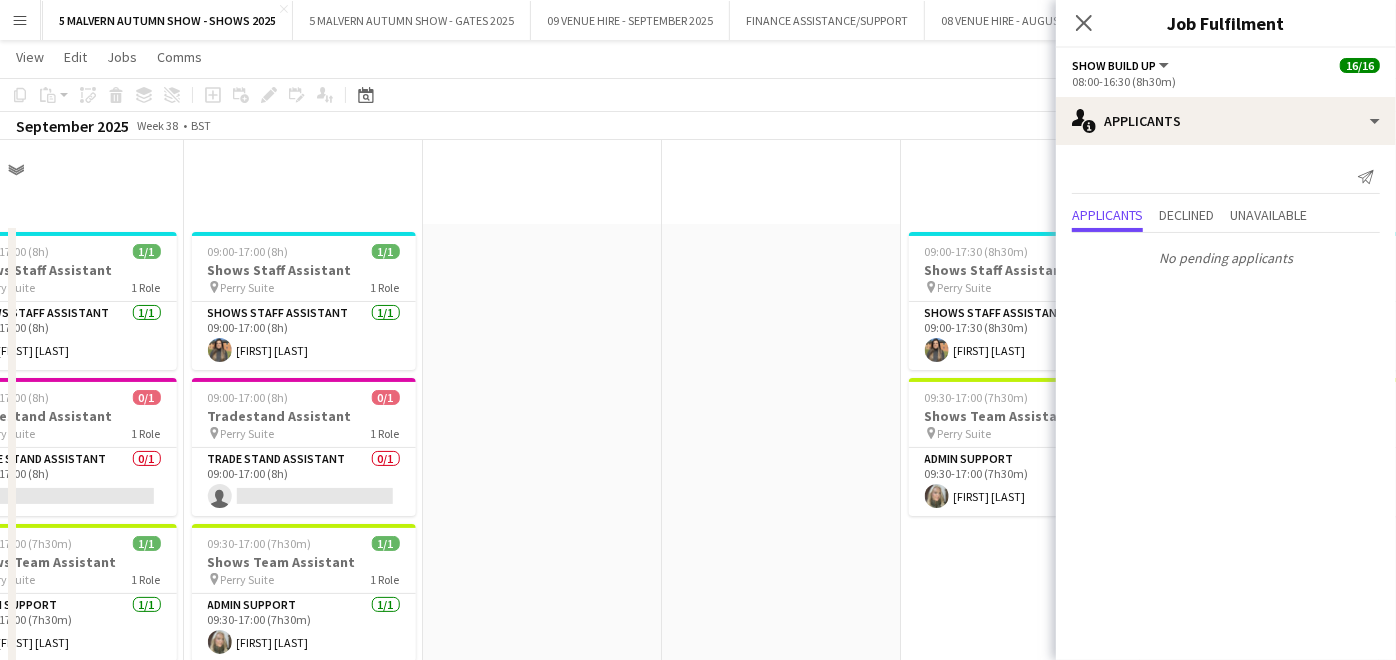 scroll, scrollTop: 1222, scrollLeft: 0, axis: vertical 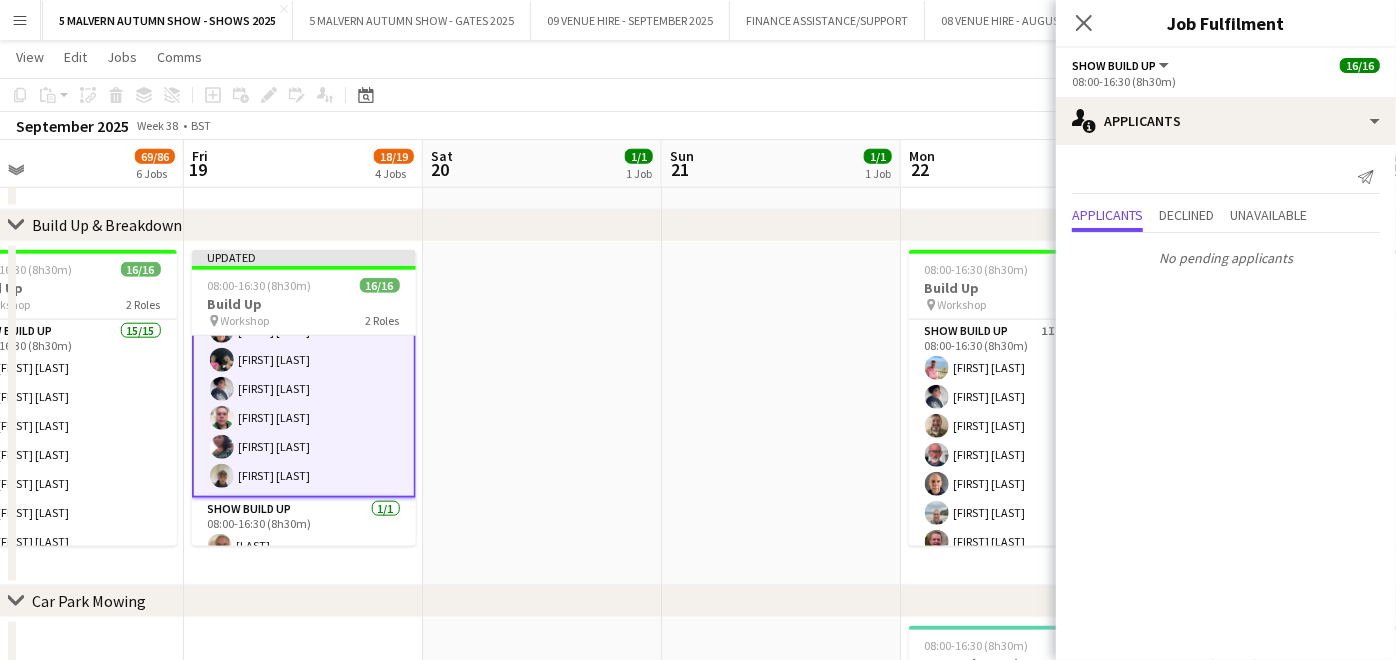 click at bounding box center (781, 414) 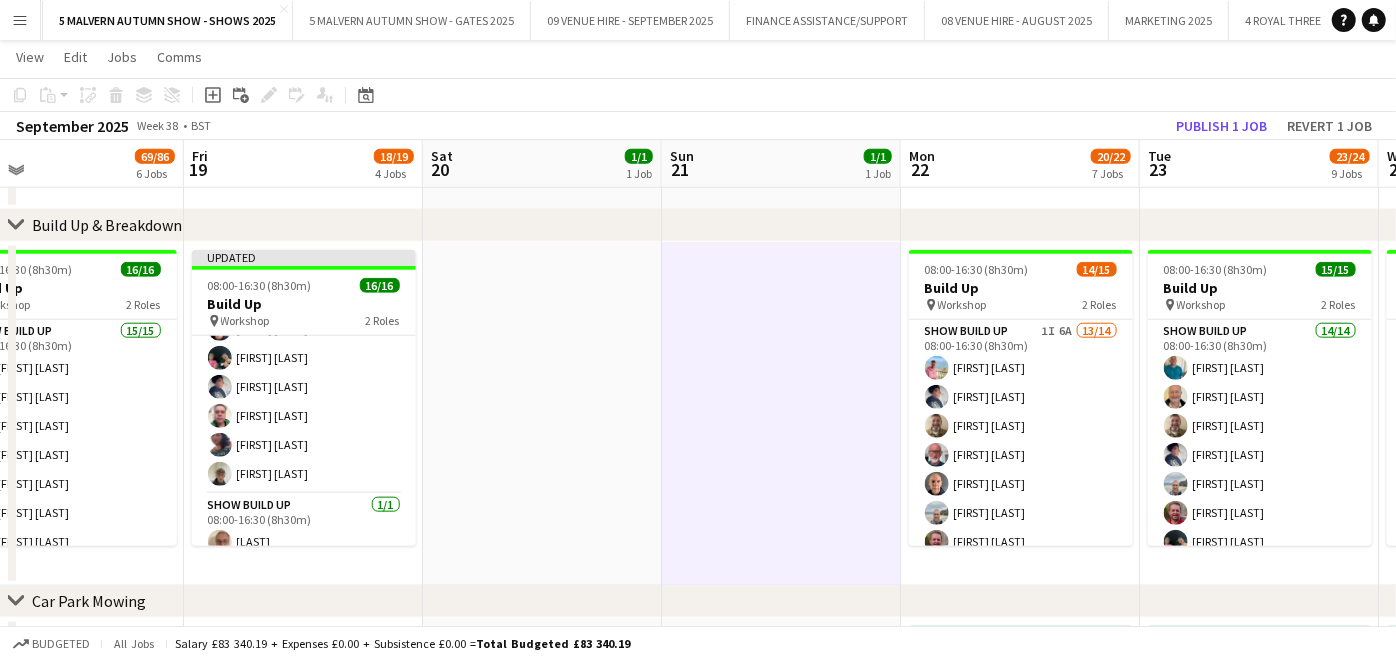scroll, scrollTop: 314, scrollLeft: 0, axis: vertical 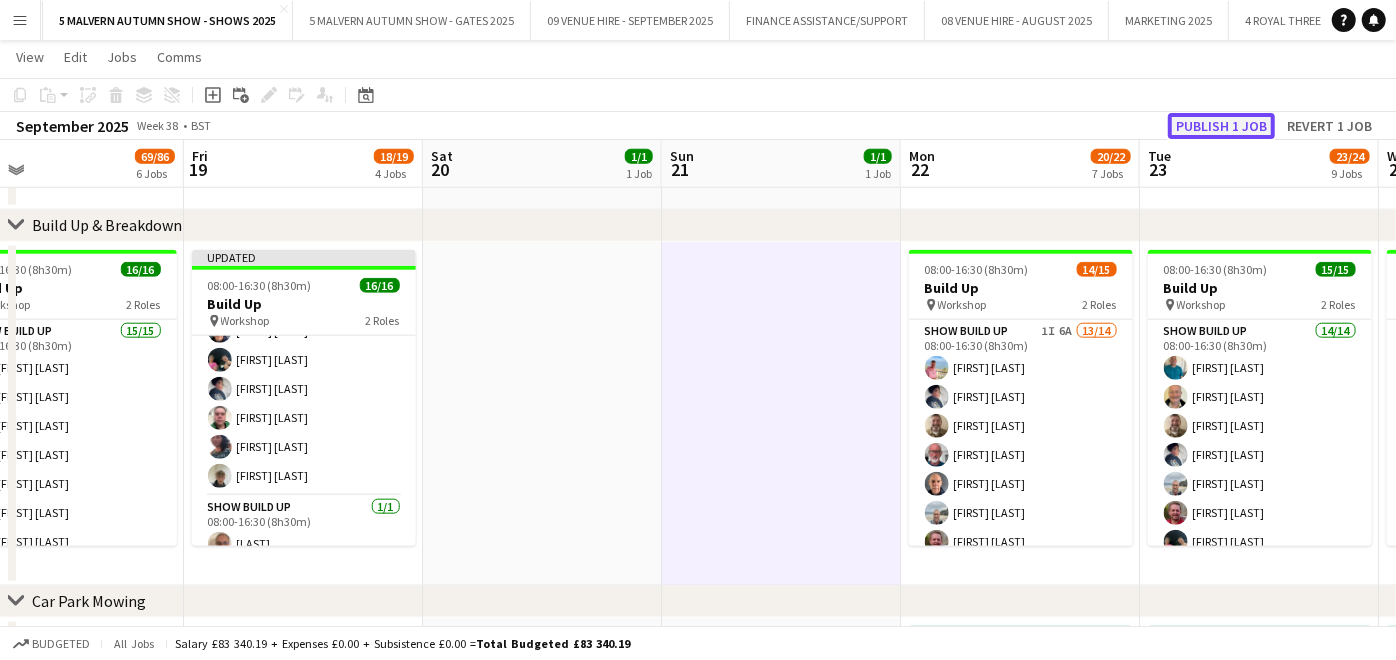 click on "Publish 1 job" 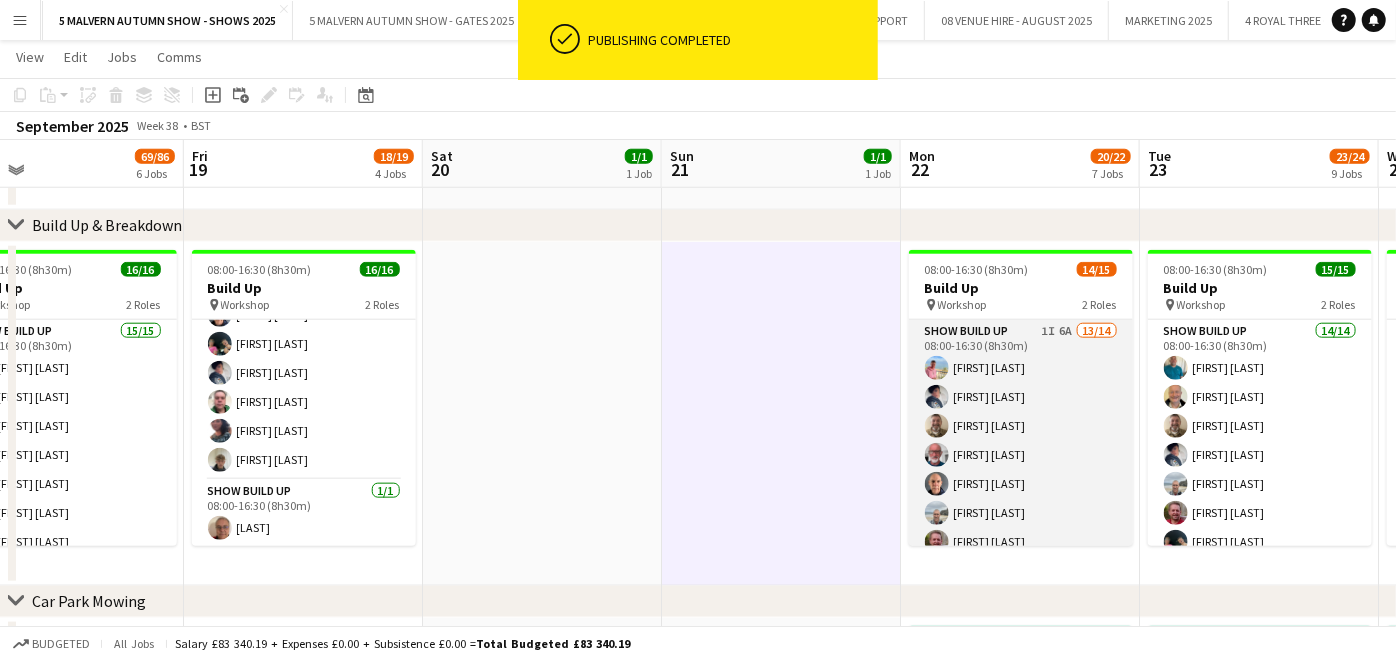 click on "Show Build Up   1I   6A   13/14   08:00-16:30 (8h30m)
[FIRST] [LAST] [FIRST] [LAST] [FIRST] [LAST] [FIRST] [LAST] [FIRST] [LAST] [FIRST] [LAST] [FIRST] [LAST] [FIRST] [LAST] [FIRST] [LAST] [FIRST] [LAST] [FIRST] [LAST] [FIRST] [LAST]
single-neutral-actions" at bounding box center [1021, 542] 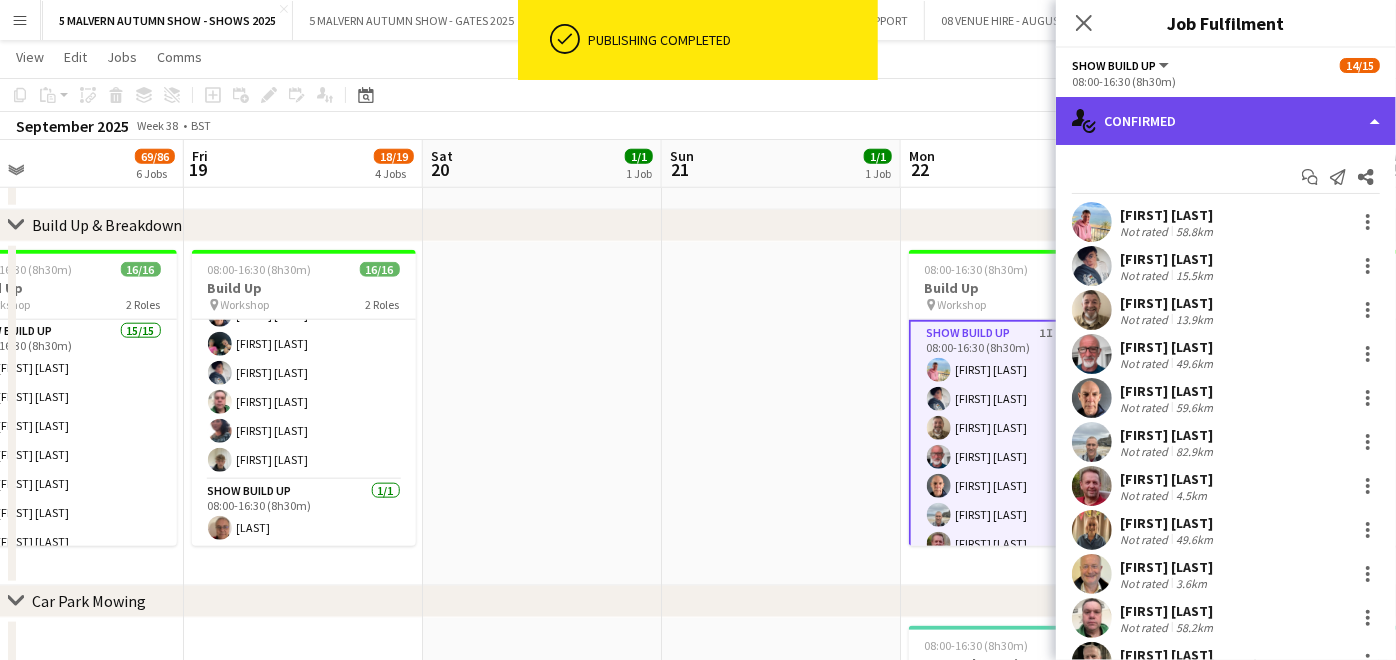 click on "single-neutral-actions-check-2
Confirmed" 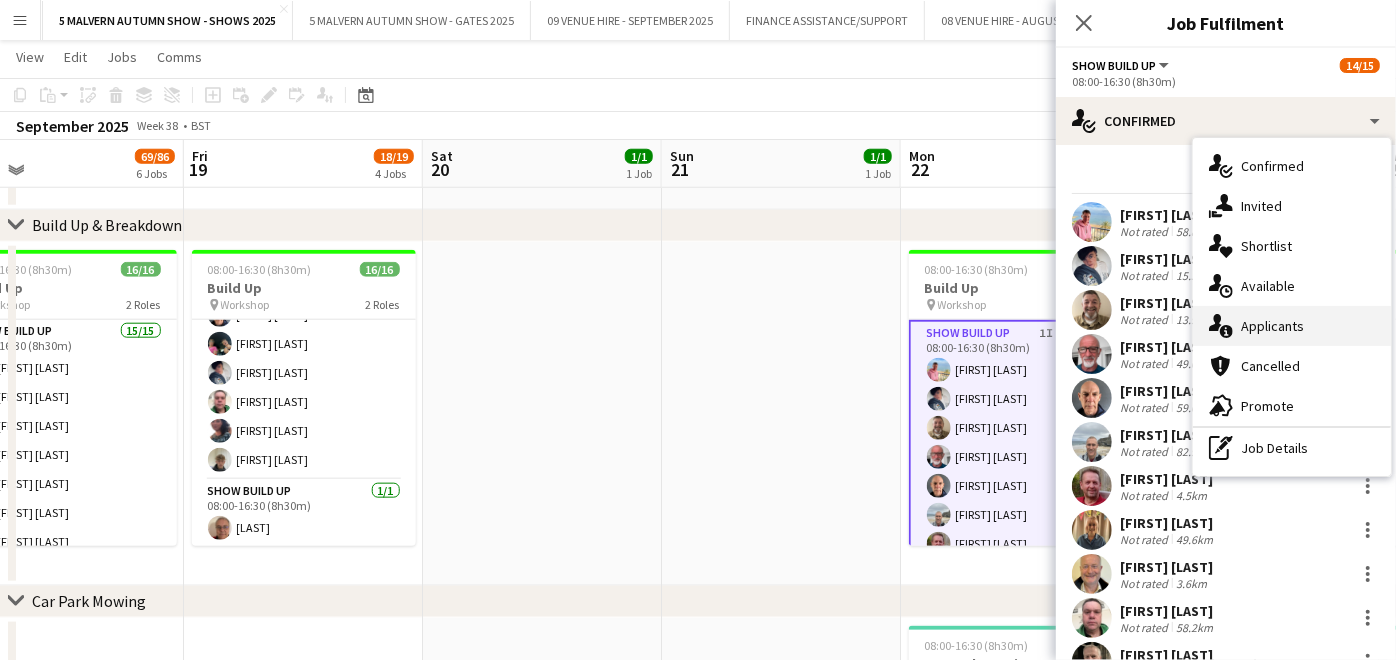 click on "single-neutral-actions-information
Applicants" at bounding box center (1292, 326) 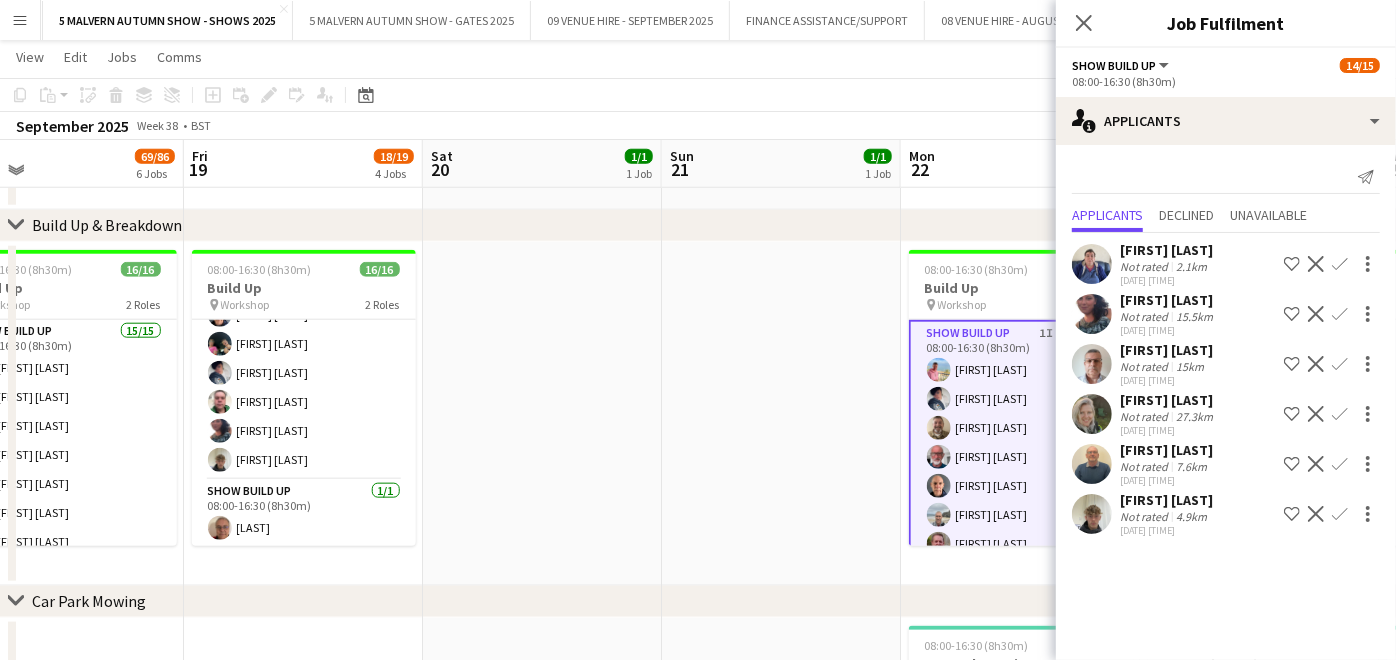 click on "Confirm" 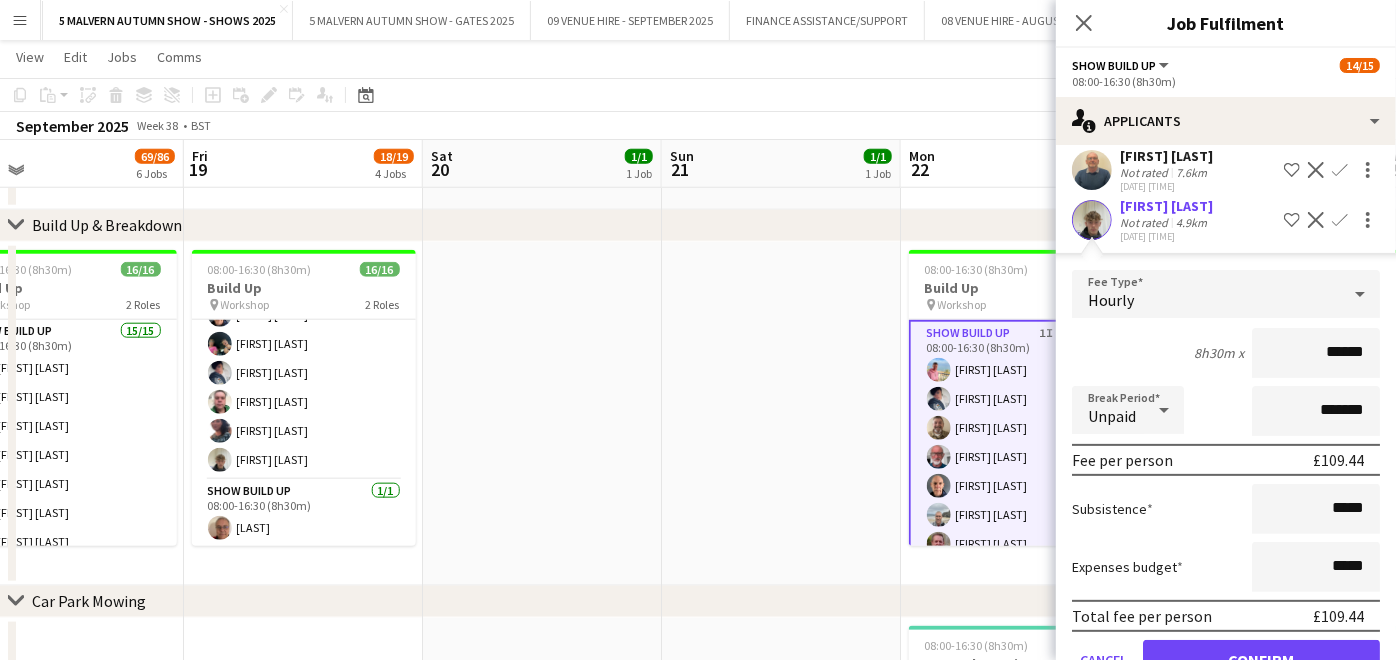 scroll, scrollTop: 343, scrollLeft: 0, axis: vertical 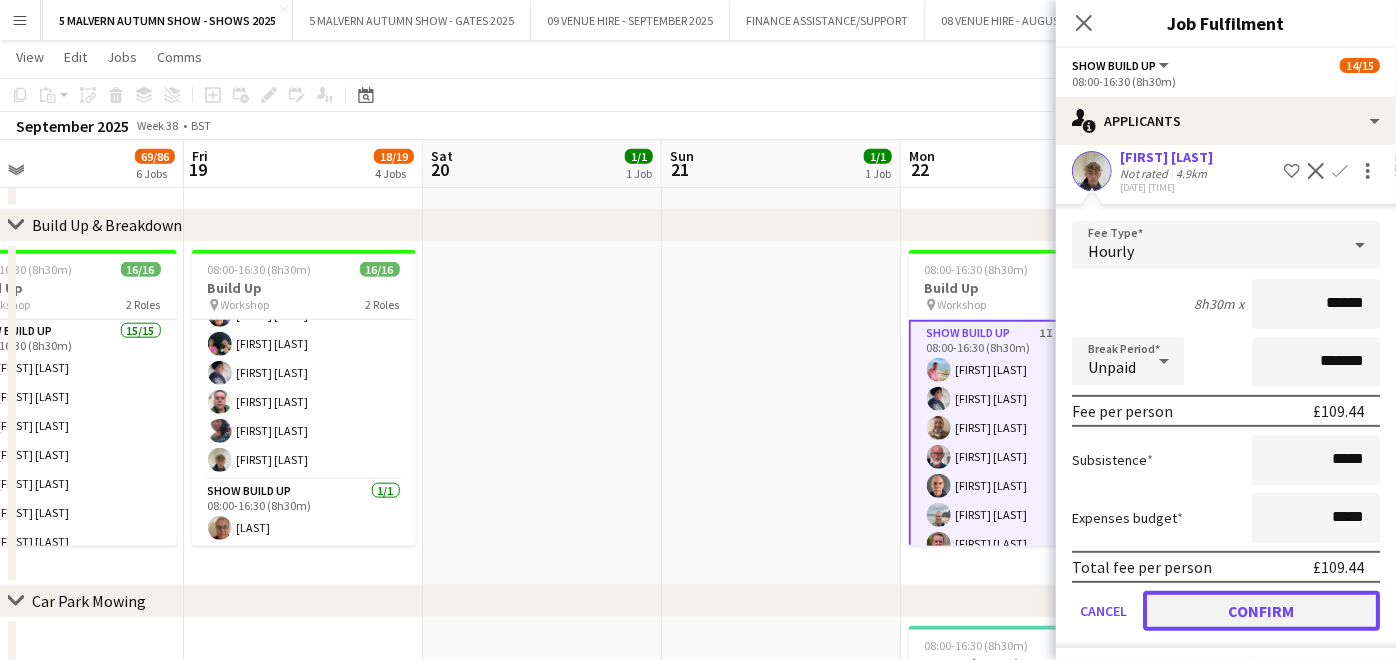 click on "Confirm" 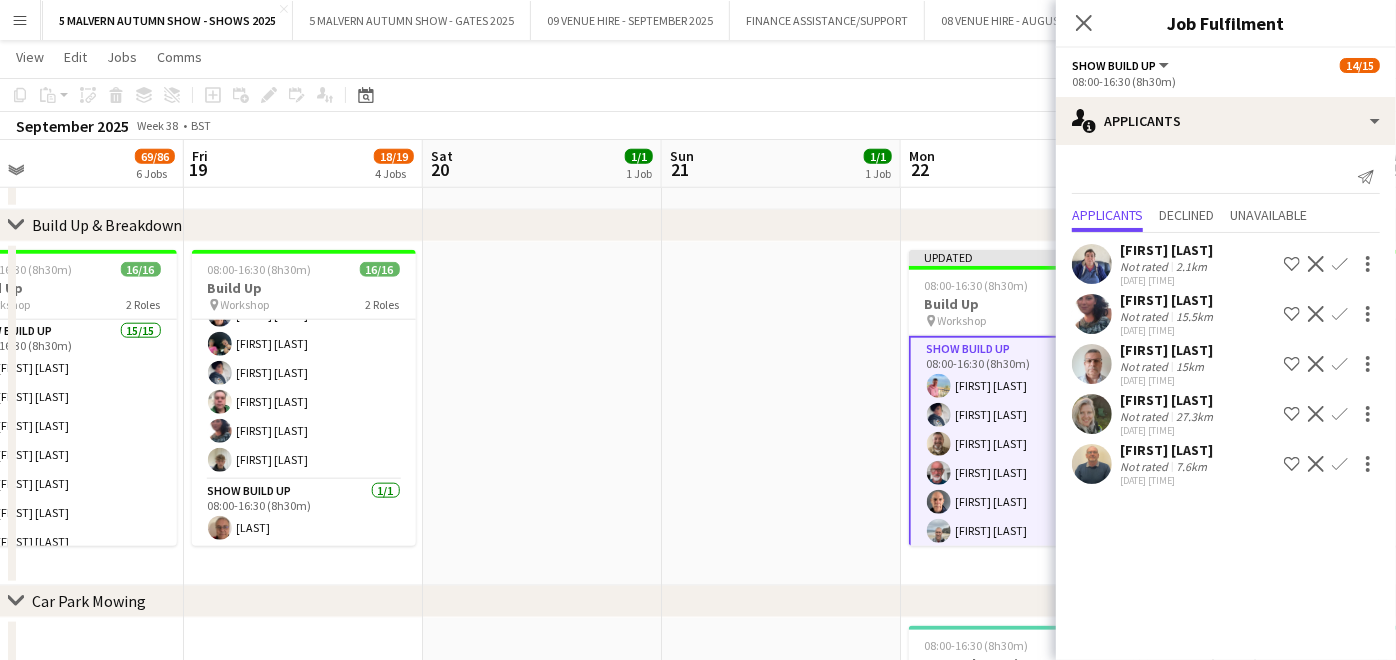scroll, scrollTop: 0, scrollLeft: 0, axis: both 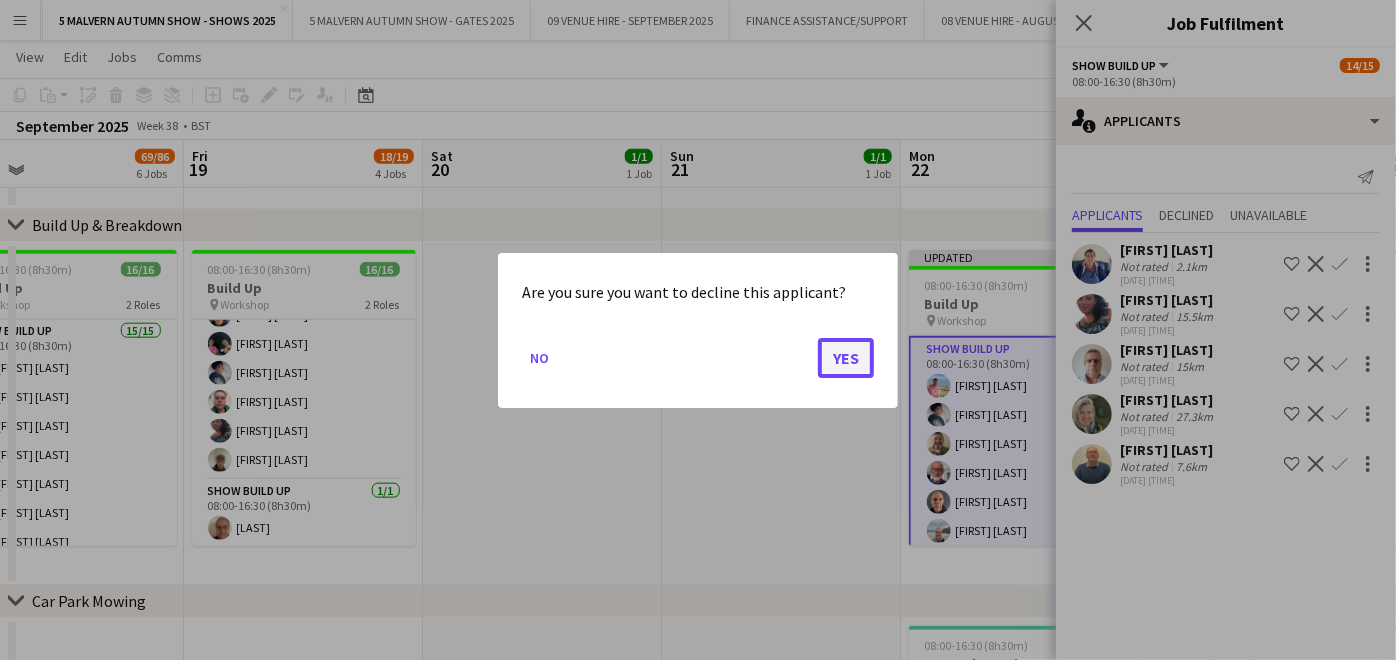 click on "Yes" 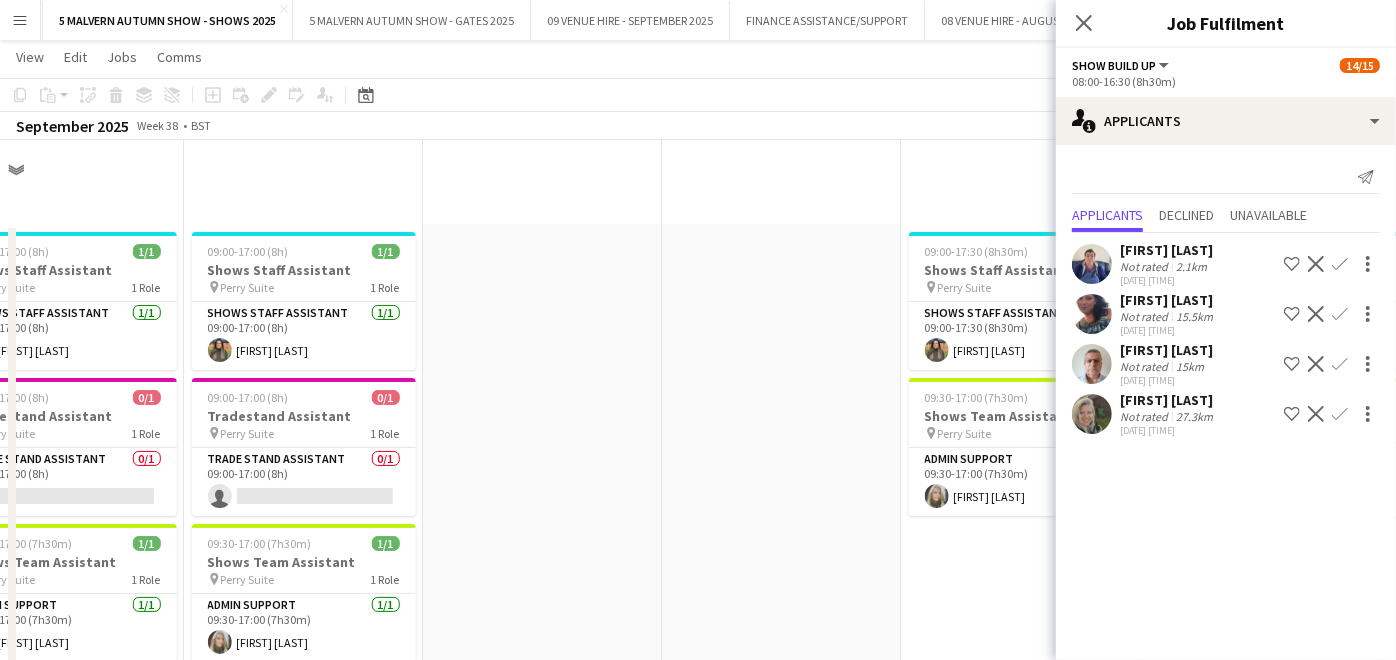 scroll, scrollTop: 1222, scrollLeft: 0, axis: vertical 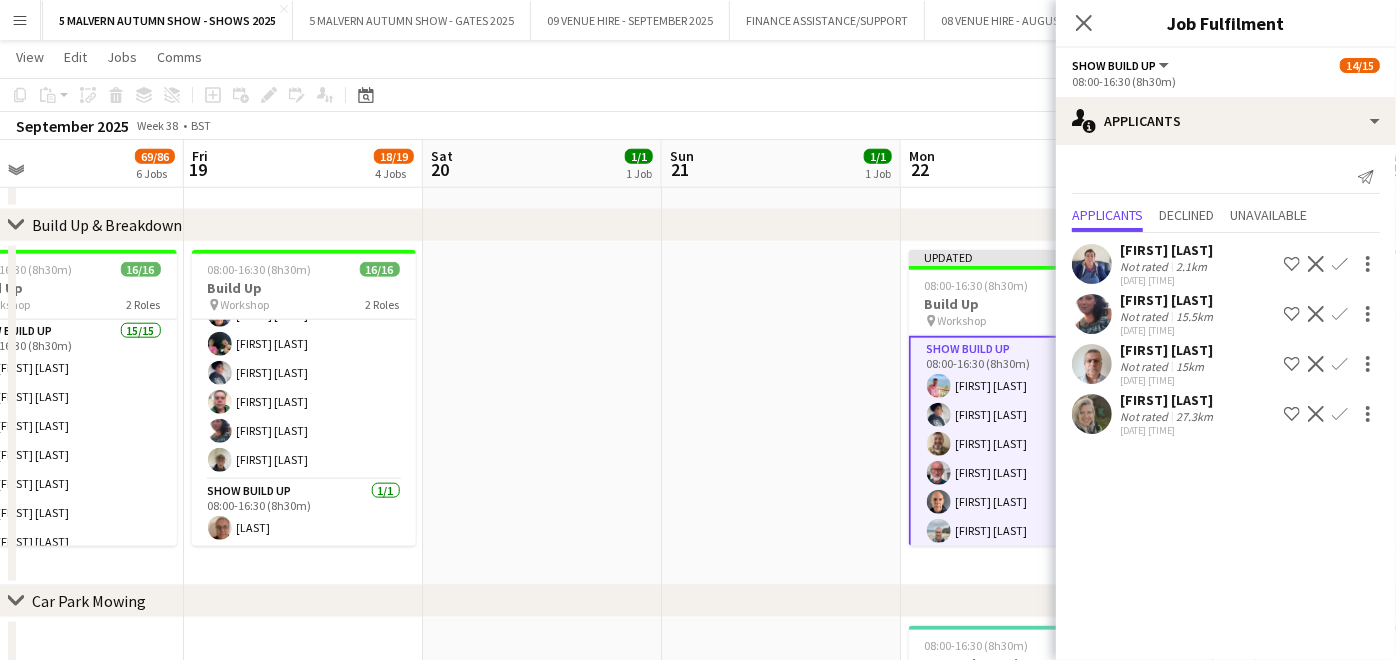 click on "Decline" 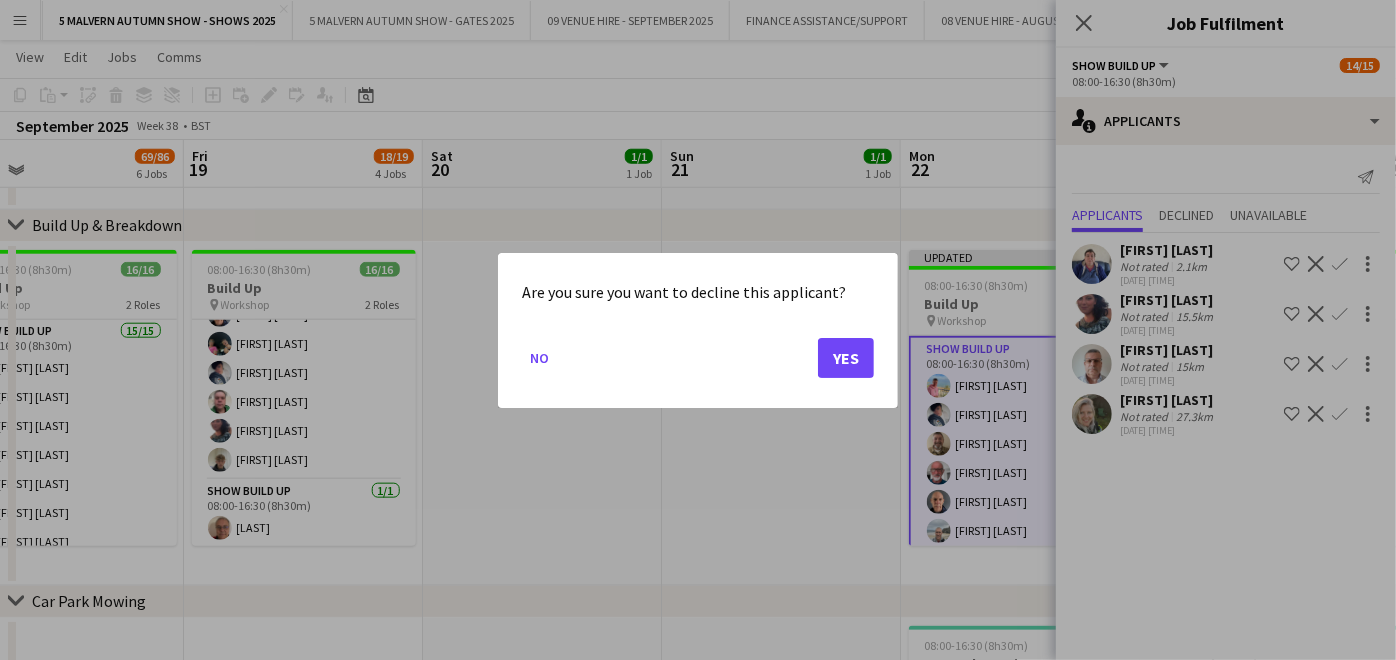 scroll, scrollTop: 0, scrollLeft: 0, axis: both 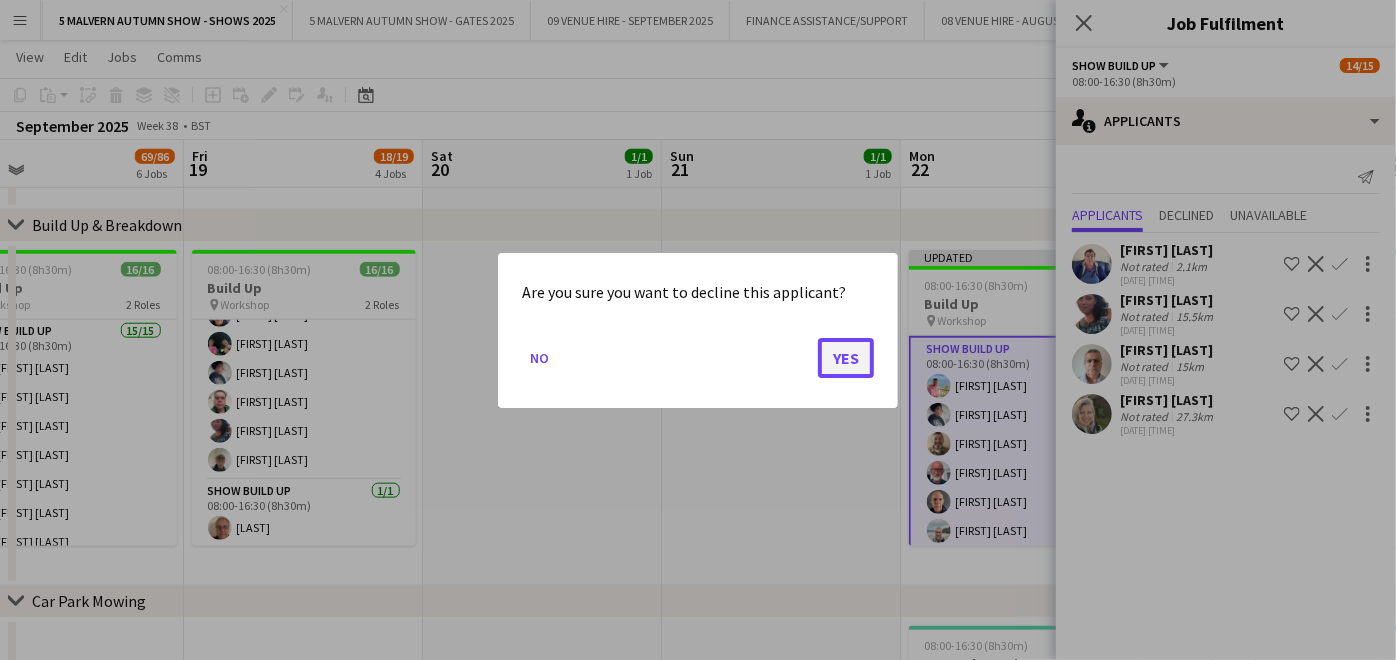click on "Yes" 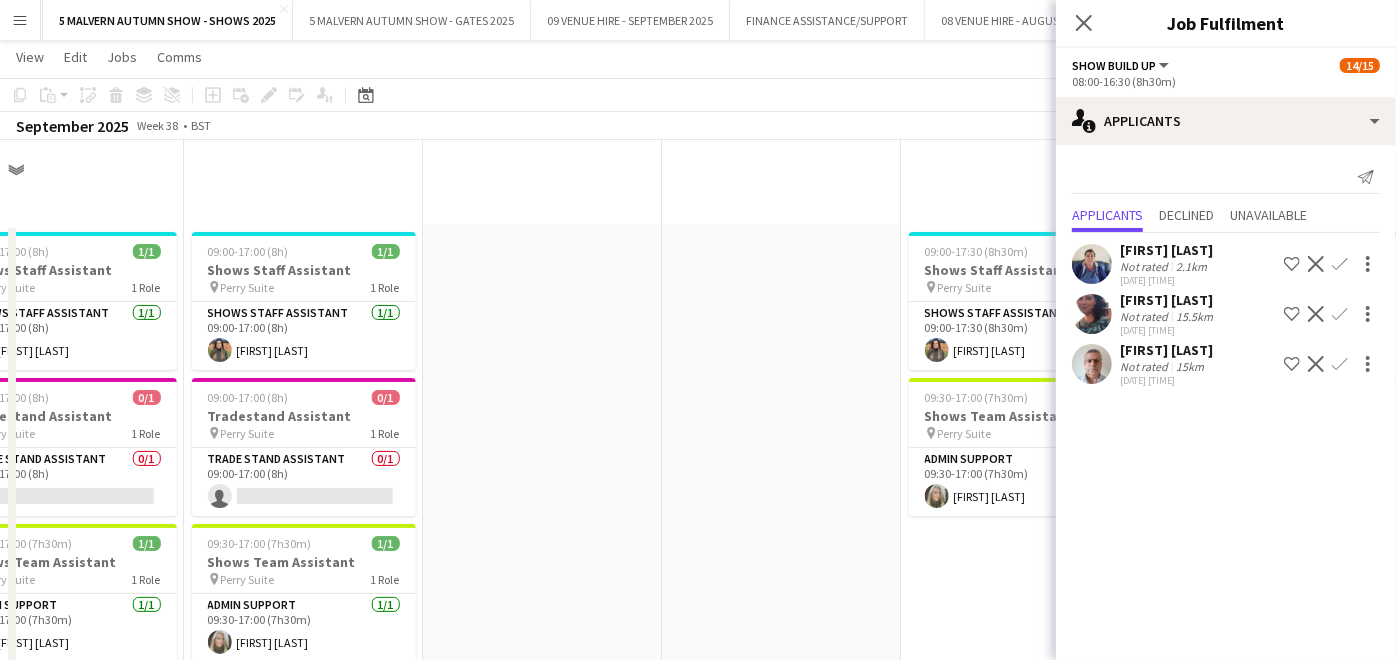 scroll, scrollTop: 1222, scrollLeft: 0, axis: vertical 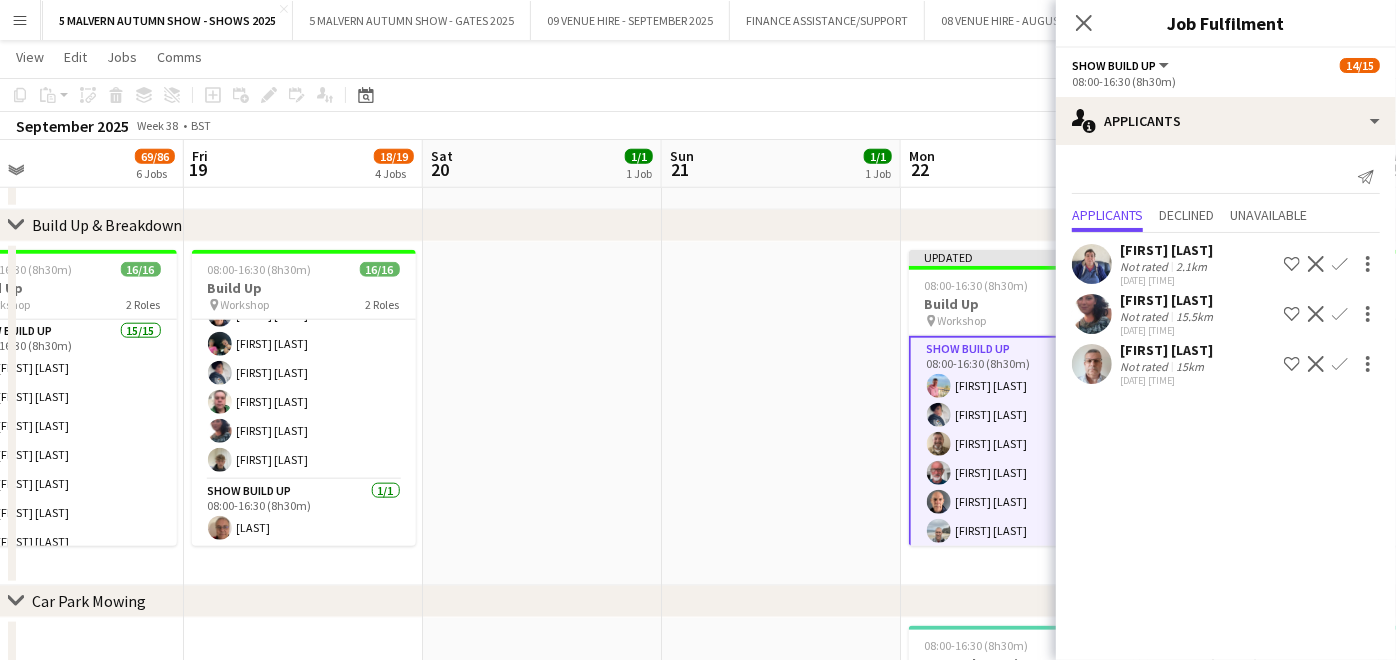 click on "Decline" 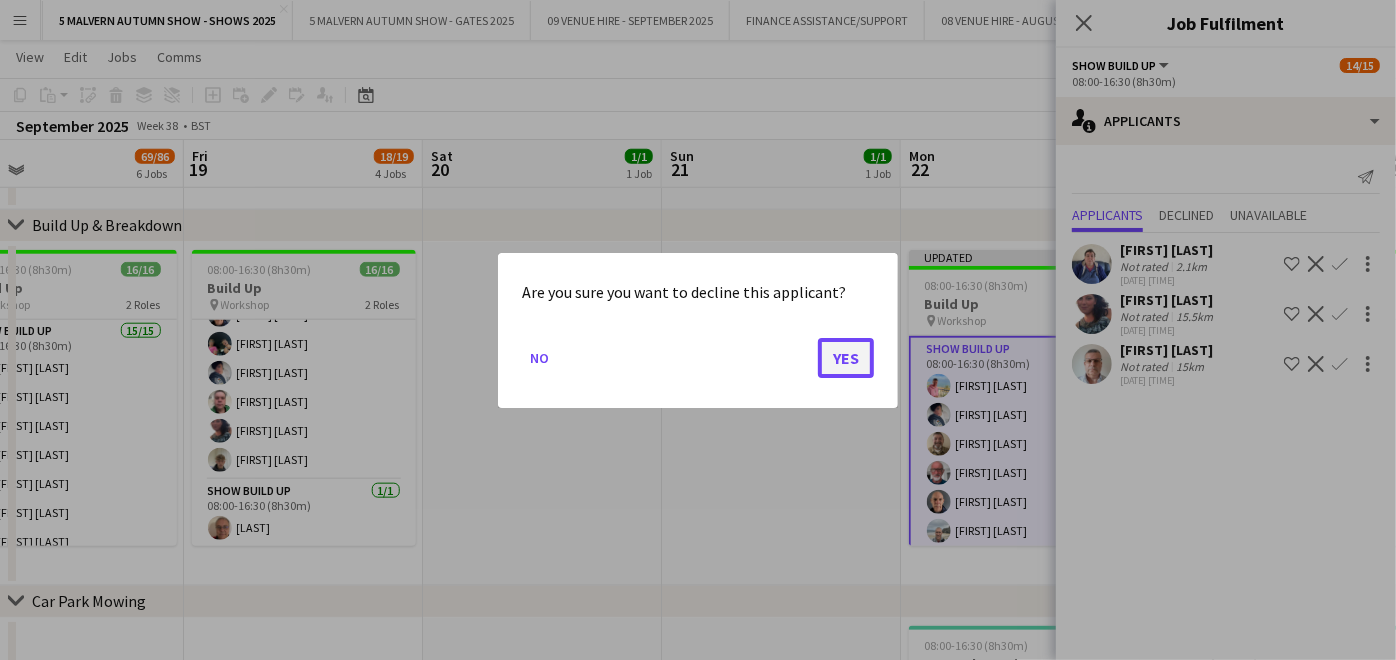 click on "Yes" 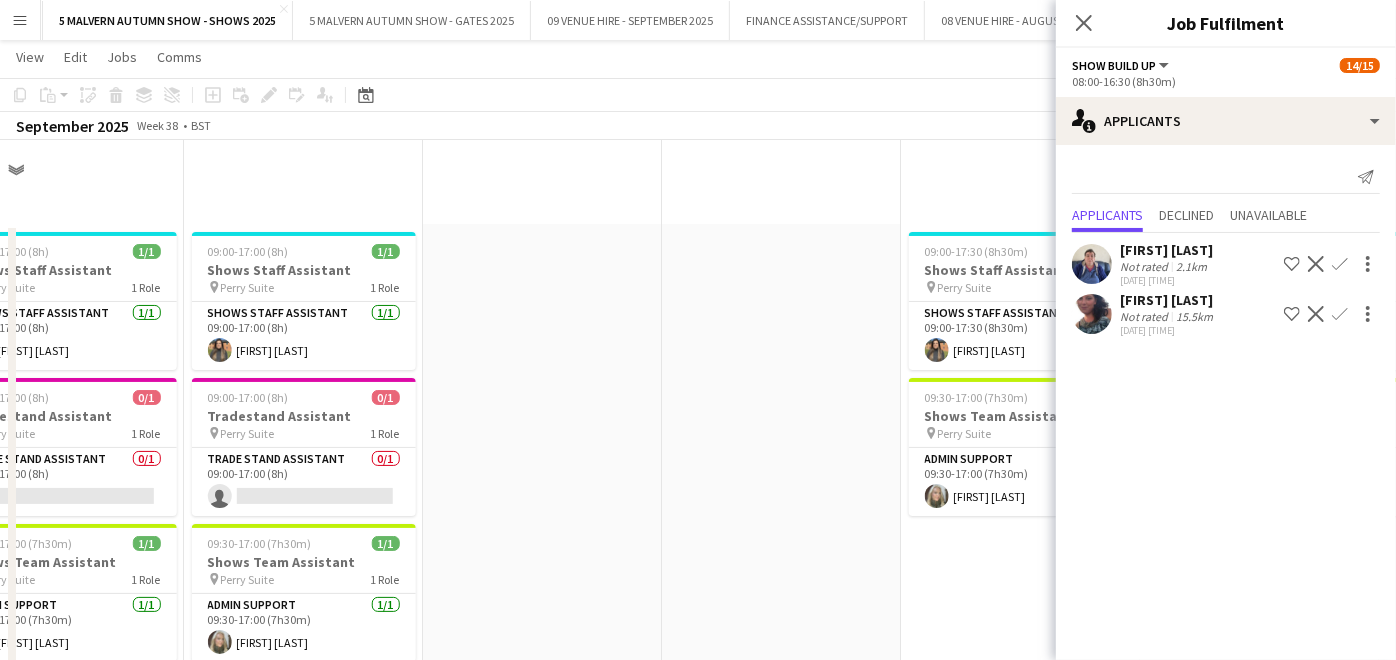 scroll, scrollTop: 1222, scrollLeft: 0, axis: vertical 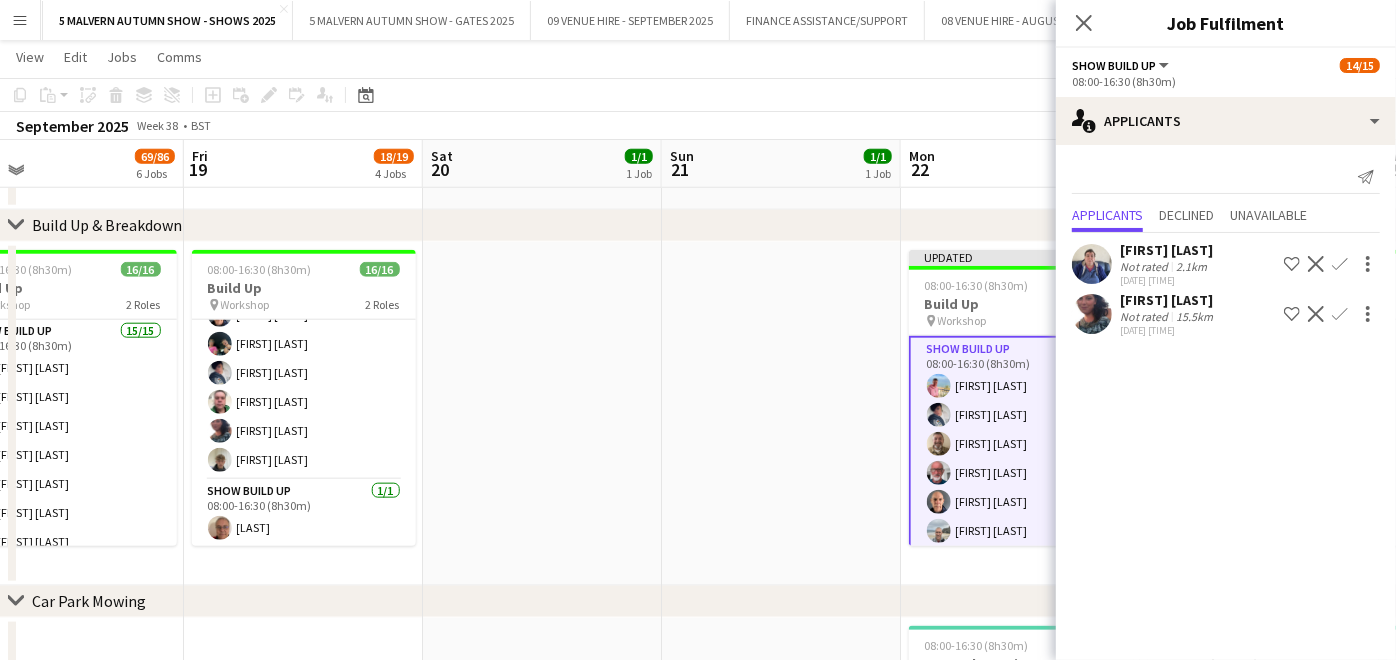 click on "Decline" 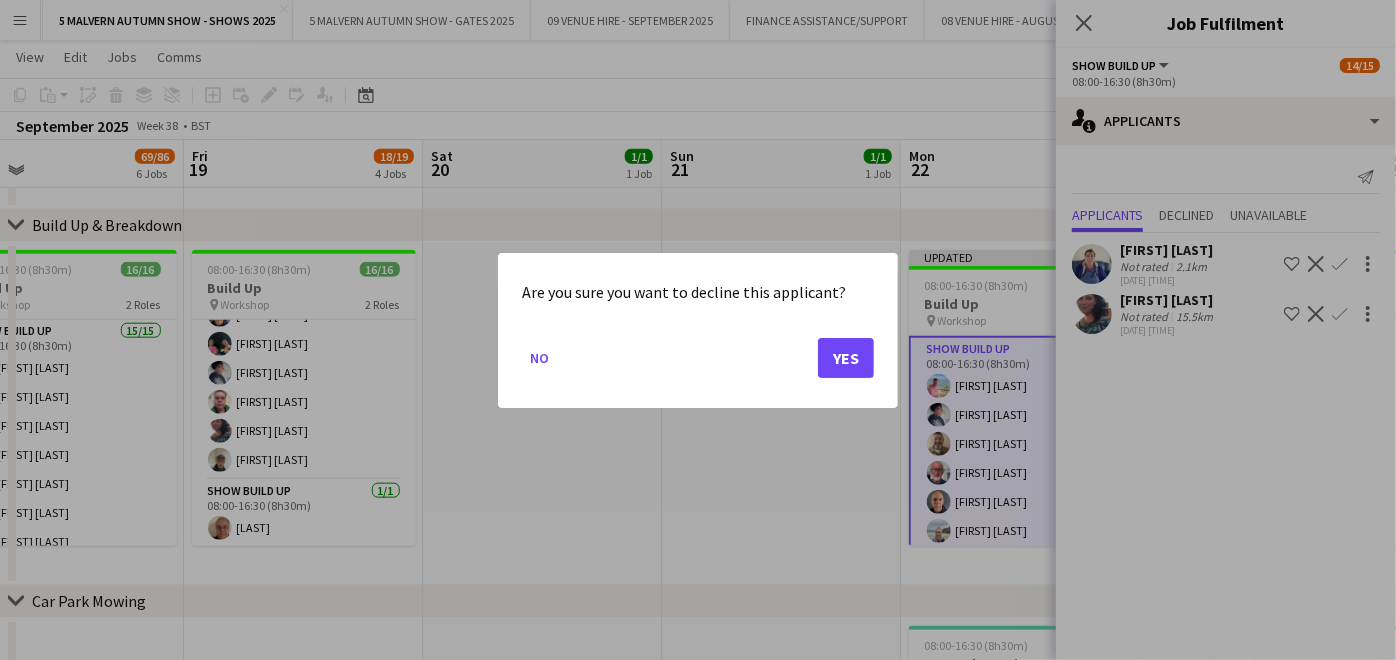 scroll, scrollTop: 0, scrollLeft: 0, axis: both 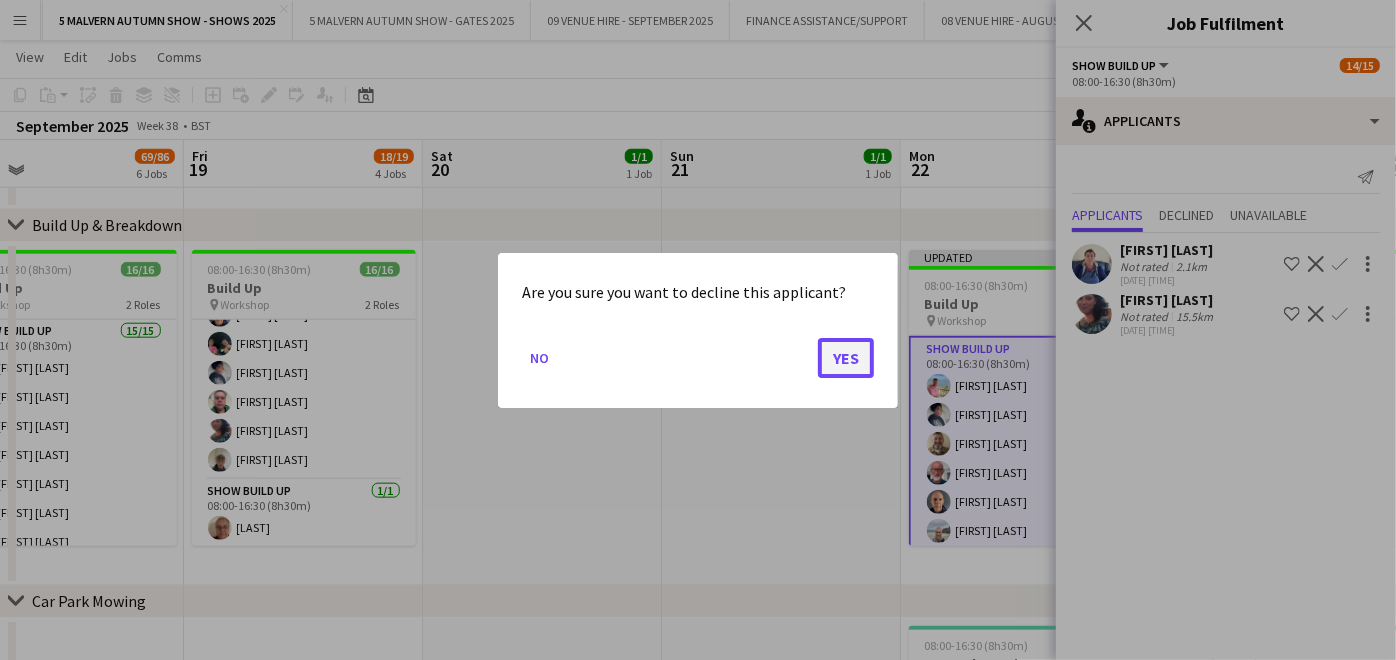 click on "Yes" 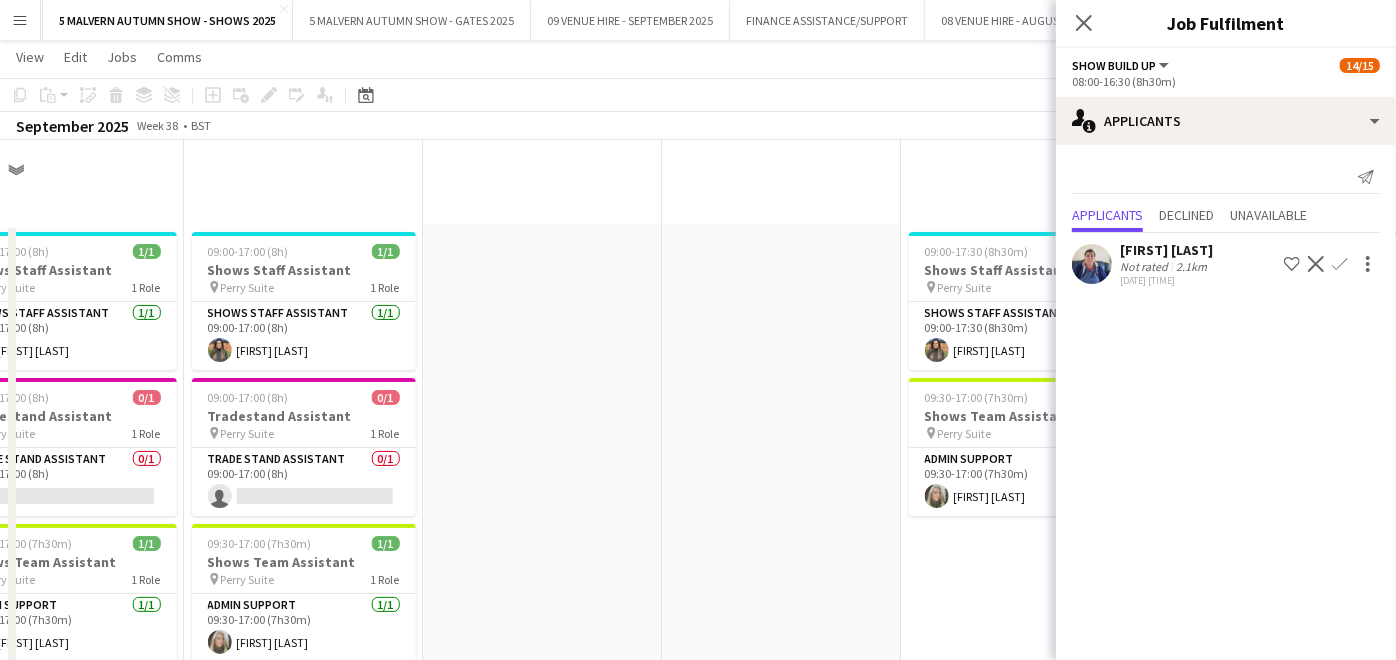 scroll, scrollTop: 1222, scrollLeft: 0, axis: vertical 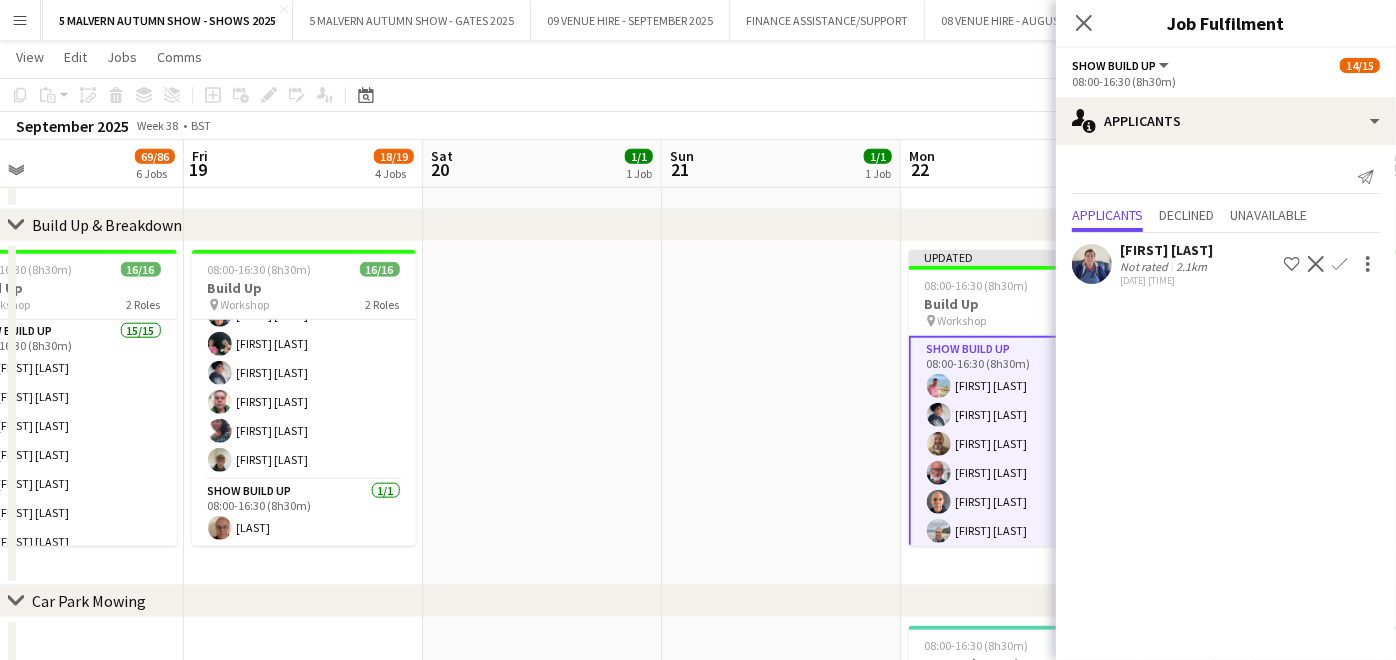click on "Decline" 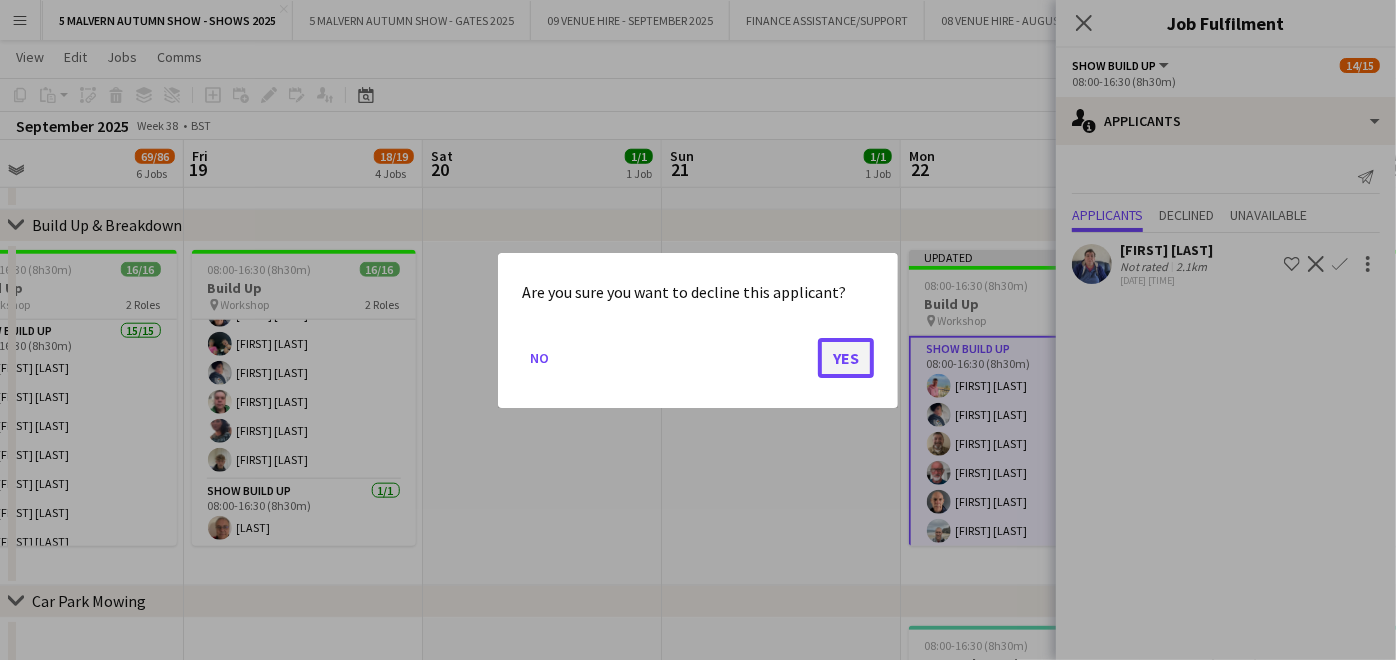 click on "Yes" 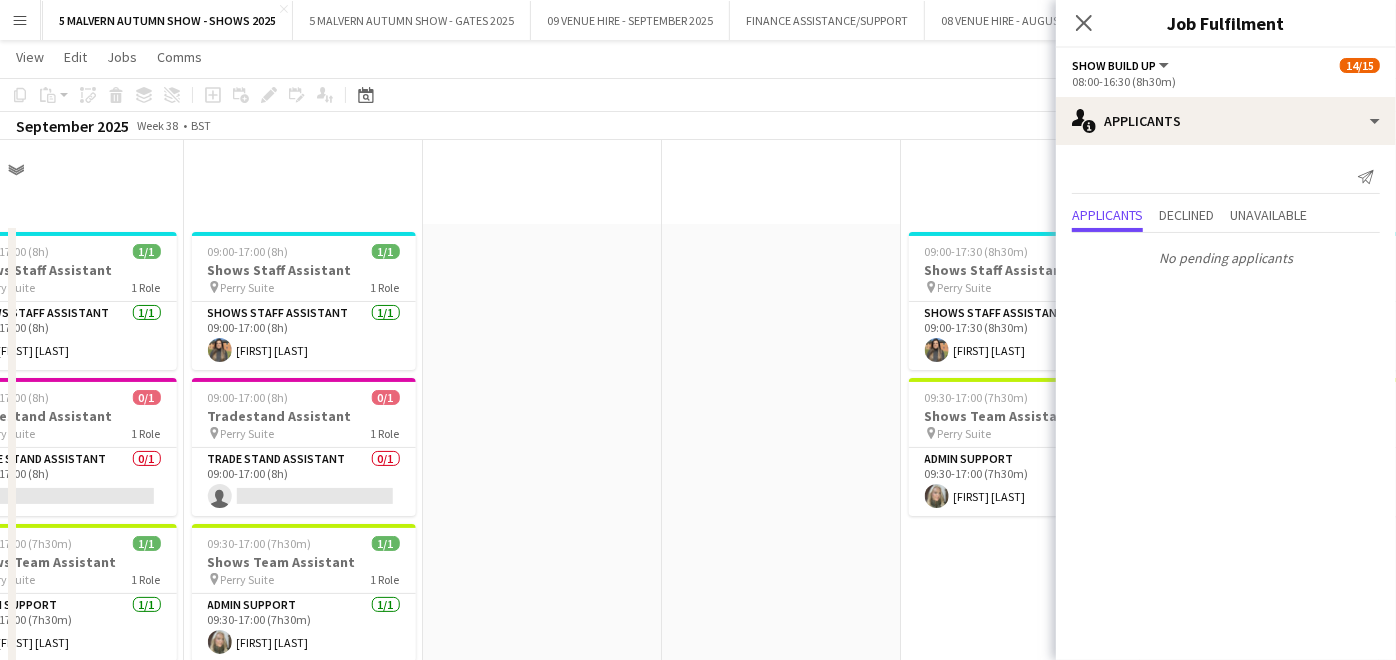 scroll, scrollTop: 1222, scrollLeft: 0, axis: vertical 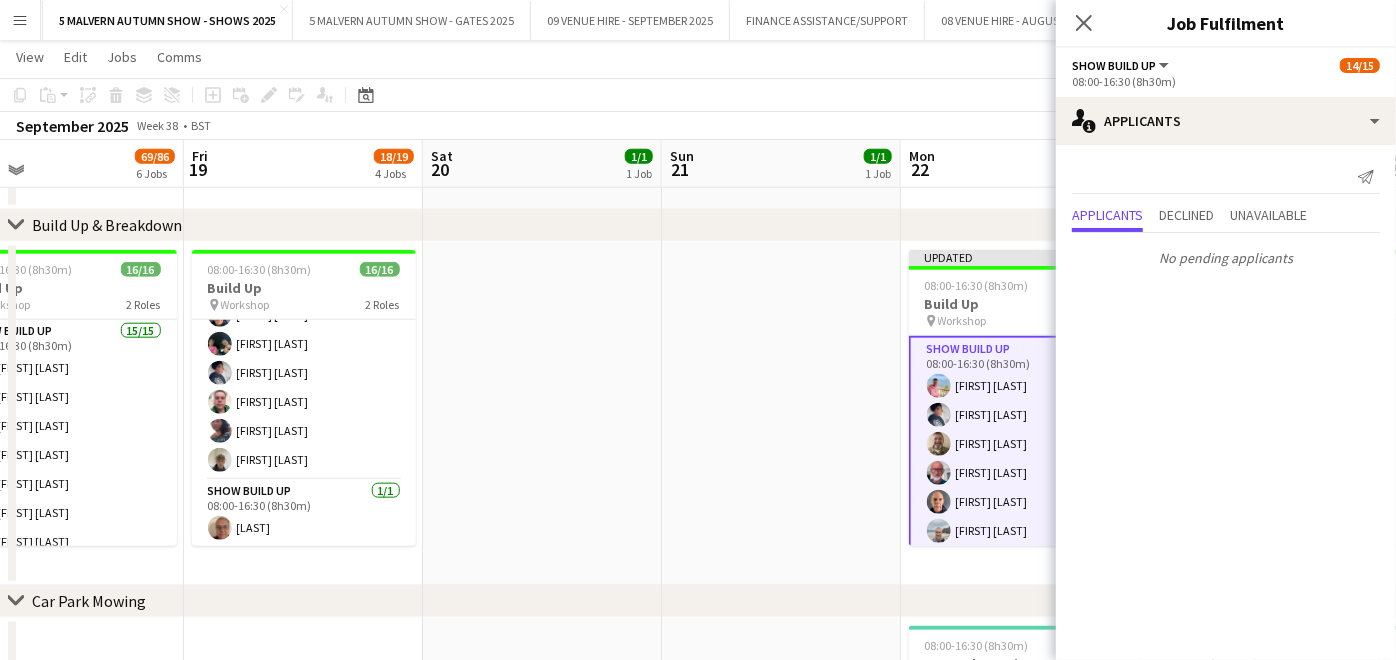 click at bounding box center [781, 414] 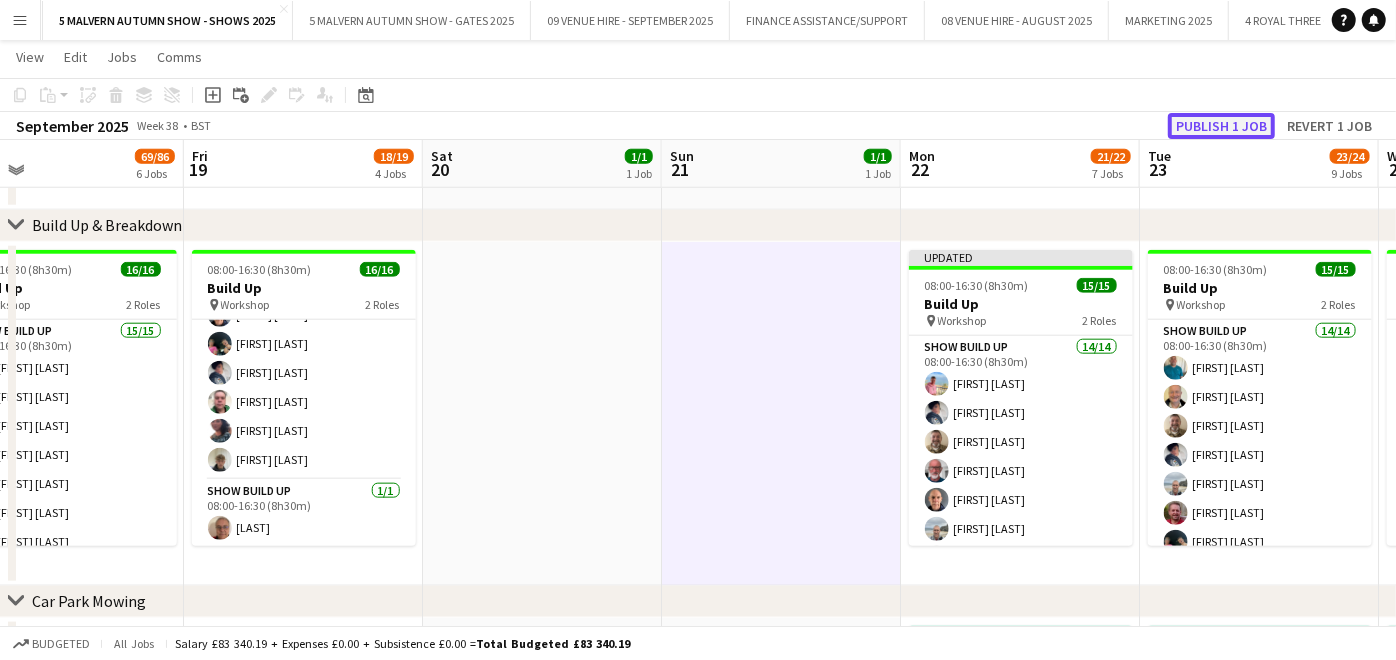 click on "Publish 1 job" 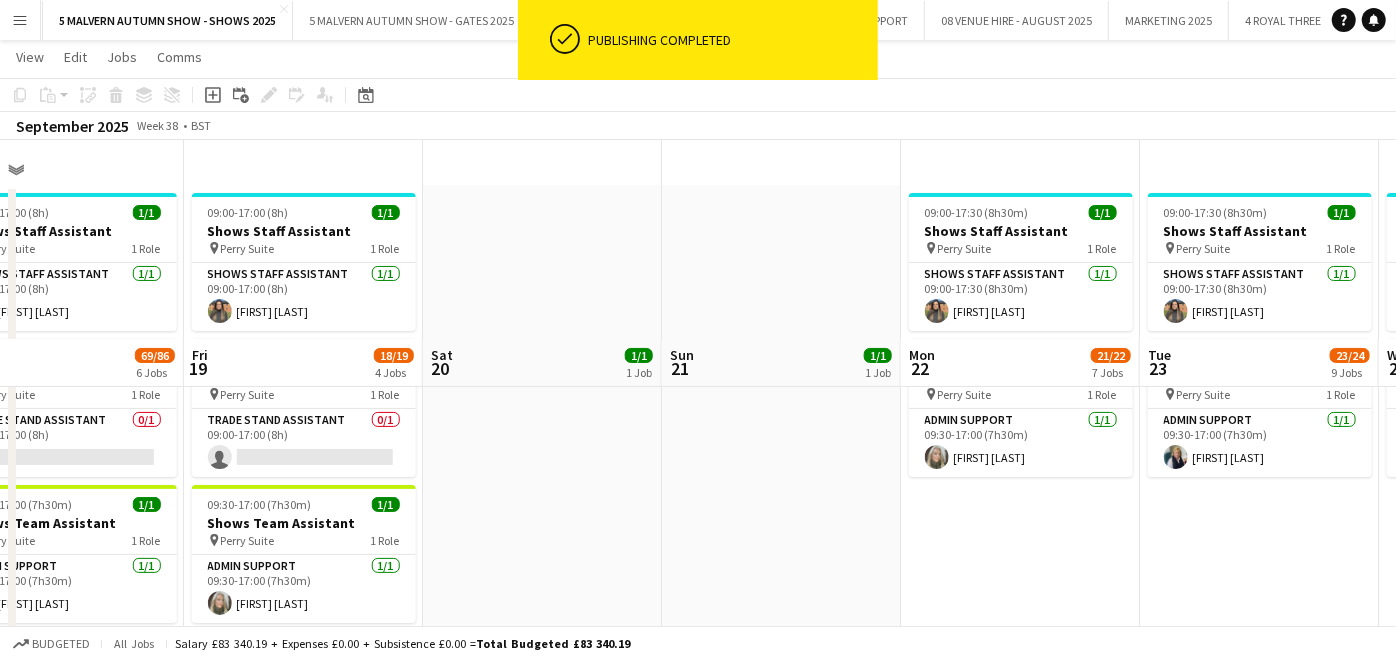 scroll, scrollTop: 0, scrollLeft: 0, axis: both 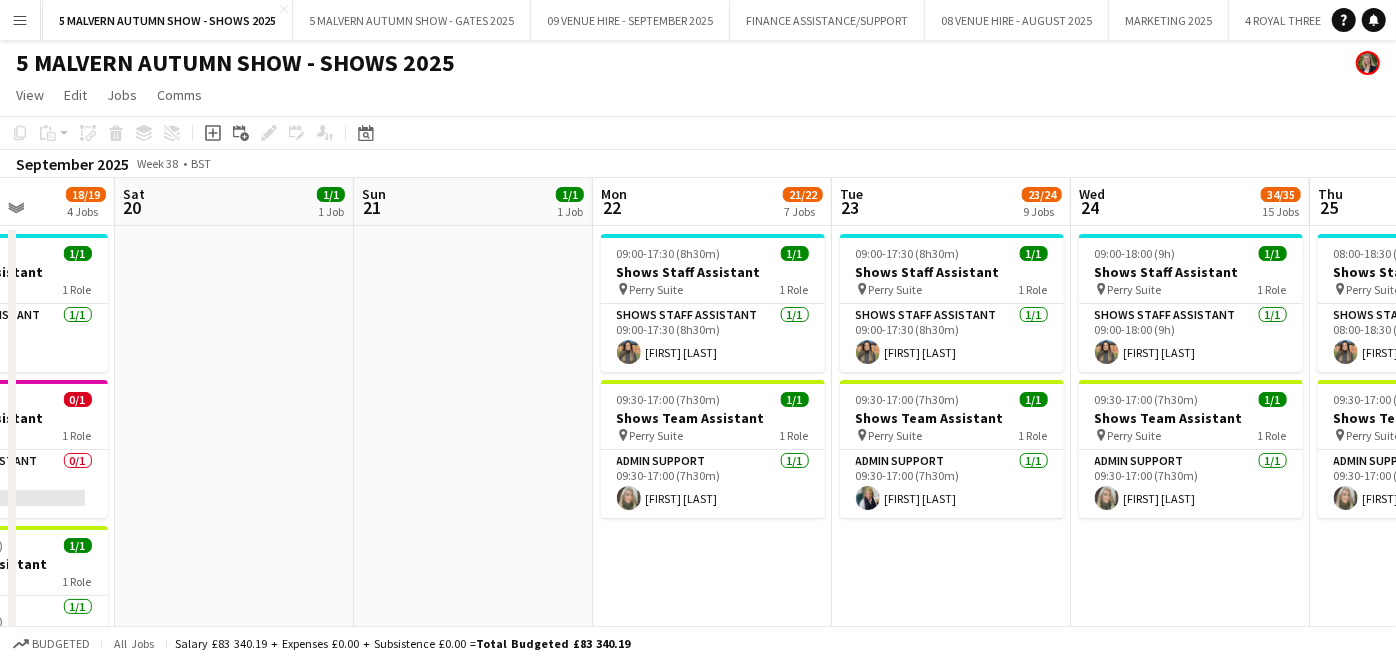 drag, startPoint x: 1023, startPoint y: 280, endPoint x: 476, endPoint y: 260, distance: 547.3655 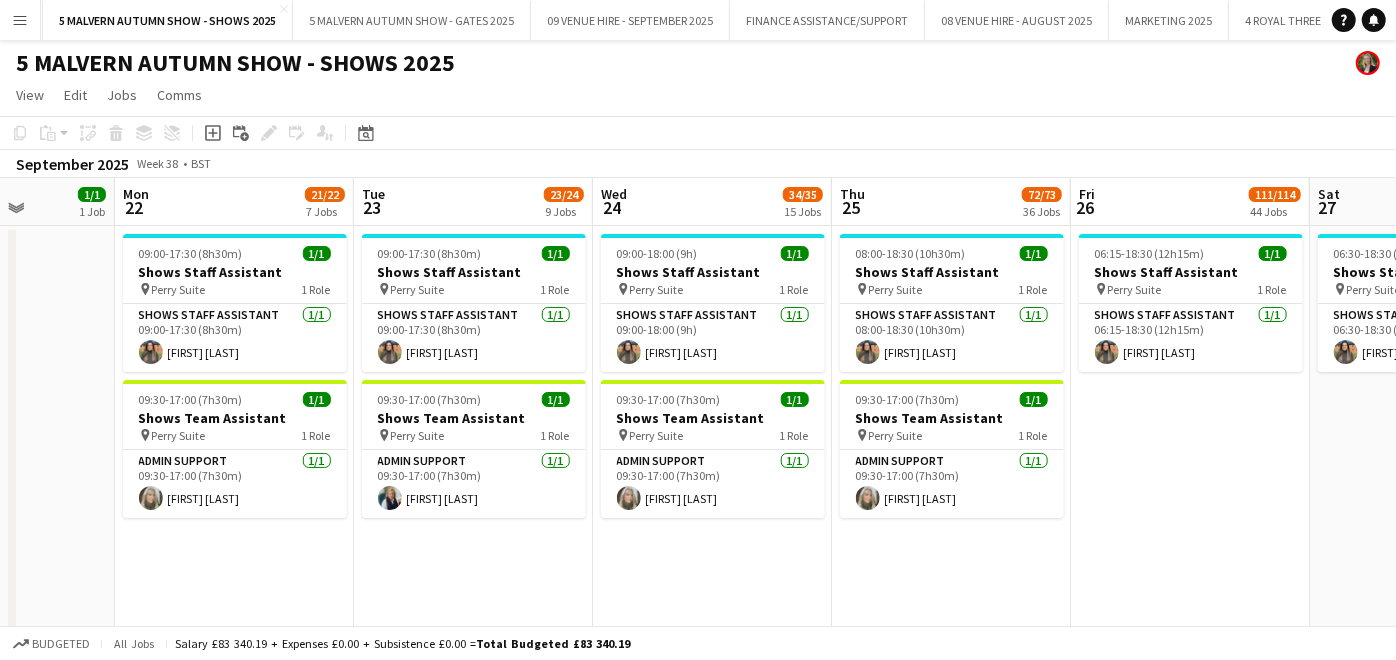 scroll, scrollTop: 0, scrollLeft: 665, axis: horizontal 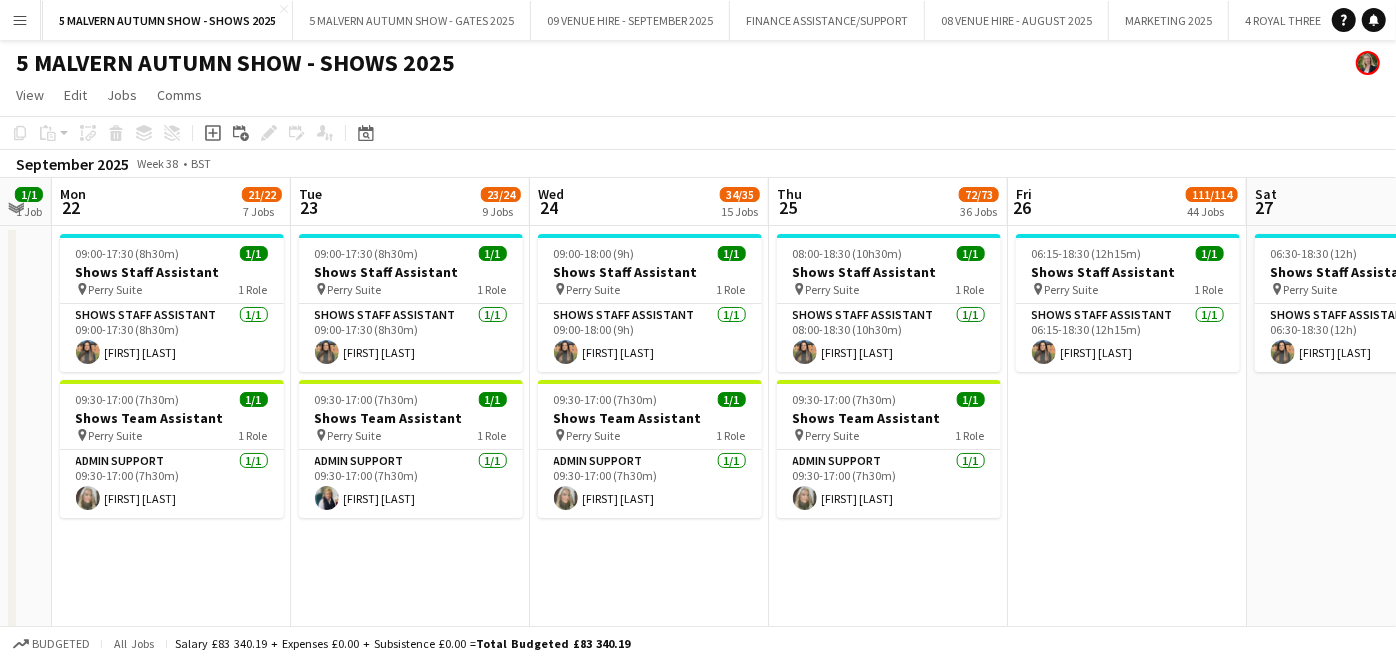 drag, startPoint x: 1214, startPoint y: 294, endPoint x: 912, endPoint y: 310, distance: 302.42355 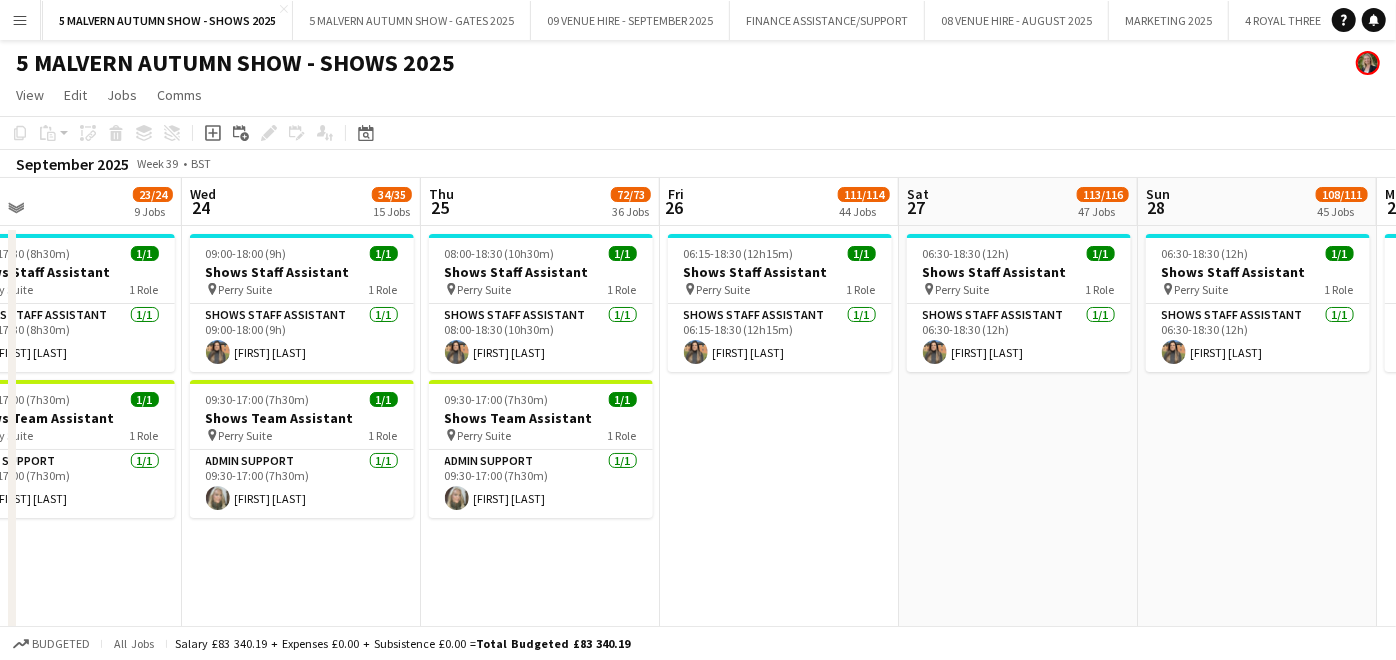 scroll, scrollTop: 0, scrollLeft: 777, axis: horizontal 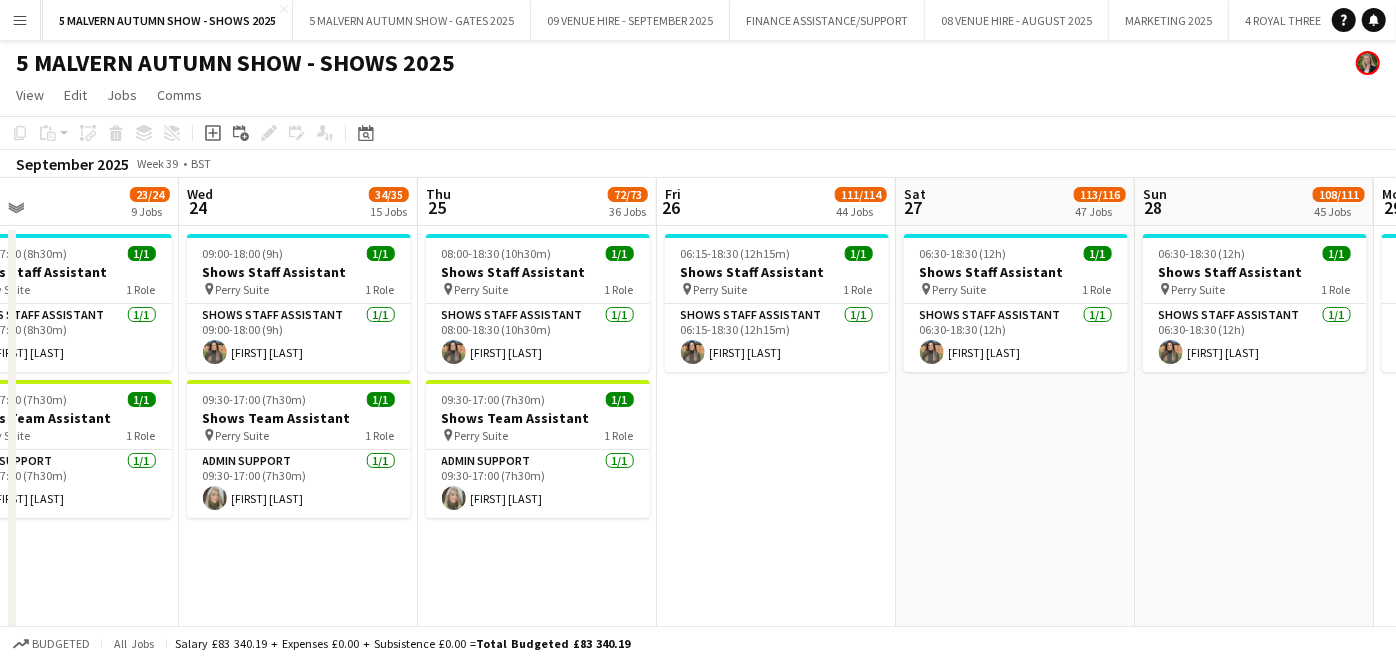 drag, startPoint x: 1135, startPoint y: 511, endPoint x: 785, endPoint y: 504, distance: 350.07 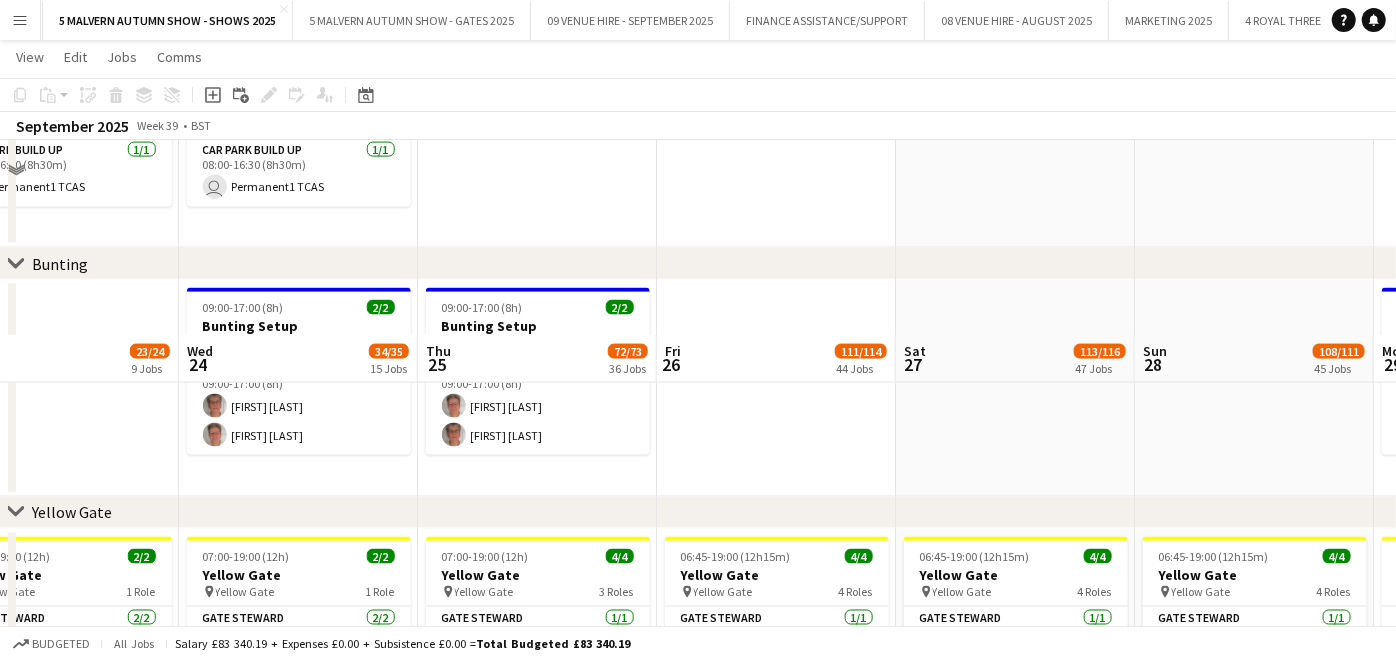 scroll, scrollTop: 2000, scrollLeft: 0, axis: vertical 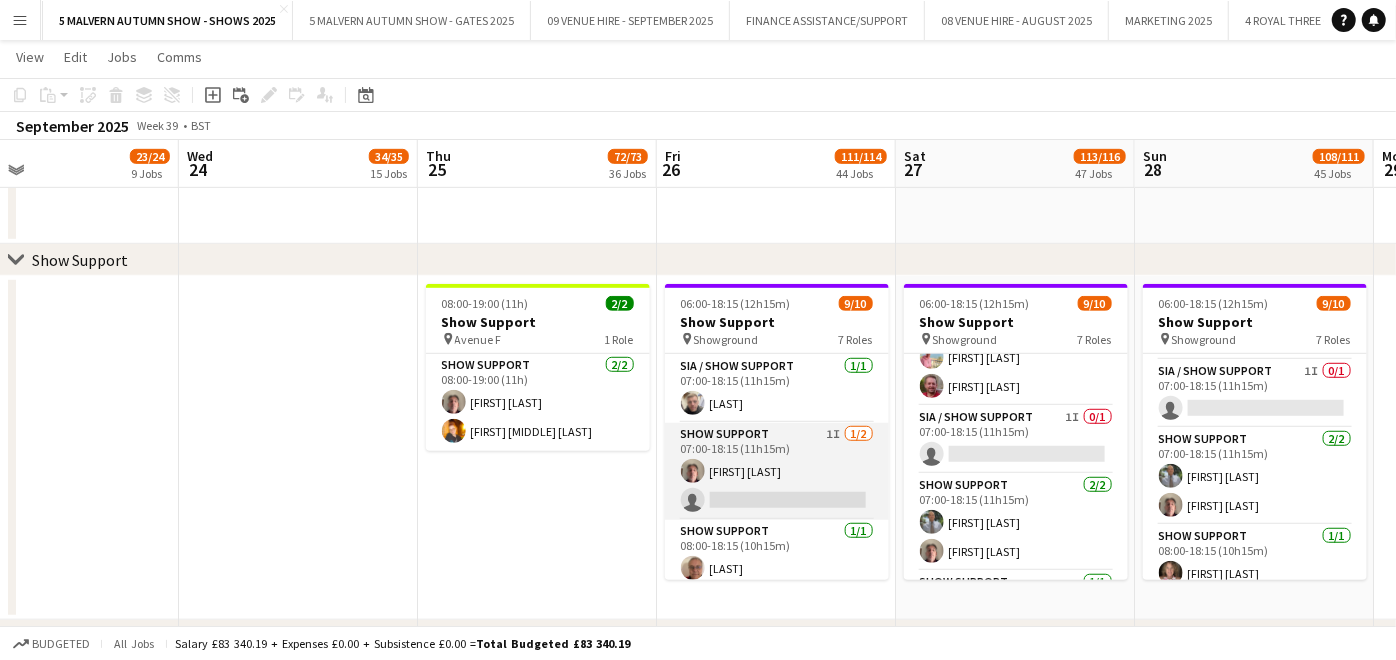 click on "Show Support   1I   1/2   07:00-18:15 (11h15m)
[FIRST] [LAST]
single-neutral-actions" at bounding box center (777, 471) 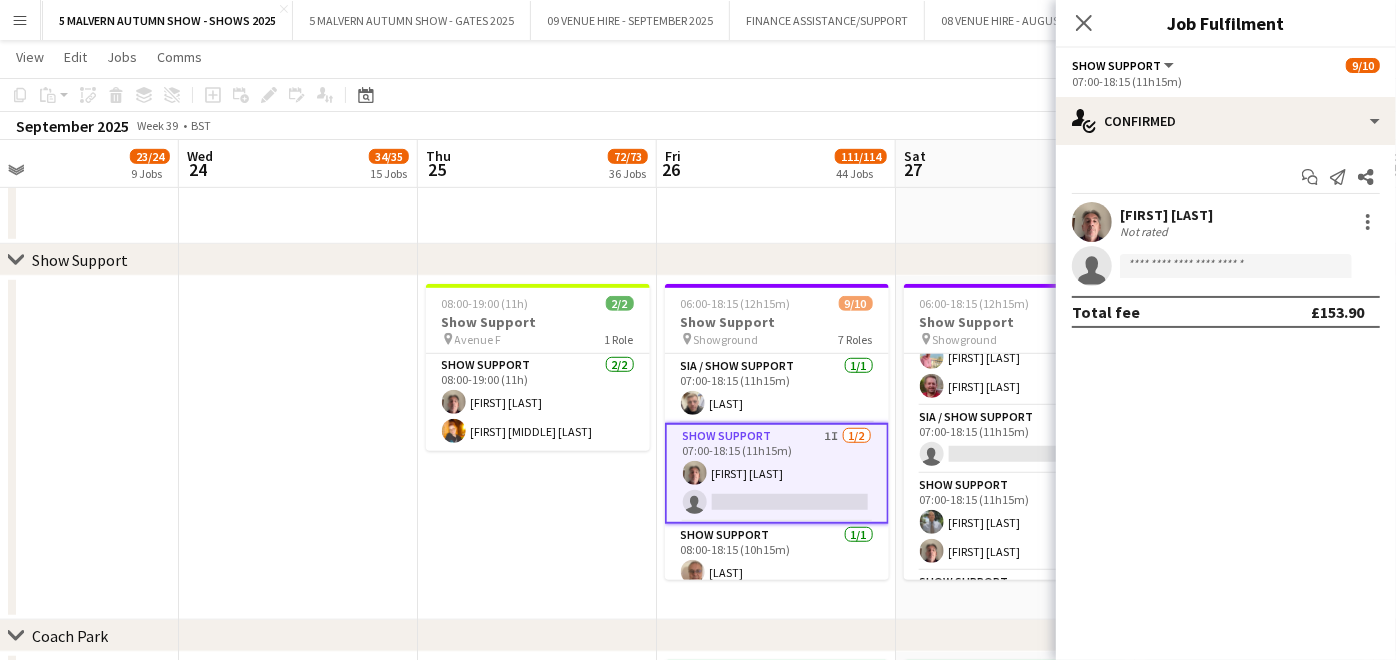 click on "Show Support   All roles   Show Support   9/10   07:00-18:15 (11h15m)" 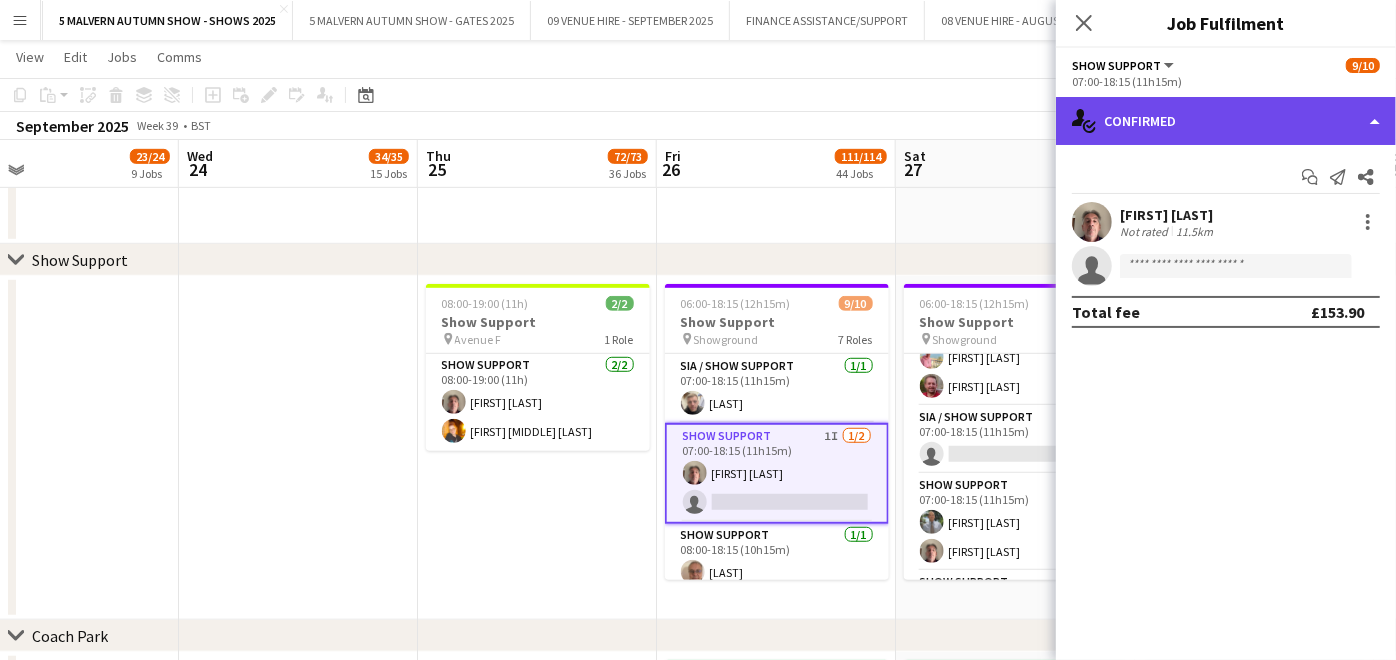 drag, startPoint x: 1241, startPoint y: 109, endPoint x: 1255, endPoint y: 126, distance: 22.022715 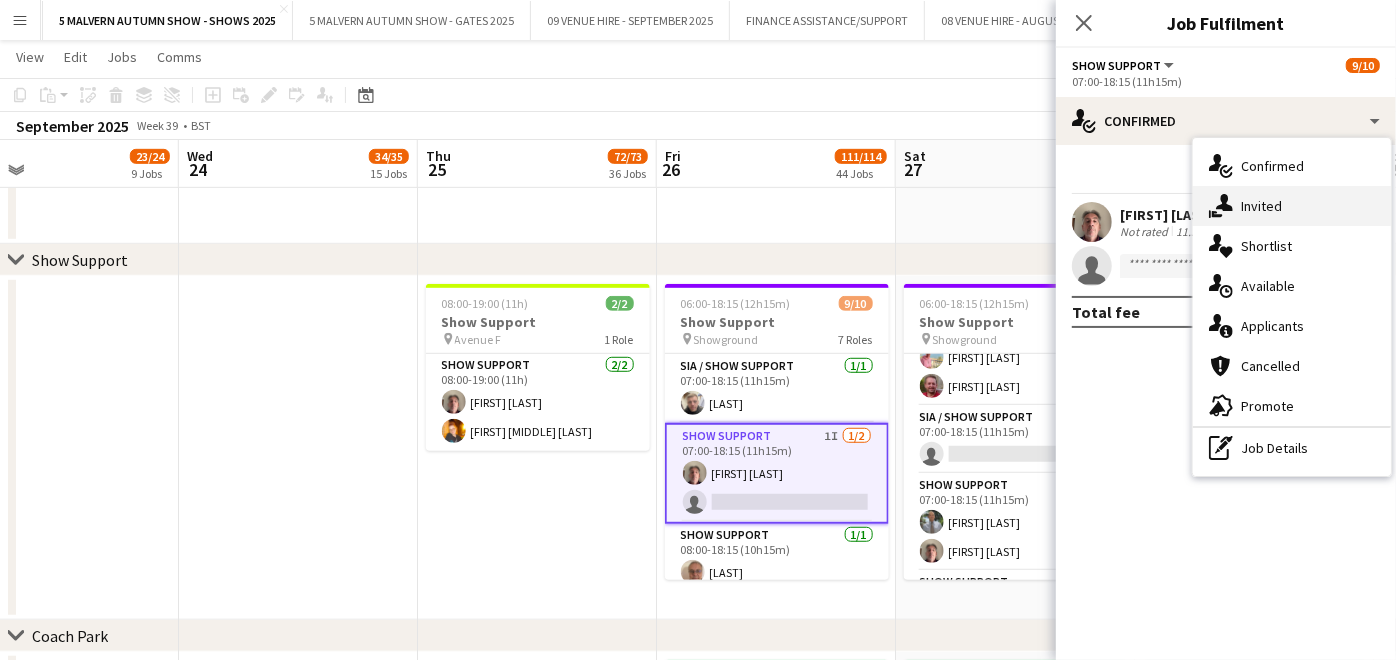 click on "single-neutral-actions-share-1
Invited" at bounding box center [1292, 206] 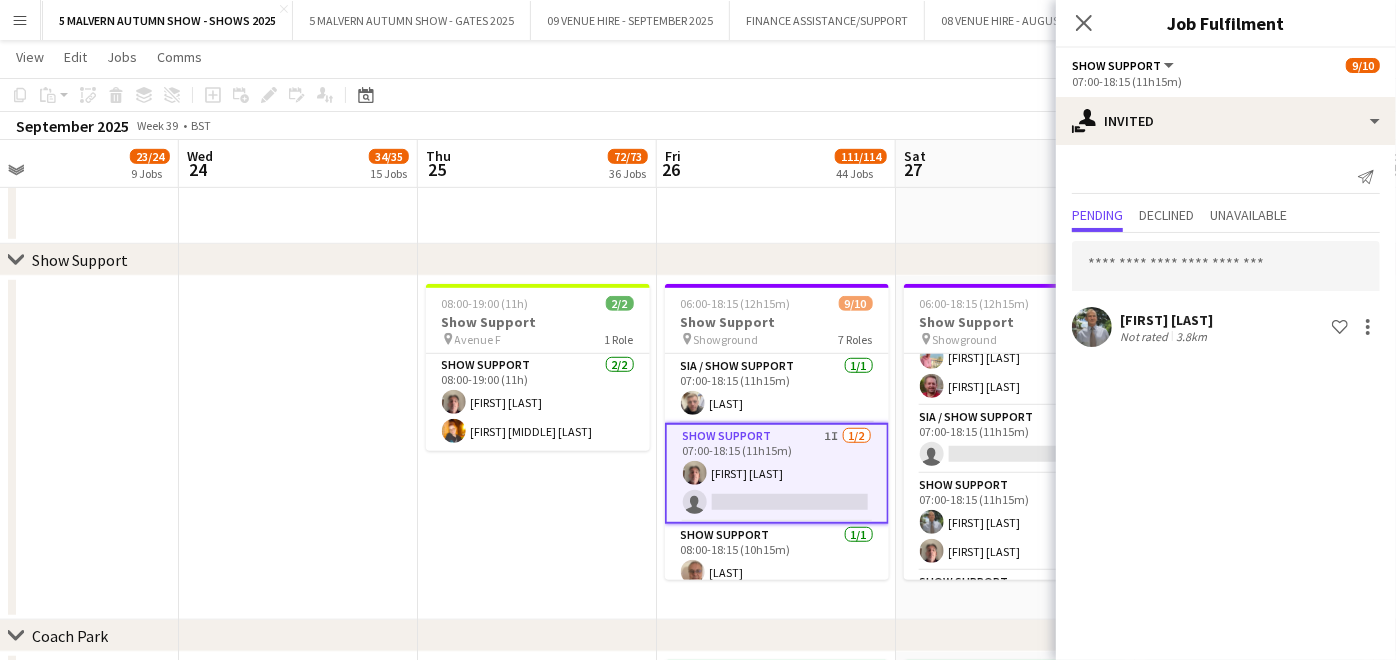 click on "08:00-19:00 (11h)    2/2   Show Support
pin
Avenue F   1 Role   Show Support   2/2   08:00-19:00 (11h)
[FIRST] [LAST] [FIRST] [LAST] [FIRST]" at bounding box center (537, 448) 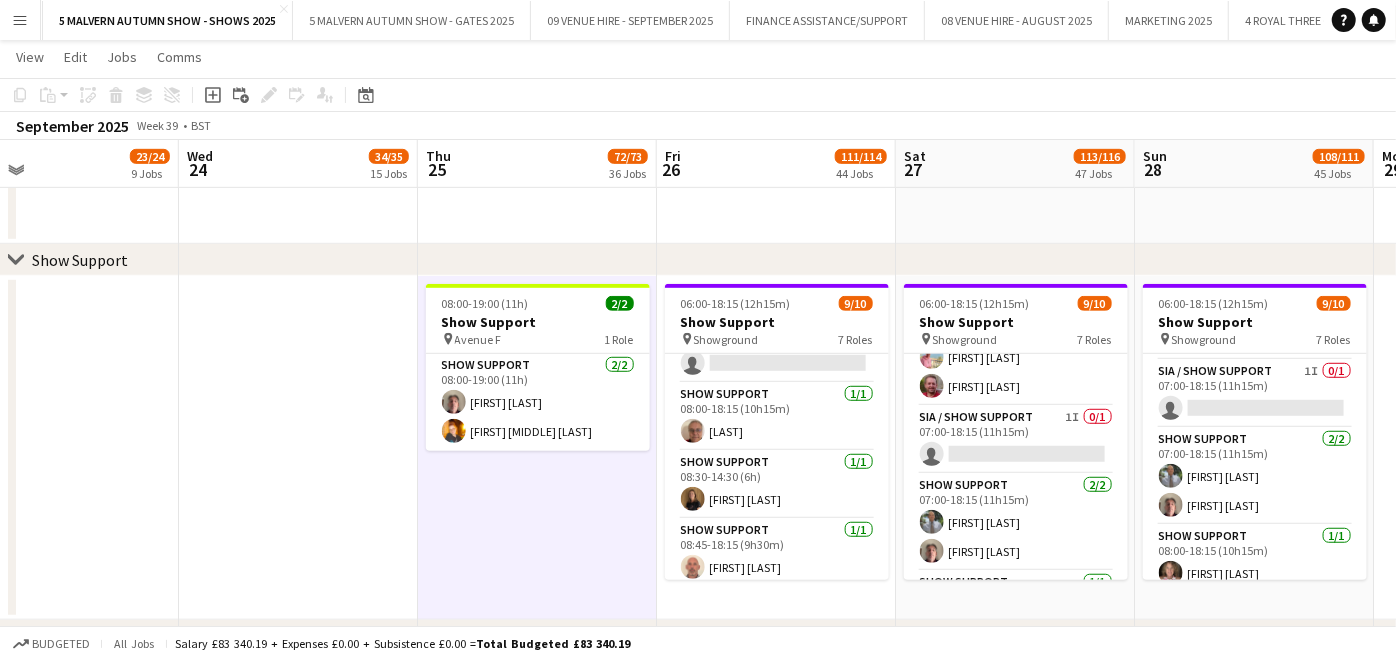 scroll, scrollTop: 336, scrollLeft: 0, axis: vertical 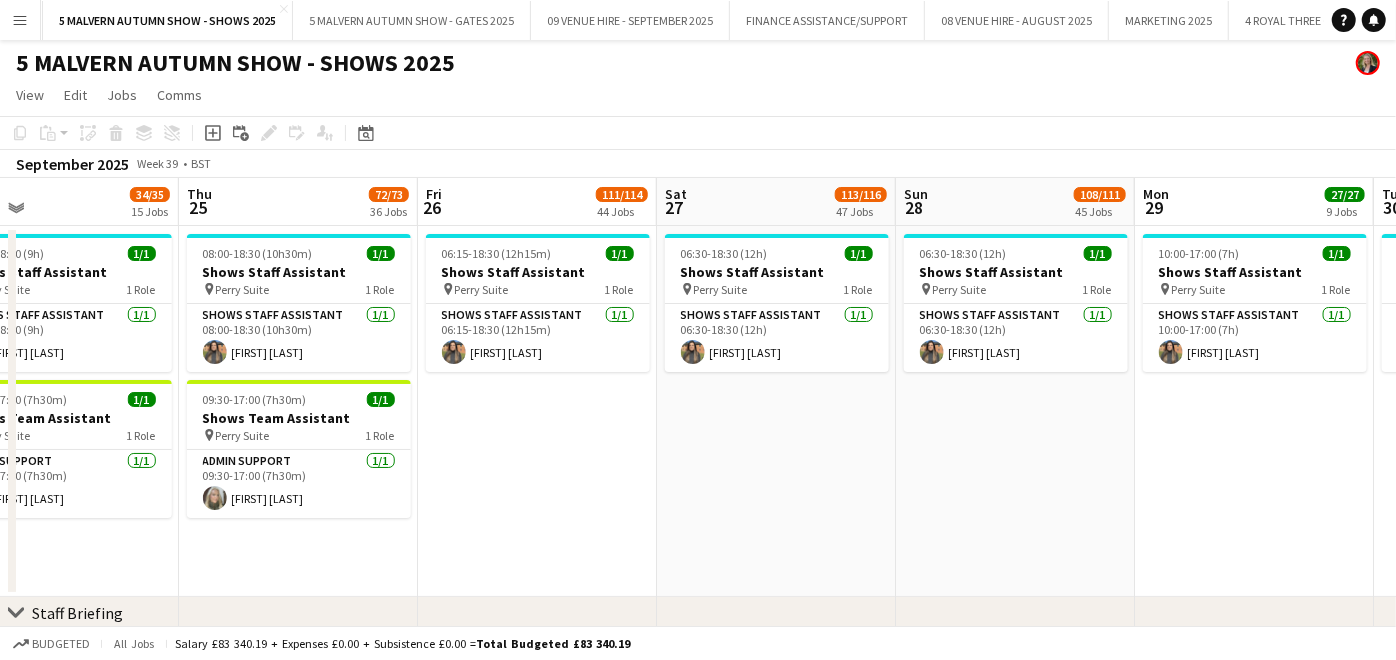 drag, startPoint x: 994, startPoint y: 458, endPoint x: 919, endPoint y: 468, distance: 75.66373 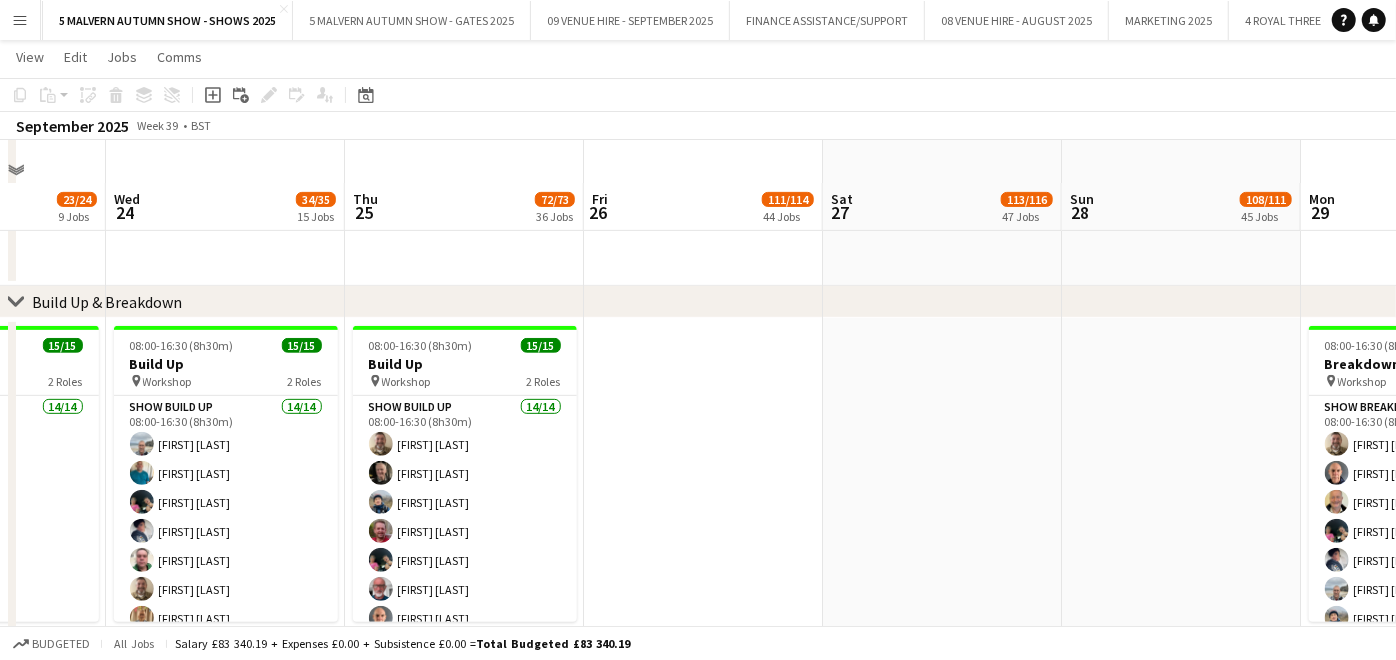 scroll, scrollTop: 444, scrollLeft: 0, axis: vertical 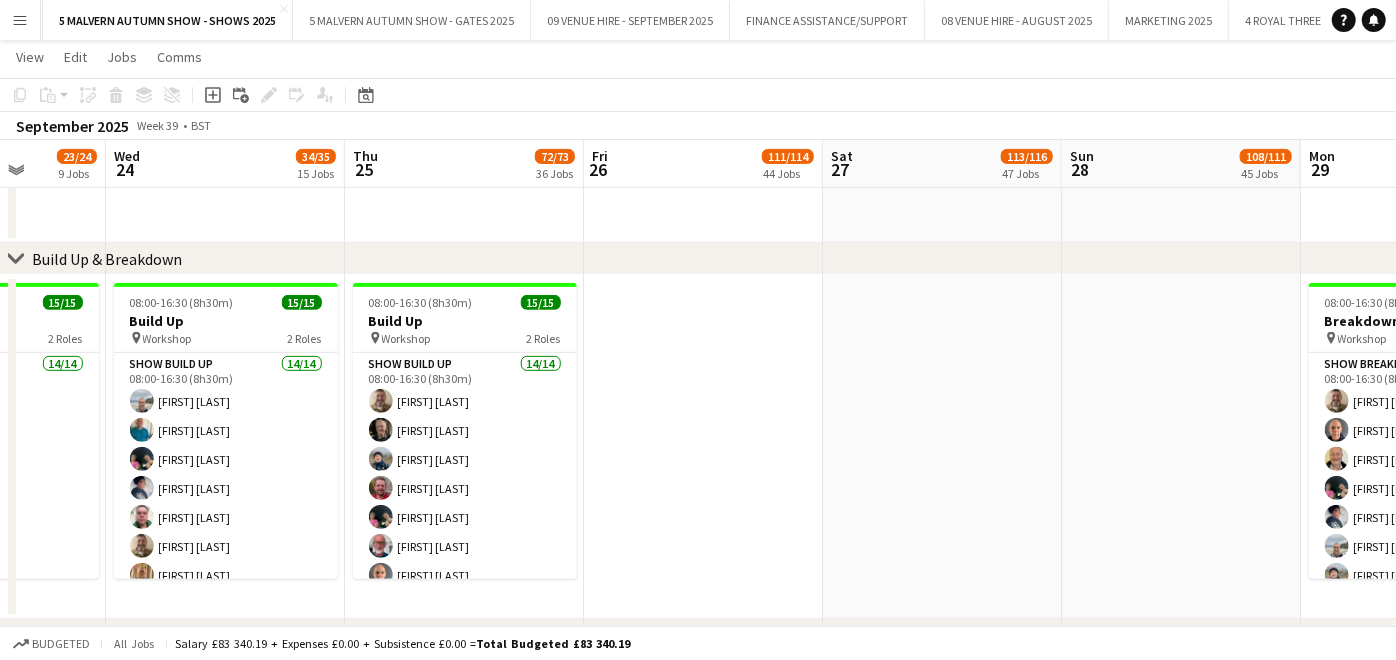 click at bounding box center [942, 447] 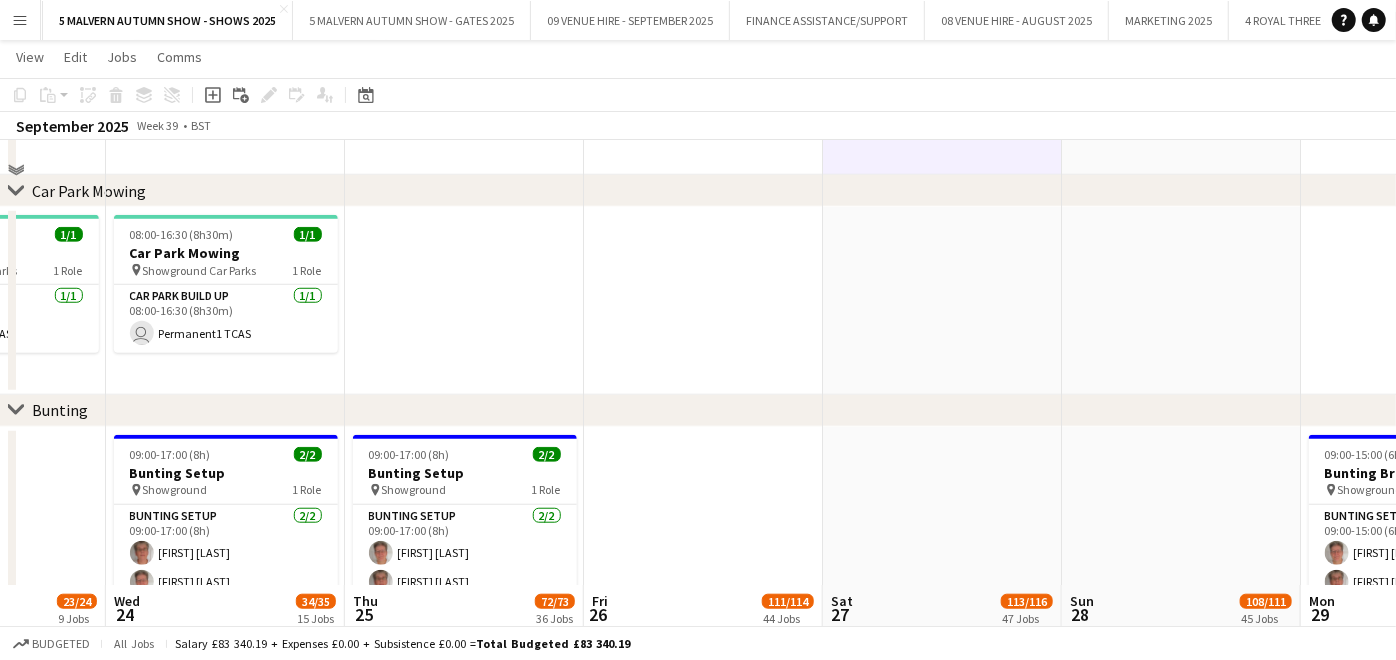scroll, scrollTop: 1333, scrollLeft: 0, axis: vertical 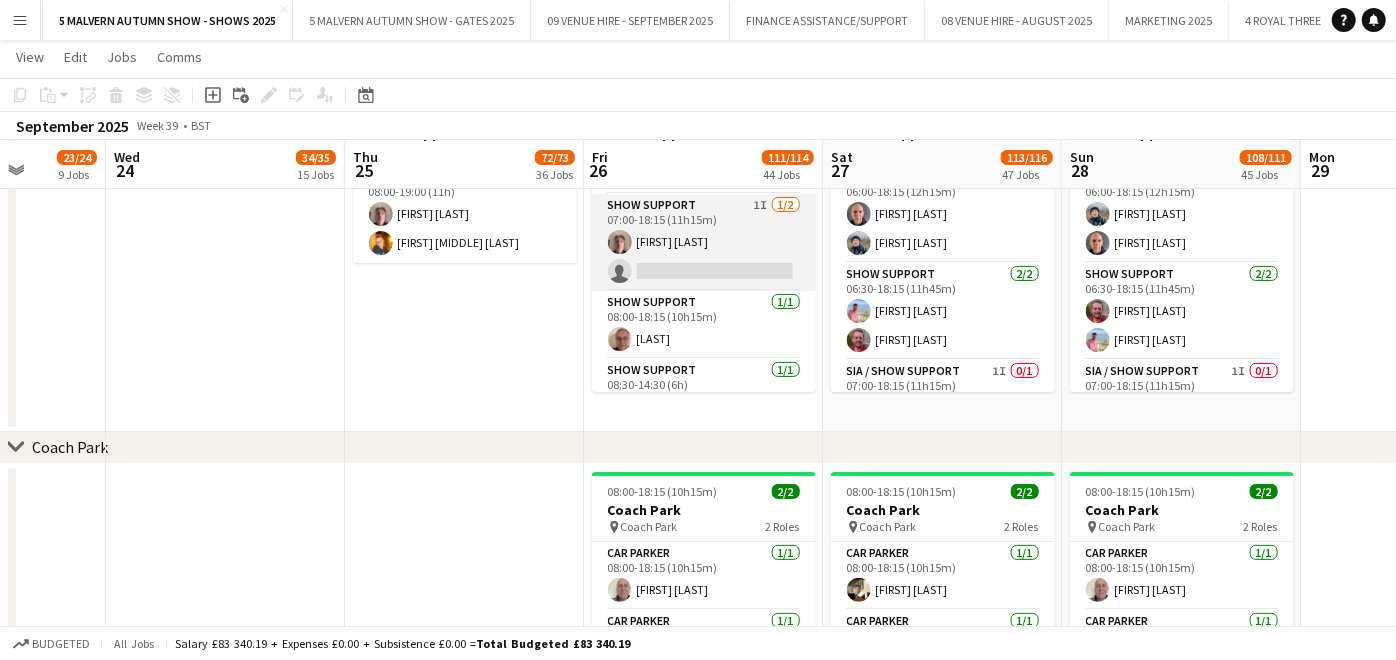 click on "Show Support   1I   1/2   07:00-18:15 (11h15m)
[FIRST] [LAST]
single-neutral-actions" at bounding box center (704, 242) 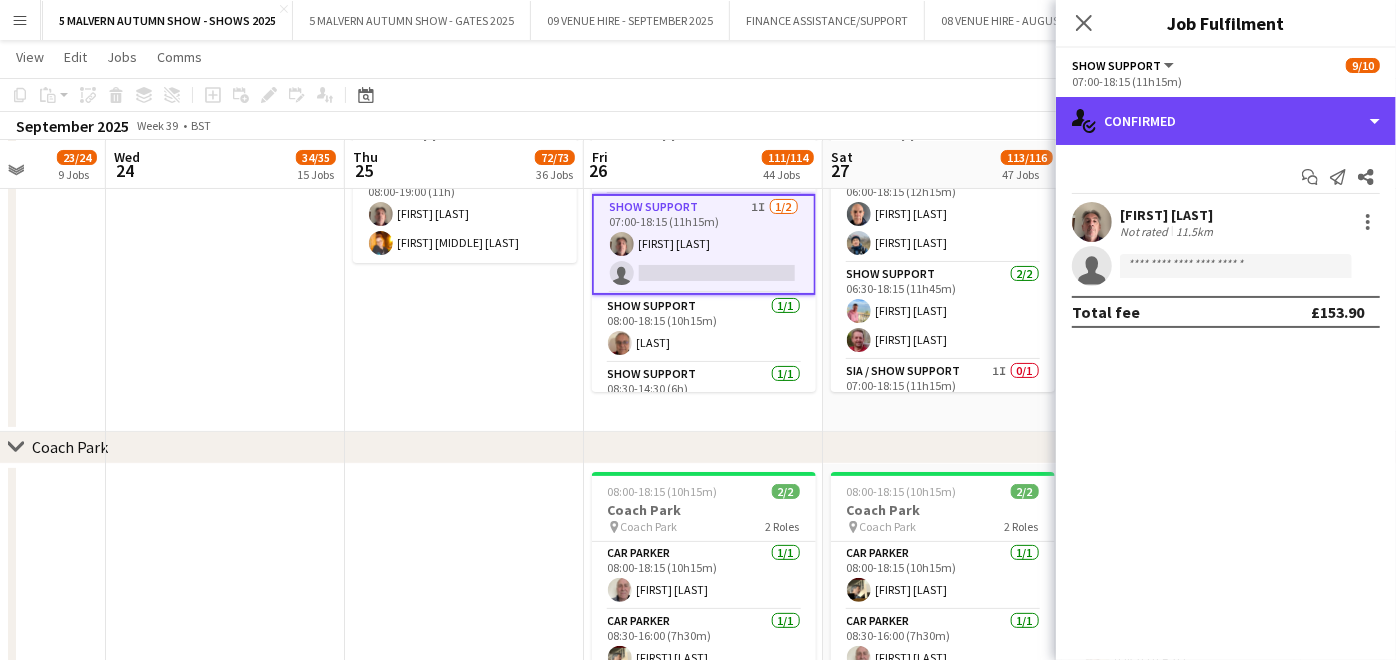 drag, startPoint x: 1182, startPoint y: 100, endPoint x: 1239, endPoint y: 160, distance: 82.75868 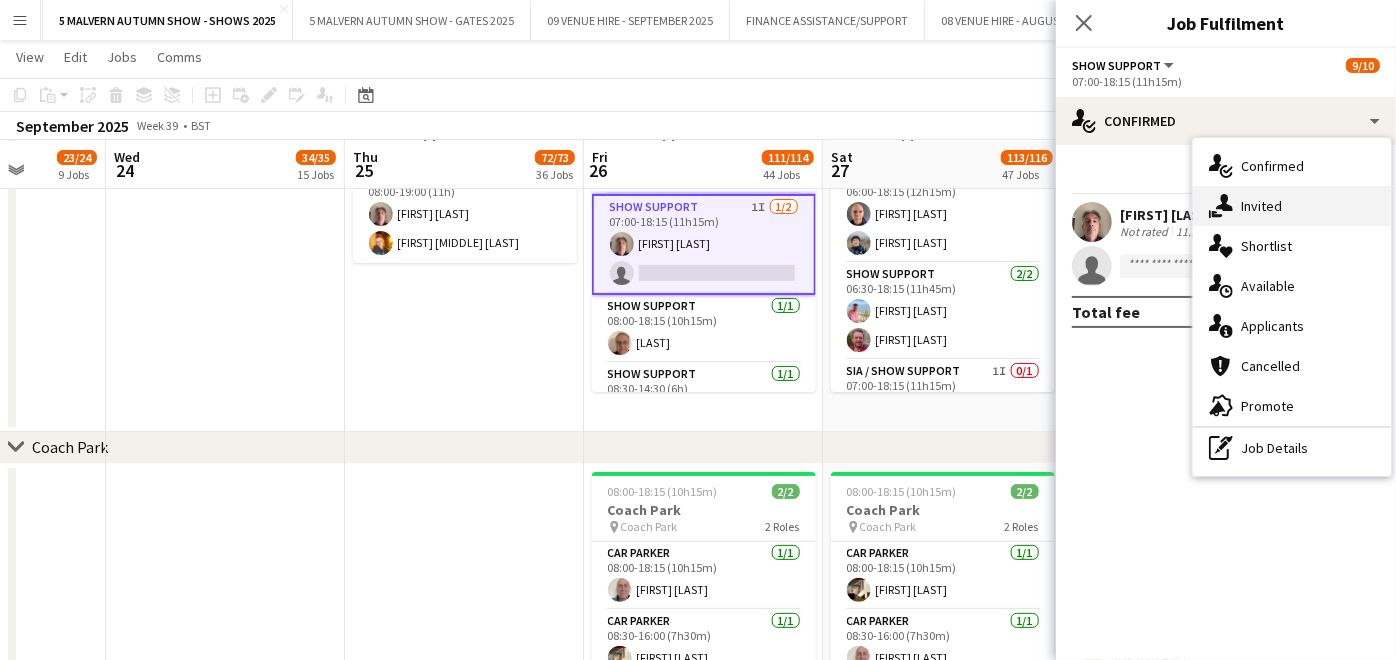 click on "single-neutral-actions-share-1
Invited" at bounding box center (1292, 206) 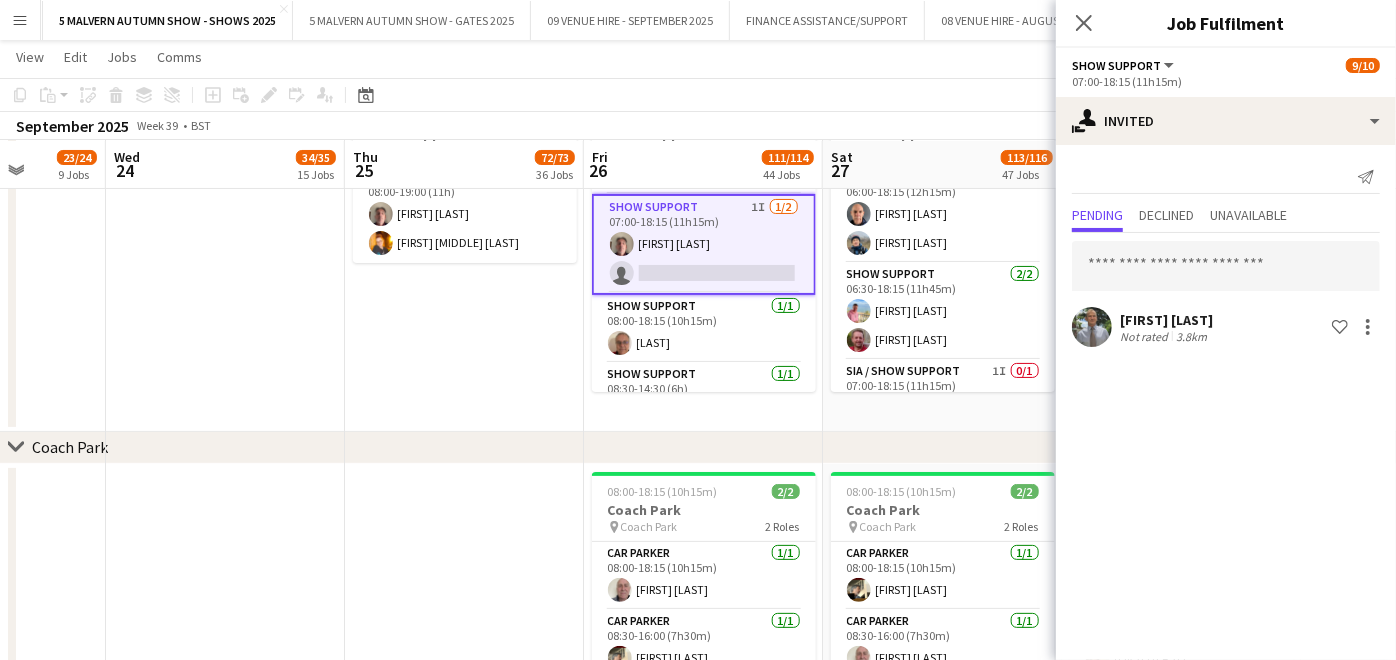 click on "08:00-19:00 (11h)    2/2   Show Support
pin
Avenue F   1 Role   Show Support   2/2   08:00-19:00 (11h)
[FIRST] [LAST] [FIRST] [LAST] [FIRST]" at bounding box center [464, 260] 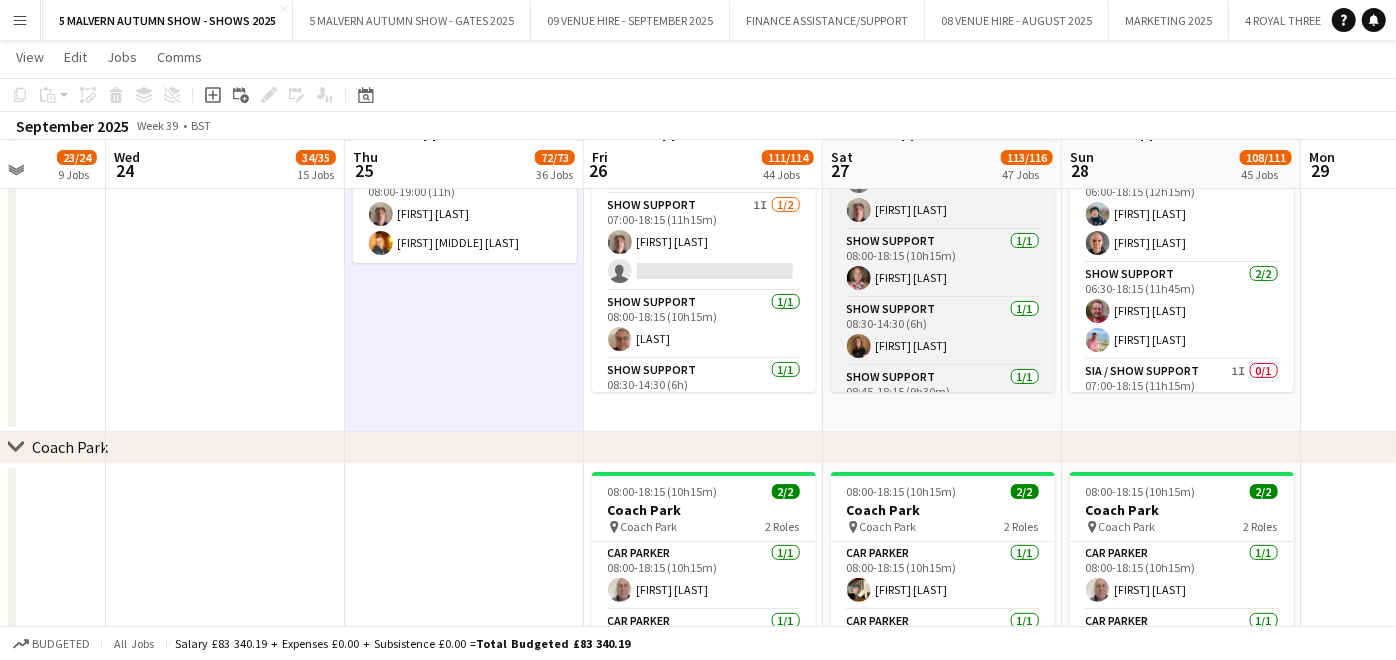 scroll, scrollTop: 126, scrollLeft: 0, axis: vertical 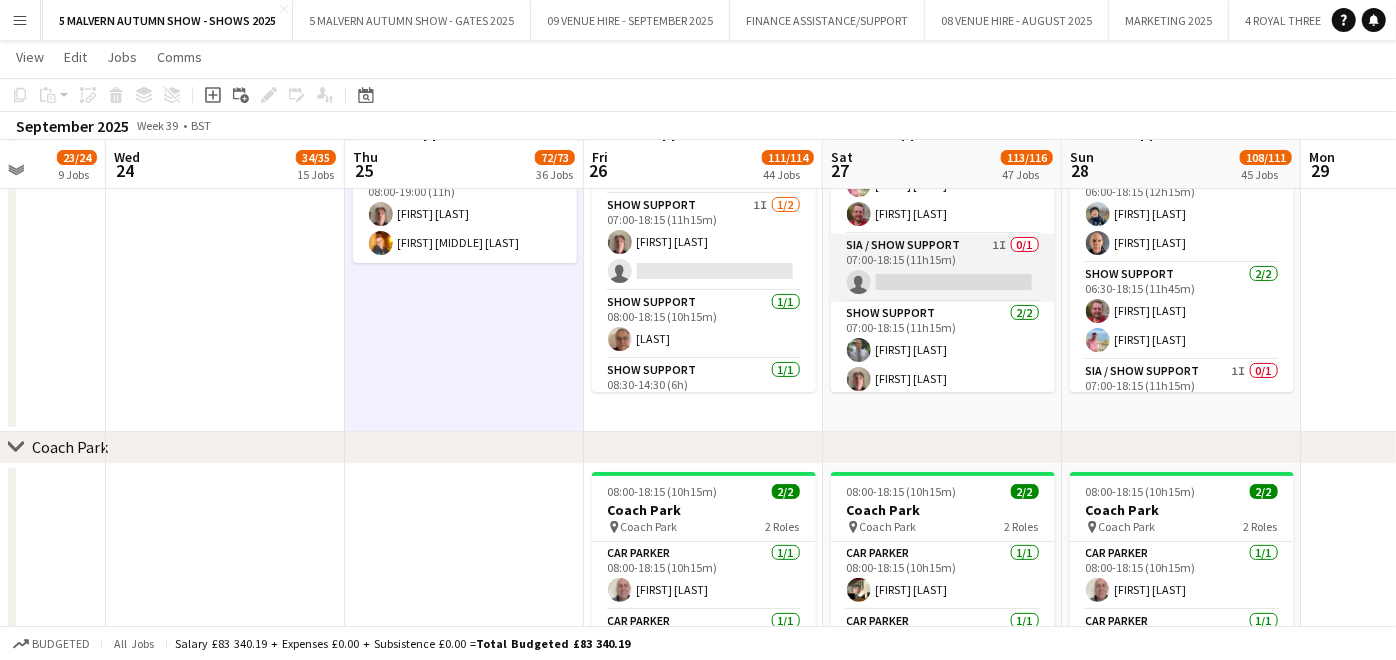 click on "SIA / Show Support   1I   0/1   07:00-18:15 (11h15m)
single-neutral-actions" at bounding box center (943, 268) 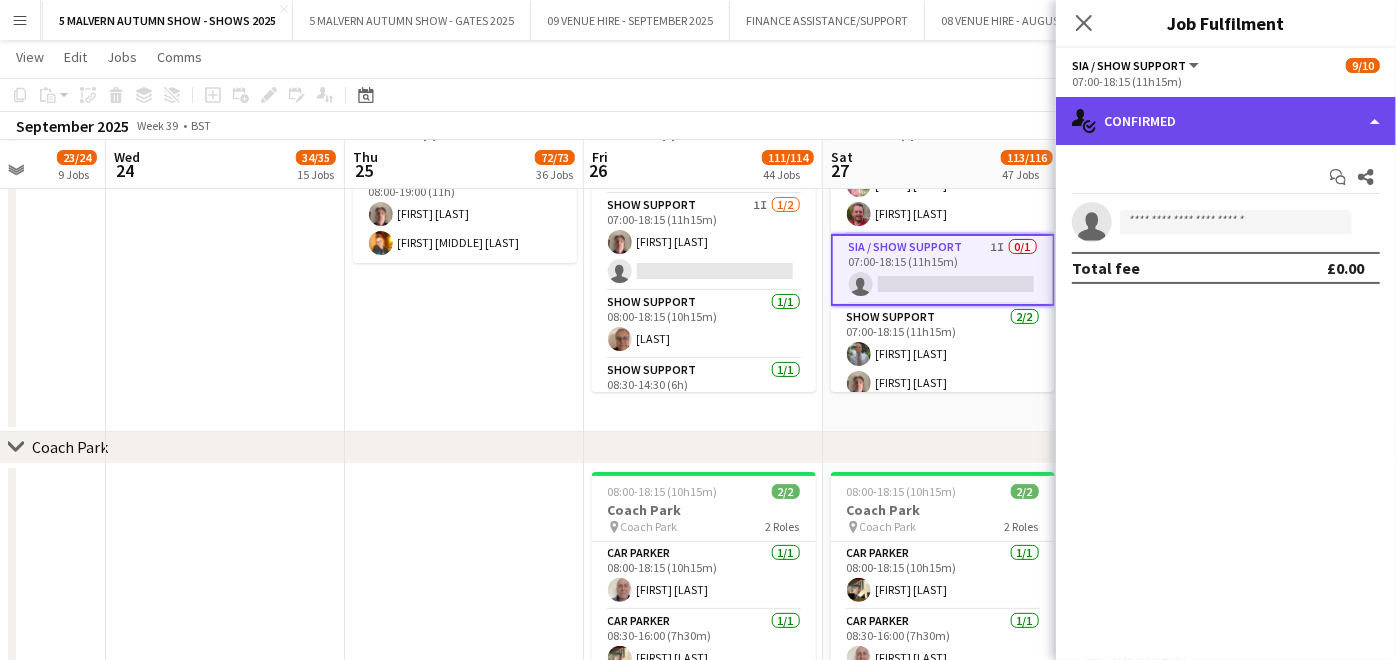 click on "single-neutral-actions-check-2
Confirmed" 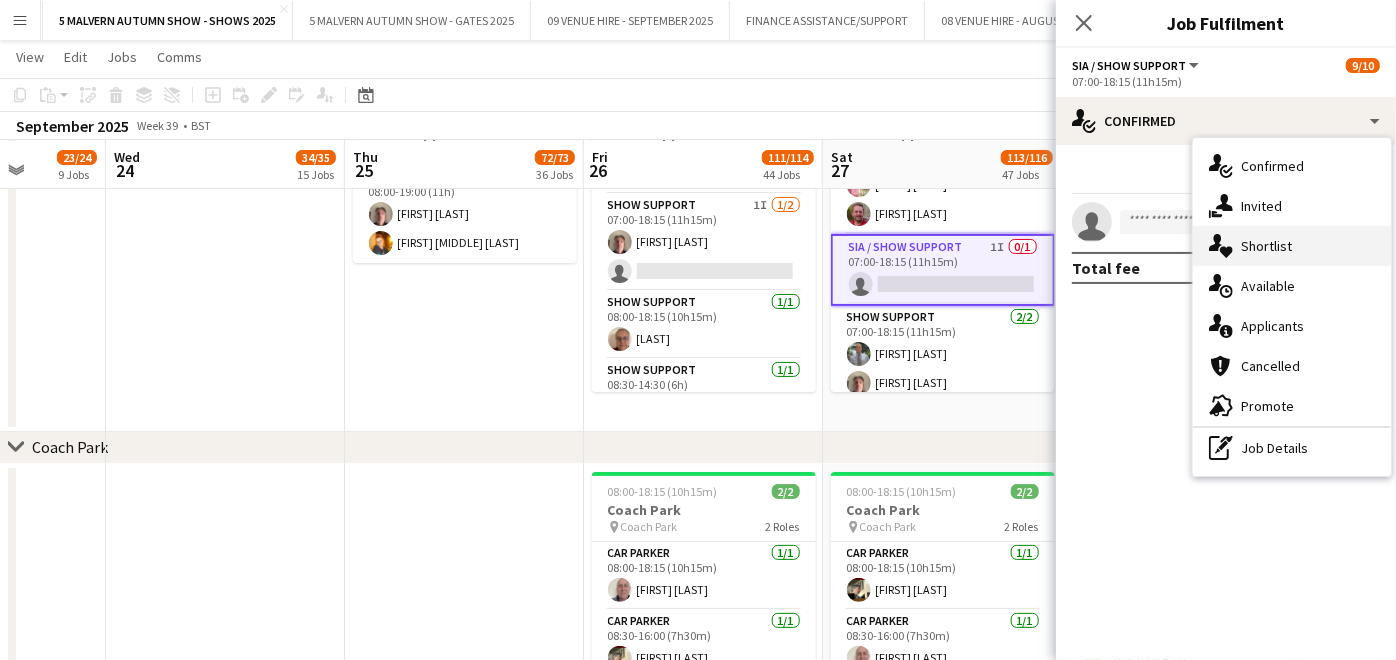 click on "single-neutral-actions-heart
Shortlist" at bounding box center (1292, 246) 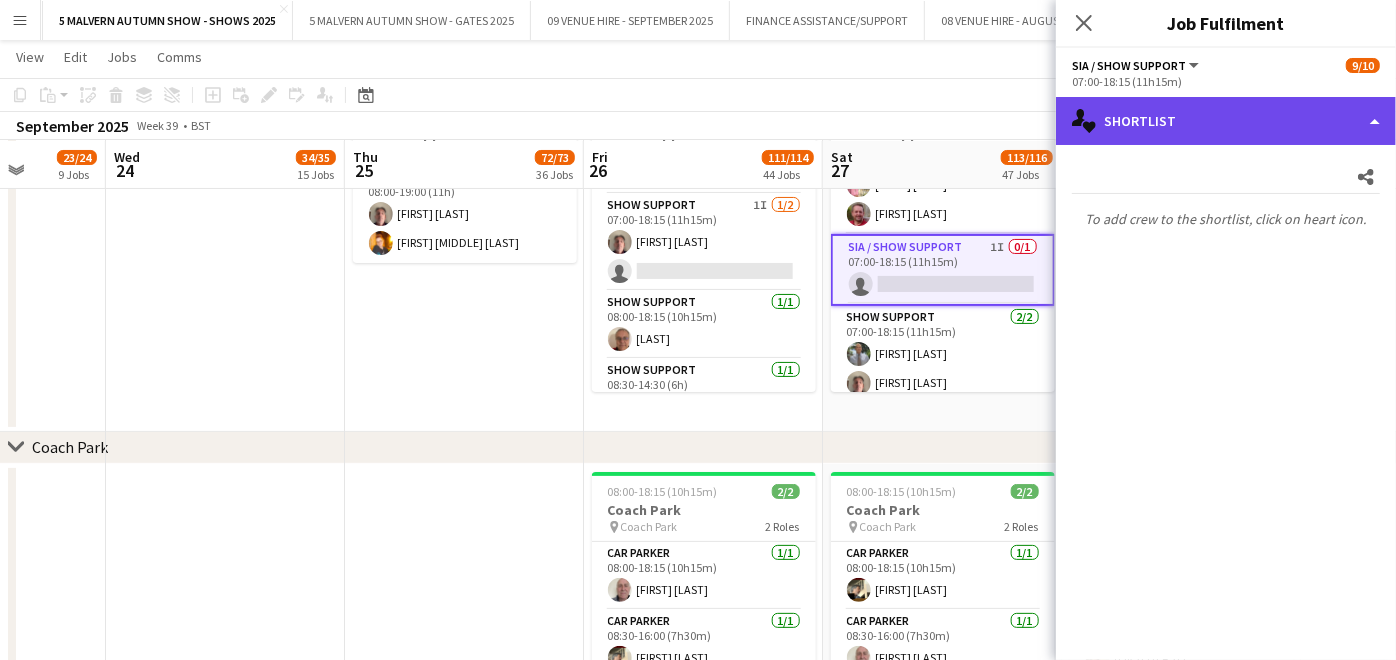 click on "single-neutral-actions-heart
Shortlist" 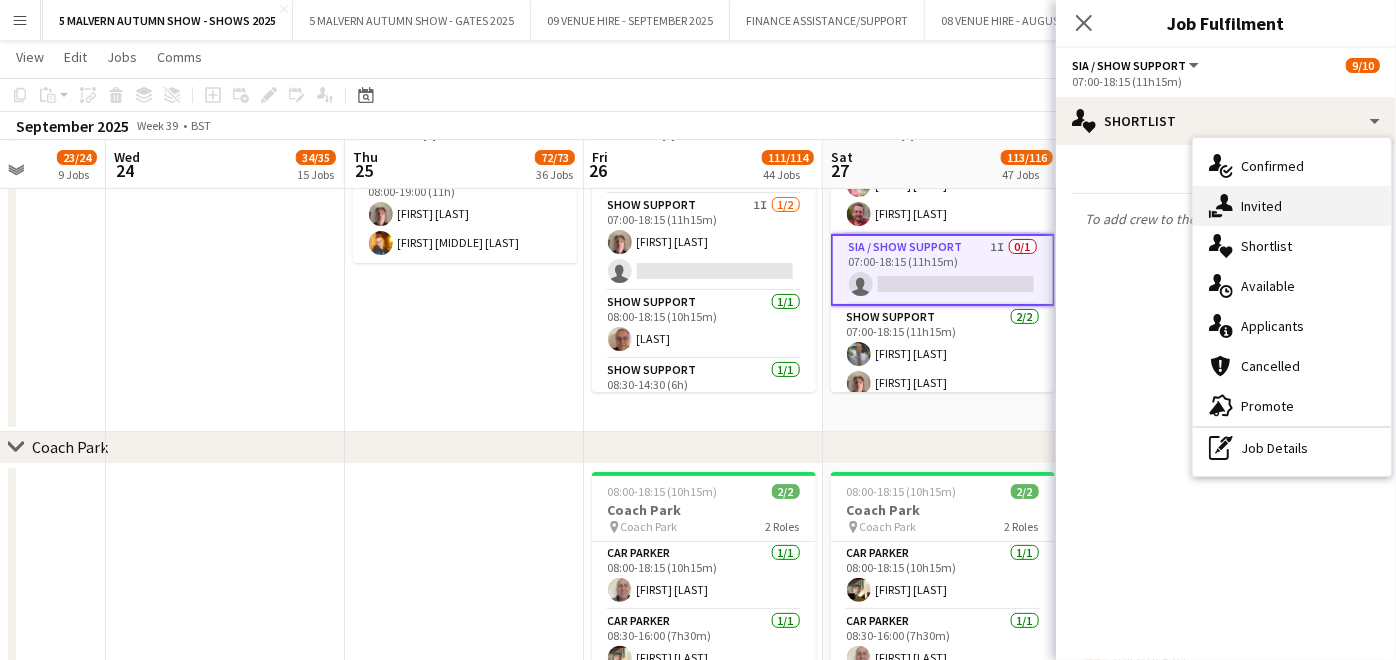click on "single-neutral-actions-share-1
Invited" at bounding box center (1292, 206) 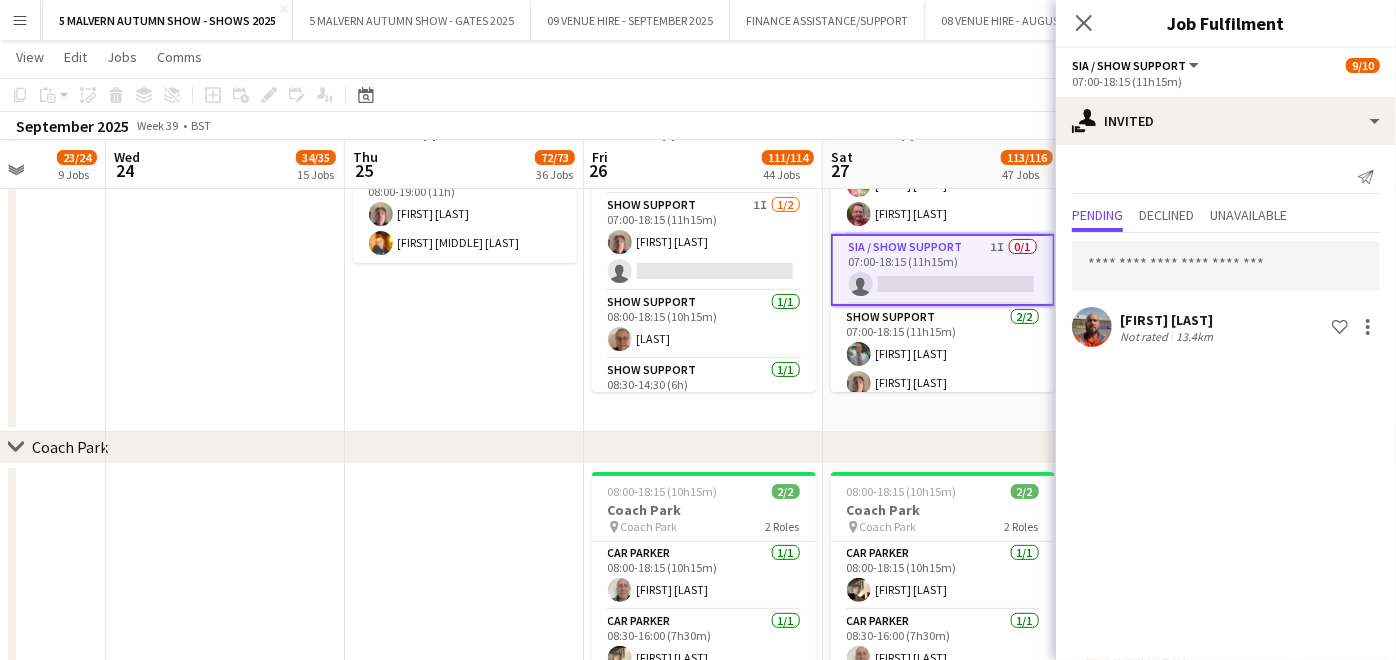 click on "06:00-18:15 (12h15m)    9/10   Show Support
pin
Showground    7 Roles   Show Support   2/2   06:00-18:15 (12h15m)
[FIRST] [LAST] [FIRST] [LAST]  Show Support   2/2   06:30-18:15 (11h45m)
[FIRST] [LAST] [FIRST] [LAST]  SIA / Show Support   1/1   07:00-18:15 (11h15m)
[FIRST] [LAST]  Show Support   1I   1/2   07:00-18:15 (11h15m)
[FIRST] [LAST]
single-neutral-actions
Show Support   1/1   08:00-18:15 (10h15m)
[FIRST] [LAST]  Show Support   1/1   08:30-14:30 (6h)
[FIRST] [LAST]  Show Support   1/1   08:45-18:15 (9h30m)
[FIRST] [LAST]" at bounding box center [703, 260] 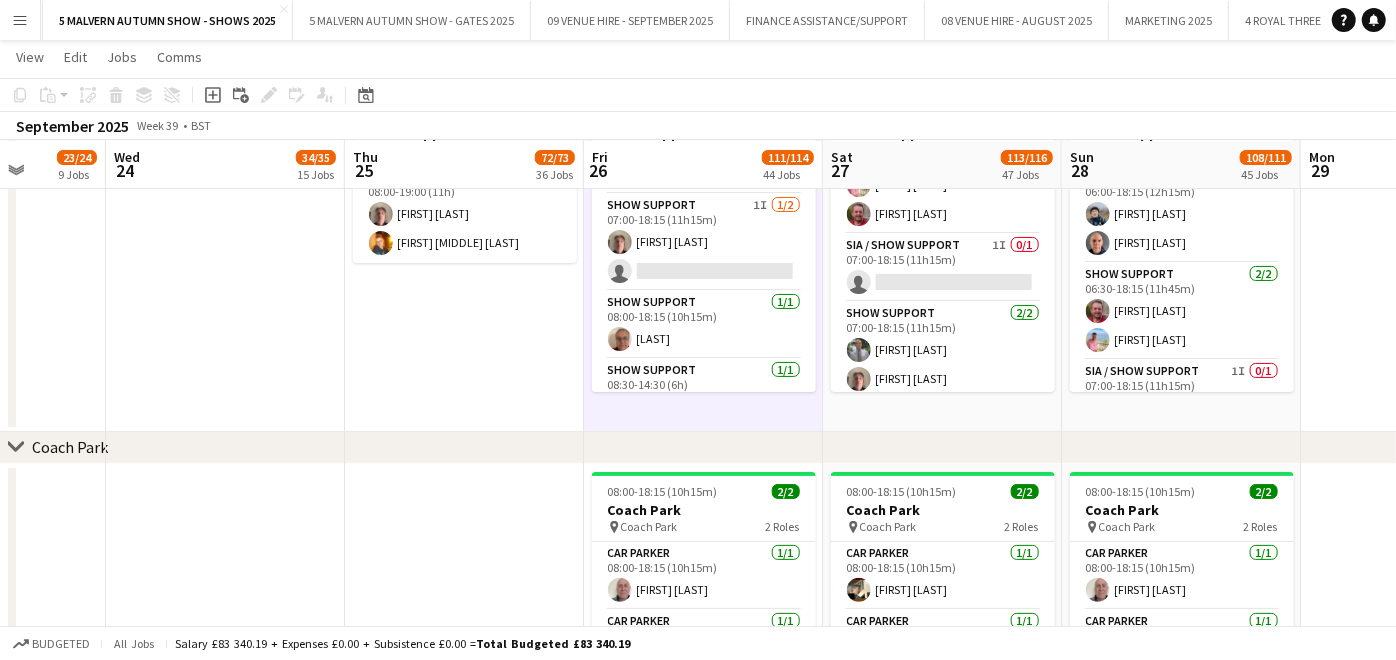 click on "08:00-19:00 (11h)    2/2   Show Support
pin
Avenue F   1 Role   Show Support   2/2   08:00-19:00 (11h)
[FIRST] [LAST] [FIRST] [LAST] [FIRST]" at bounding box center [464, 260] 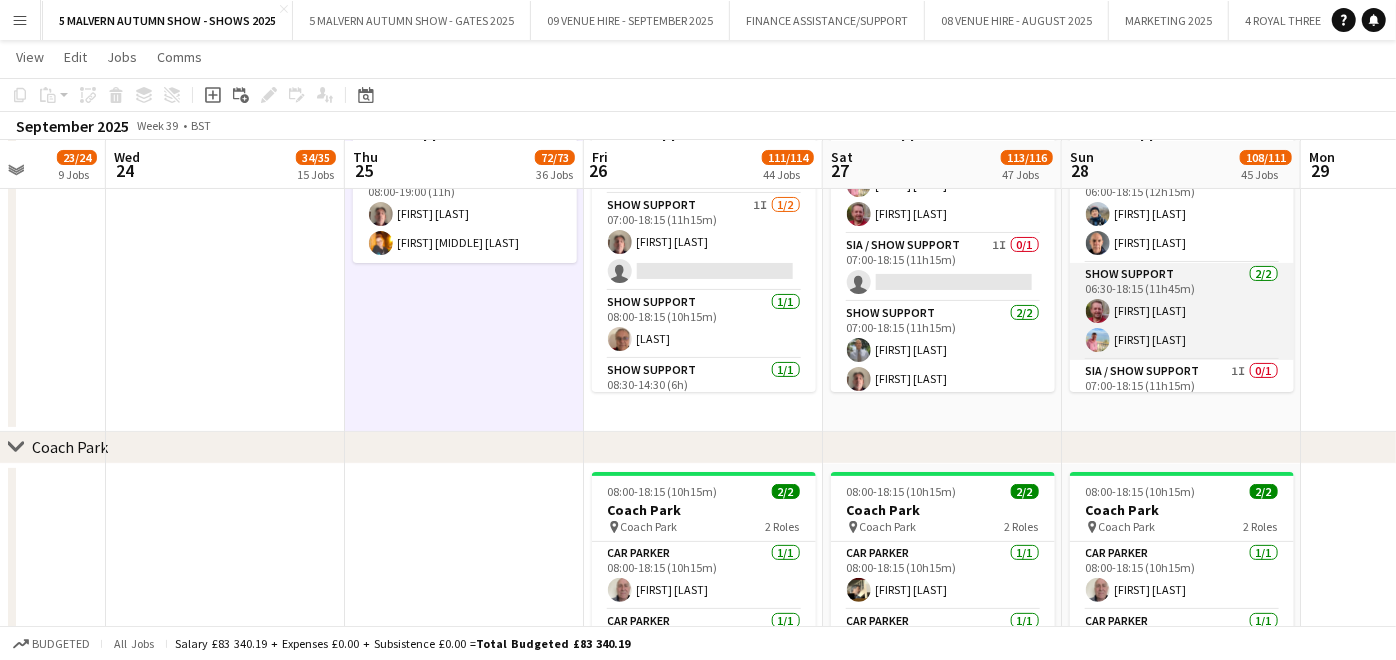 scroll, scrollTop: 111, scrollLeft: 0, axis: vertical 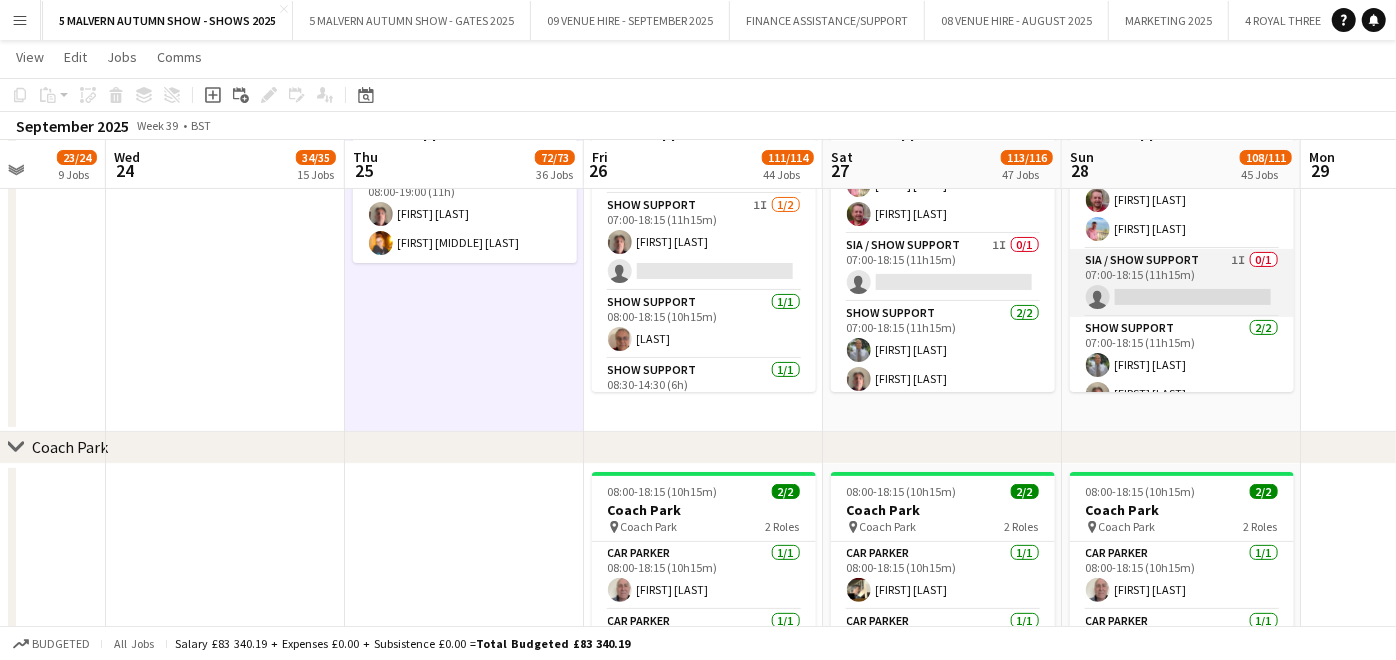 click on "SIA / Show Support   1I   0/1   07:00-18:15 (11h15m)
single-neutral-actions" at bounding box center (1182, 283) 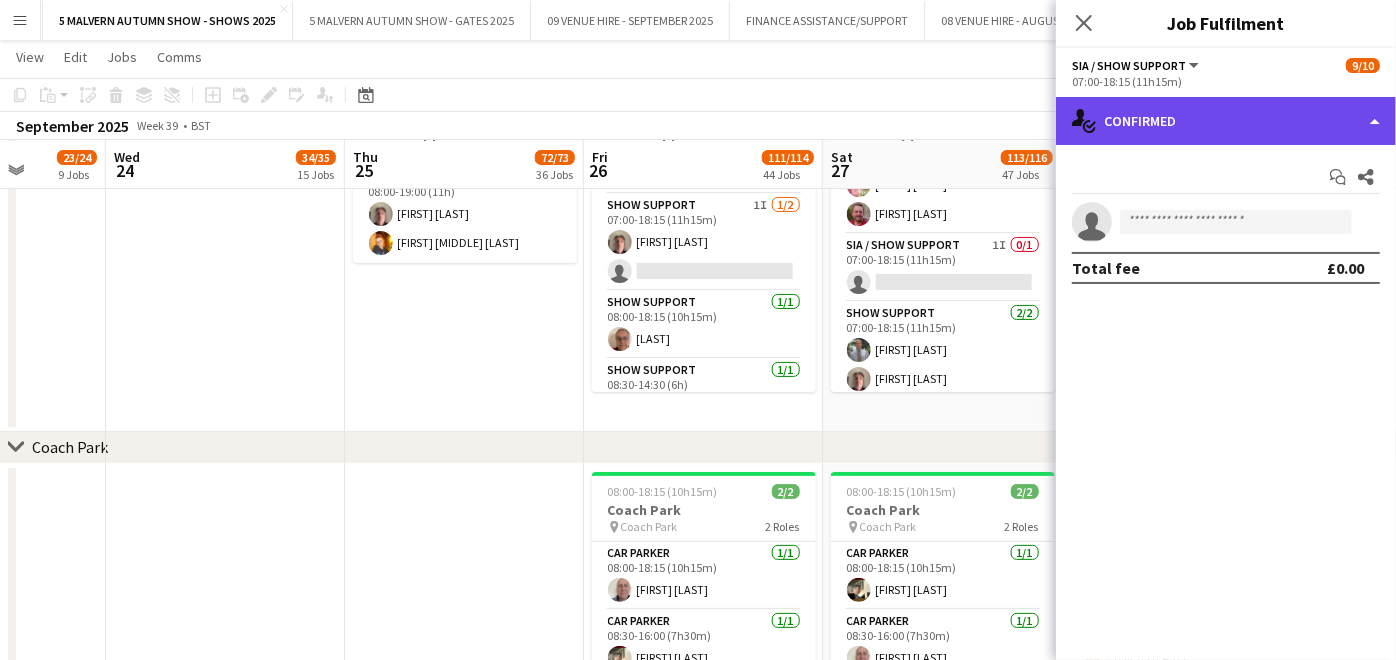 click on "single-neutral-actions-check-2
Confirmed" 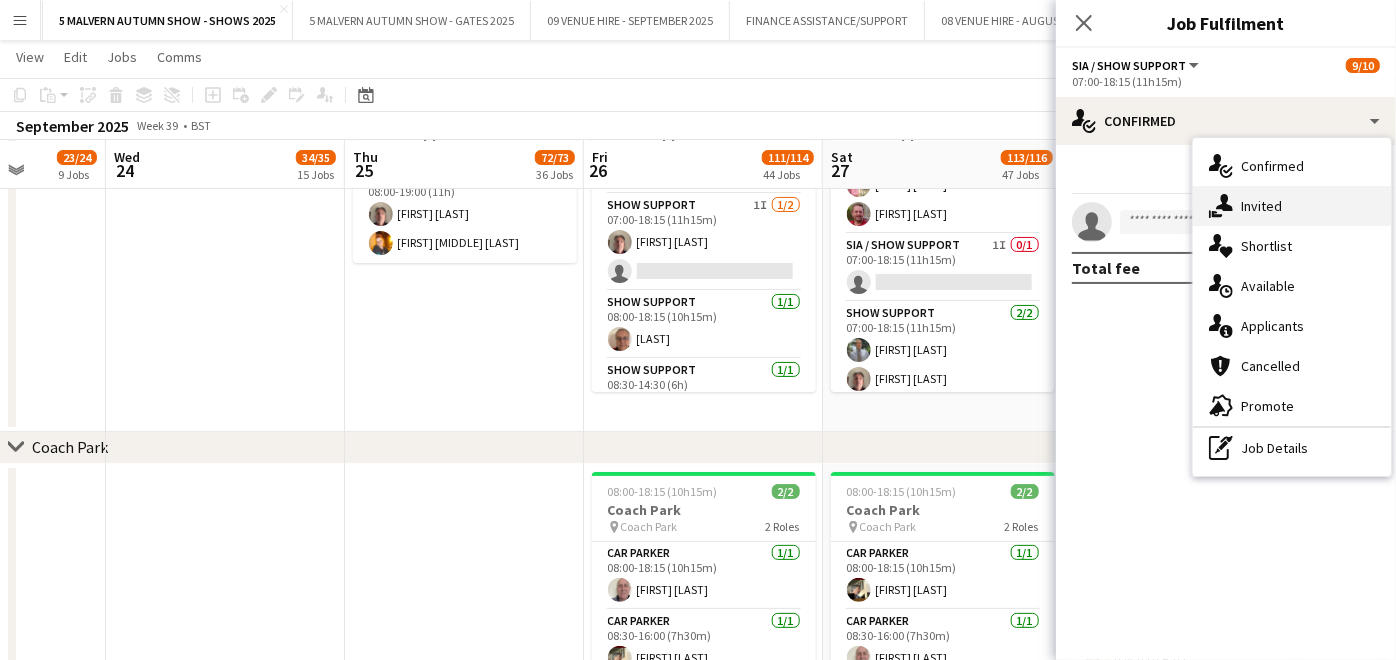 click on "single-neutral-actions-share-1" 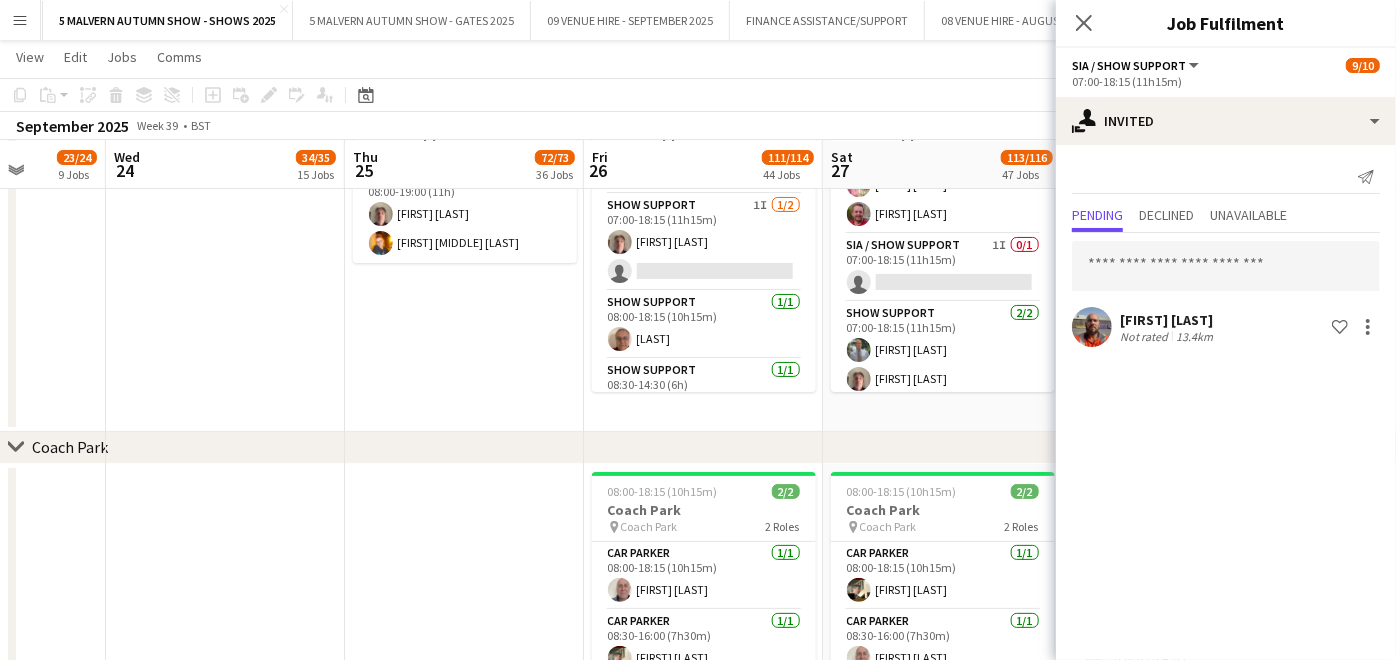 click on "08:00-19:00 (11h)    2/2   Show Support
pin
Avenue F   1 Role   Show Support   2/2   08:00-19:00 (11h)
[FIRST] [LAST] [FIRST] [LAST] [FIRST]" at bounding box center (464, 260) 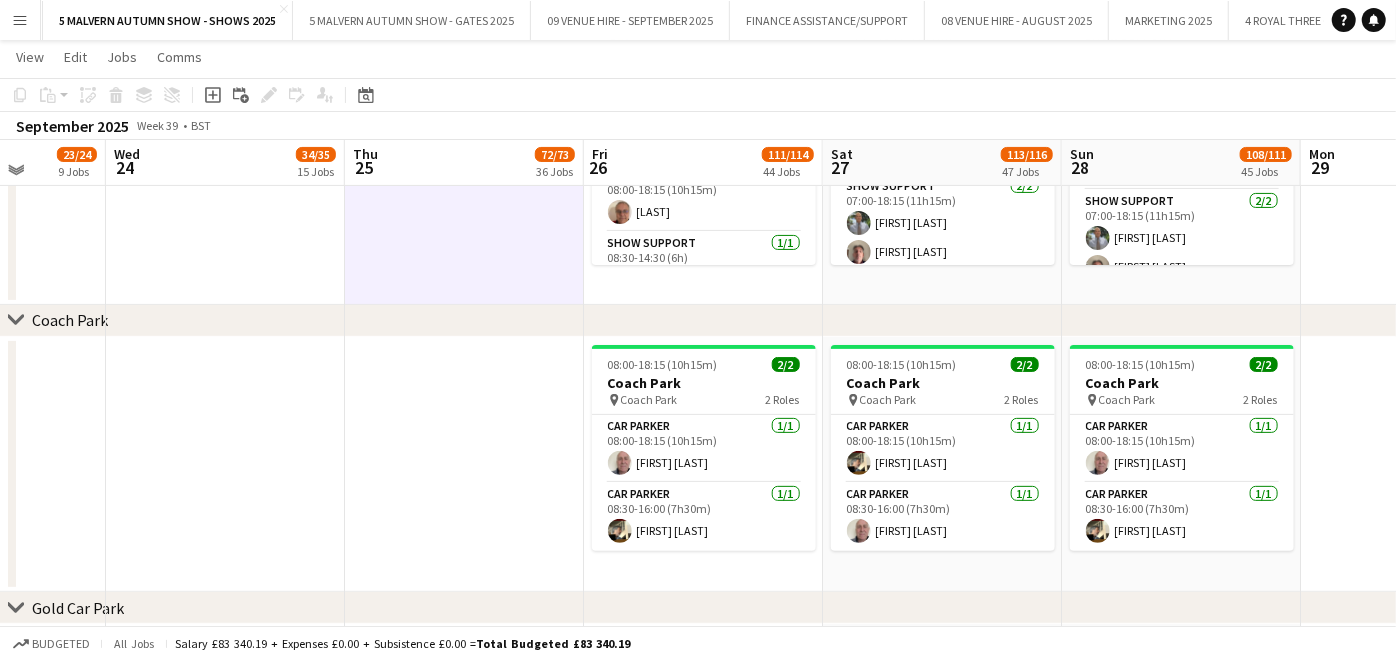 scroll, scrollTop: 9460, scrollLeft: 0, axis: vertical 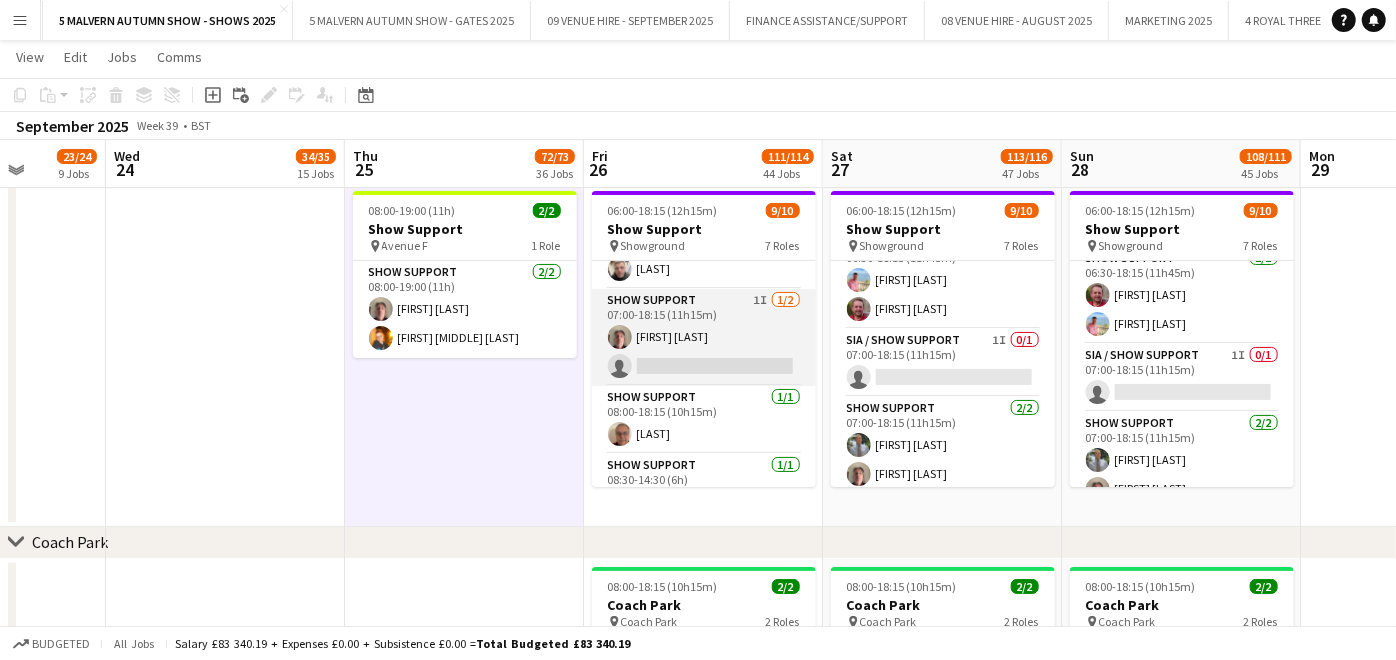 click on "Show Support   1I   1/2   07:00-18:15 (11h15m)
[FIRST] [LAST]
single-neutral-actions" at bounding box center (704, 337) 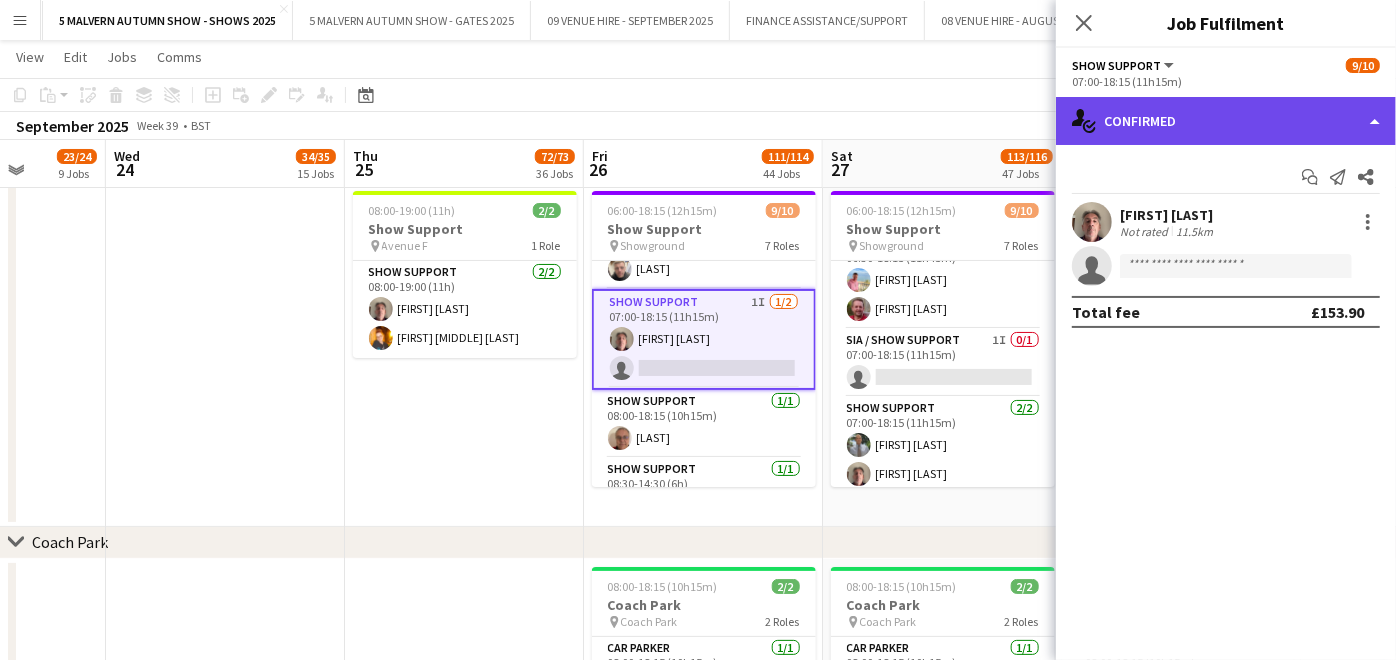click on "single-neutral-actions-check-2
Confirmed" 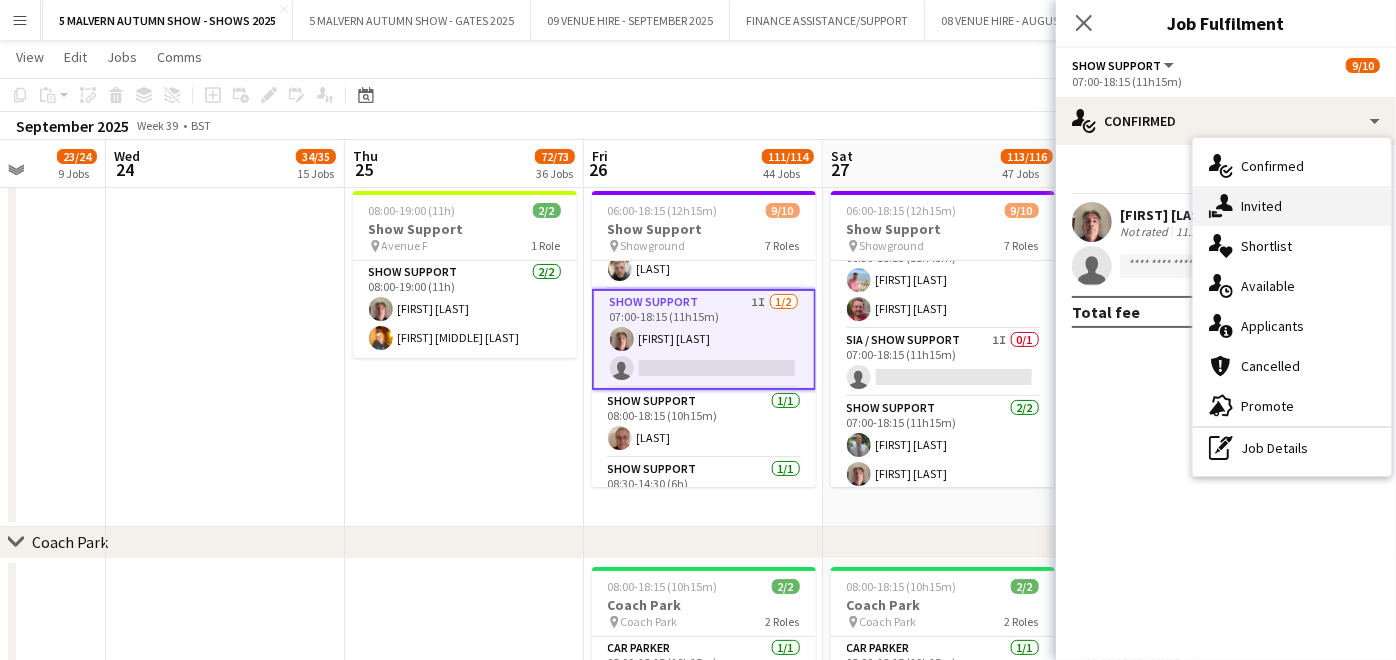 click on "single-neutral-actions-share-1
Invited" at bounding box center [1292, 206] 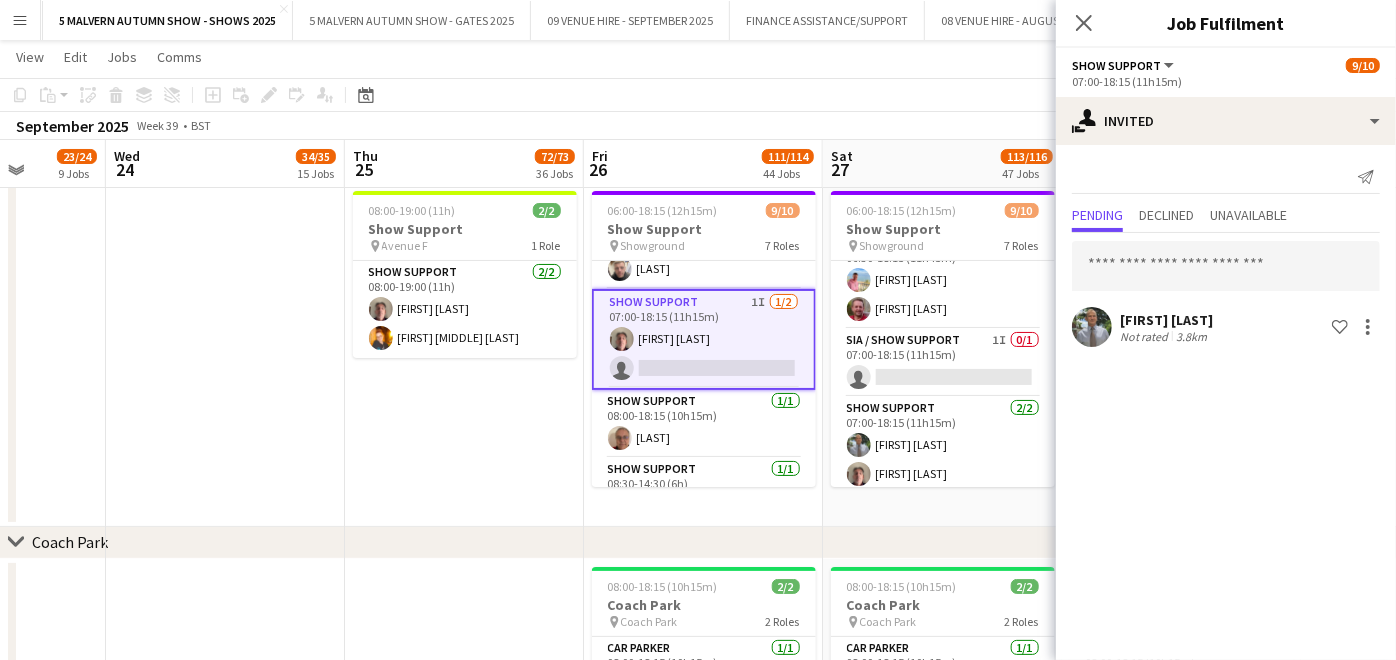 click on "08:00-19:00 (11h)    2/2   Show Support
pin
Avenue F   1 Role   Show Support   2/2   08:00-19:00 (11h)
[FIRST] [LAST] [FIRST] [LAST] [FIRST]" at bounding box center (464, 355) 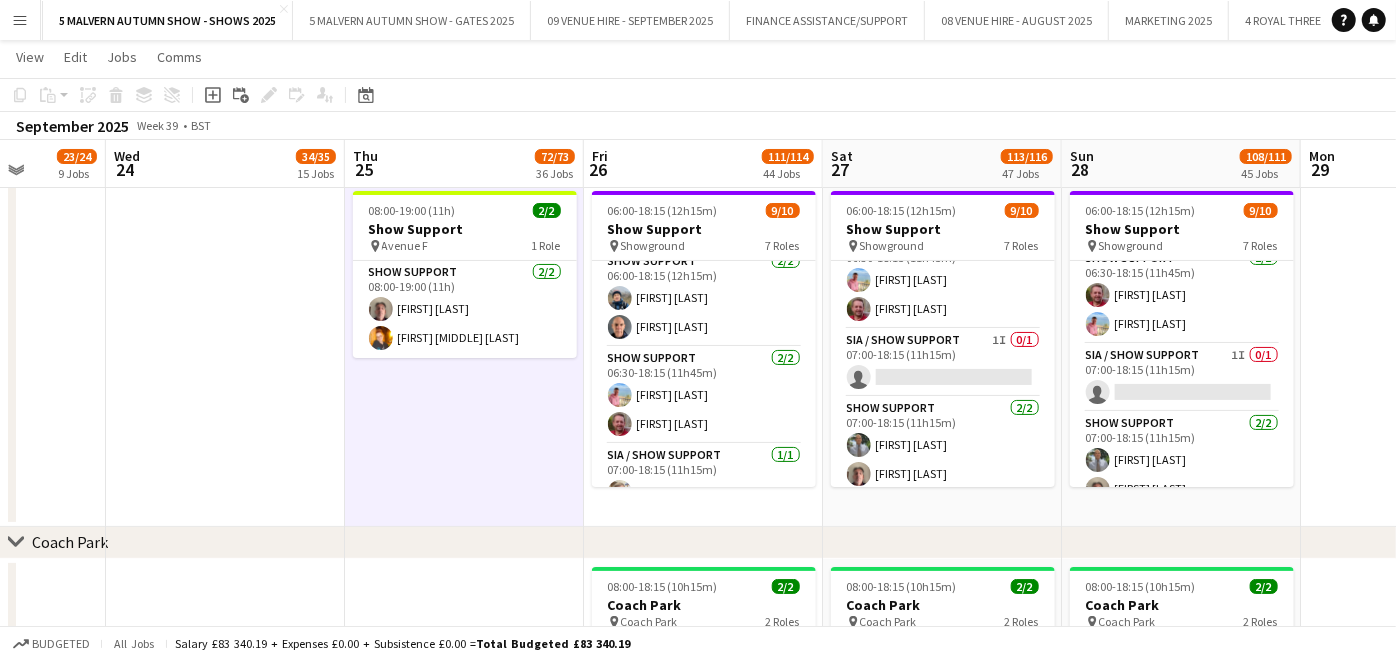 scroll, scrollTop: 0, scrollLeft: 0, axis: both 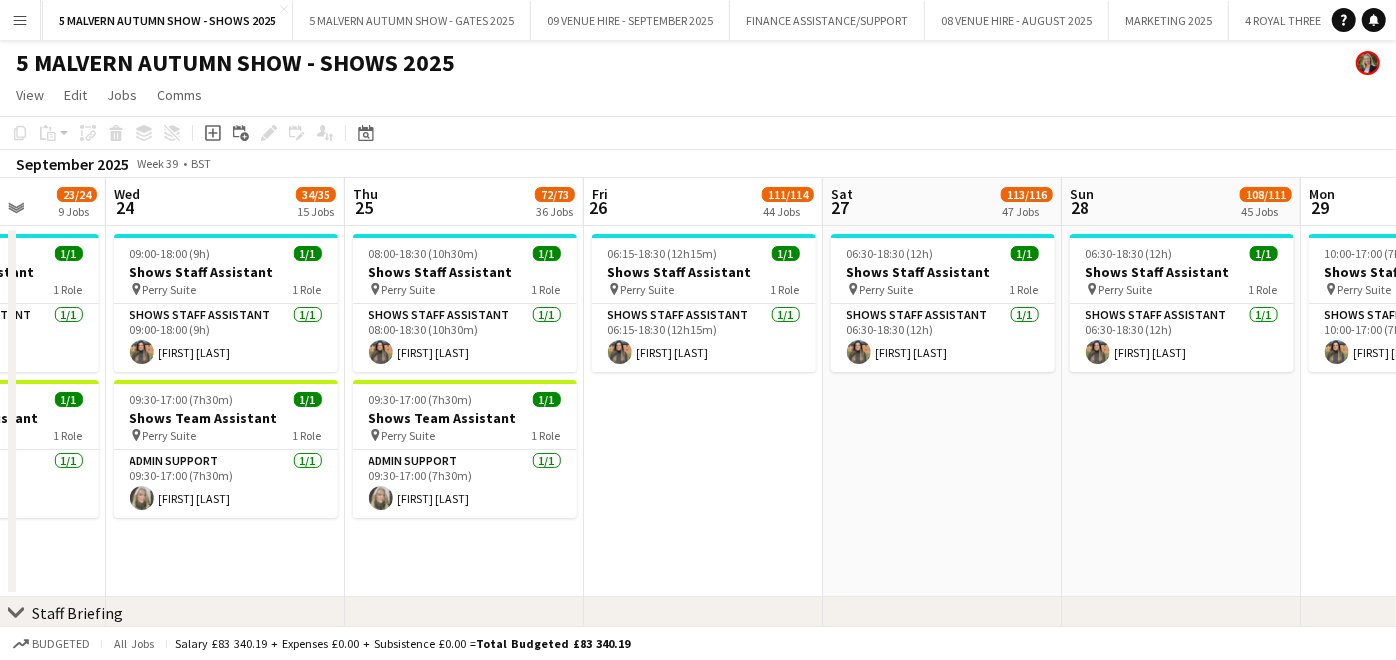 click on "06:30-18:30 (12h)    1/1   Shows Staff Assistant
pin
Perry Suite   1 Role   Shows Staff Assistant   1/1   06:30-18:30 (12h)
[FIRST] [LAST]" at bounding box center [1181, 411] 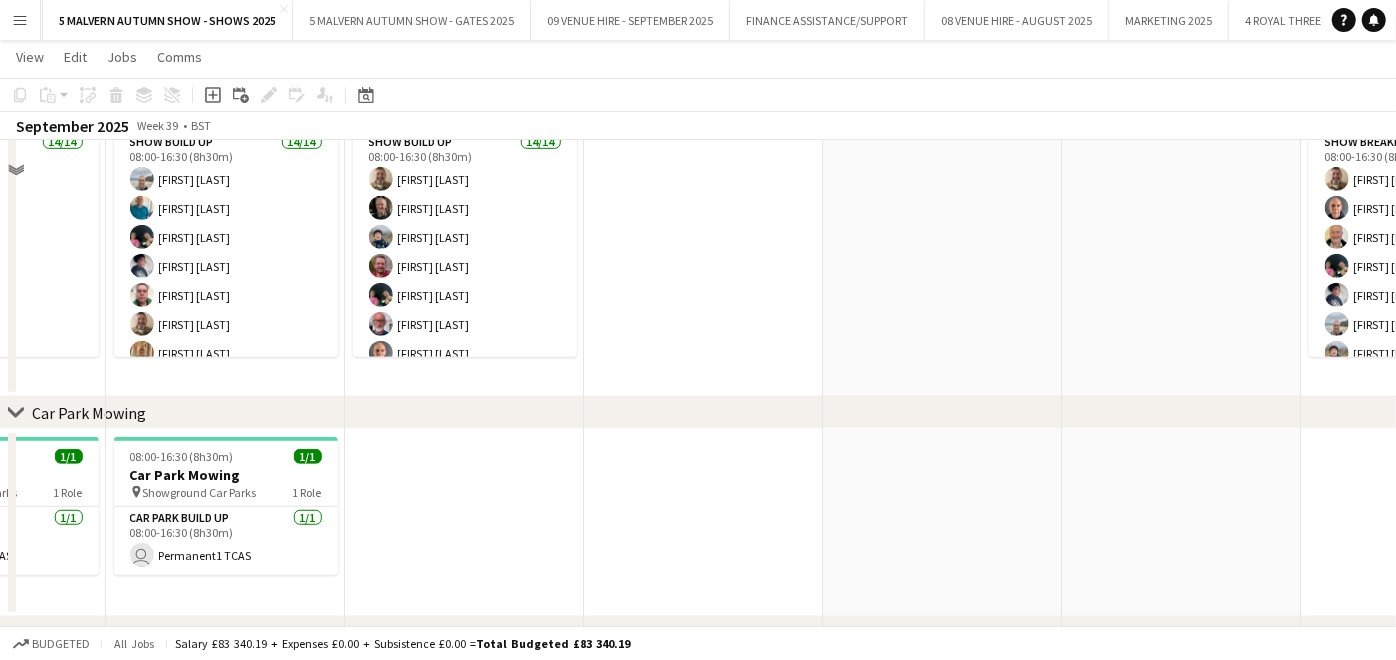 scroll, scrollTop: 0, scrollLeft: 0, axis: both 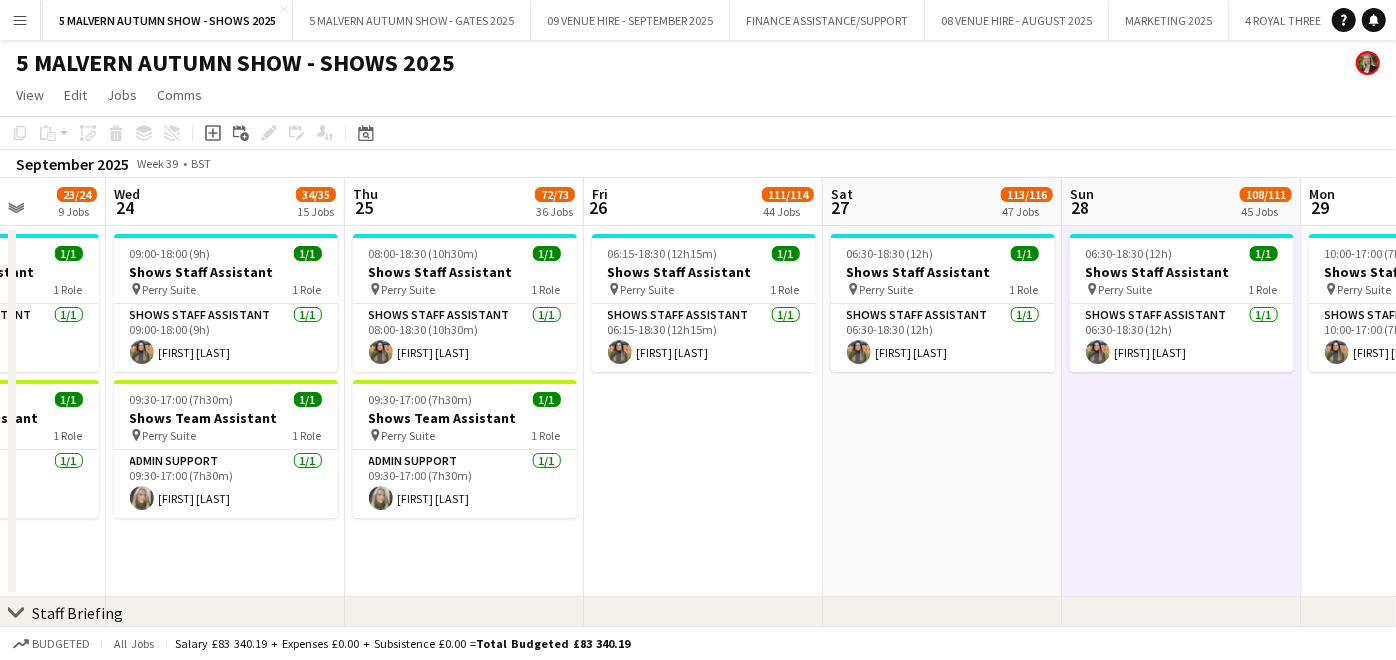 click on "06:30-18:30 (12h)    1/1   Shows Staff Assistant
pin
Perry Suite   1 Role   Shows Staff Assistant   1/1   06:30-18:30 (12h)
[FIRST] [LAST]" at bounding box center (942, 411) 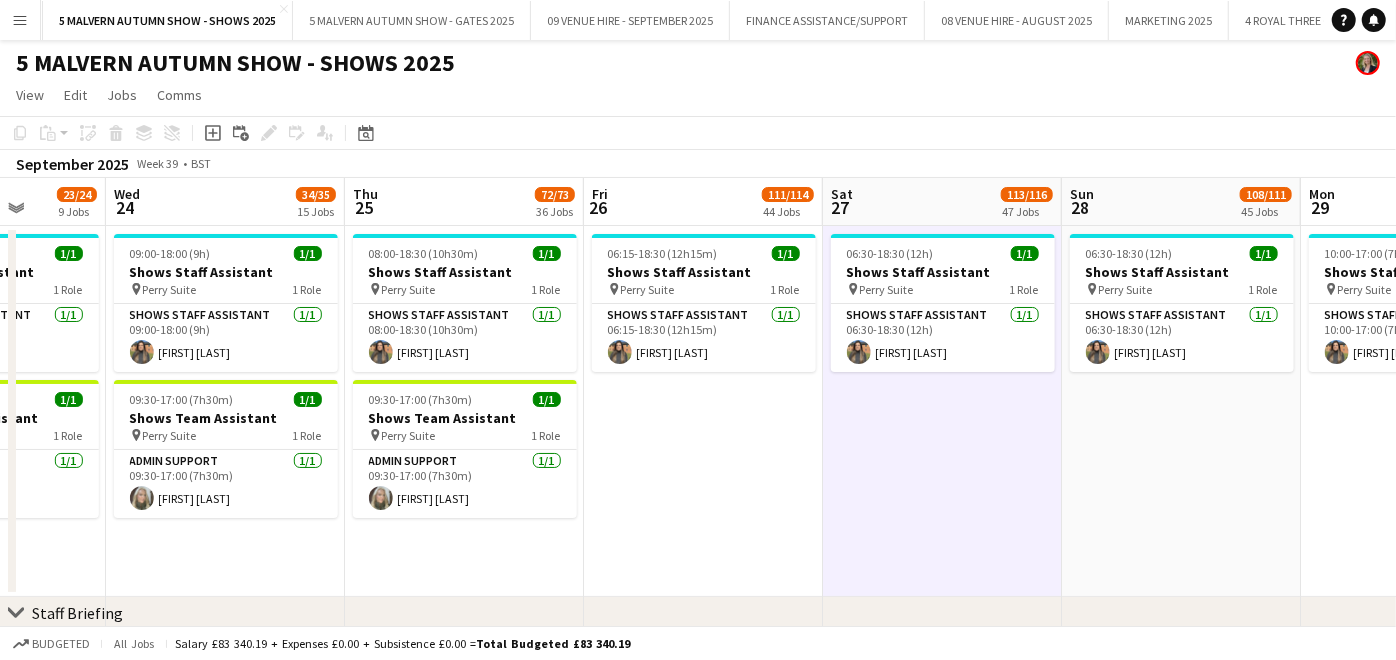 click on "06:15-18:30 (12h15m)    1/1   Shows Staff Assistant
pin
Perry Suite   1 Role   Shows Staff Assistant   1/1   06:15-18:30 (12h15m)
[FIRST] [LAST]" at bounding box center [703, 411] 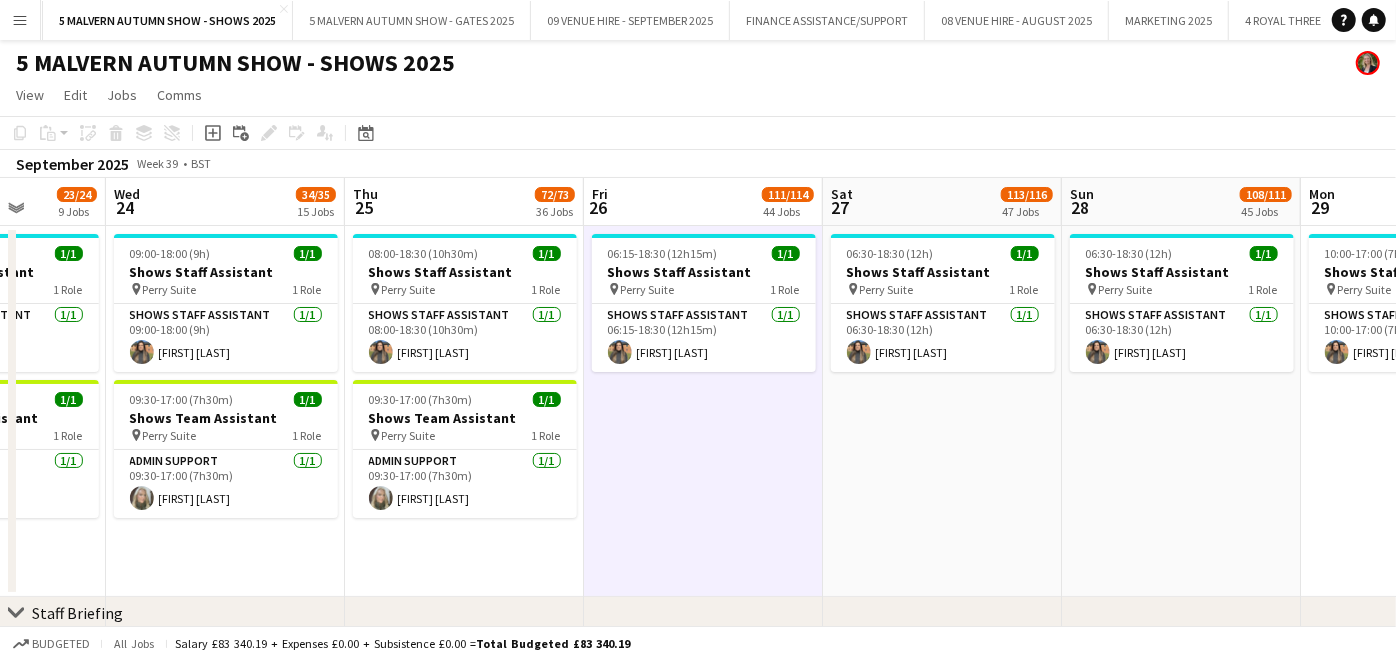click on "06:30-18:30 (12h)    1/1   Shows Staff Assistant
pin
Perry Suite   1 Role   Shows Staff Assistant   1/1   06:30-18:30 (12h)
[FIRST] [LAST]" at bounding box center (1181, 411) 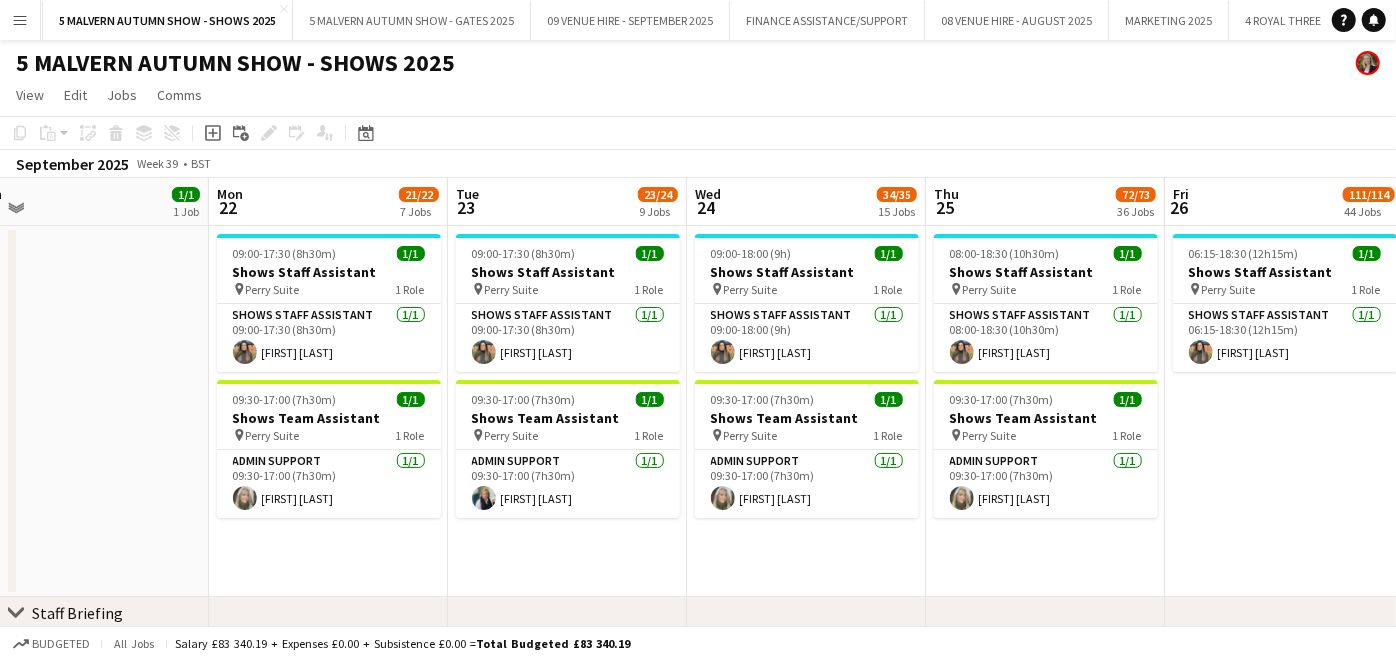 drag, startPoint x: 280, startPoint y: 264, endPoint x: 1024, endPoint y: 247, distance: 744.1942 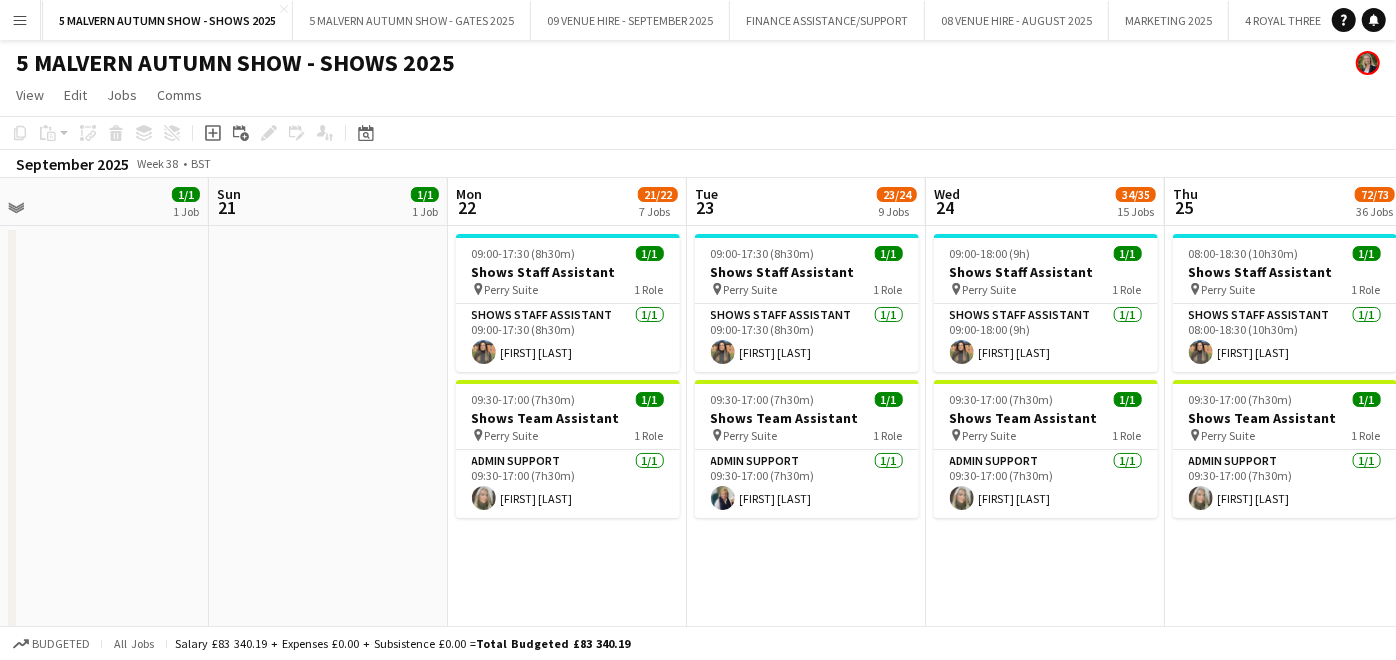 scroll, scrollTop: 0, scrollLeft: 537, axis: horizontal 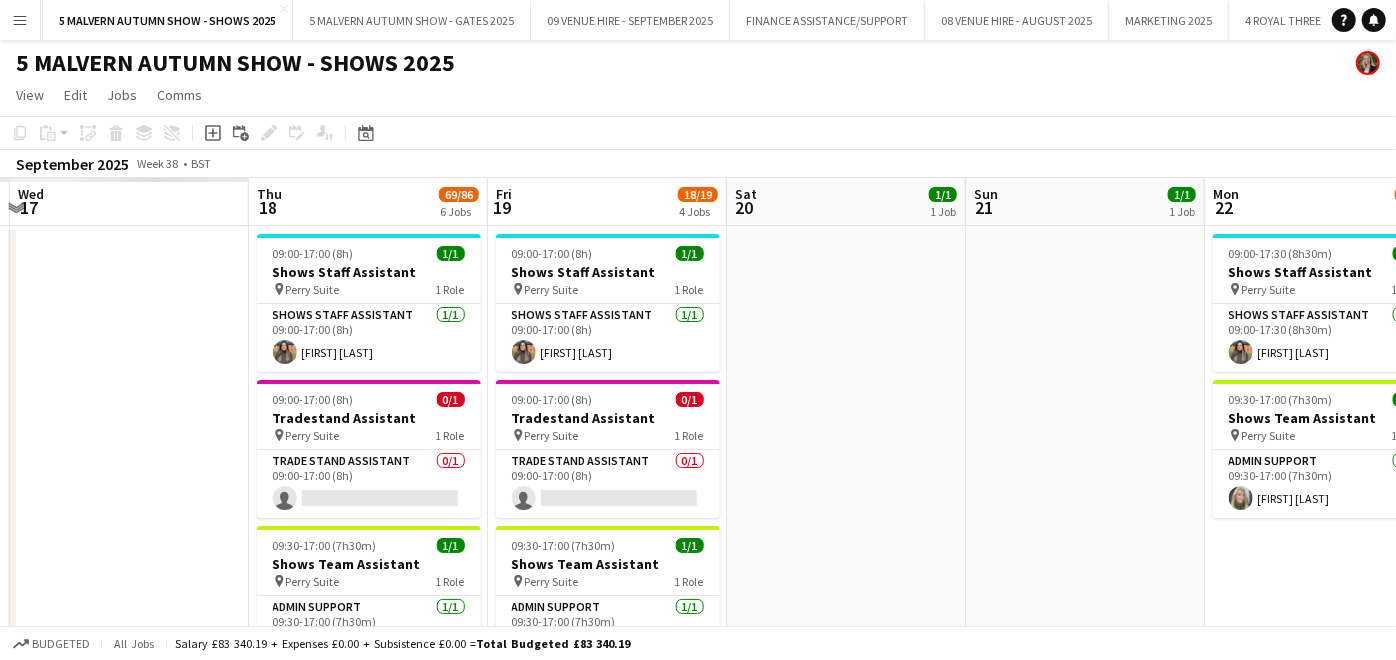 drag, startPoint x: 139, startPoint y: 251, endPoint x: 925, endPoint y: 349, distance: 792.0859 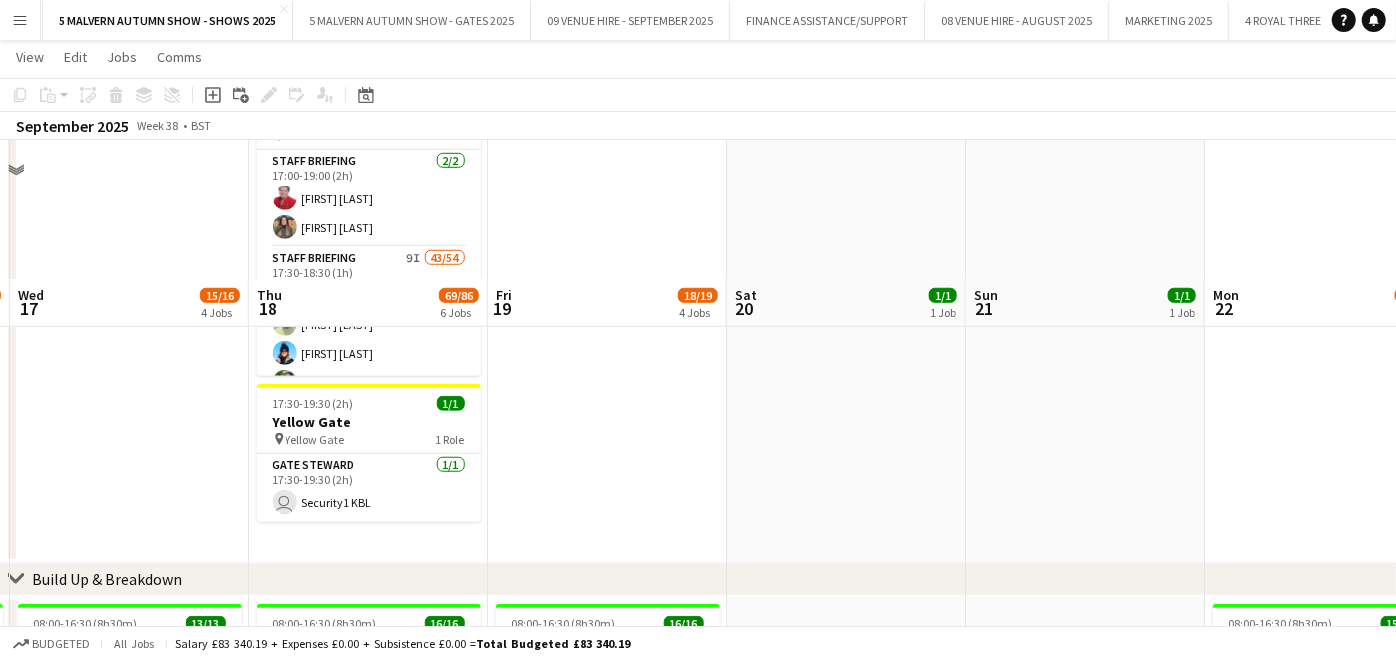 scroll, scrollTop: 1111, scrollLeft: 0, axis: vertical 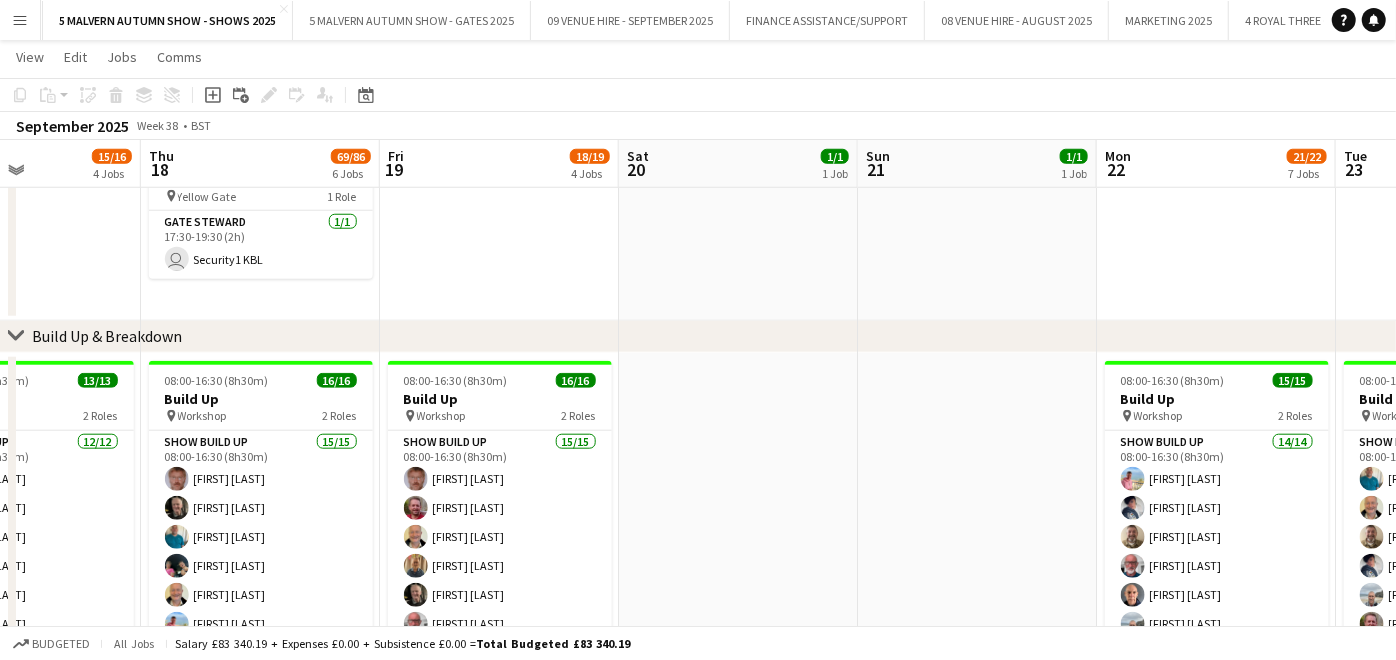 drag, startPoint x: 897, startPoint y: 415, endPoint x: 789, endPoint y: 403, distance: 108.66462 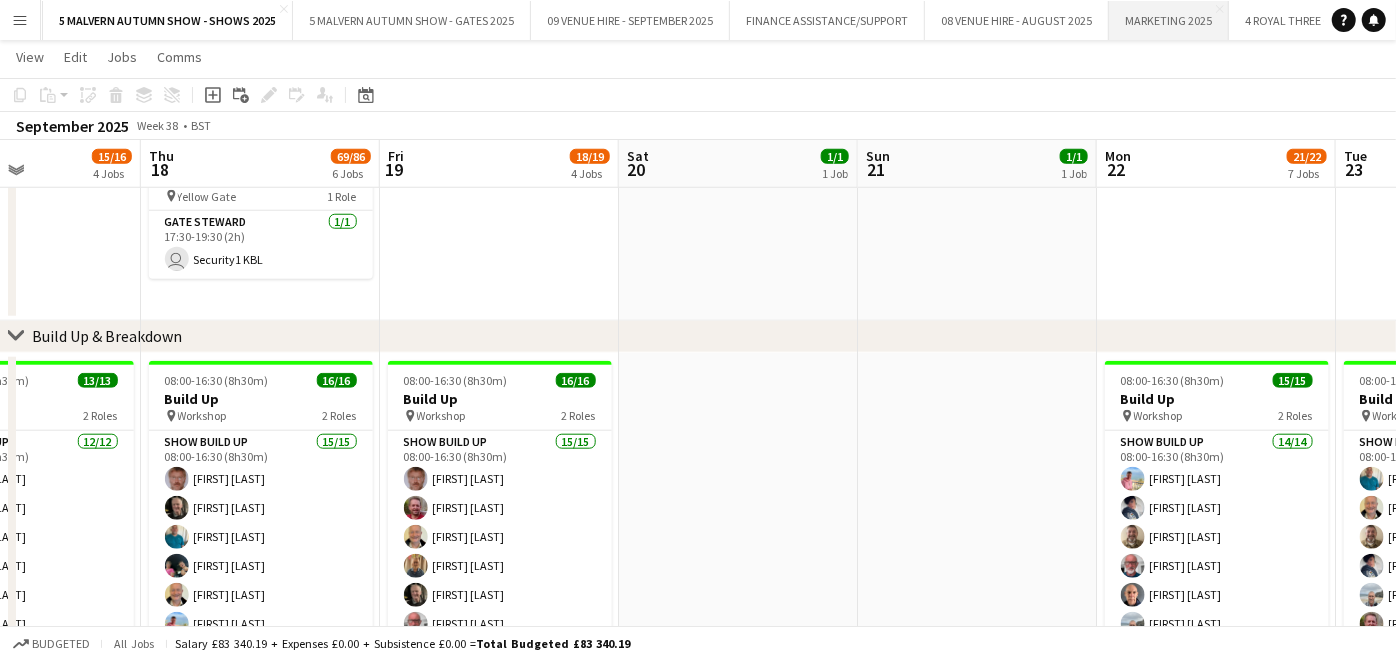 click on "MARKETING 2025
Close" at bounding box center (1169, 20) 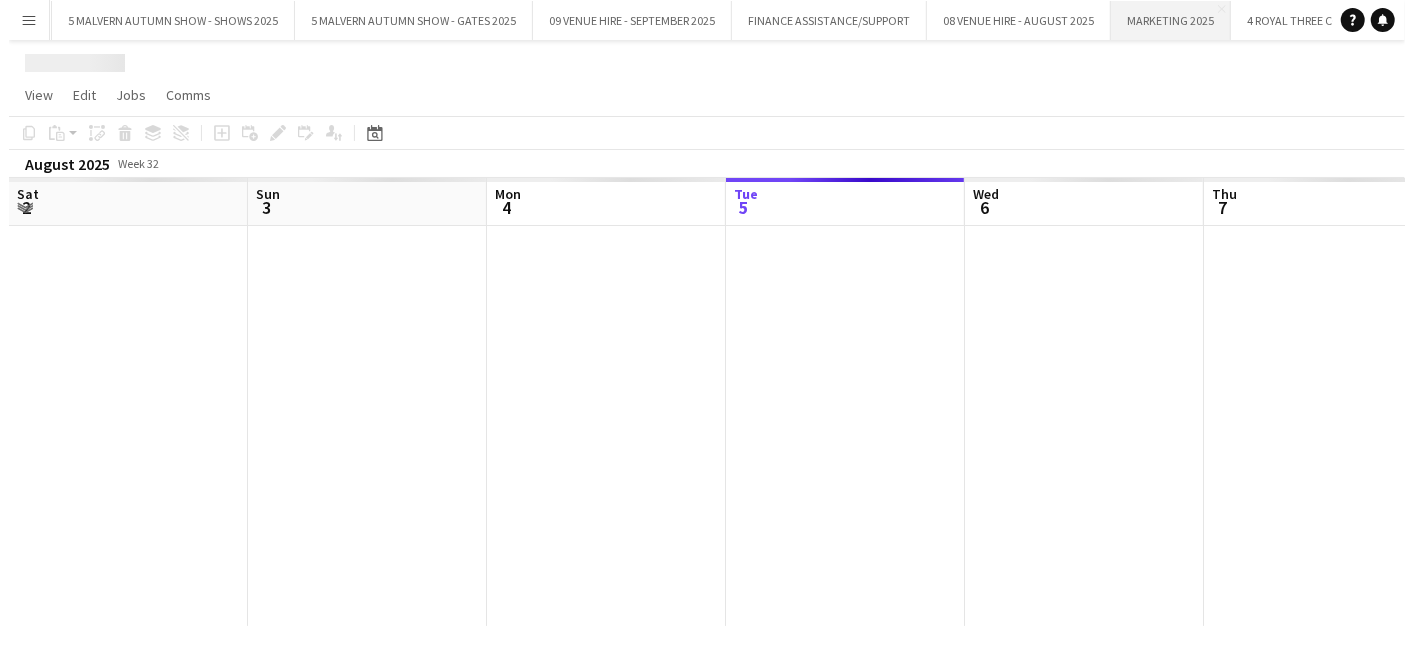 scroll, scrollTop: 0, scrollLeft: 0, axis: both 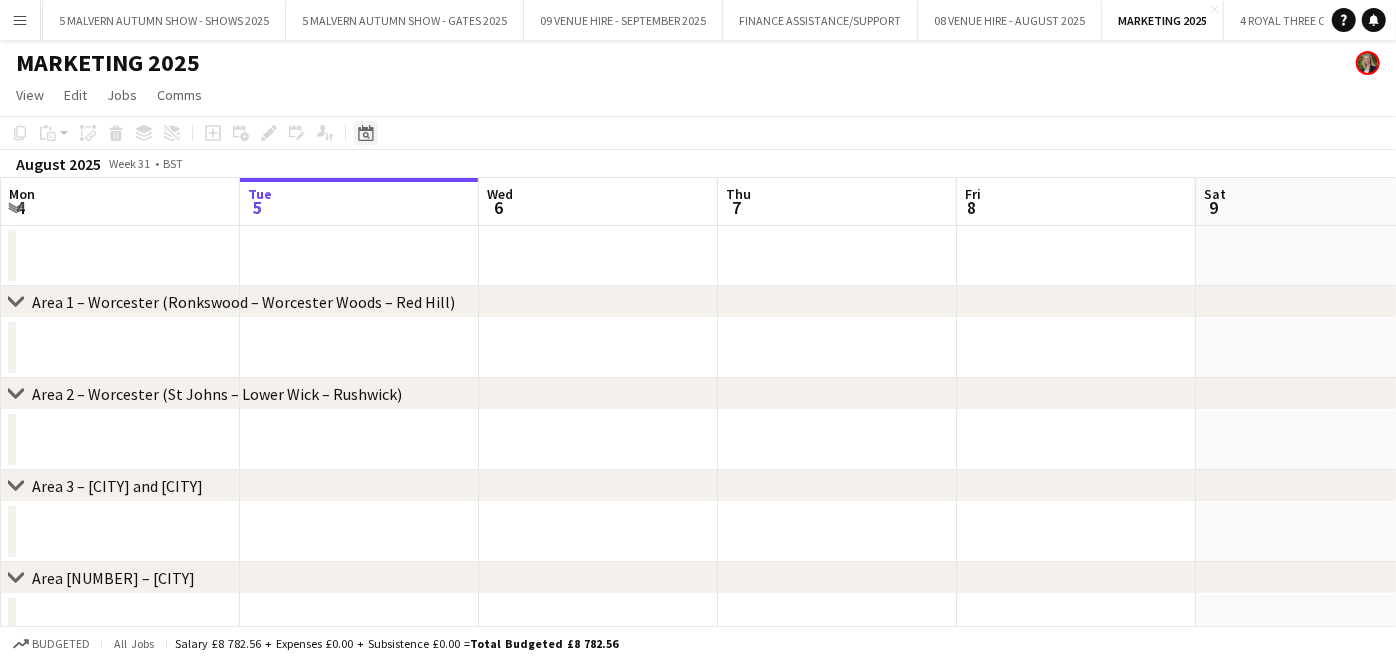 click on "Date picker" 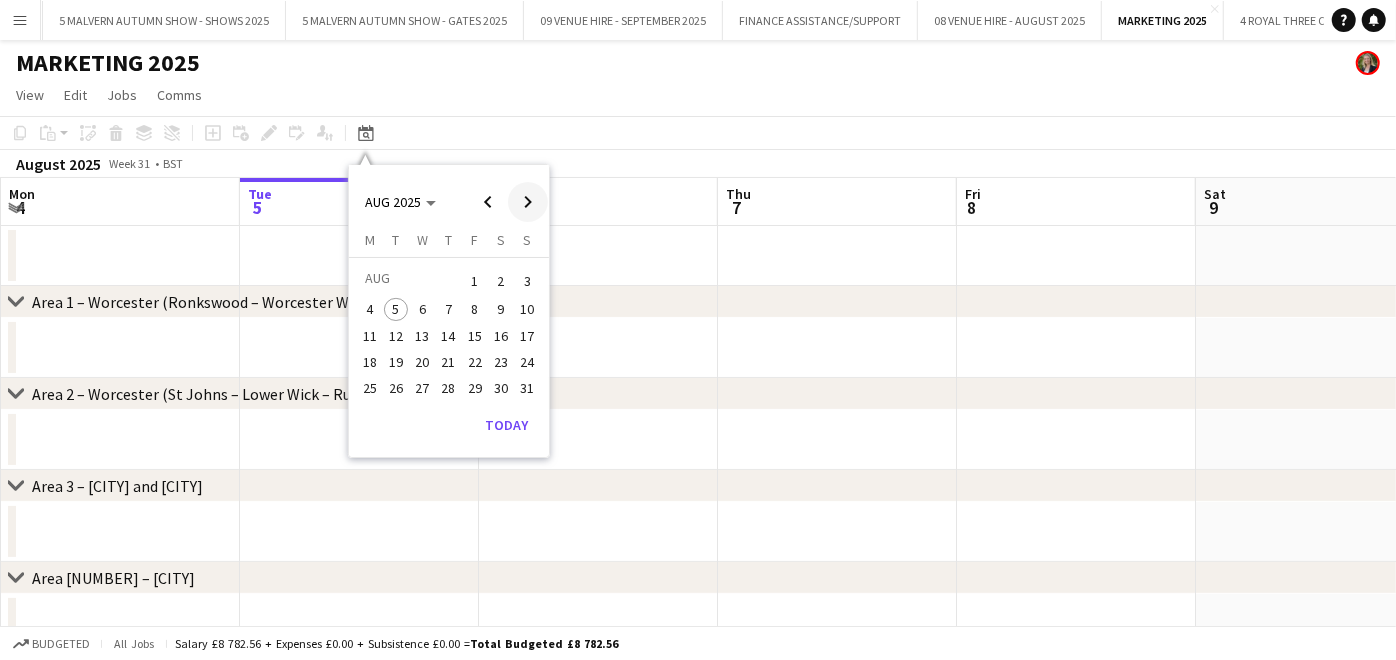 click at bounding box center [528, 202] 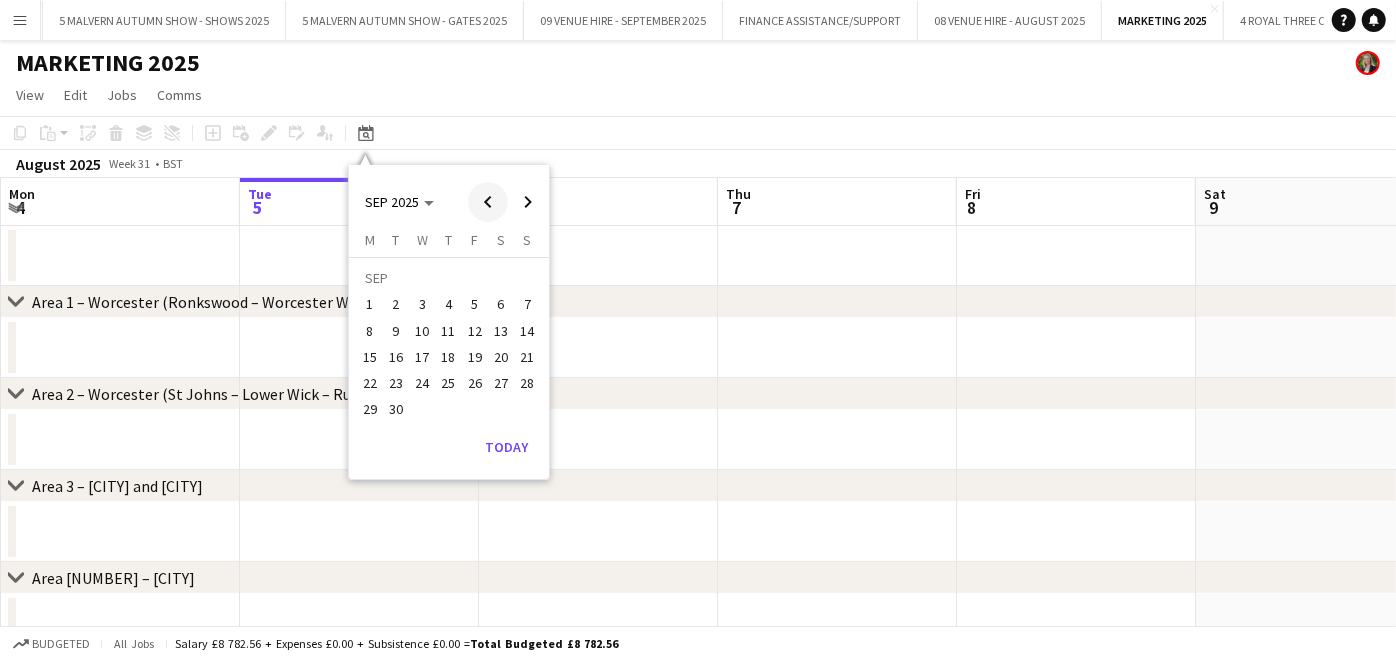 click at bounding box center [488, 202] 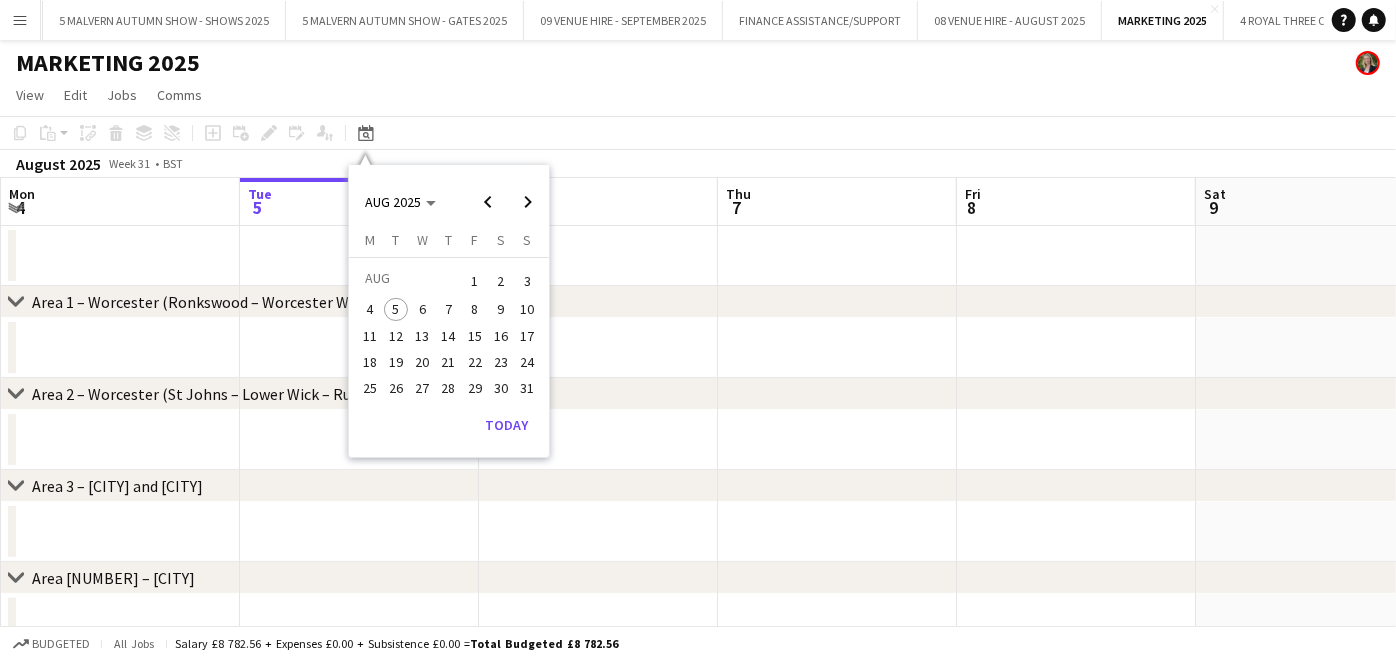 click on "18" at bounding box center [370, 362] 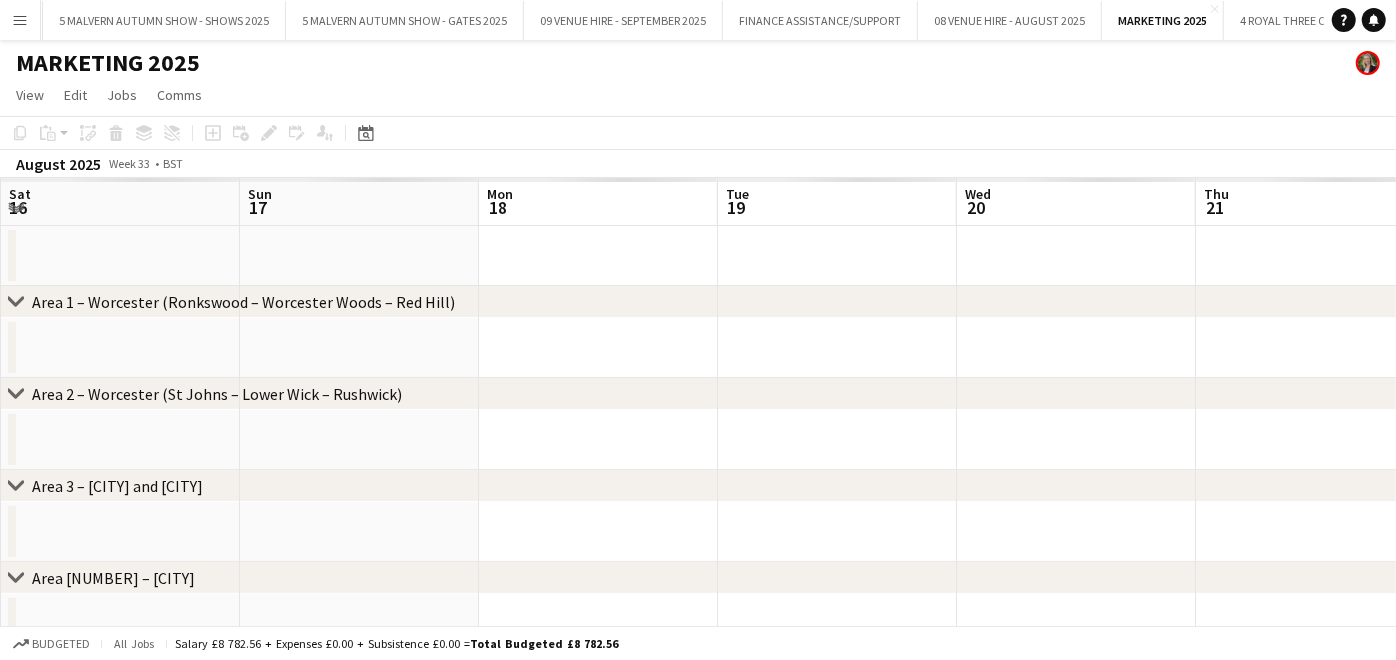 scroll, scrollTop: 0, scrollLeft: 687, axis: horizontal 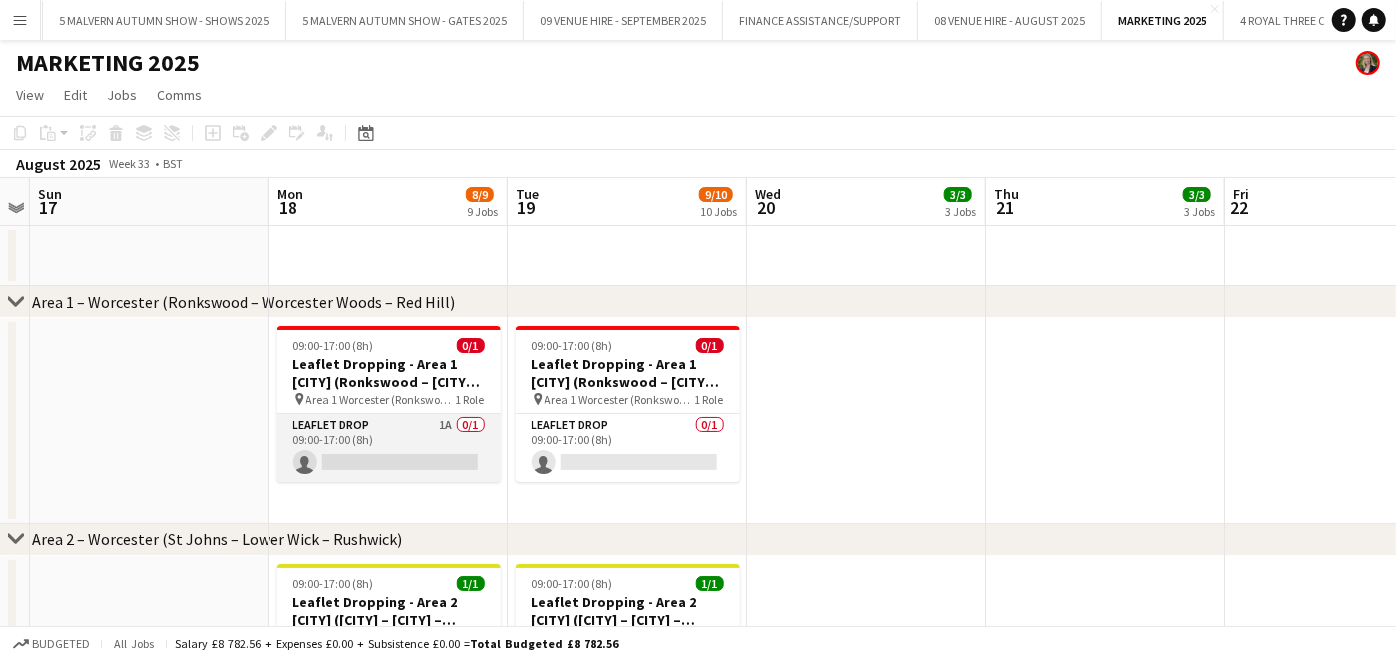 click on "Leaflet Drop   1A   0/1   09:00-17:00 (8h)
single-neutral-actions" at bounding box center (389, 448) 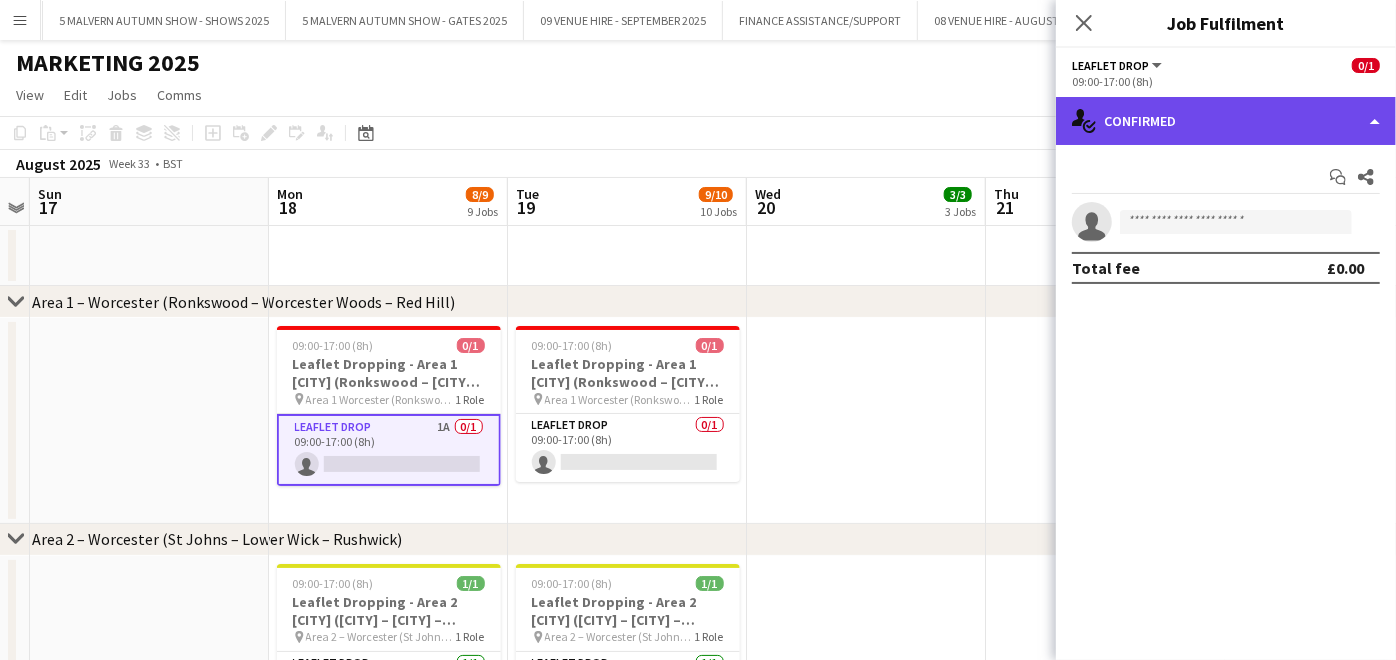 click on "single-neutral-actions-check-2
Confirmed" 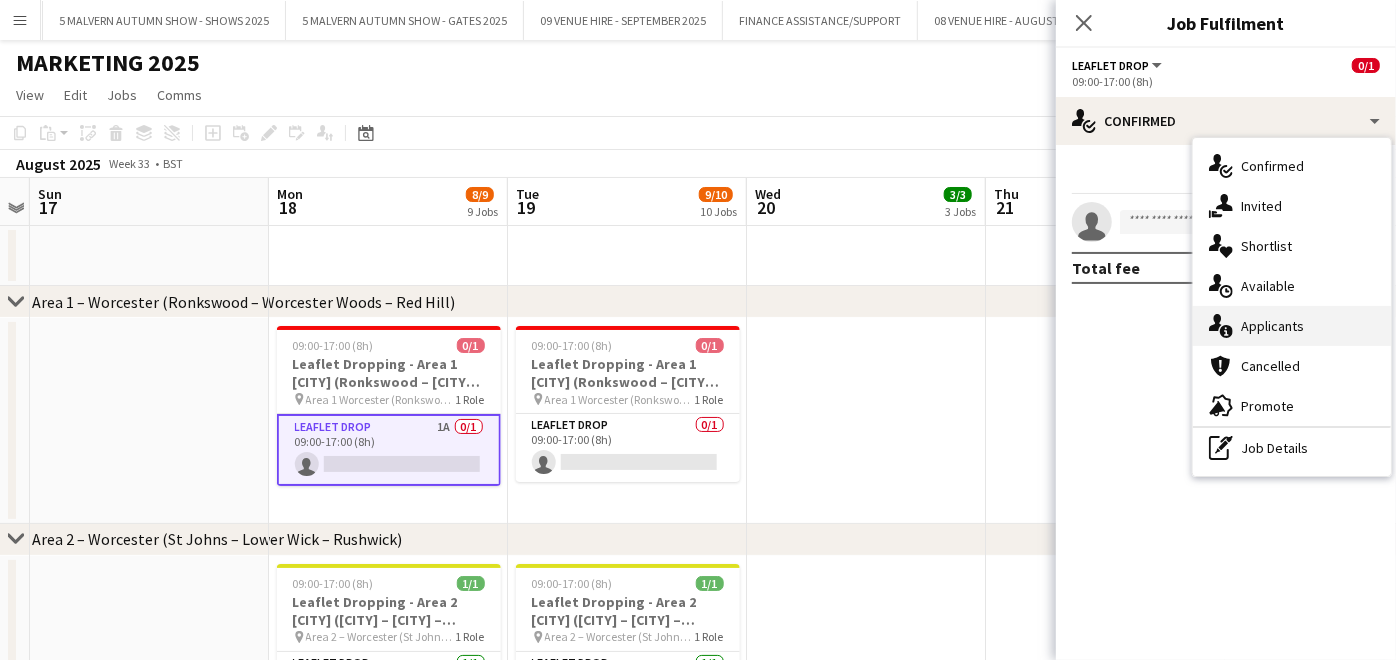 click on "single-neutral-actions-information
Applicants" at bounding box center [1292, 326] 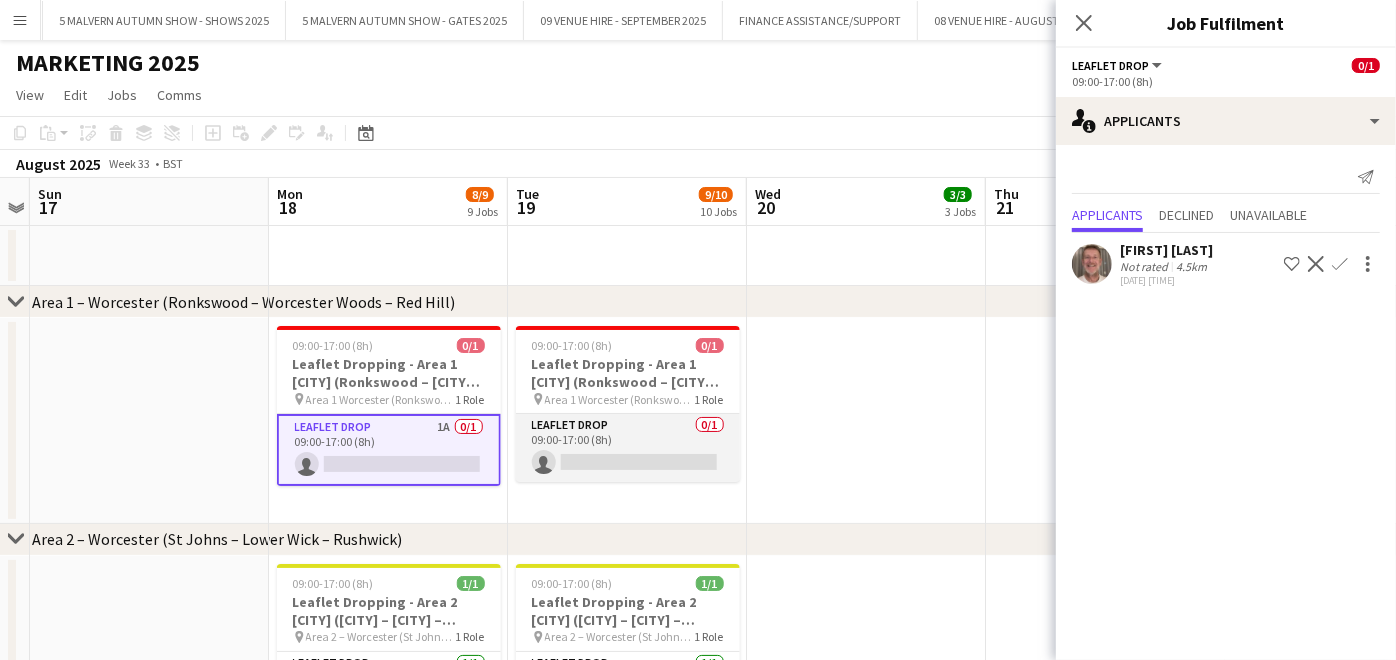 click on "Leaflet Drop   0/1   09:00-17:00 (8h)
single-neutral-actions" at bounding box center (628, 448) 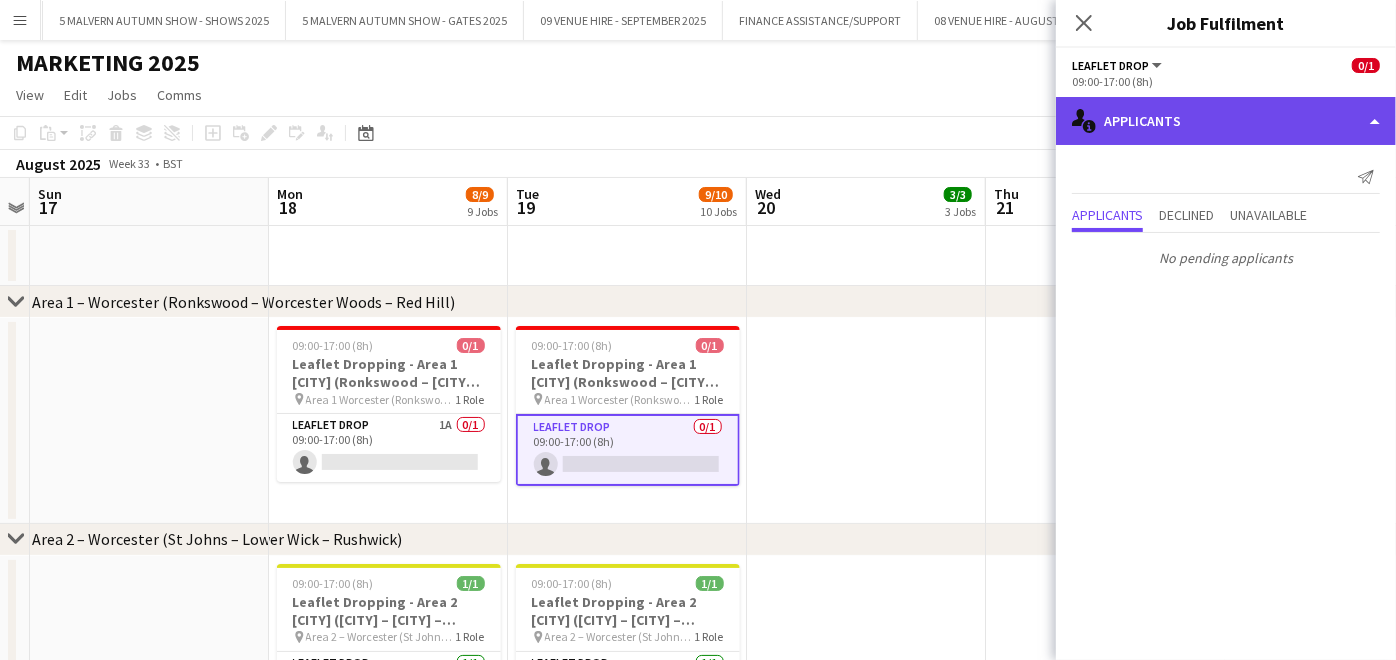 click on "single-neutral-actions-information
Applicants" 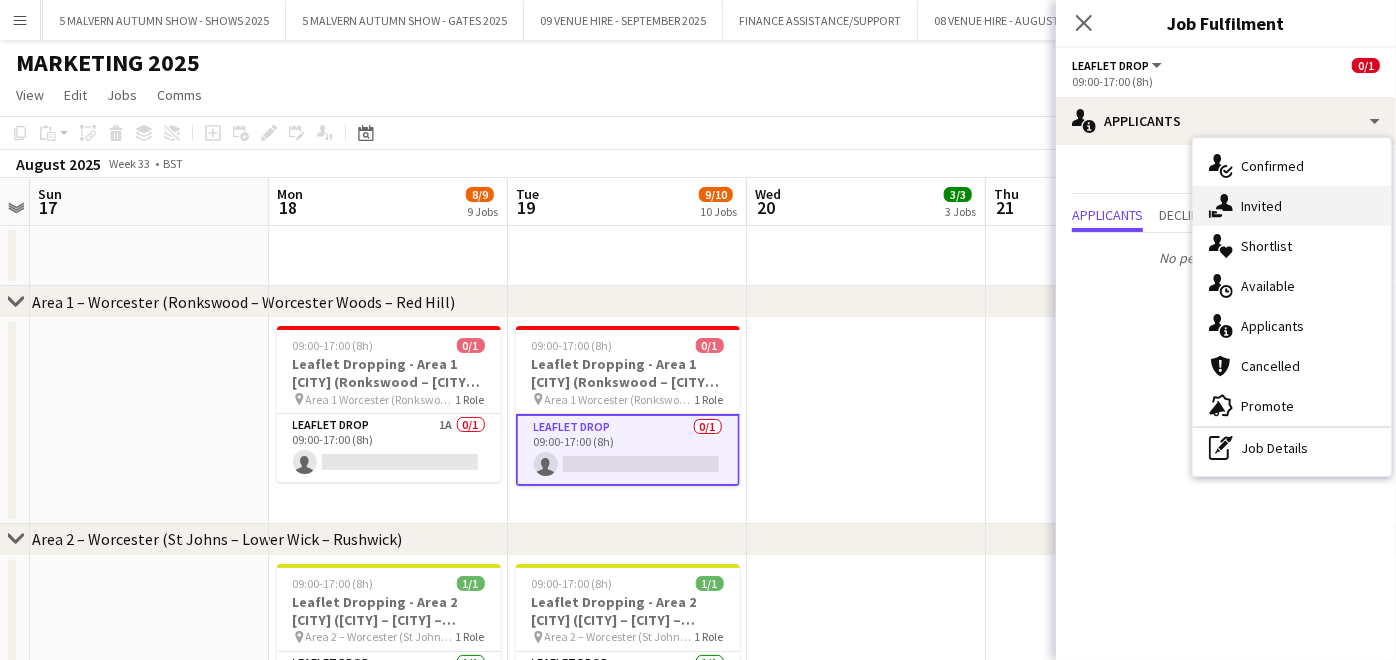 click on "single-neutral-actions-share-1
Invited" at bounding box center (1292, 206) 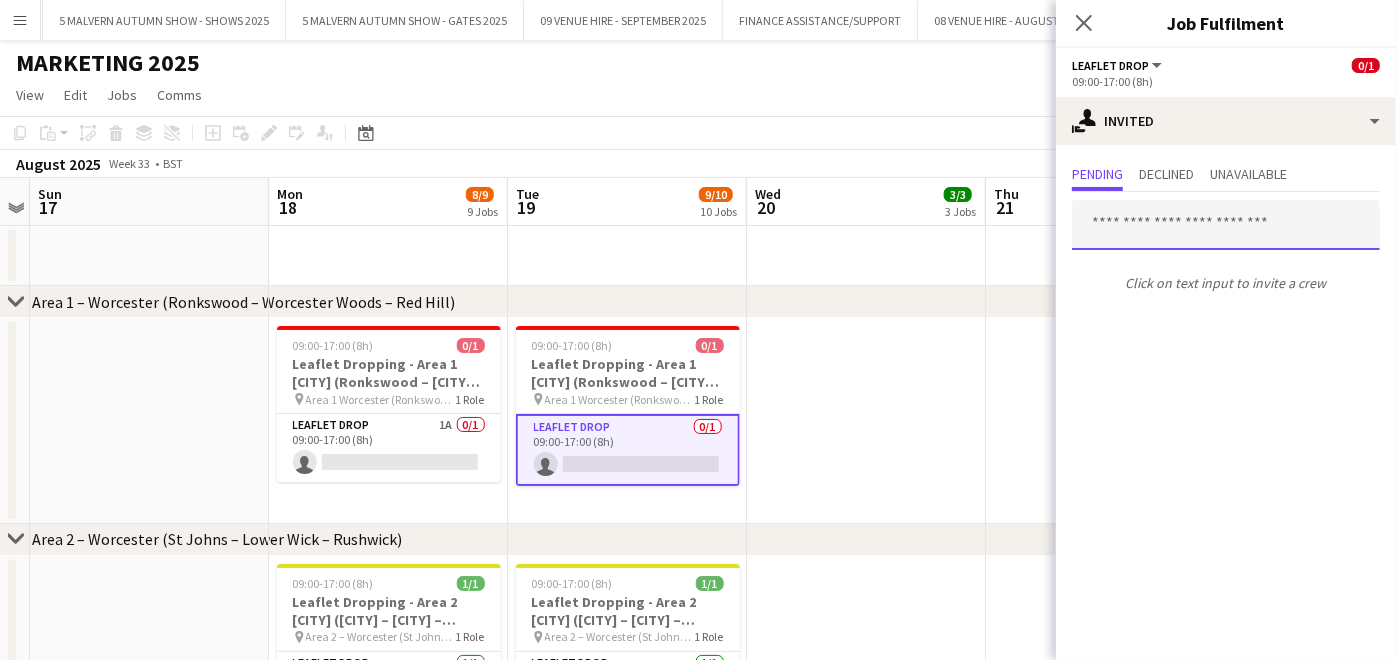 click at bounding box center [1226, 225] 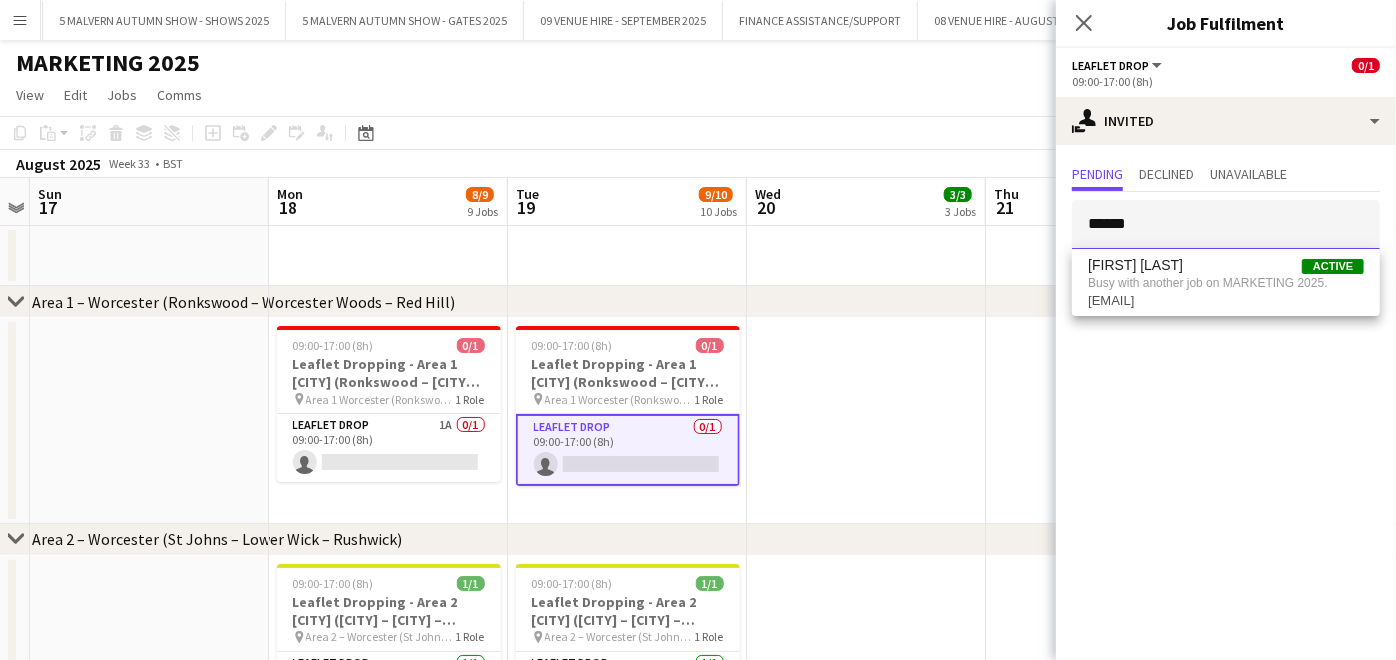 type on "******" 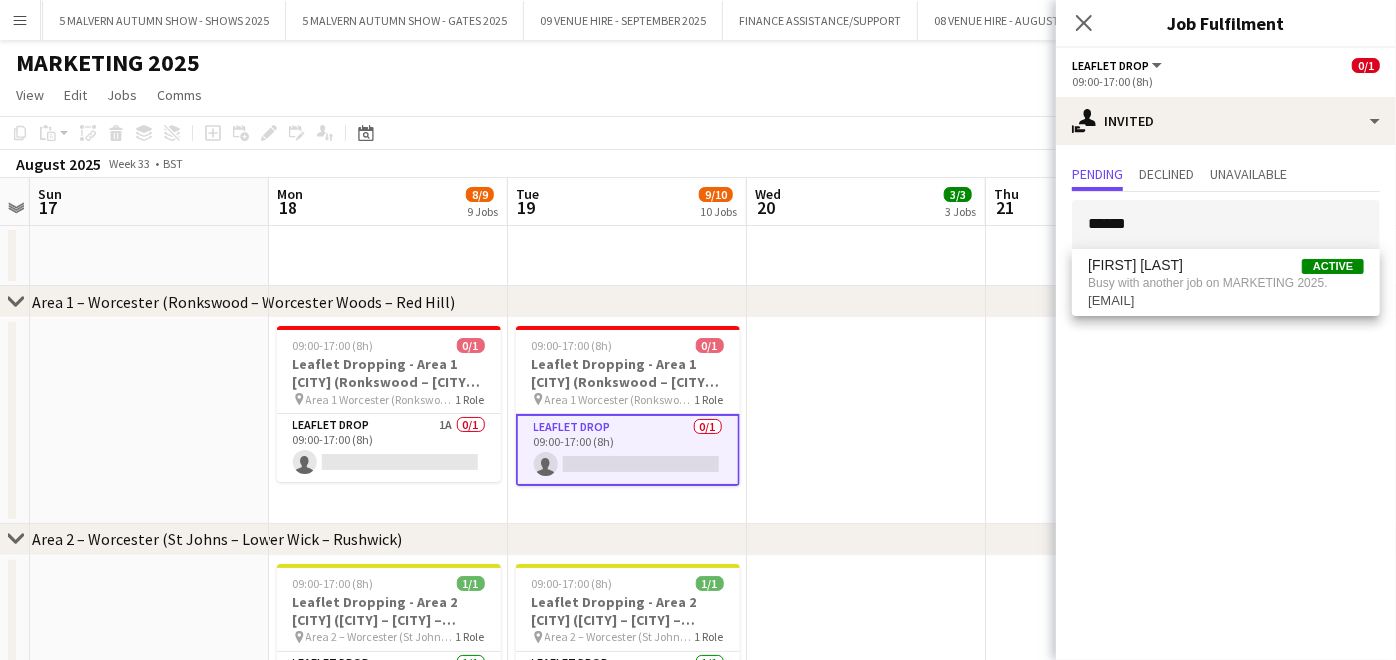 click at bounding box center [1105, 421] 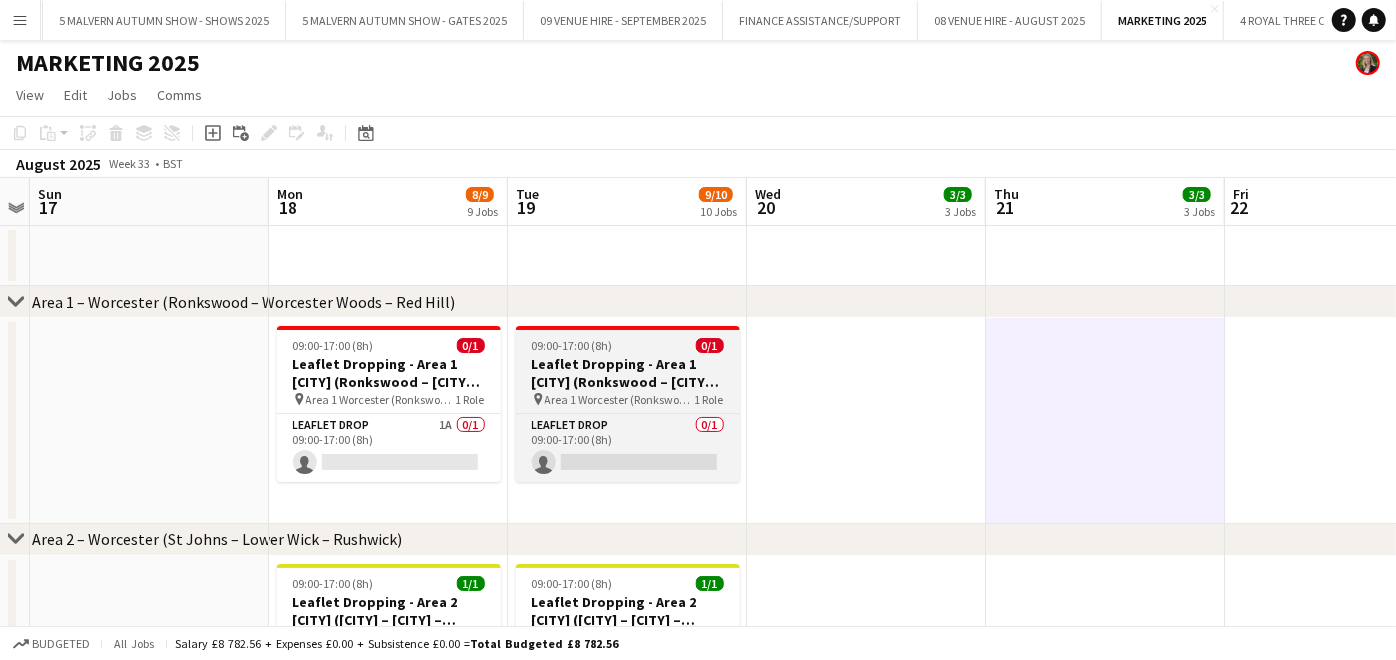 click on "09:00-17:00 (8h)    0/1" at bounding box center (628, 345) 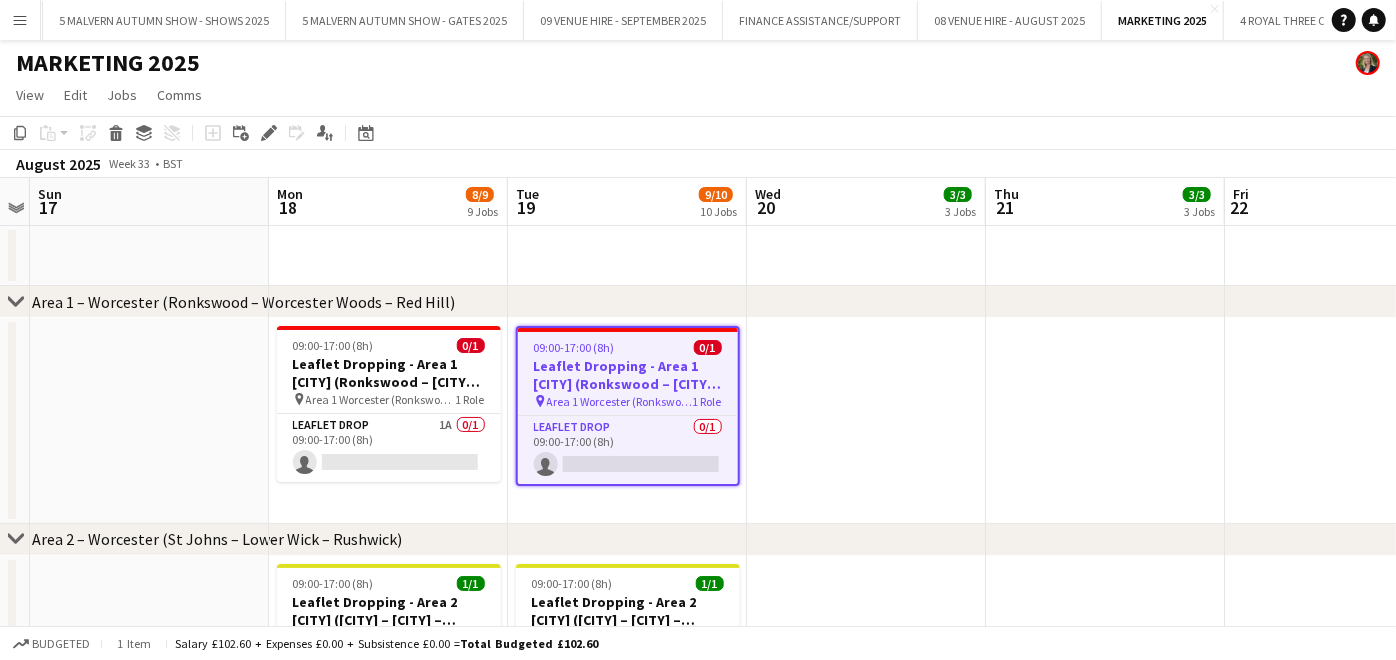click at bounding box center (866, 421) 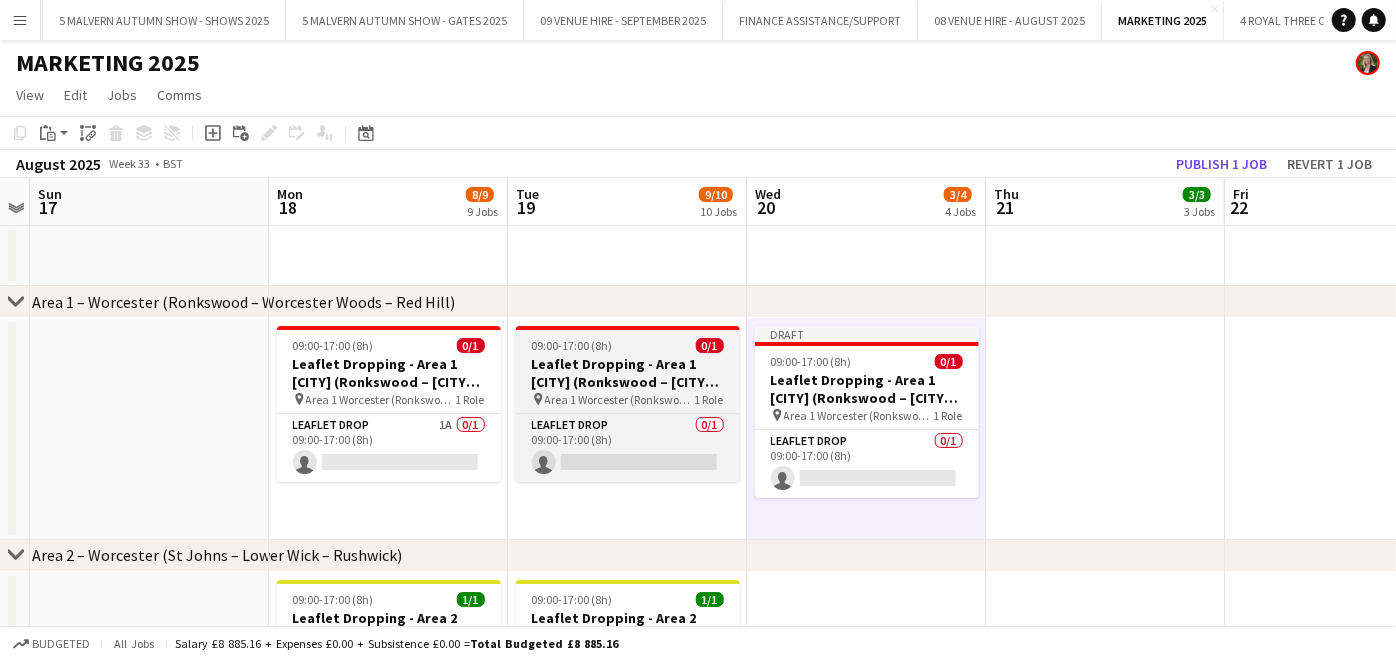 click on "09:00-17:00 (8h)" at bounding box center [572, 345] 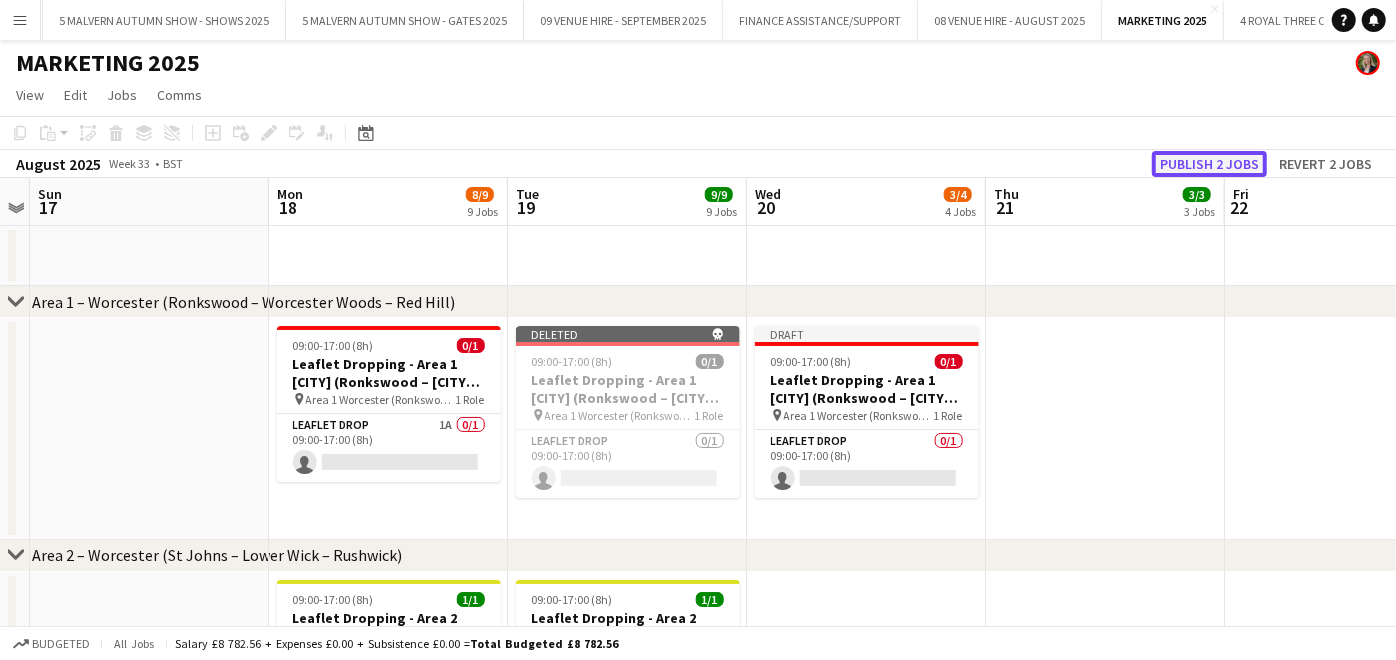 click on "Publish 2 jobs" 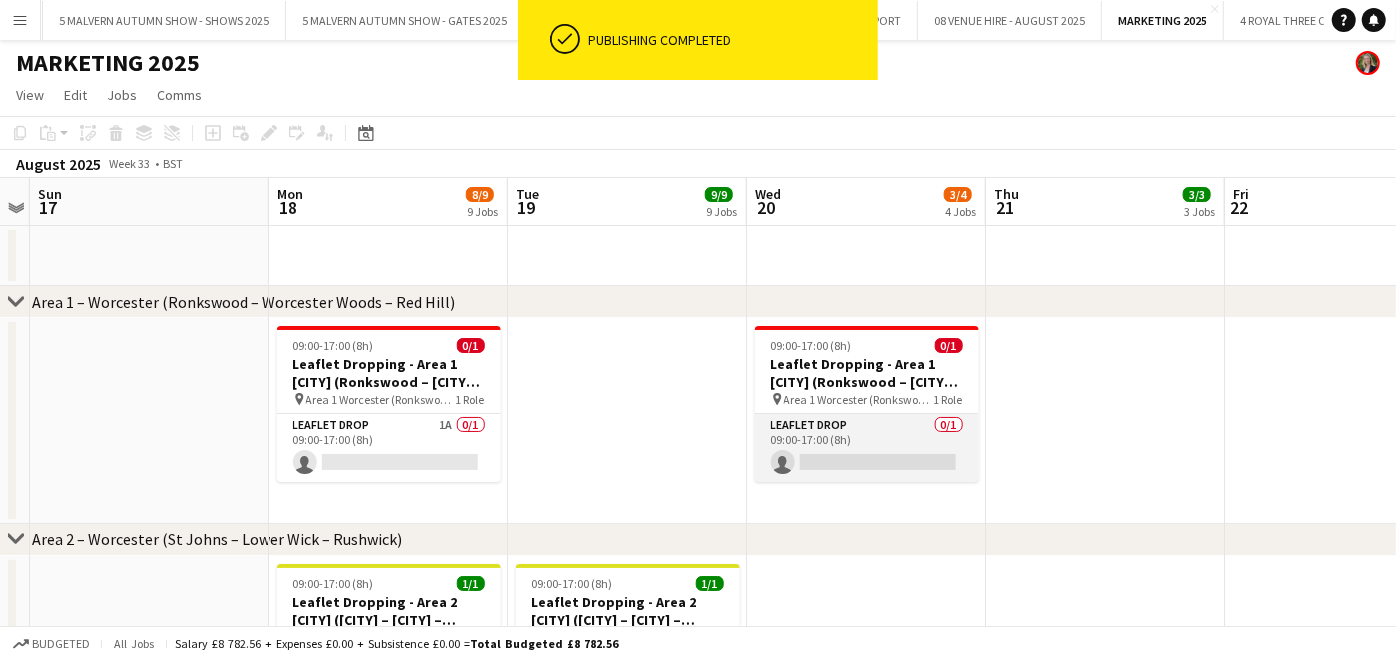 click on "Leaflet Drop   0/1   09:00-17:00 (8h)
single-neutral-actions" at bounding box center (867, 448) 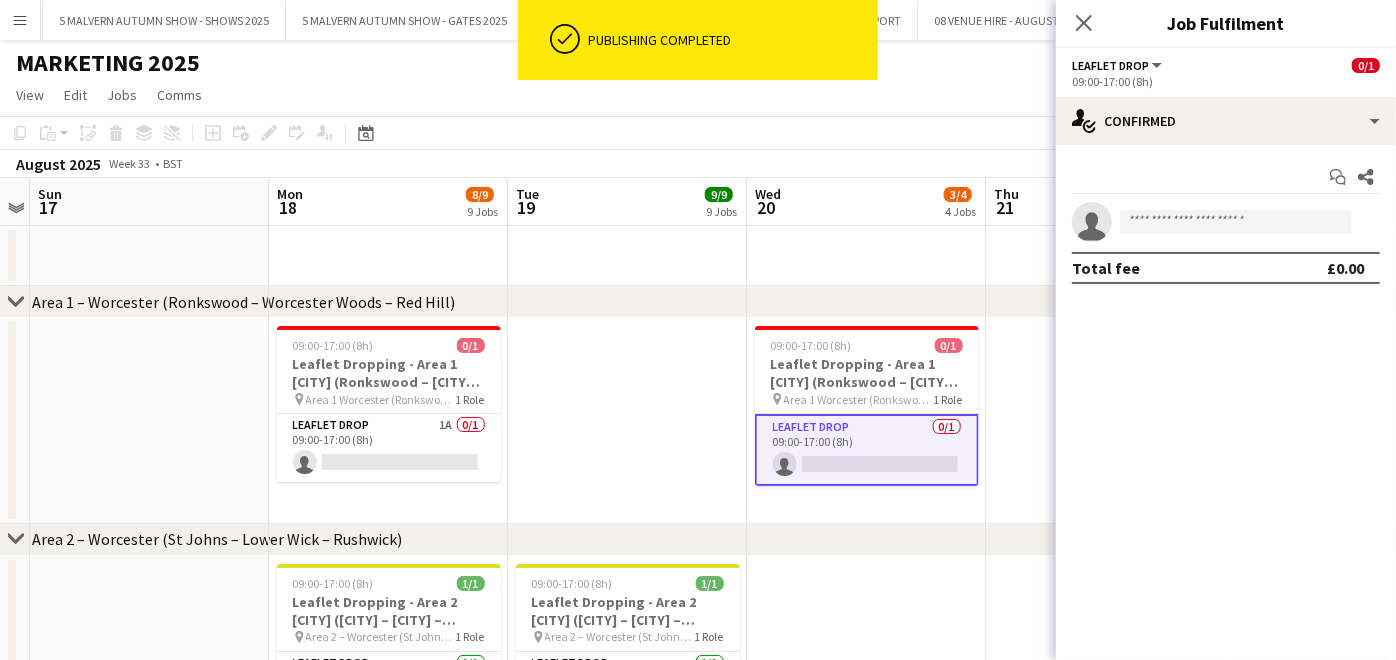 click on "Start chat
Share
single-neutral-actions
Total fee   £0.00" at bounding box center [1226, 222] 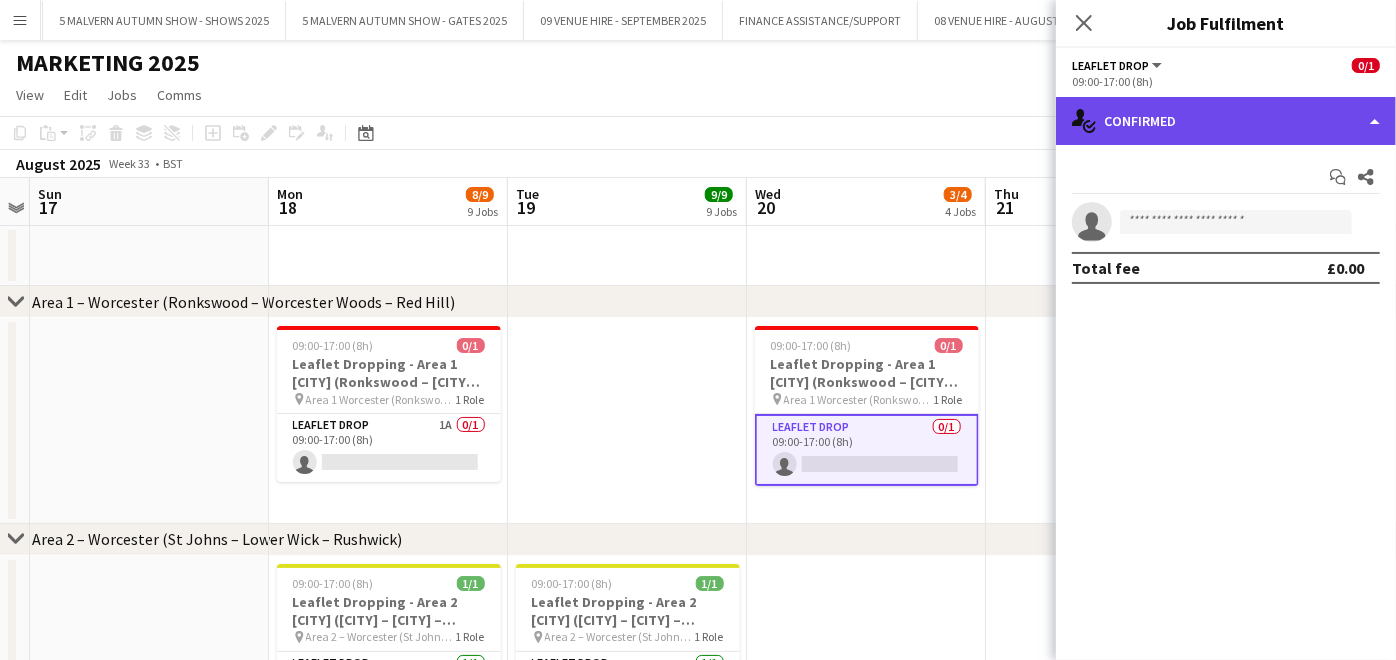 click on "single-neutral-actions-check-2
Confirmed" 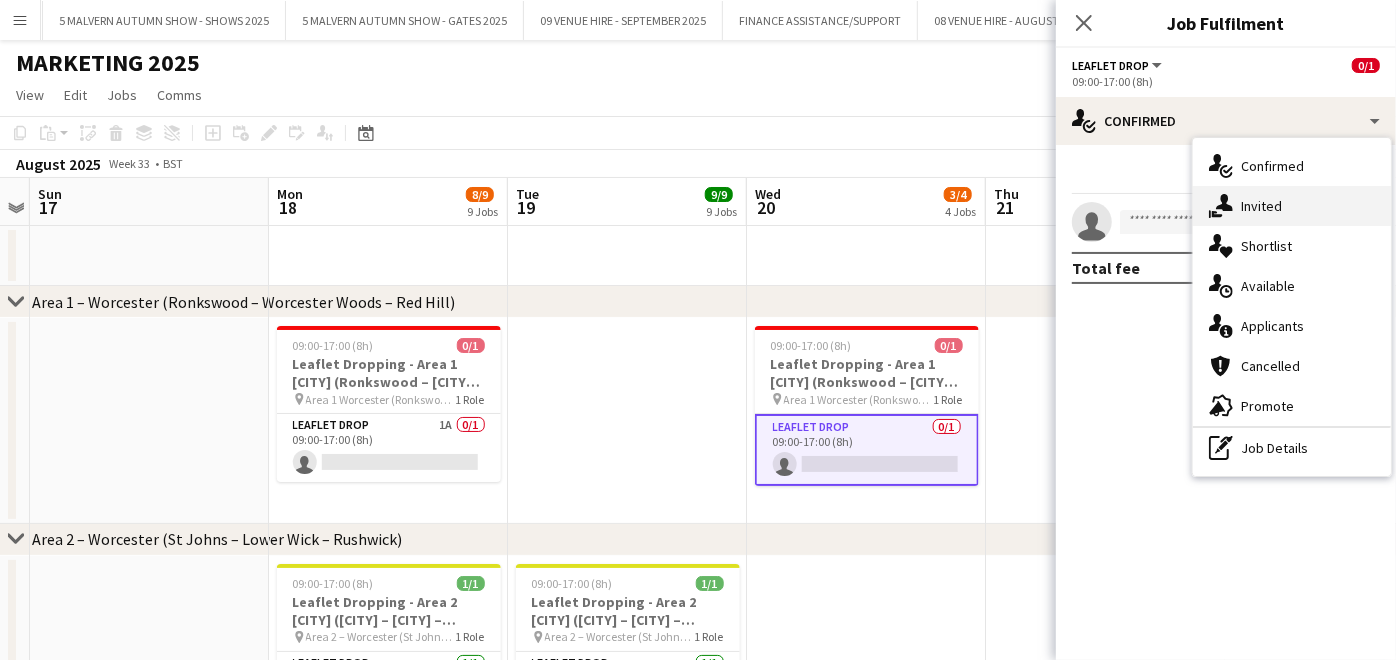 click on "single-neutral-actions-share-1
Invited" at bounding box center [1292, 206] 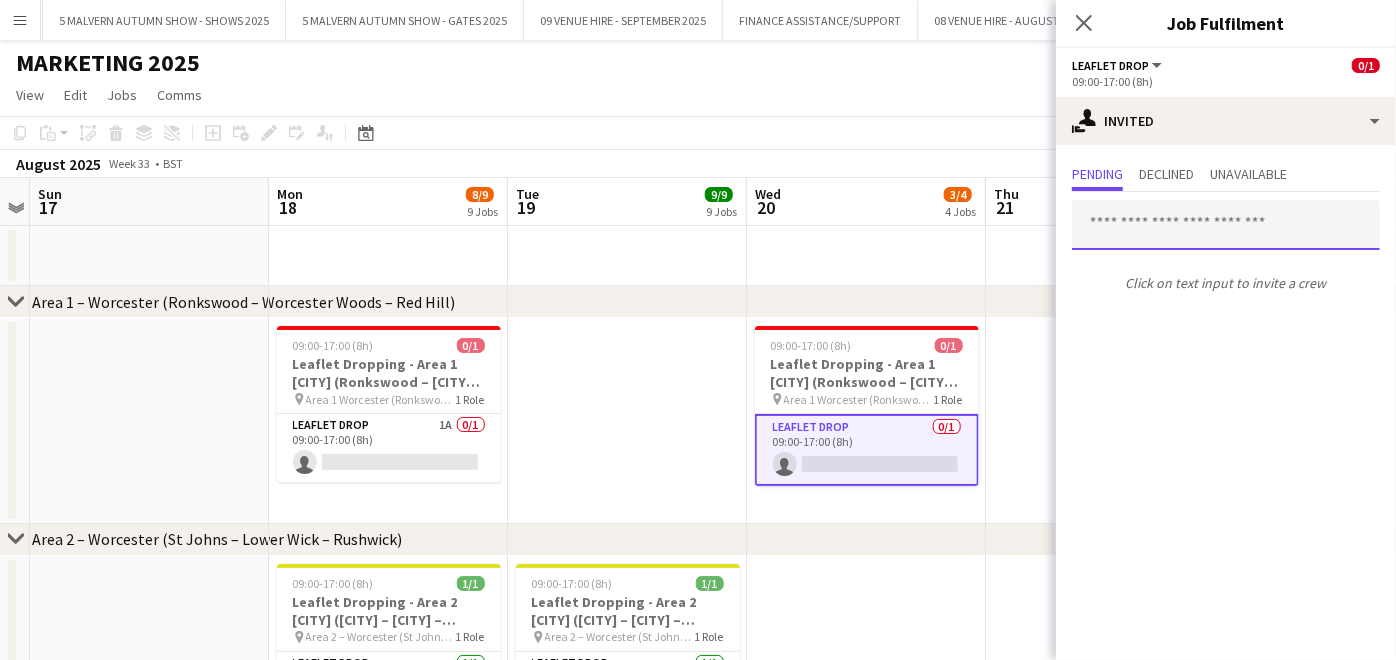 click at bounding box center [1226, 225] 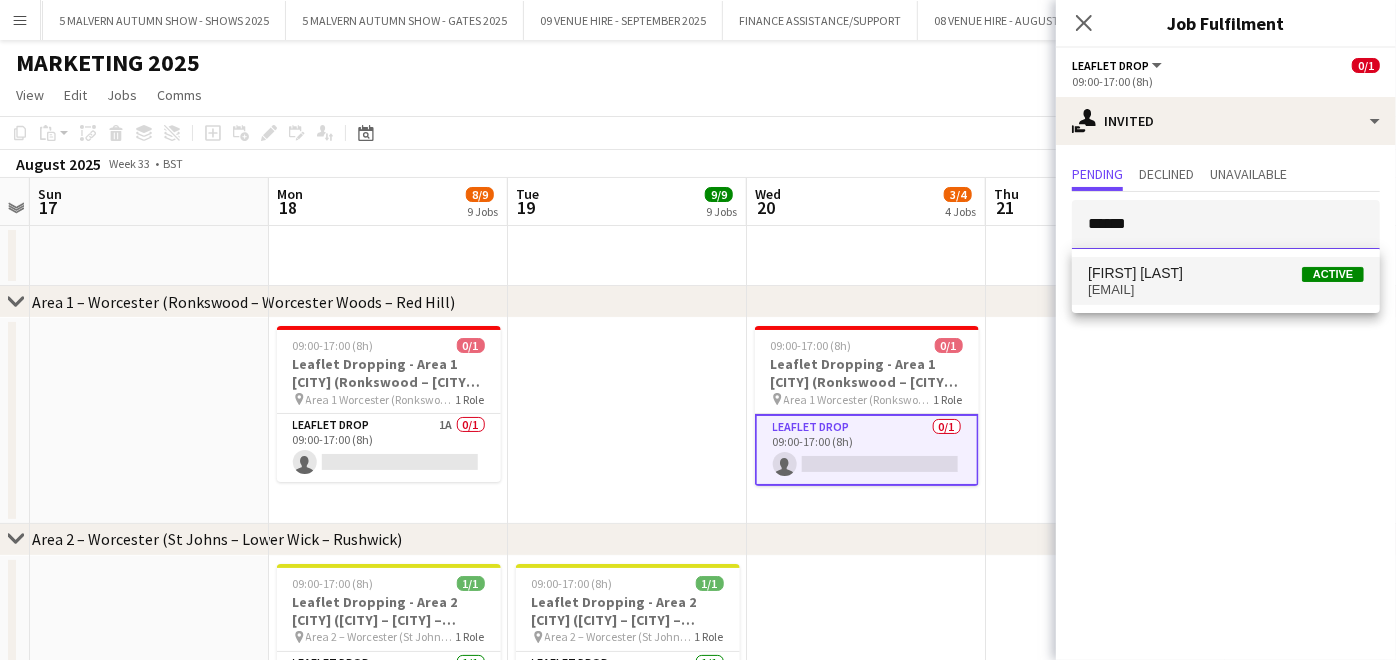 type on "******" 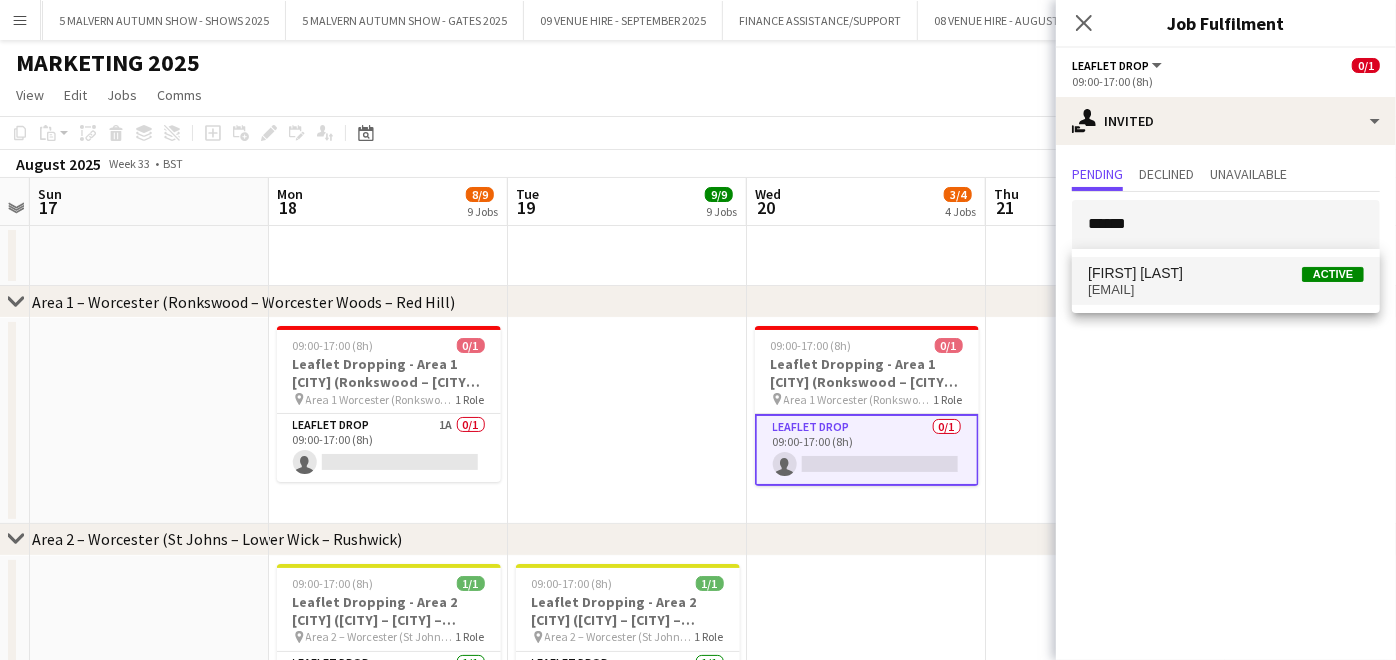 click on "[FIRST] [LAST]  Active  [USERNAME]@gmail.com" at bounding box center (1226, 281) 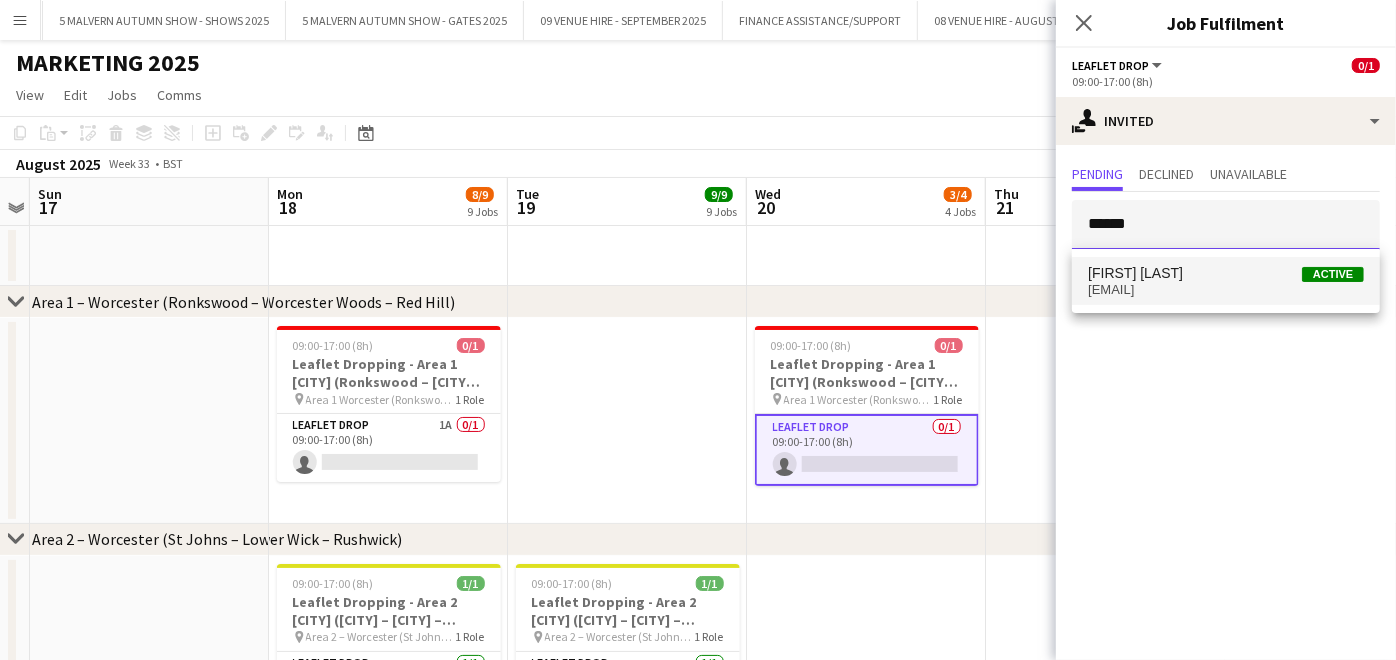 type 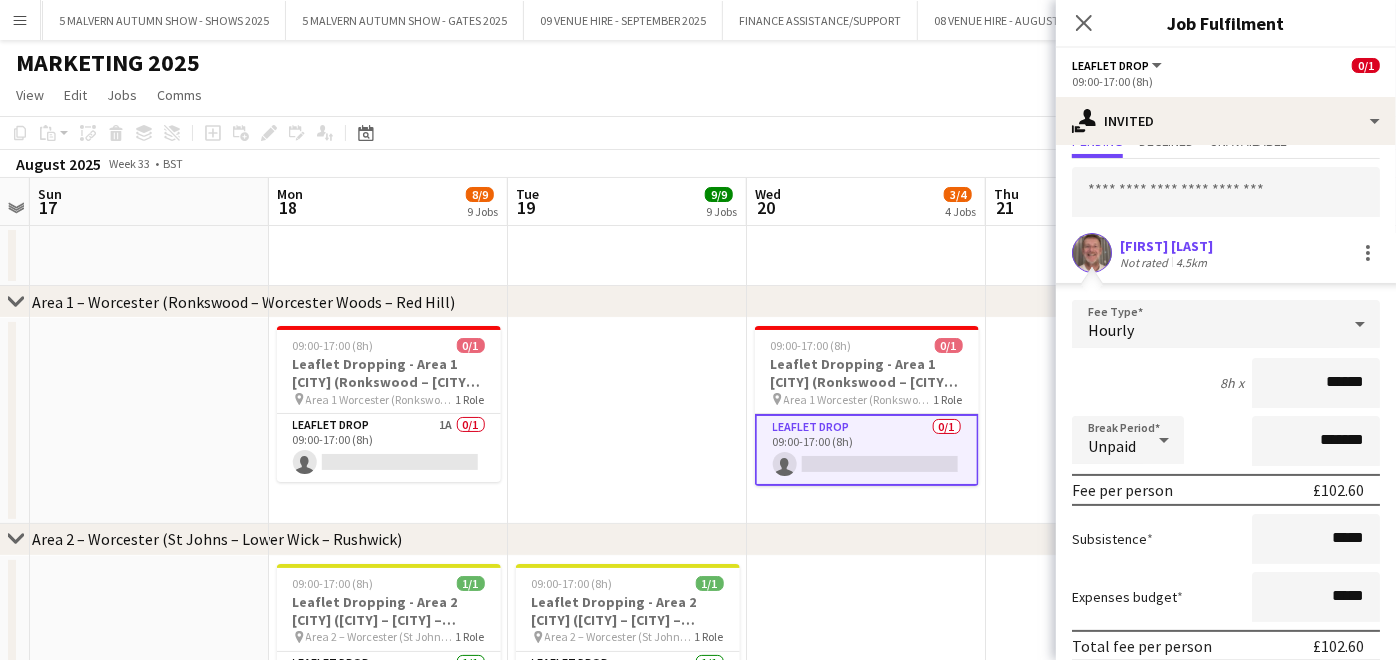 scroll, scrollTop: 156, scrollLeft: 0, axis: vertical 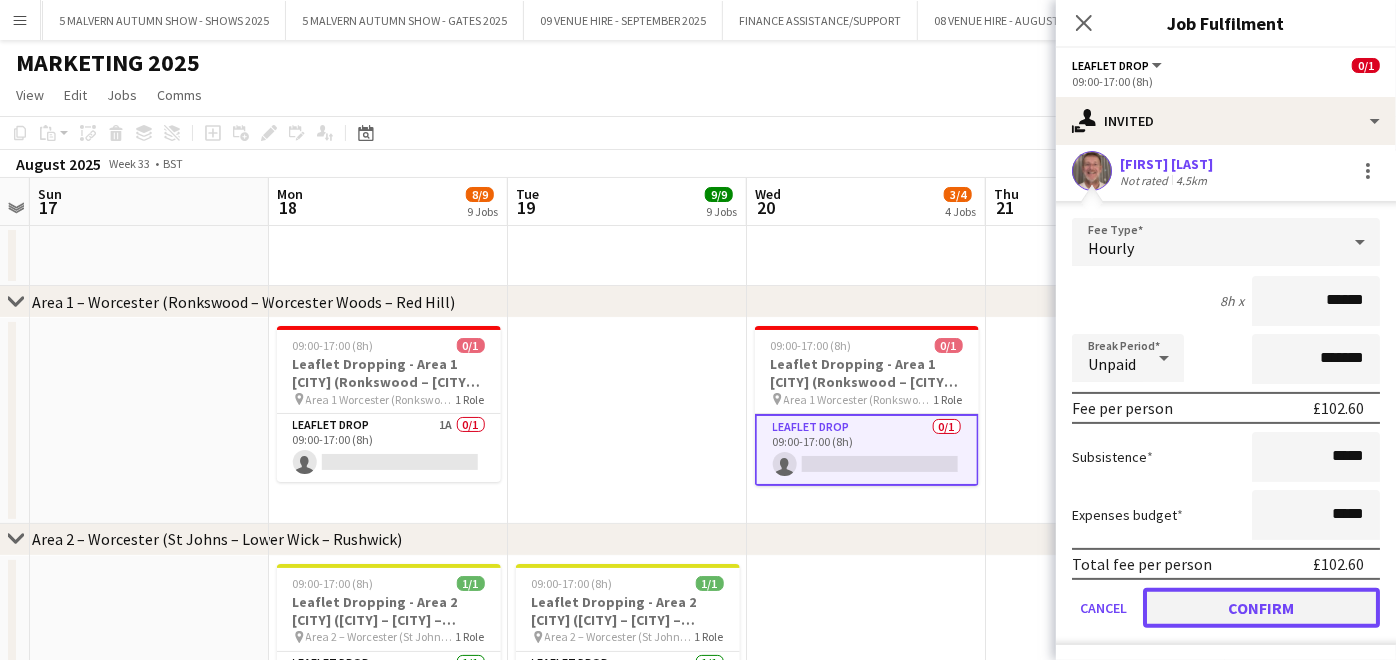click on "Confirm" 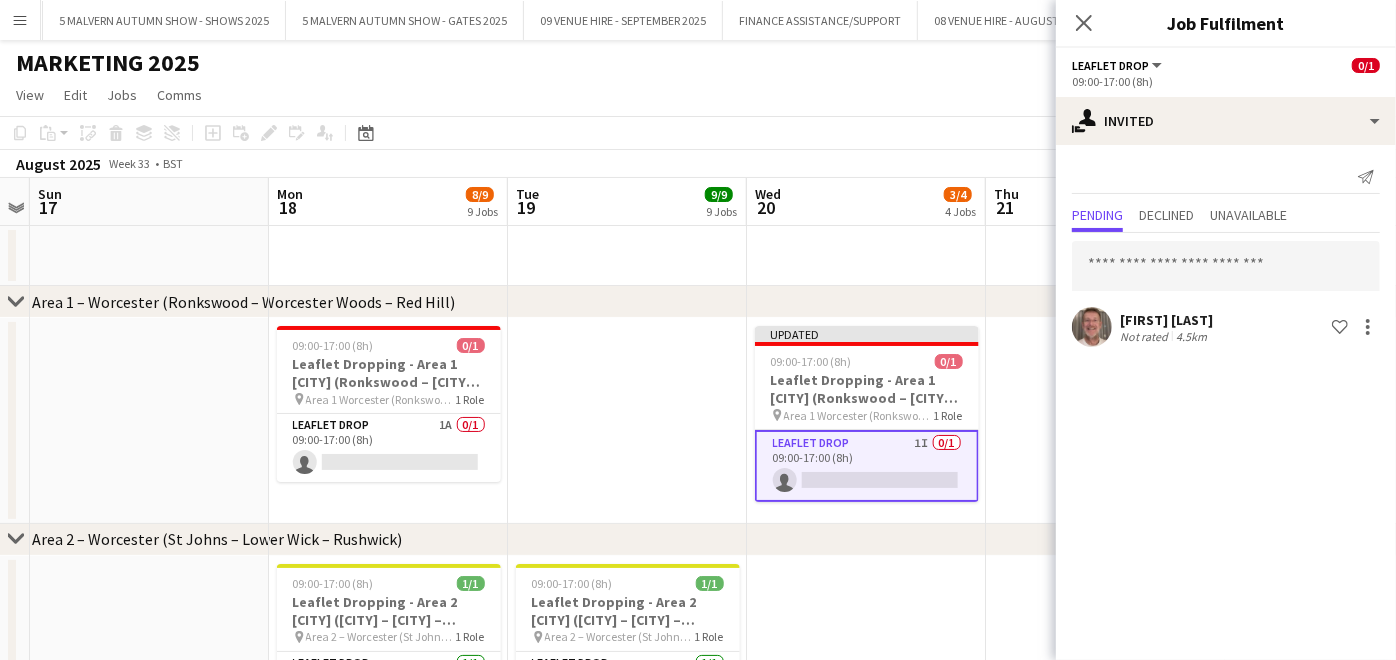scroll, scrollTop: 0, scrollLeft: 0, axis: both 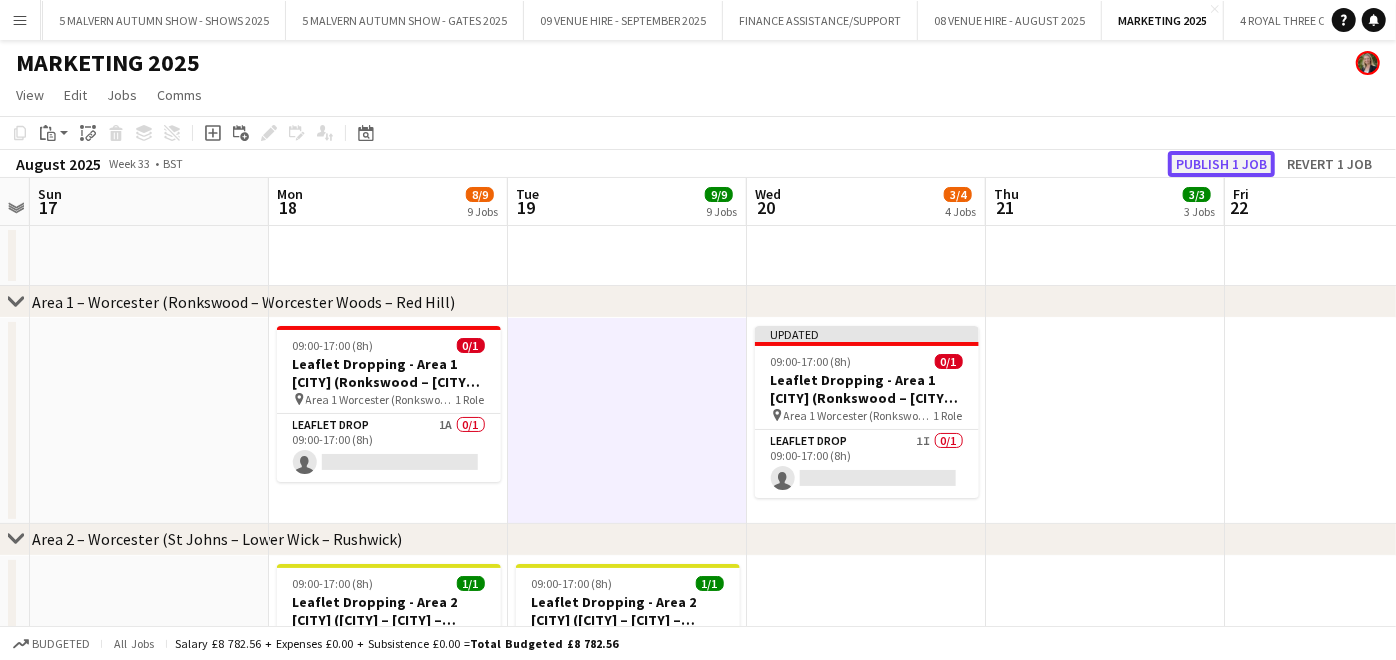 click on "Publish 1 job" 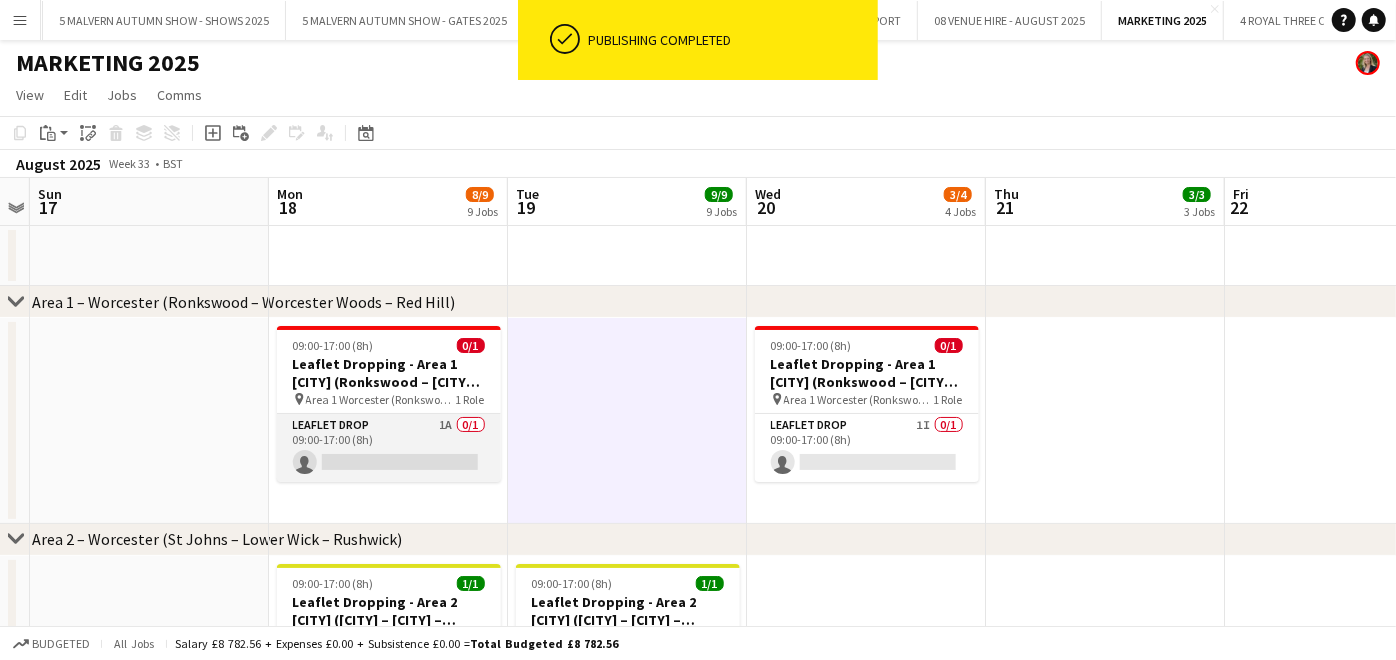 click on "Leaflet Drop   1A   0/1   09:00-17:00 (8h)
single-neutral-actions" at bounding box center (389, 448) 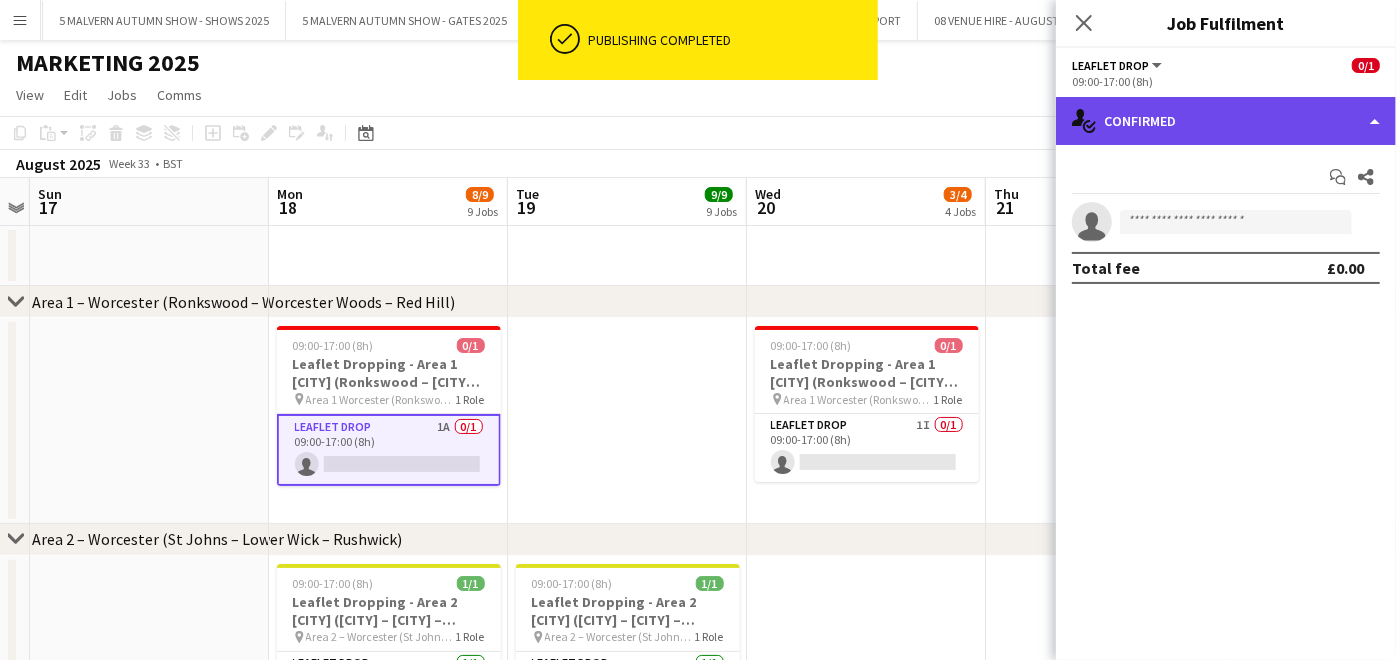 click on "single-neutral-actions-check-2
Confirmed" 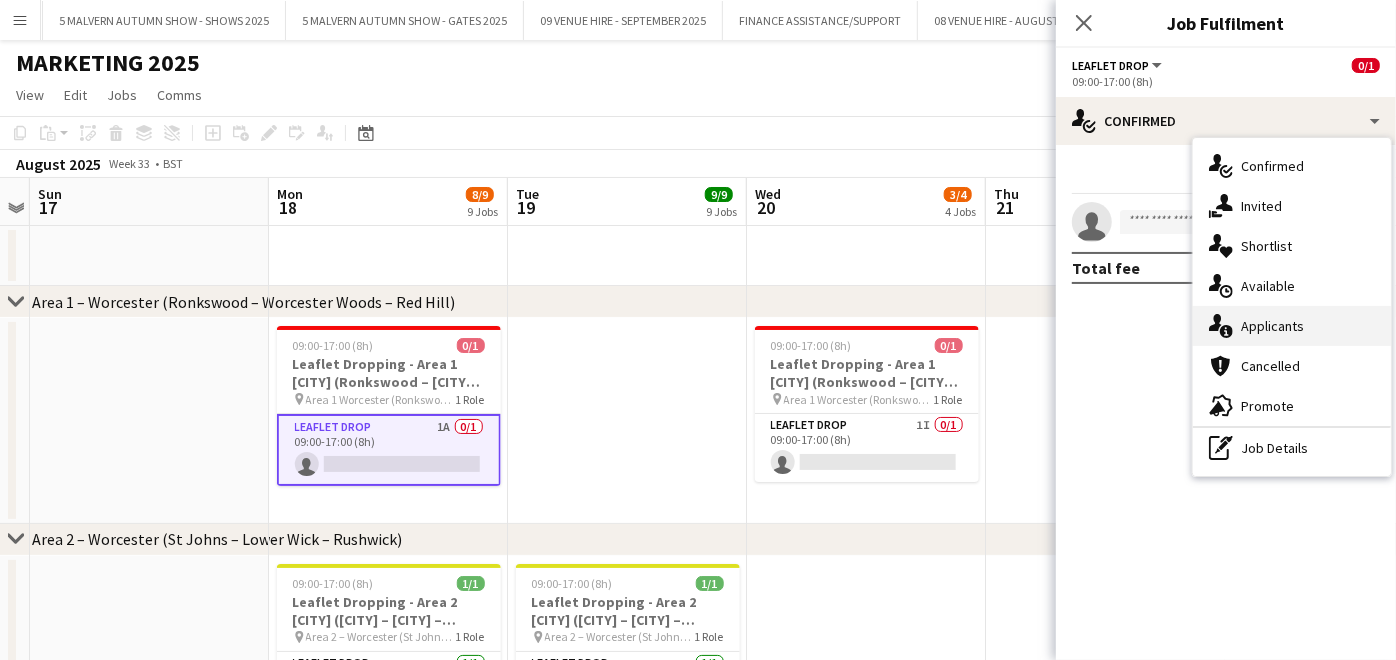 click on "single-neutral-actions-information
Applicants" at bounding box center [1292, 326] 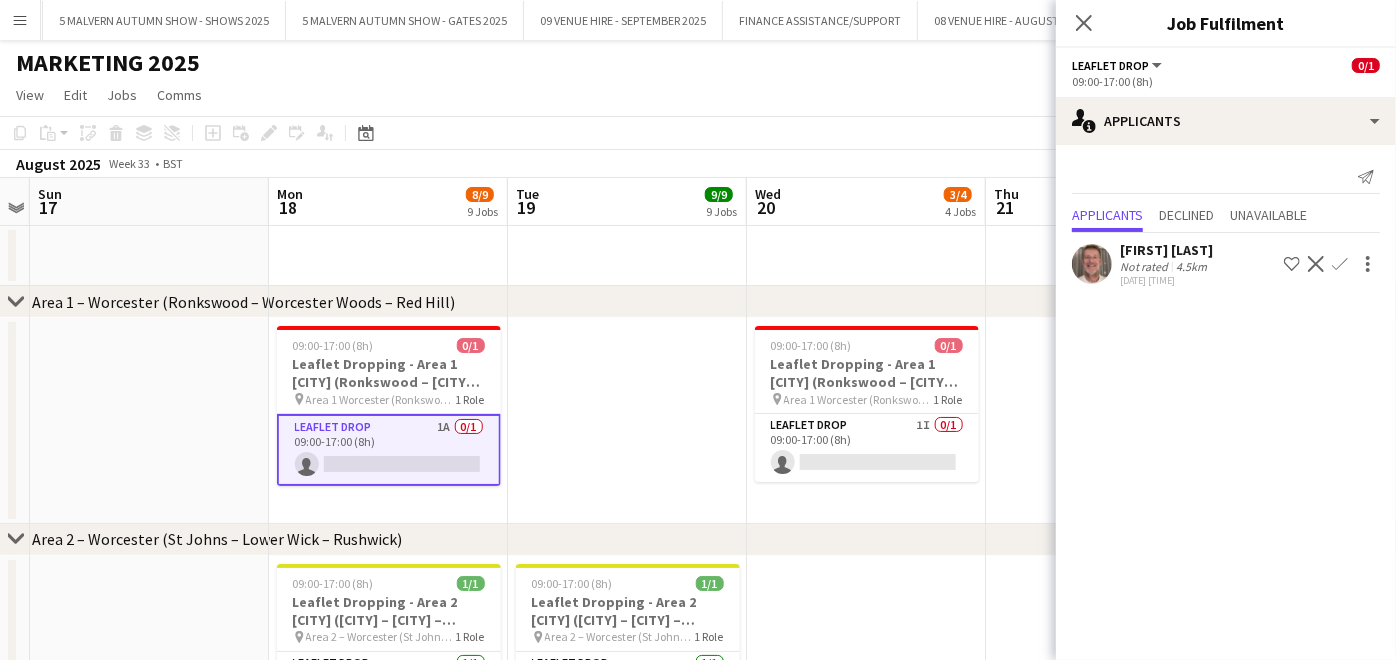 click on "Confirm" 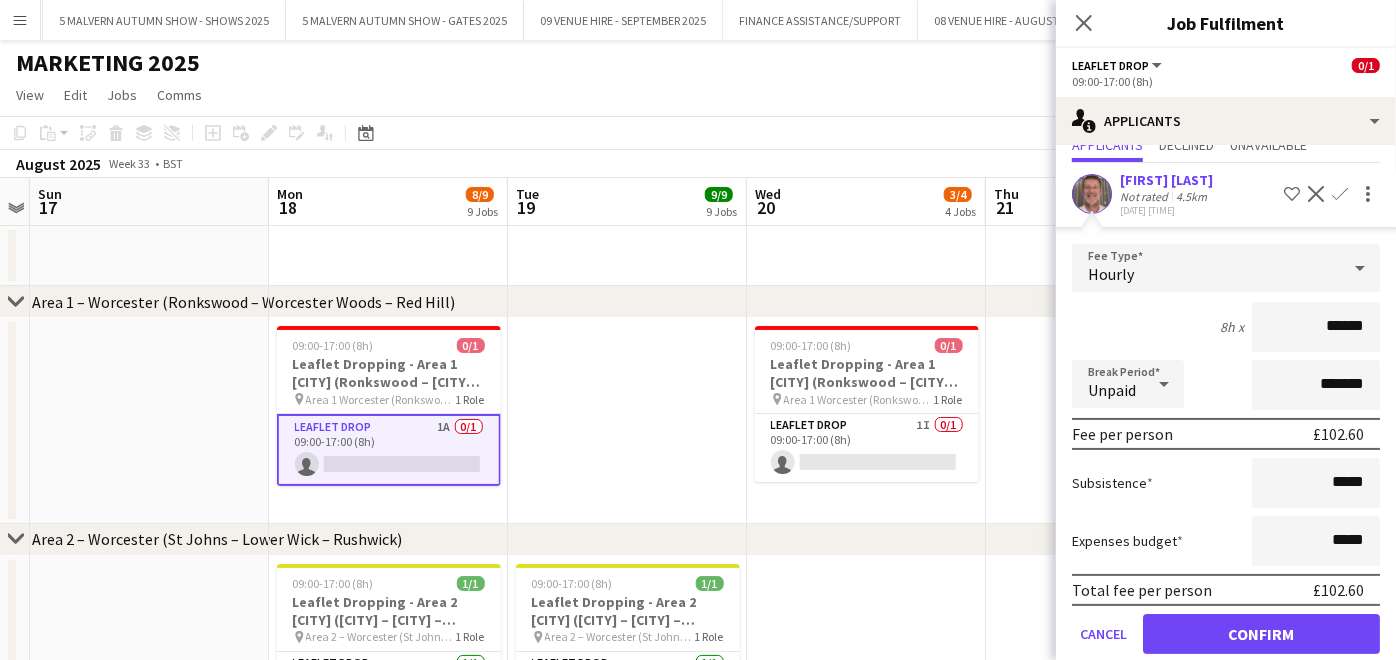 scroll, scrollTop: 97, scrollLeft: 0, axis: vertical 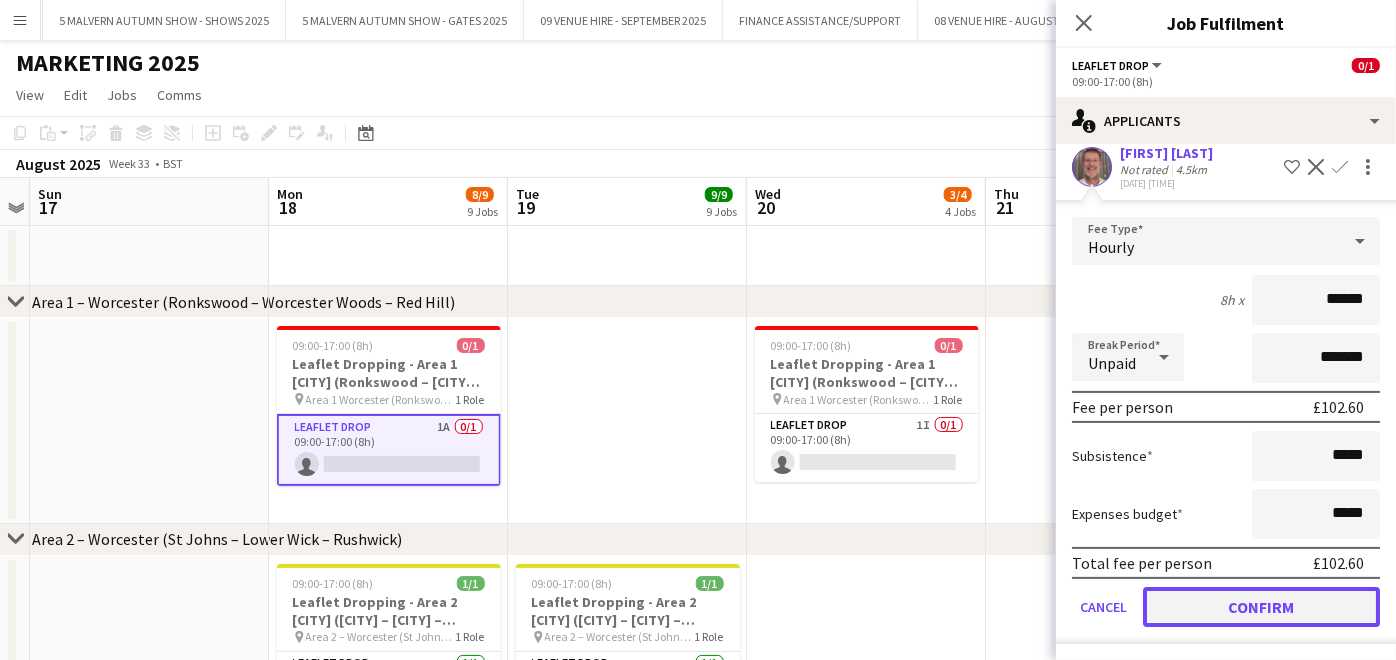 click on "Confirm" 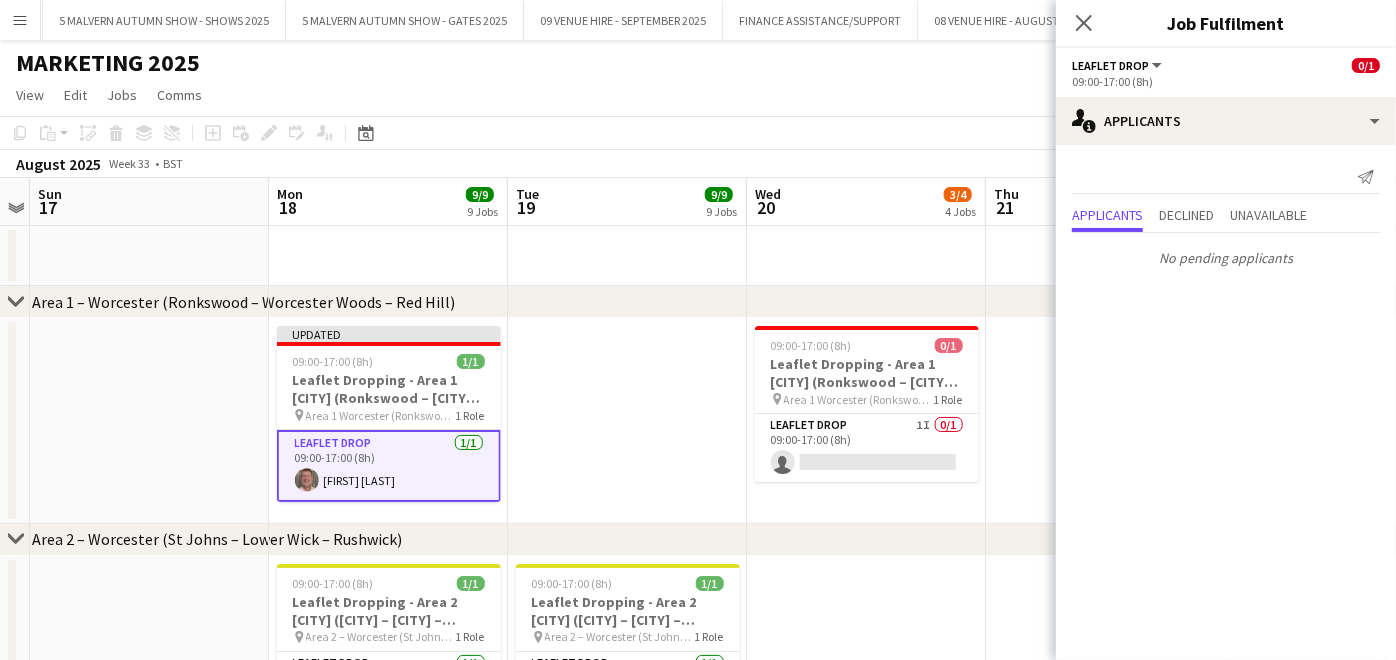 scroll, scrollTop: 0, scrollLeft: 0, axis: both 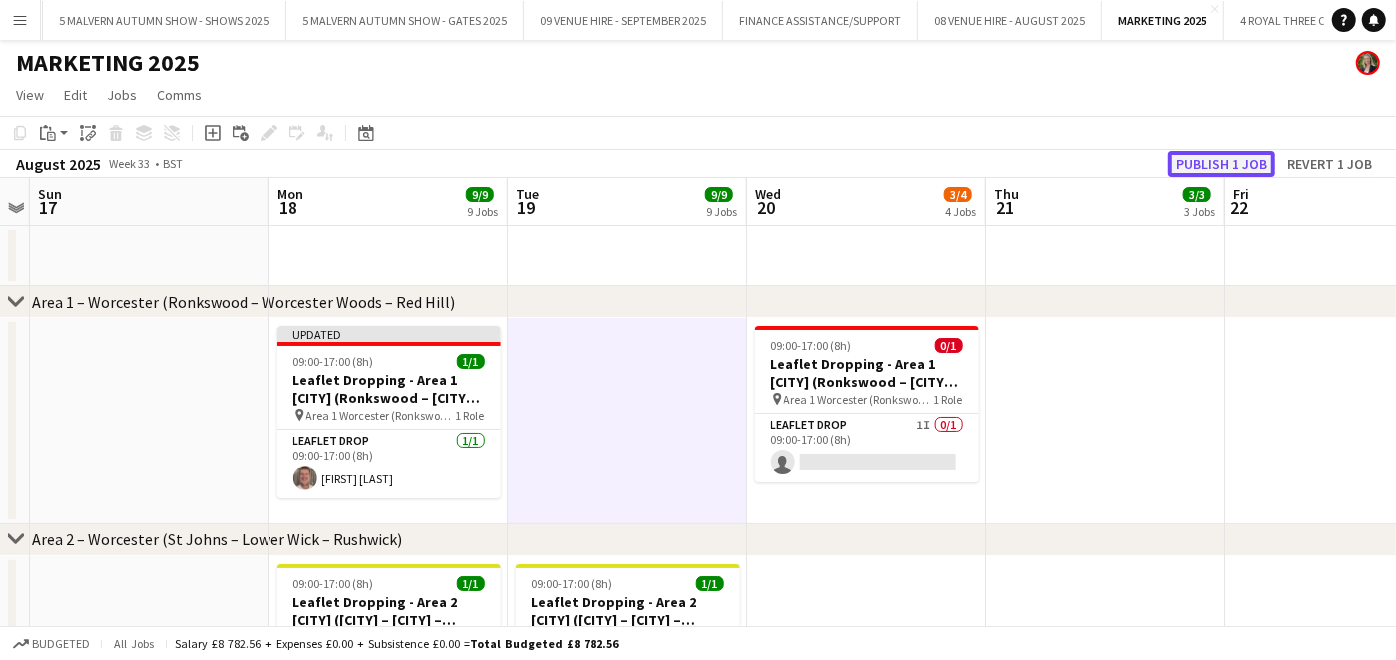 click on "Publish 1 job" 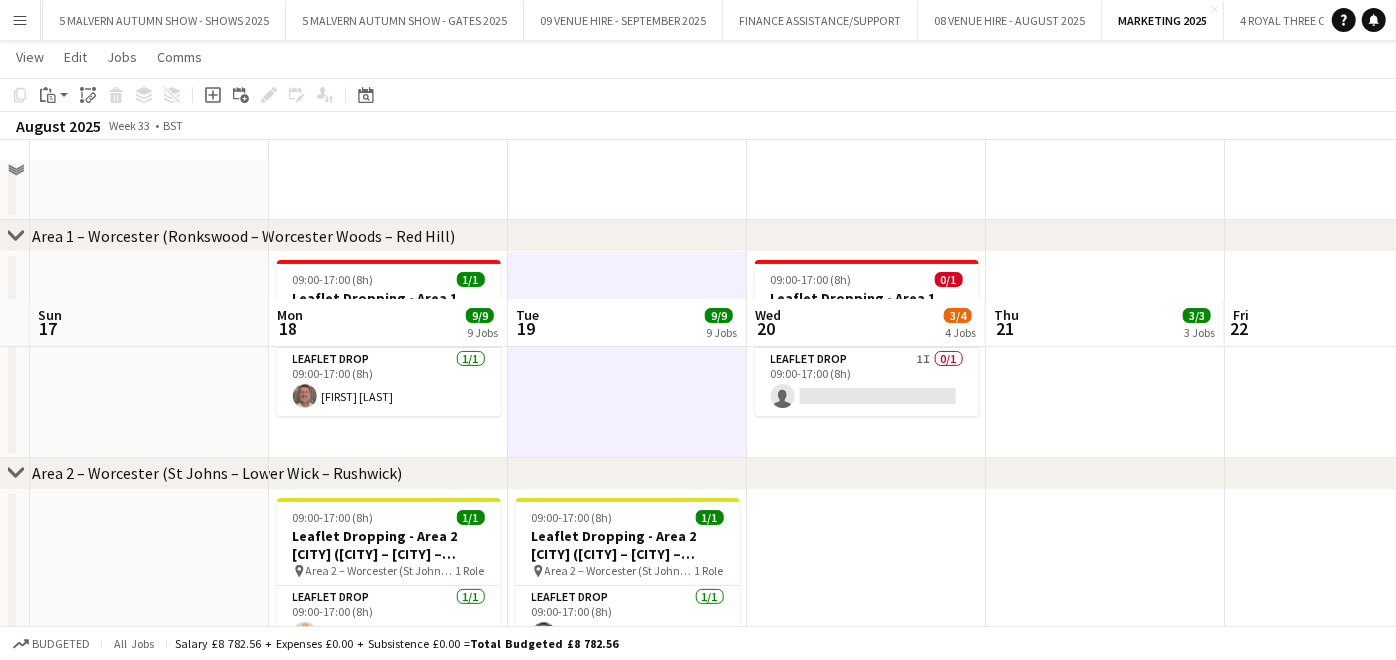 scroll, scrollTop: 0, scrollLeft: 0, axis: both 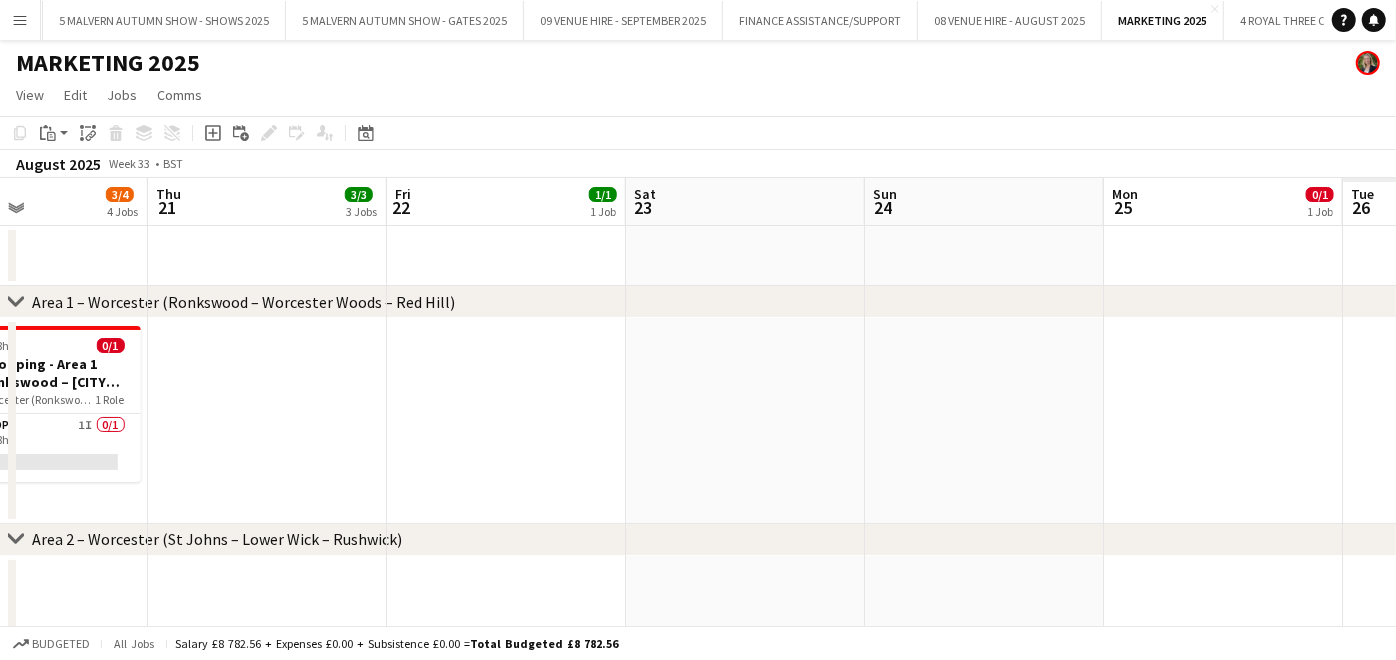drag, startPoint x: 1138, startPoint y: 487, endPoint x: 300, endPoint y: 470, distance: 838.1724 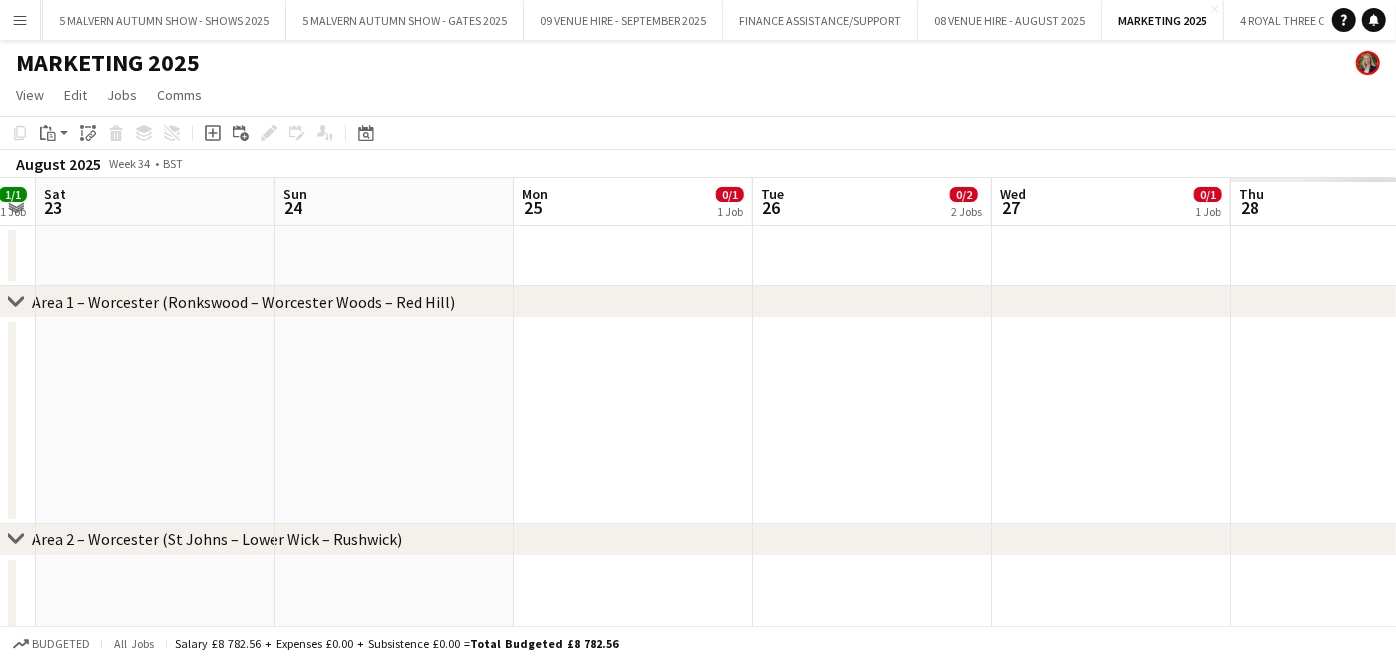 scroll, scrollTop: 0, scrollLeft: 714, axis: horizontal 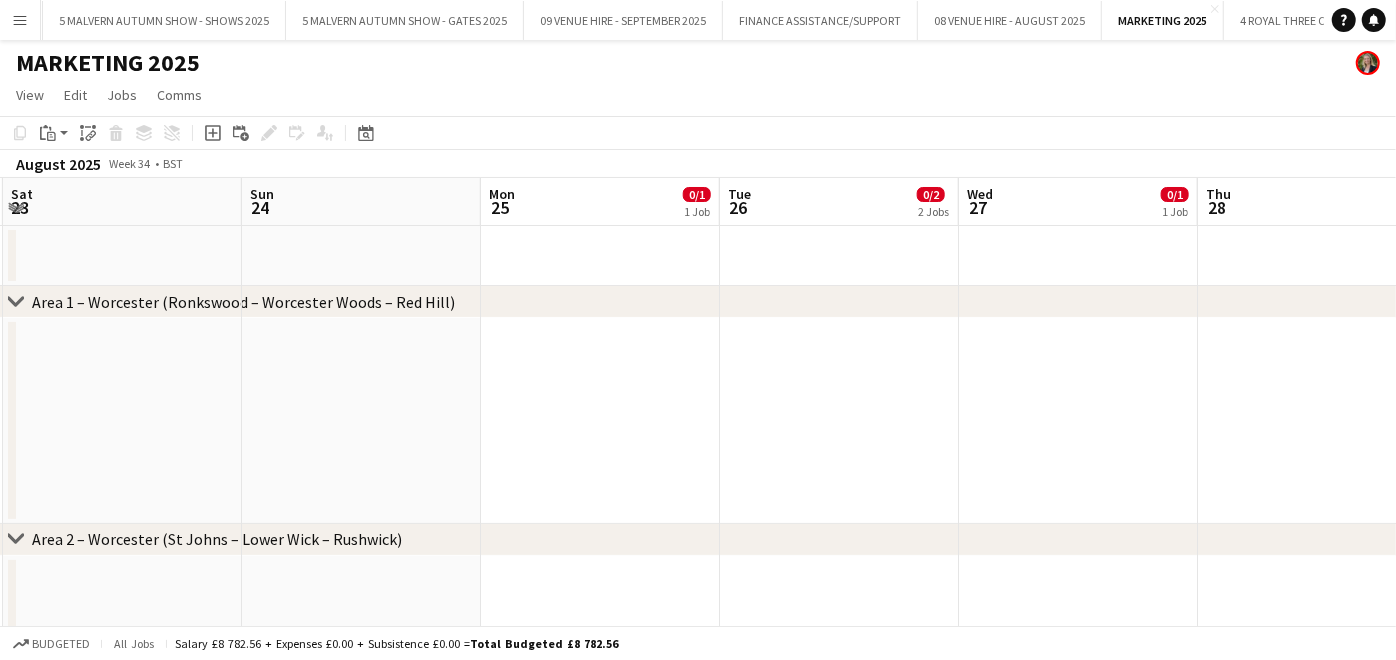 drag, startPoint x: 1250, startPoint y: 373, endPoint x: 627, endPoint y: 398, distance: 623.5014 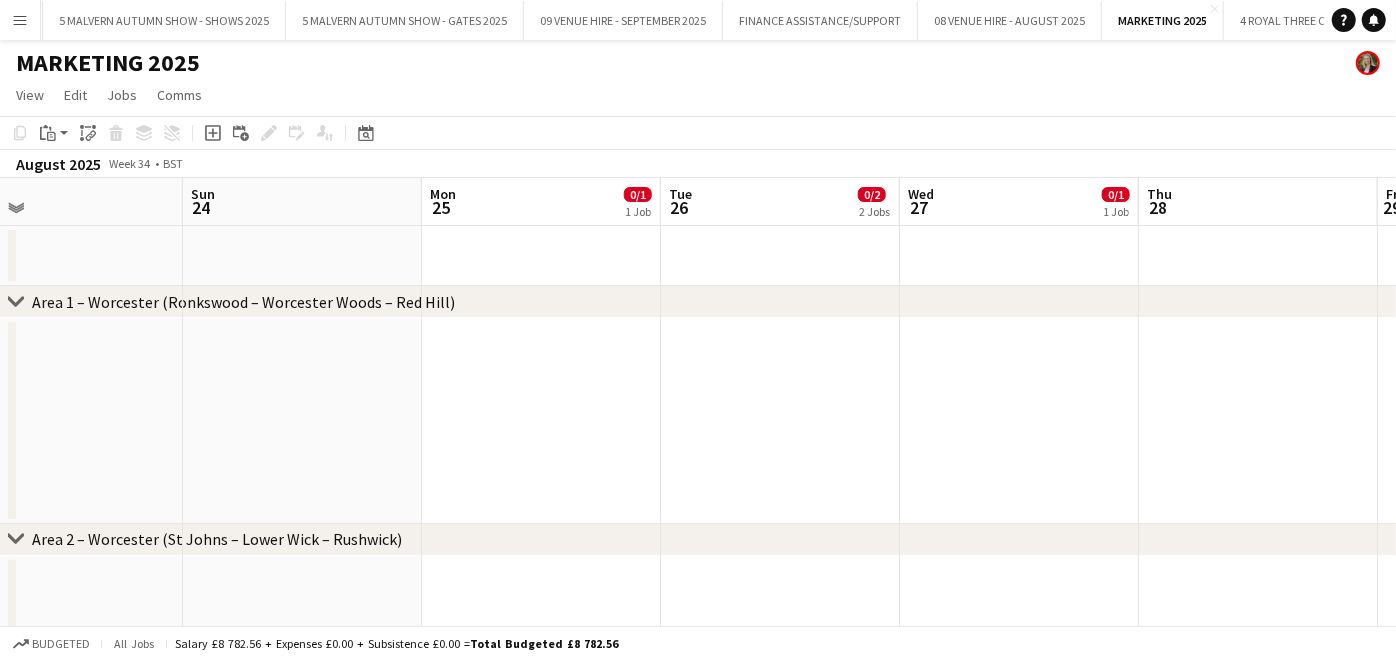 drag, startPoint x: 835, startPoint y: 371, endPoint x: 777, endPoint y: 388, distance: 60.440052 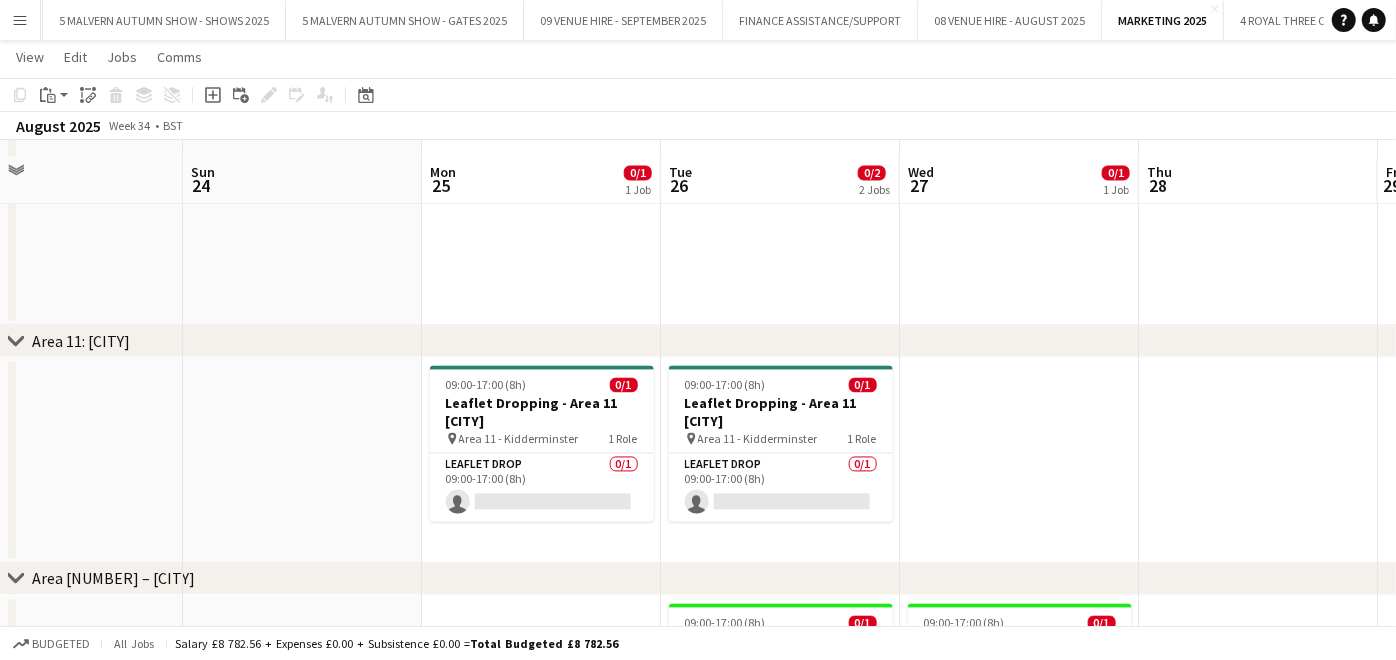 scroll, scrollTop: 2555, scrollLeft: 0, axis: vertical 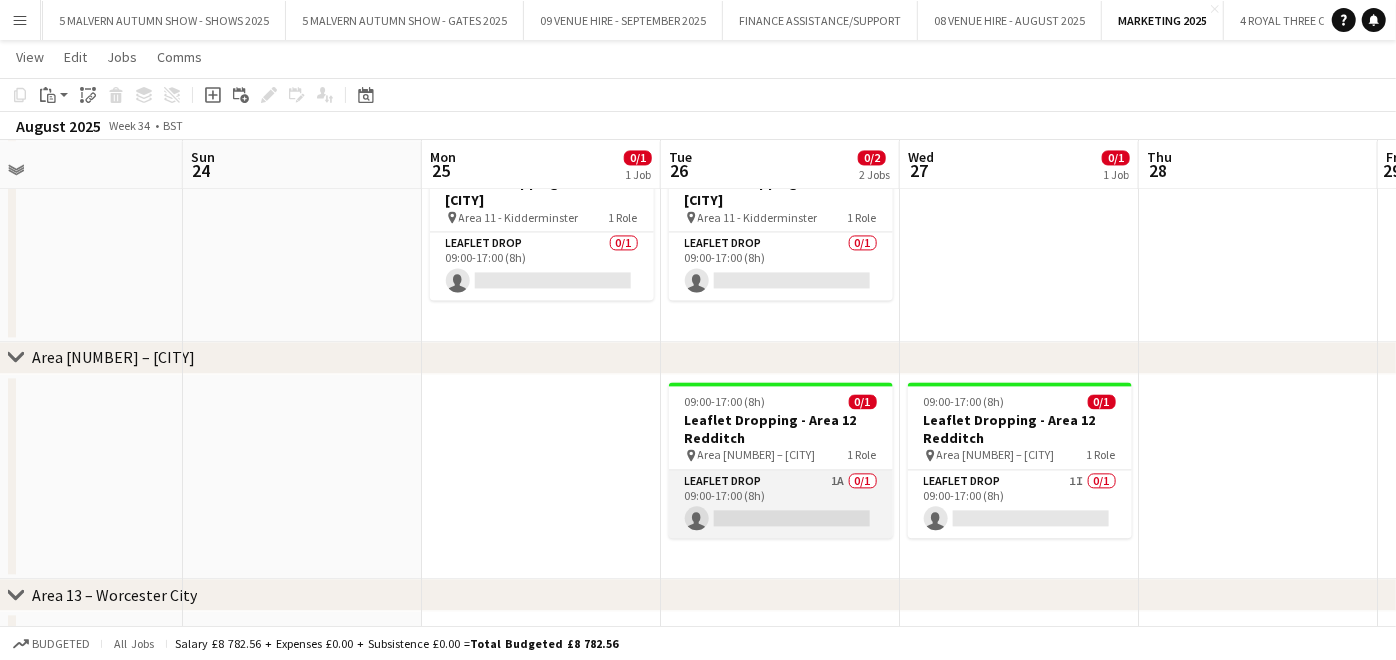 click on "Leaflet Drop   1A   0/1   09:00-17:00 (8h)
single-neutral-actions" at bounding box center [781, 504] 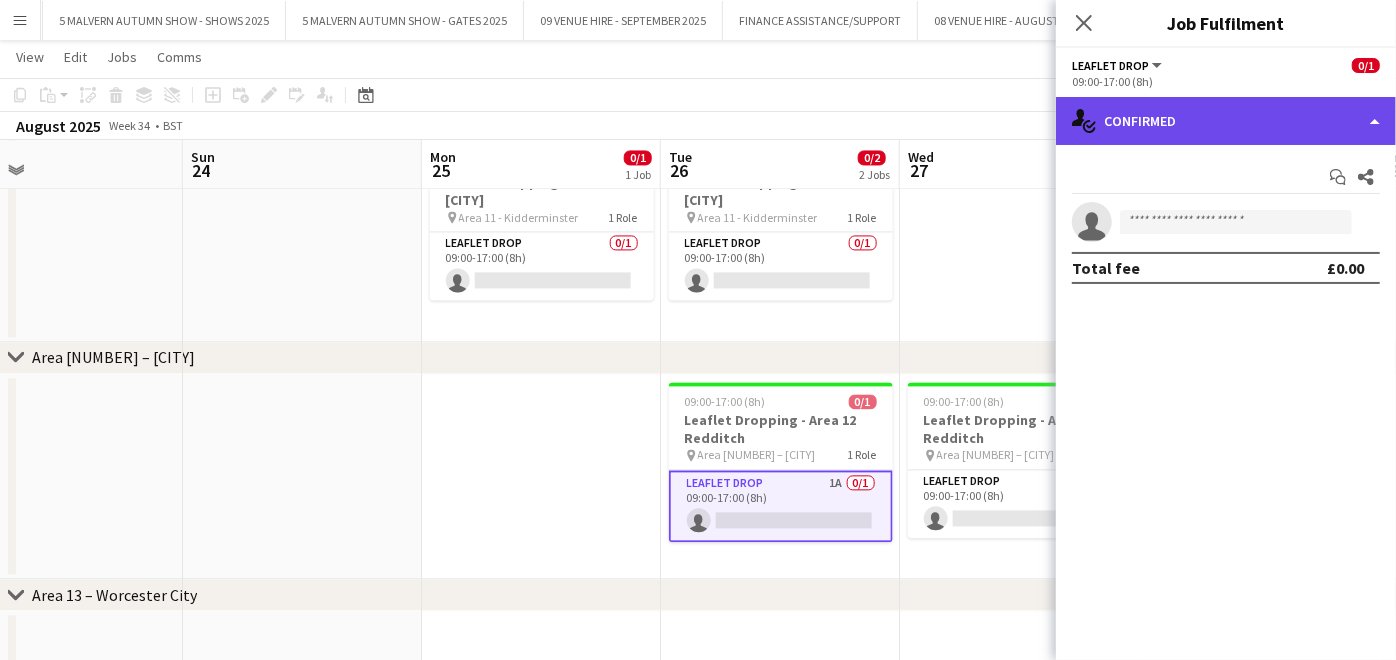 click on "single-neutral-actions-check-2
Confirmed" 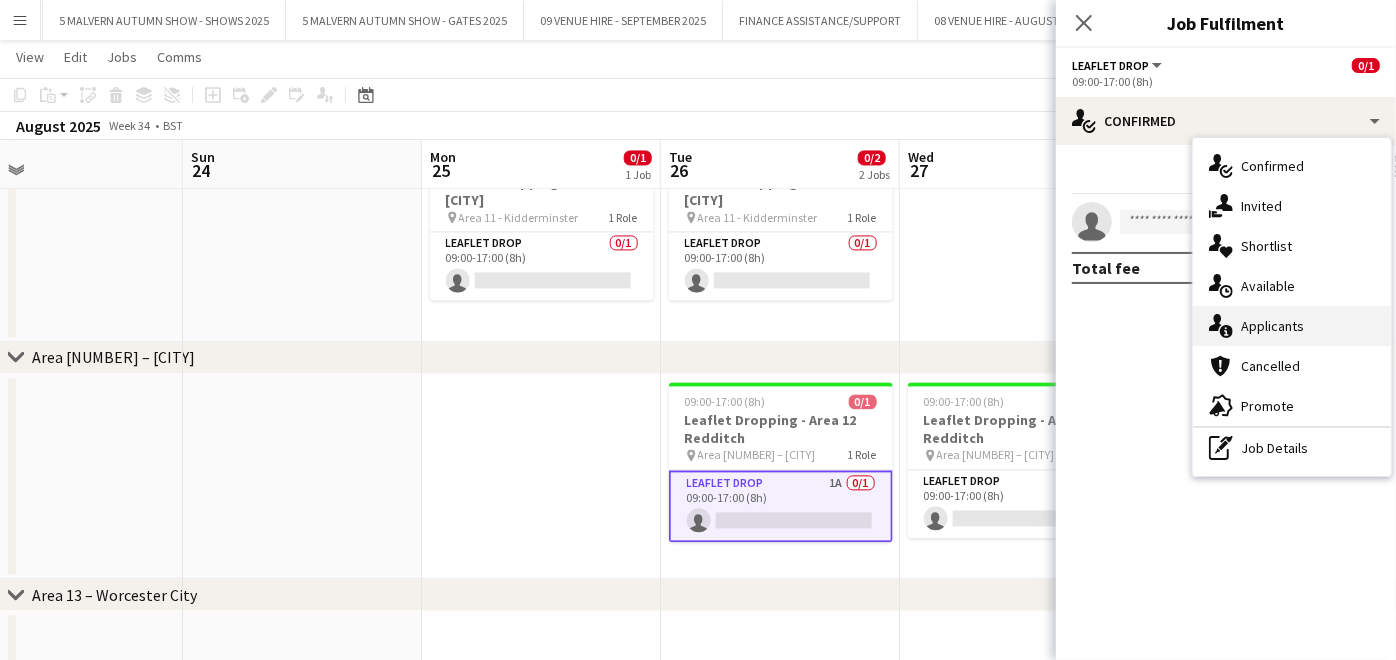 click on "single-neutral-actions-information
Applicants" at bounding box center (1292, 326) 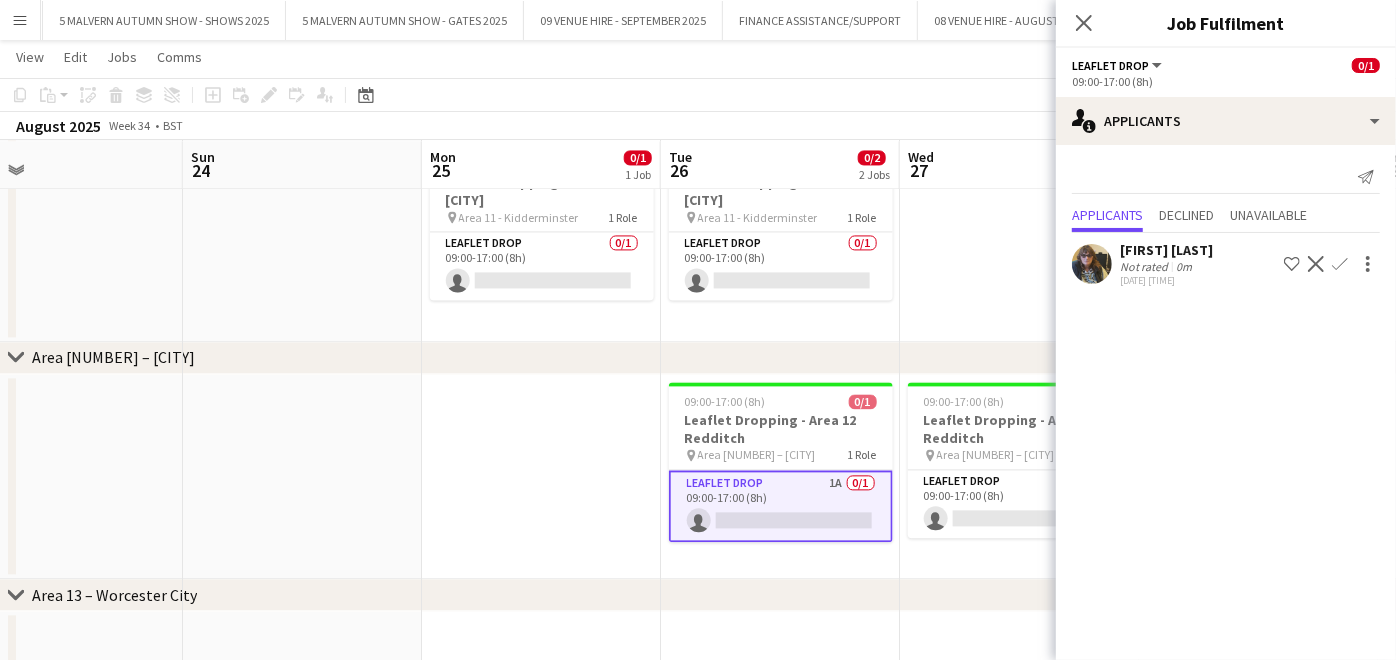 click on "Confirm" 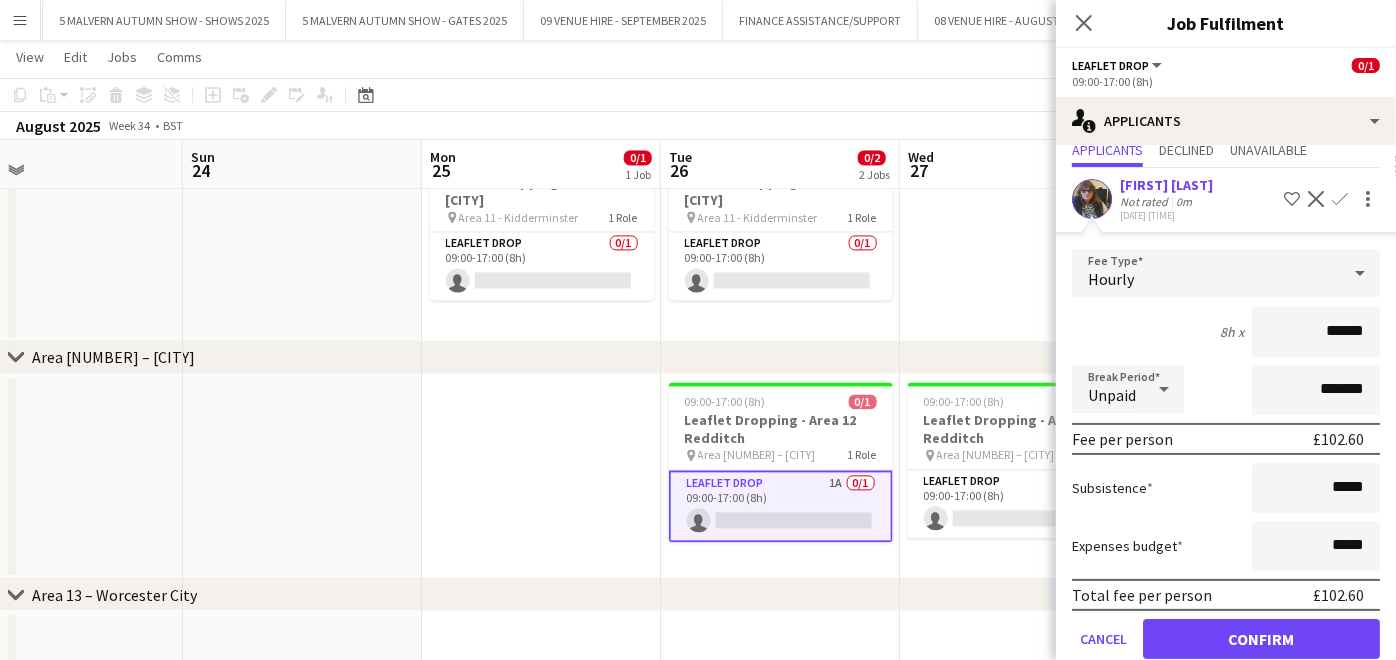 scroll, scrollTop: 97, scrollLeft: 0, axis: vertical 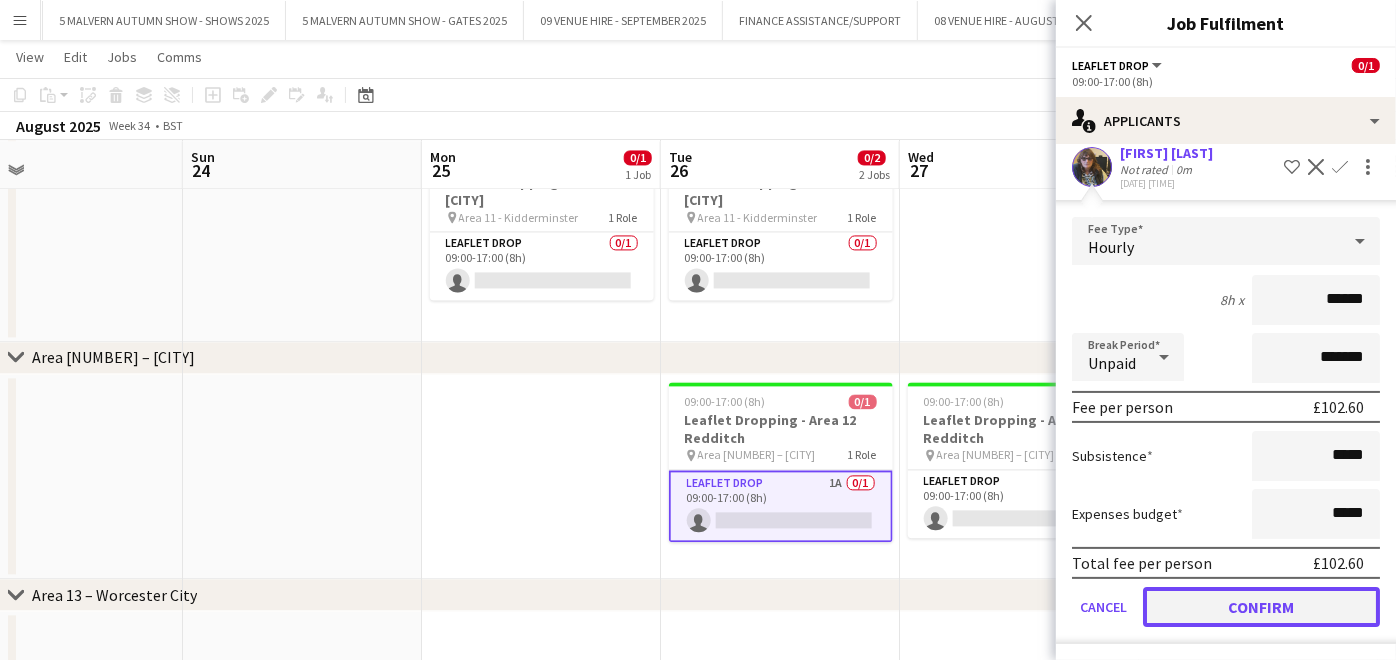 click on "Confirm" 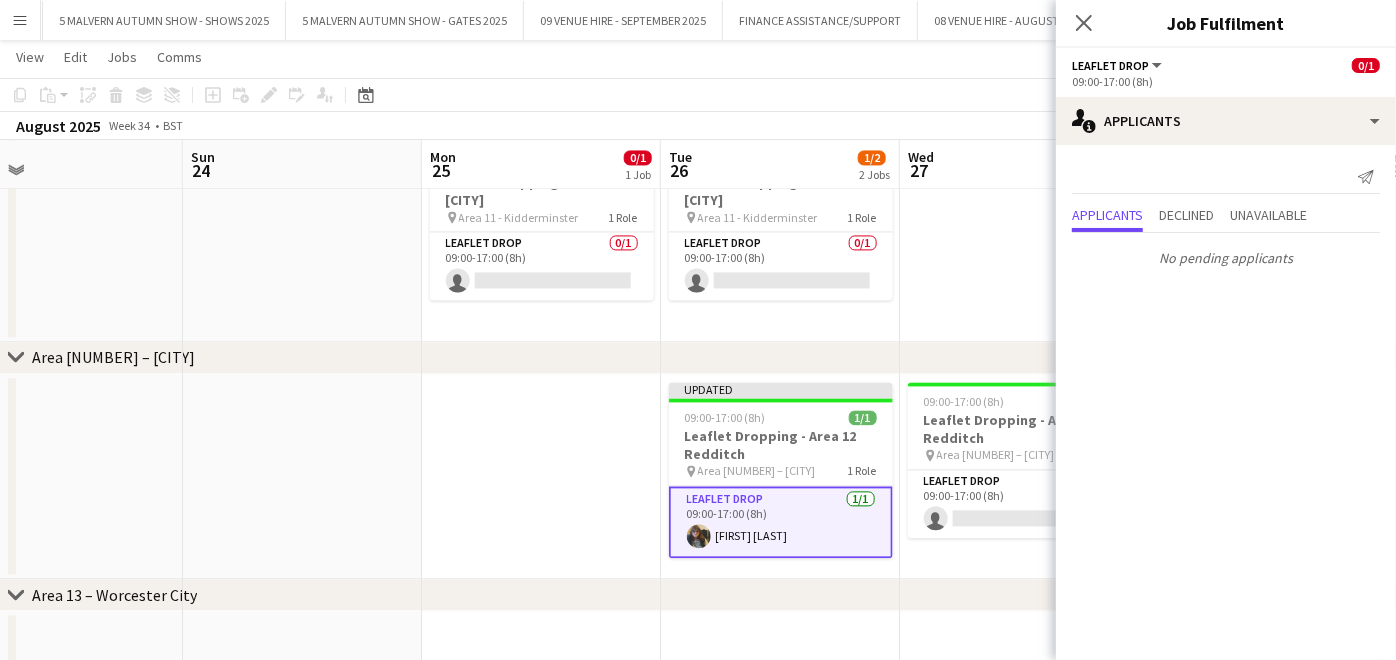 scroll, scrollTop: 0, scrollLeft: 0, axis: both 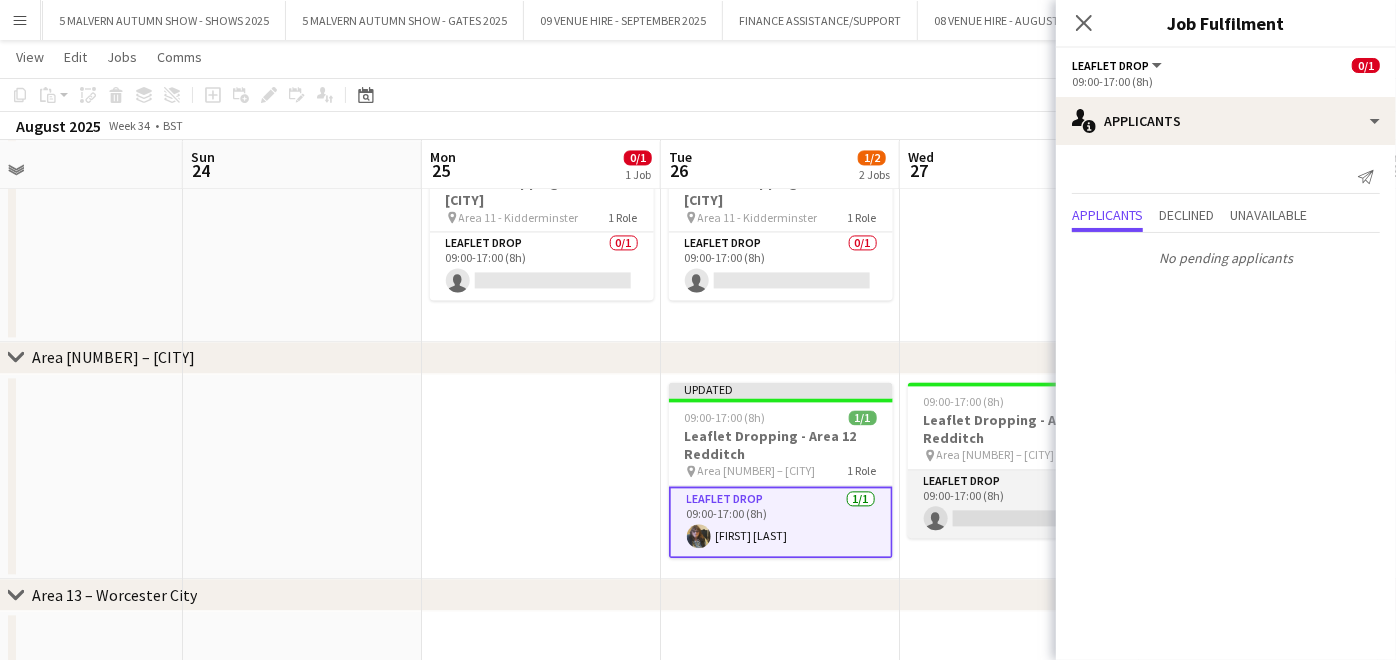 click on "Leaflet Drop   1I   0/1   09:00-17:00 (8h)
single-neutral-actions" at bounding box center [1020, 504] 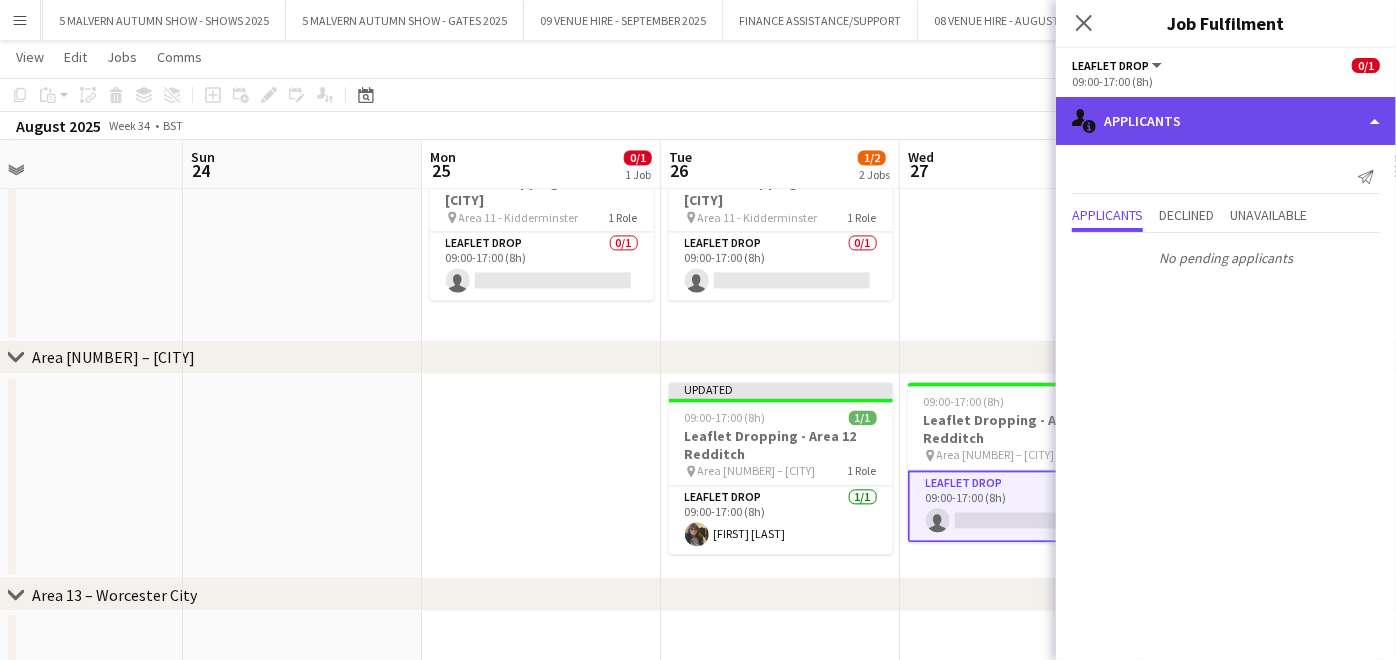 click on "single-neutral-actions-information
Applicants" 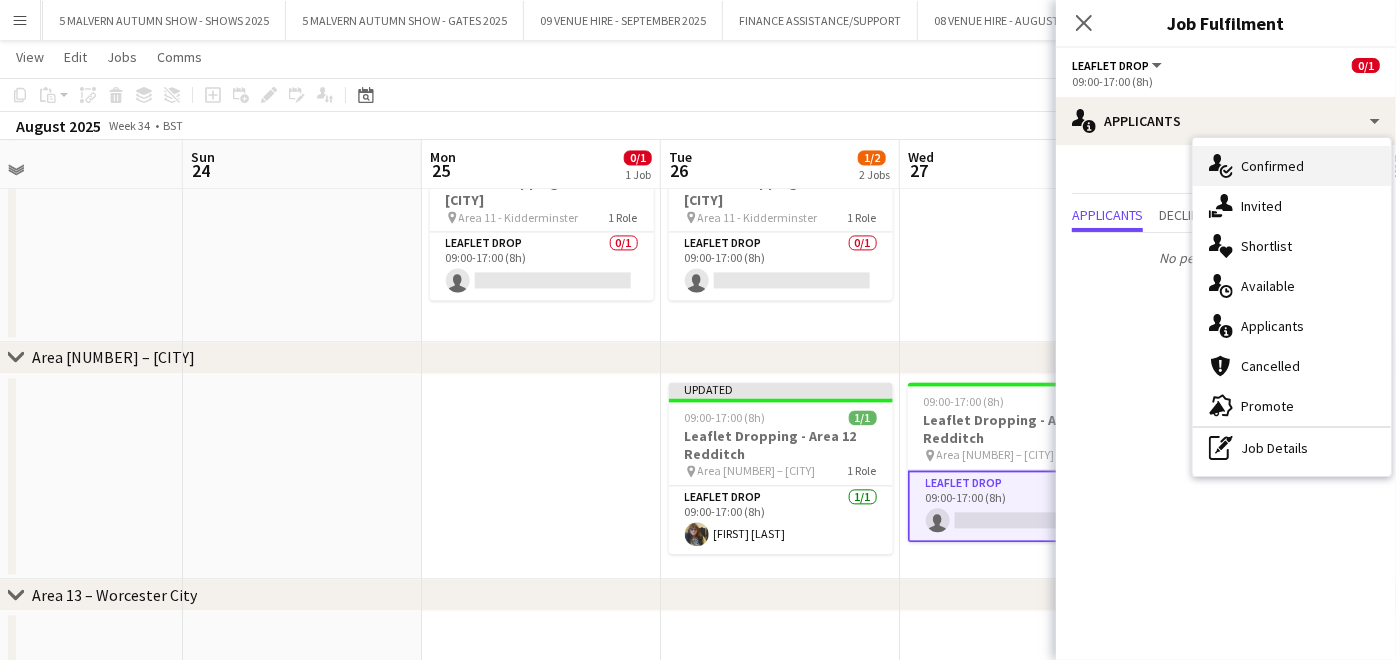 click on "single-neutral-actions-check-2
Confirmed" at bounding box center (1292, 166) 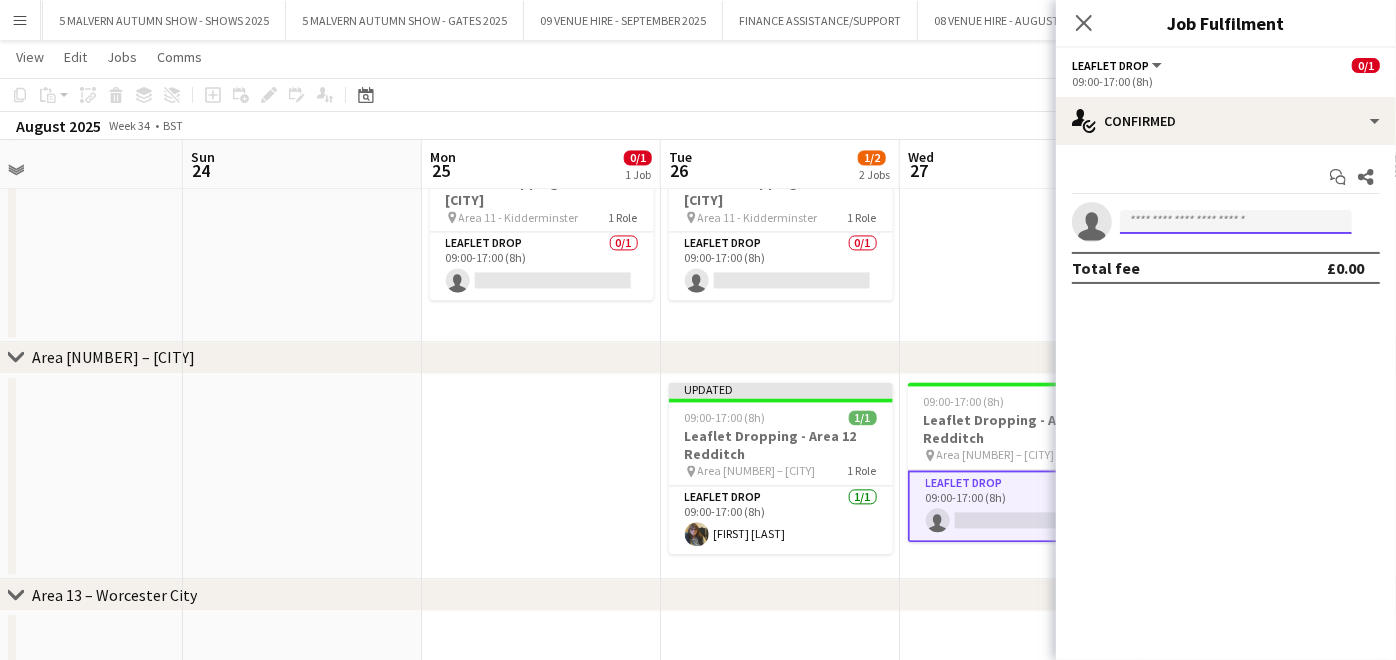 click at bounding box center [1236, 222] 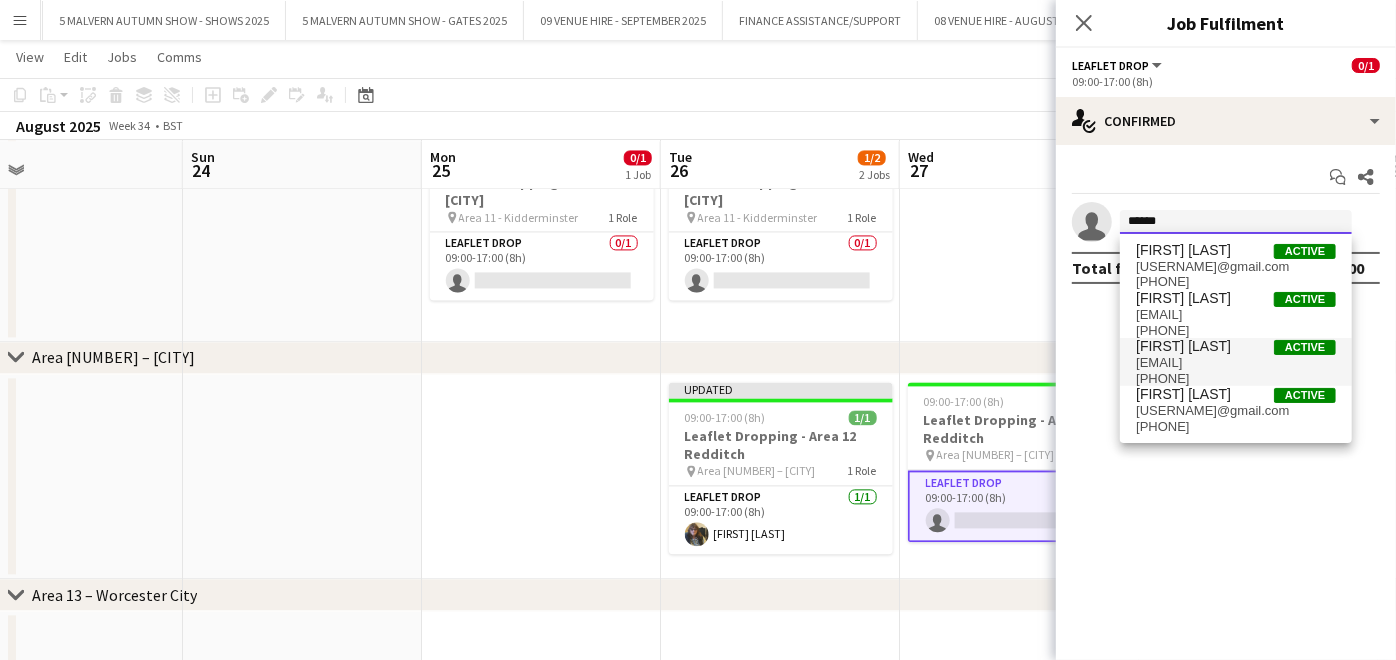 type on "******" 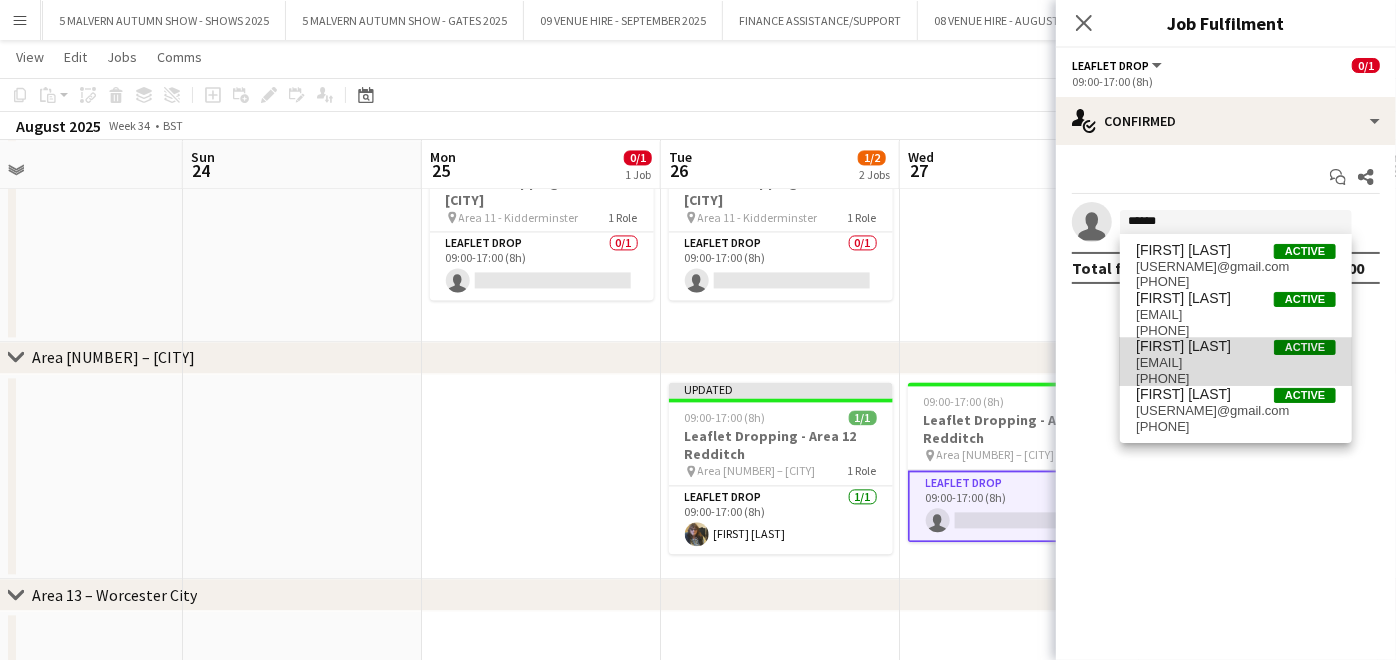 click on "[EMAIL]" at bounding box center [1236, 363] 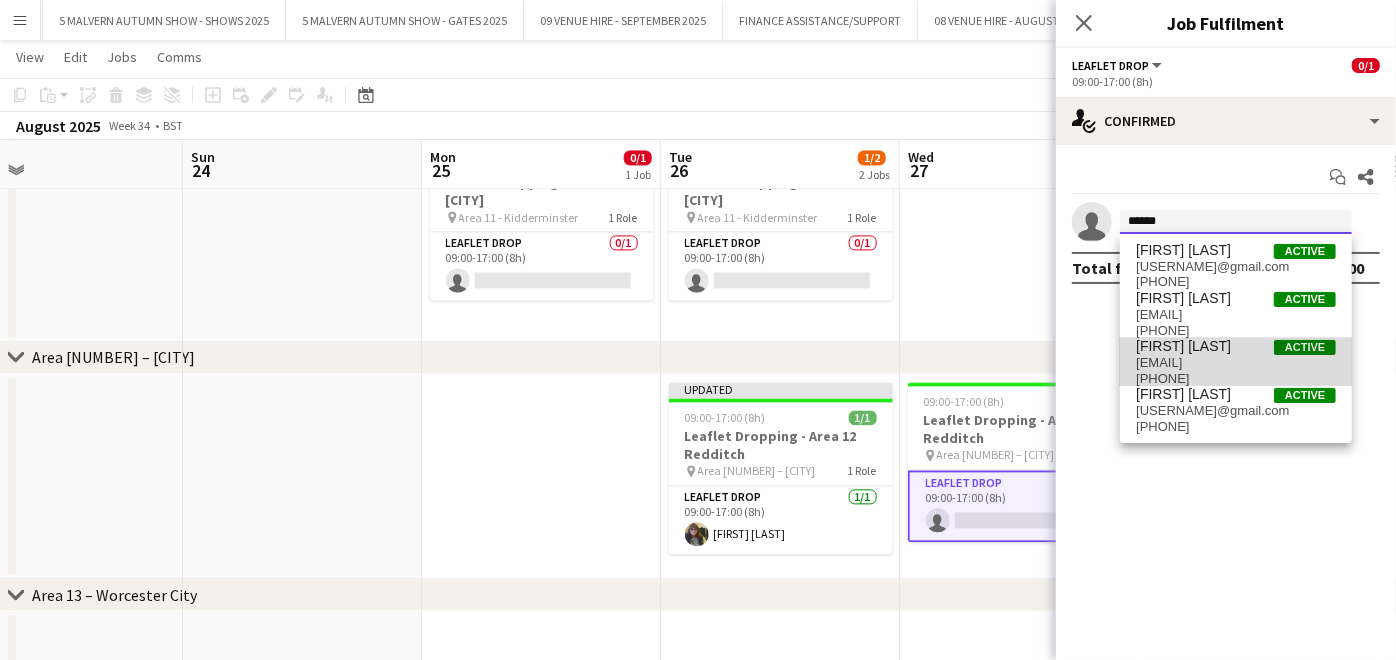type 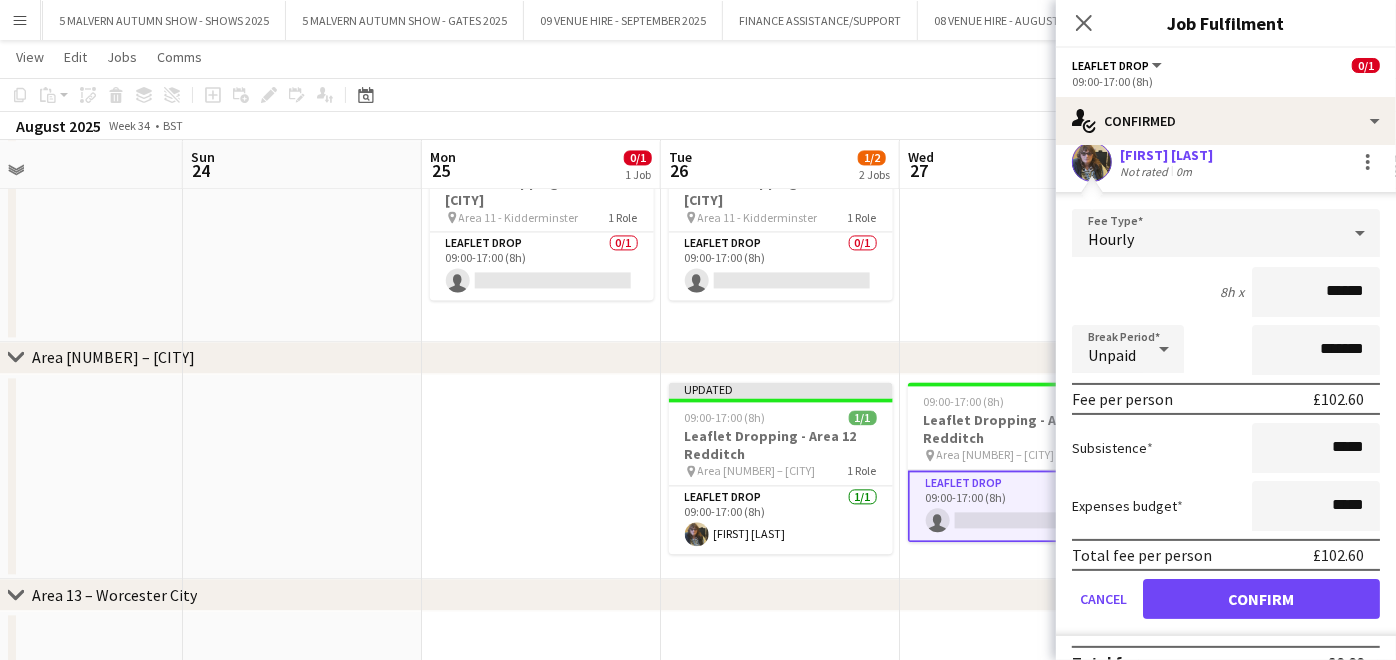 scroll, scrollTop: 90, scrollLeft: 0, axis: vertical 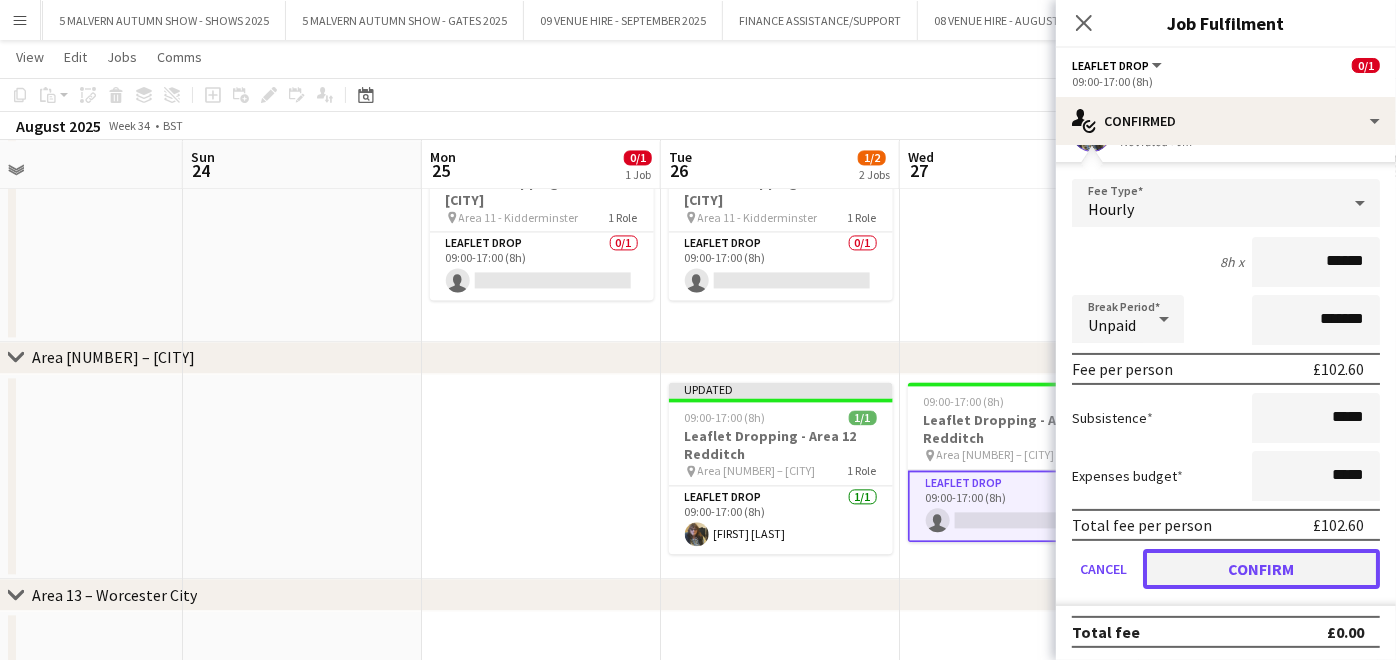 click on "Confirm" at bounding box center [1261, 569] 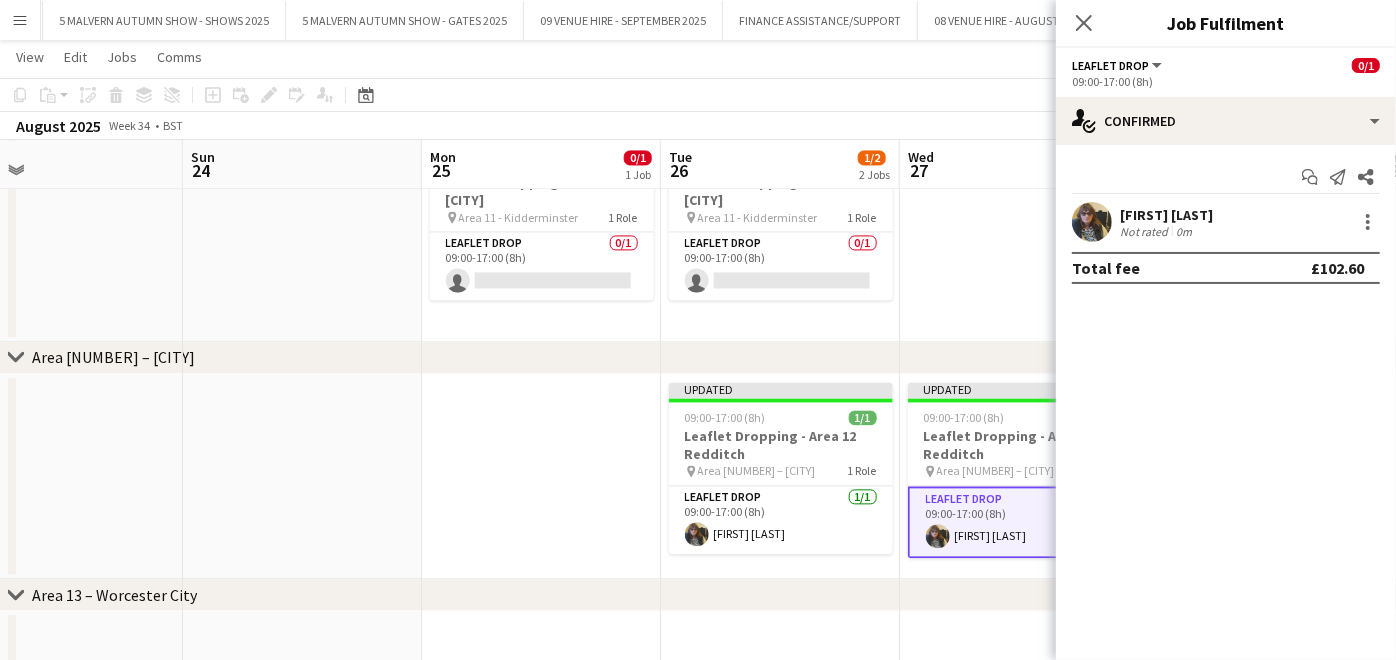 scroll, scrollTop: 0, scrollLeft: 0, axis: both 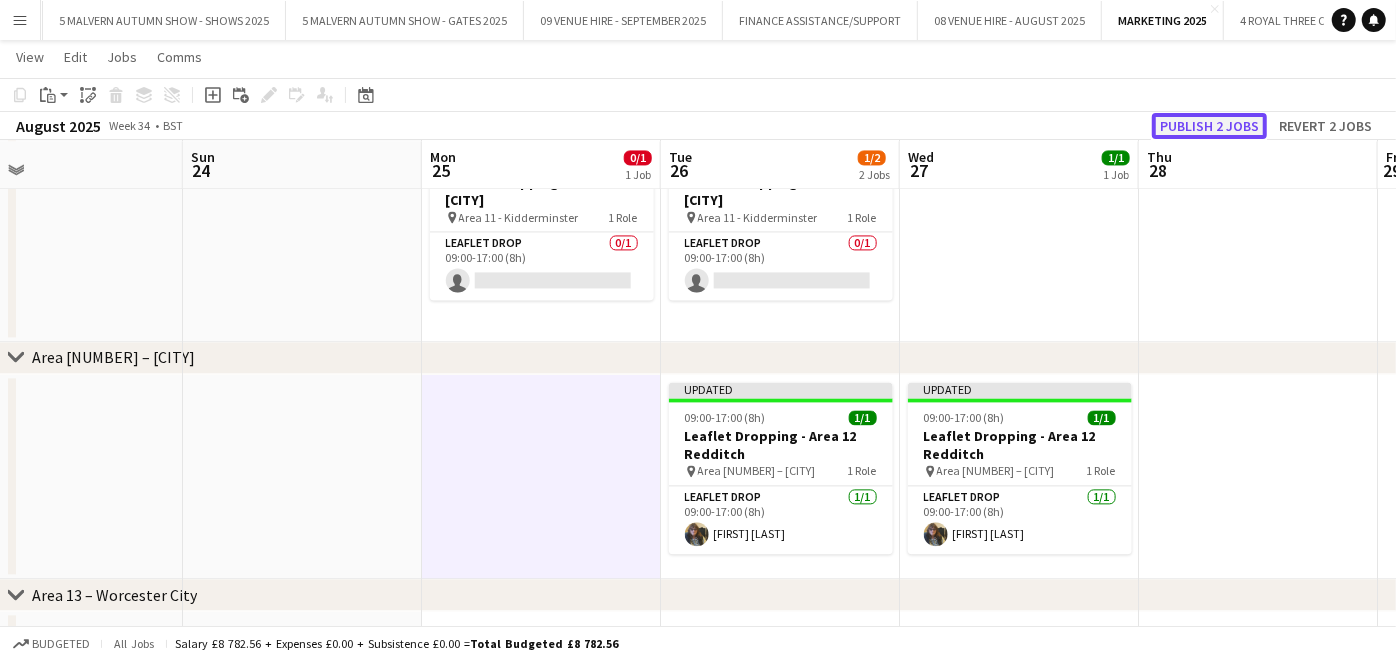 click on "Publish 2 jobs" 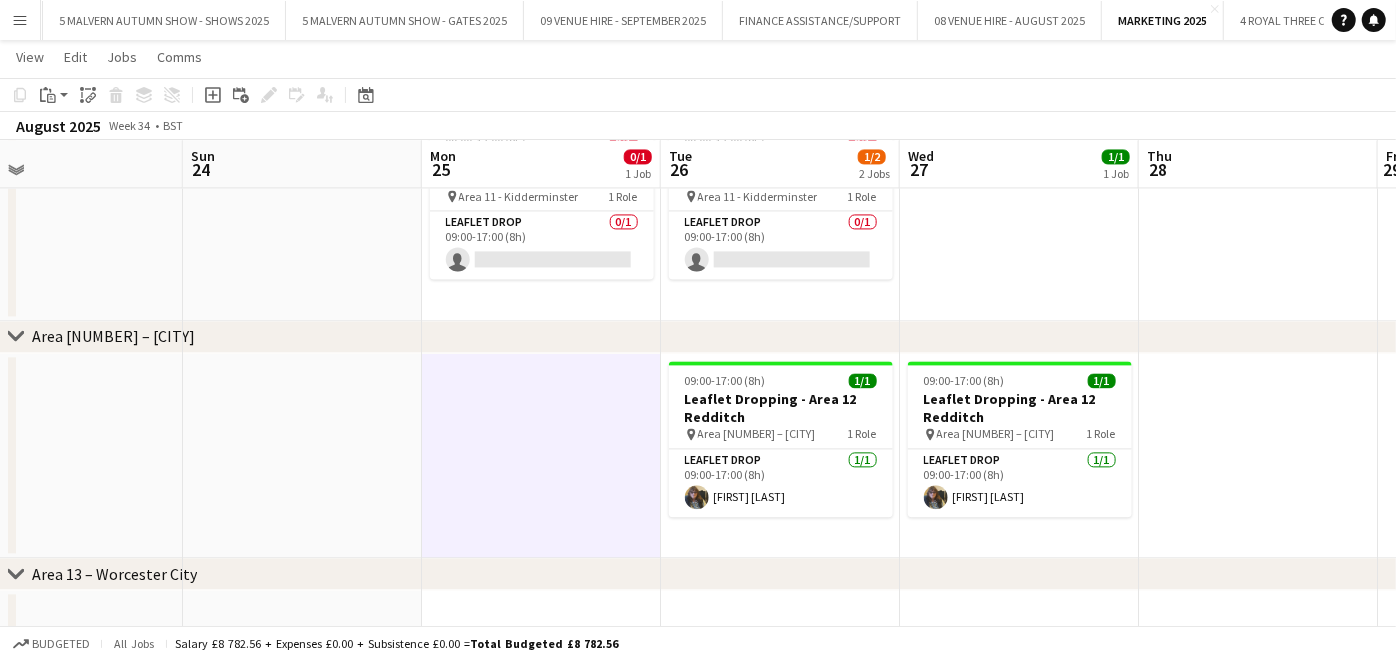 scroll, scrollTop: 2553, scrollLeft: 0, axis: vertical 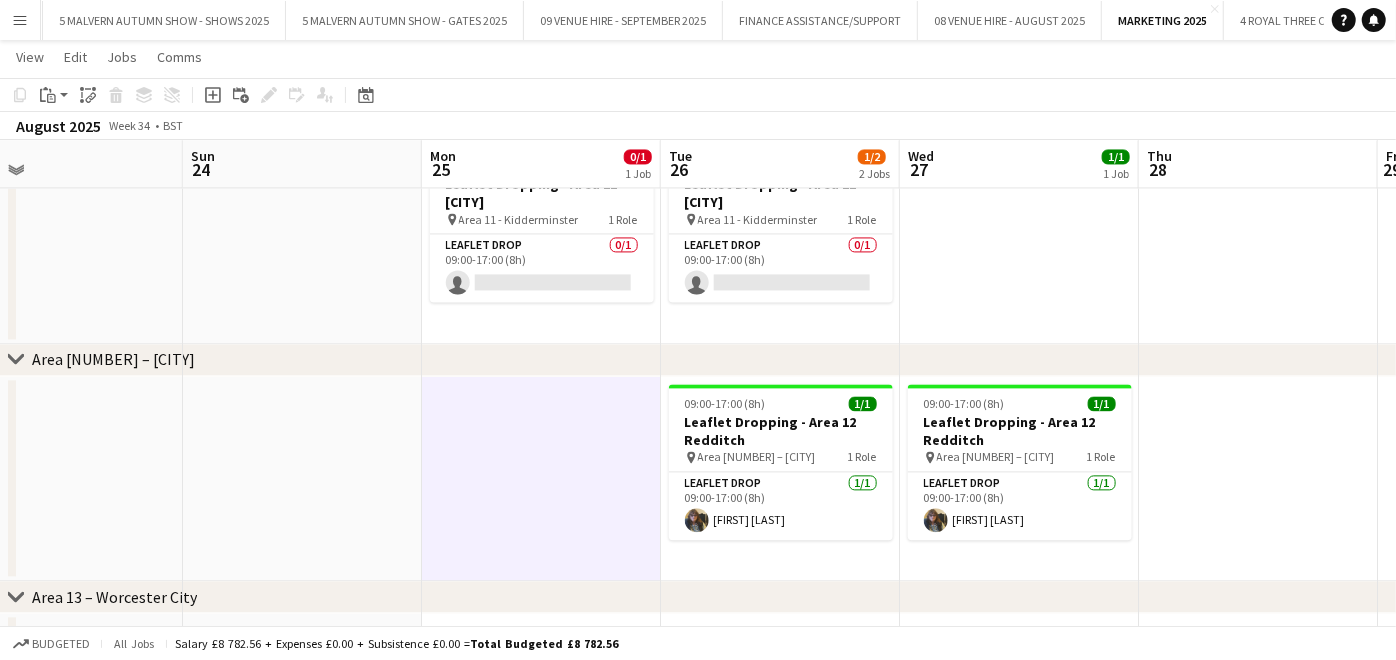 drag, startPoint x: 477, startPoint y: 357, endPoint x: 1417, endPoint y: 400, distance: 940.983 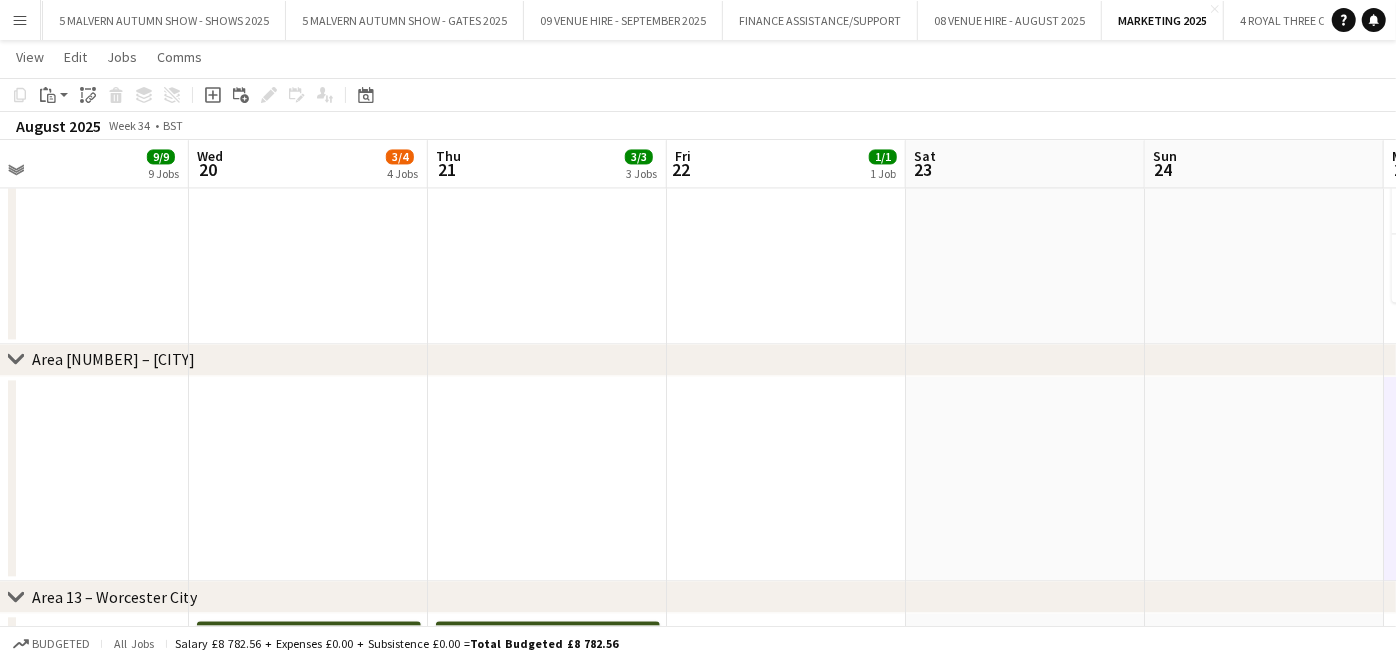 scroll, scrollTop: 0, scrollLeft: 481, axis: horizontal 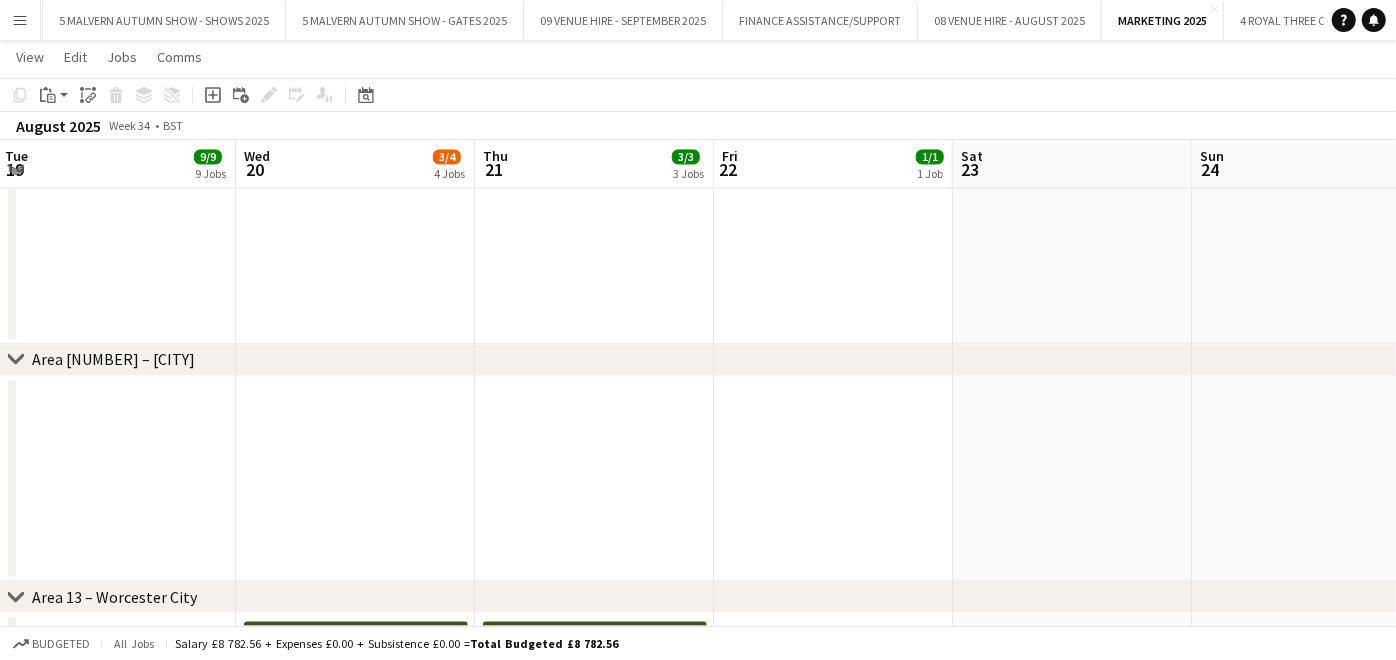 drag, startPoint x: 322, startPoint y: 243, endPoint x: 1417, endPoint y: 337, distance: 1099.0273 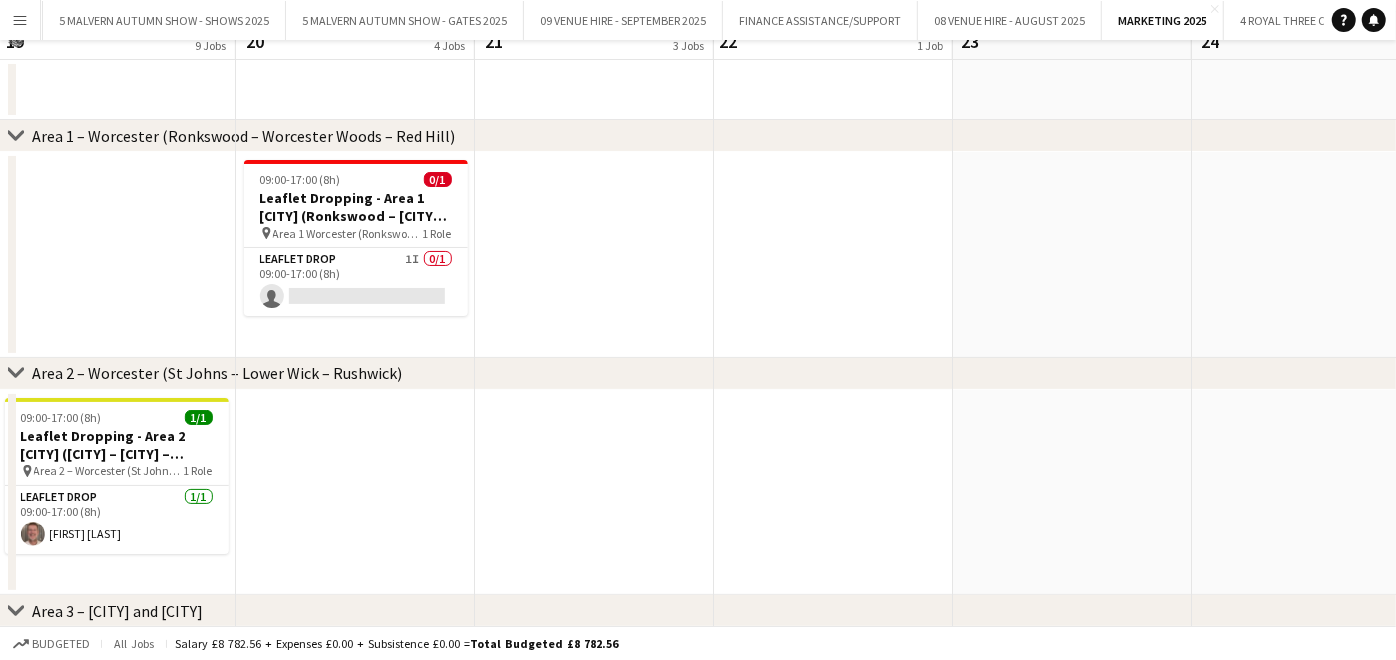 scroll, scrollTop: 0, scrollLeft: 0, axis: both 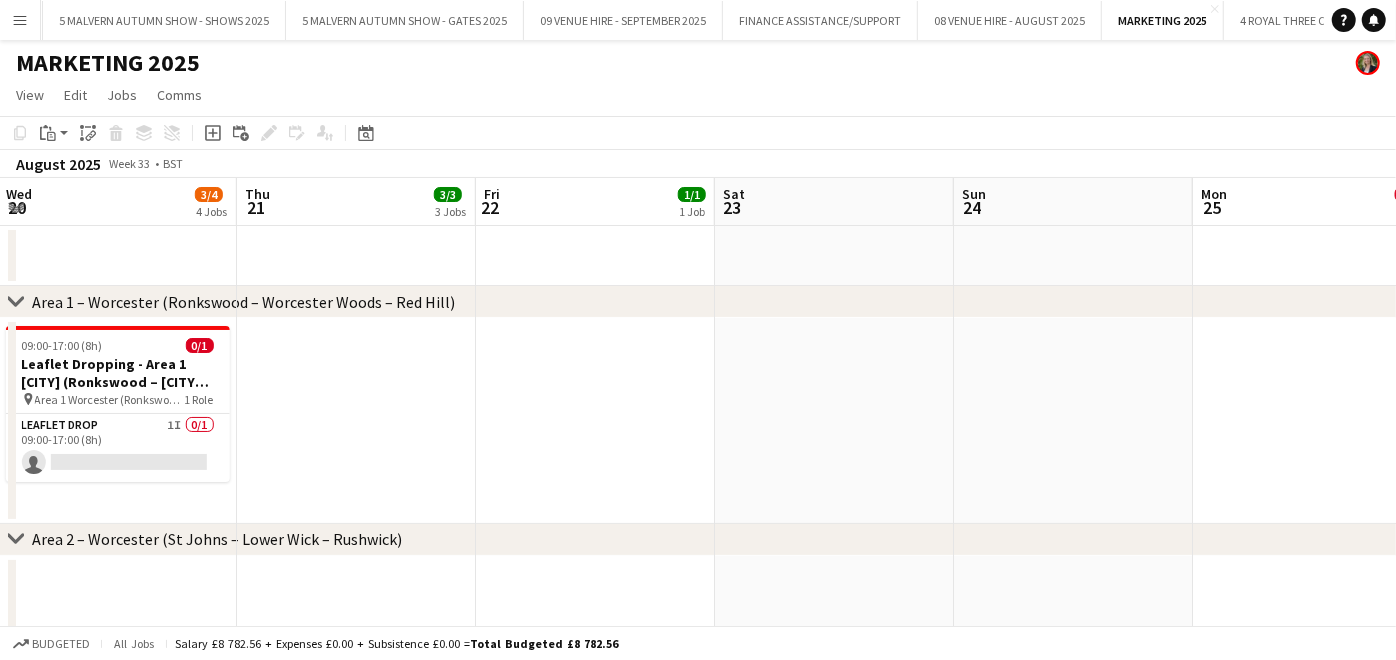 drag, startPoint x: 883, startPoint y: 388, endPoint x: 645, endPoint y: 364, distance: 239.20702 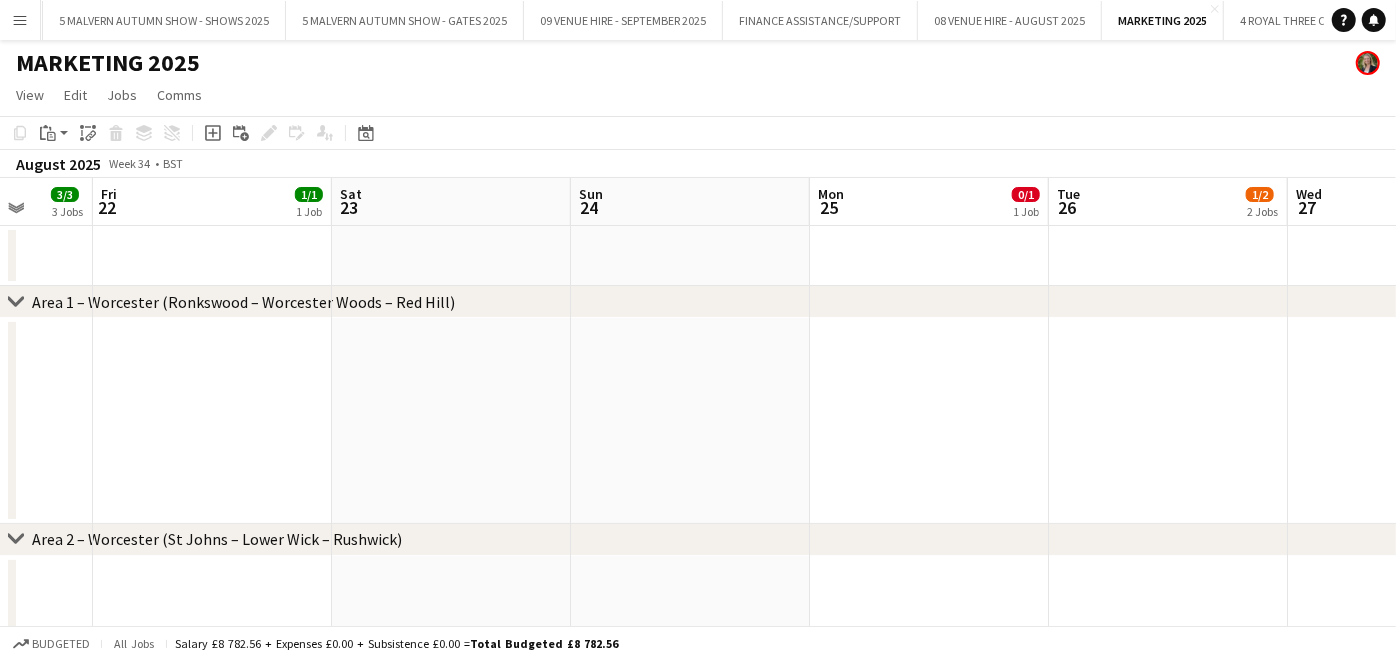 drag, startPoint x: 1003, startPoint y: 391, endPoint x: 142, endPoint y: 360, distance: 861.55786 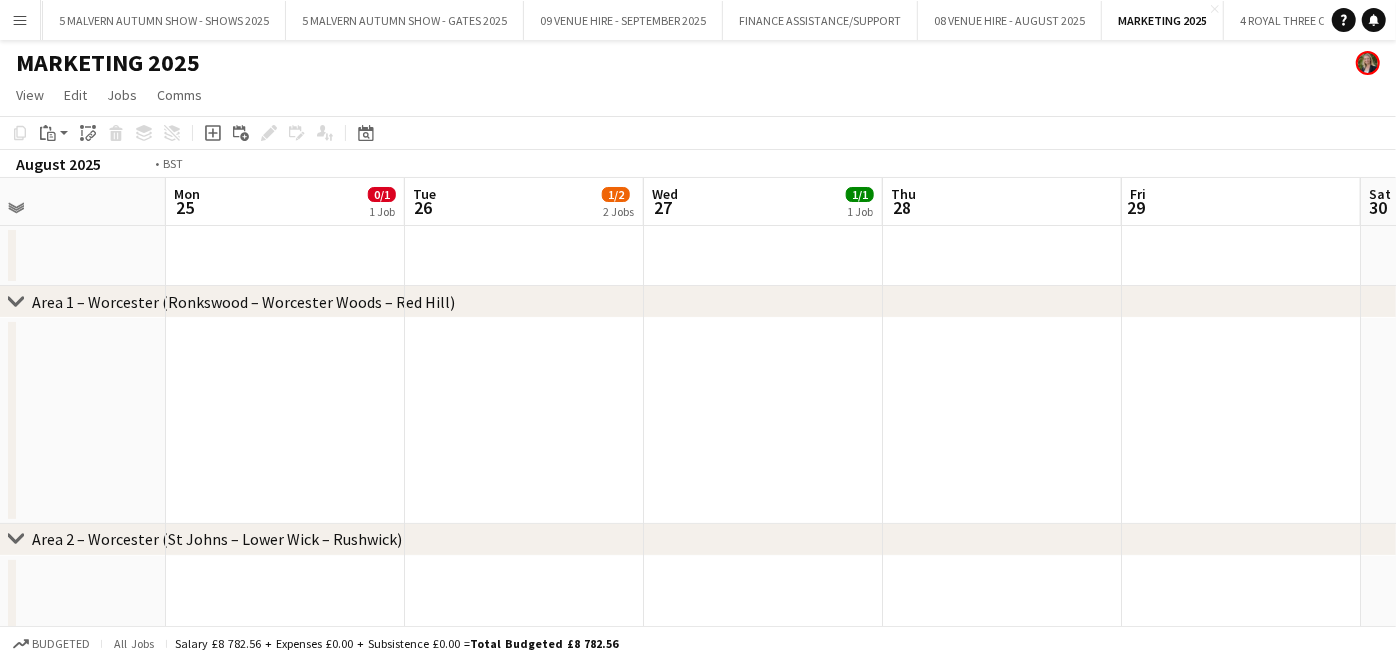 drag, startPoint x: 582, startPoint y: 374, endPoint x: 177, endPoint y: 360, distance: 405.2419 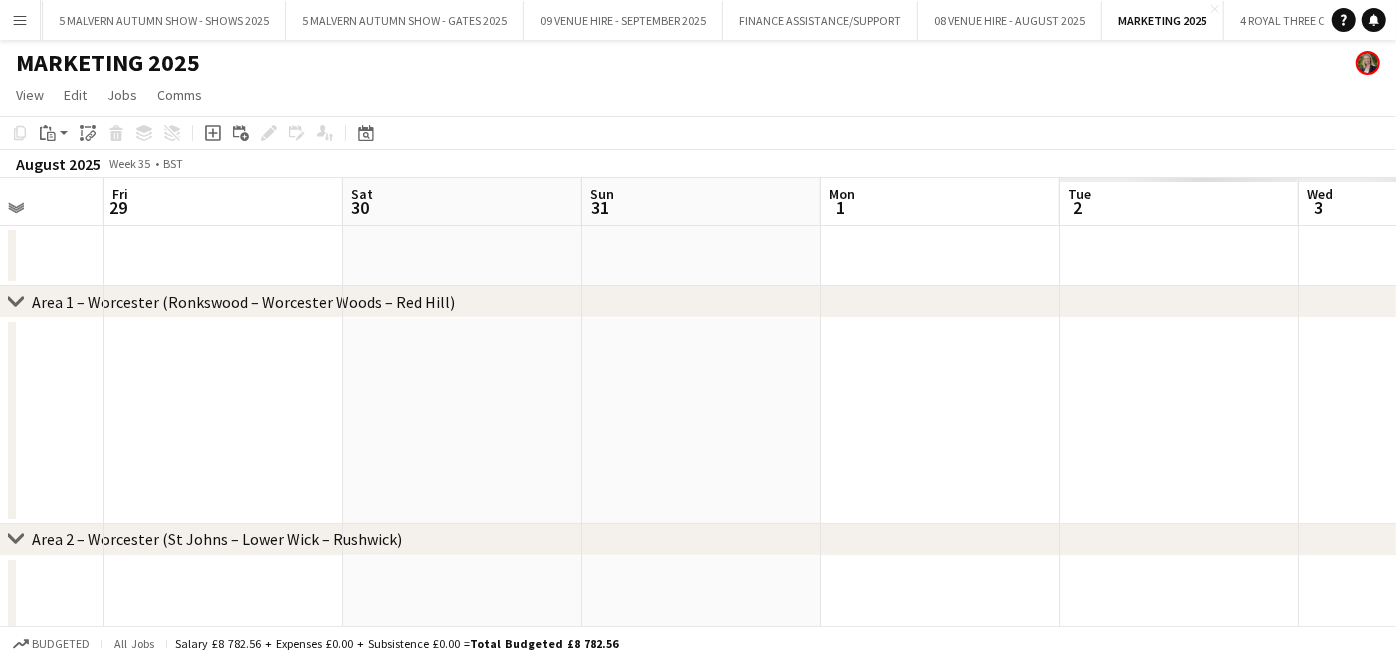 drag, startPoint x: 1193, startPoint y: 400, endPoint x: 414, endPoint y: 409, distance: 779.052 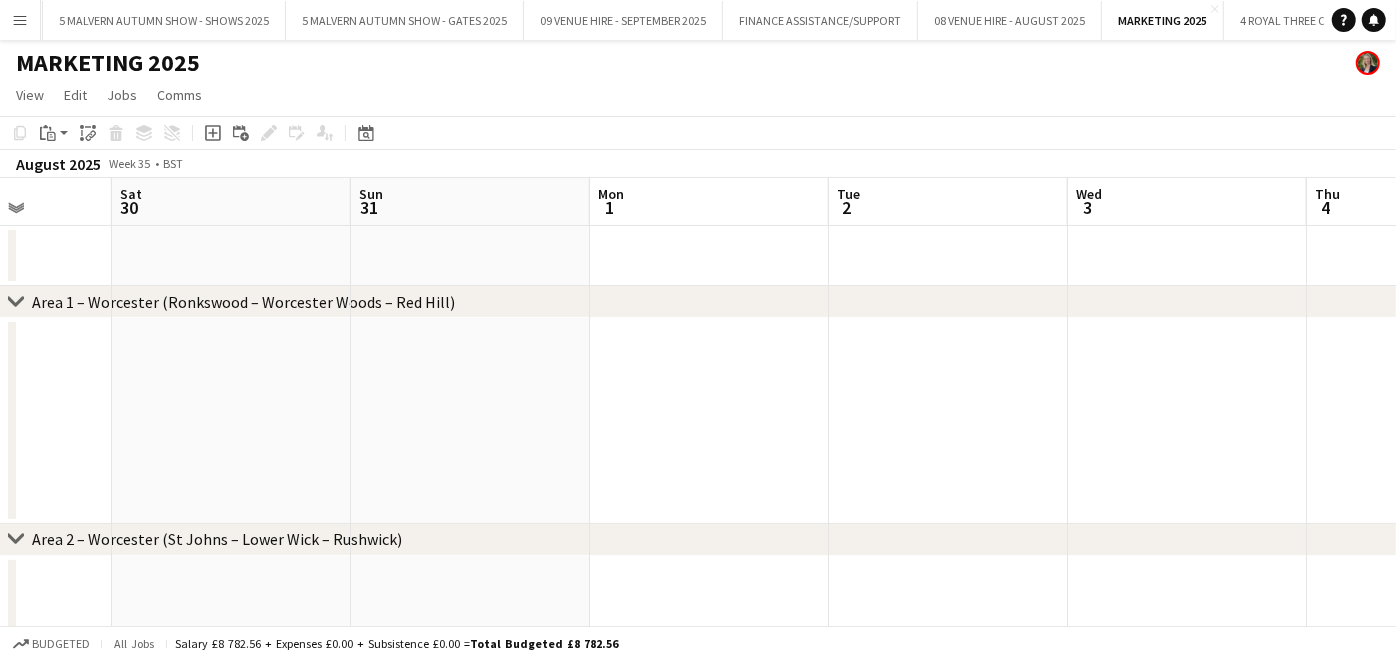 drag, startPoint x: 1031, startPoint y: 404, endPoint x: 320, endPoint y: 408, distance: 711.0112 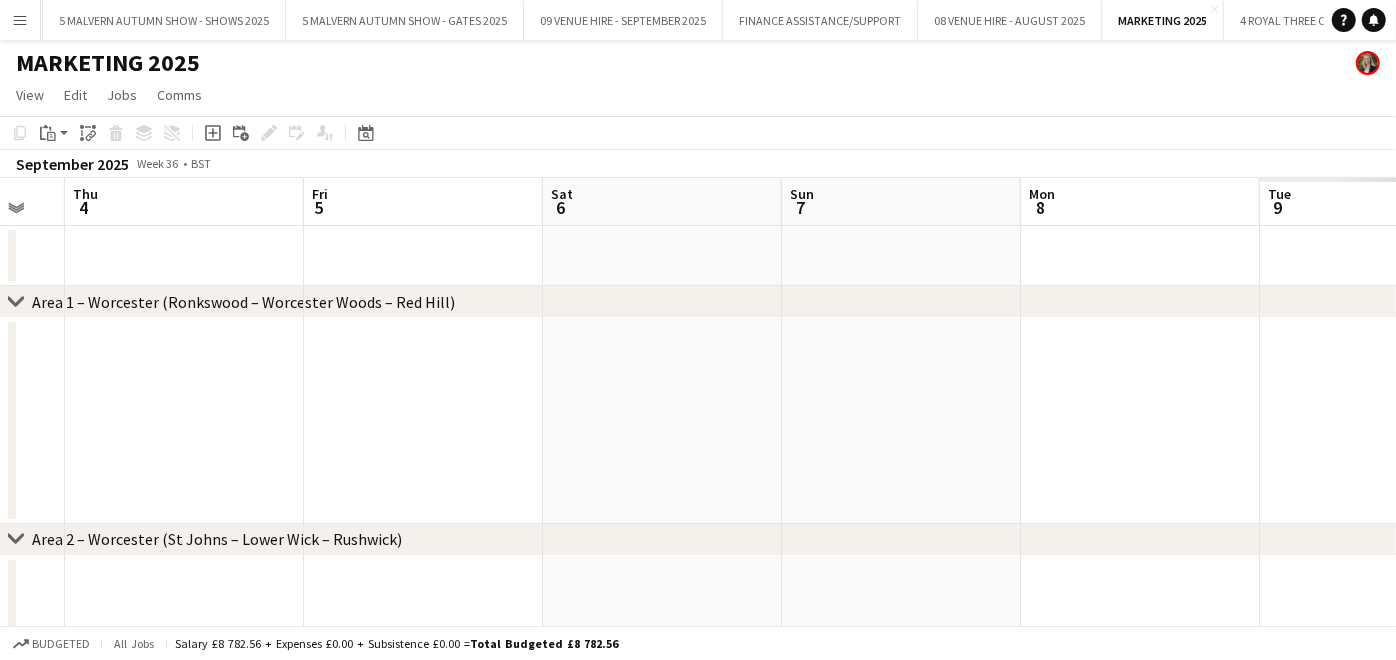 drag, startPoint x: 1207, startPoint y: 450, endPoint x: 445, endPoint y: 431, distance: 762.2368 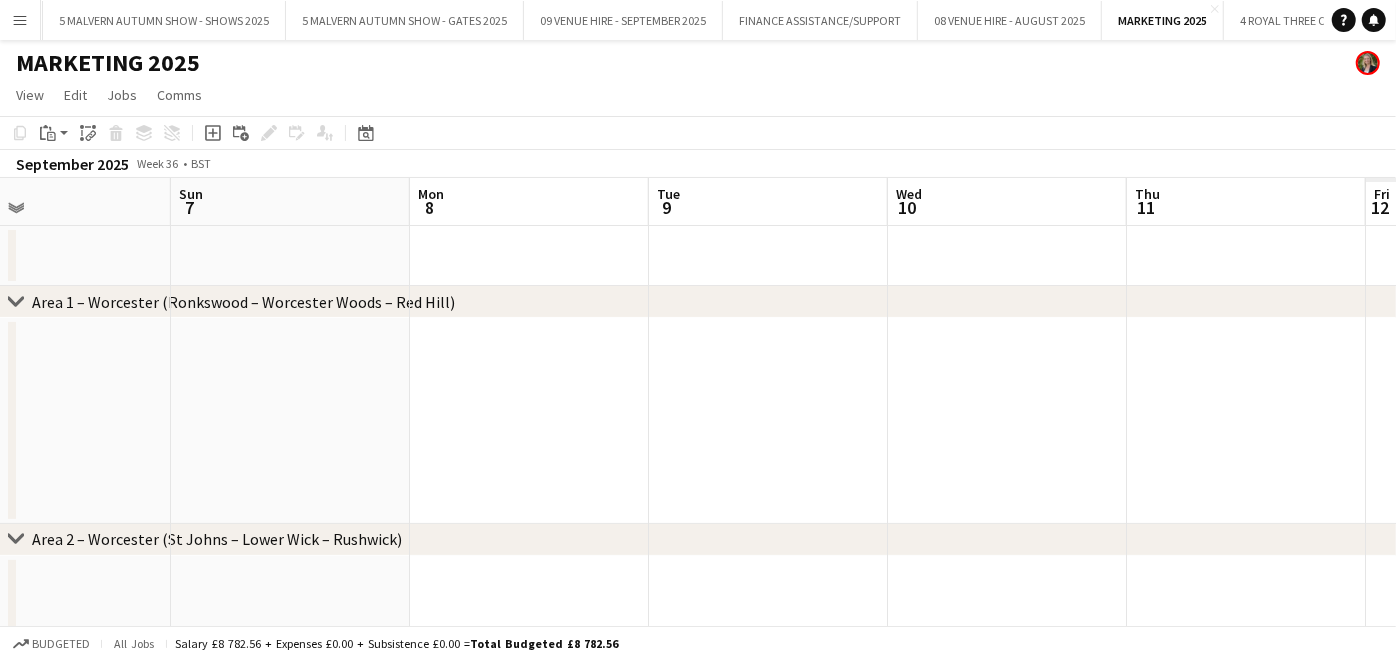 drag, startPoint x: 694, startPoint y: 382, endPoint x: 151, endPoint y: 390, distance: 543.0589 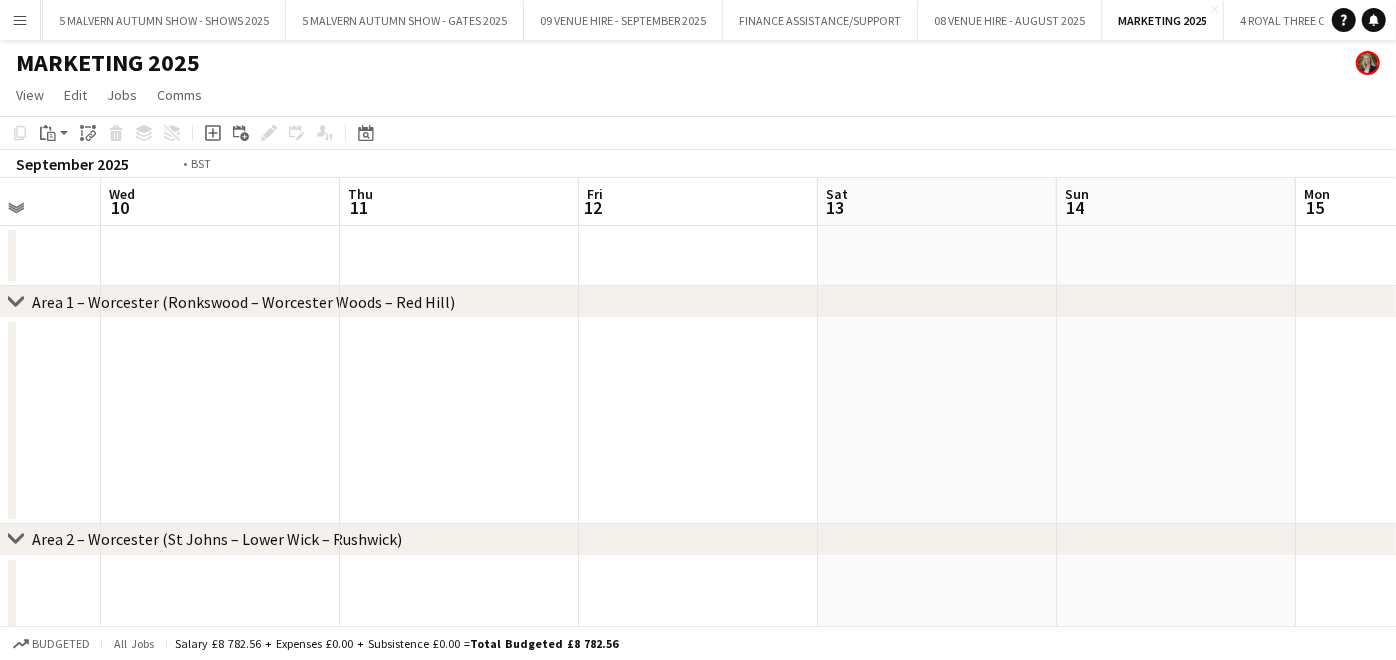 drag, startPoint x: 1099, startPoint y: 380, endPoint x: 793, endPoint y: 362, distance: 306.52896 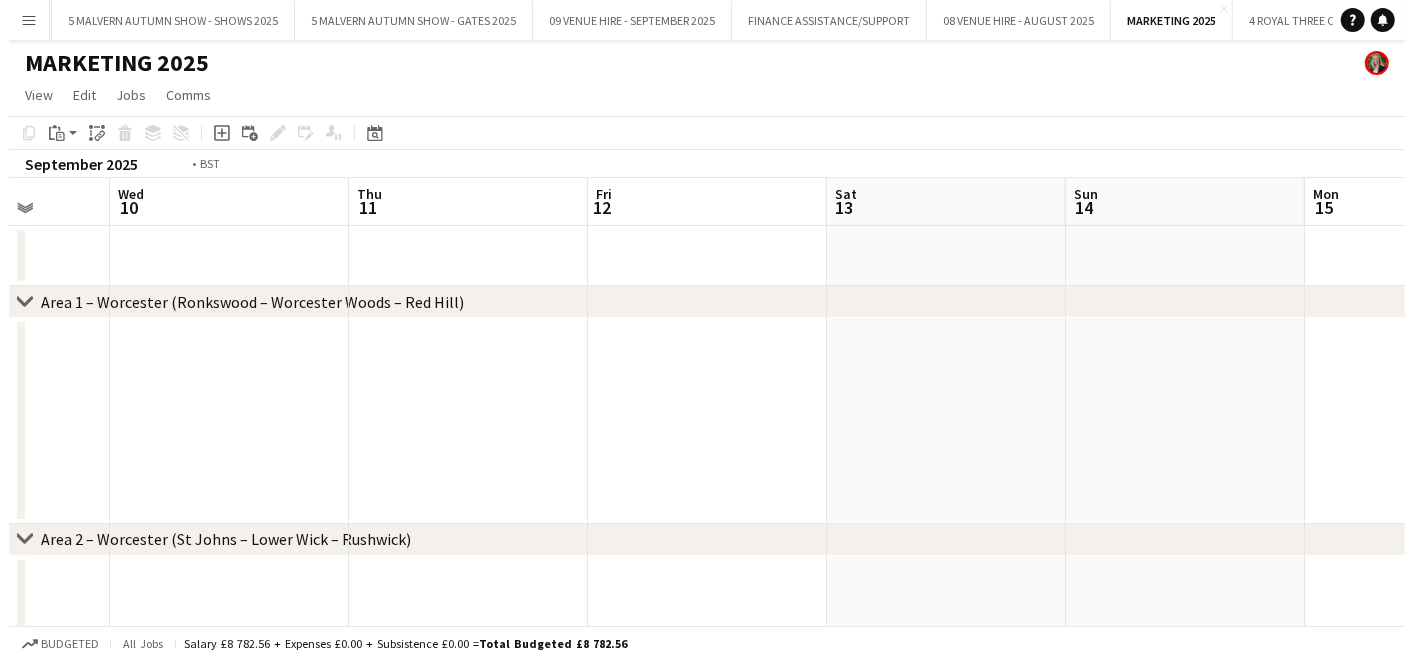 scroll, scrollTop: 0, scrollLeft: 614, axis: horizontal 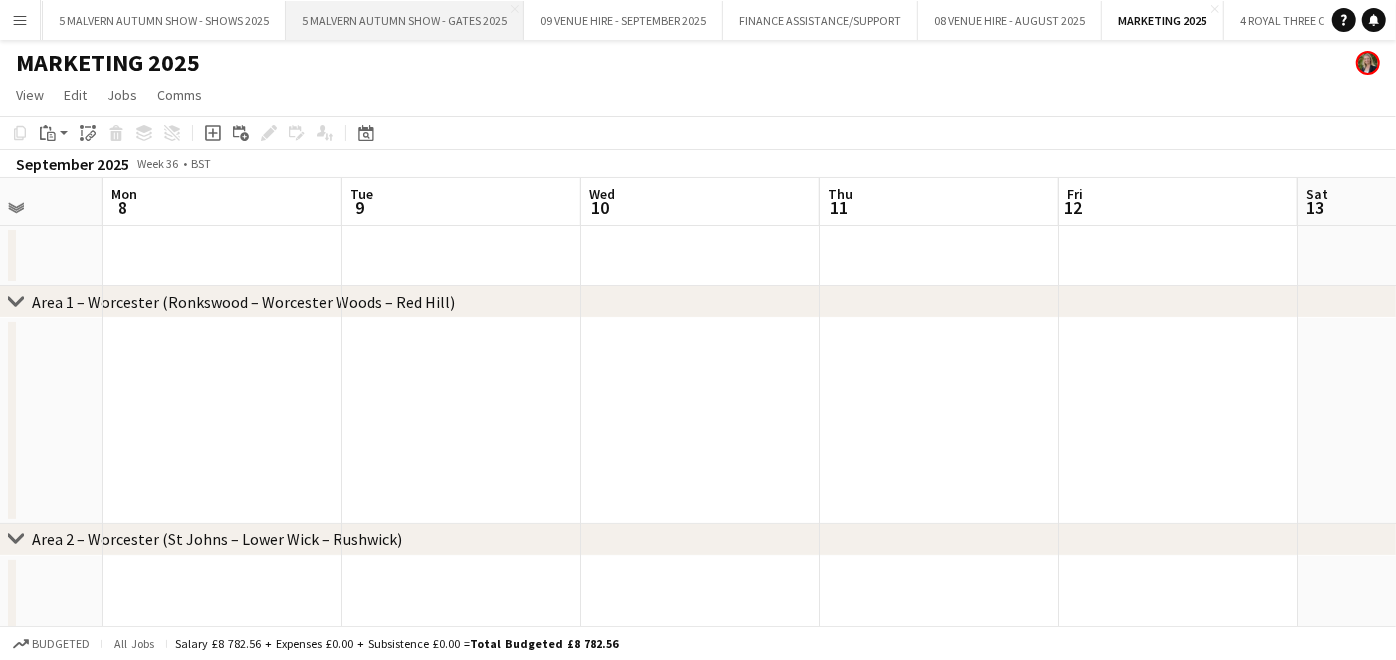 click on "5 MALVERN AUTUMN SHOW - GATES 2025
Close" at bounding box center (405, 20) 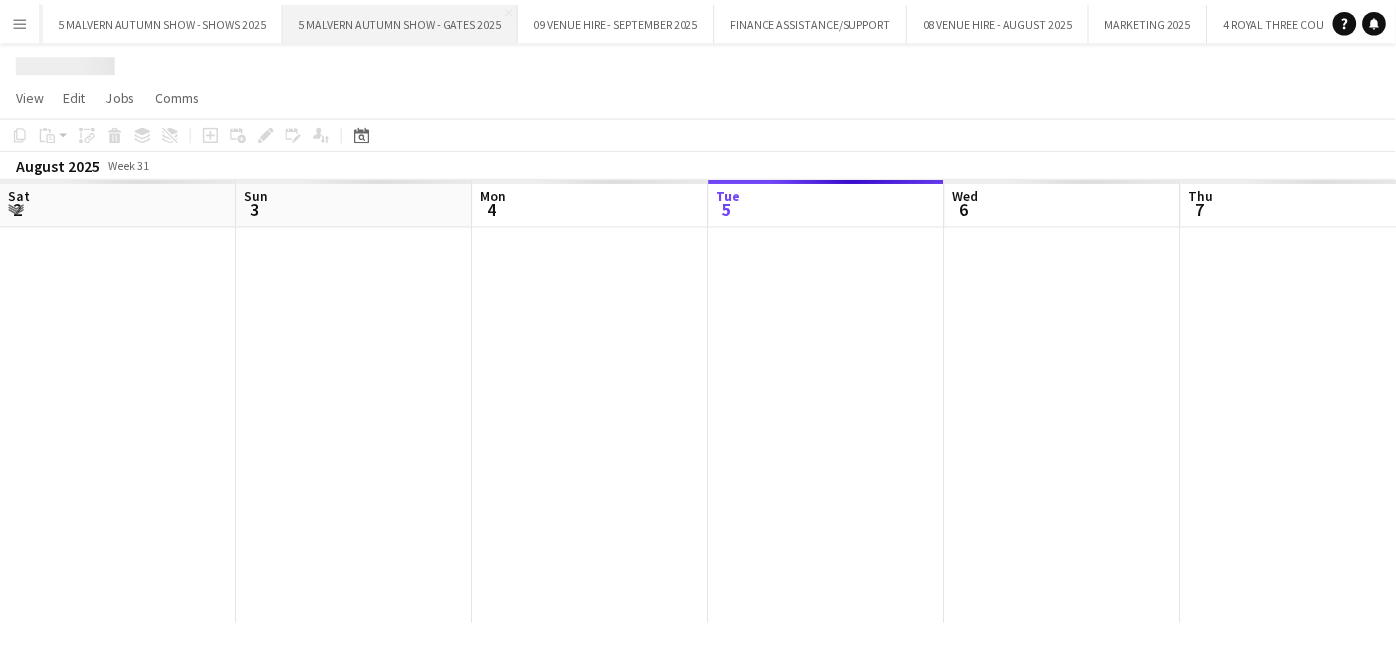 scroll, scrollTop: 0, scrollLeft: 477, axis: horizontal 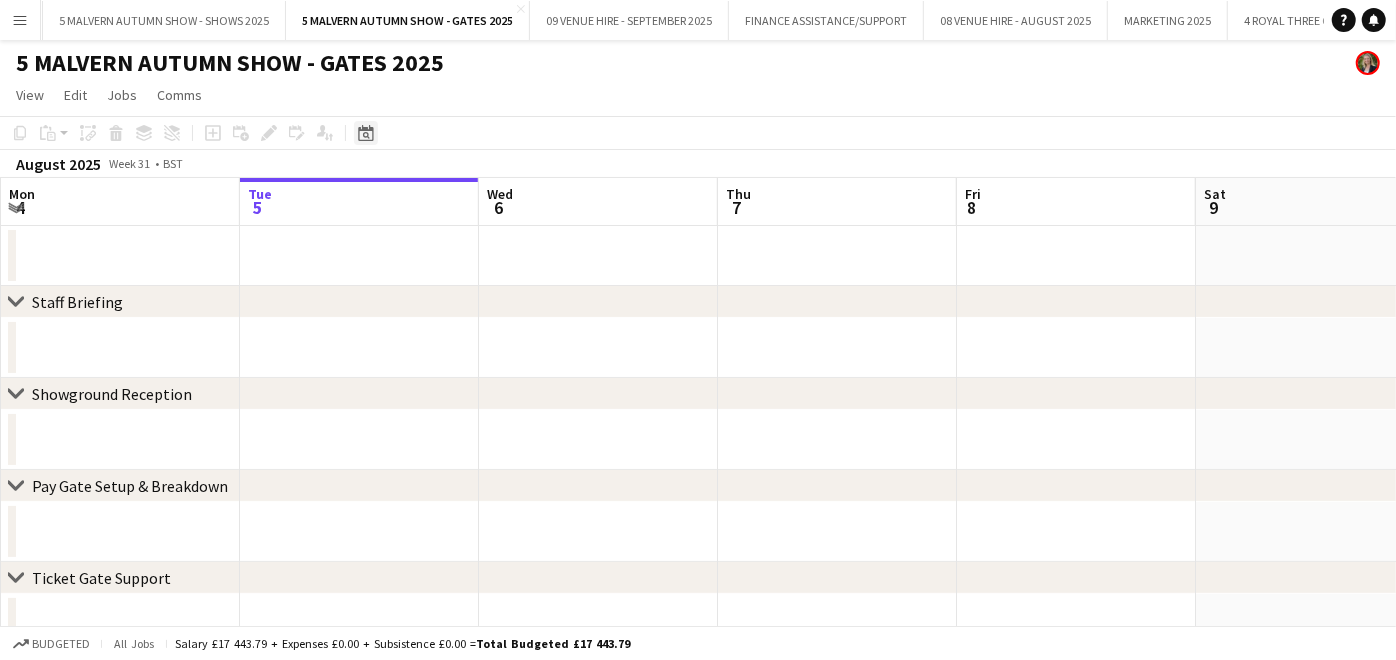click on "Date picker" at bounding box center (366, 133) 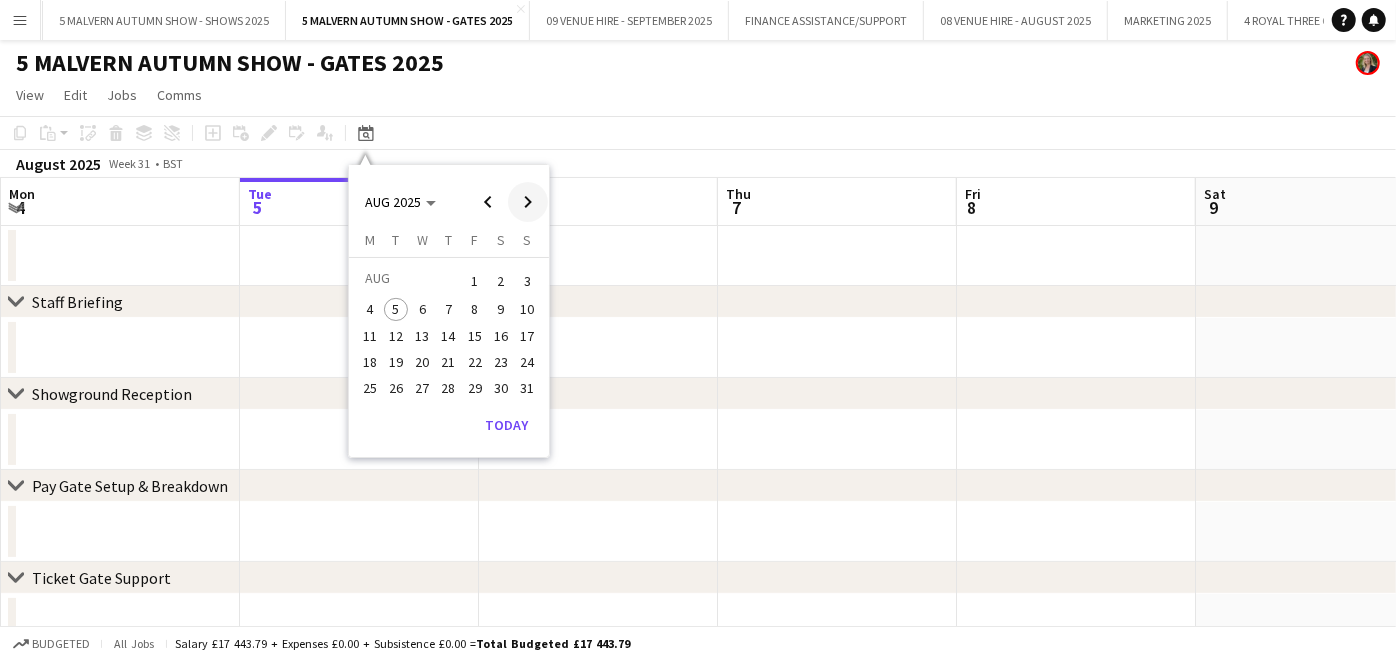 click at bounding box center [528, 202] 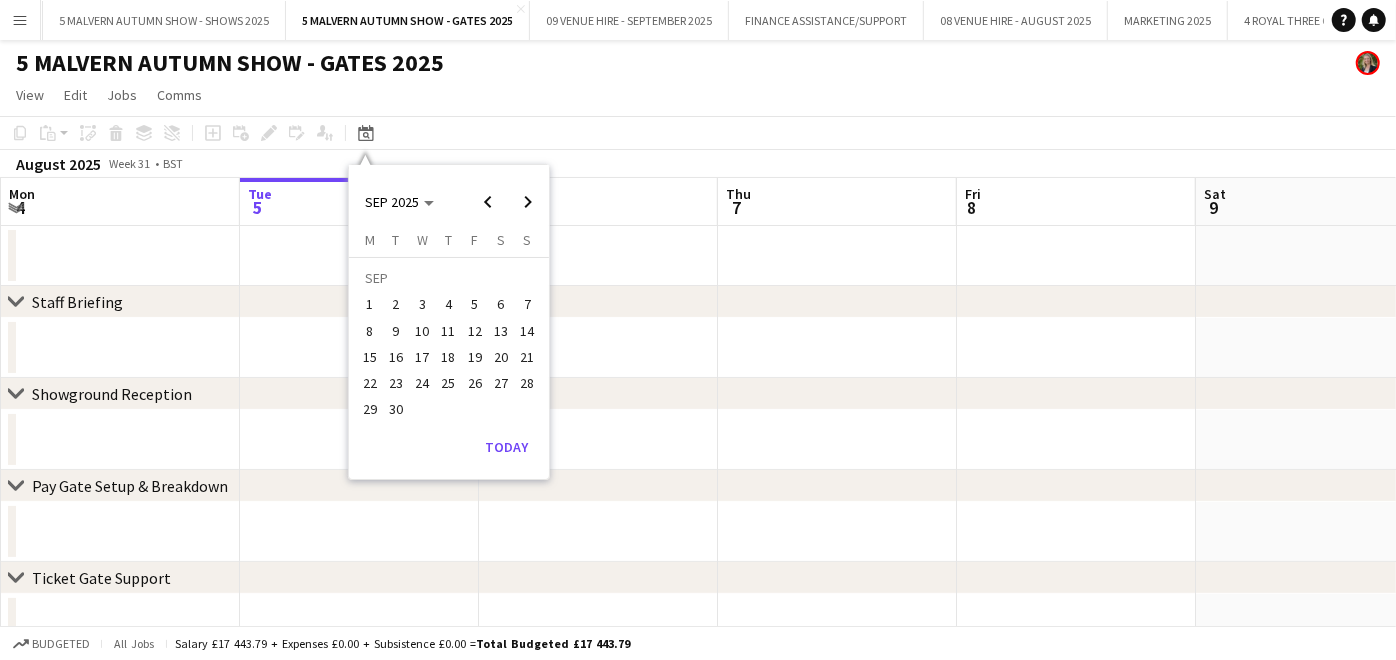 click on "28" at bounding box center [528, 383] 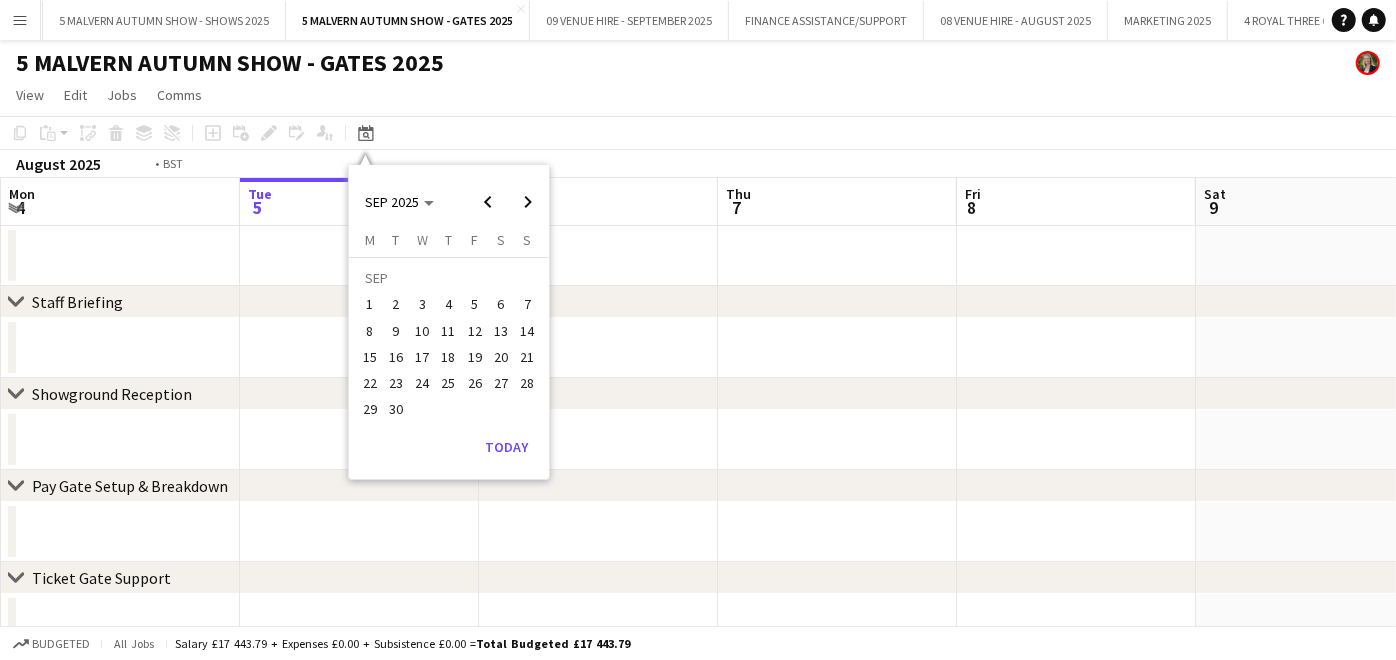 scroll, scrollTop: 0, scrollLeft: 687, axis: horizontal 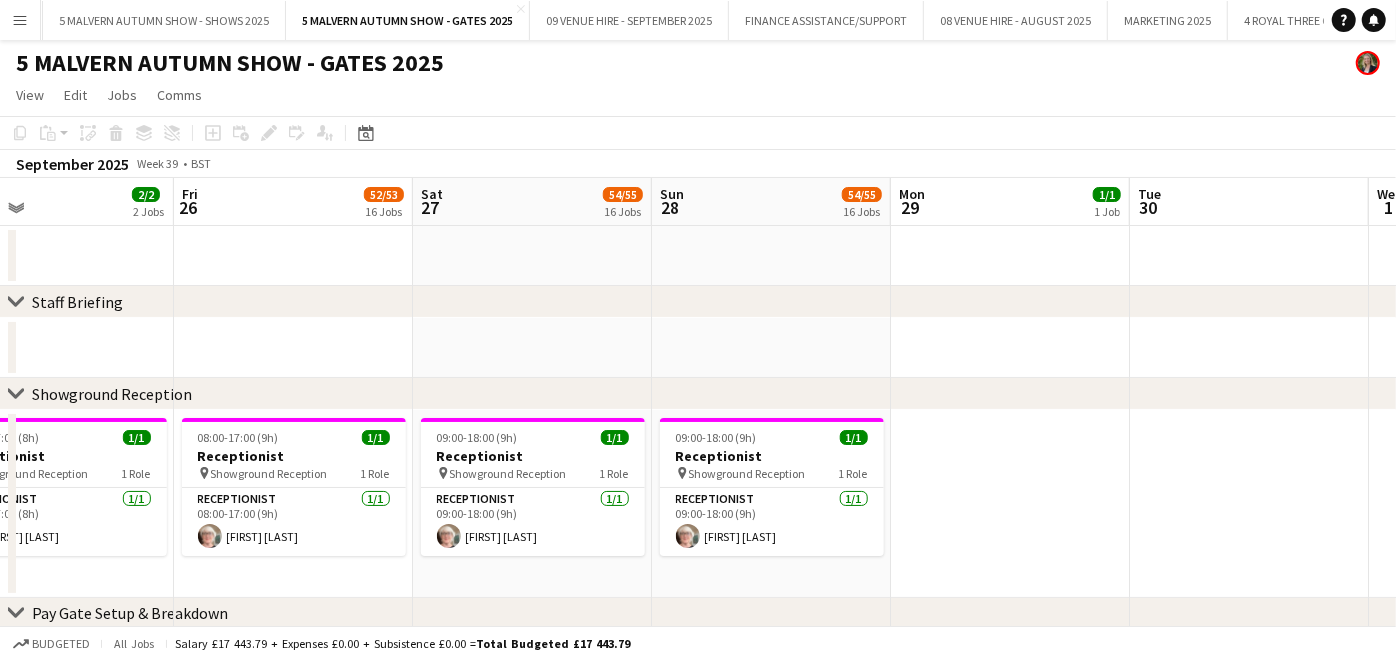 drag, startPoint x: 455, startPoint y: 278, endPoint x: 854, endPoint y: 285, distance: 399.0614 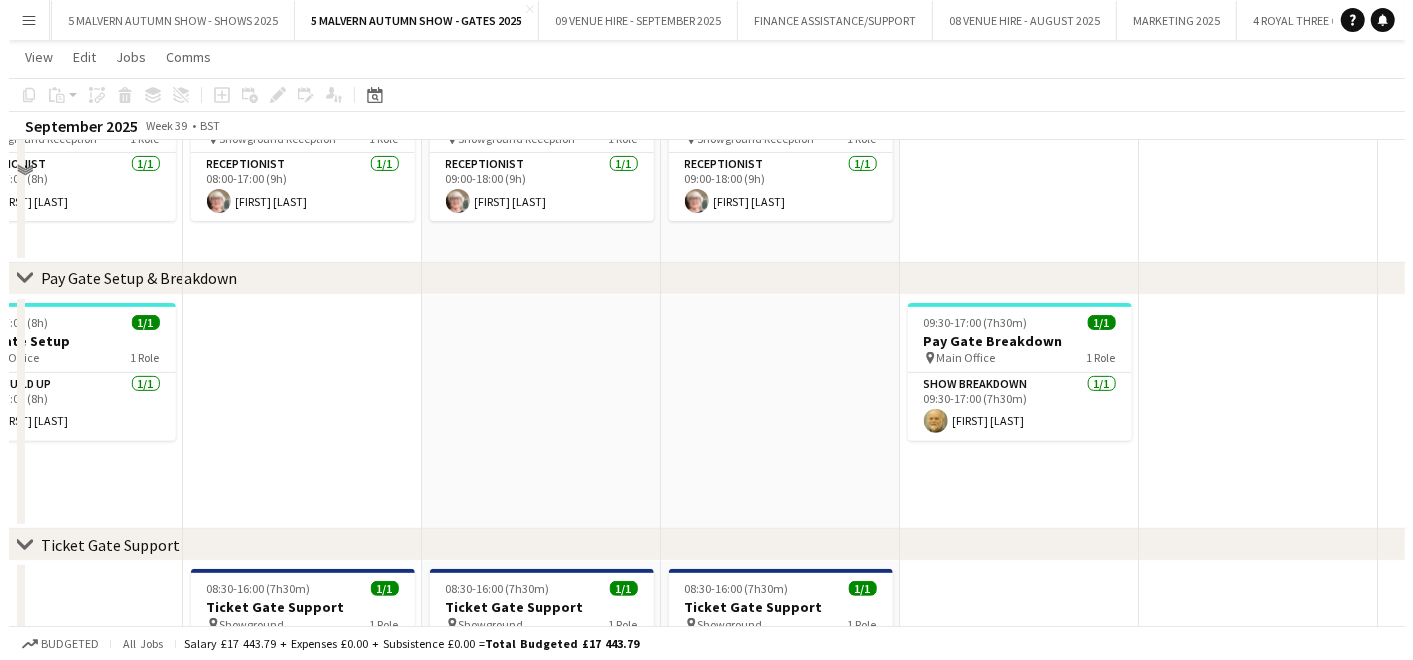 scroll, scrollTop: 0, scrollLeft: 0, axis: both 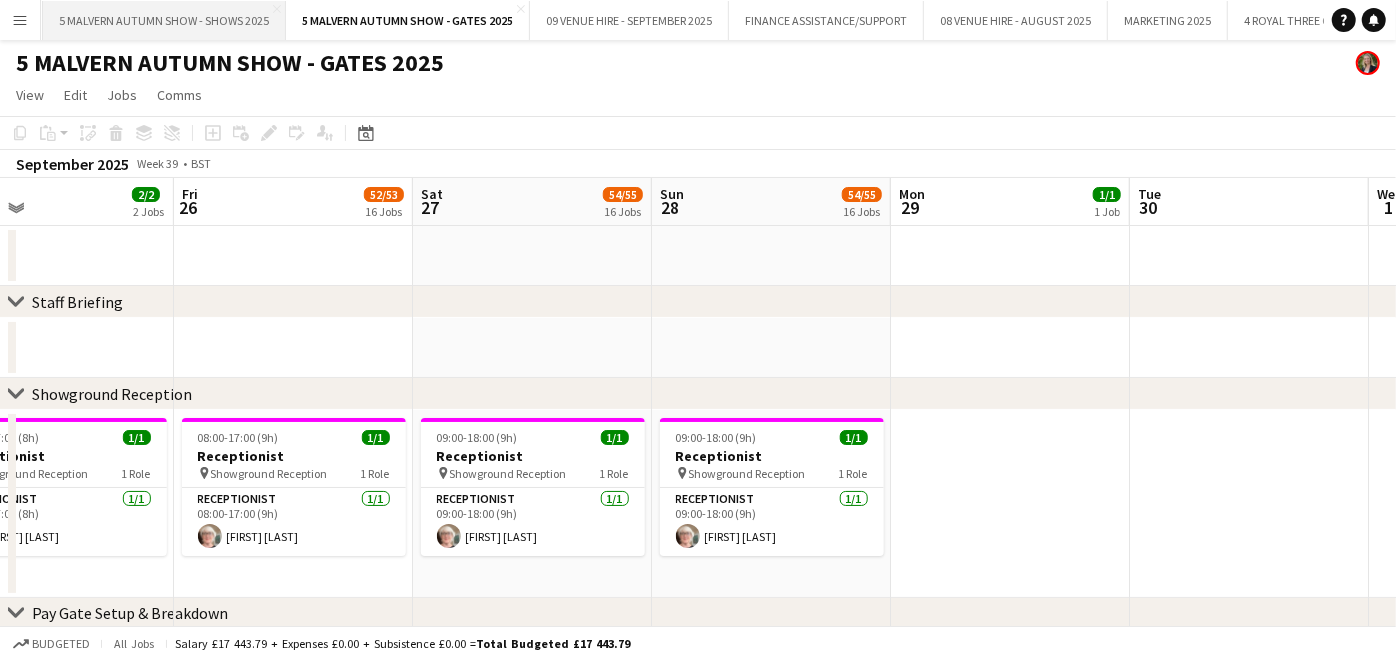 click on "5 MALVERN AUTUMN SHOW - SHOWS 2025
Close" at bounding box center (164, 20) 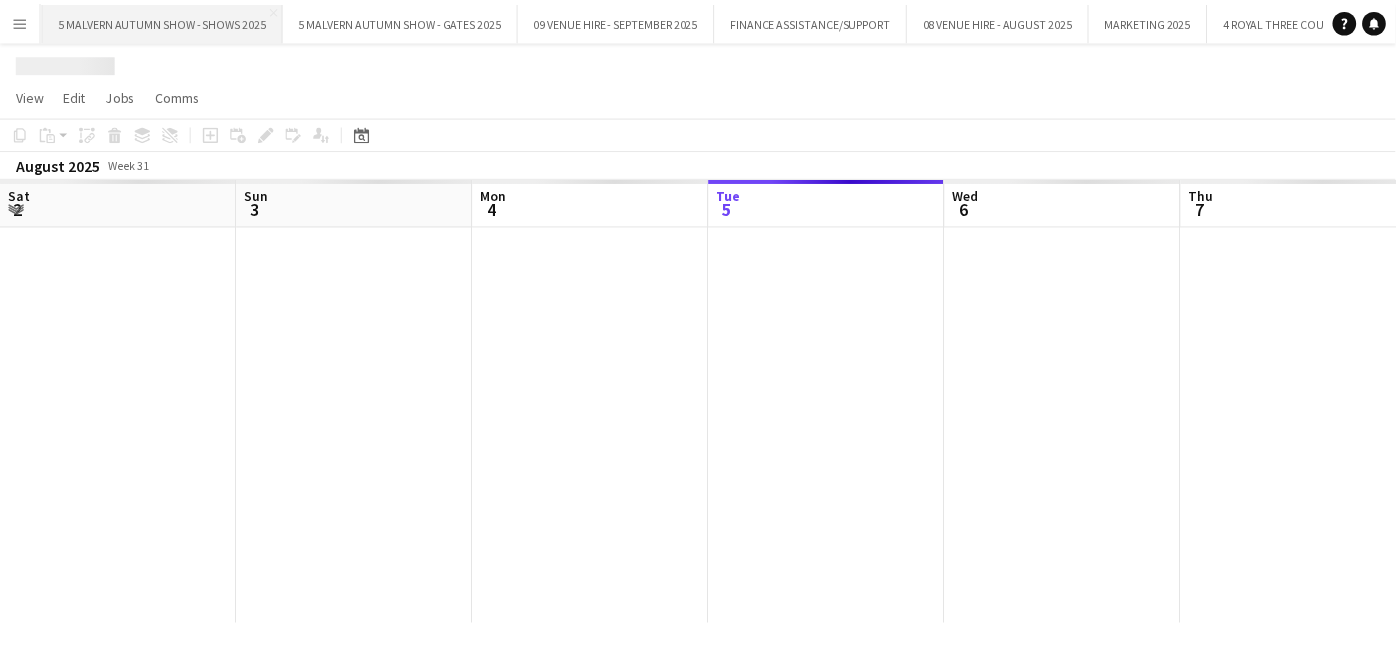 scroll, scrollTop: 0, scrollLeft: 477, axis: horizontal 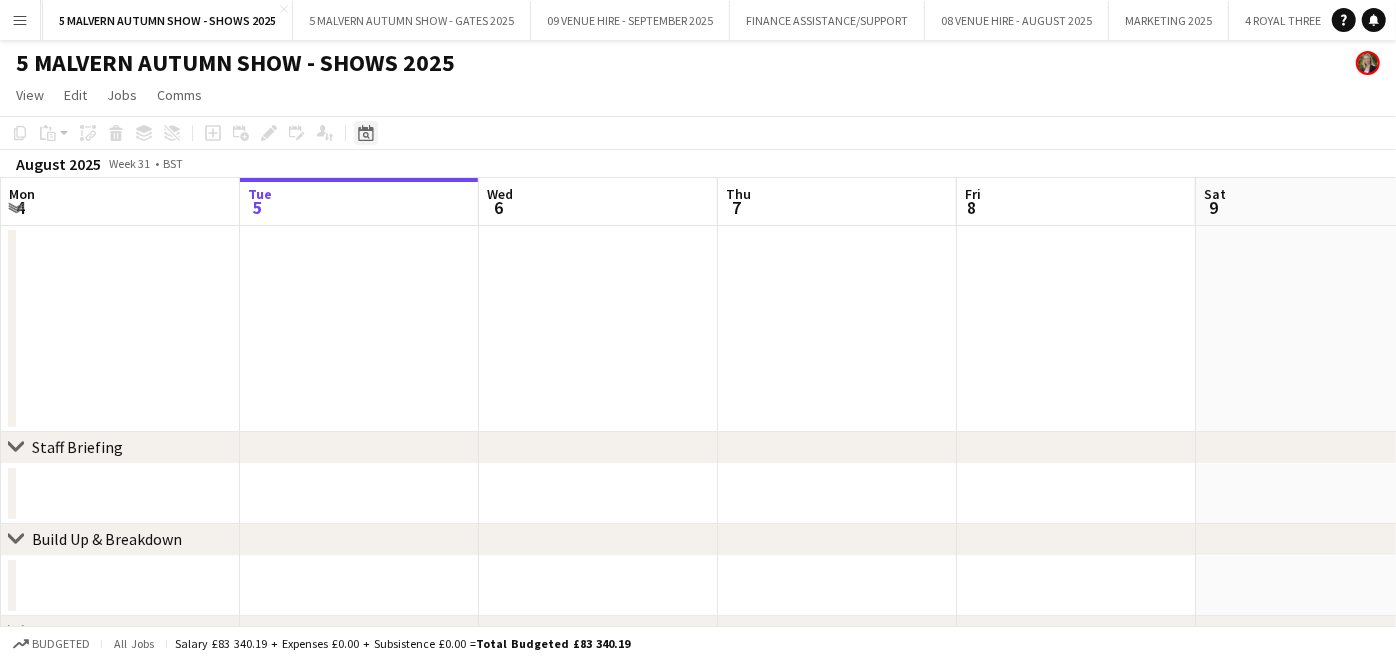click on "Date picker" at bounding box center (366, 133) 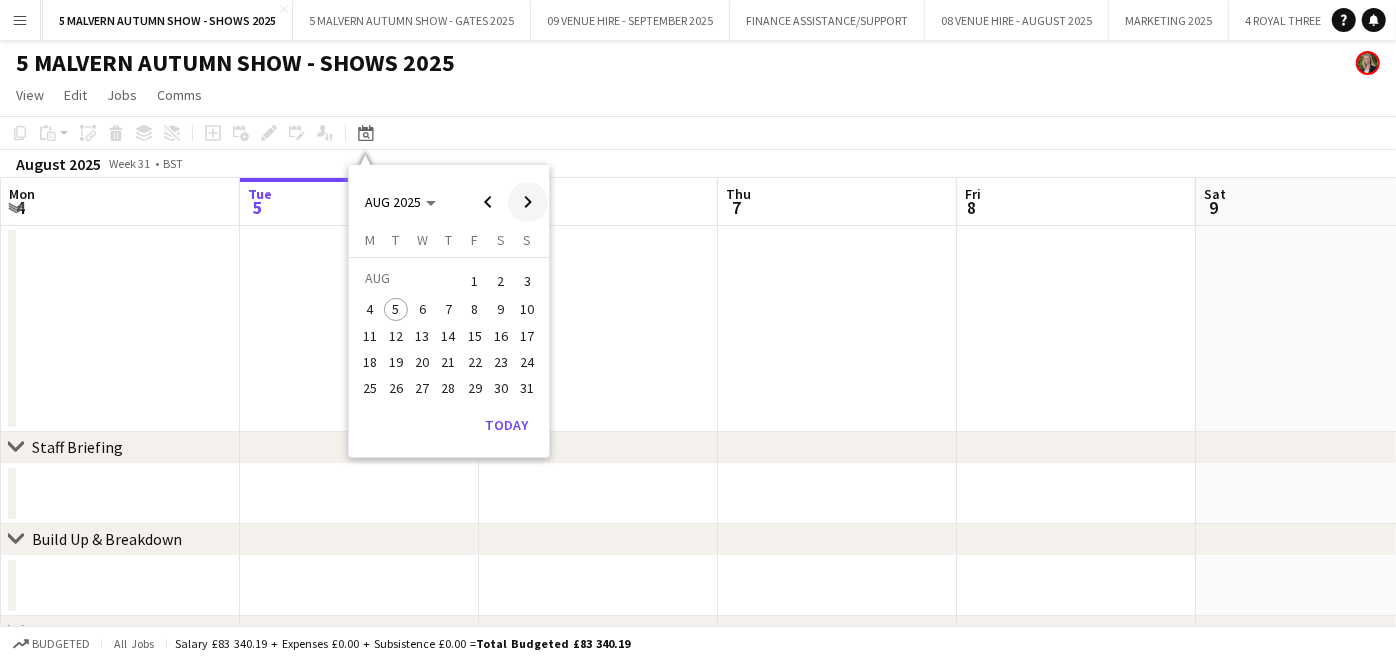 click at bounding box center [528, 202] 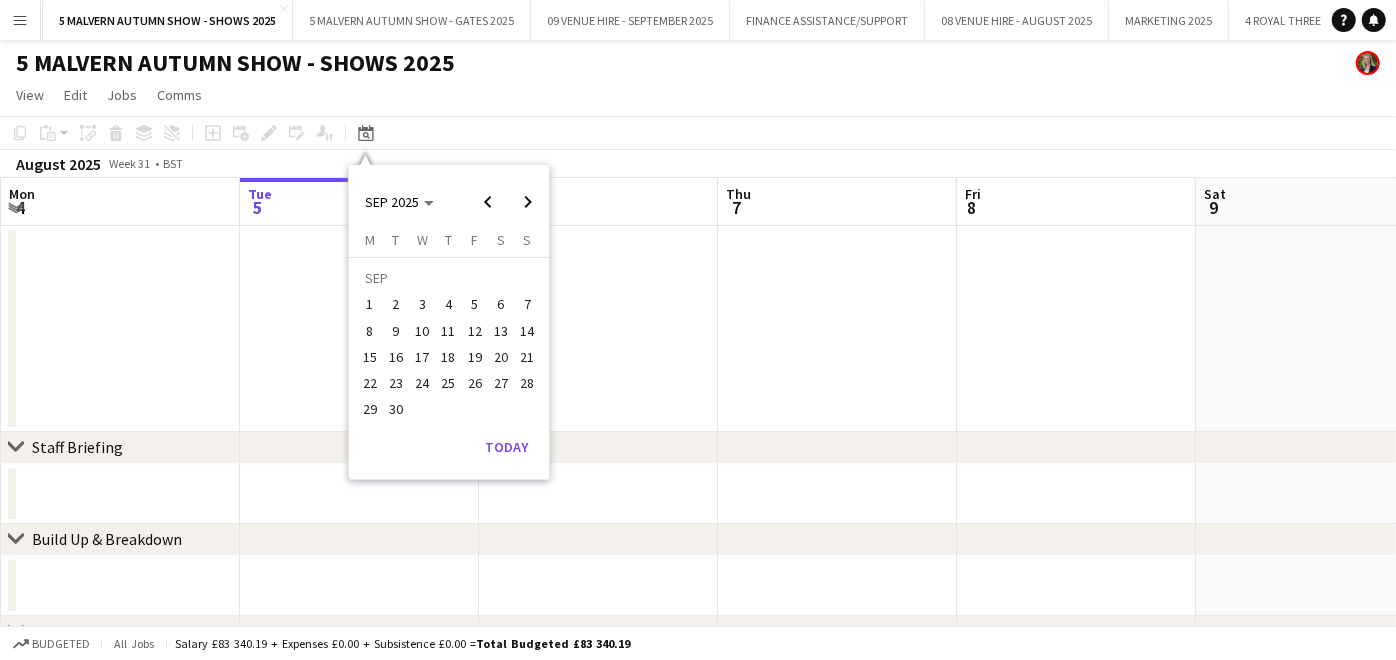 click on "26" at bounding box center [475, 383] 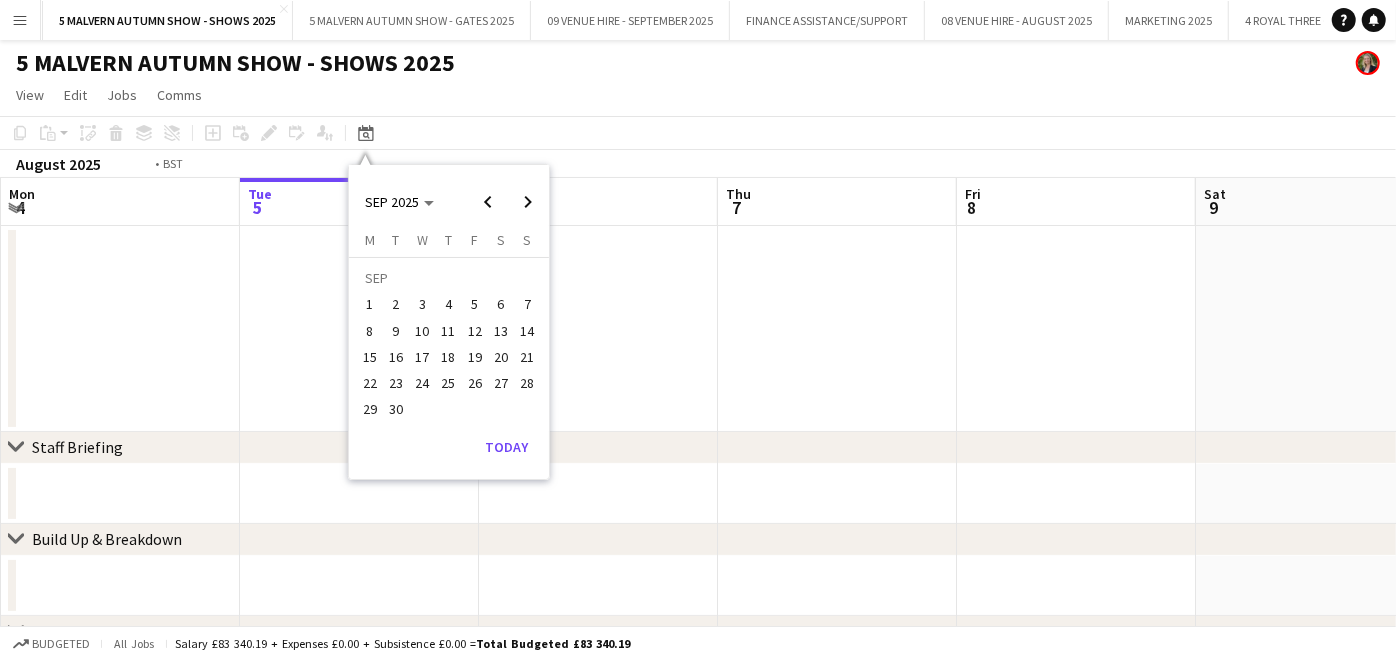 scroll, scrollTop: 0, scrollLeft: 687, axis: horizontal 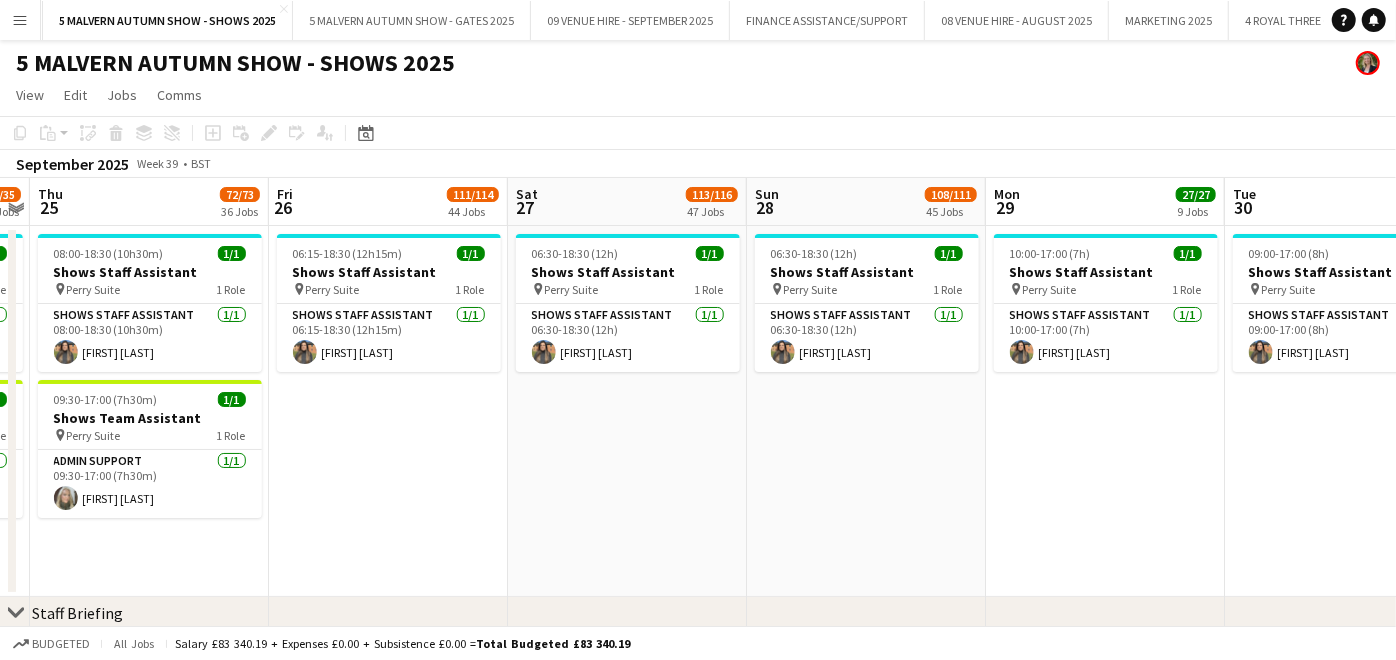 click on "Mon   22   21/22   7 Jobs   Tue   23   23/24   9 Jobs   Wed   24   34/35   15 Jobs   Thu   25   72/73   36 Jobs   Fri   26   111/114   44 Jobs   Sat   27   113/116   47 Jobs   Sun   28   108/111   45 Jobs   Mon   29   27/27   9 Jobs   Tue   30   17/17   3 Jobs   Wed   1   16/16   2 Jobs   Thu   2   1/1   1 Job      09:00-17:30 (8h30m)    1/1   Shows Staff Assistant
pin
Perry Suite   1 Role   Shows Staff Assistant   1/1   09:00-17:30 (8h30m)
[FIRST] [LAST]     09:30-17:00 (7h30m)    1/1   Shows Team Assistant
pin
Perry Suite   1 Role   Admin Support   1/1   09:30-17:00 (7h30m)
[FIRST] [LAST]     09:00-17:30 (8h30m)    1/1   Shows Staff Assistant
pin
Perry Suite   1 Role   Shows Staff Assistant   1/1   09:00-17:30 (8h30m)
[FIRST] [LAST]     09:30-17:00 (7h30m)    1/1   Shows Team Assistant
pin
Perry Suite   1 Role   Admin Support   1/1   09:30-17:00 (7h30m)" at bounding box center (698, 6855) 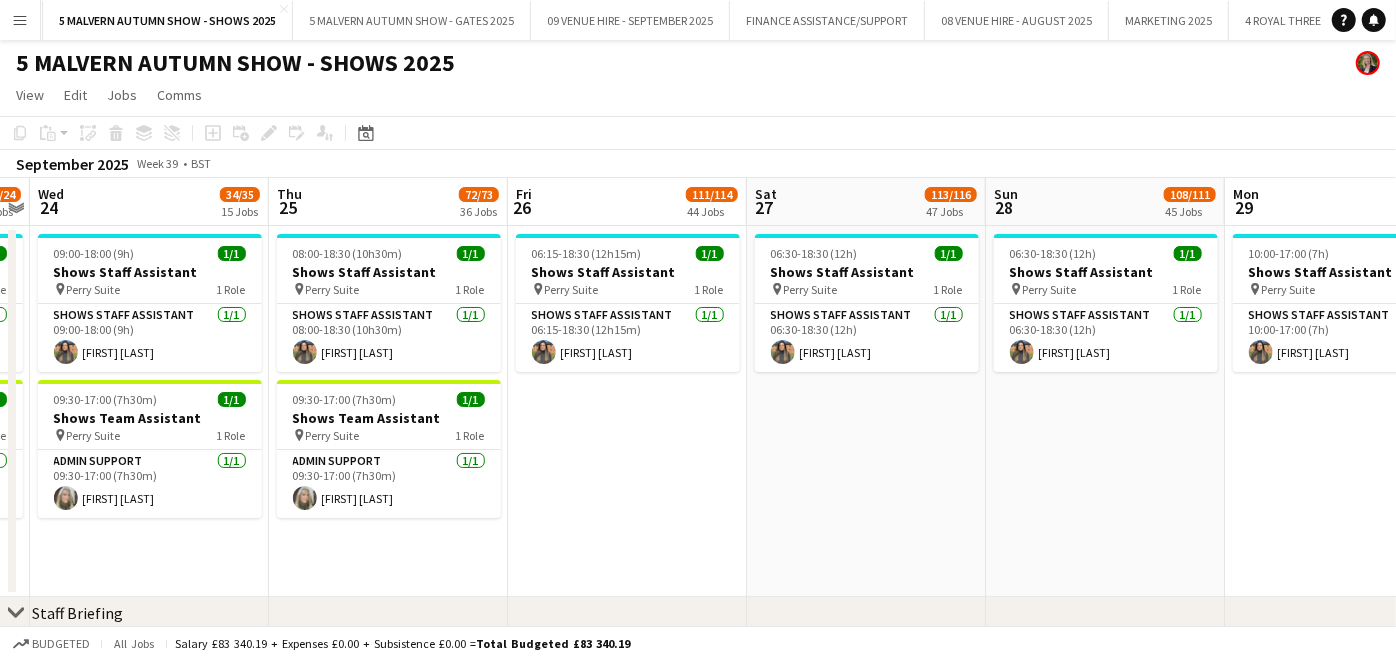scroll, scrollTop: 0, scrollLeft: 633, axis: horizontal 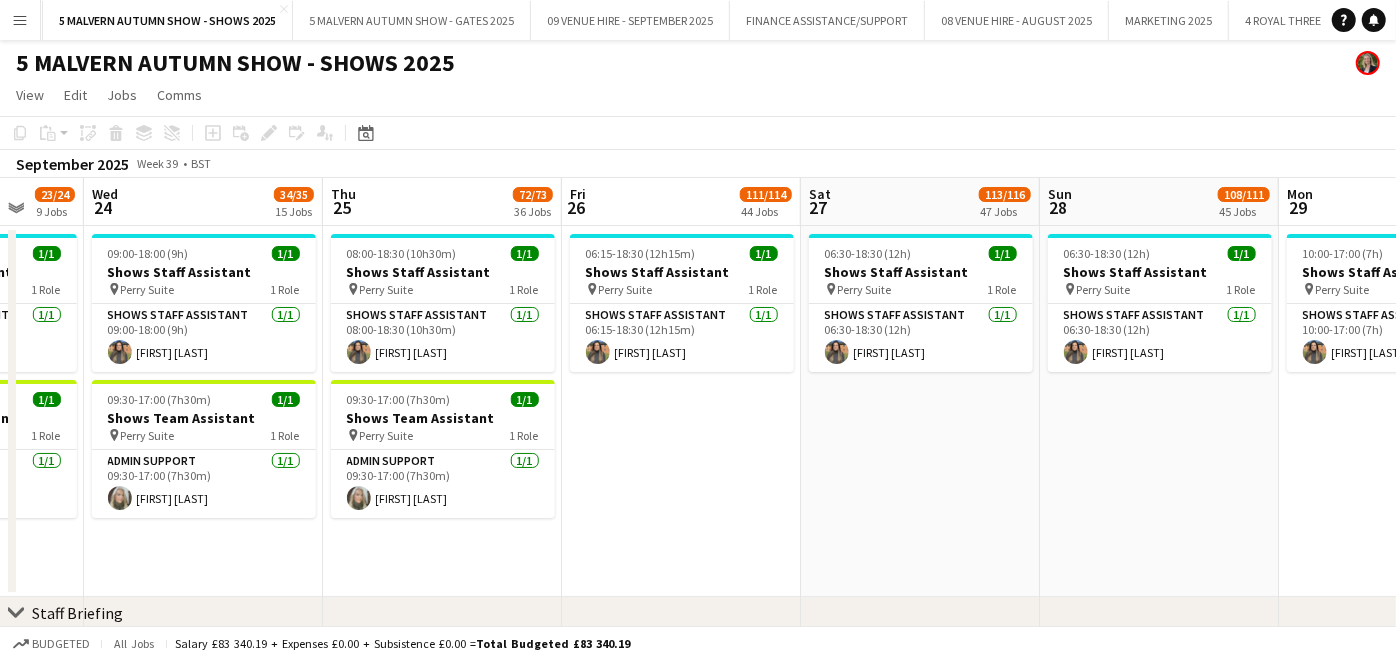 click on "5 MALVERN AUTUMN SHOW - SHOWS 2025" 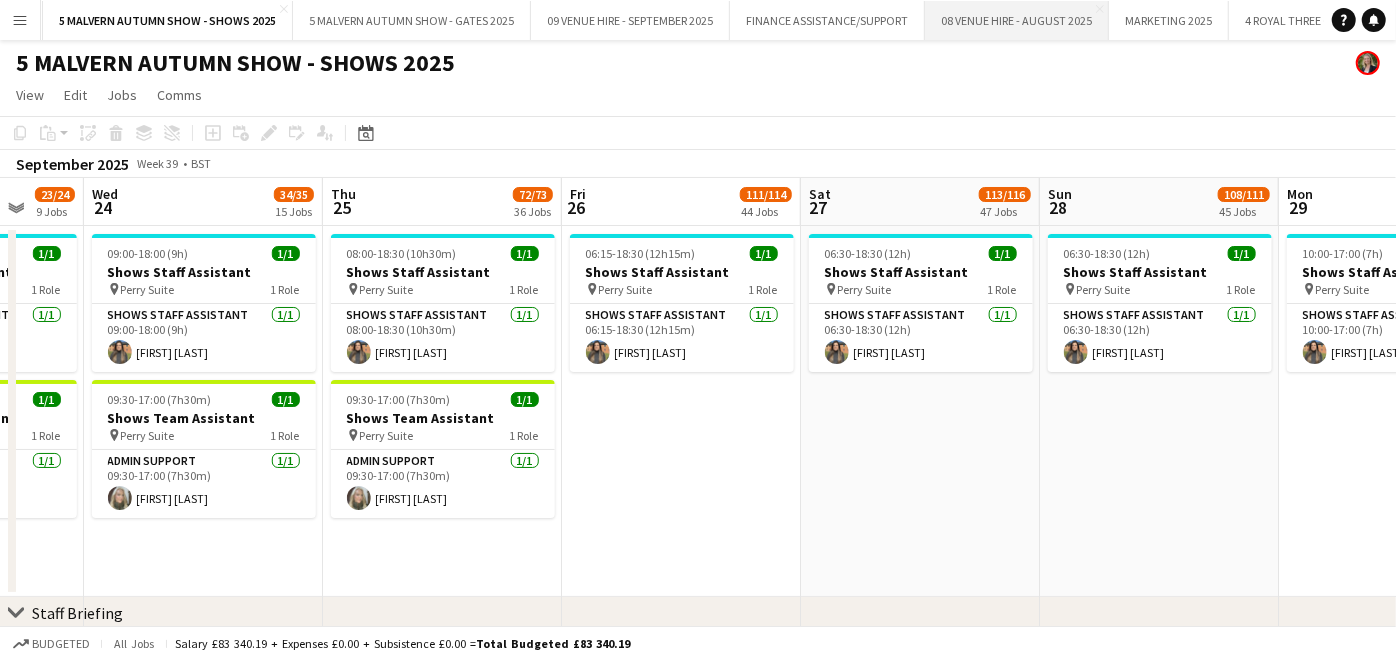 click on "08 VENUE HIRE - AUGUST 2025
Close" at bounding box center (1017, 20) 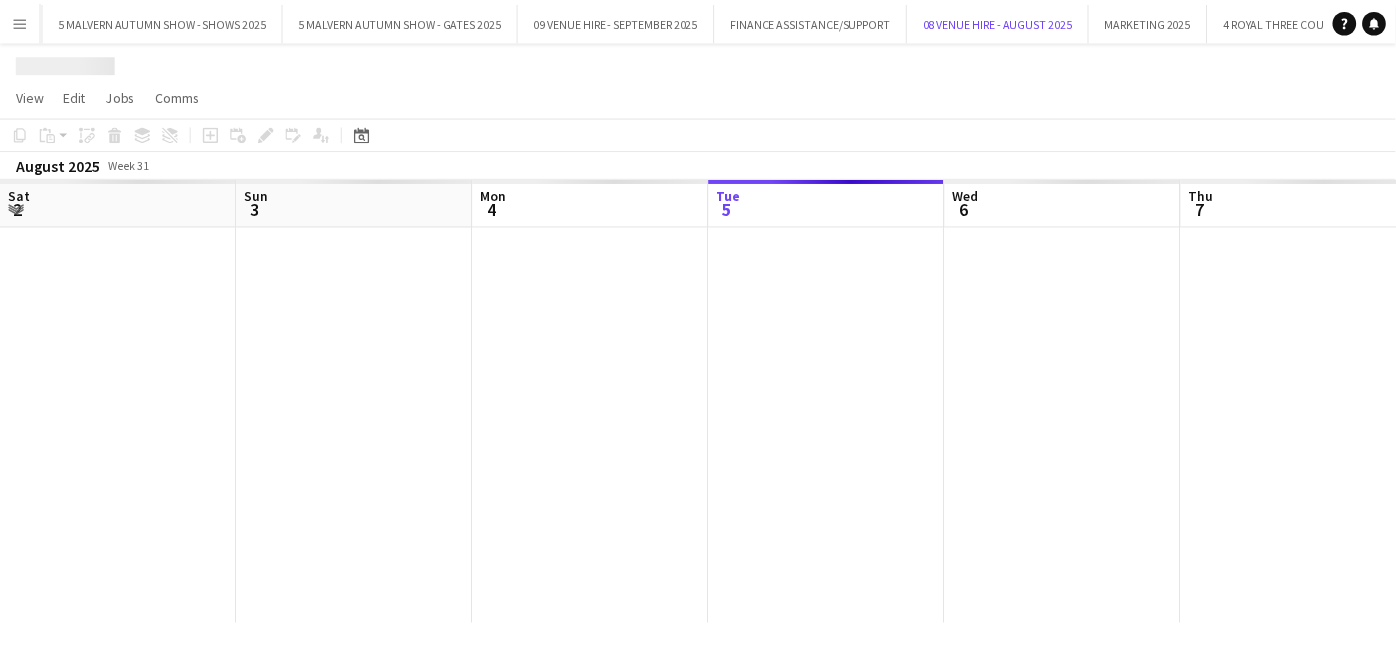 scroll, scrollTop: 0, scrollLeft: 477, axis: horizontal 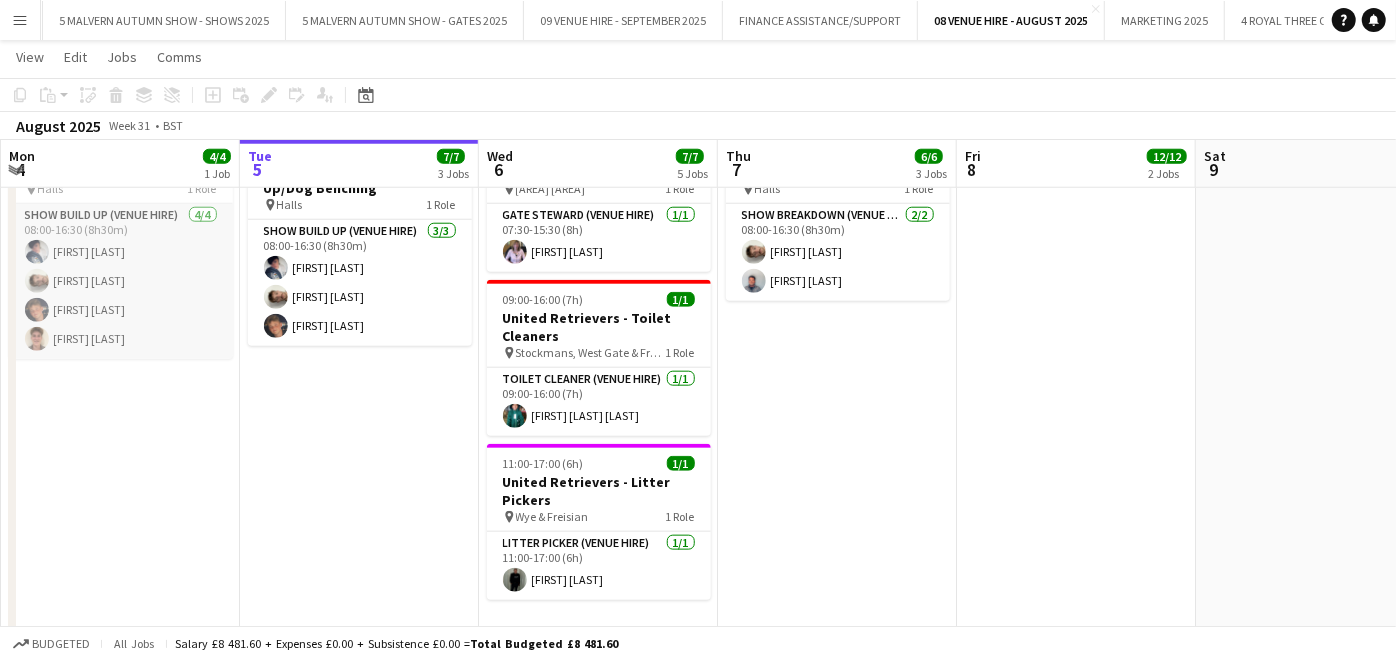 click on "Show Build Up (Venue Hire)   4/4   08:00-16:30 (8h30m)
[FIRST] [LAST] [FIRST] [LAST] [FIRST] [LAST] [FIRST] [LAST]" at bounding box center (121, 281) 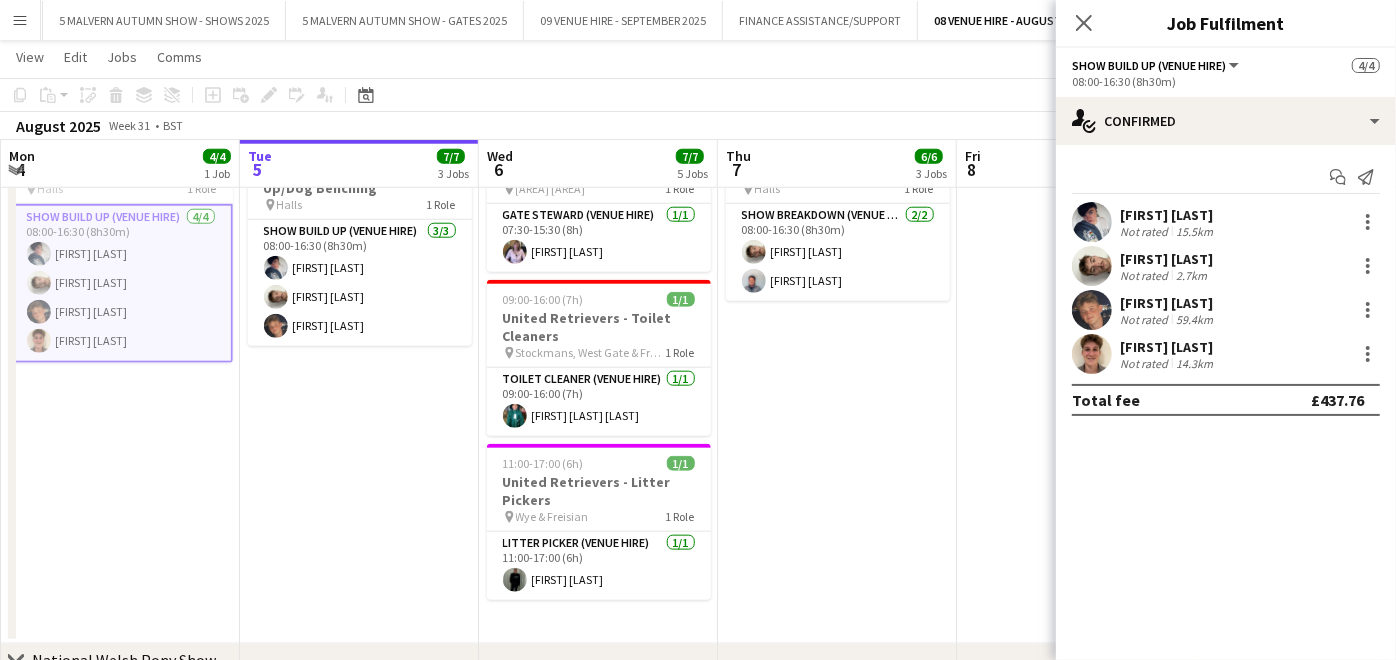 click at bounding box center [1092, 354] 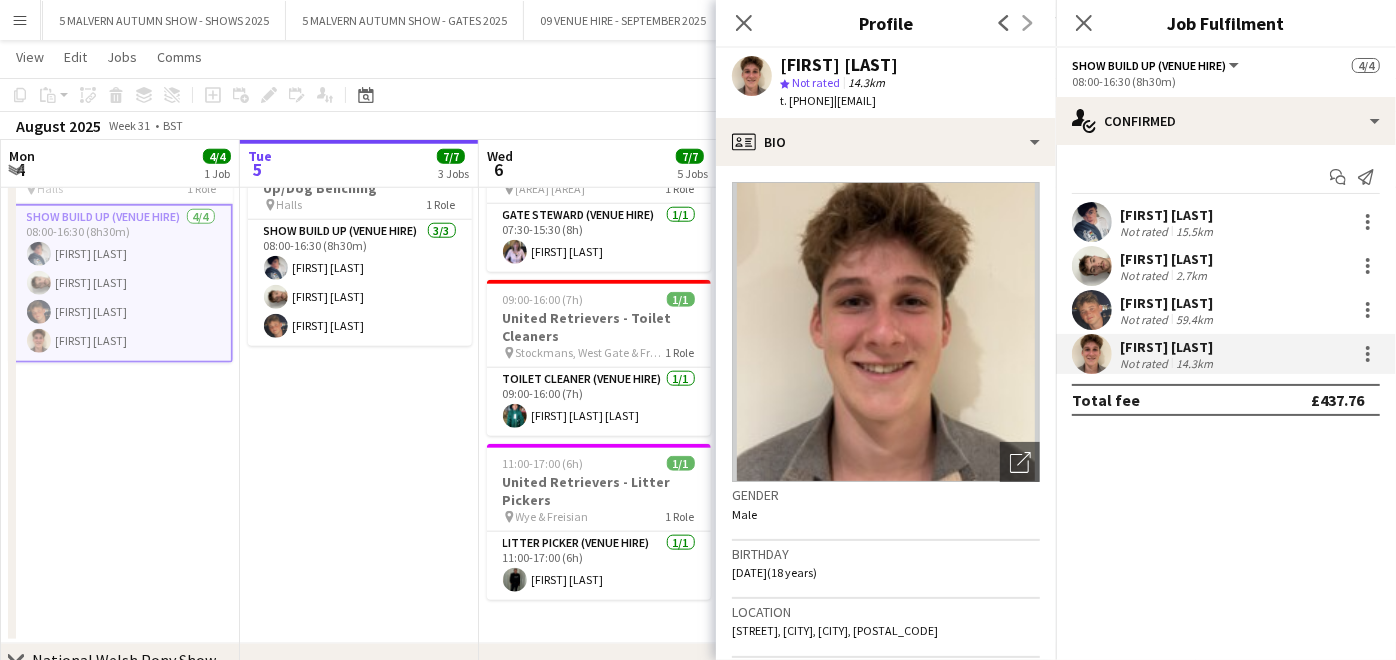 click on "Show Build Up (Venue Hire)   4/4   08:00-16:30 (8h30m)
[FIRST] [LAST] [FIRST] [LAST] [FIRST] [LAST] [FIRST] [LAST]" at bounding box center [121, 283] 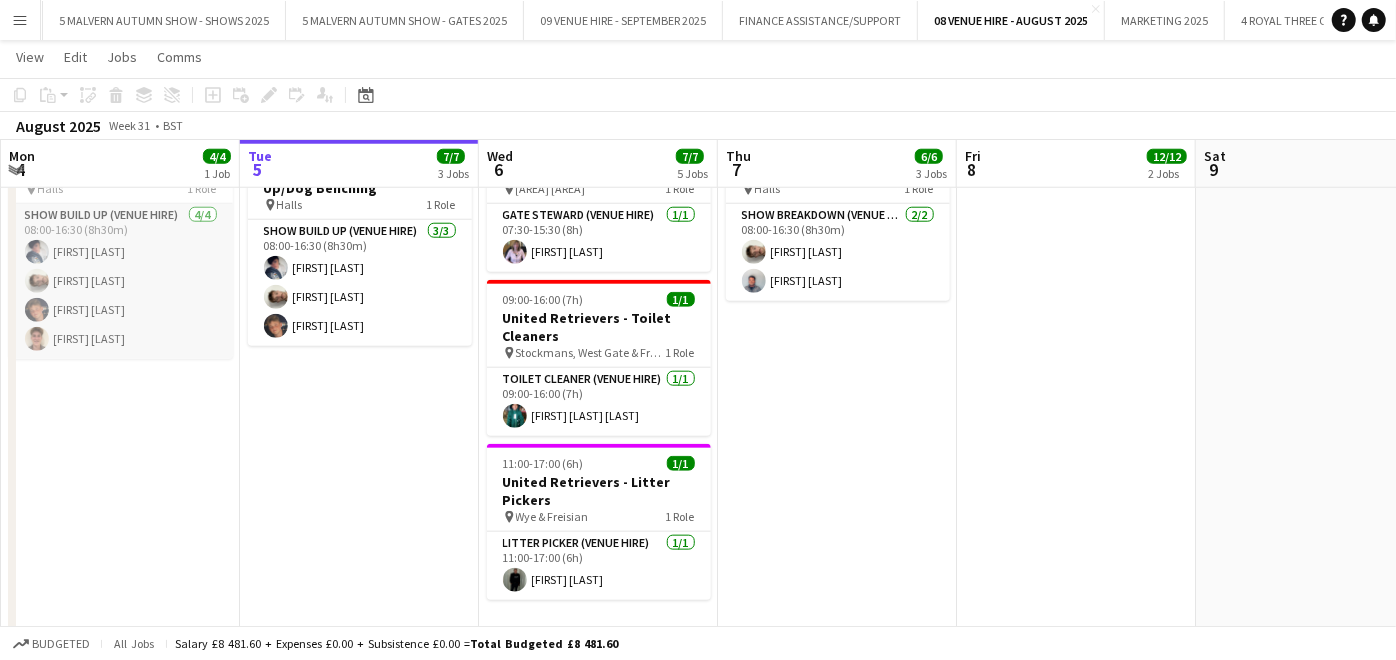 click on "Show Build Up (Venue Hire)   4/4   08:00-16:30 (8h30m)
[FIRST] [LAST] [FIRST] [LAST] [FIRST] [LAST] [FIRST] [LAST]" at bounding box center (121, 281) 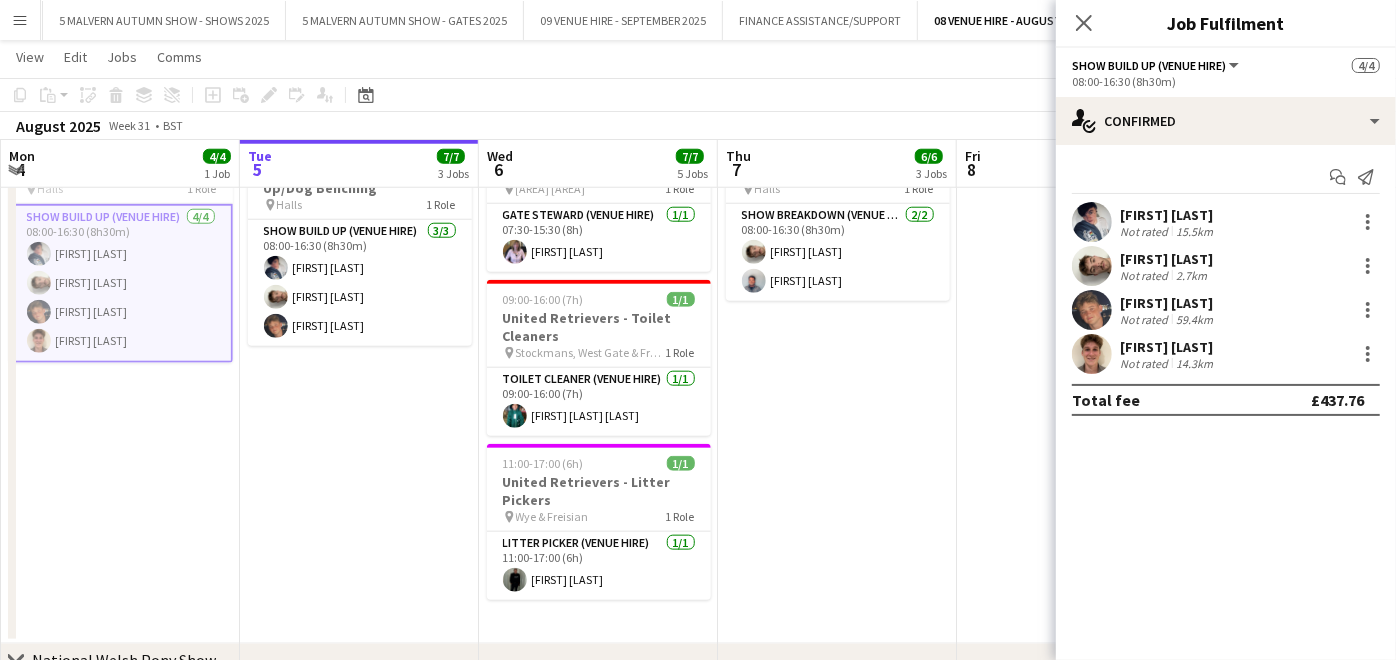 click at bounding box center [1092, 310] 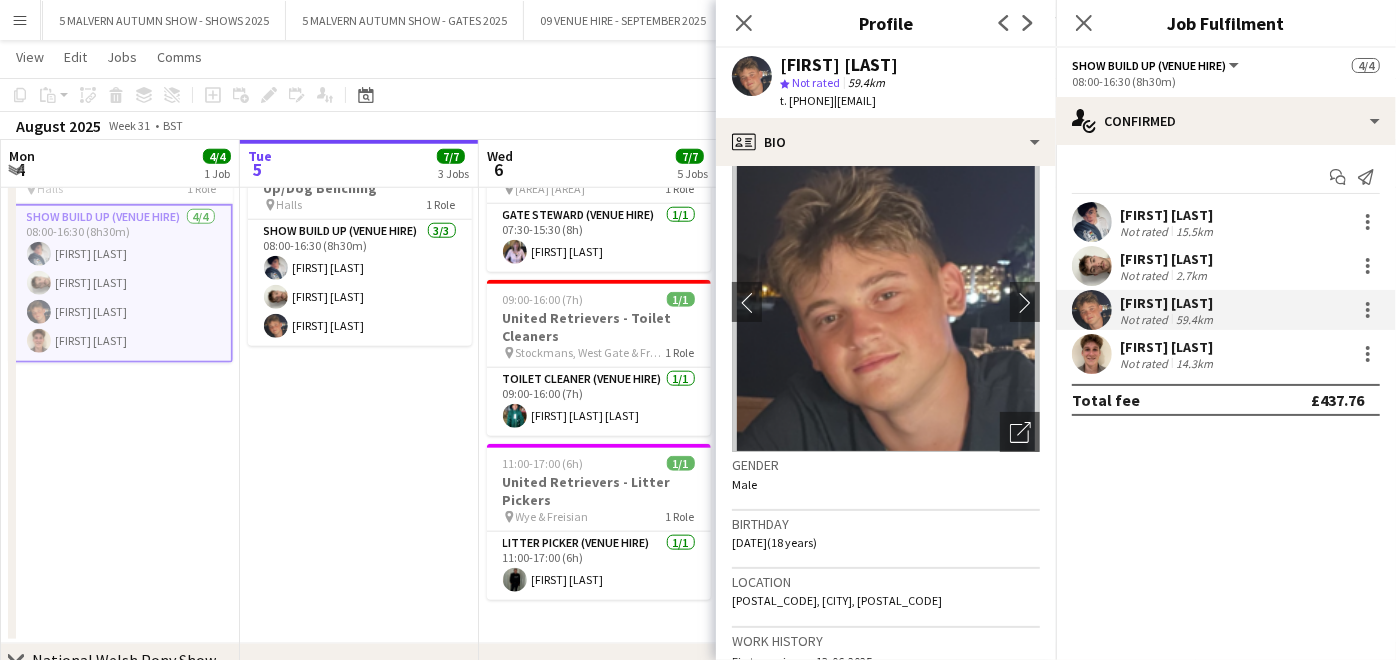 scroll, scrollTop: 0, scrollLeft: 0, axis: both 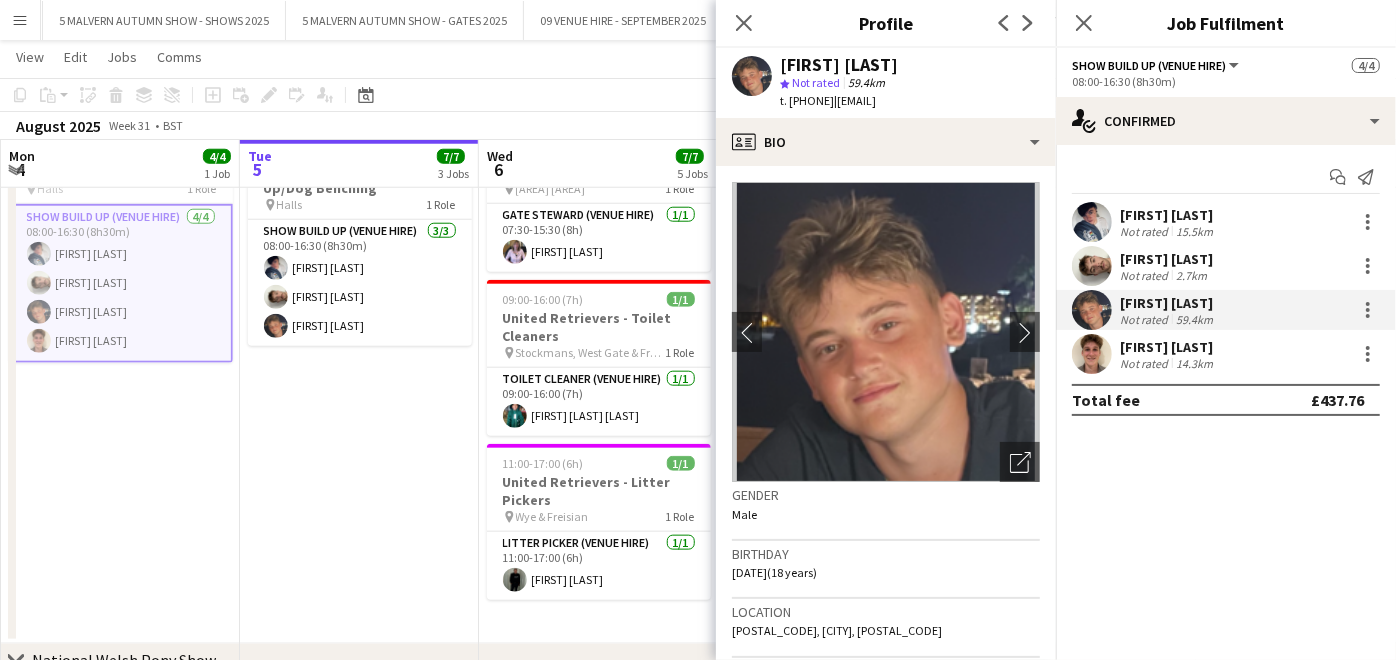 click on "In progress   08:00-16:30 (8h30m)    3/3   United Retrievers - Build Up/Dog Benching
pin
Halls   1 Role   Show Build Up (Venue Hire)   3/3   08:00-16:30 (8h30m)
[FIRST] [LAST] [FIRST] [LAST] [FIRST] [LAST]" at bounding box center [359, 376] 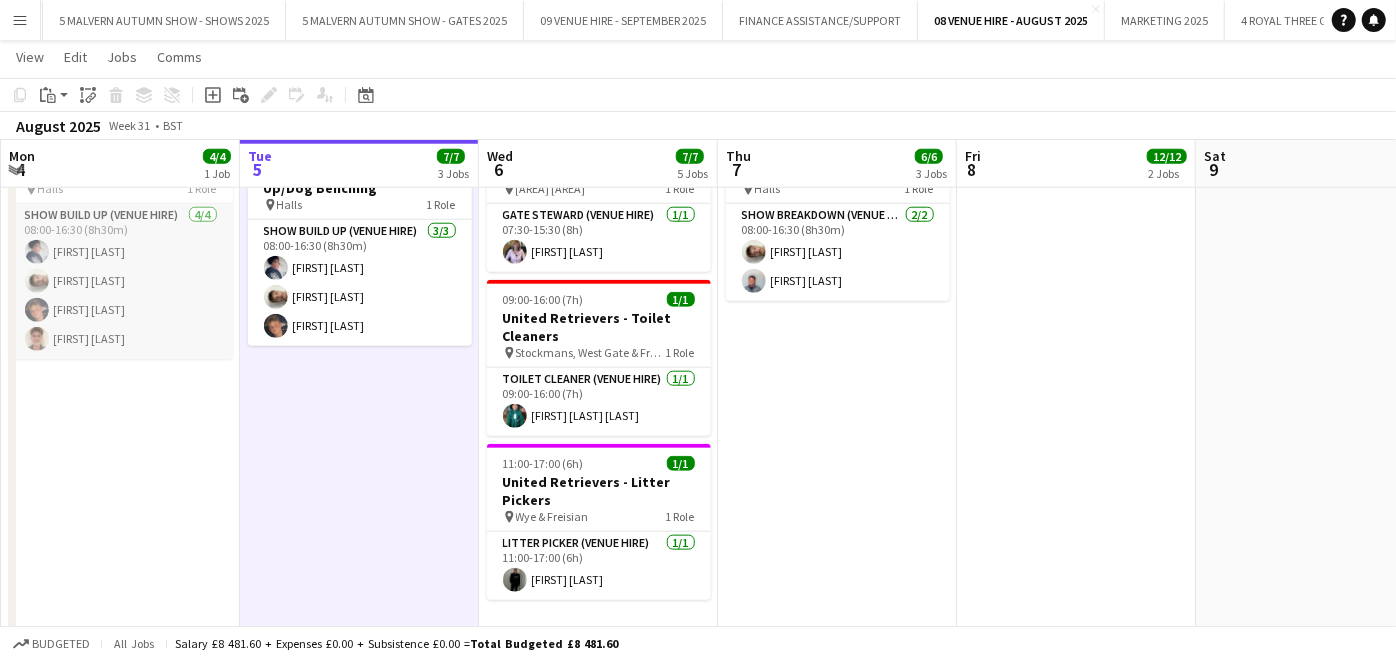 click on "Show Build Up (Venue Hire)   4/4   08:00-16:30 (8h30m)
[FIRST] [LAST] [FIRST] [LAST] [FIRST] [LAST] [FIRST] [LAST]" at bounding box center [121, 281] 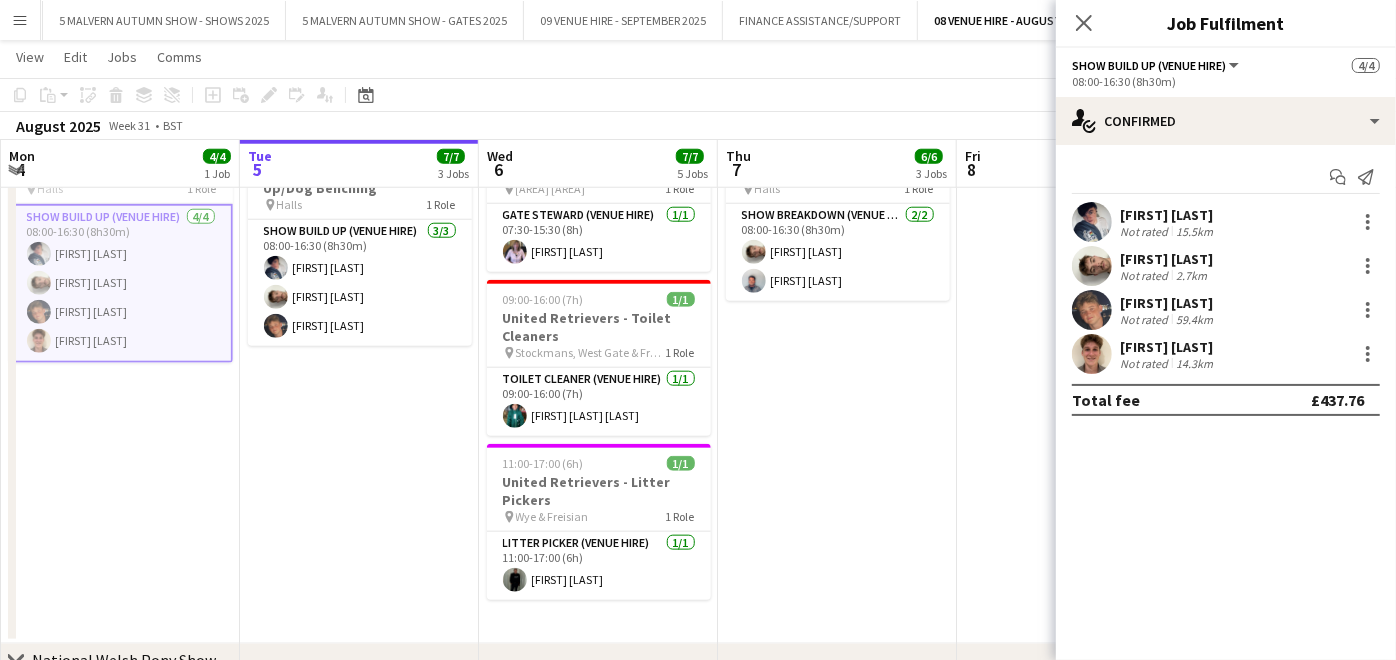click at bounding box center (1092, 354) 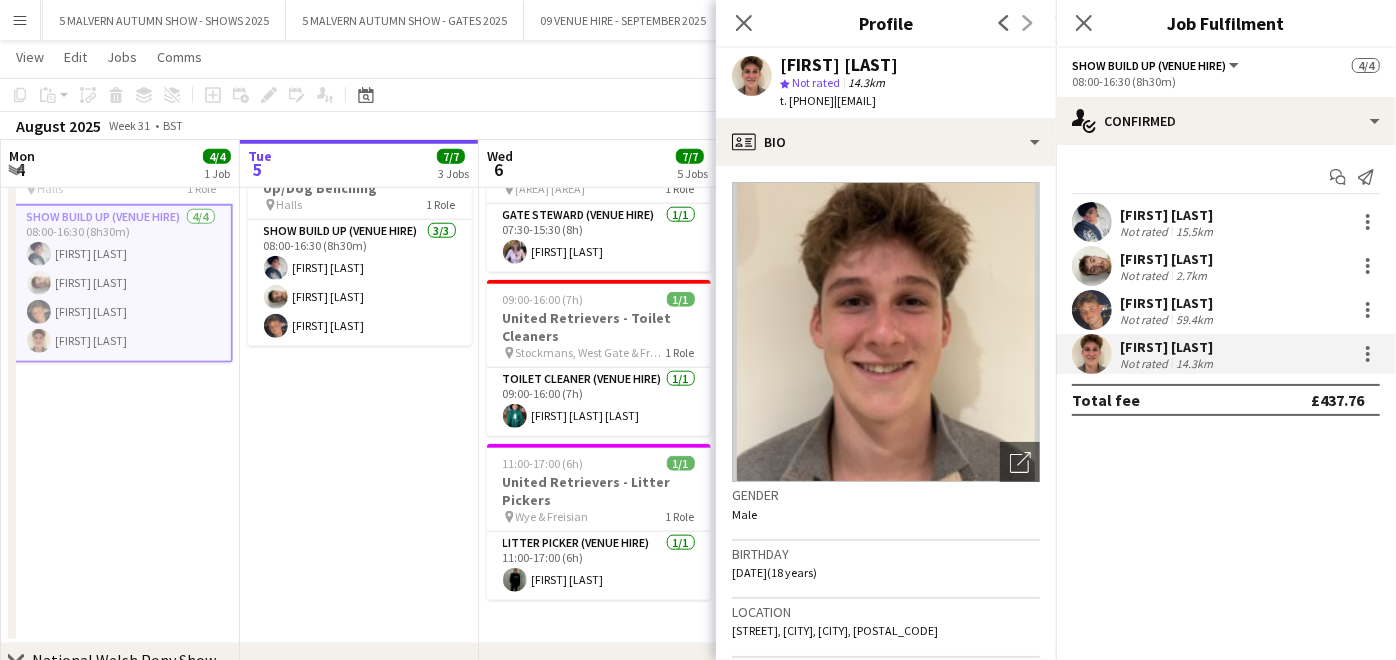 click on "In progress   08:00-16:30 (8h30m)    3/3   United Retrievers - Build Up/Dog Benching
pin
Halls   1 Role   Show Build Up (Venue Hire)   3/3   08:00-16:30 (8h30m)
[FIRST] [LAST] [FIRST] [LAST] [FIRST] [LAST]" at bounding box center [359, 376] 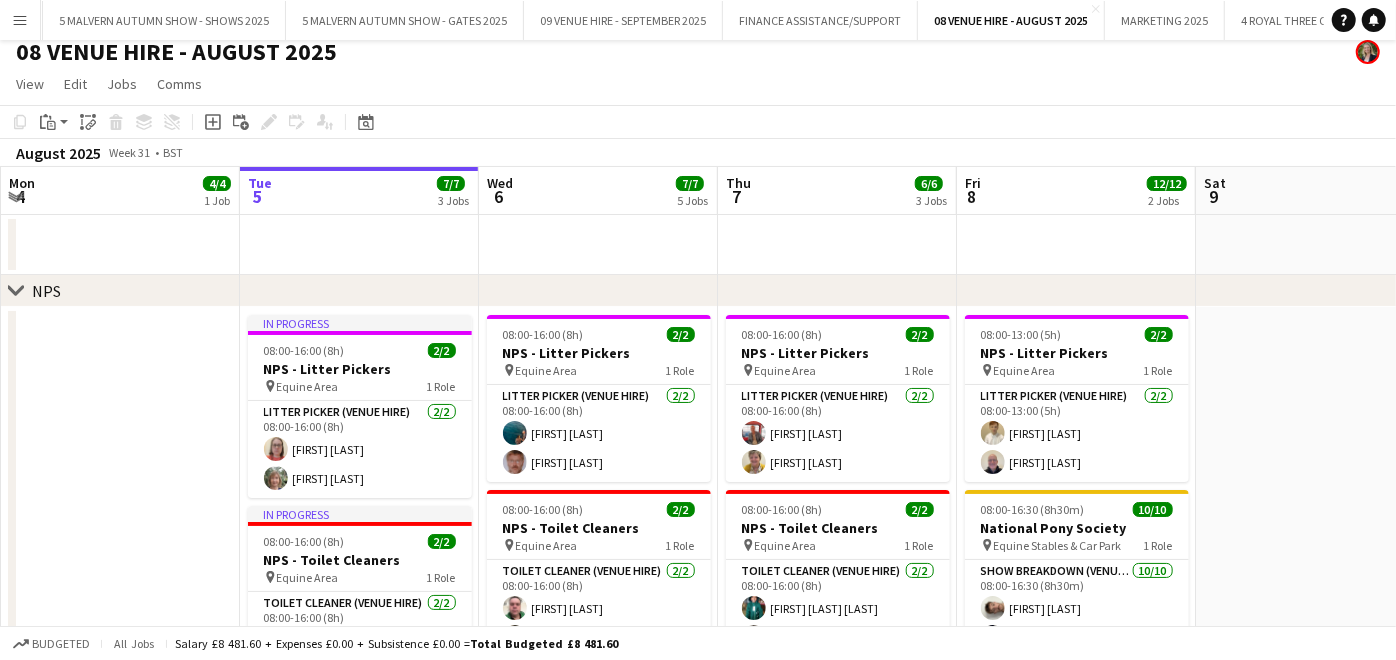 scroll, scrollTop: 0, scrollLeft: 0, axis: both 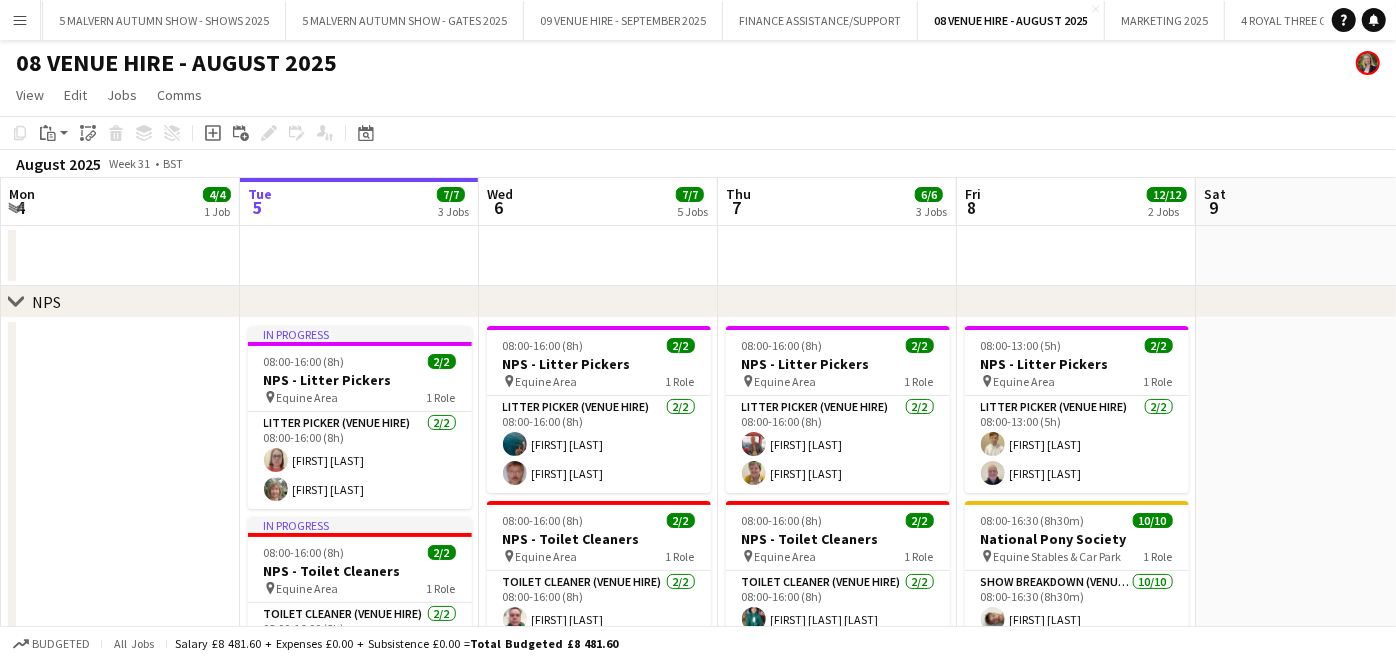 click at bounding box center (1315, 578) 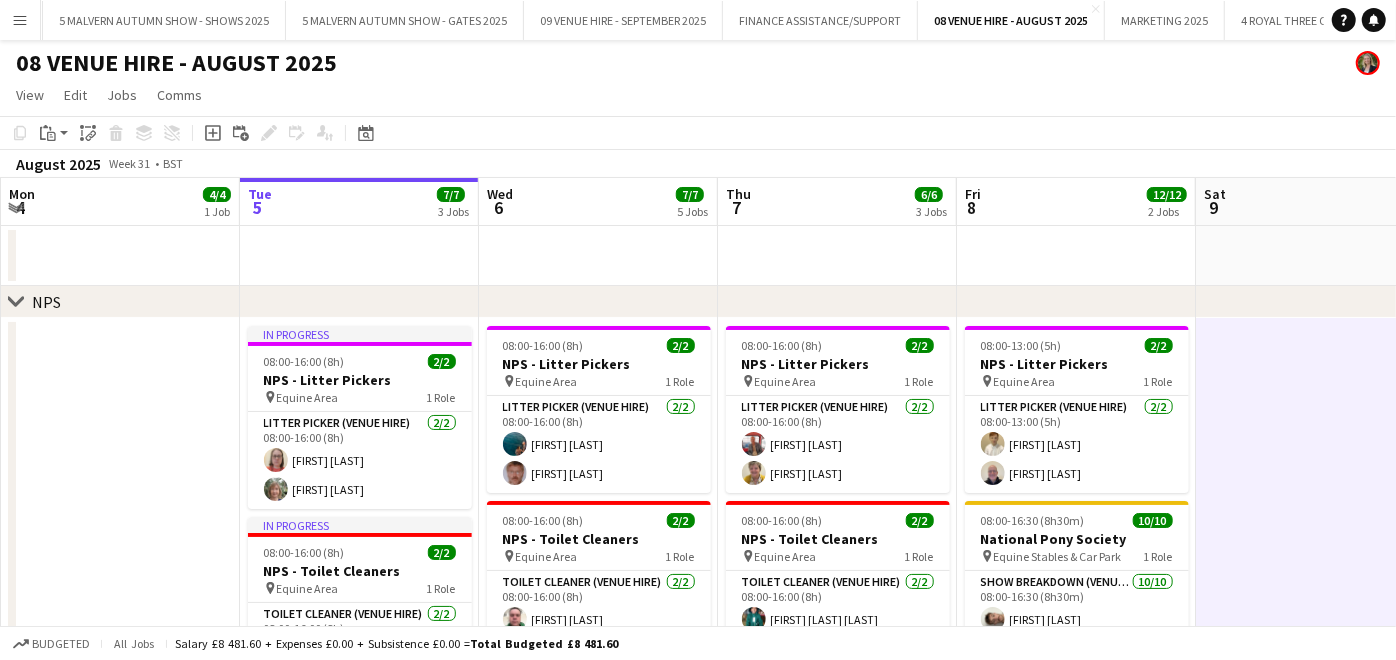 click at bounding box center (1076, 256) 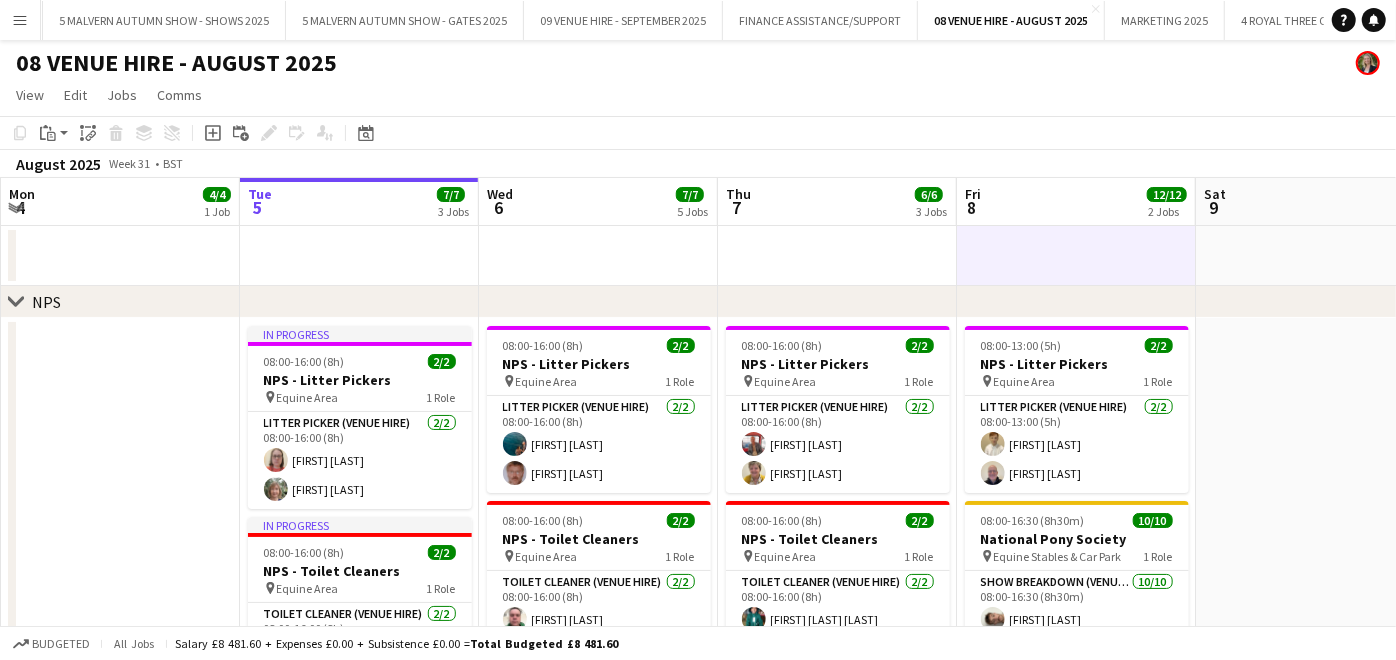click at bounding box center (837, 256) 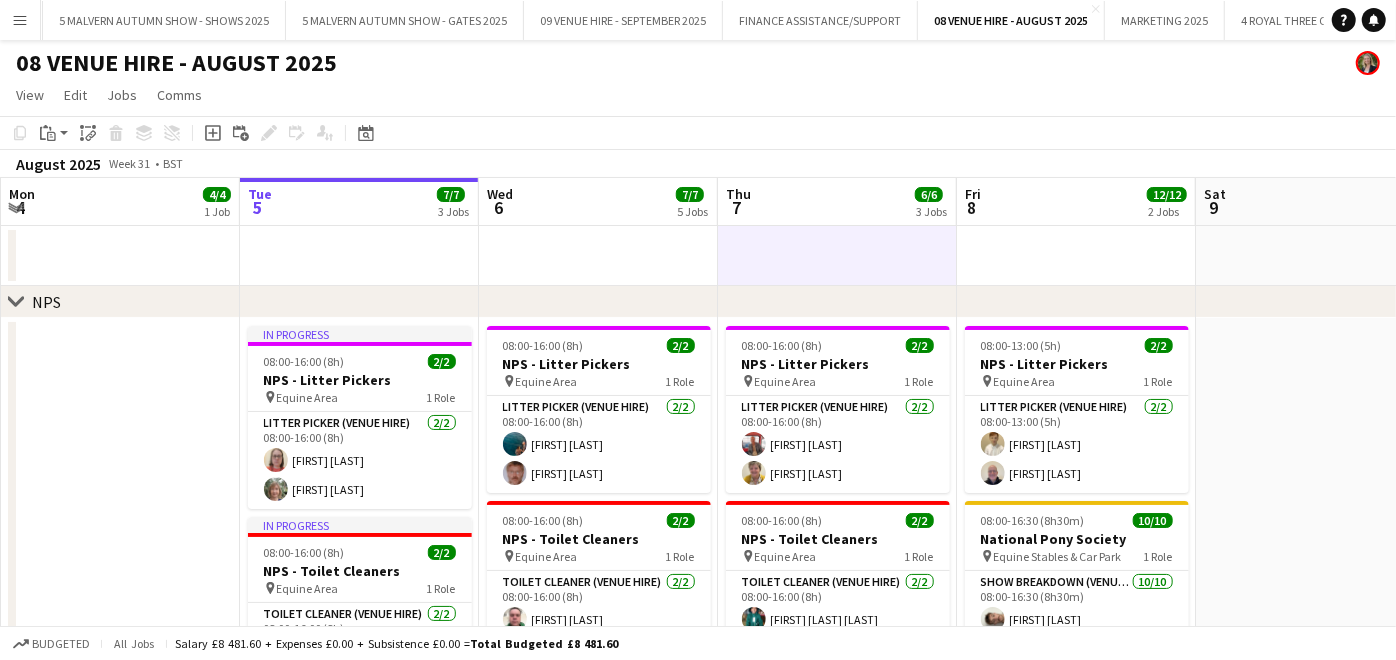 scroll, scrollTop: 0, scrollLeft: 475, axis: horizontal 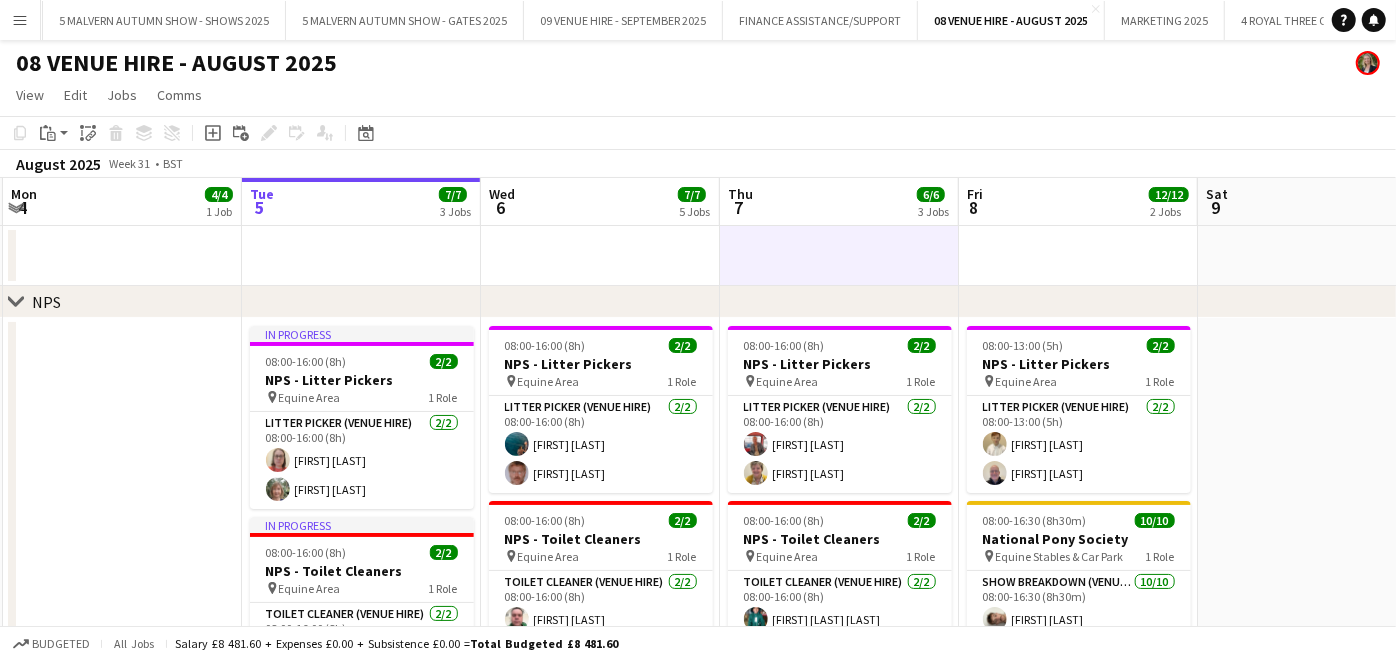 click at bounding box center [600, 256] 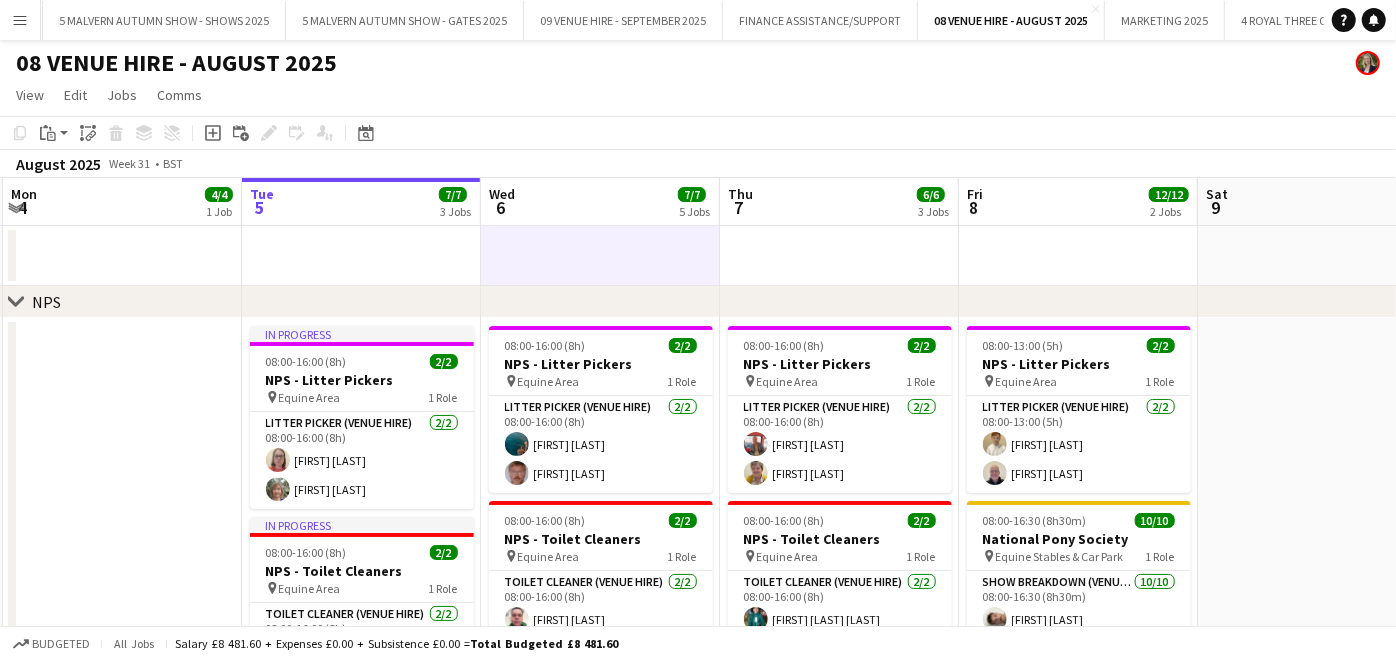 click at bounding box center (361, 256) 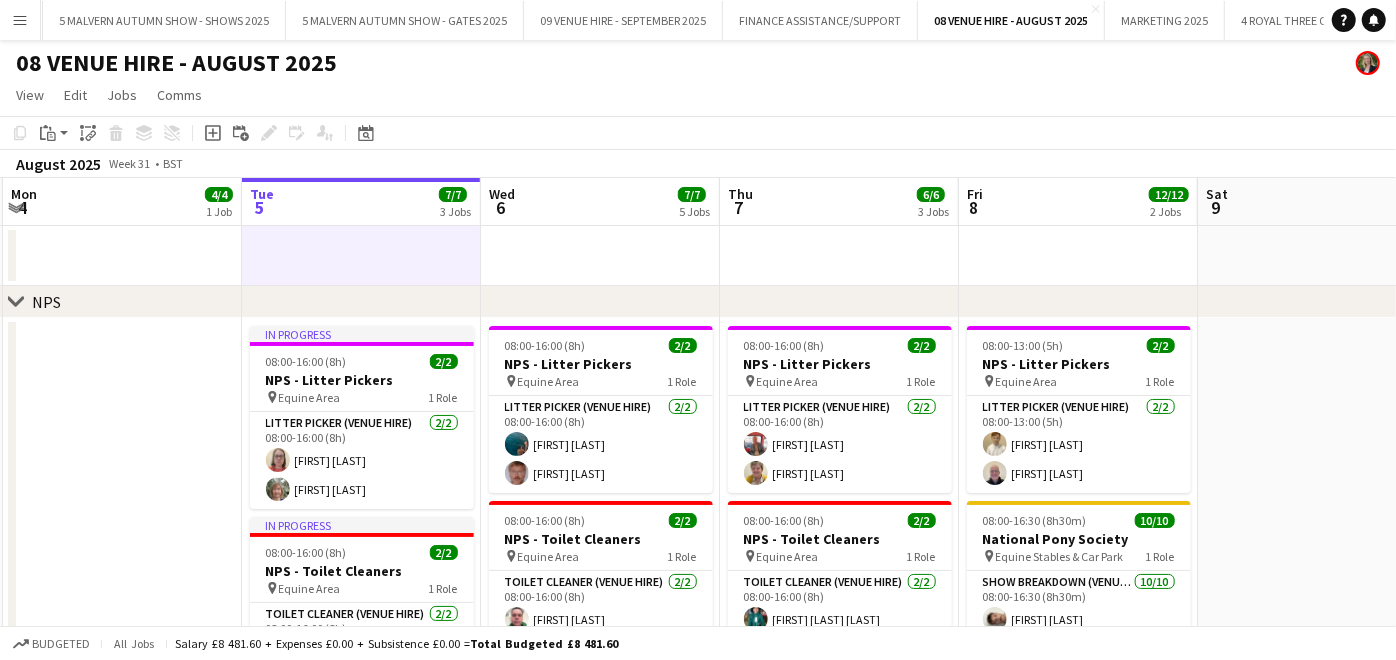 click at bounding box center [122, 578] 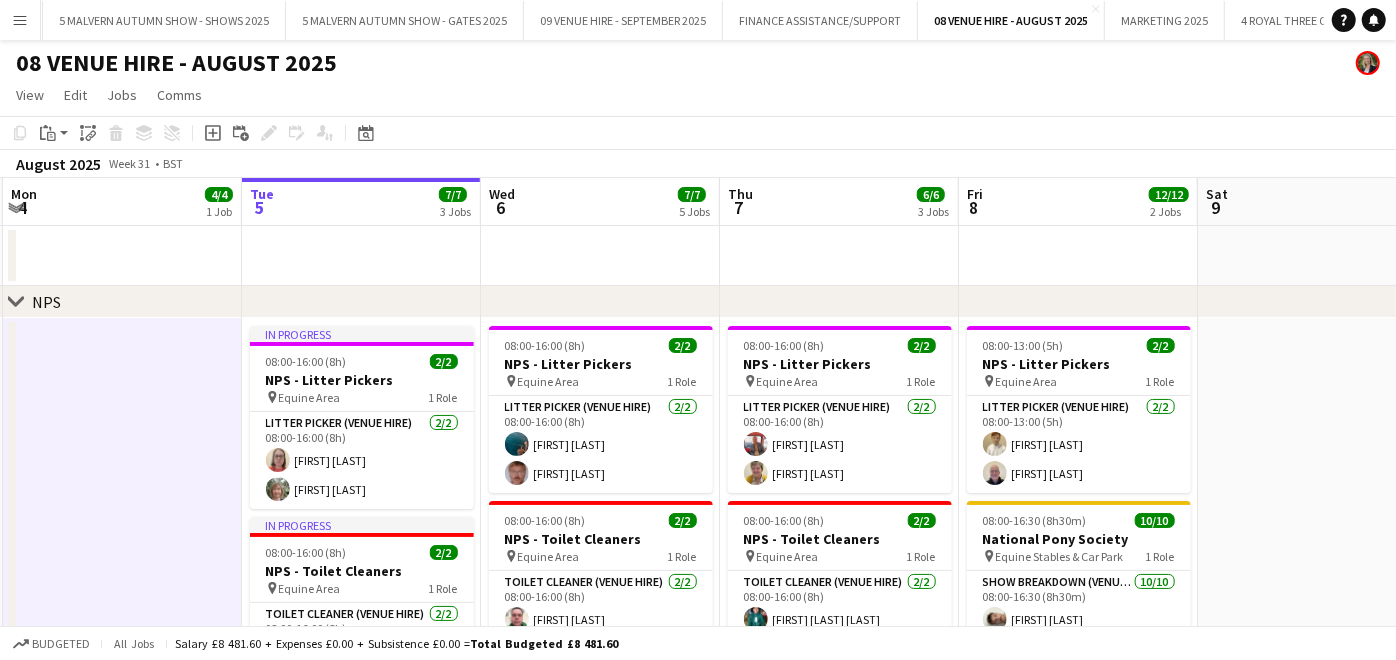 click at bounding box center (1317, 578) 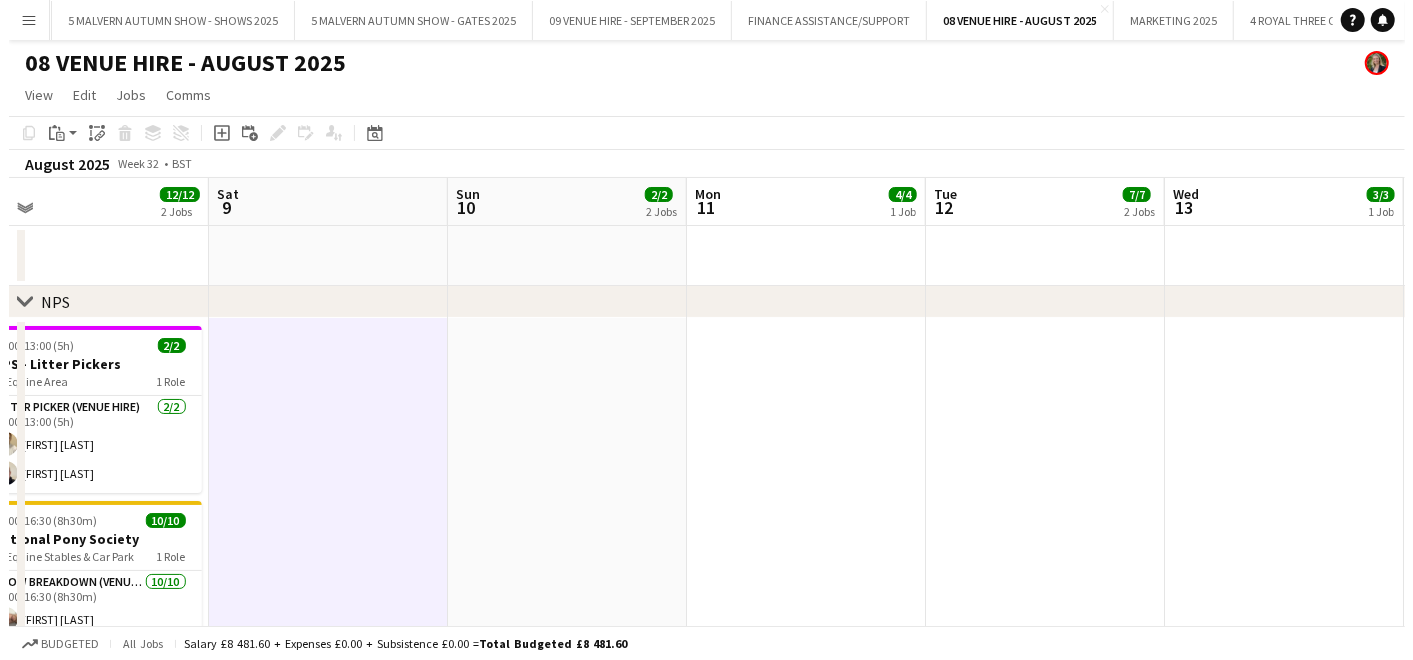 scroll, scrollTop: 0, scrollLeft: 667, axis: horizontal 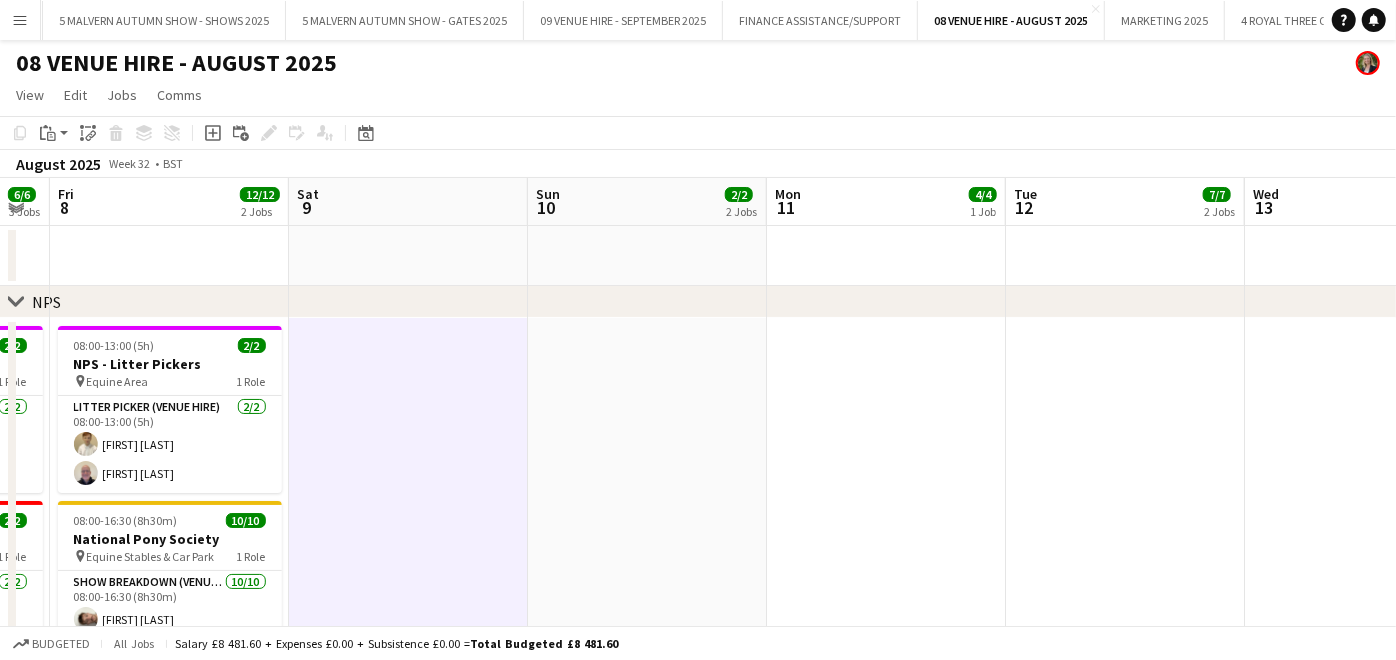 drag, startPoint x: 1342, startPoint y: 488, endPoint x: 433, endPoint y: 535, distance: 910.21423 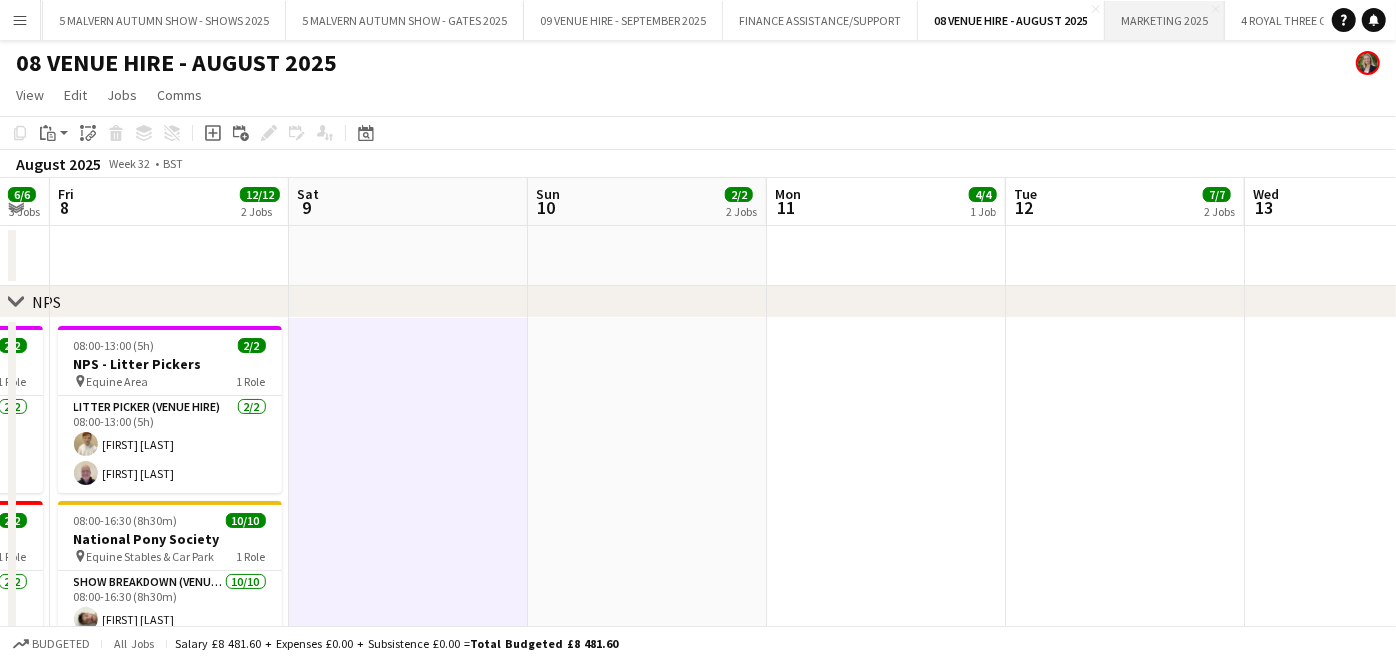 click on "MARKETING 2025
Close" at bounding box center [1165, 20] 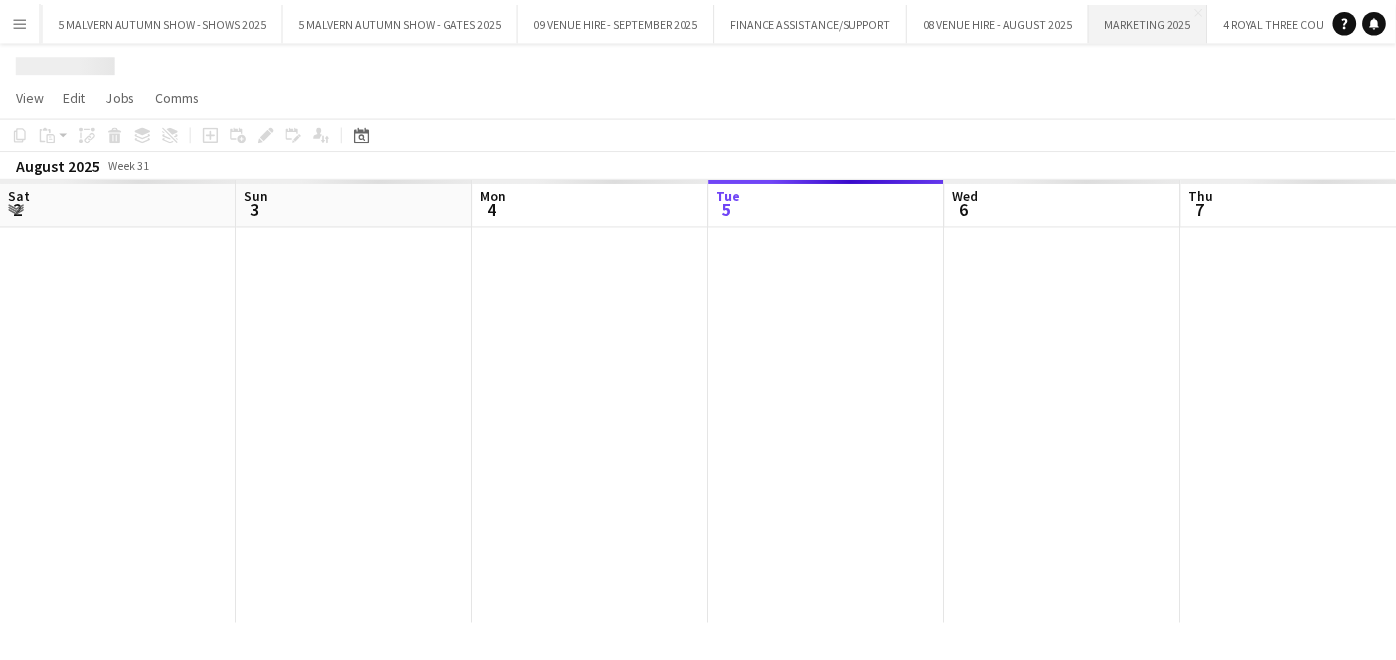 scroll, scrollTop: 0, scrollLeft: 477, axis: horizontal 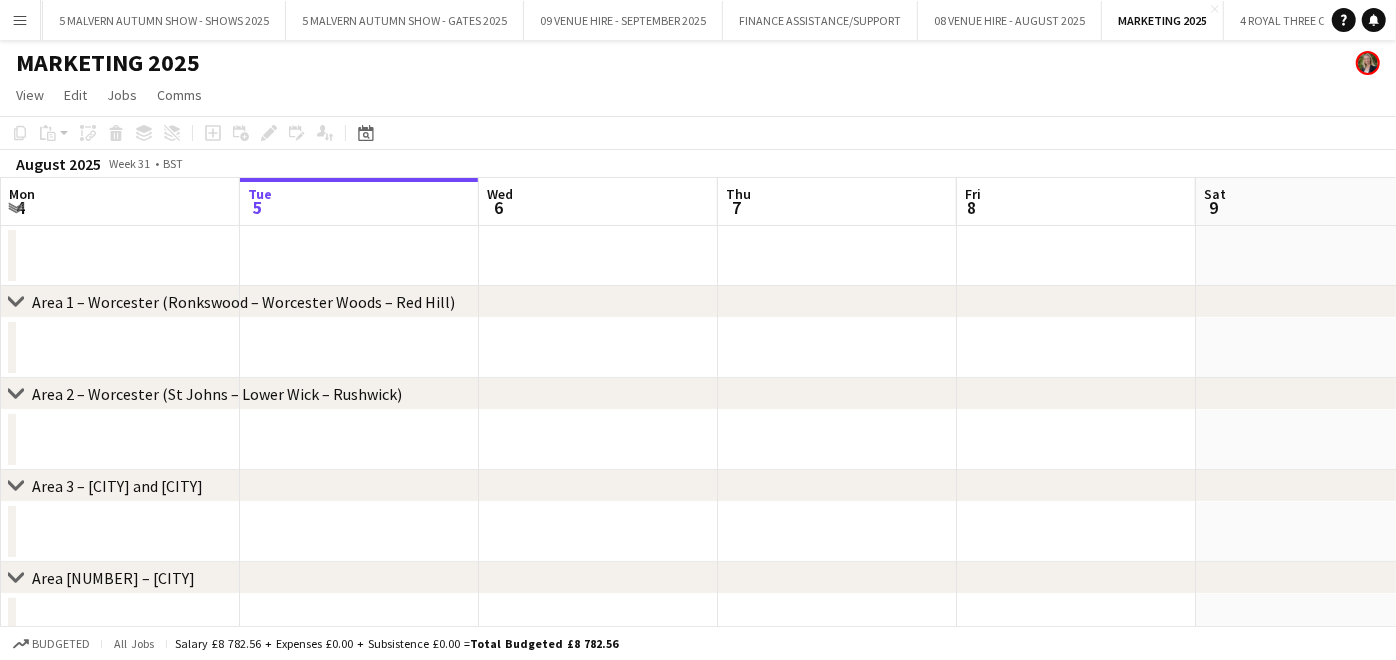 drag, startPoint x: 1046, startPoint y: 294, endPoint x: 177, endPoint y: 335, distance: 869.9667 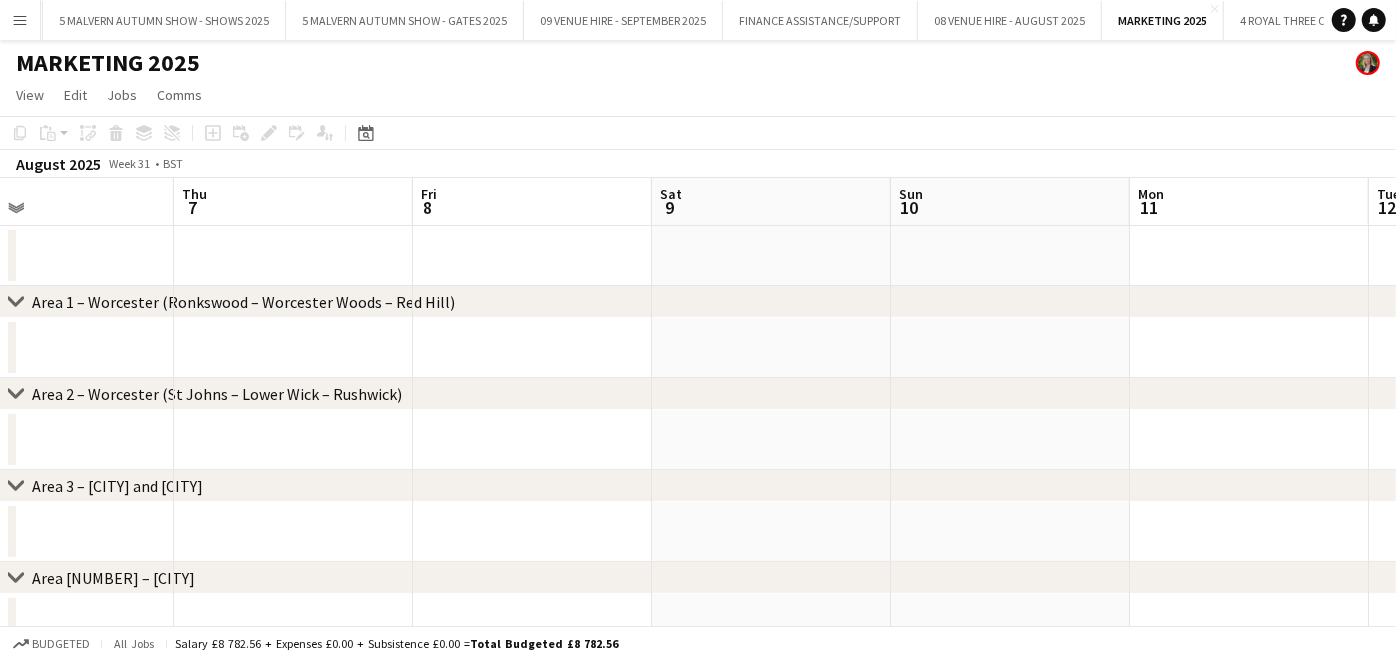 scroll, scrollTop: 0, scrollLeft: 706, axis: horizontal 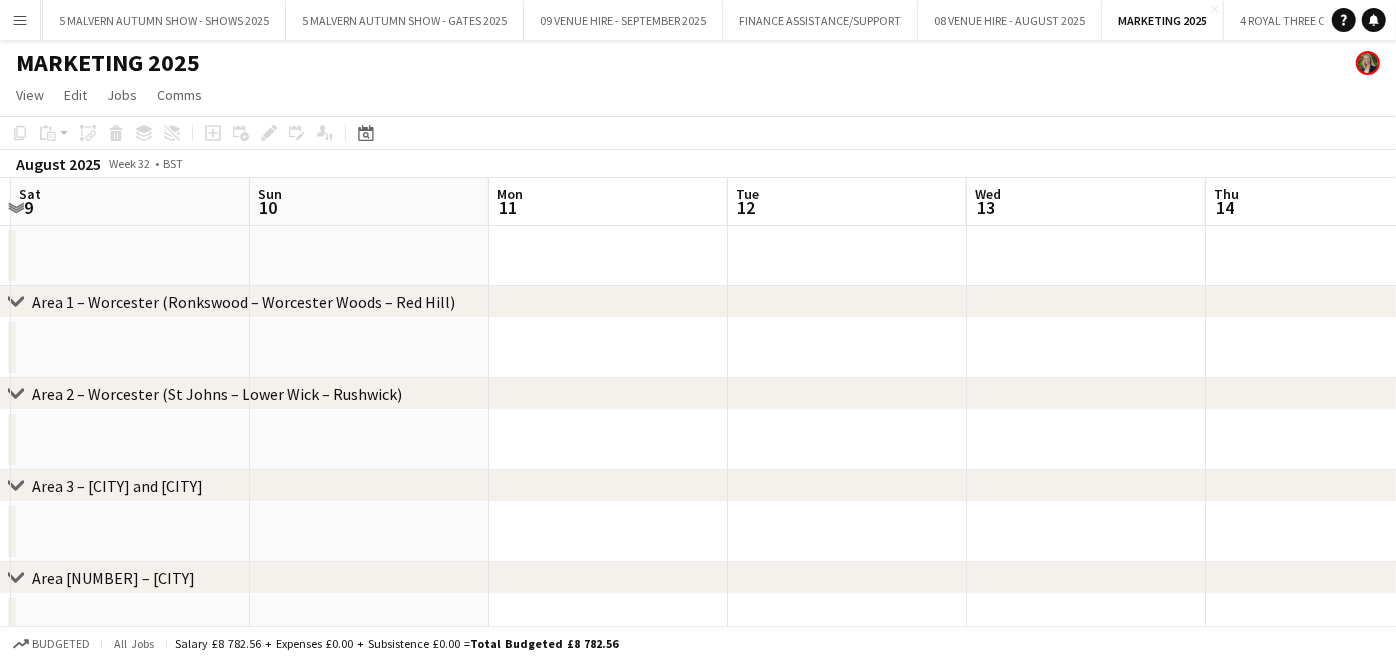 drag, startPoint x: 1201, startPoint y: 270, endPoint x: 0, endPoint y: 384, distance: 1206.3983 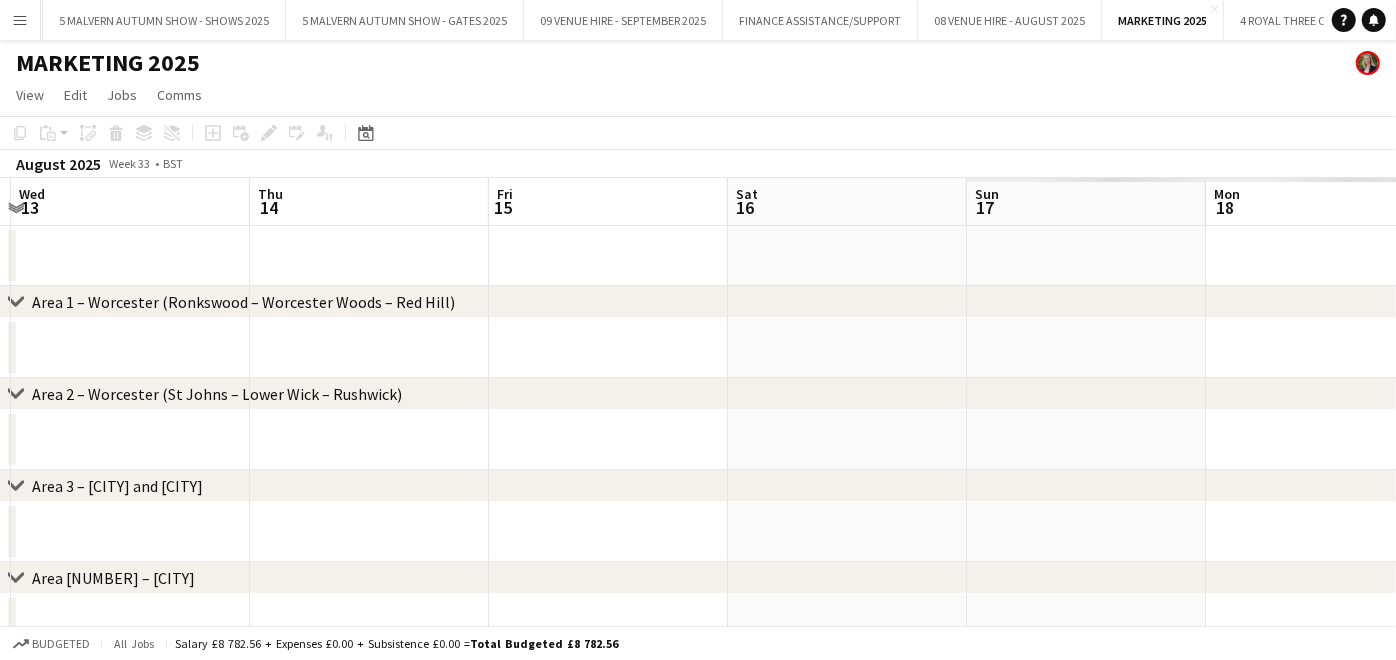 scroll, scrollTop: 0, scrollLeft: 522, axis: horizontal 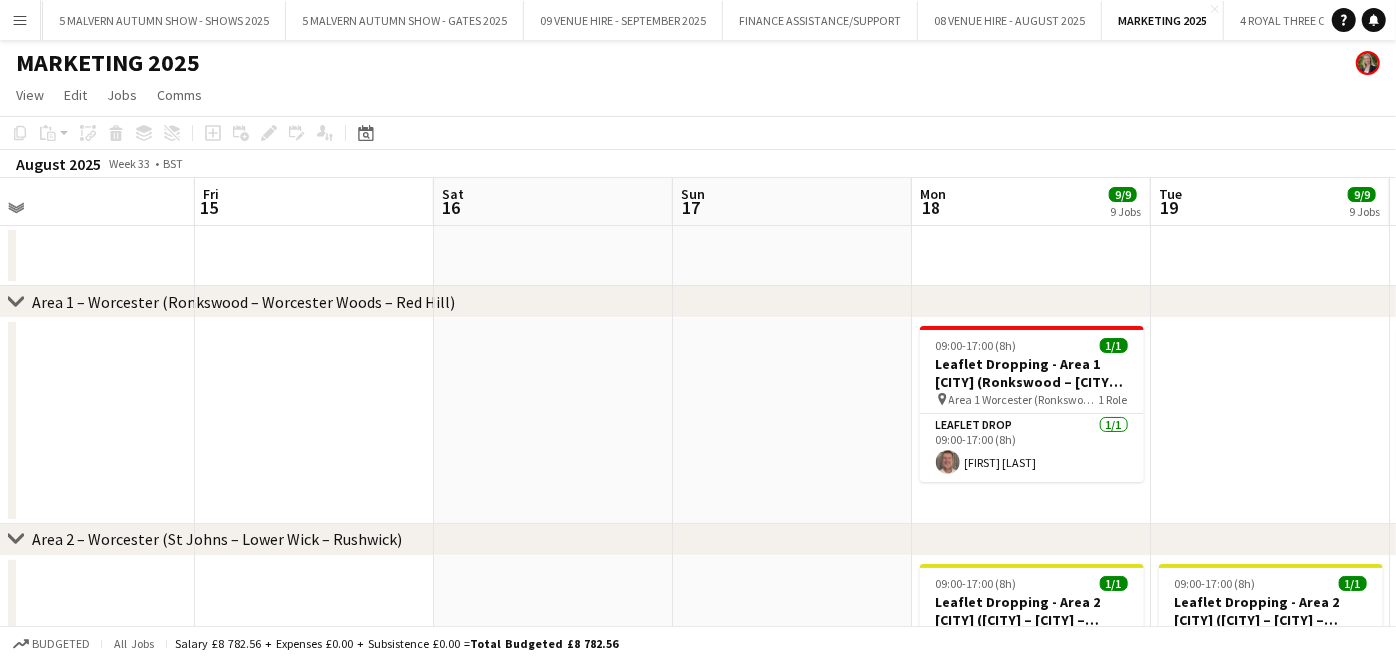 drag, startPoint x: 1351, startPoint y: 242, endPoint x: -5, endPoint y: 285, distance: 1356.6816 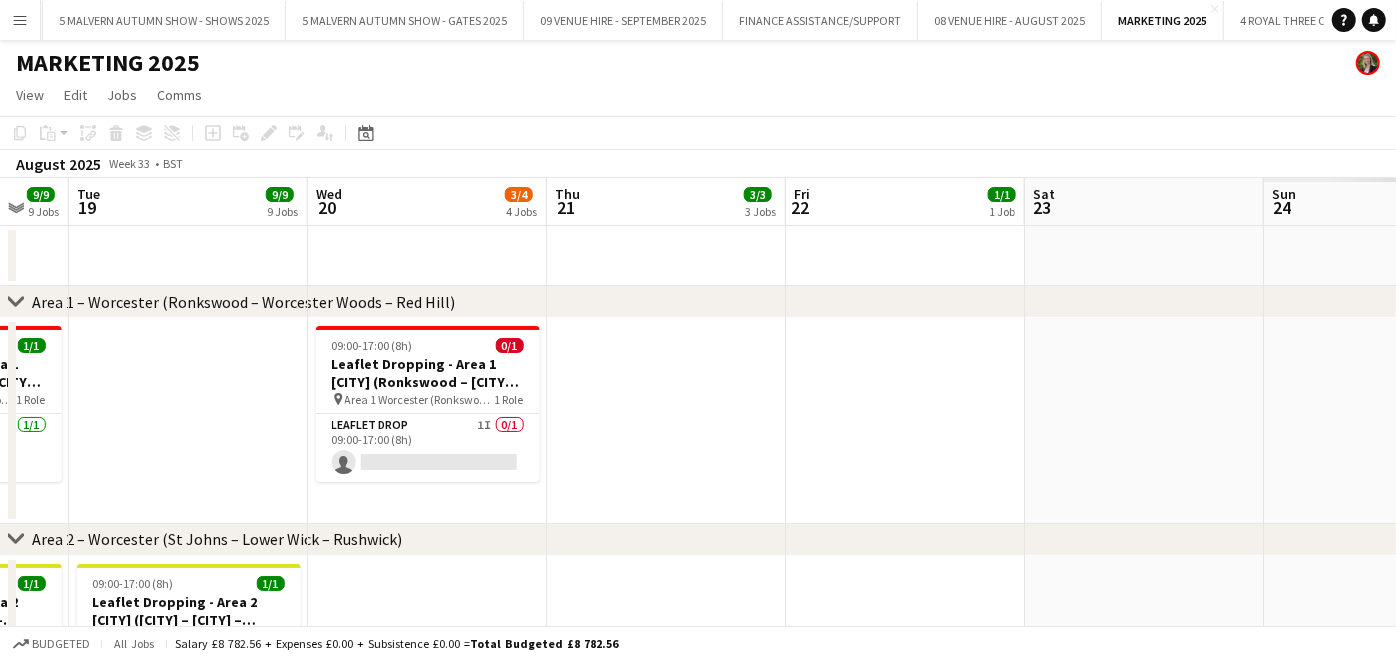 scroll, scrollTop: 0, scrollLeft: 708, axis: horizontal 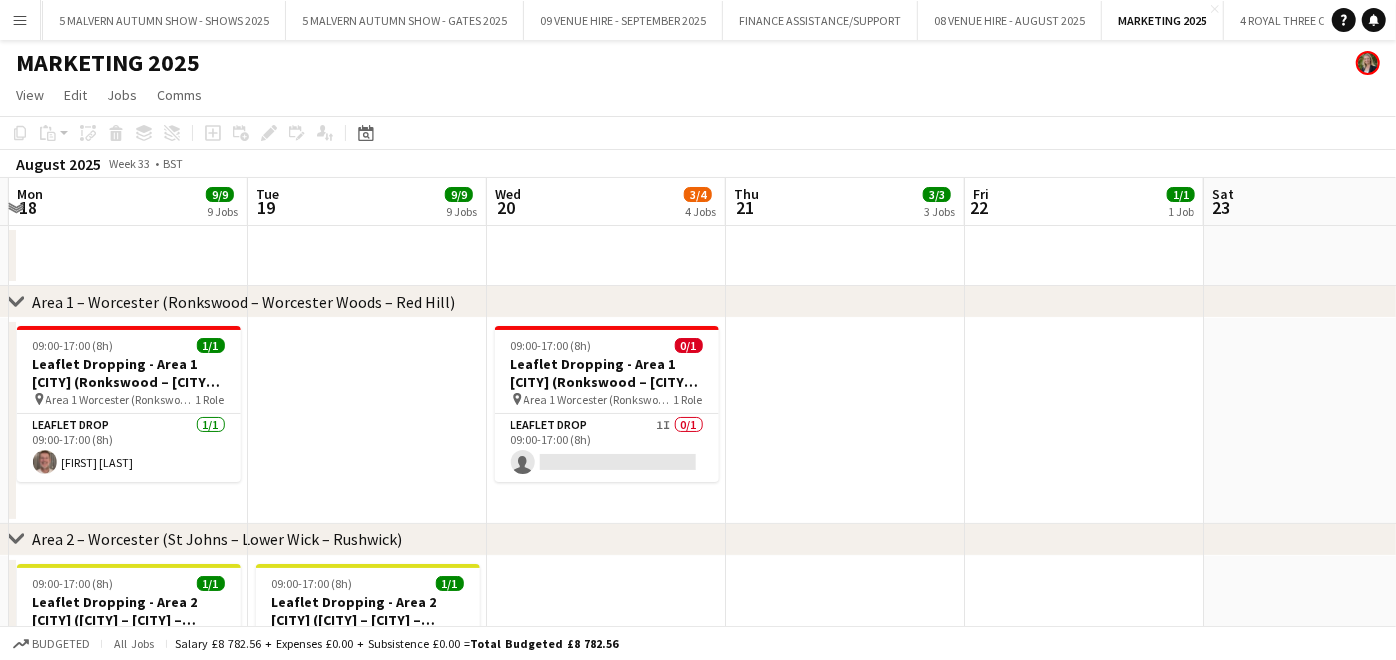 drag, startPoint x: 1251, startPoint y: 426, endPoint x: 348, endPoint y: 470, distance: 904.07135 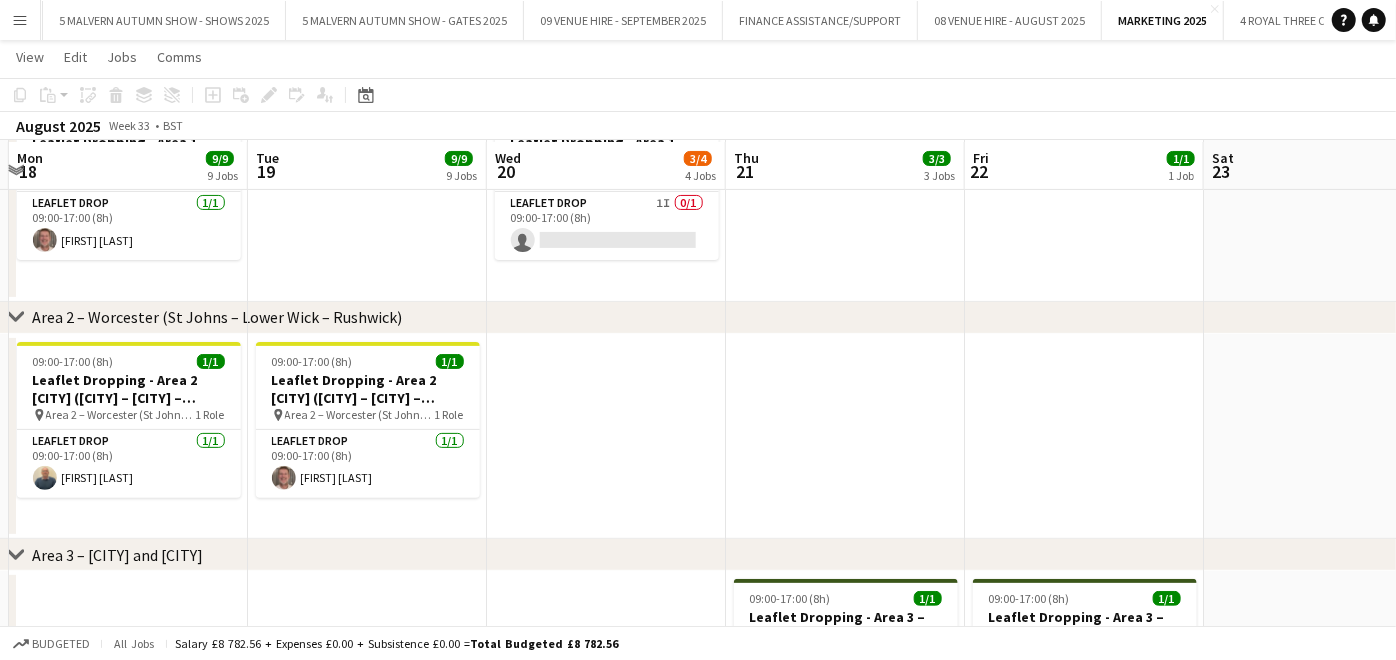 scroll, scrollTop: 222, scrollLeft: 0, axis: vertical 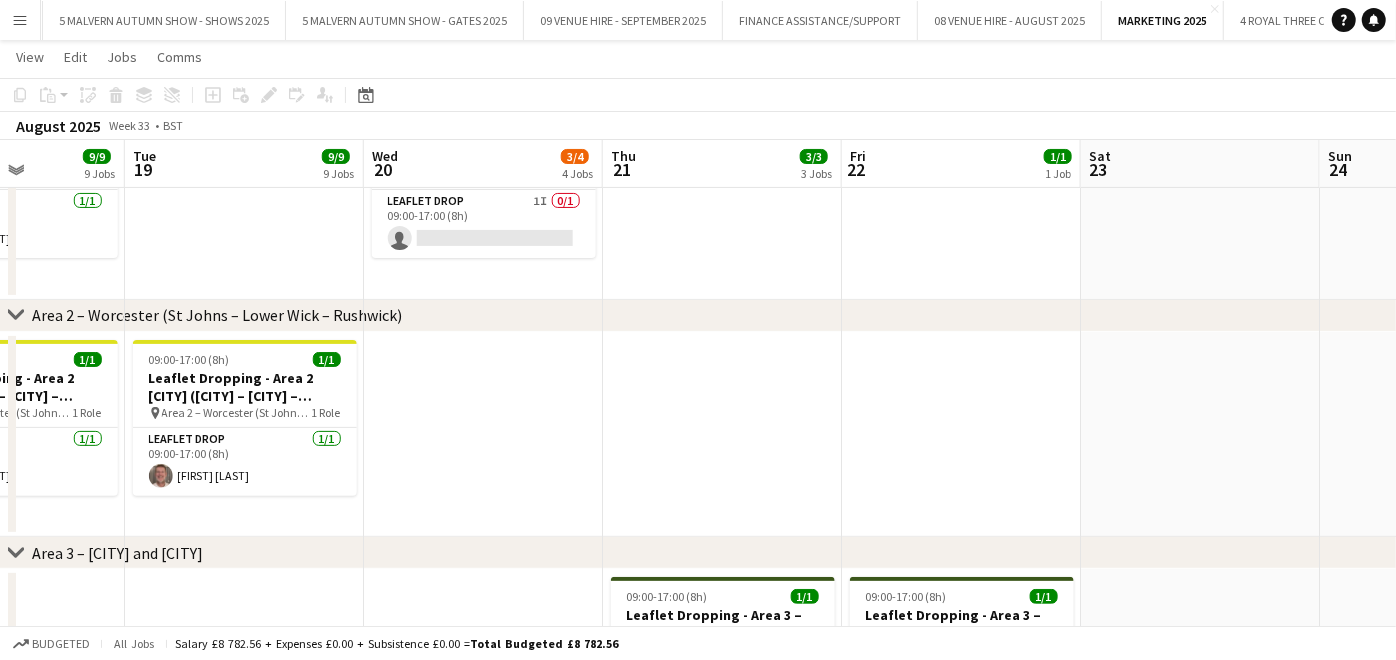 drag, startPoint x: 948, startPoint y: 448, endPoint x: 825, endPoint y: 458, distance: 123.40584 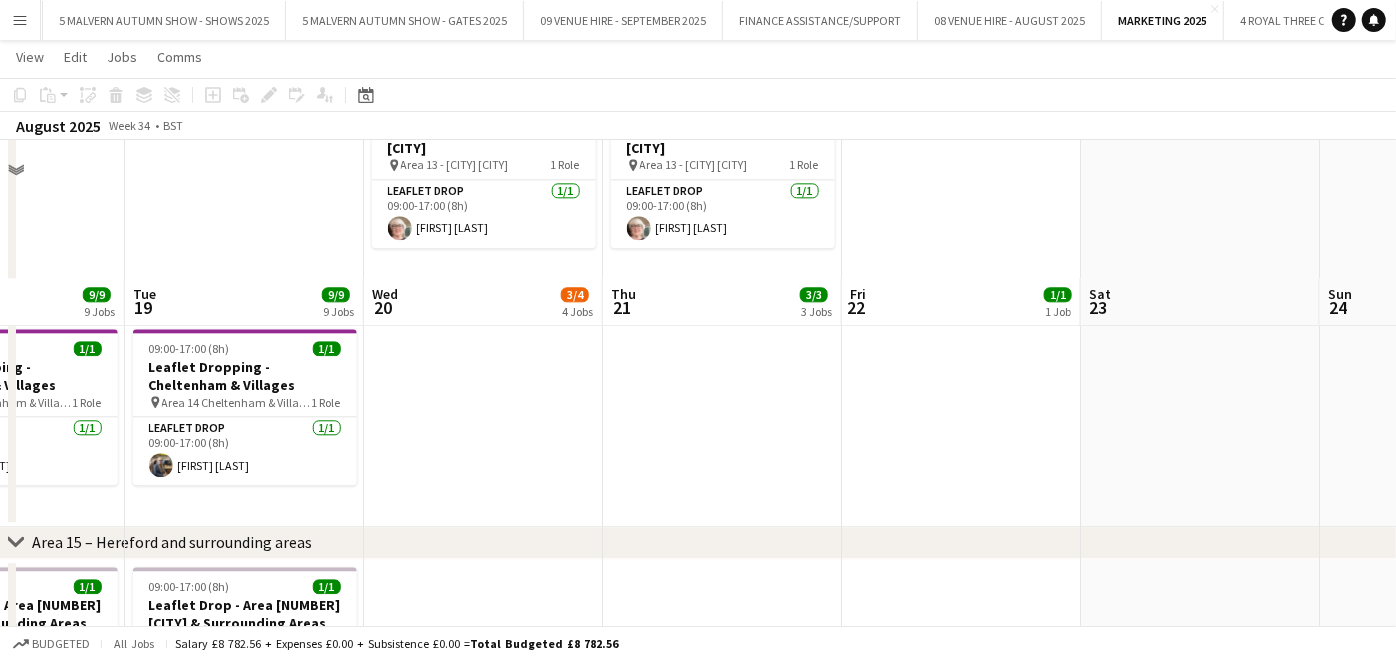scroll, scrollTop: 3074, scrollLeft: 0, axis: vertical 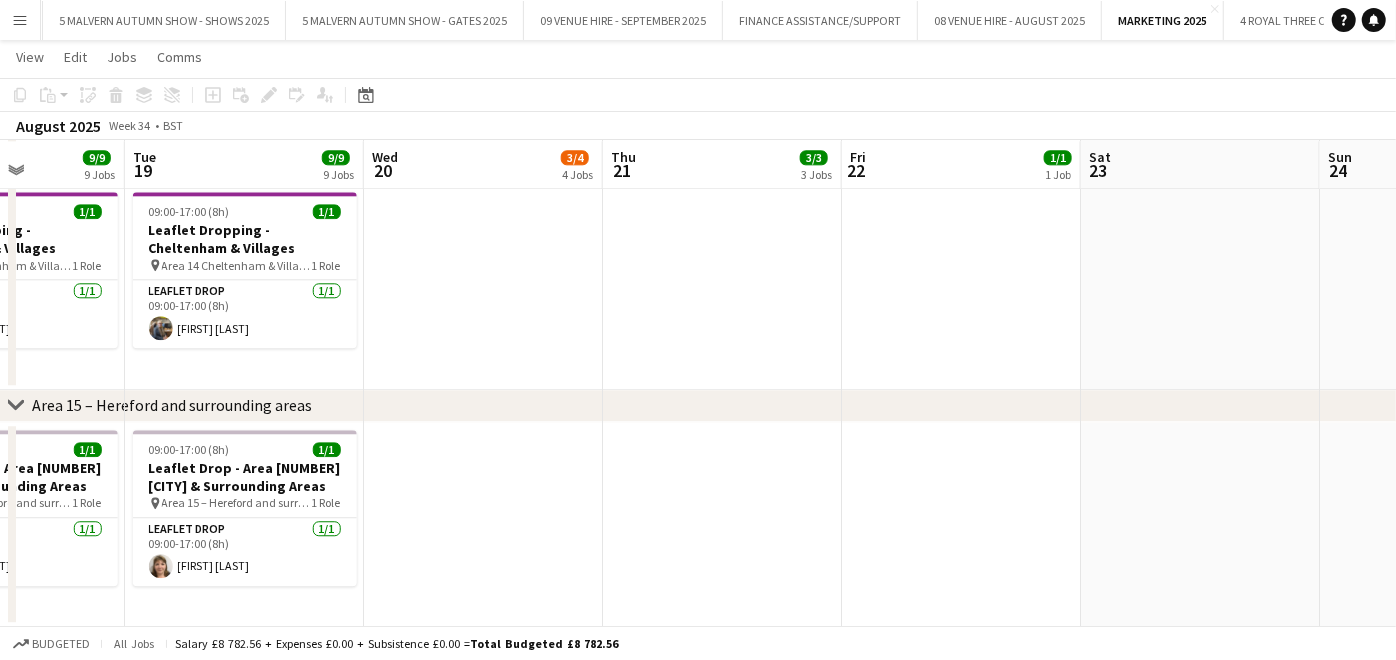 drag, startPoint x: 1122, startPoint y: 394, endPoint x: -5, endPoint y: 514, distance: 1133.3706 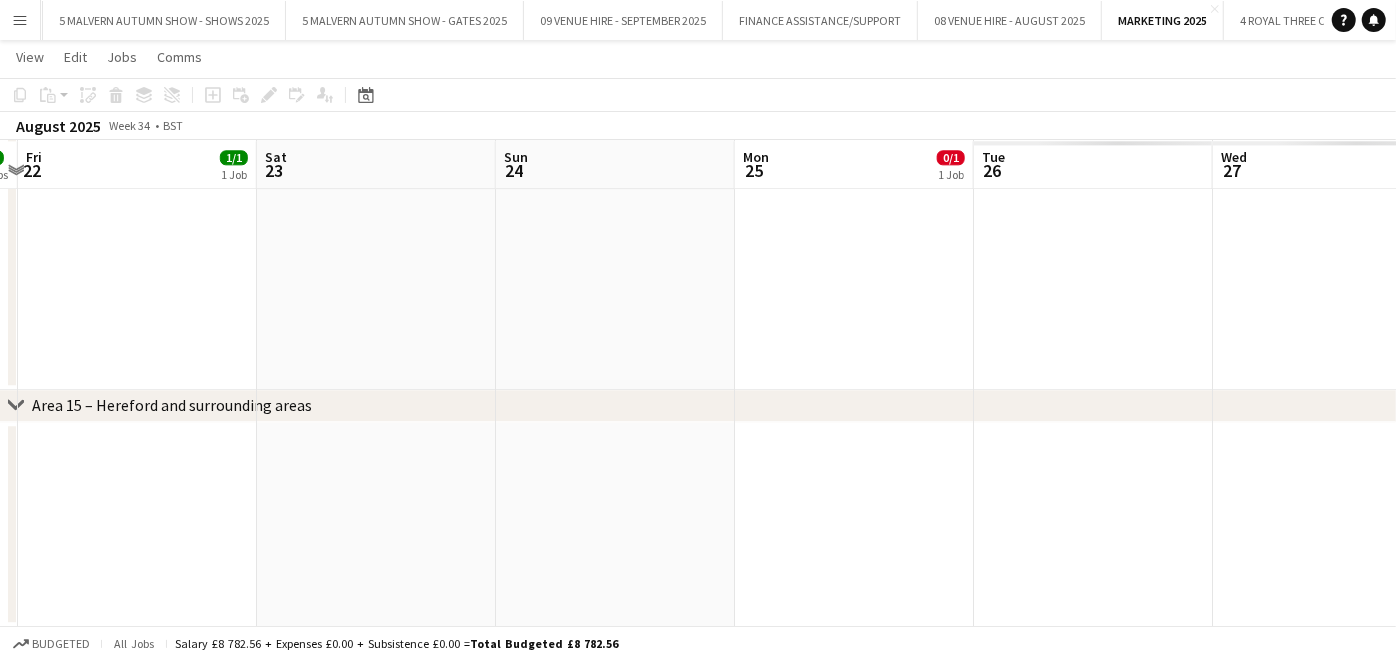 scroll, scrollTop: 0, scrollLeft: 630, axis: horizontal 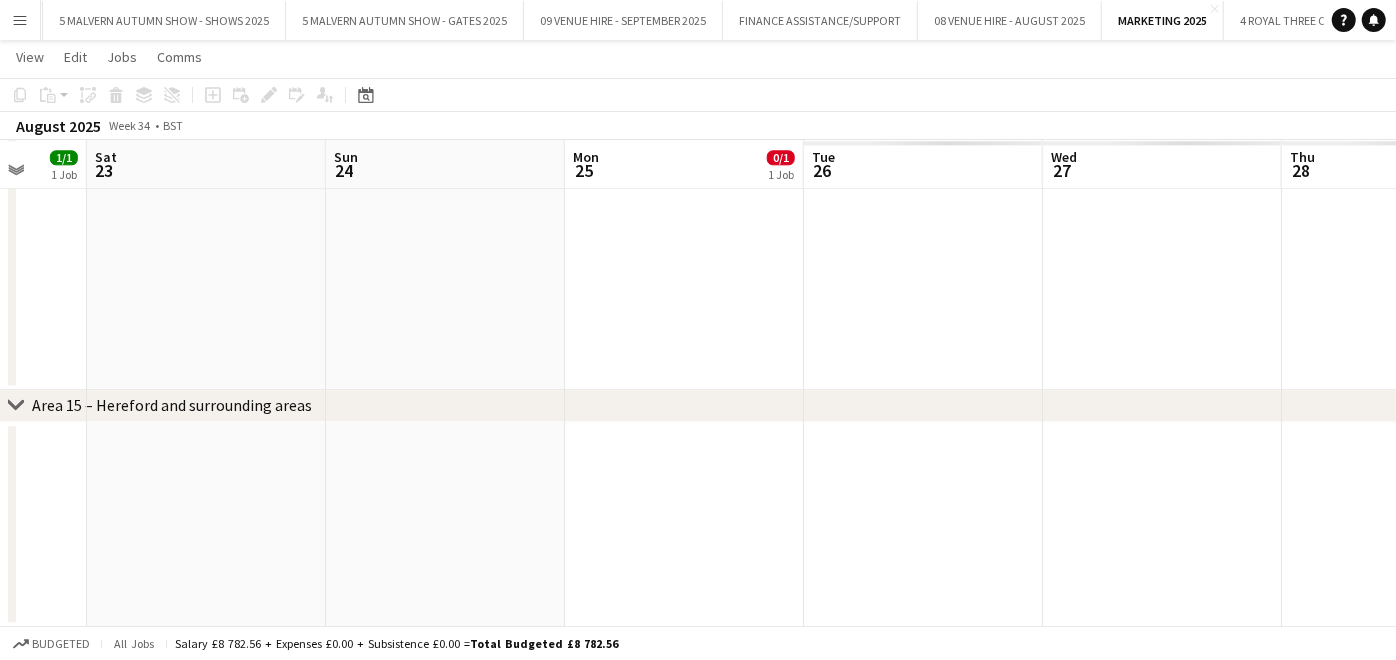 drag, startPoint x: 1278, startPoint y: 302, endPoint x: 283, endPoint y: 367, distance: 997.12085 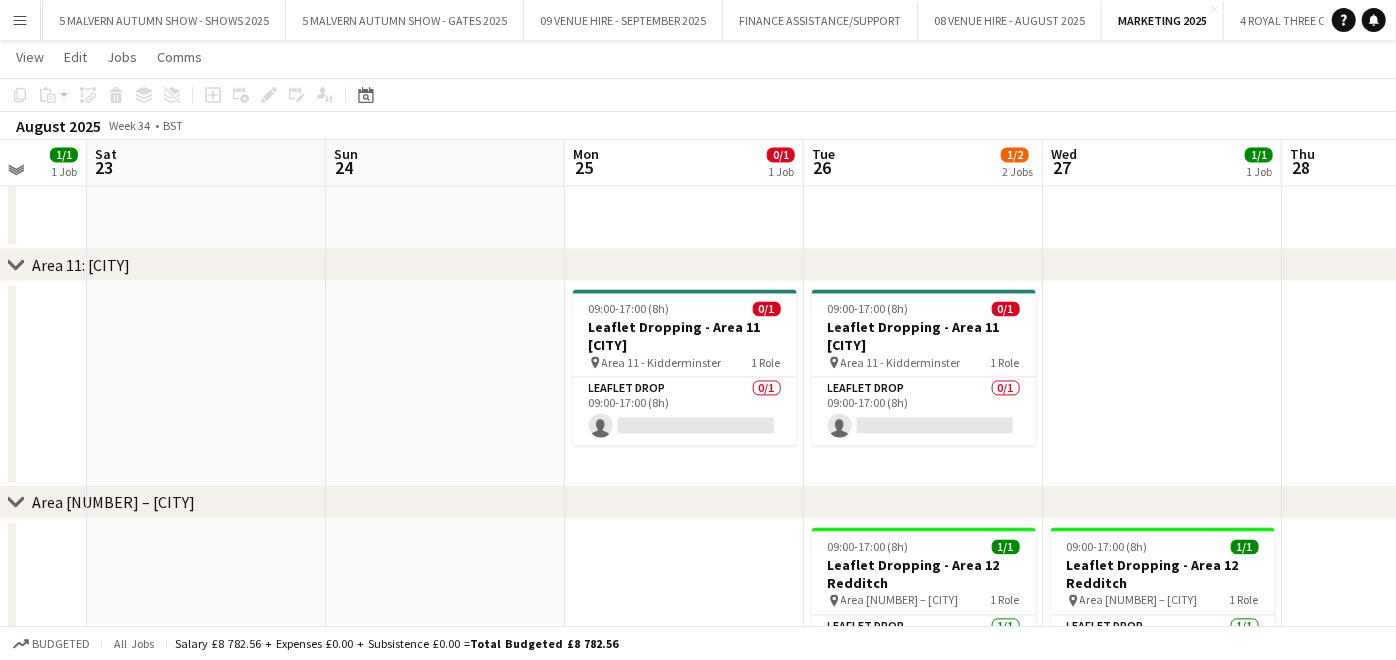 scroll, scrollTop: 2408, scrollLeft: 0, axis: vertical 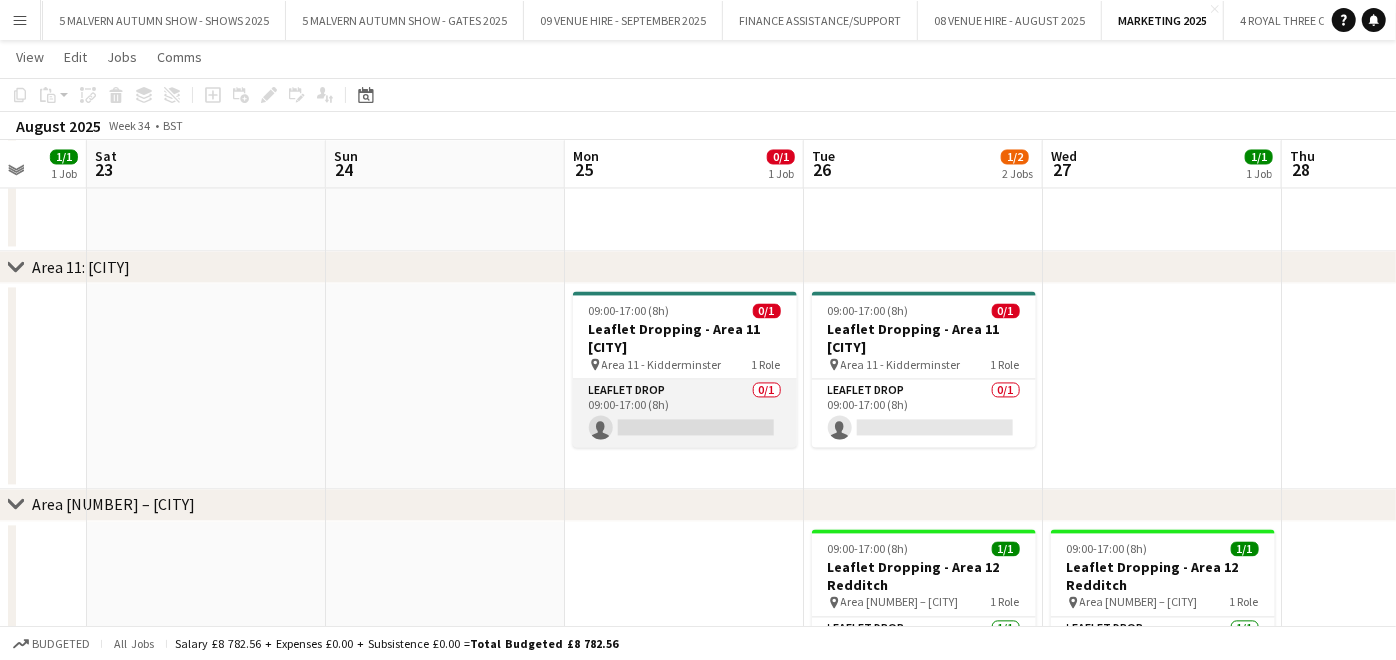 click on "Leaflet Drop   0/1   09:00-17:00 (8h)
single-neutral-actions" at bounding box center [685, 413] 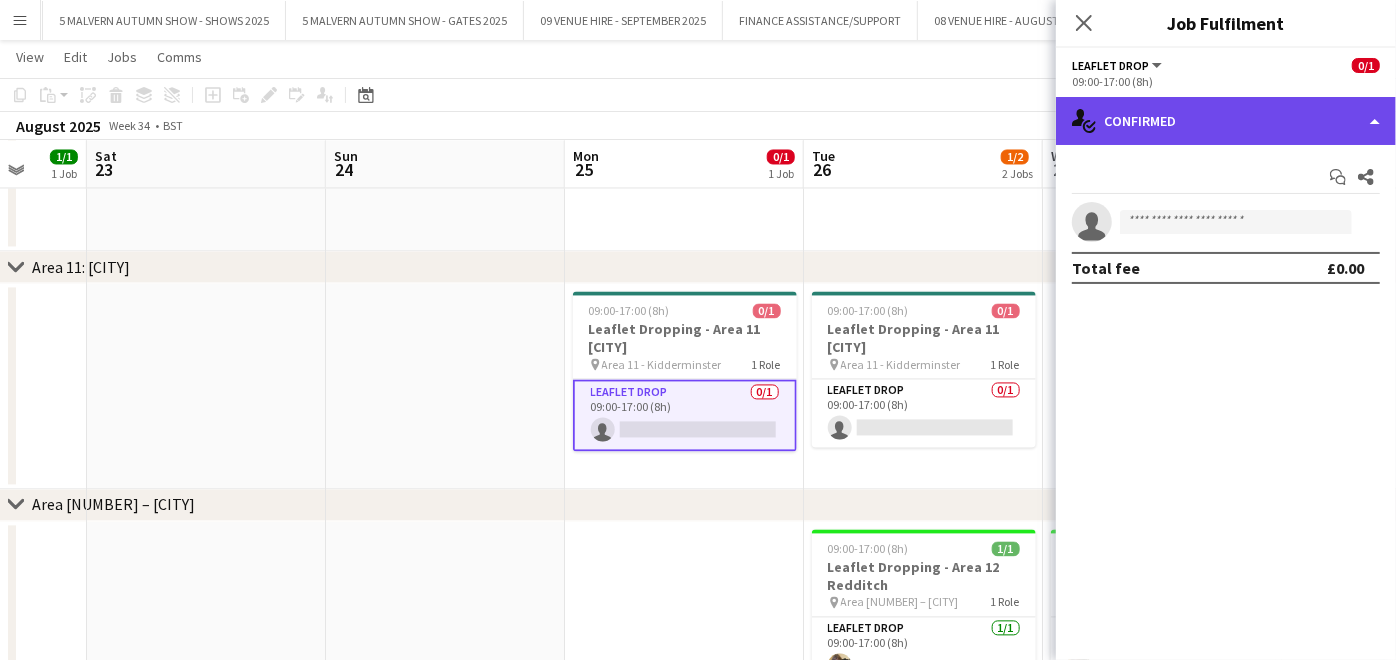 click on "single-neutral-actions-check-2
Confirmed" 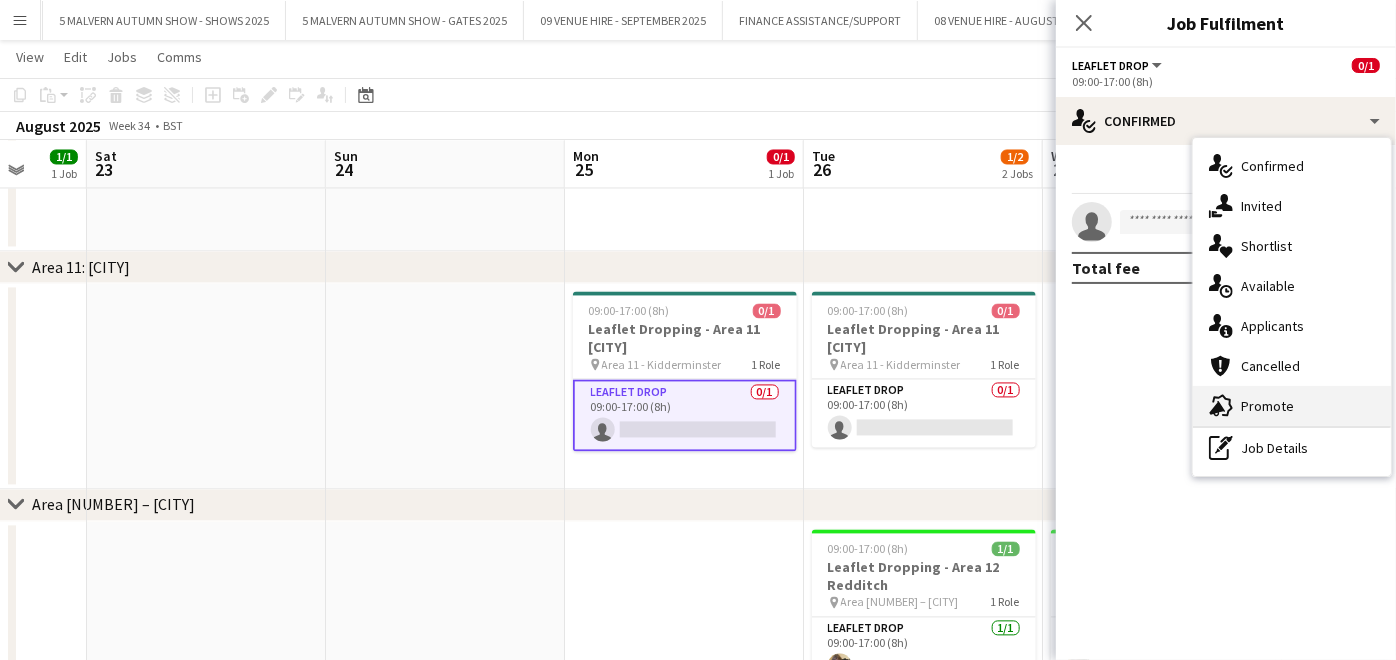 click on "advertising-megaphone
Promote" at bounding box center (1292, 406) 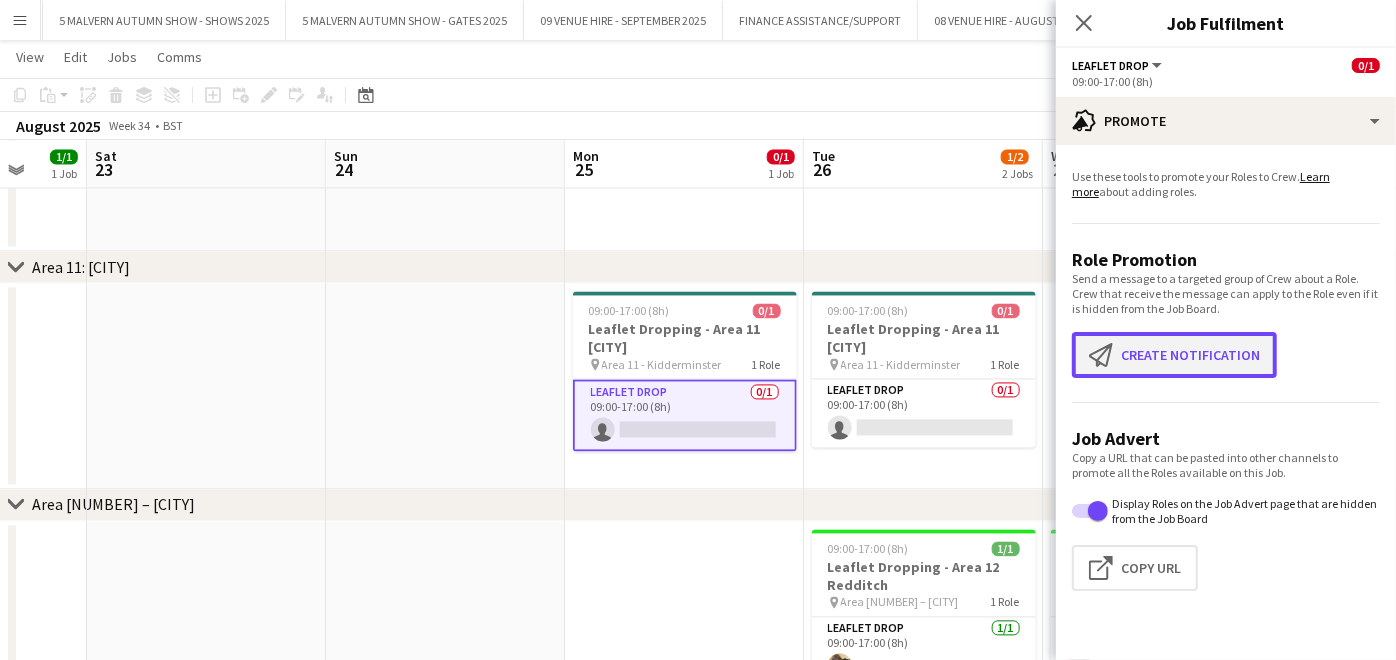 click on "Create notification
Create notification" at bounding box center [1174, 355] 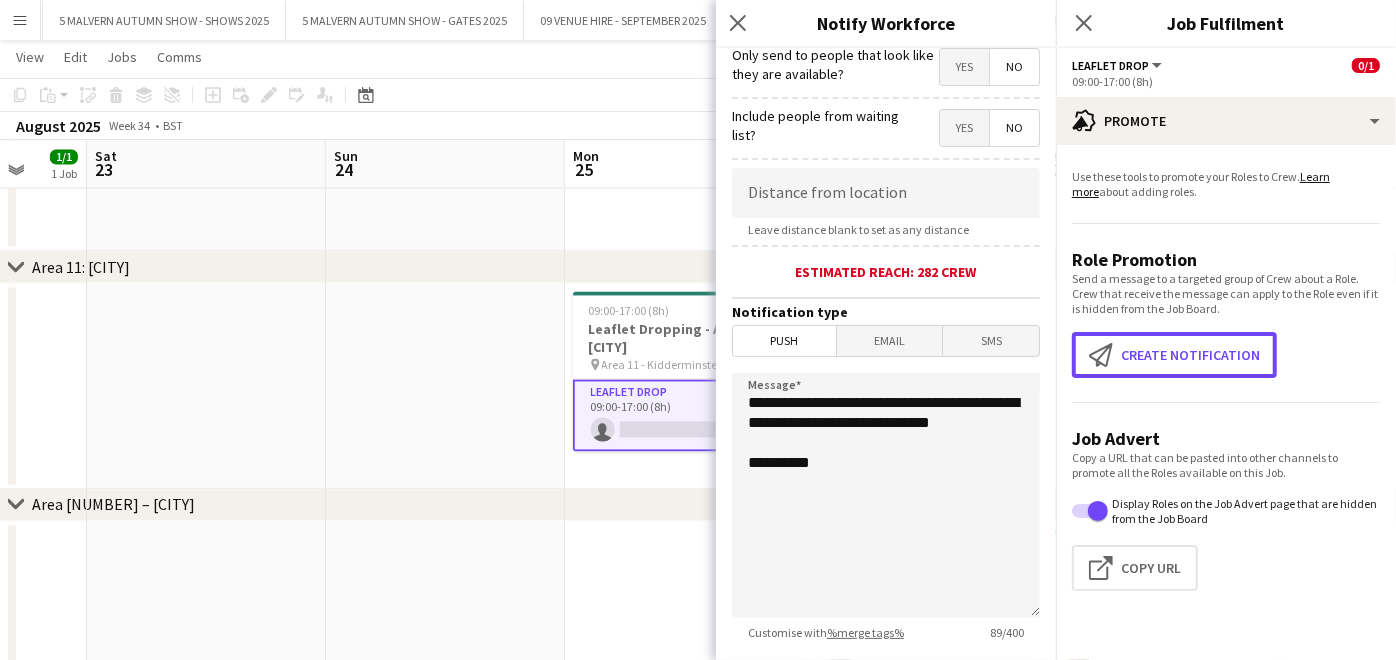 scroll, scrollTop: 432, scrollLeft: 0, axis: vertical 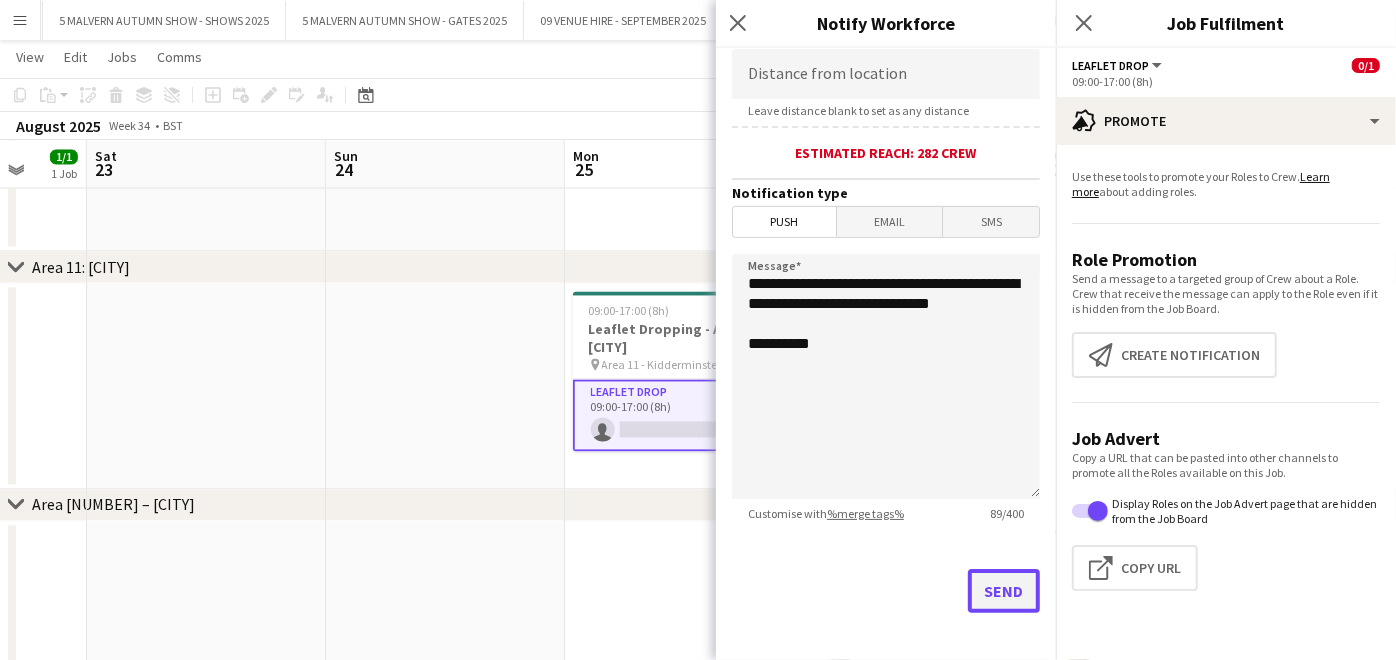 click on "Send" 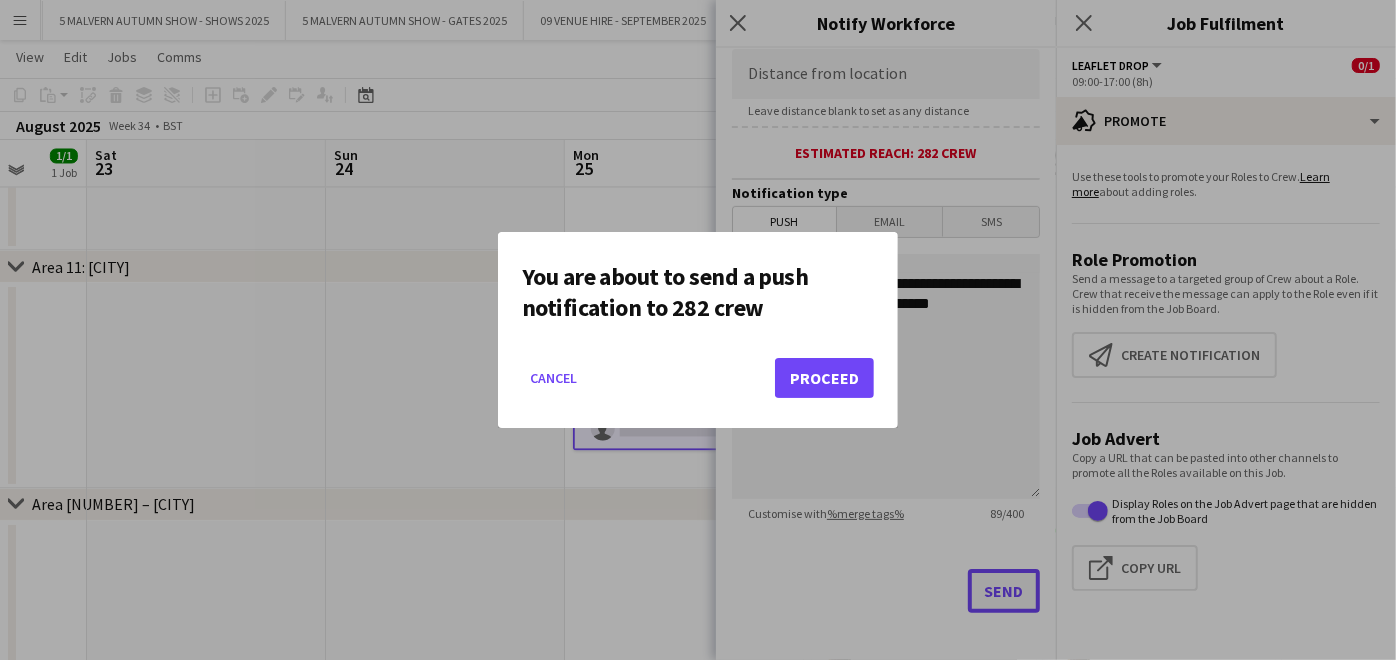 scroll, scrollTop: 0, scrollLeft: 0, axis: both 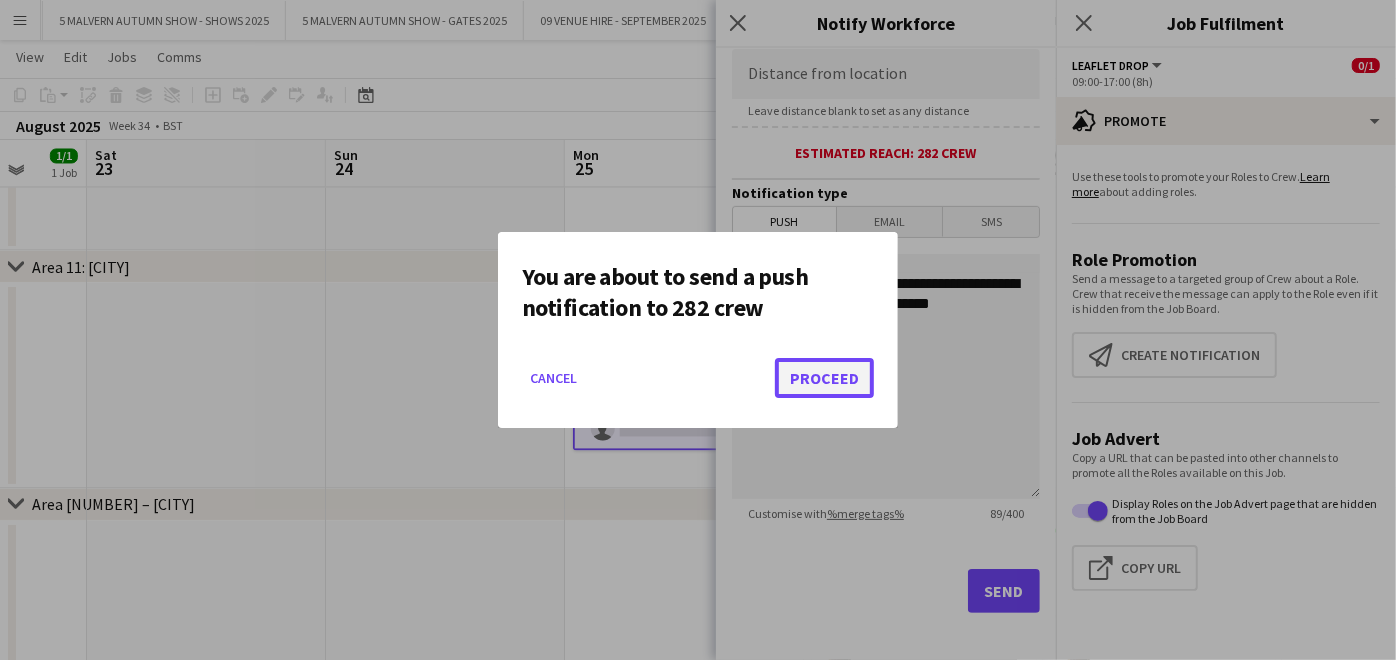 click on "Proceed" 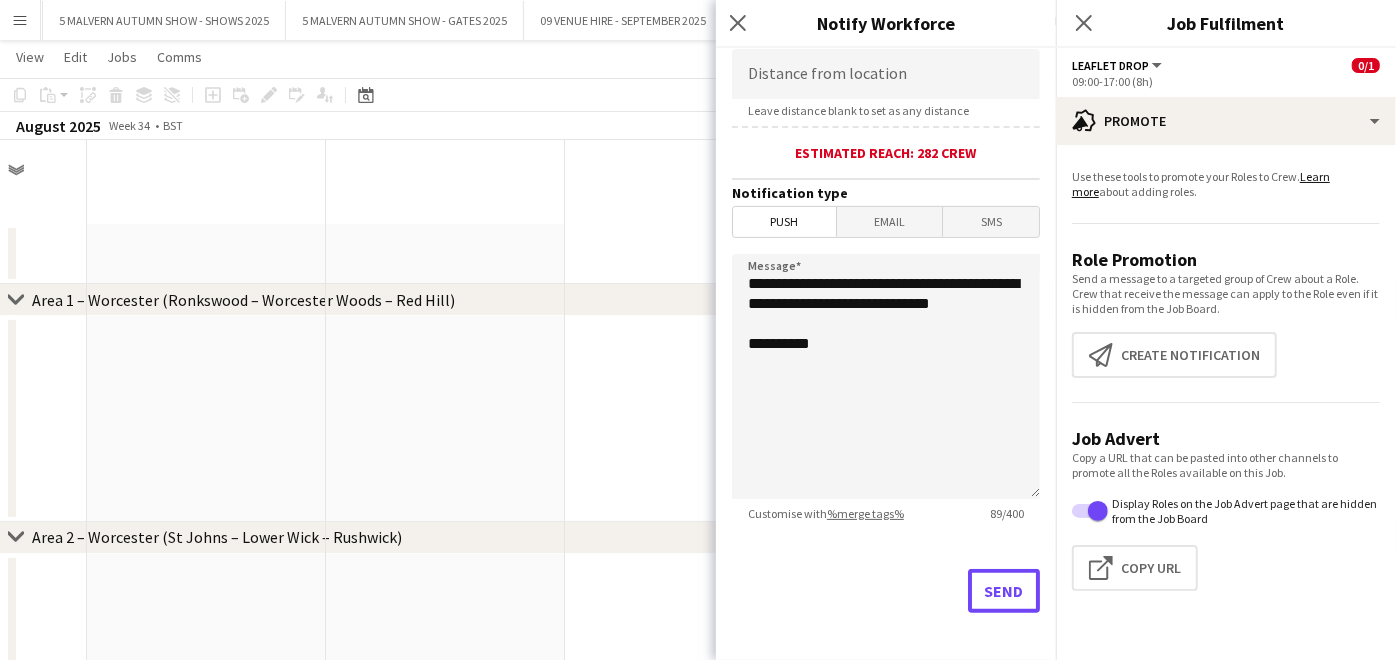 scroll, scrollTop: 2408, scrollLeft: 0, axis: vertical 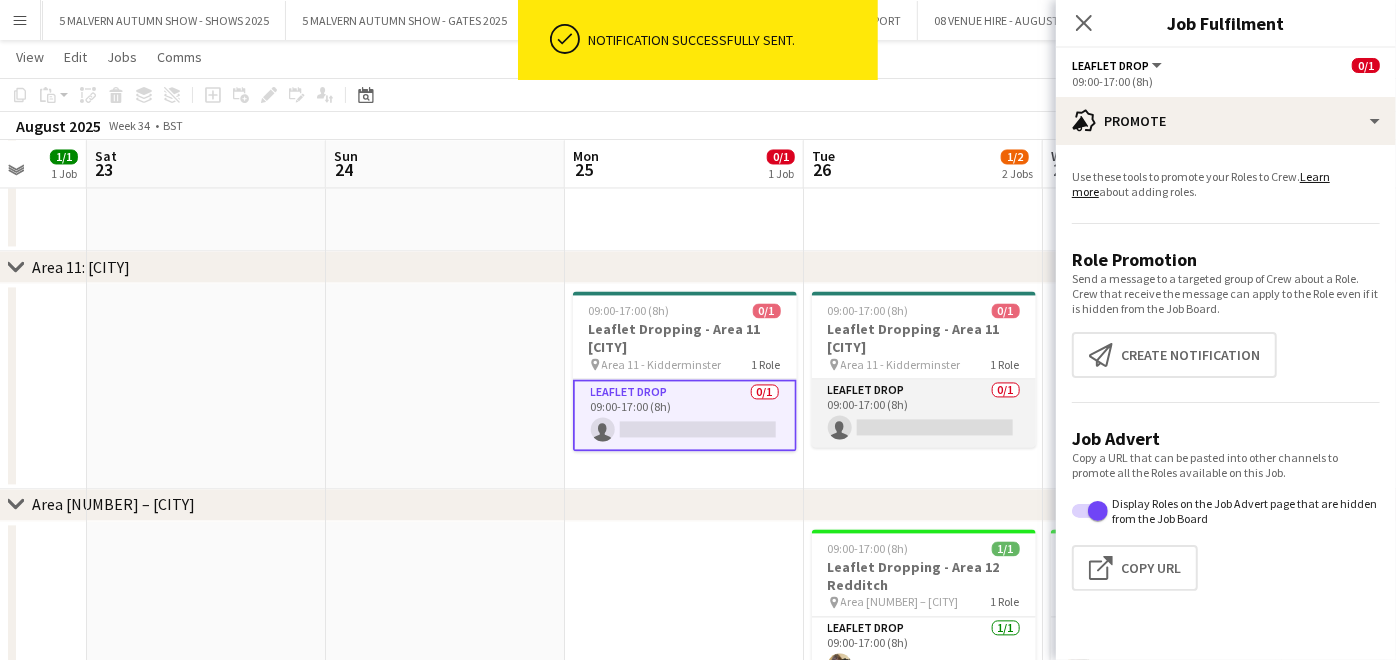 click on "Leaflet Drop   0/1   09:00-17:00 (8h)
single-neutral-actions" at bounding box center [924, 413] 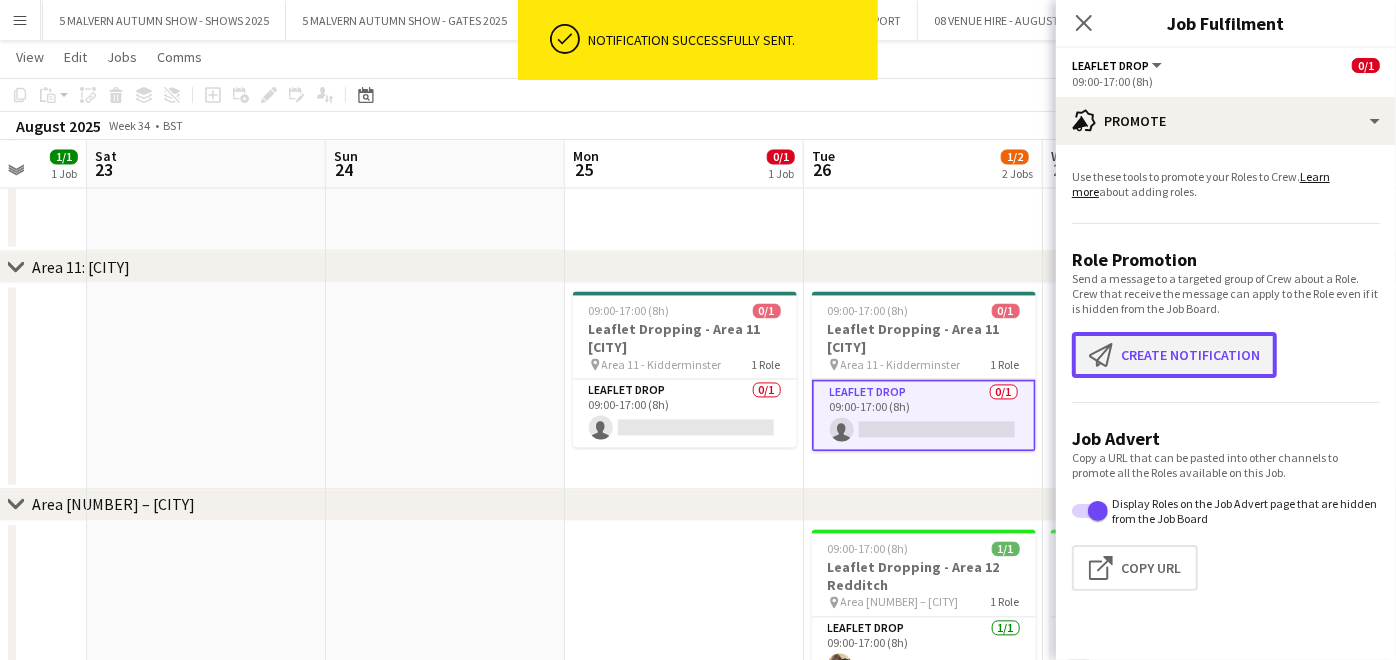 click on "Create notification
Create notification" at bounding box center [1174, 355] 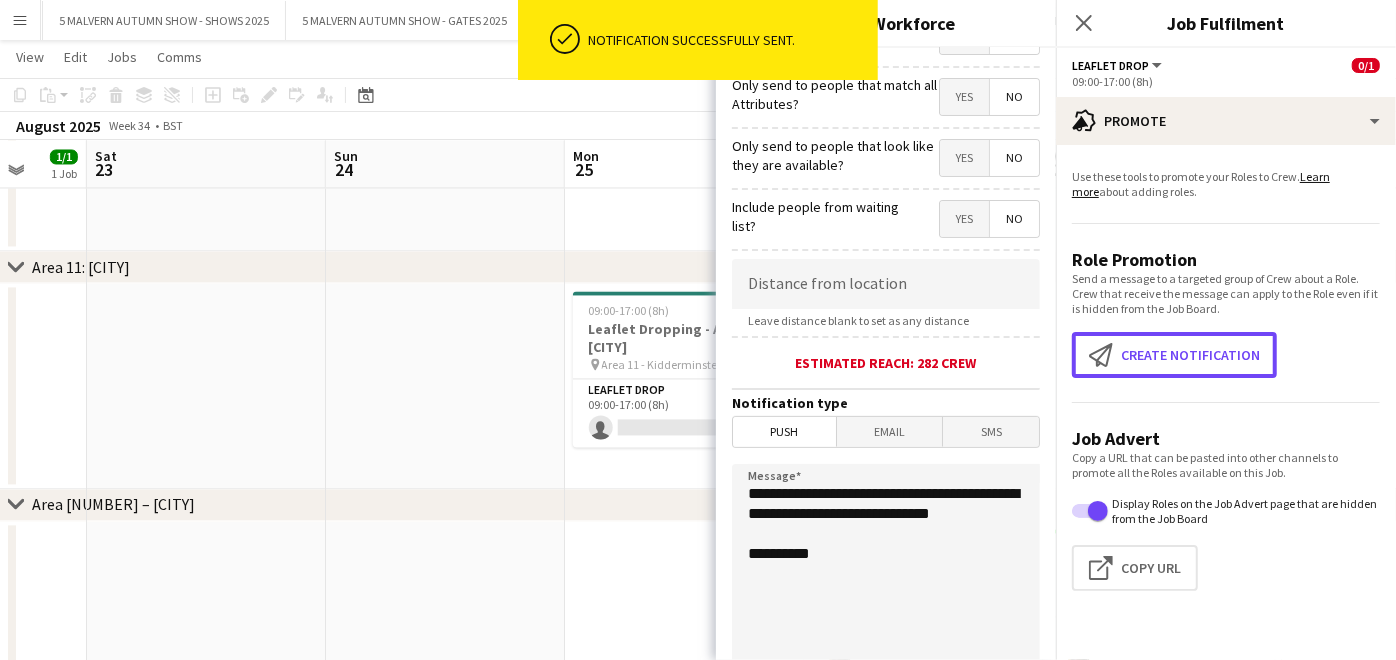 scroll, scrollTop: 432, scrollLeft: 0, axis: vertical 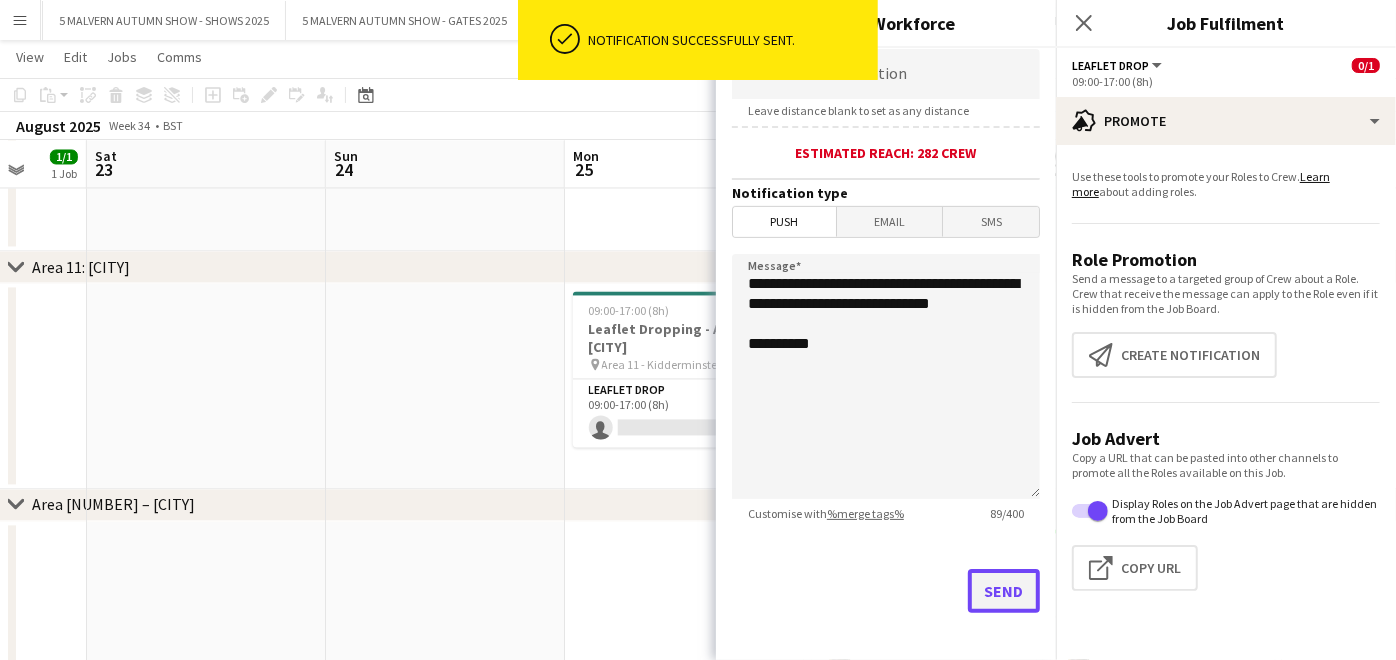 click on "Send" 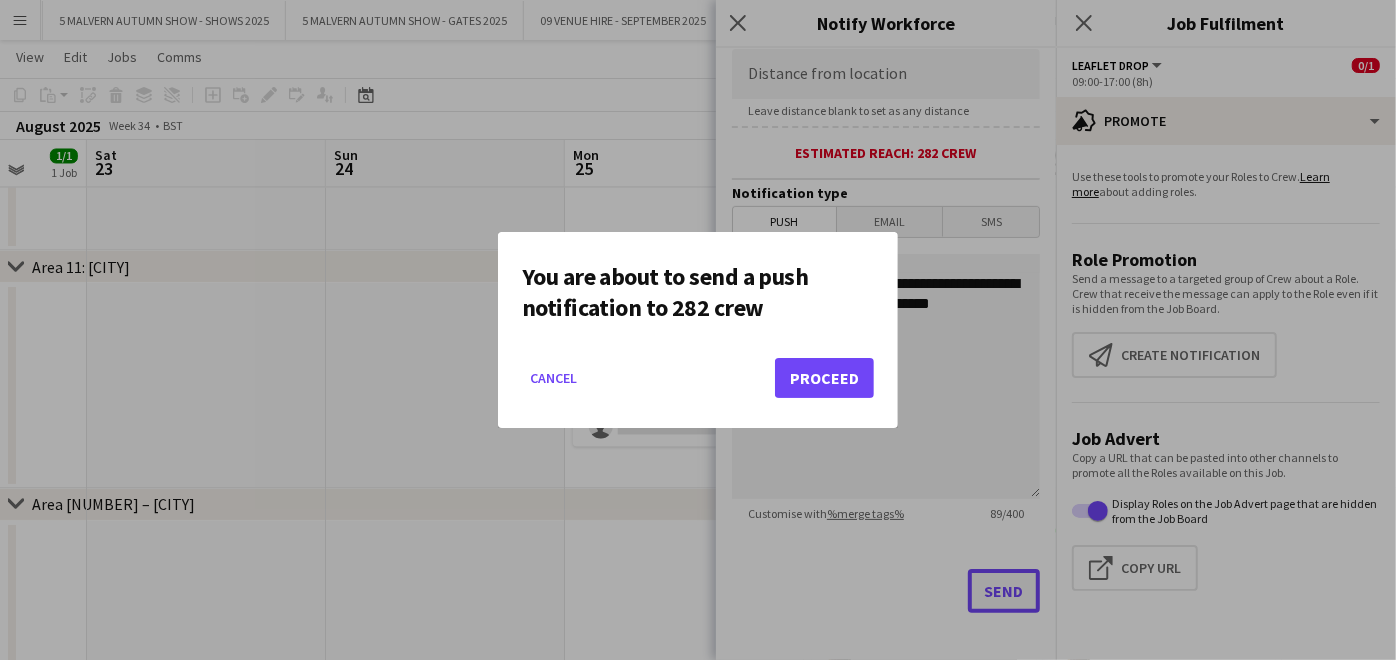 scroll, scrollTop: 0, scrollLeft: 0, axis: both 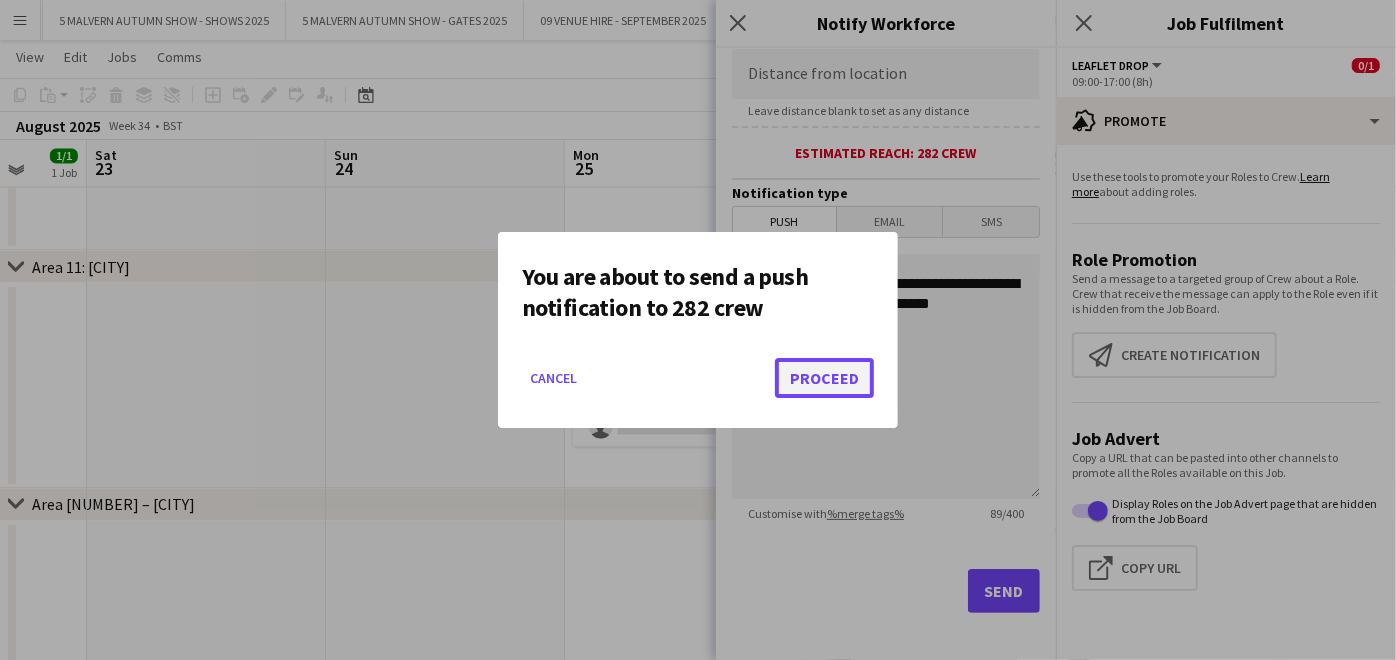 click on "Proceed" 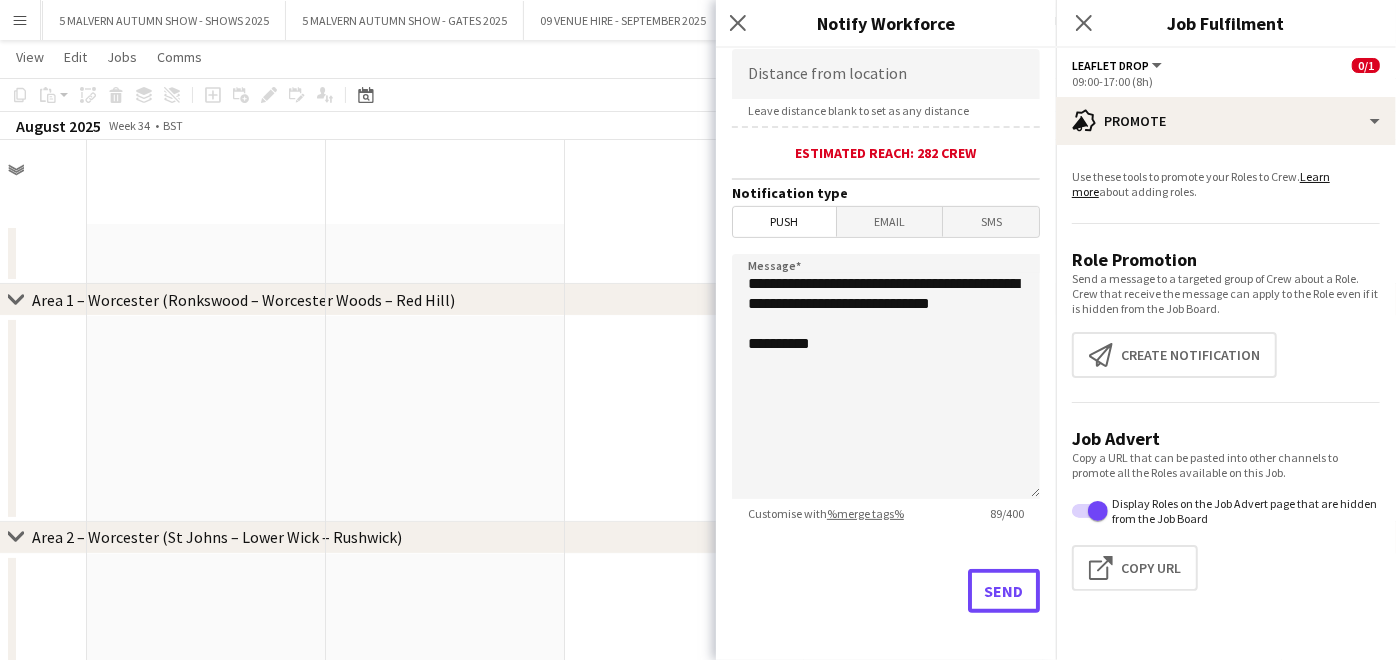 scroll, scrollTop: 2408, scrollLeft: 0, axis: vertical 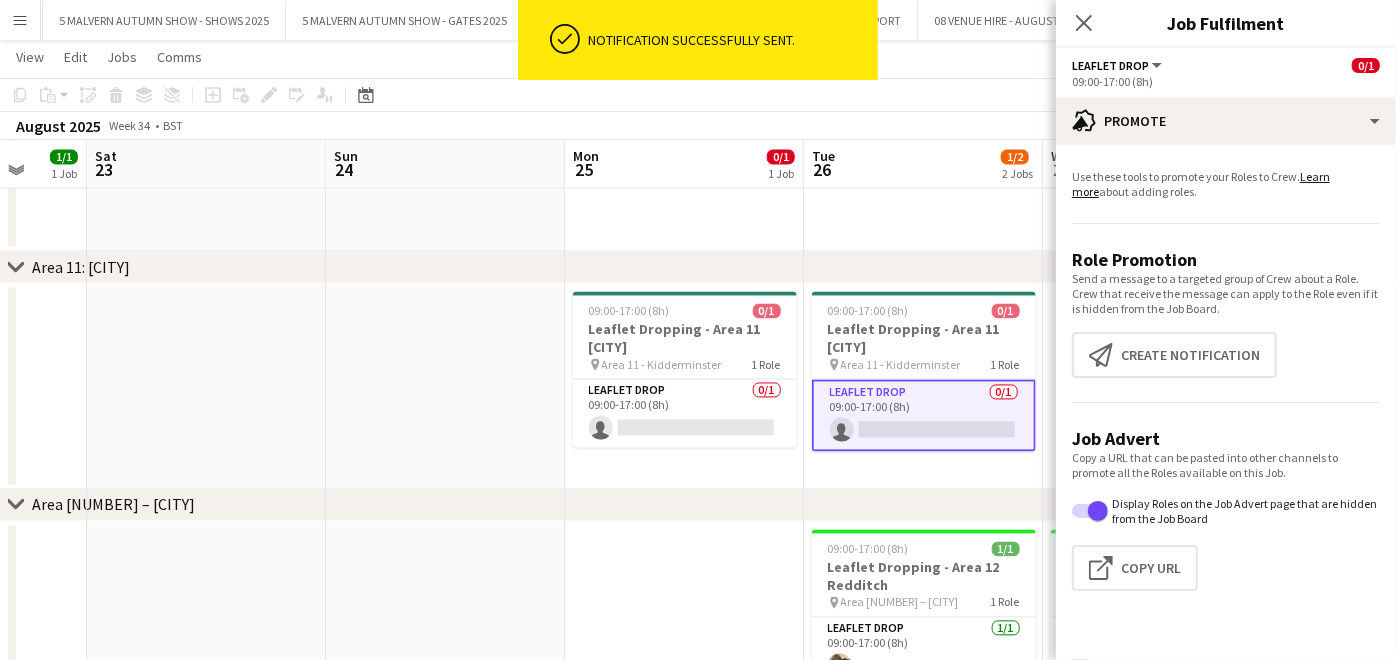 click at bounding box center [684, 624] 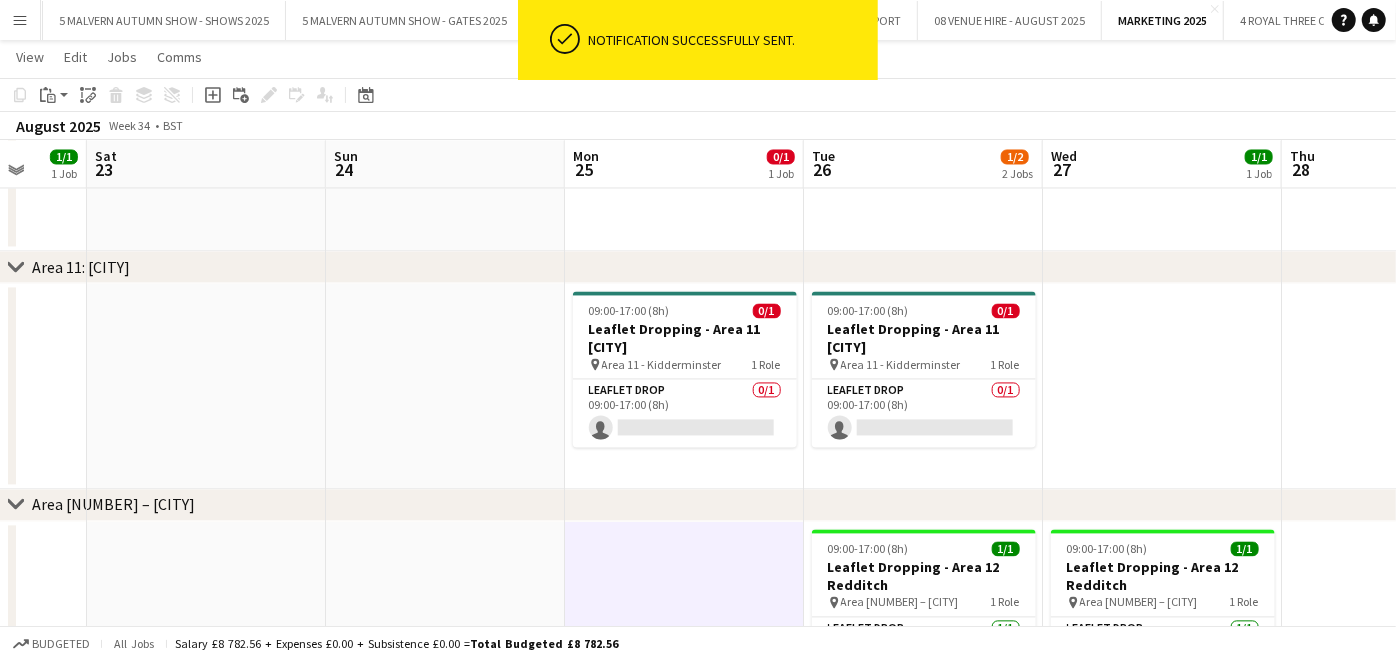 click at bounding box center (1162, 386) 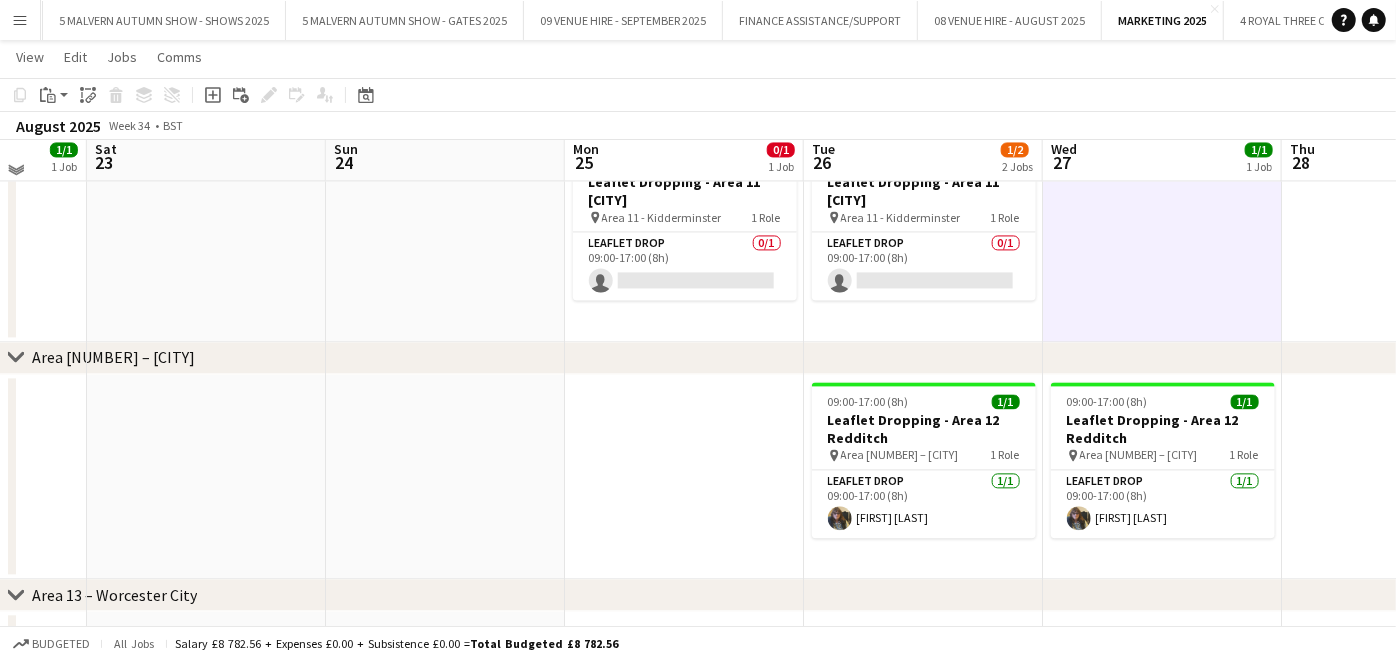 scroll, scrollTop: 2444, scrollLeft: 0, axis: vertical 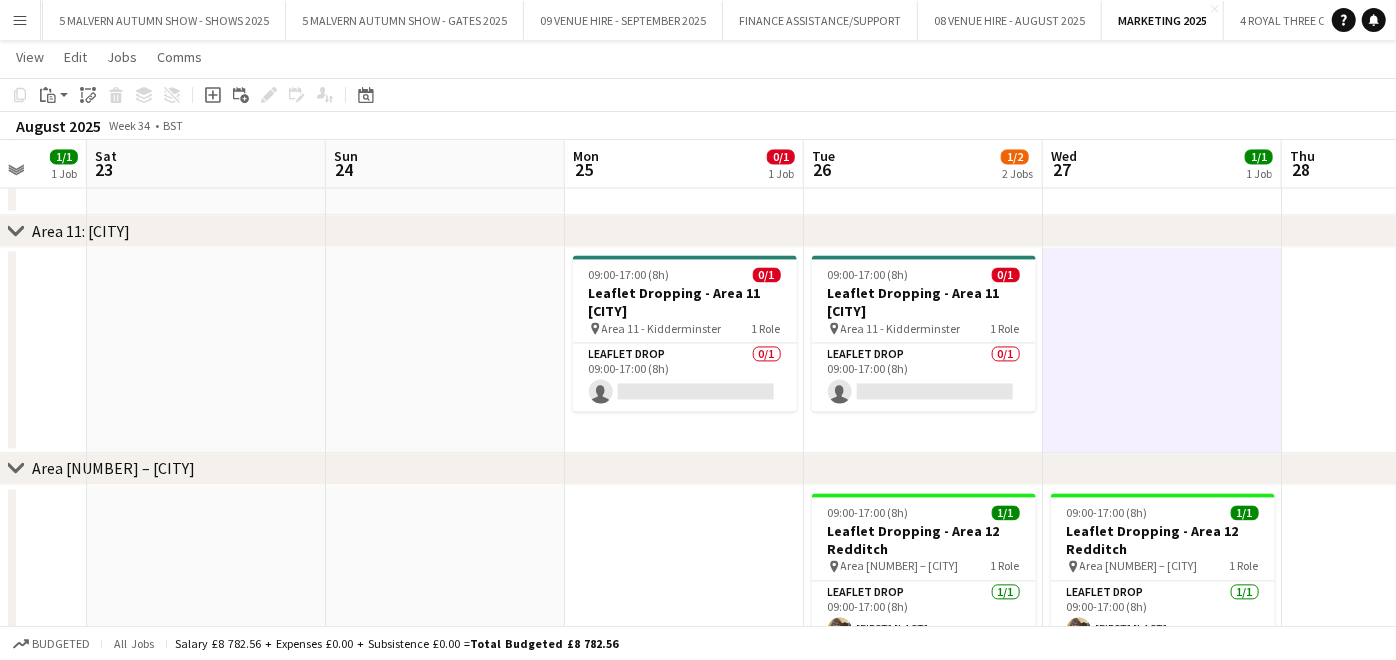 click on "Menu" at bounding box center [20, 20] 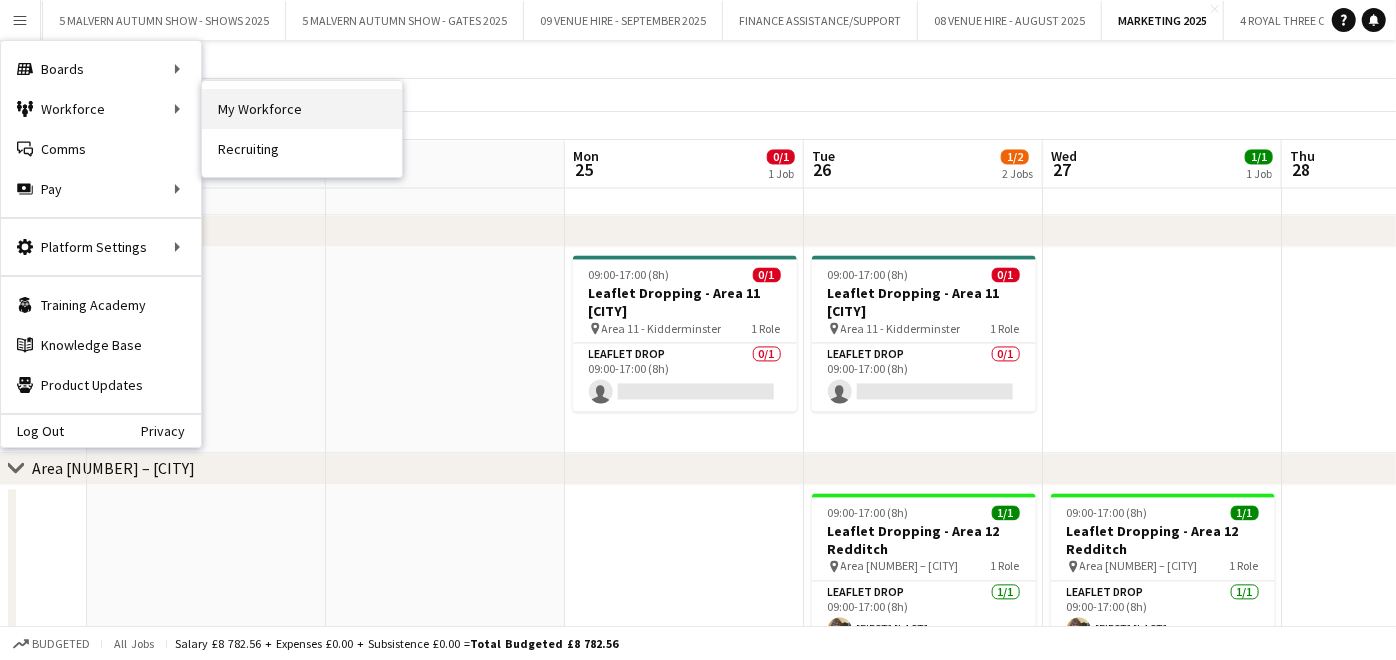 click on "My Workforce" at bounding box center (302, 109) 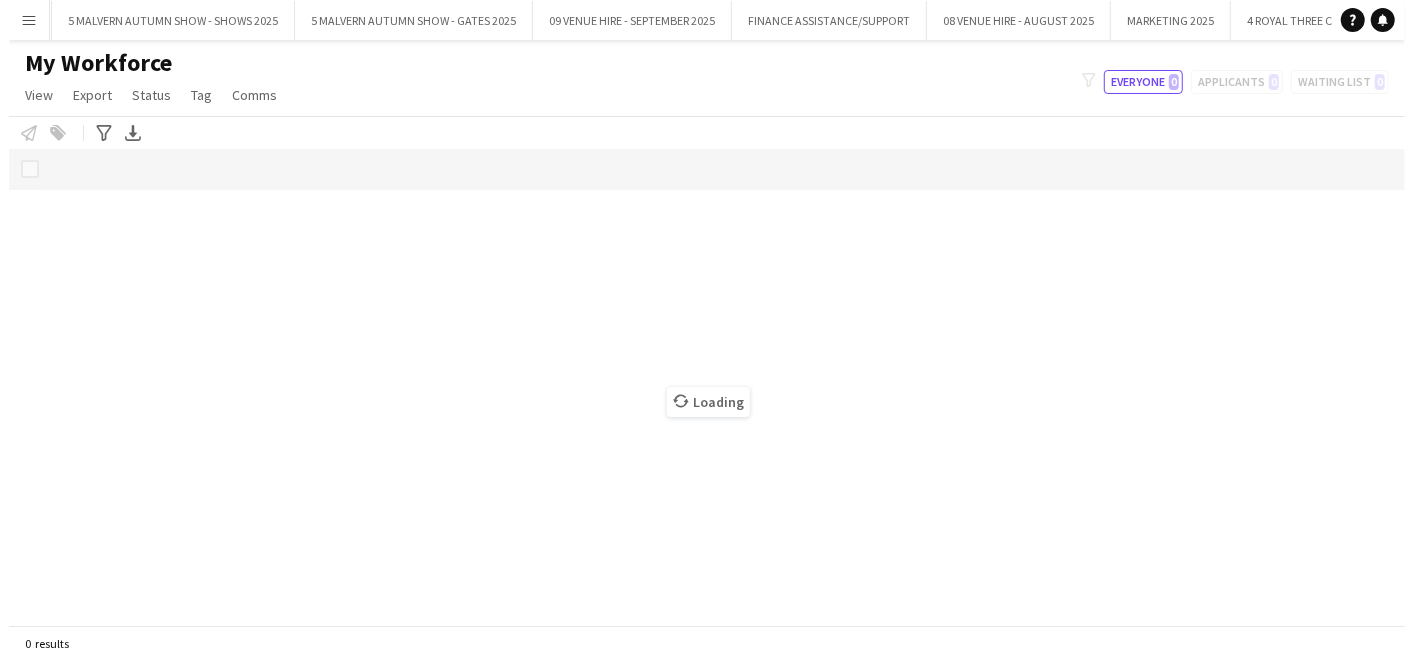 scroll, scrollTop: 0, scrollLeft: 0, axis: both 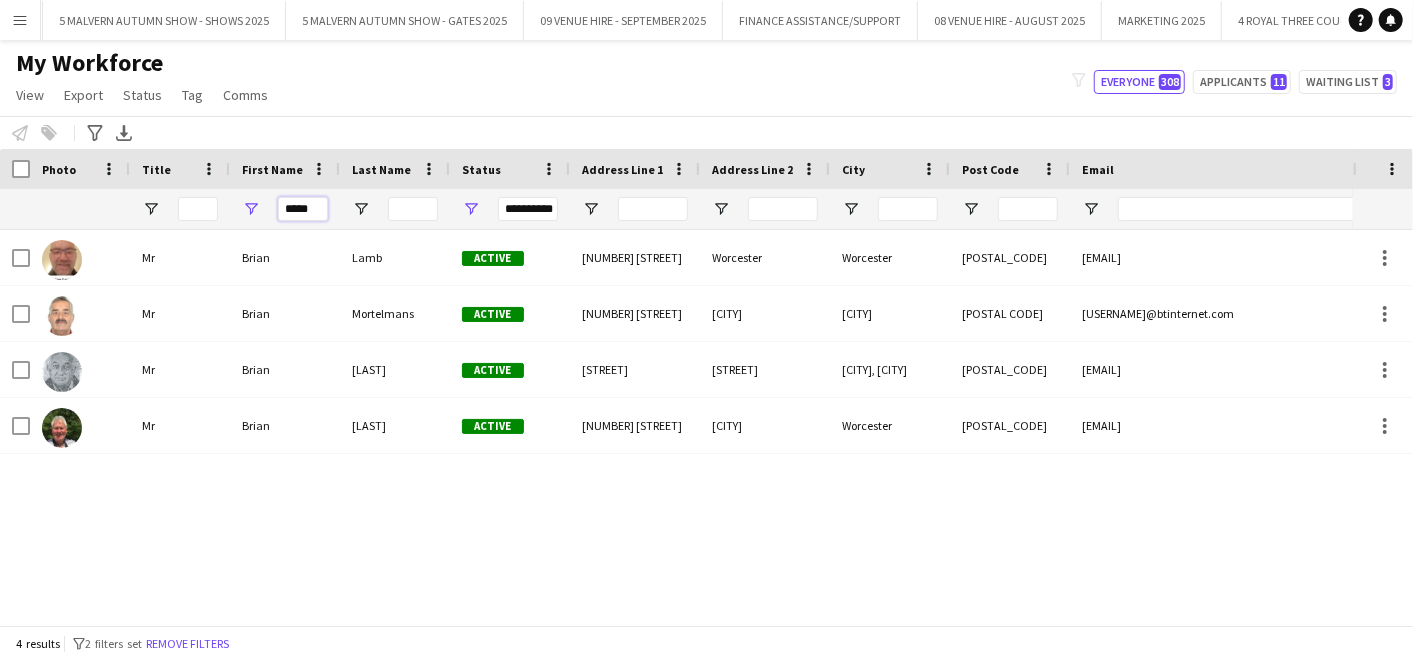 drag, startPoint x: 315, startPoint y: 202, endPoint x: 177, endPoint y: 198, distance: 138.05795 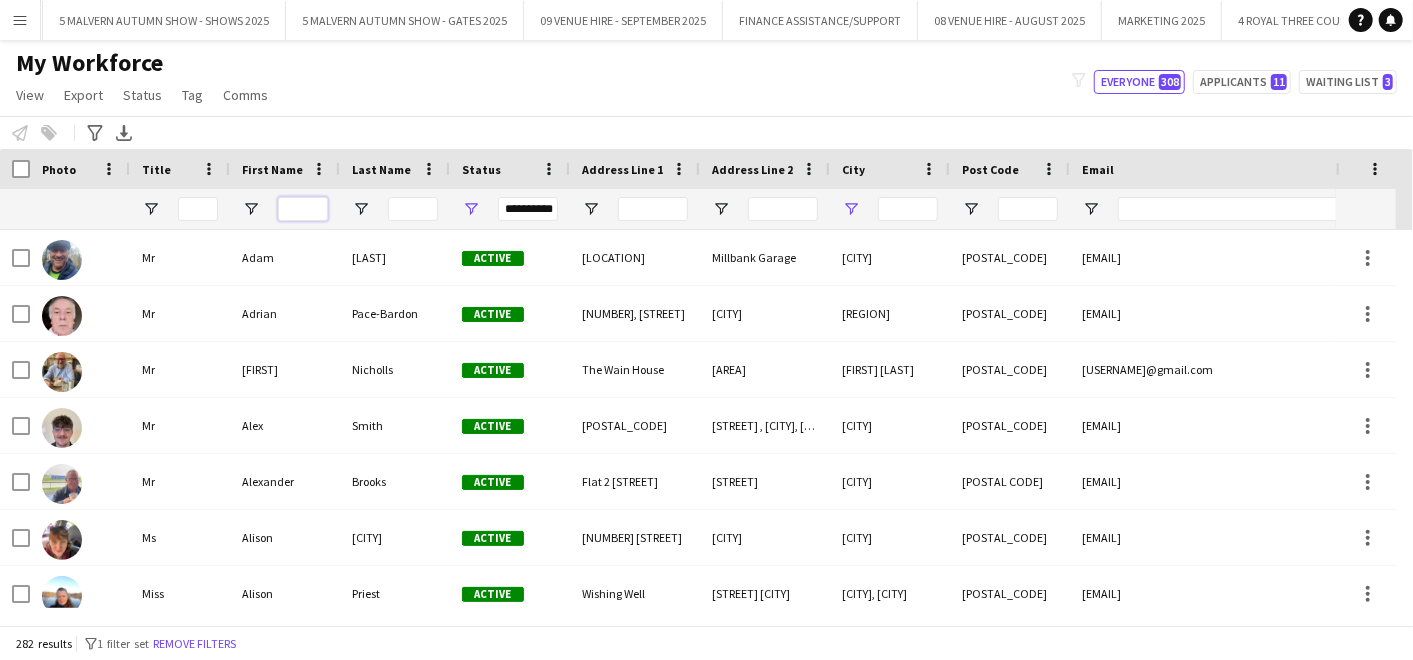 type 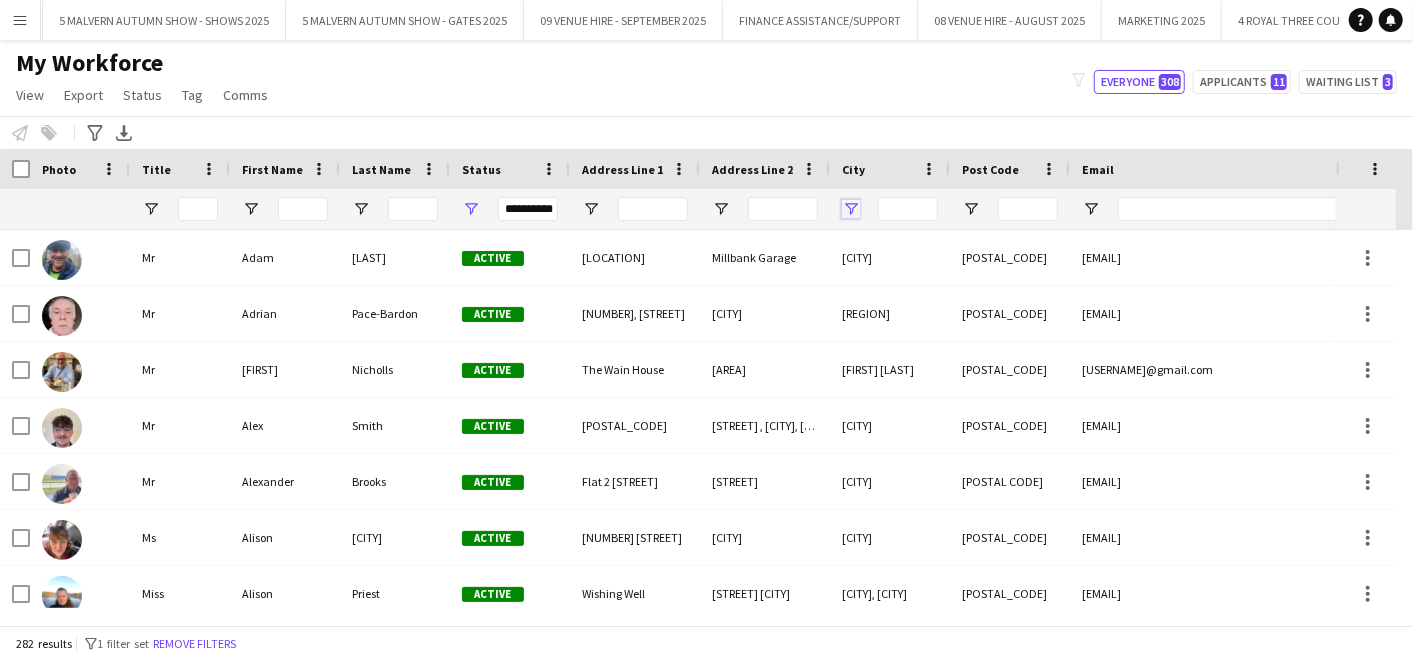 click at bounding box center [851, 209] 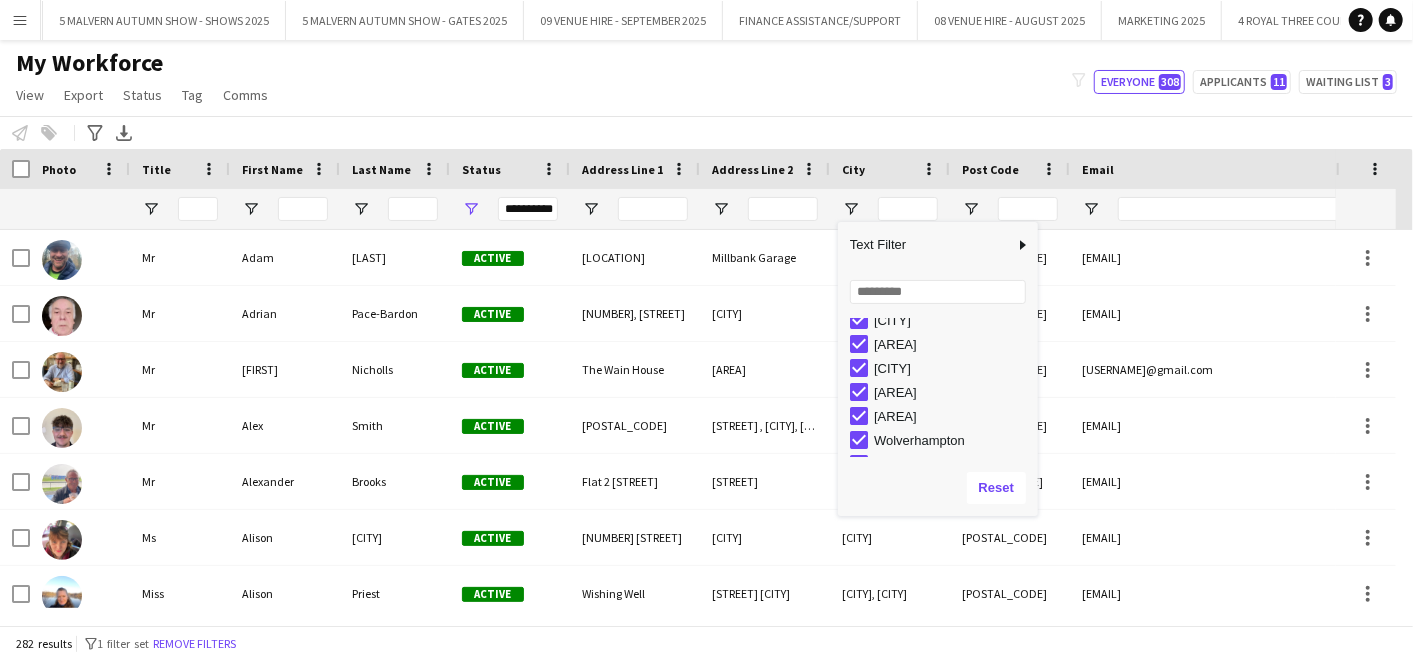 scroll, scrollTop: 1540, scrollLeft: 0, axis: vertical 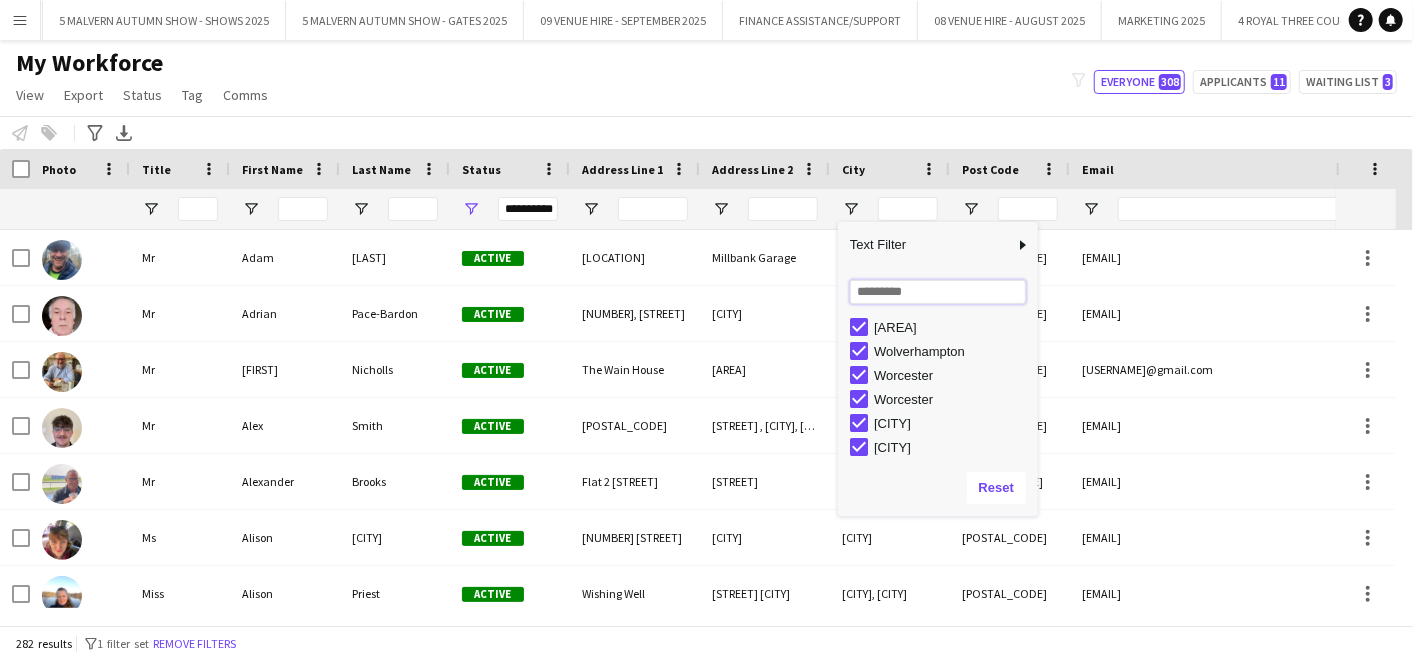 click at bounding box center [938, 292] 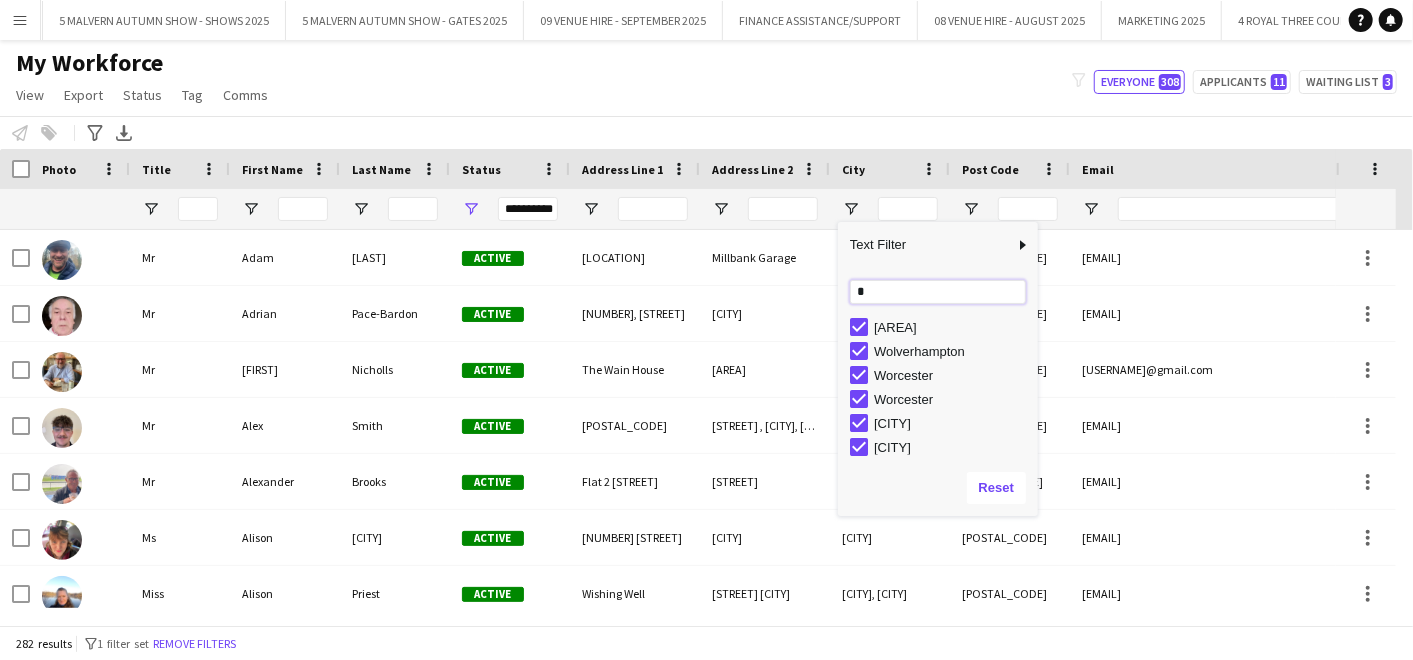 scroll, scrollTop: 102, scrollLeft: 0, axis: vertical 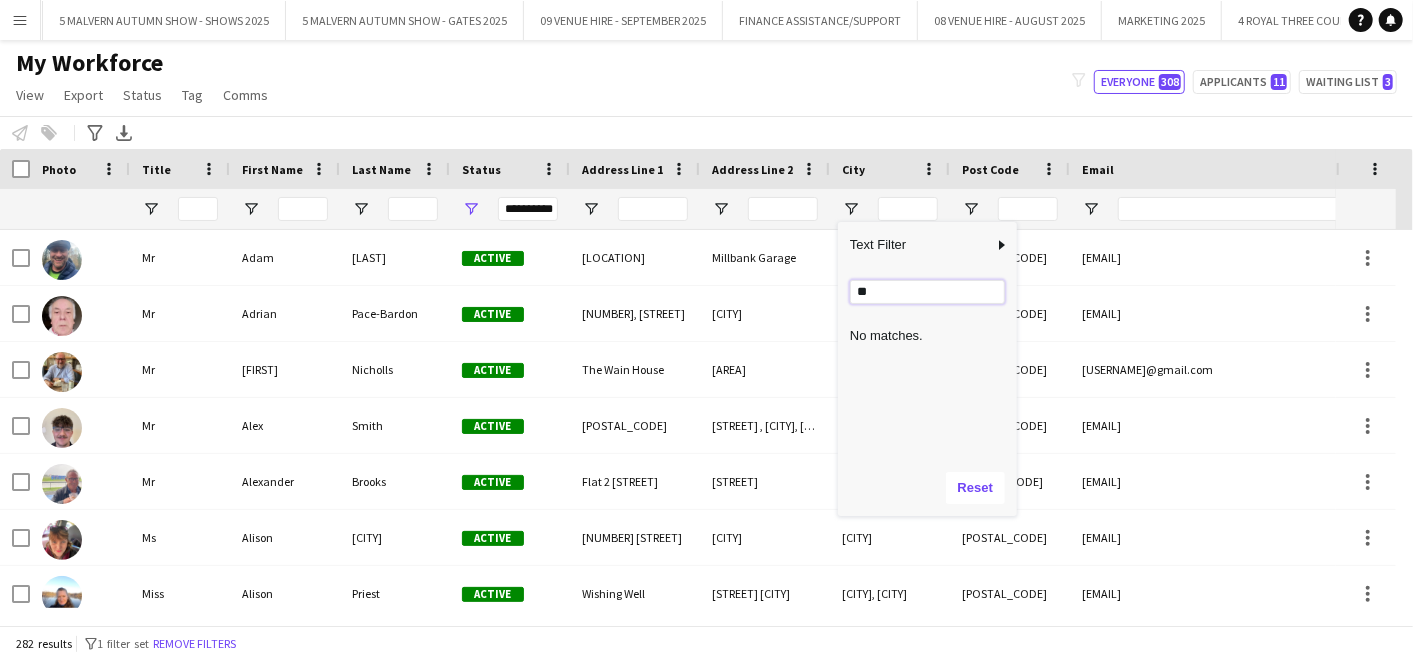 click on "**" at bounding box center (927, 292) 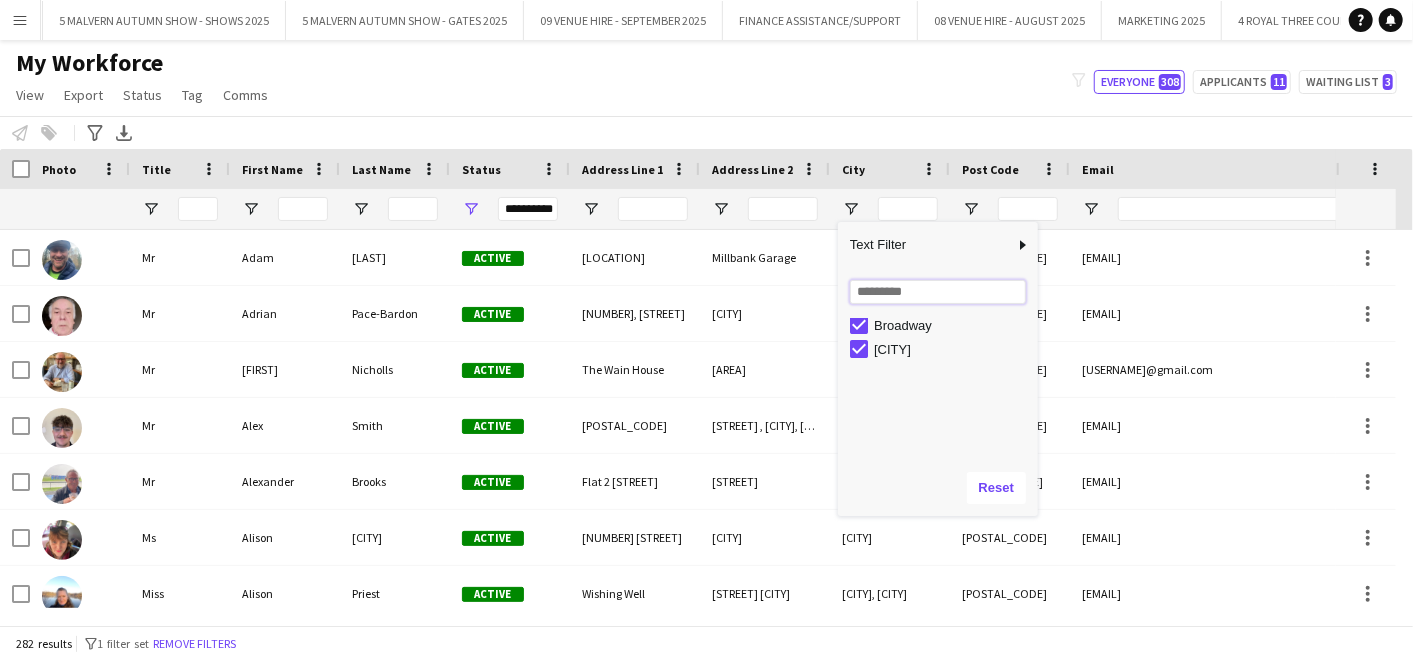 type 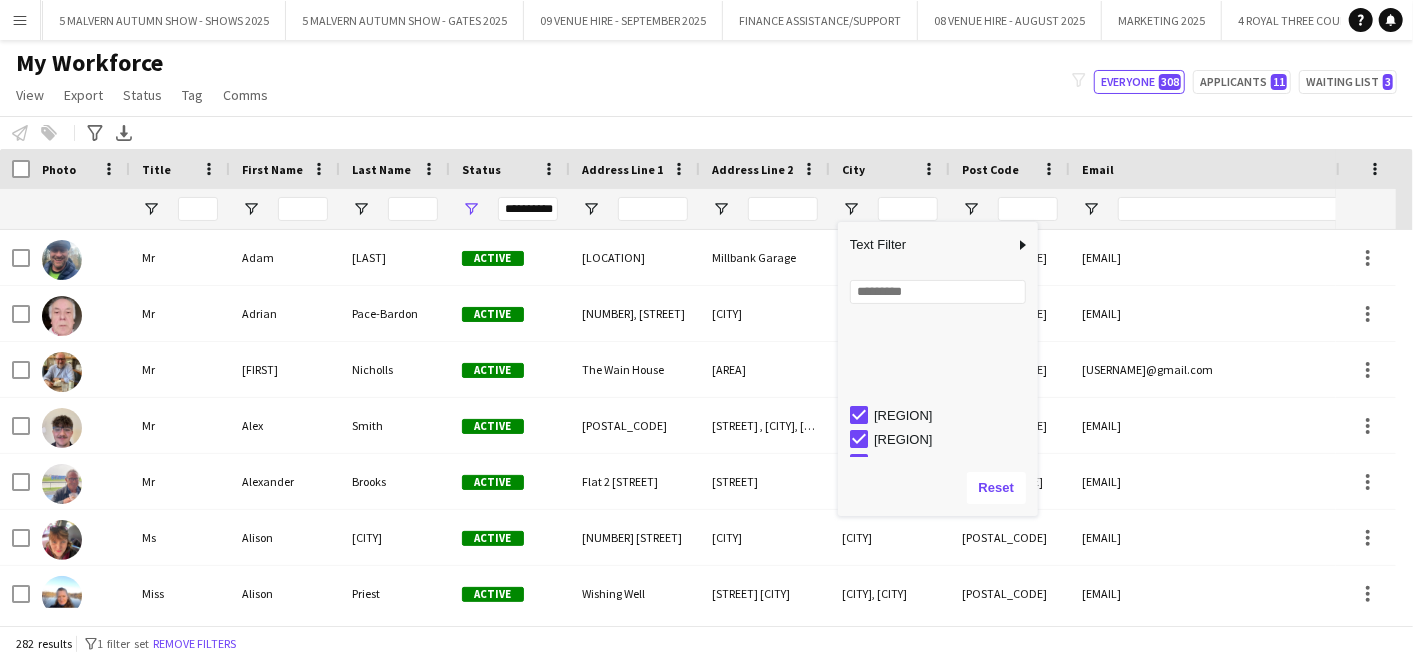 scroll, scrollTop: 555, scrollLeft: 0, axis: vertical 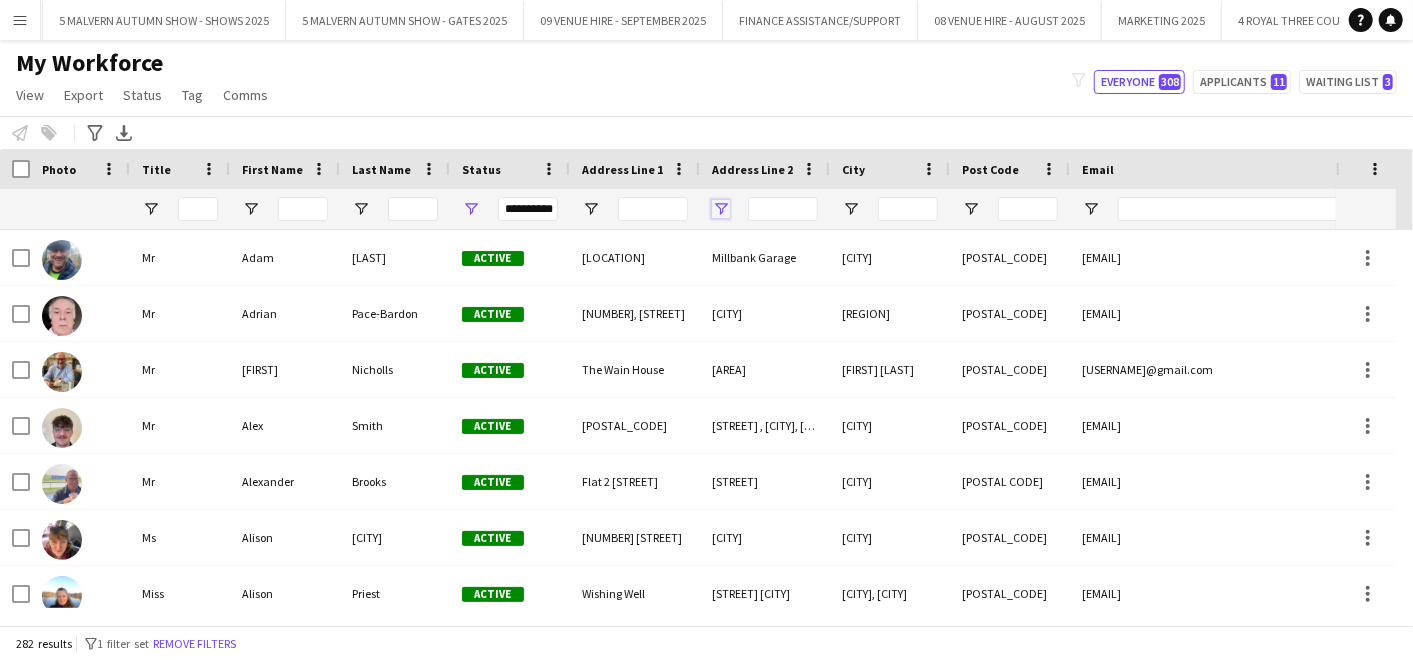 click at bounding box center (721, 209) 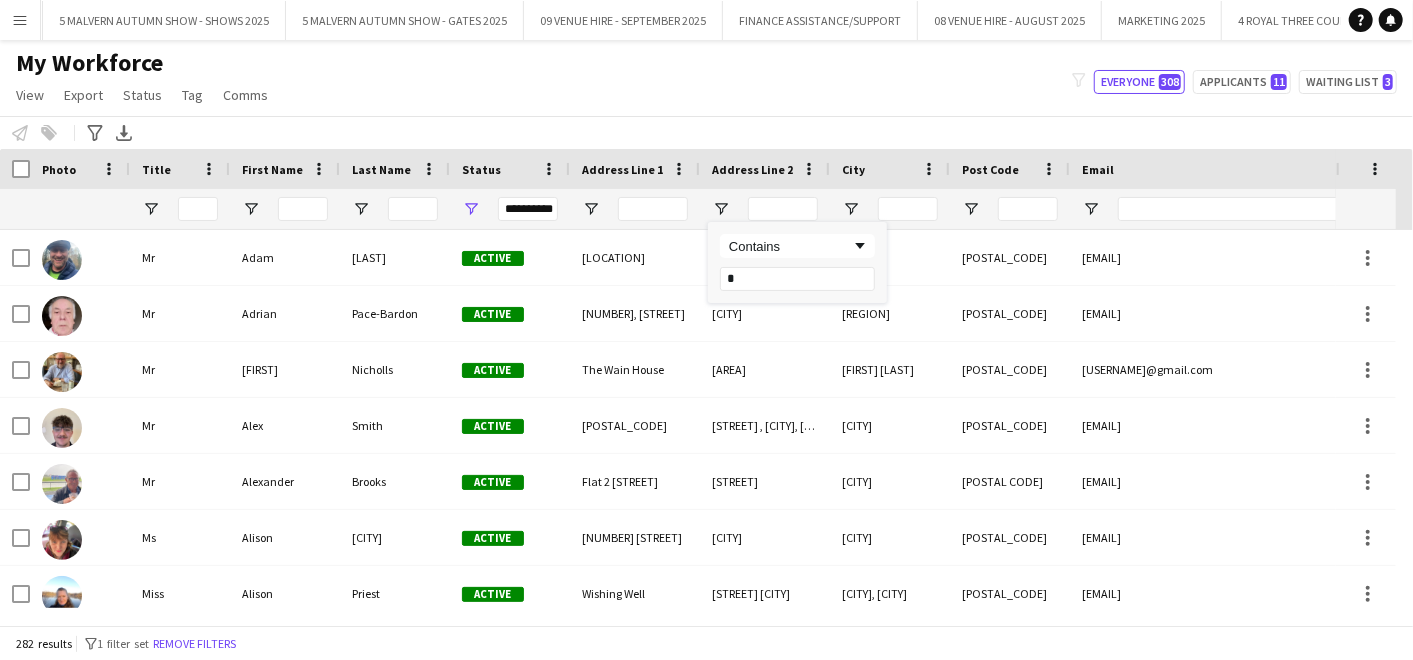 type on "**" 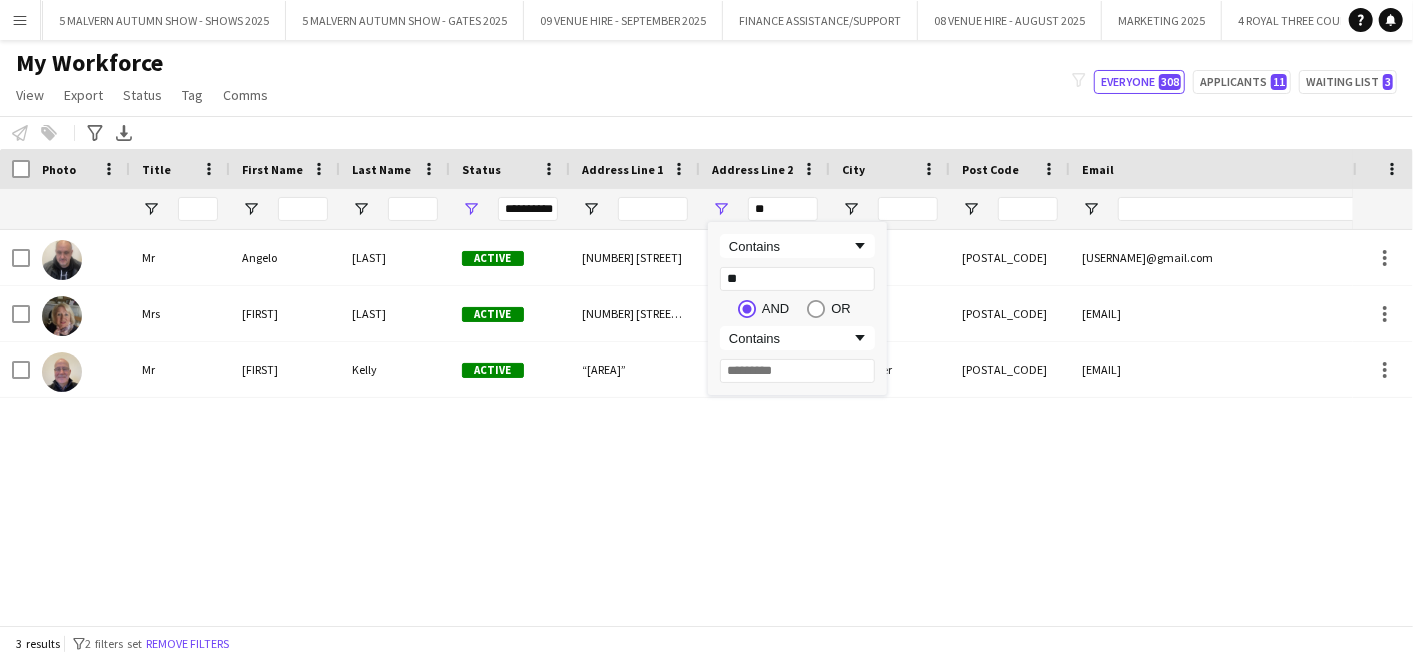 click on "Mr [LAST]  Active [NUMBER] [STREET] [CITY] [CITY]  [POSTAL_CODE] [EMAIL] [PHONE]
Mrs [LAST] Active [NUMBER] [STREET] [CITY] [CITY] [POSTAL_CODE] [EMAIL] [PHONE]
Mr [LAST] Active “Áird Mhór” [NUMBER] [STREET]  [CITY] [POSTAL_CODE] [EMAIL] [PHONE]" at bounding box center [676, 419] 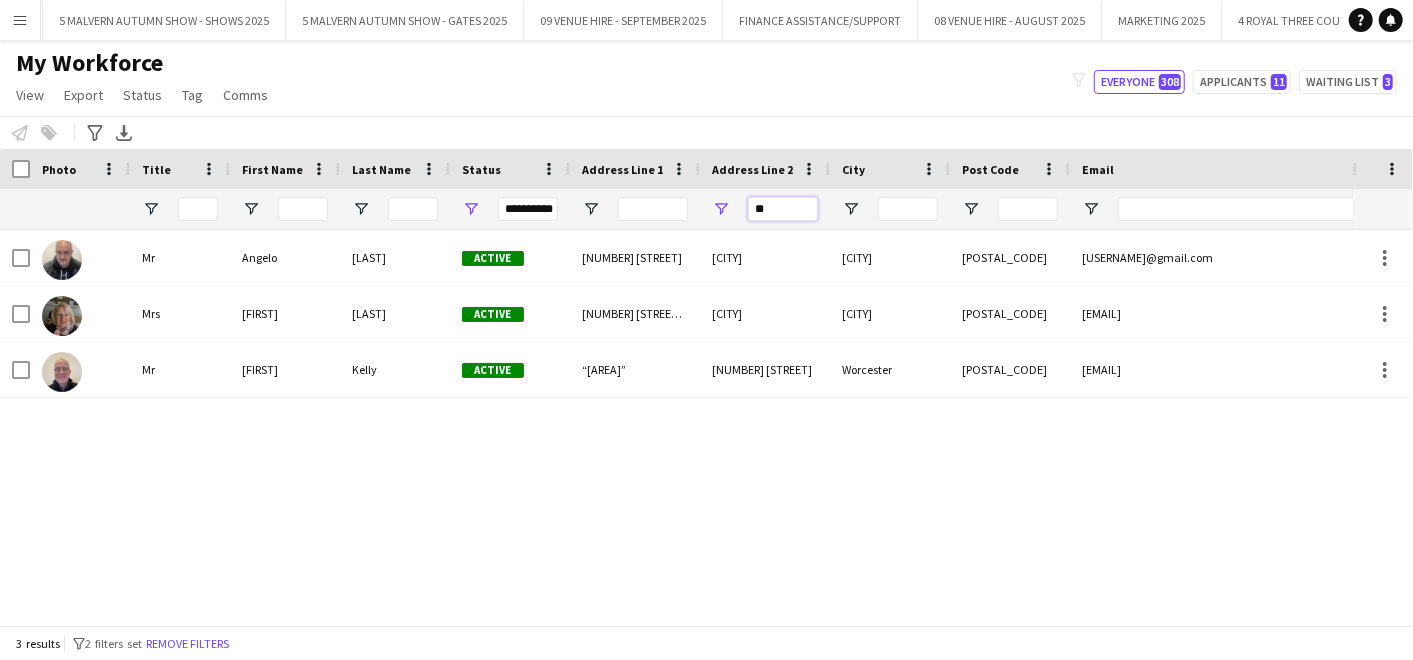 click on "**" at bounding box center [783, 209] 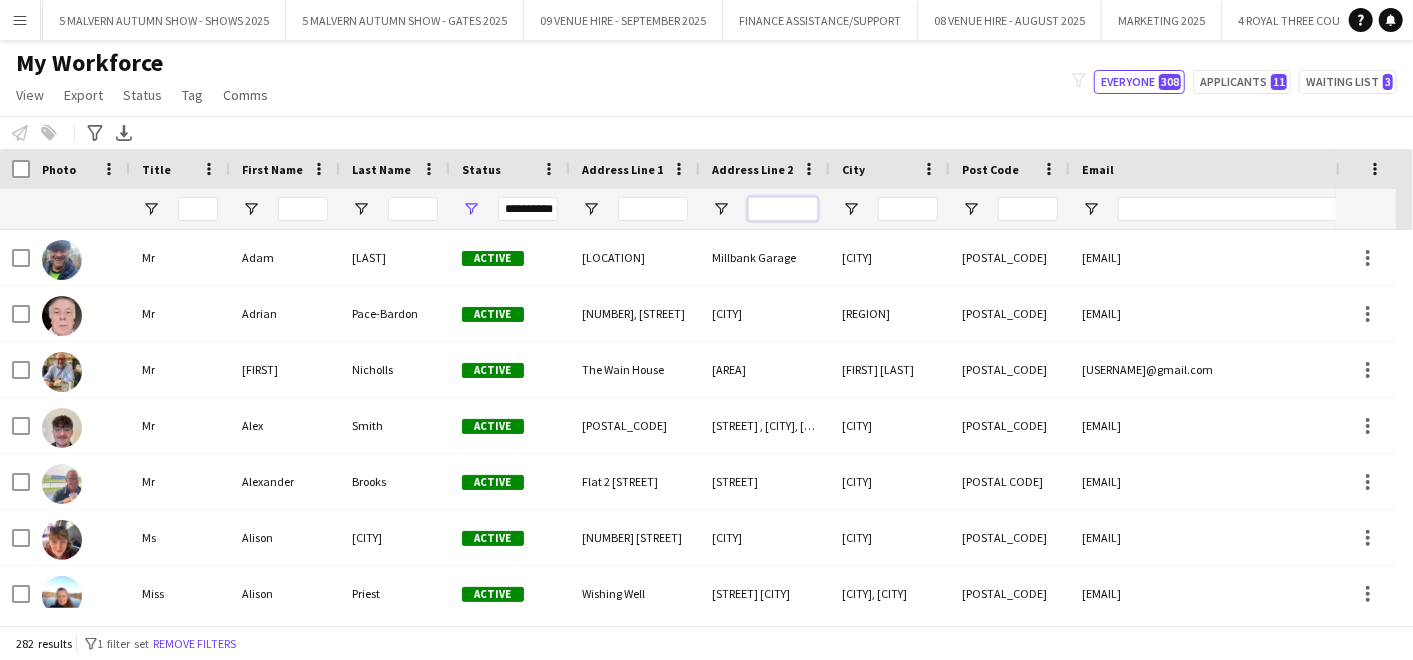 type 